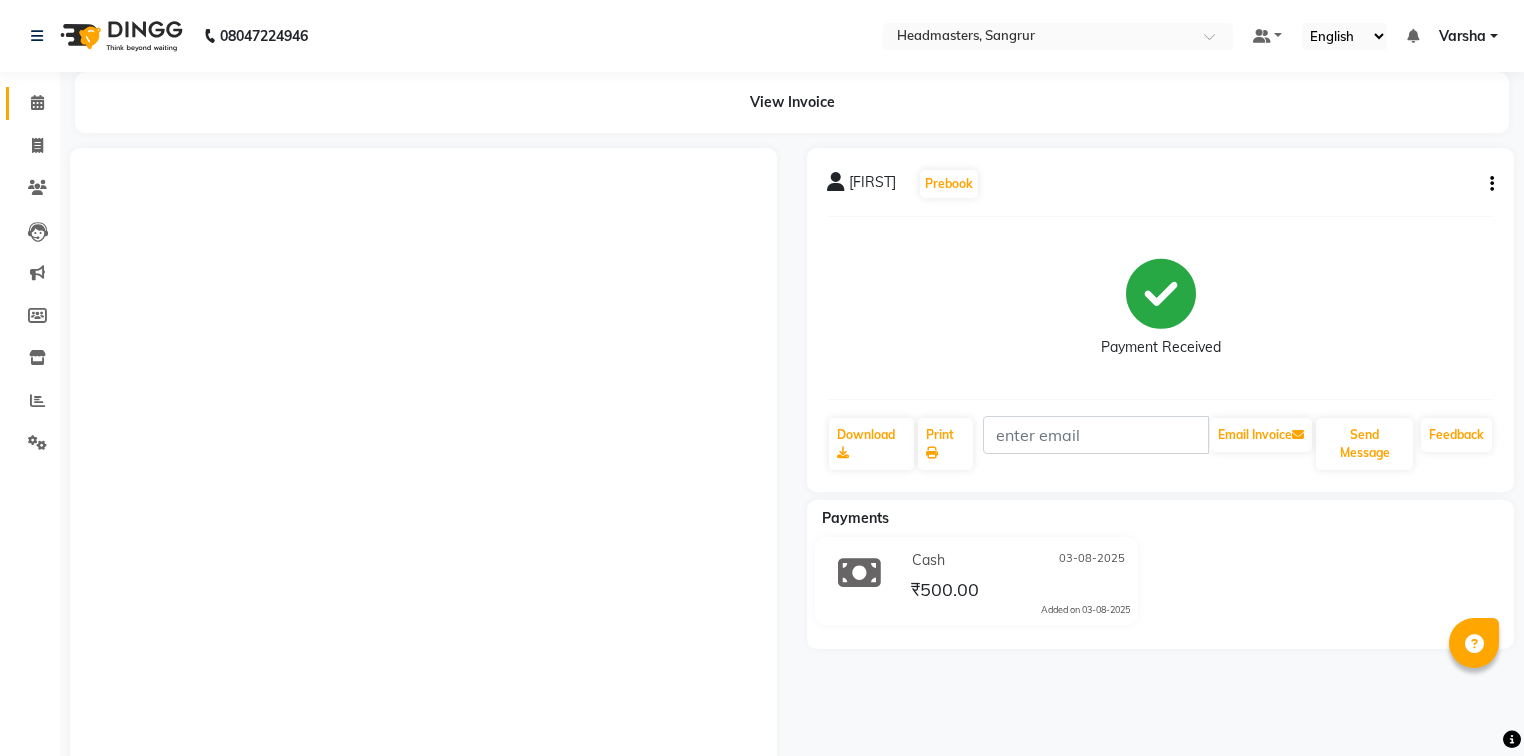 scroll, scrollTop: 0, scrollLeft: 0, axis: both 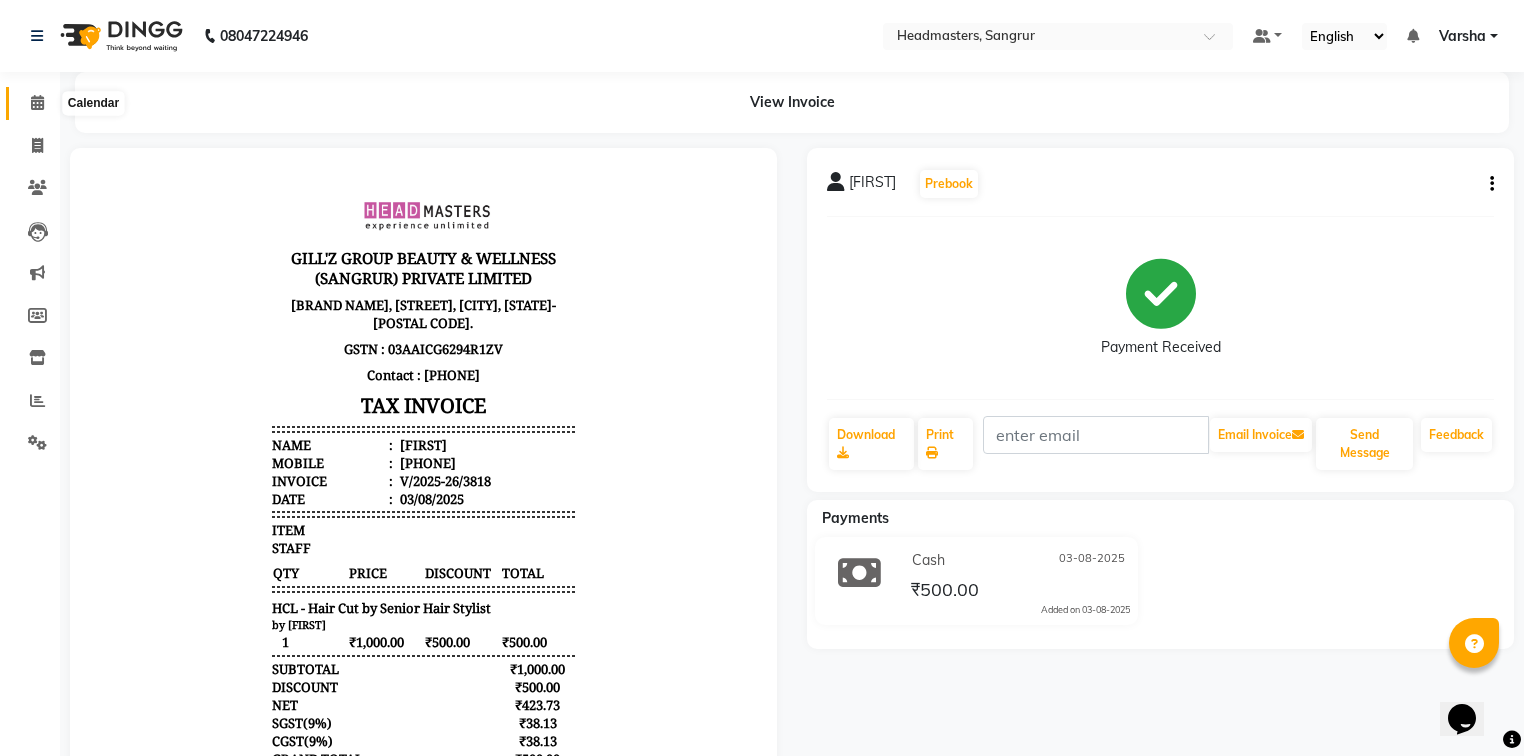 click 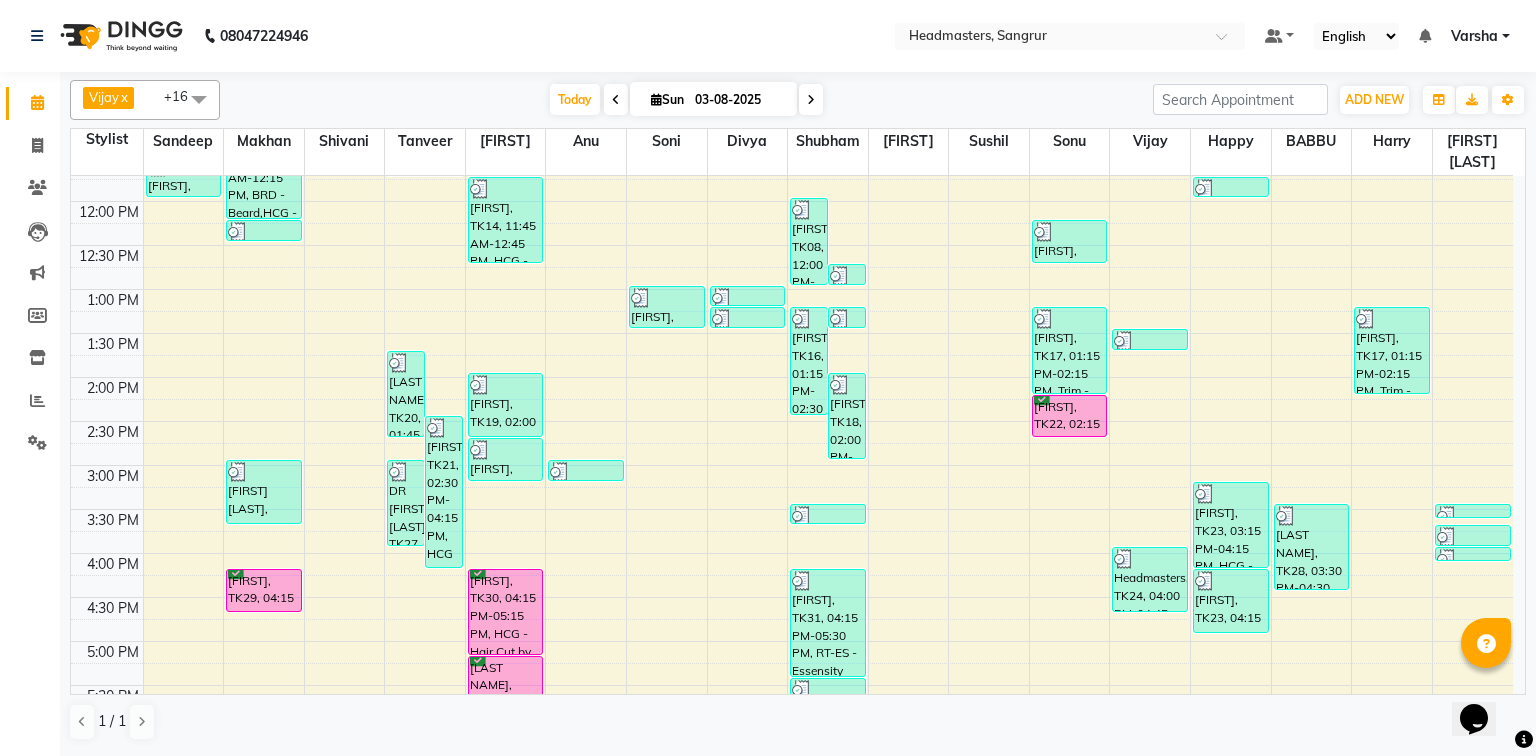 scroll, scrollTop: 480, scrollLeft: 0, axis: vertical 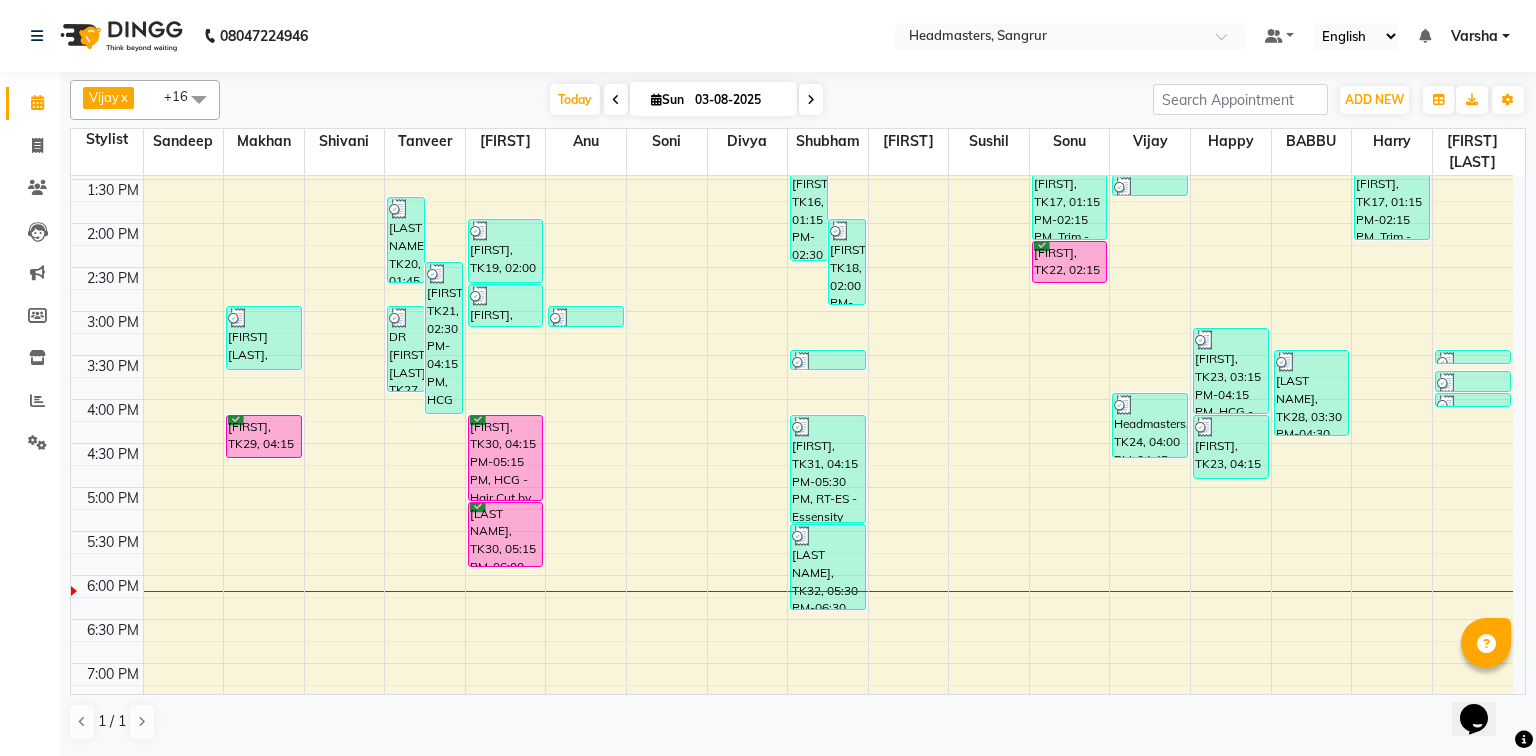 click on "8:00 AM 8:30 AM 9:00 AM 9:30 AM 10:00 AM 10:30 AM 11:00 AM 11:30 AM 12:00 PM 12:30 PM 1:00 PM 1:30 PM 2:00 PM 2:30 PM 3:00 PM 3:30 PM 4:00 PM 4:30 PM 5:00 PM 5:30 PM 6:00 PM 6:30 PM 7:00 PM 7:30 PM 8:00 PM 8:30 PM     [FIRST] [LAST], TK08, 11:30 AM-12:00 PM, PH-SPA - Premium Hair Spa     [FIRST] [LAST], TK03, 10:15 AM-10:45 AM, HCG - Hair Cut by Senior Hair Stylist     [FIRST] [LAST], TK04, 10:45 AM-11:00 AM, HCG - Hair Cut by Senior Hair Stylist     [FIRST] [LAST], TK04, 11:00 AM-12:15 PM, BRD - Beard,HCG - Hair Cut by Senior Hair Stylist,GG-igora - Igora Global     [FIRST] [LAST], TK11, 12:15 PM-12:30 PM, HCG - Hair Cut by Senior Hair Stylist     [FIRST] [LAST], TK25, 03:00 PM-03:45 PM, BRD - Beard     [FIRST] [LAST], TK29, 04:15 PM-04:45 PM, HCG - Hair Cut by Senior Hair Stylist     [FIRST] [LAST], TK20, 01:45 PM-02:45 PM, GG-igora - Igora Global     [FIRST] [LAST], TK21, 02:30 PM-04:15 PM, HCG - Hair Cut by Senior Hair Stylist,BRD - Beard     [FIRST] [LAST], TK27, 03:00 PM-04:00 PM, HCG - Hair Cut by Senior Hair Stylist" at bounding box center (792, 267) 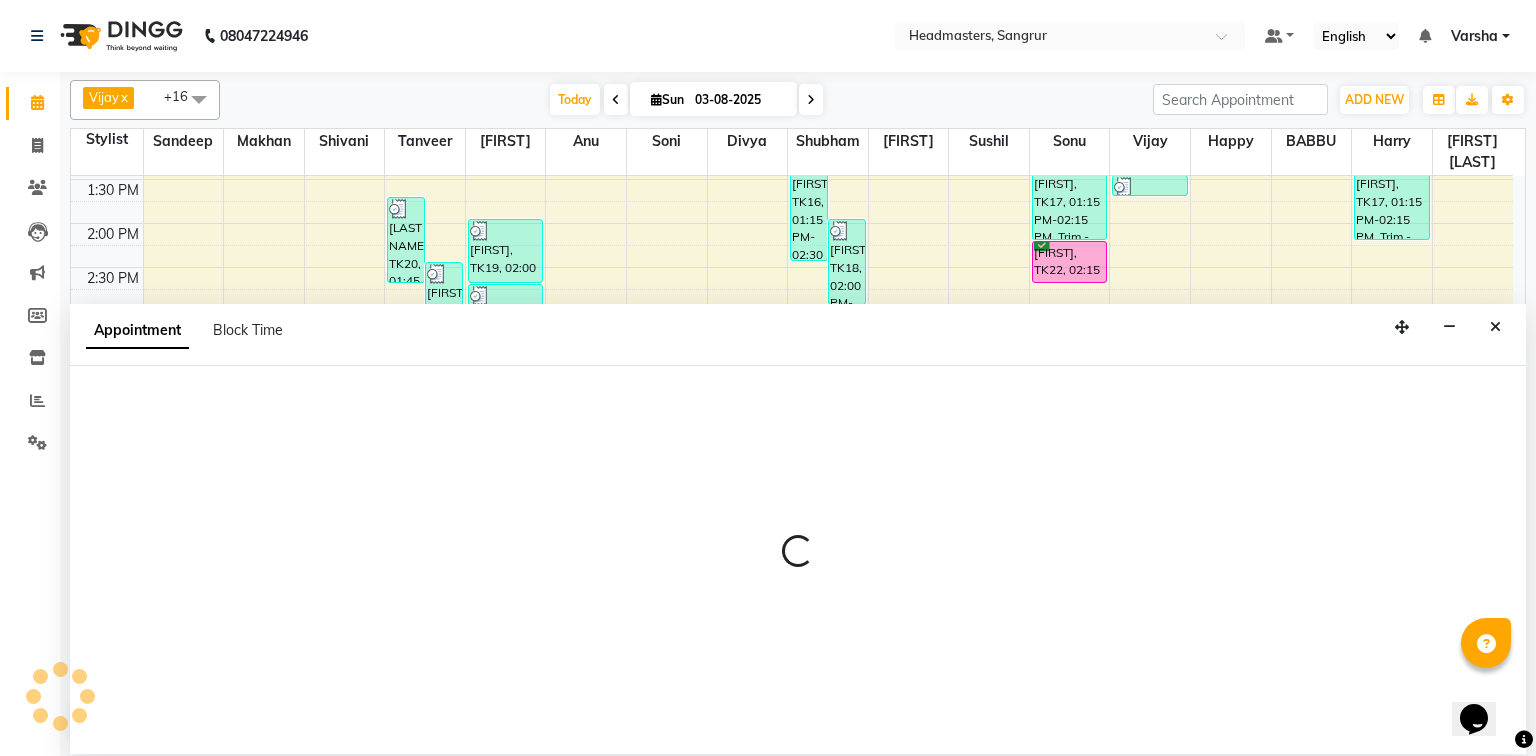 select on "60865" 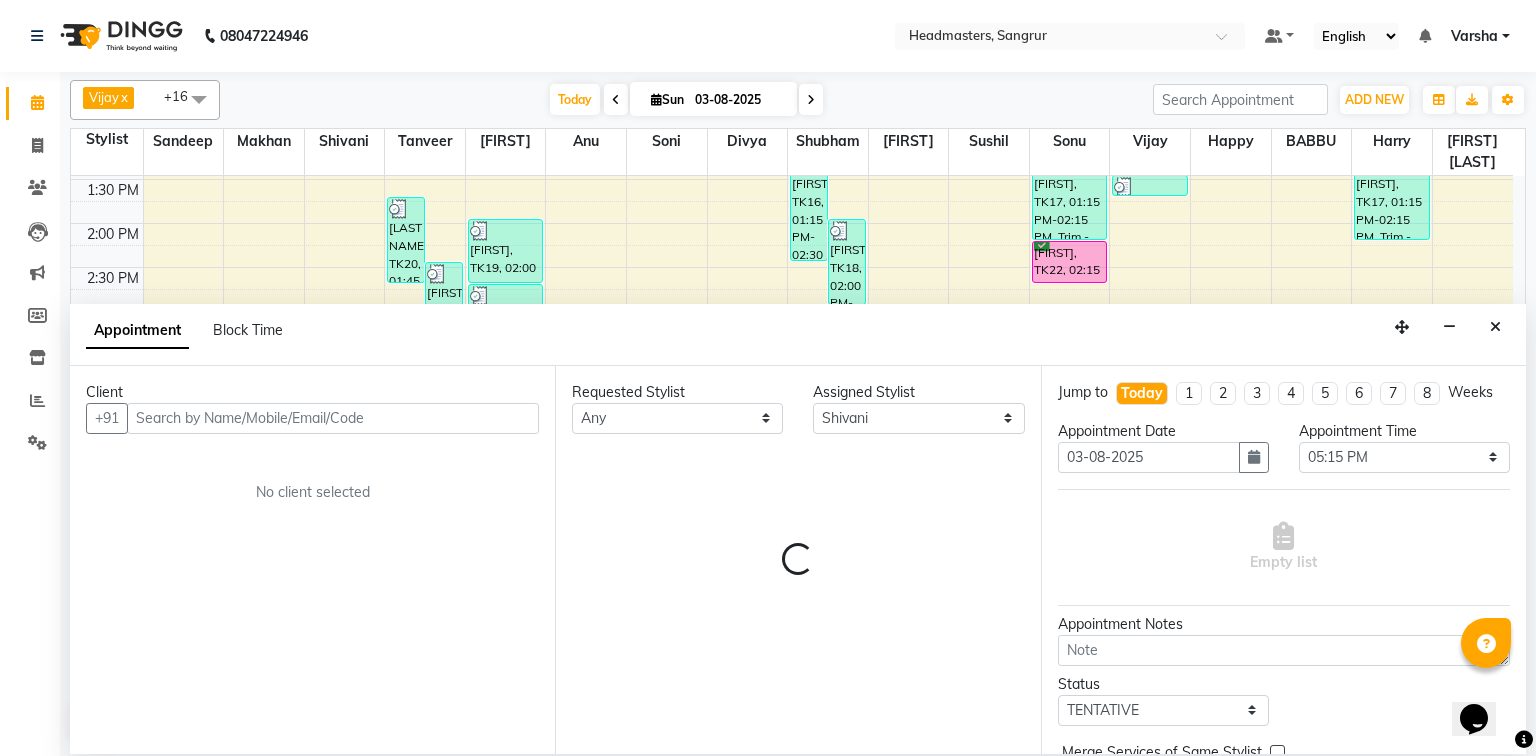 click at bounding box center (333, 418) 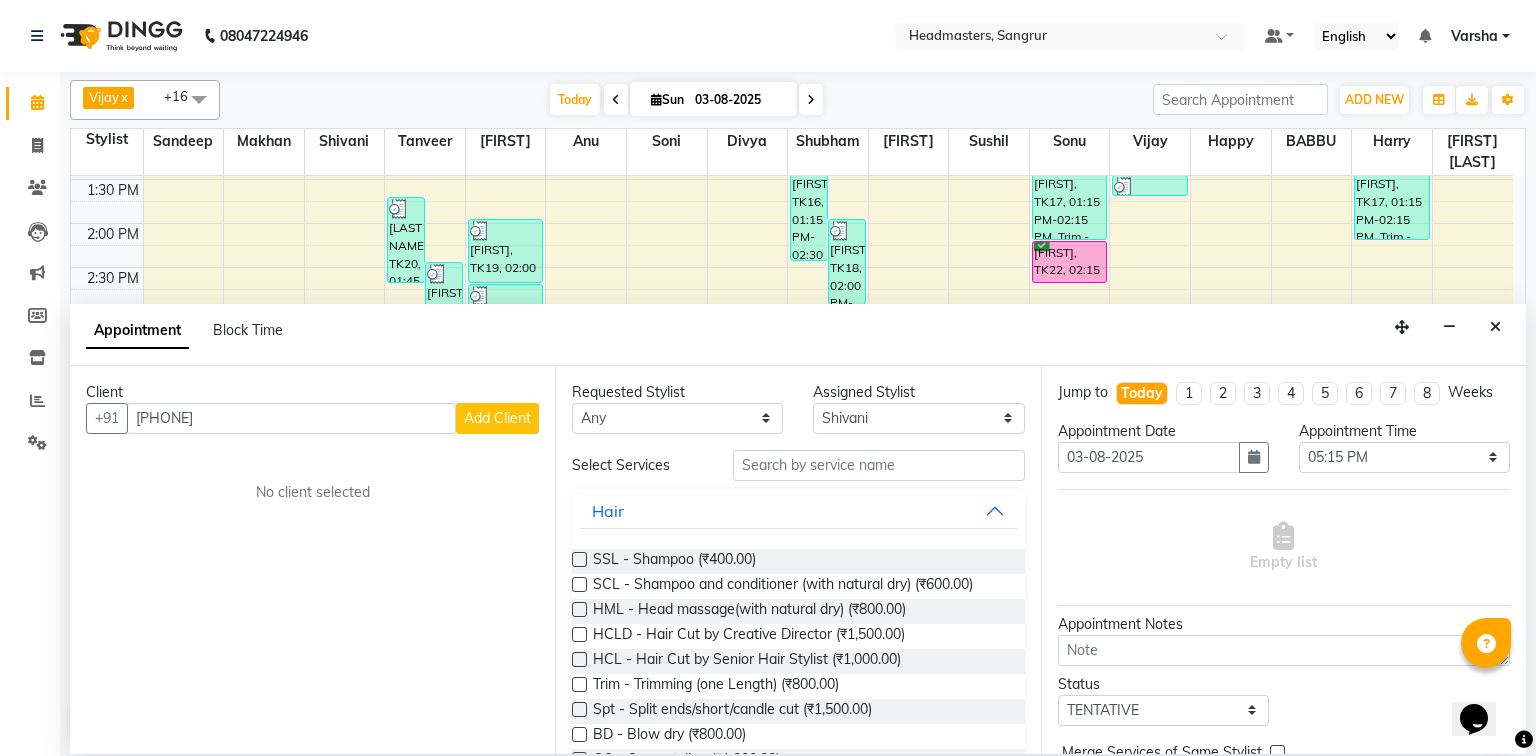 type on "[PHONE]" 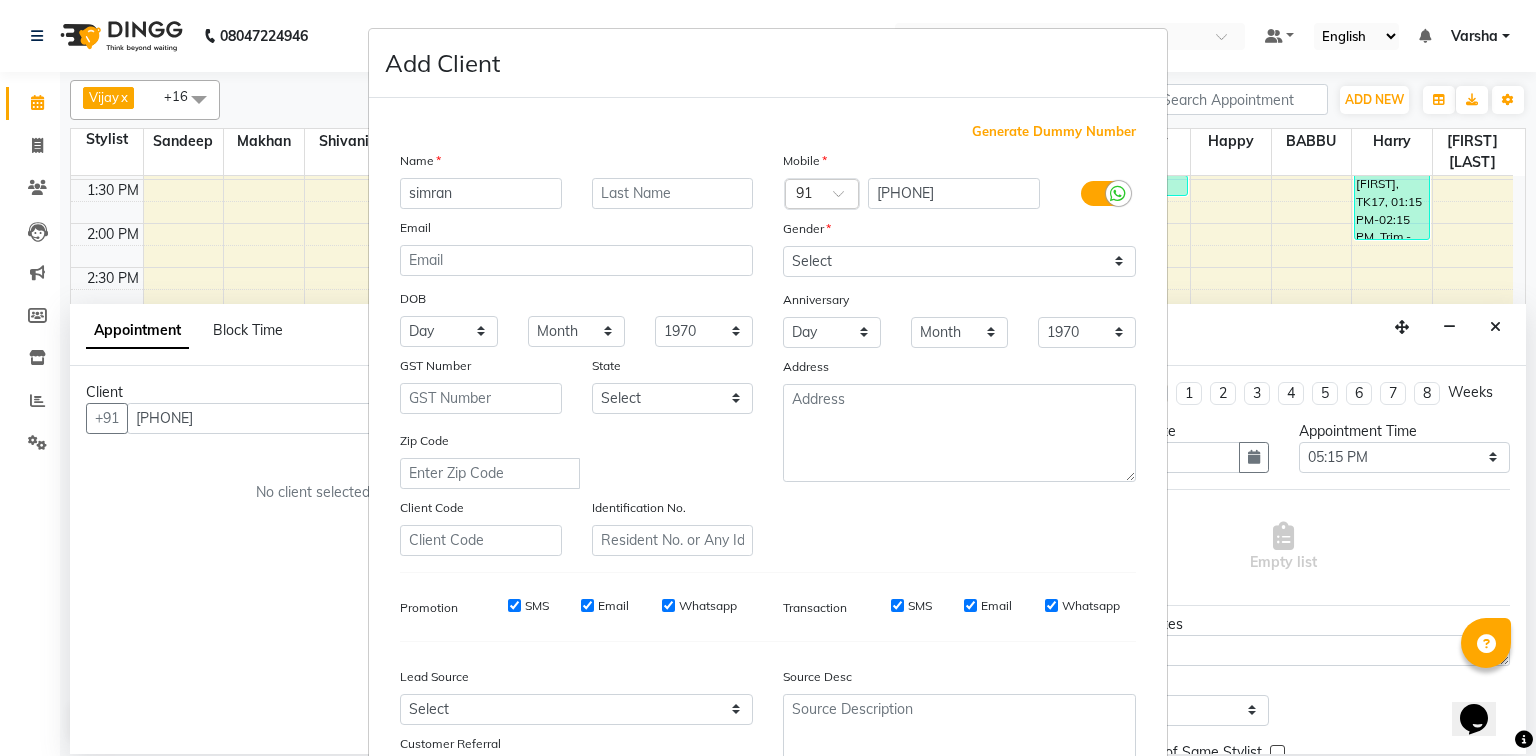 type on "simran" 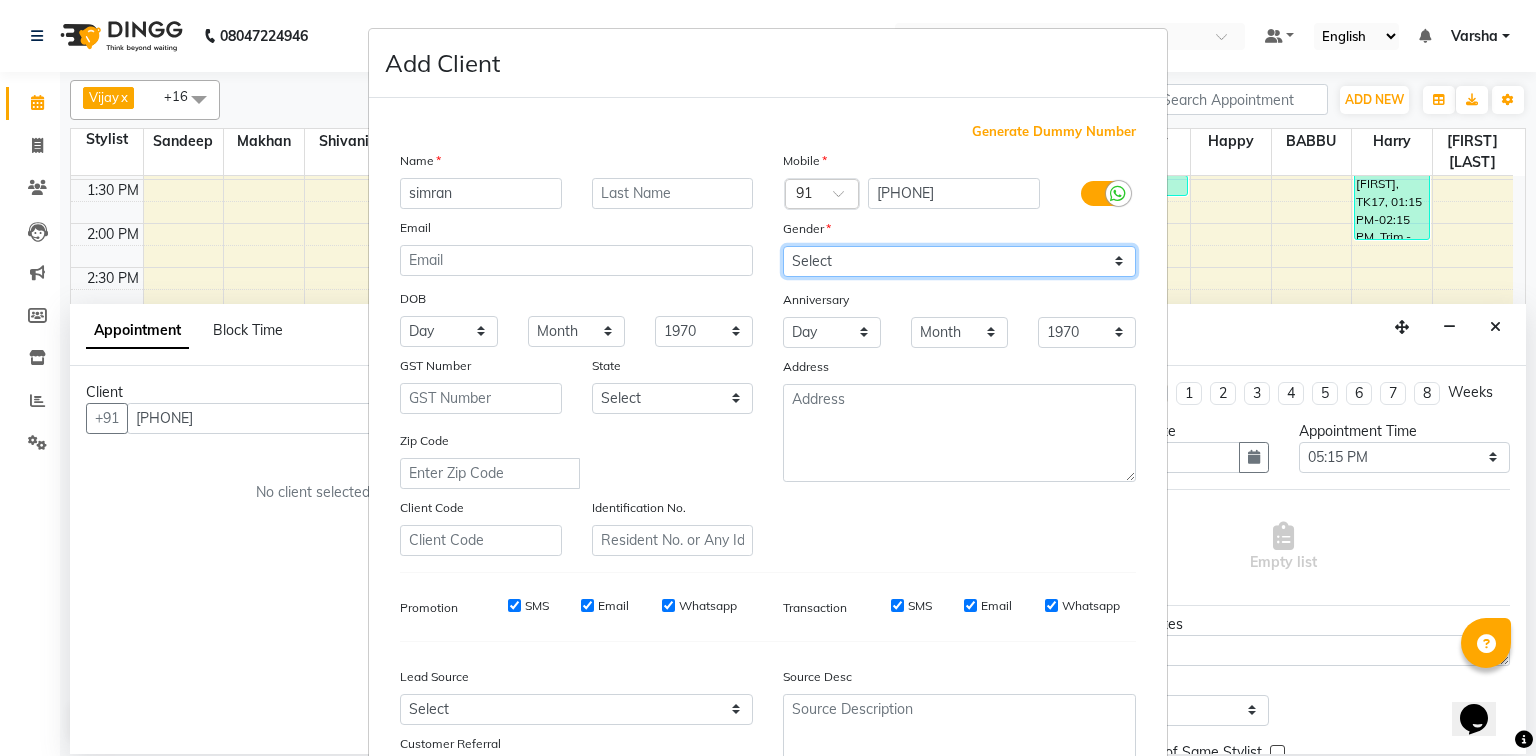 click on "Select Male Female Other Prefer Not To Say" at bounding box center [959, 261] 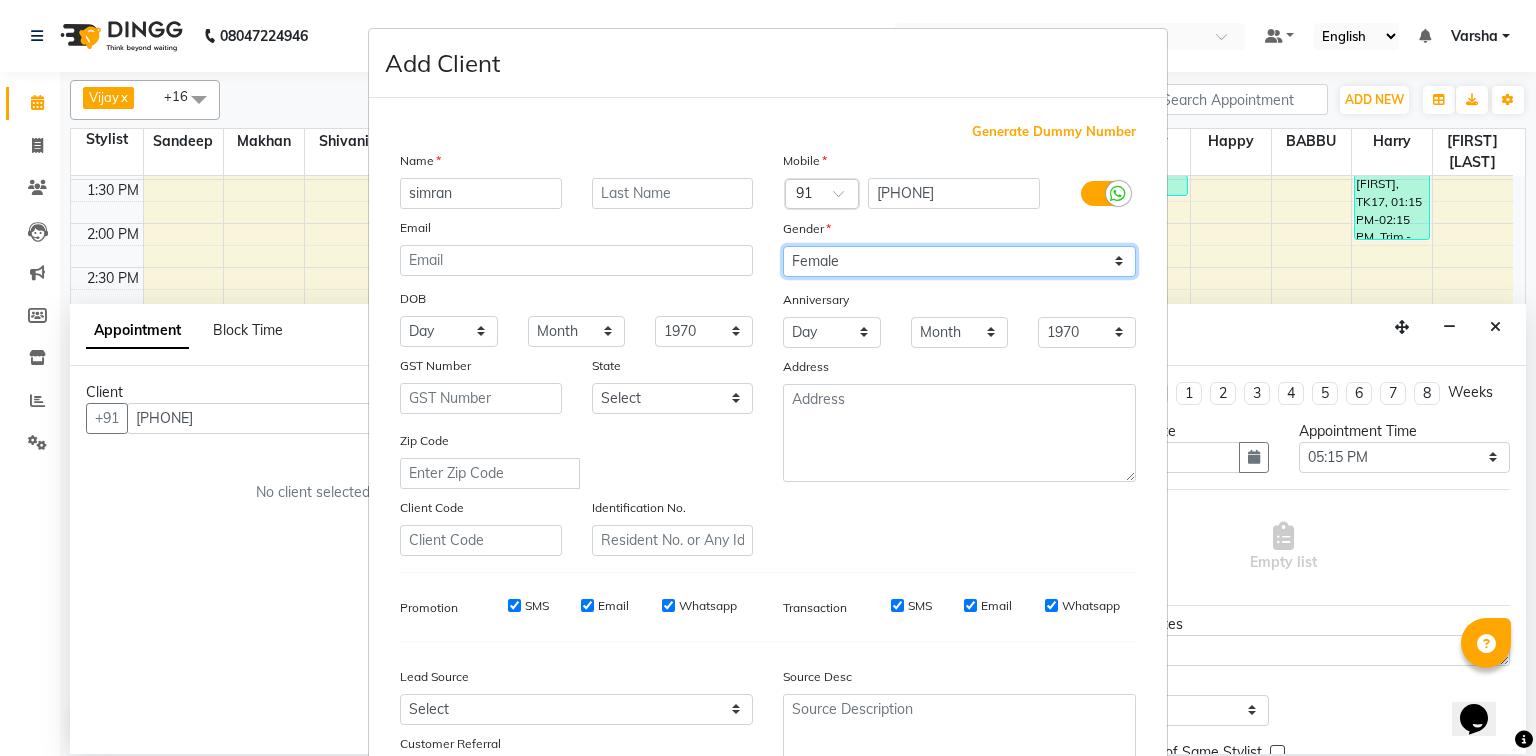 click on "Select Male Female Other Prefer Not To Say" at bounding box center (959, 261) 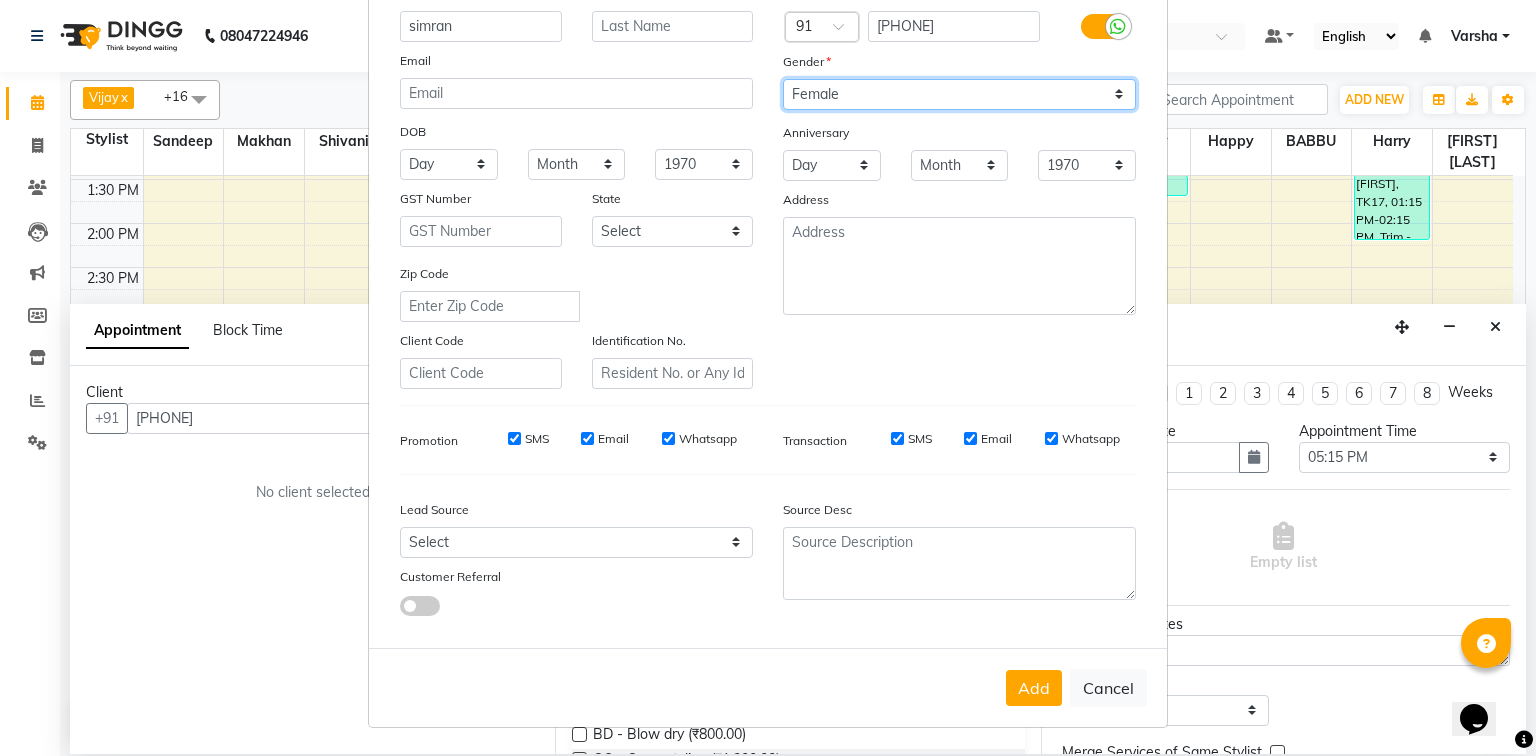 scroll, scrollTop: 176, scrollLeft: 0, axis: vertical 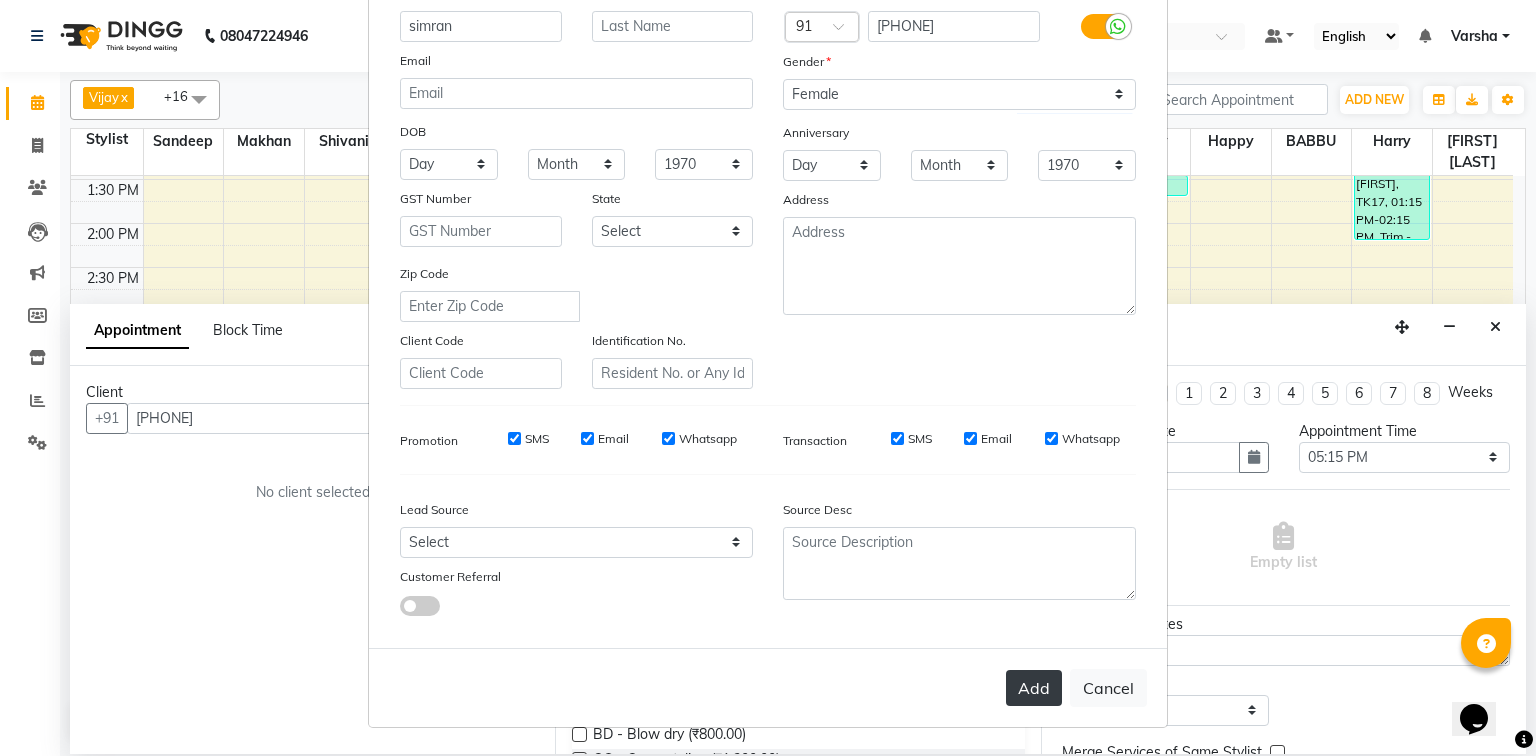 click on "Add" at bounding box center [1034, 688] 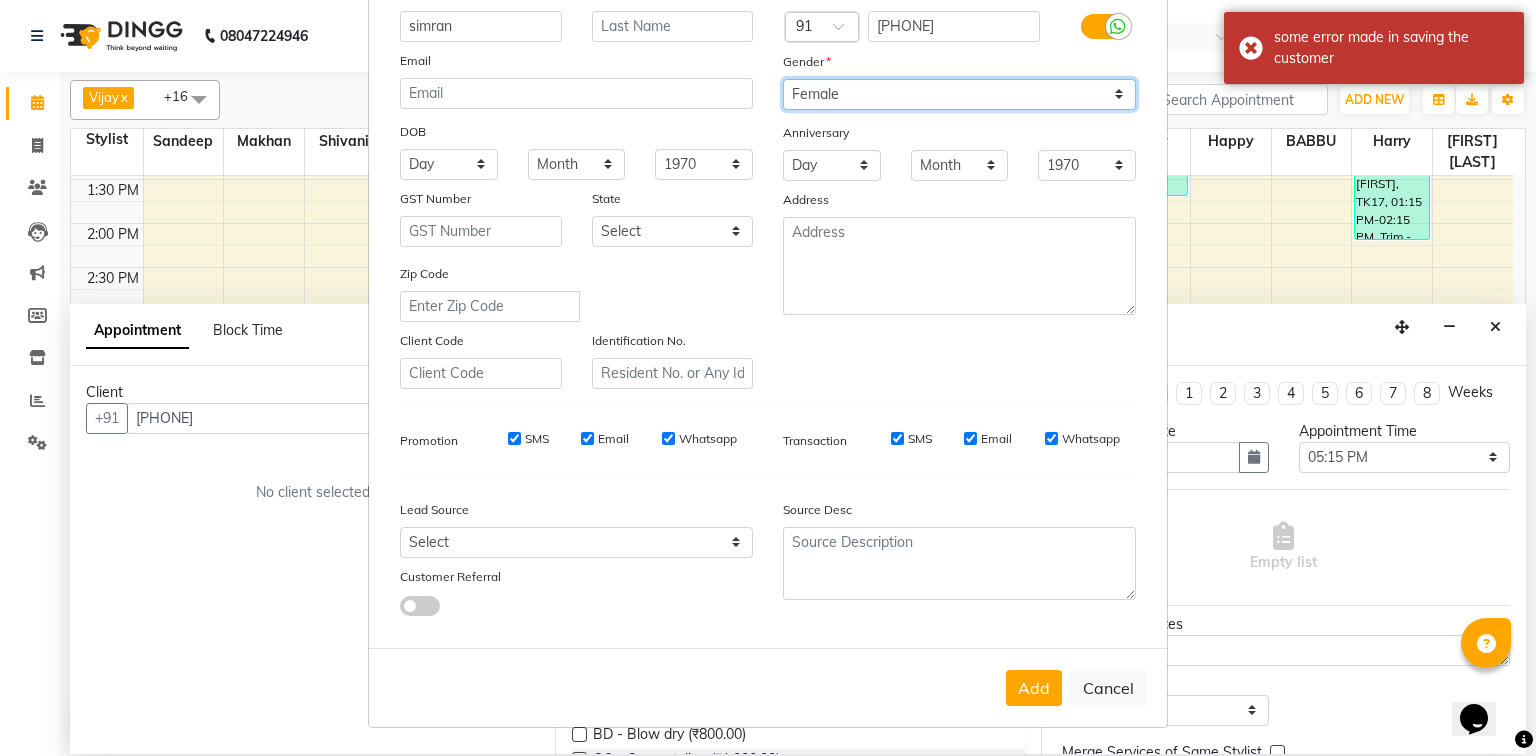 click on "Select Male Female Other Prefer Not To Say" at bounding box center [959, 94] 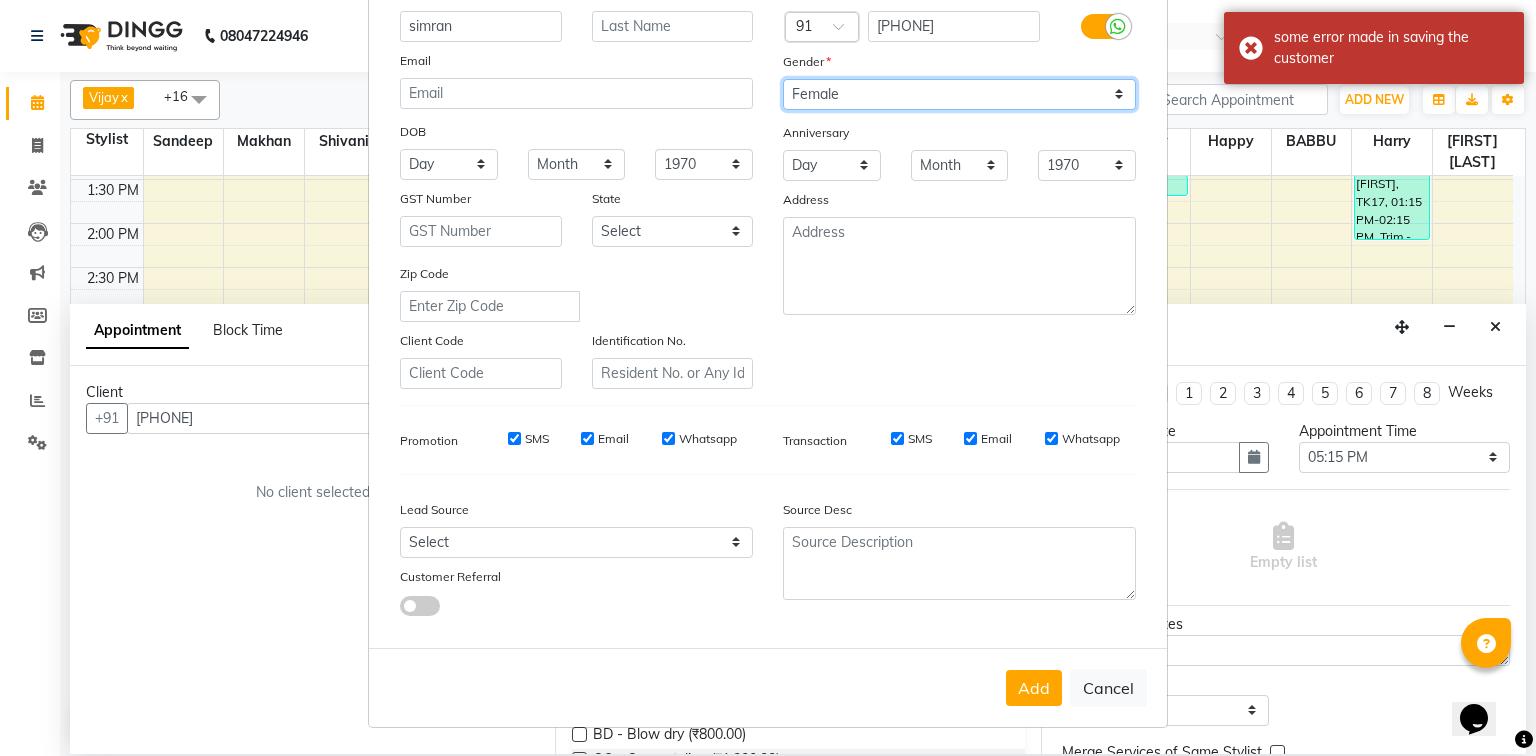 click on "Select Male Female Other Prefer Not To Say" at bounding box center [959, 94] 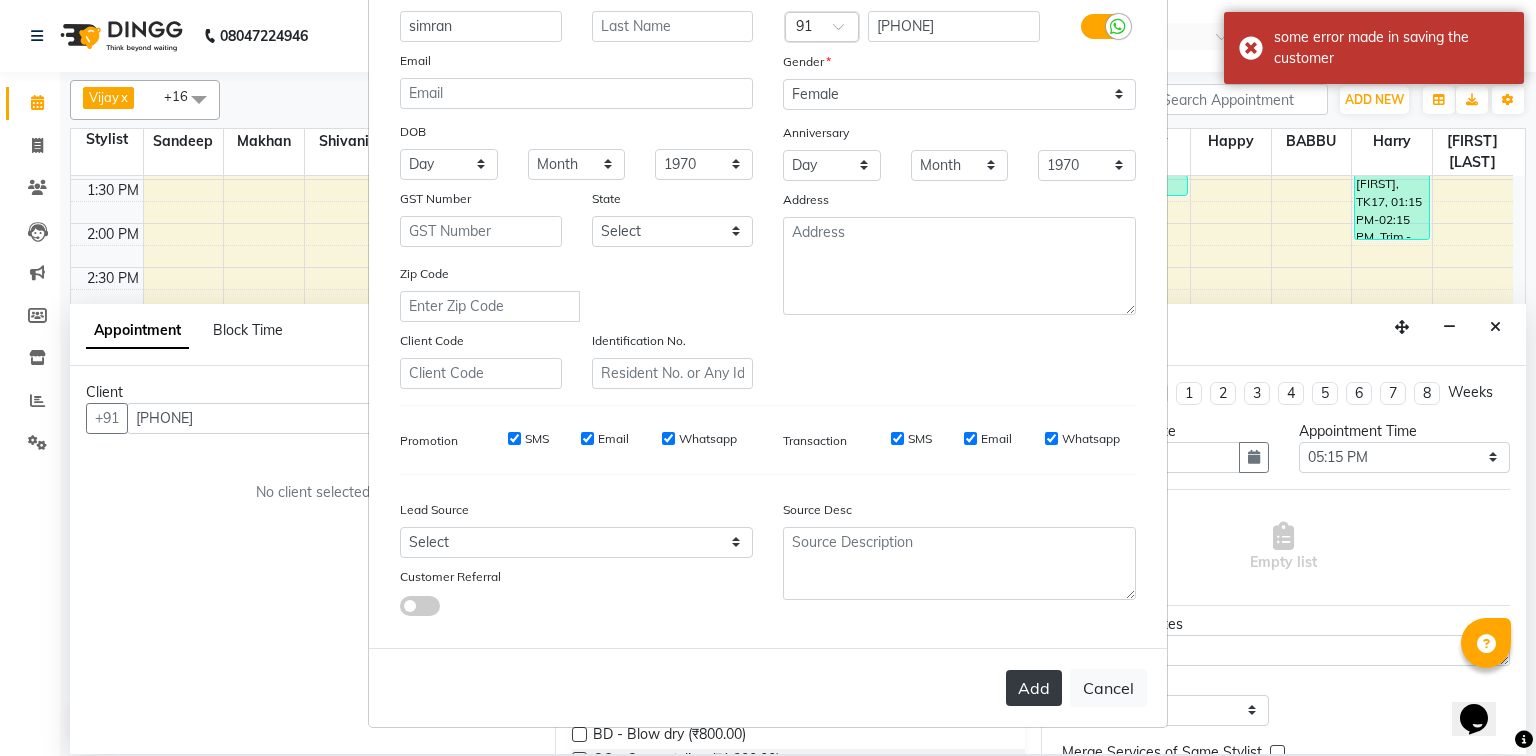 click on "Add" at bounding box center (1034, 688) 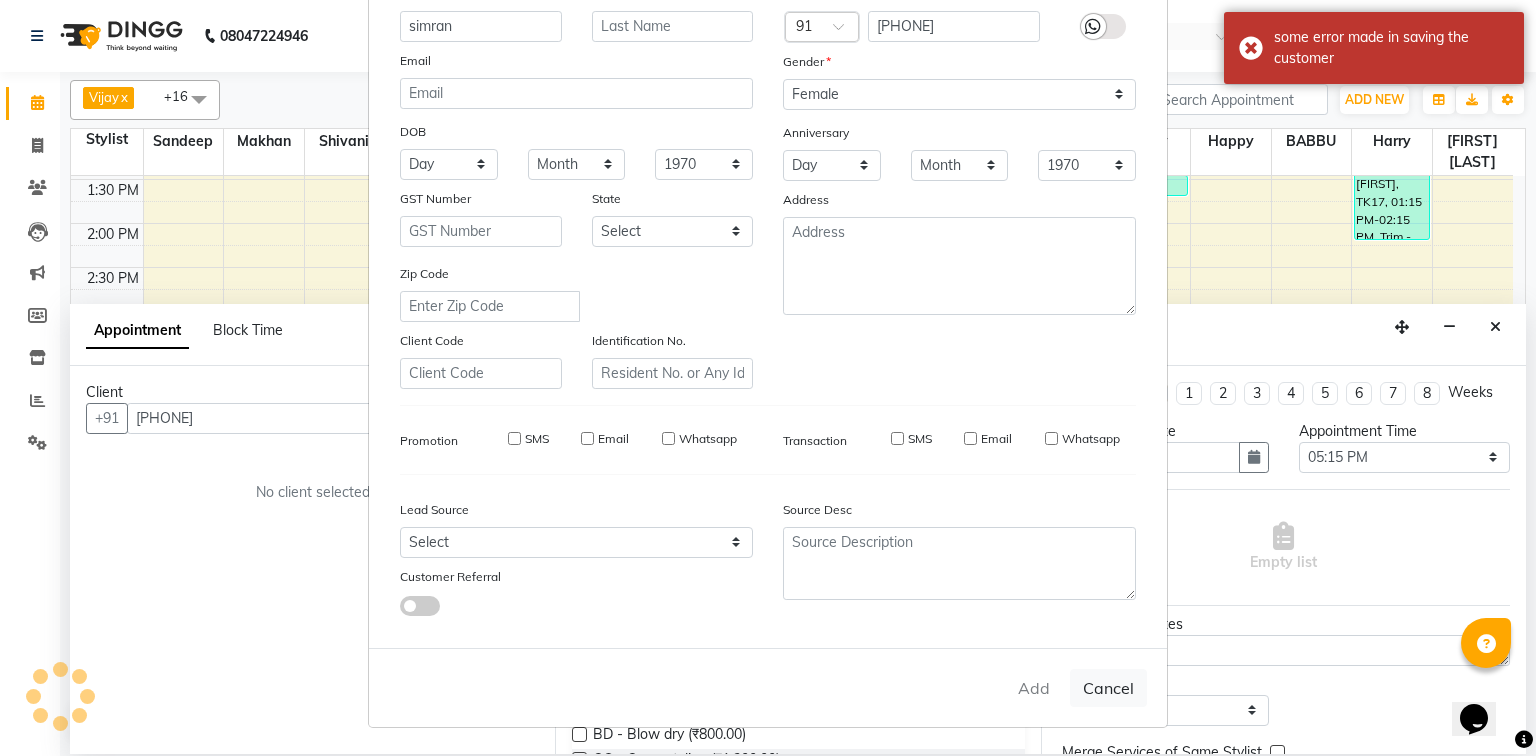 type 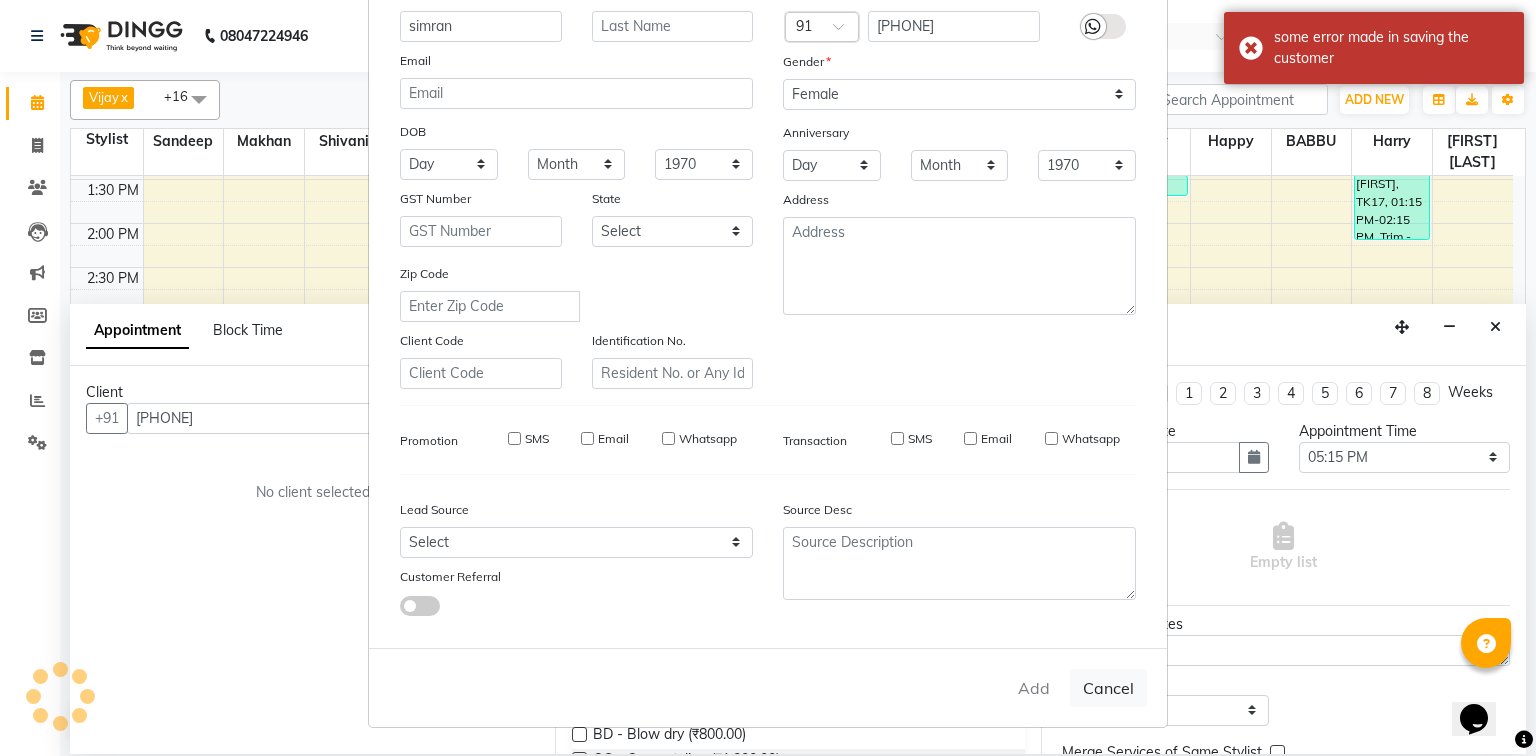 select 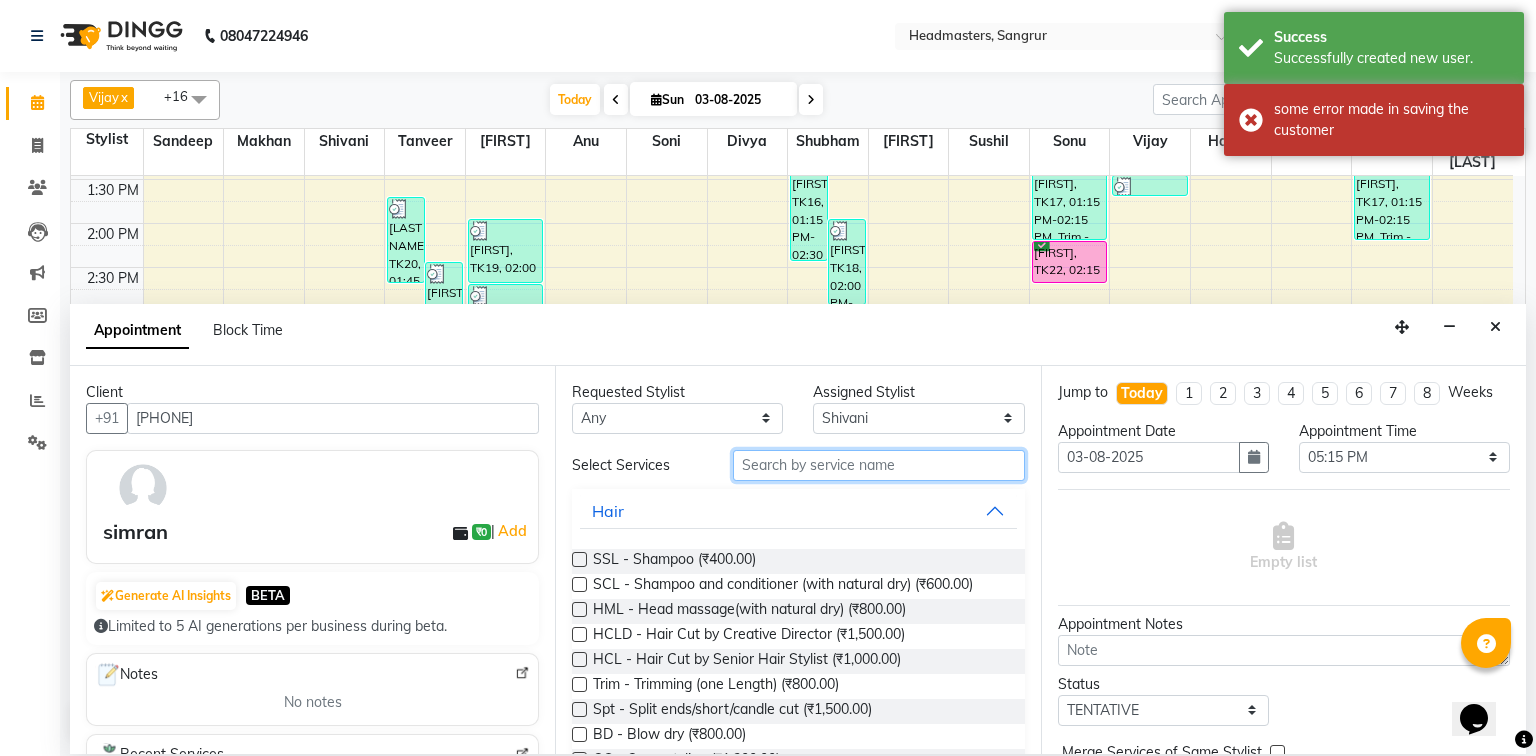 click at bounding box center [879, 465] 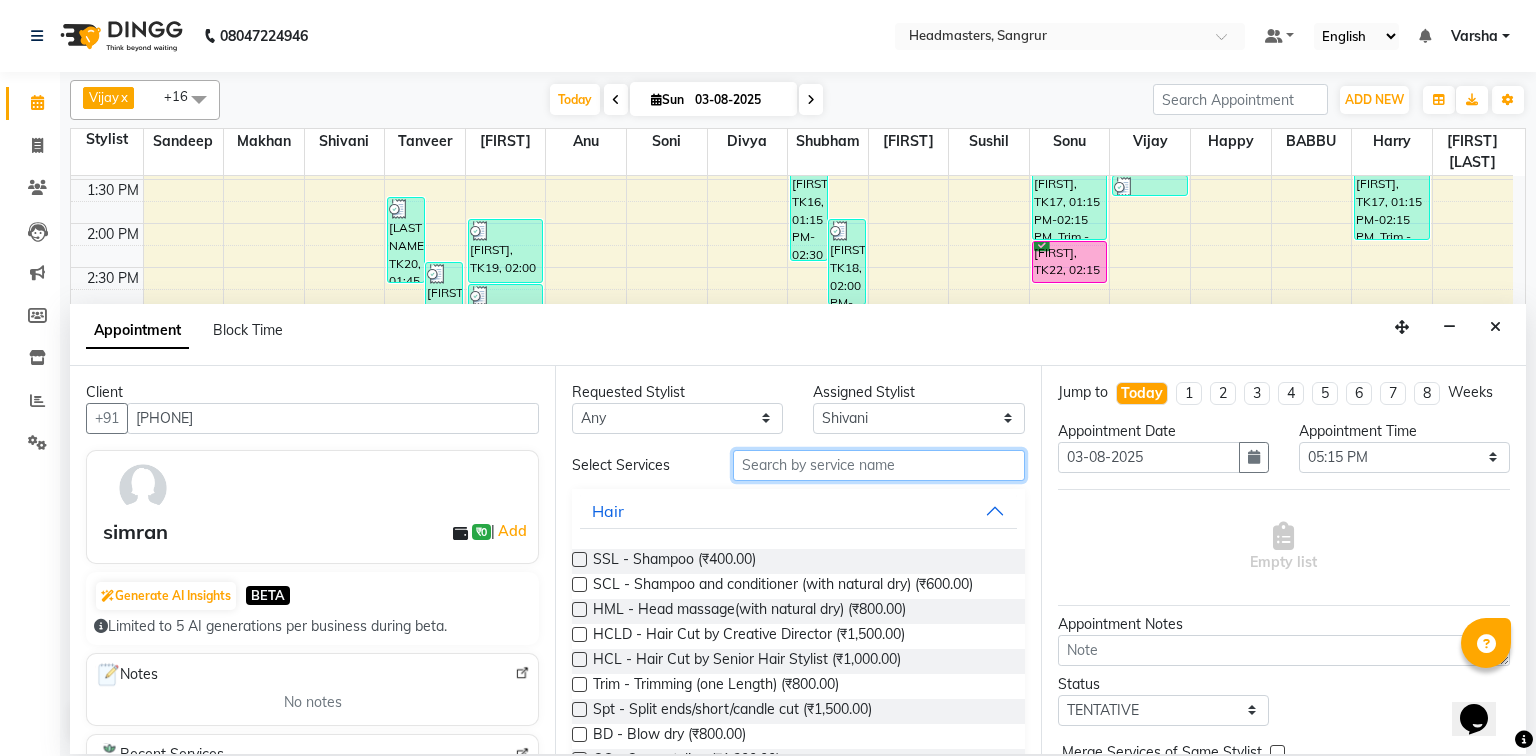 click at bounding box center (879, 465) 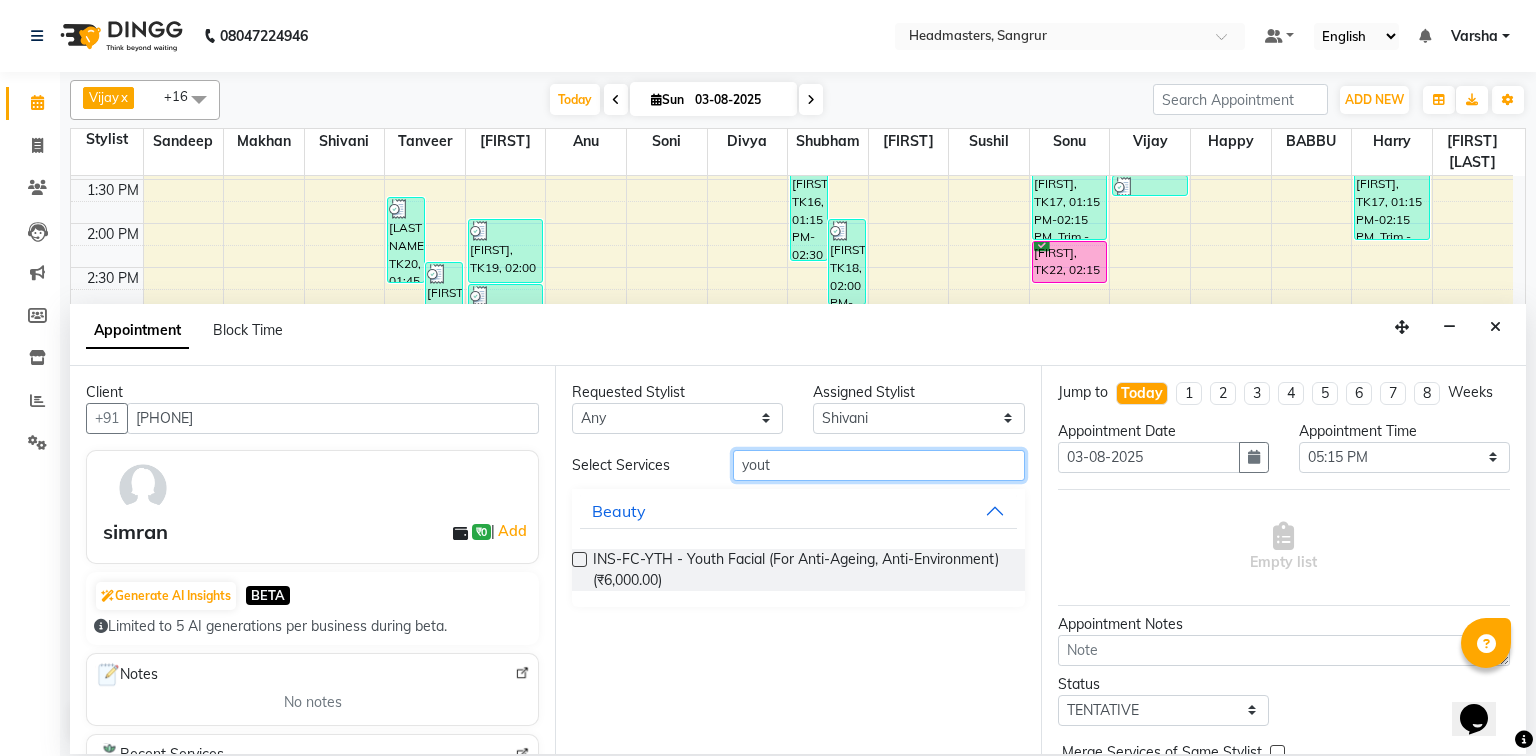 type on "yout" 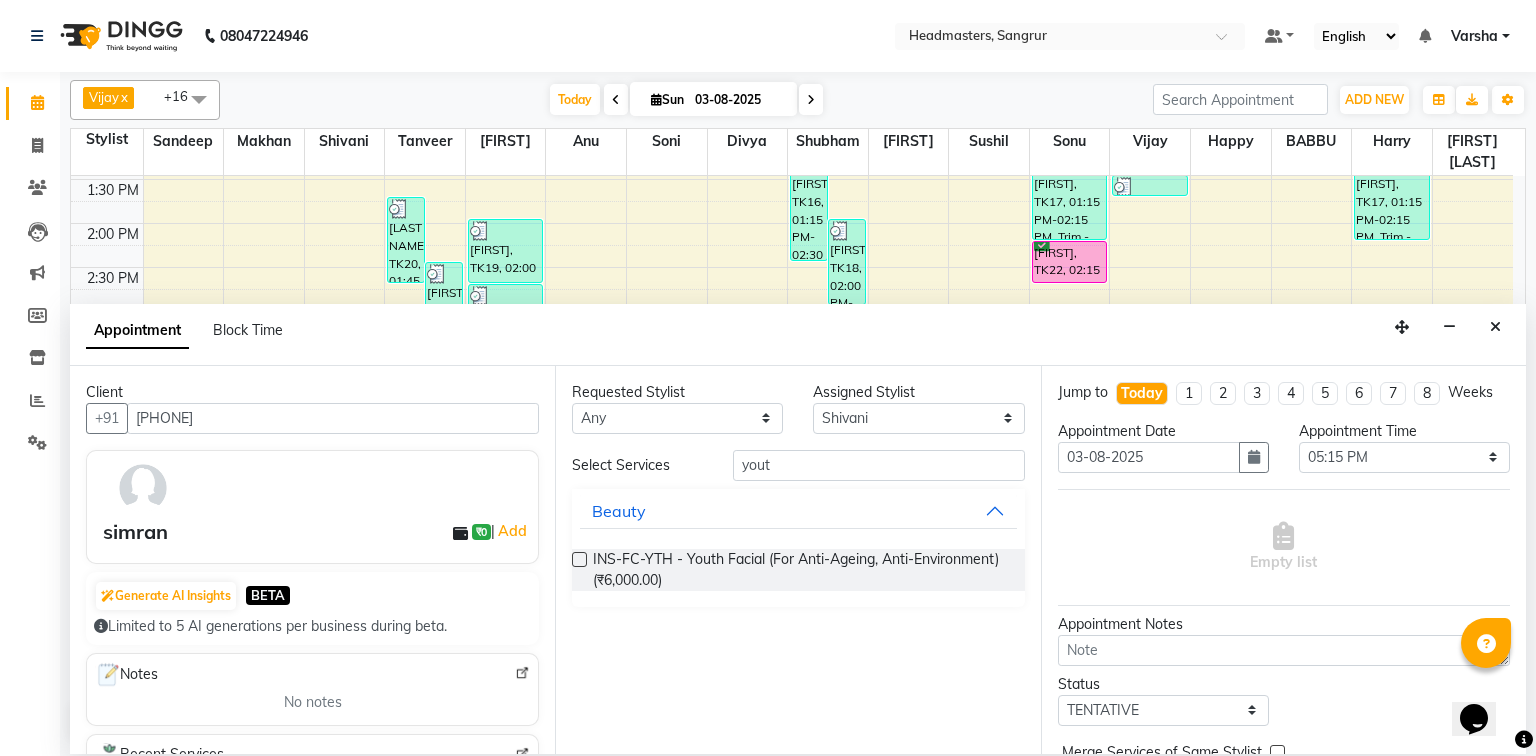 click at bounding box center [579, 559] 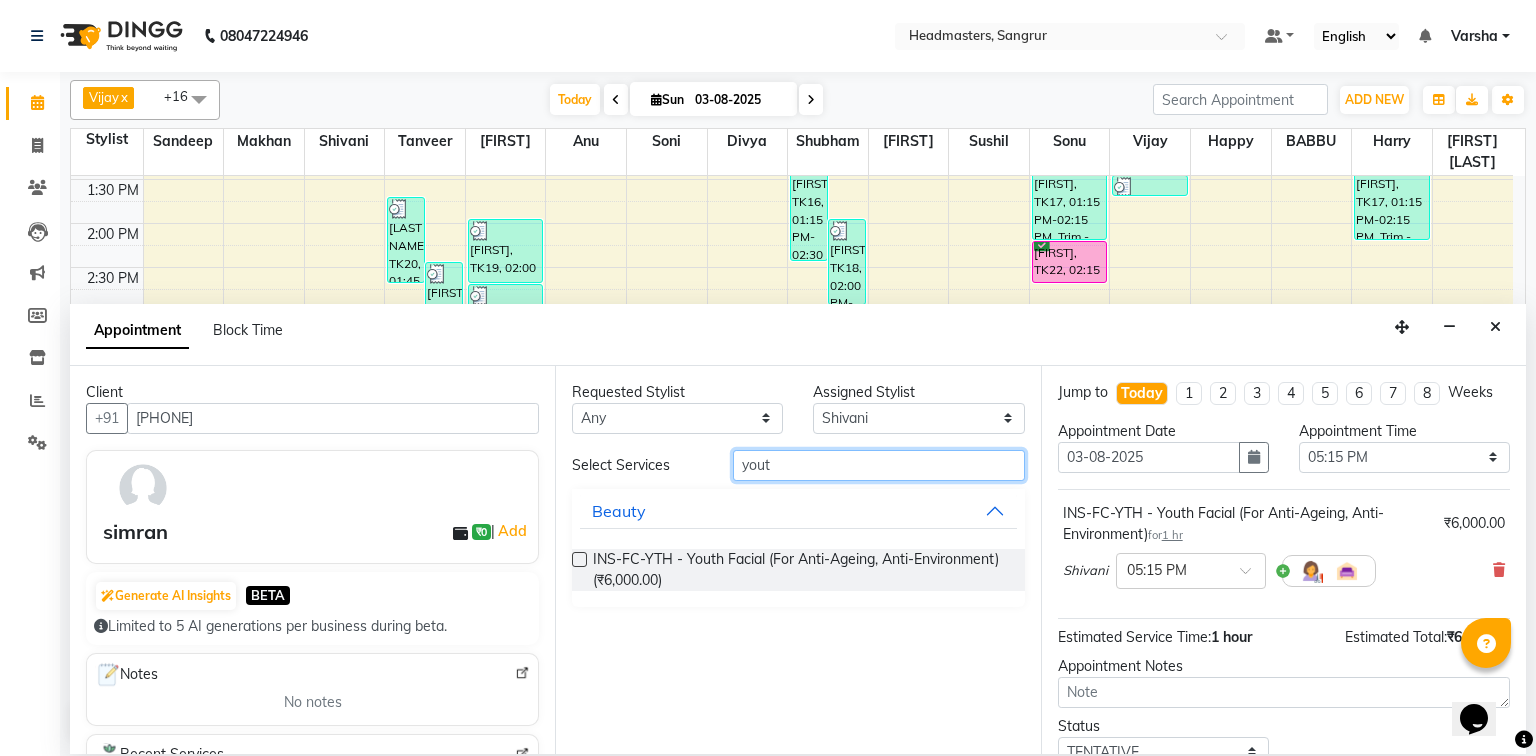 click on "yout" at bounding box center (879, 465) 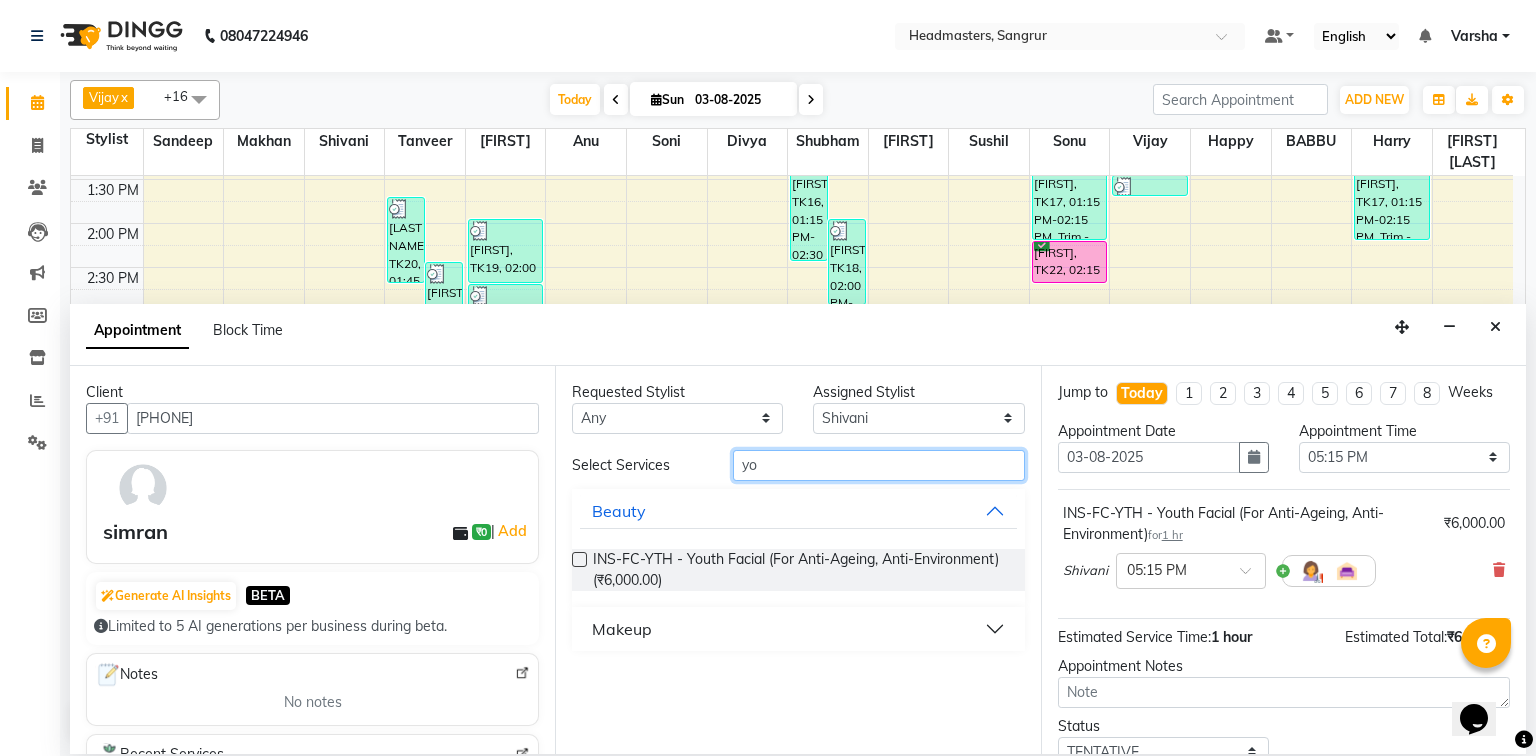 type on "y" 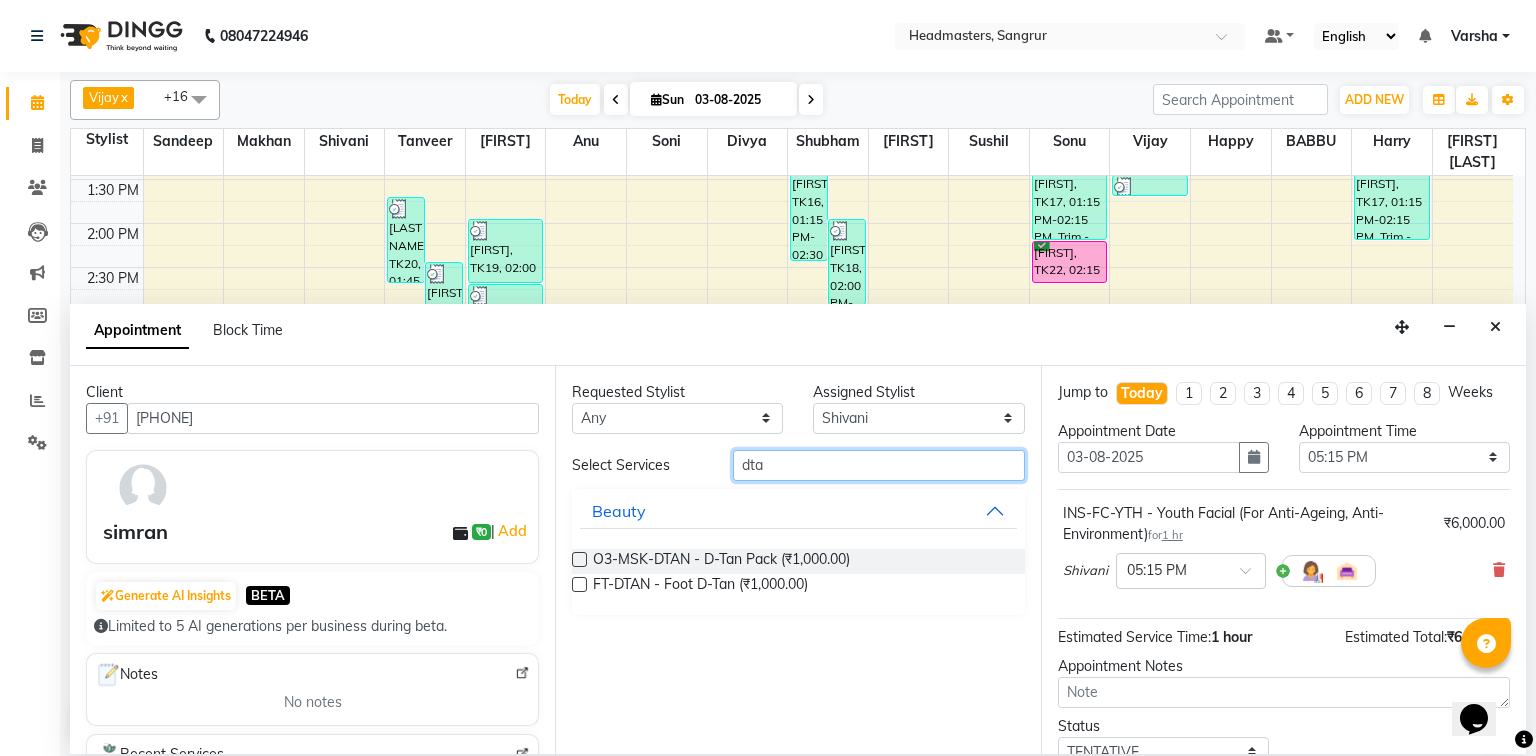 type on "dta" 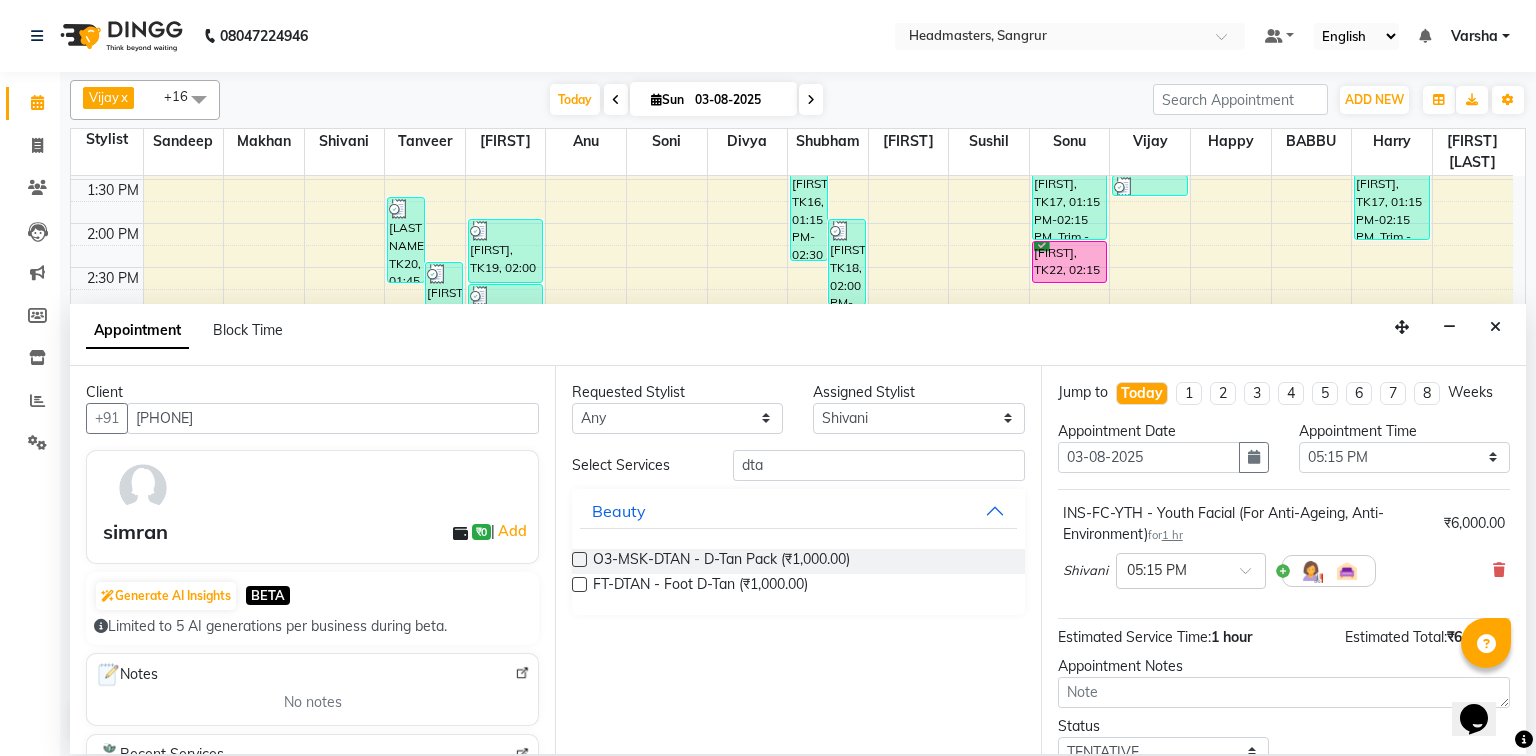 click at bounding box center (579, 559) 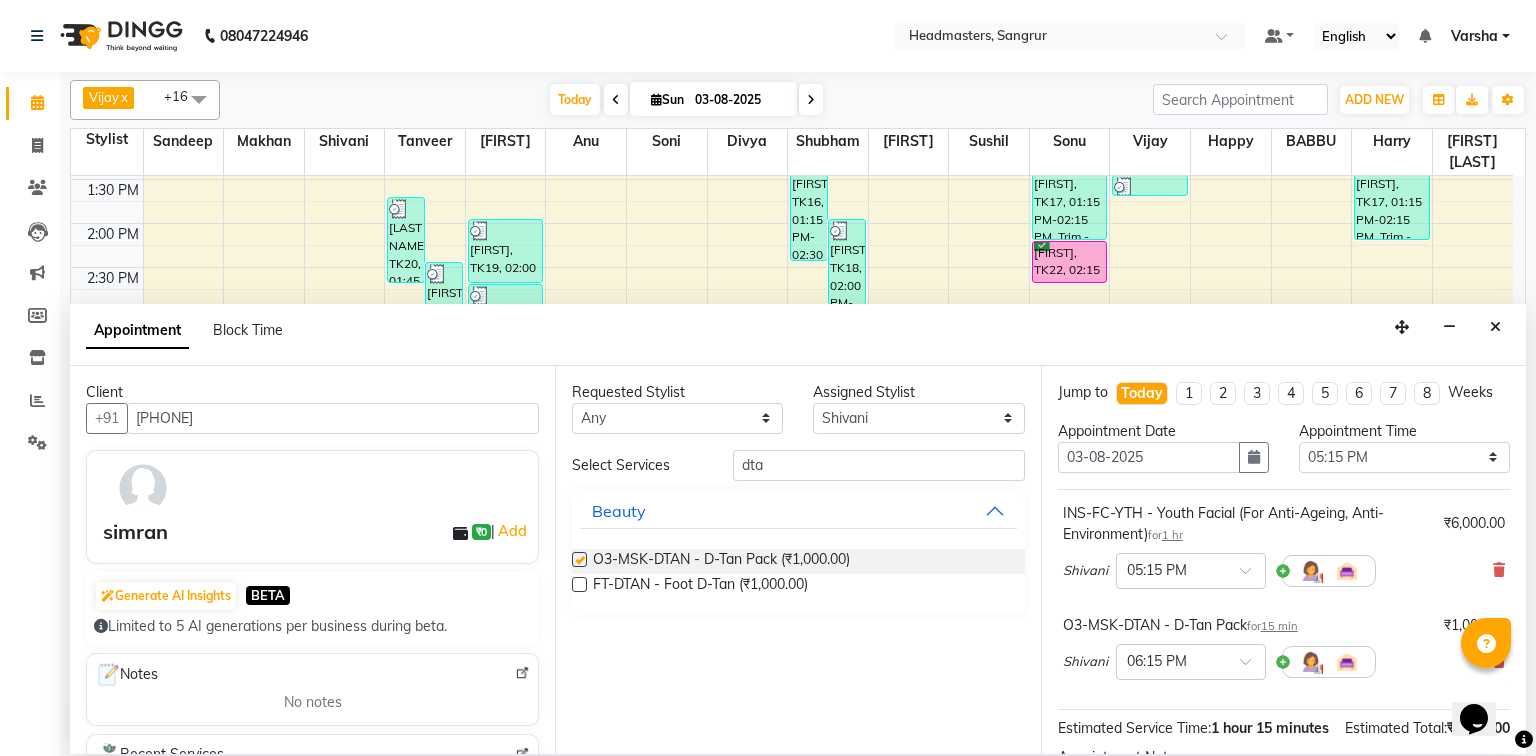 checkbox on "false" 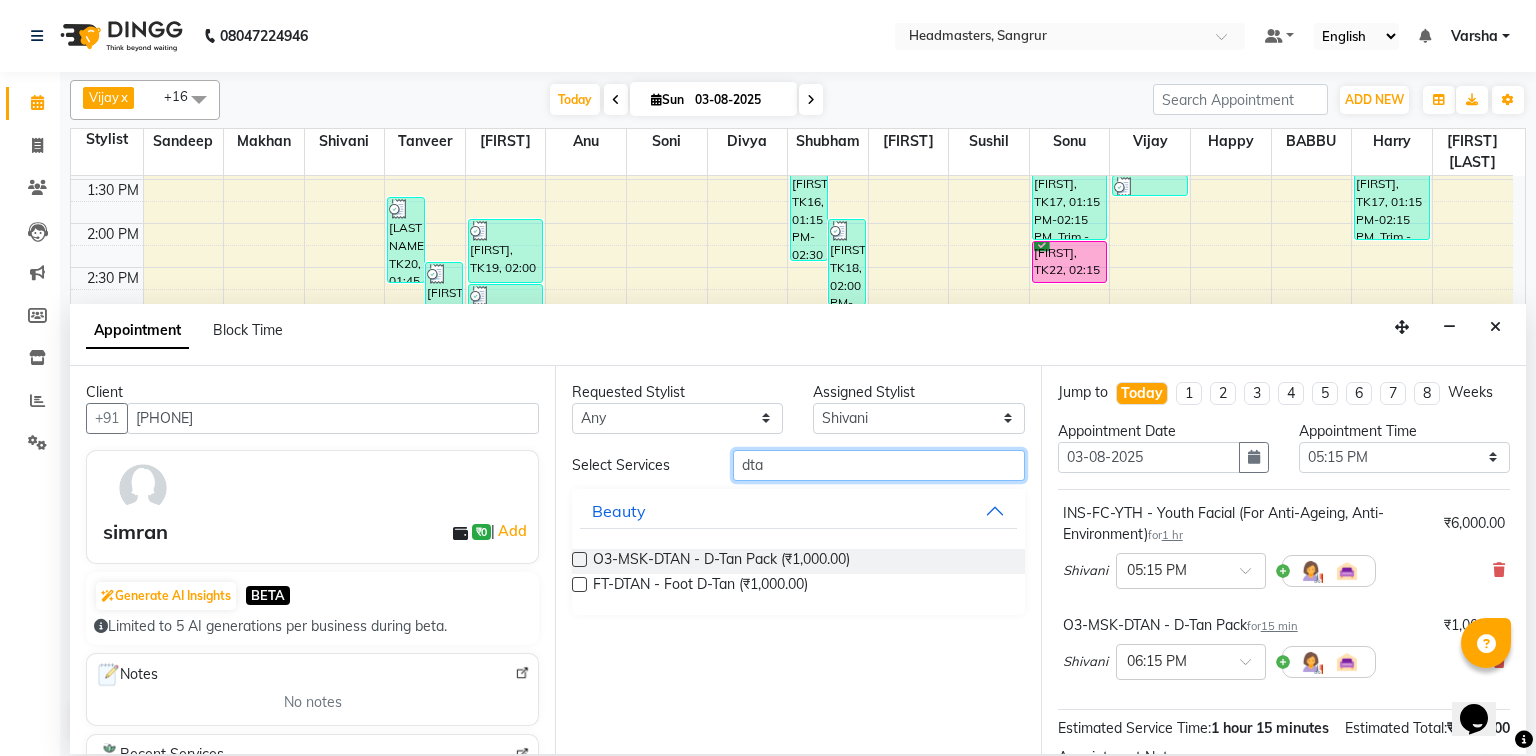 click on "dta" at bounding box center (879, 465) 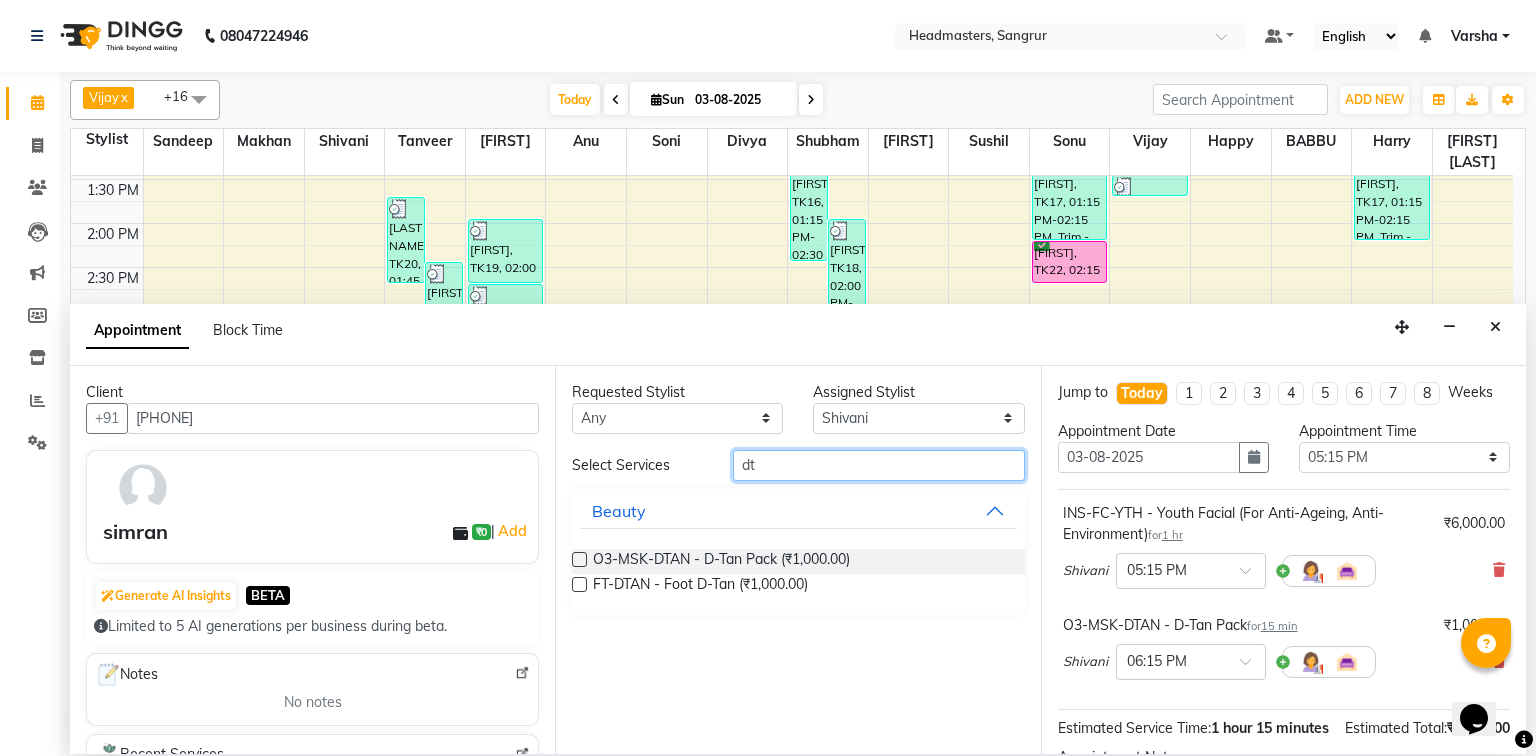 type on "d" 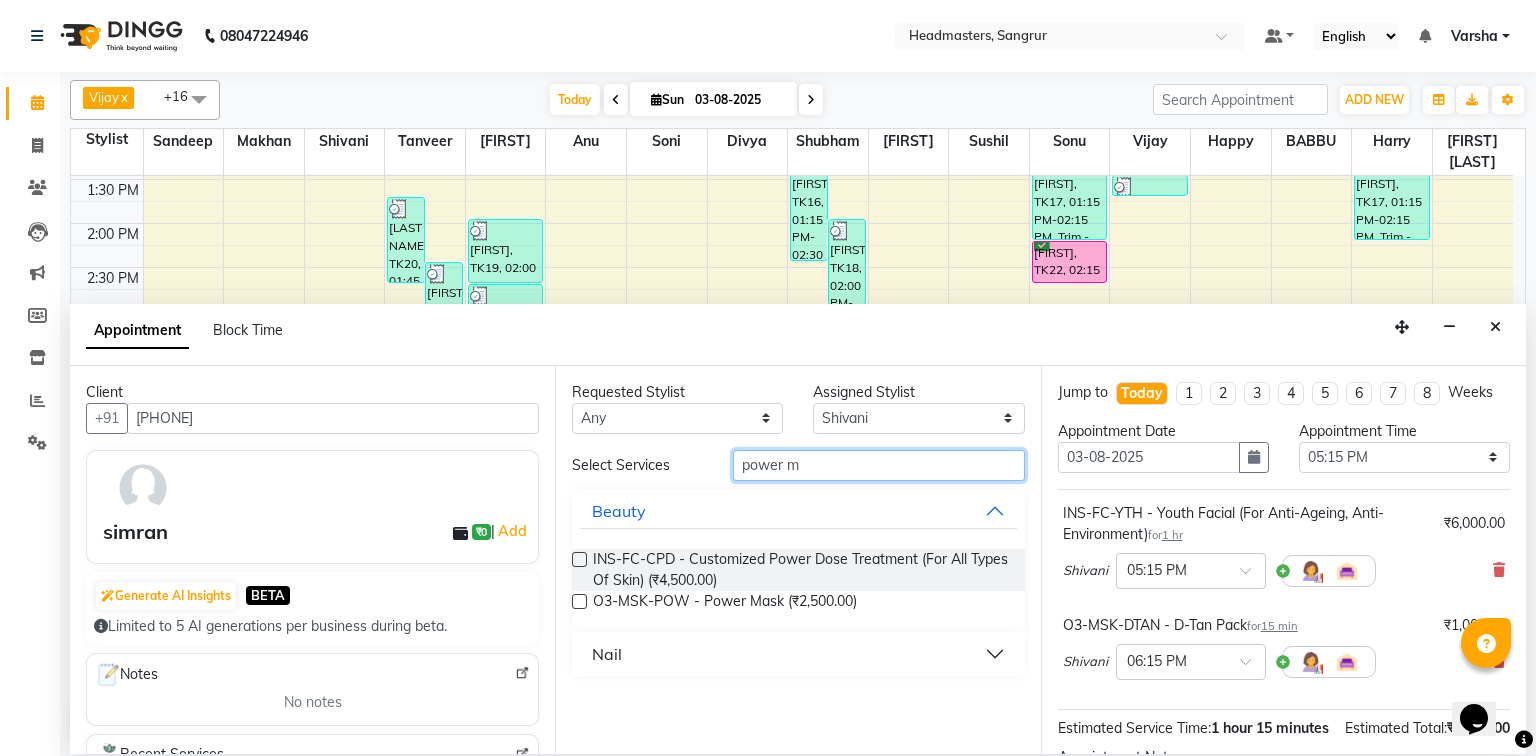 type on "power m" 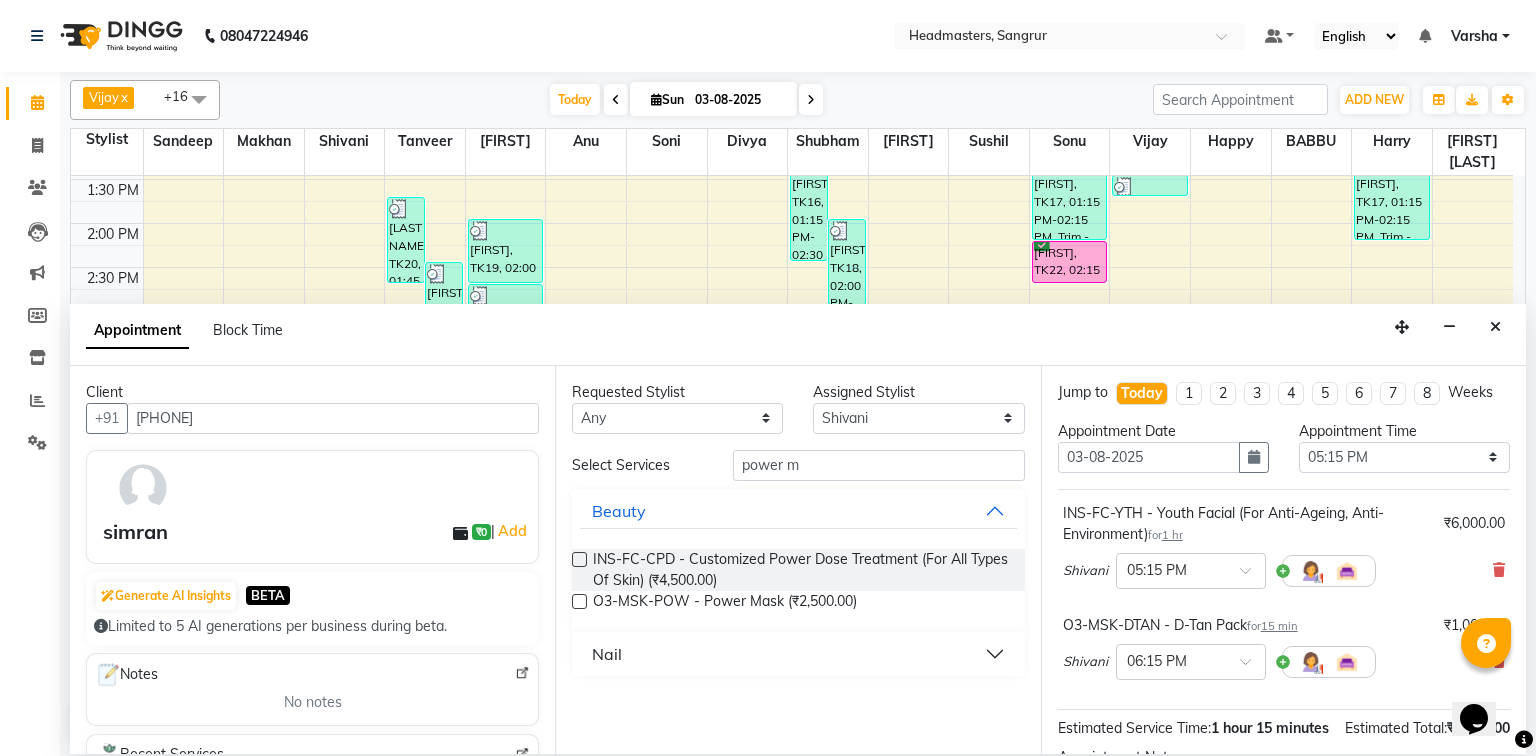click at bounding box center (579, 601) 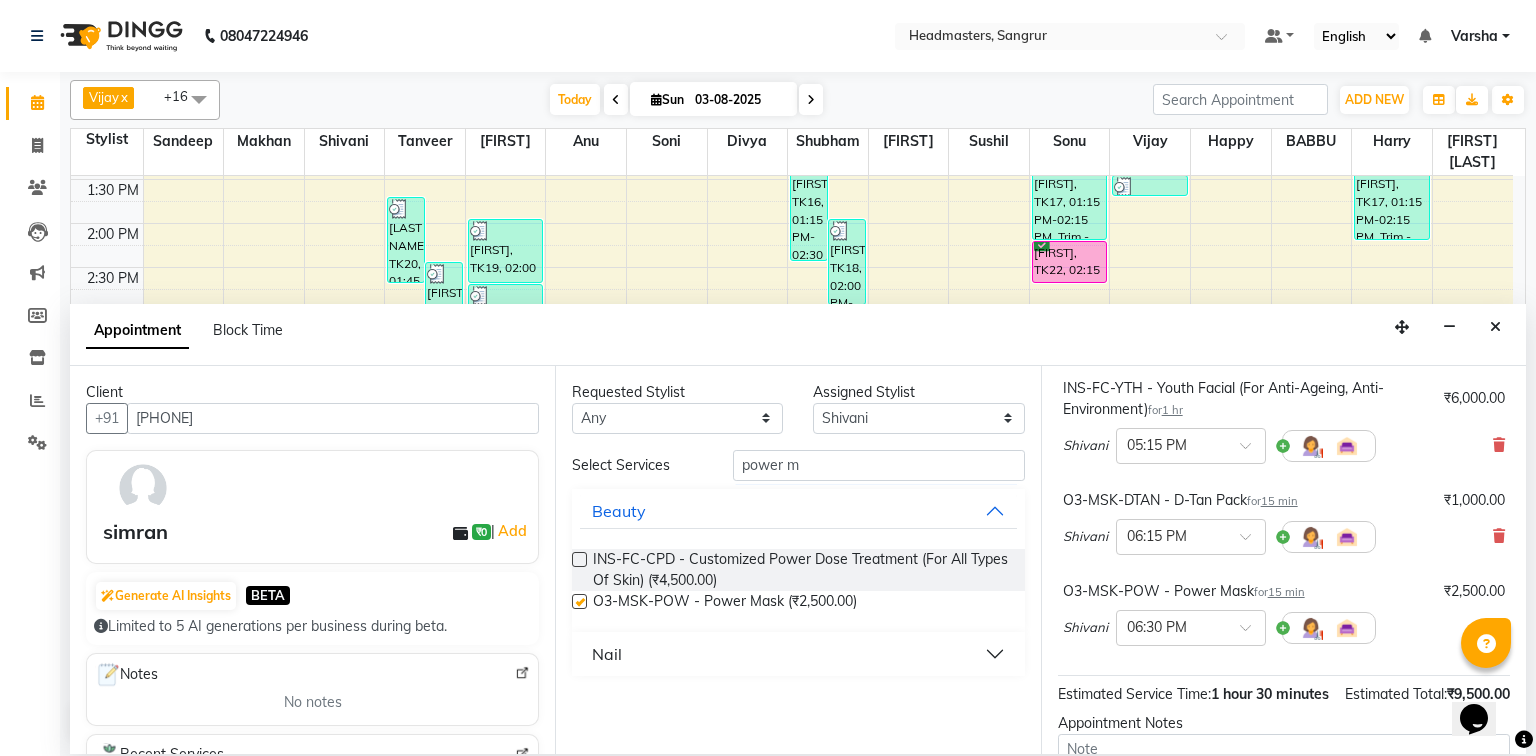 checkbox on "false" 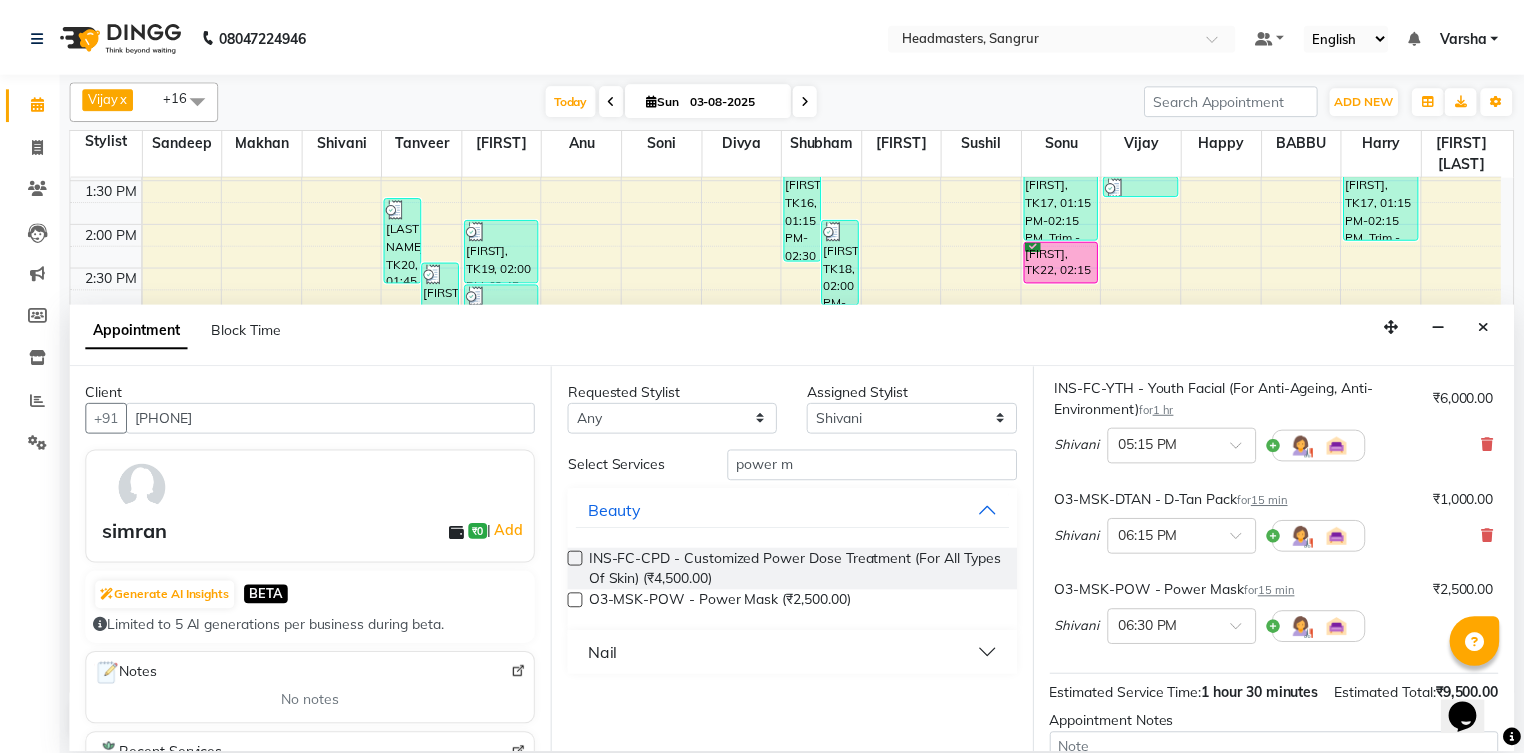 scroll, scrollTop: 309, scrollLeft: 0, axis: vertical 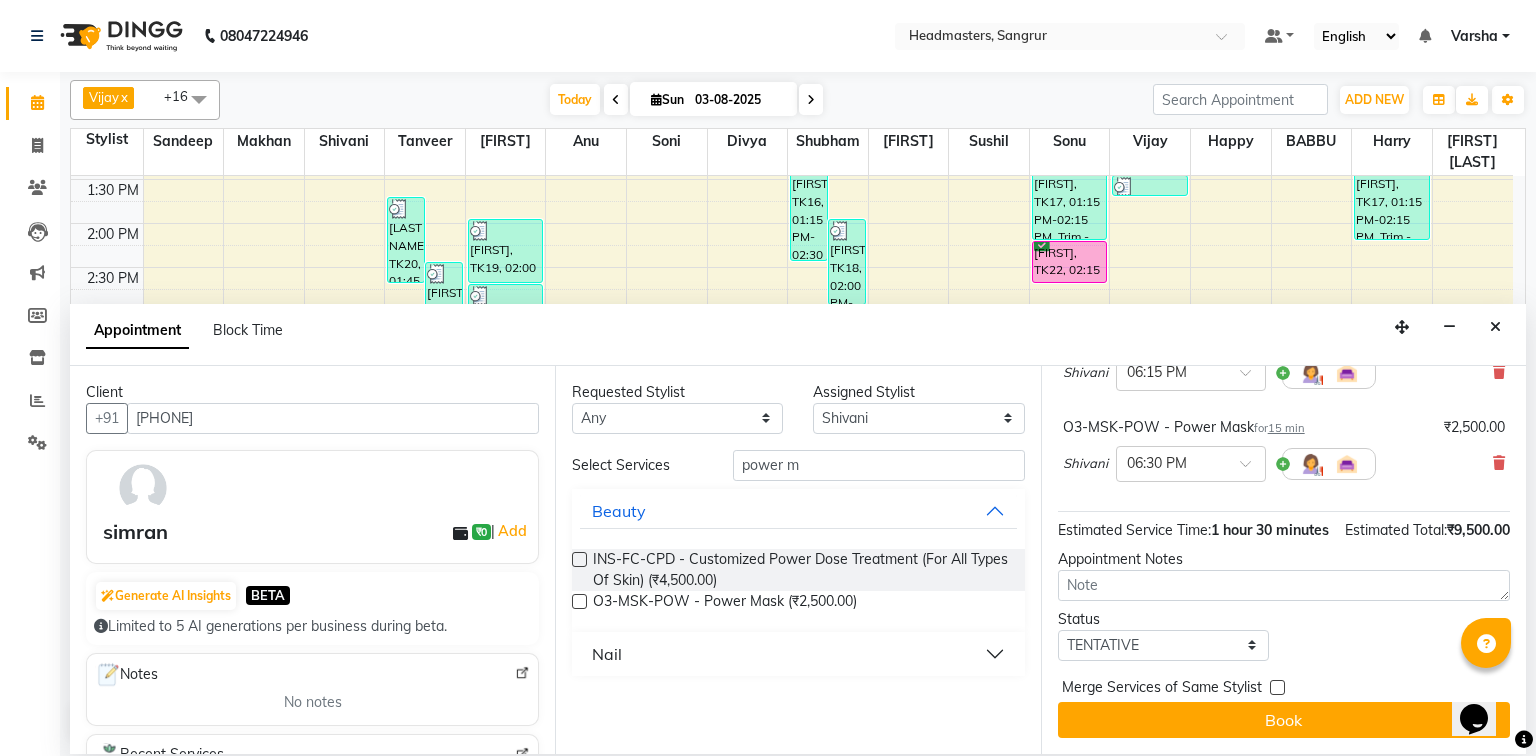 click on "Jump to Today 1 2 3 4 5 6 7 8 Weeks Appointment Date 03-08-2025 Appointment Time Select 09:00 AM 09:15 AM 09:30 AM 09:45 AM 10:00 AM 10:15 AM 10:30 AM 10:45 AM 11:00 AM 11:15 AM 11:30 AM 11:45 AM 12:00 PM 12:15 PM 12:30 PM 12:45 PM 01:00 PM 01:15 PM 01:30 PM 01:45 PM 02:00 PM 02:15 PM 02:30 PM 02:45 PM 03:00 PM 03:15 PM 03:30 PM 03:45 PM 04:00 PM 04:15 PM 04:30 PM 04:45 PM 05:00 PM 05:15 PM 05:30 PM 05:45 PM 06:00 PM 06:15 PM 06:30 PM 06:45 PM 07:00 PM 07:15 PM 07:30 PM 07:45 PM 08:00 PM INS-FC-YTH  - Youth Facial (For Anti-Ageing, Anti-Environment)   for  1 hr ₹6,000.00 [FIRST] × 05:15 PM O3-MSK-DTAN  - D-Tan Pack   for  15 min ₹1,000.00 [FIRST] × 06:15 PM O3-MSK-POW - Power Mask   for  15 min ₹2,500.00 [FIRST] × 06:30 PM Estimated Service Time:  1 hour 30 minutes Estimated Total:  ₹9,500.00 Appointment Notes Status Select TENTATIVE CONFIRM CHECK-IN UPCOMING Merge Services of Same Stylist  Book" at bounding box center [1283, 560] 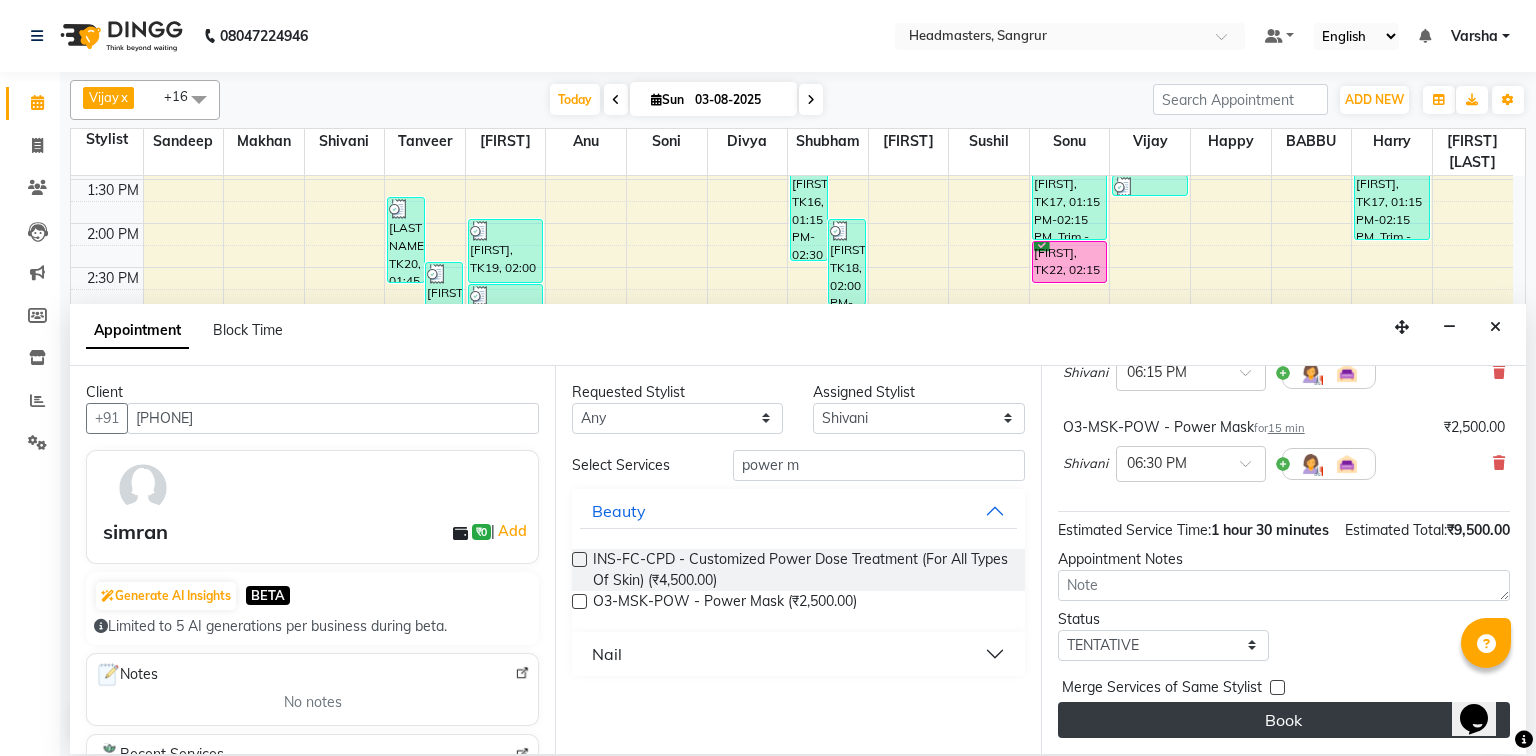 click on "Book" at bounding box center [1284, 720] 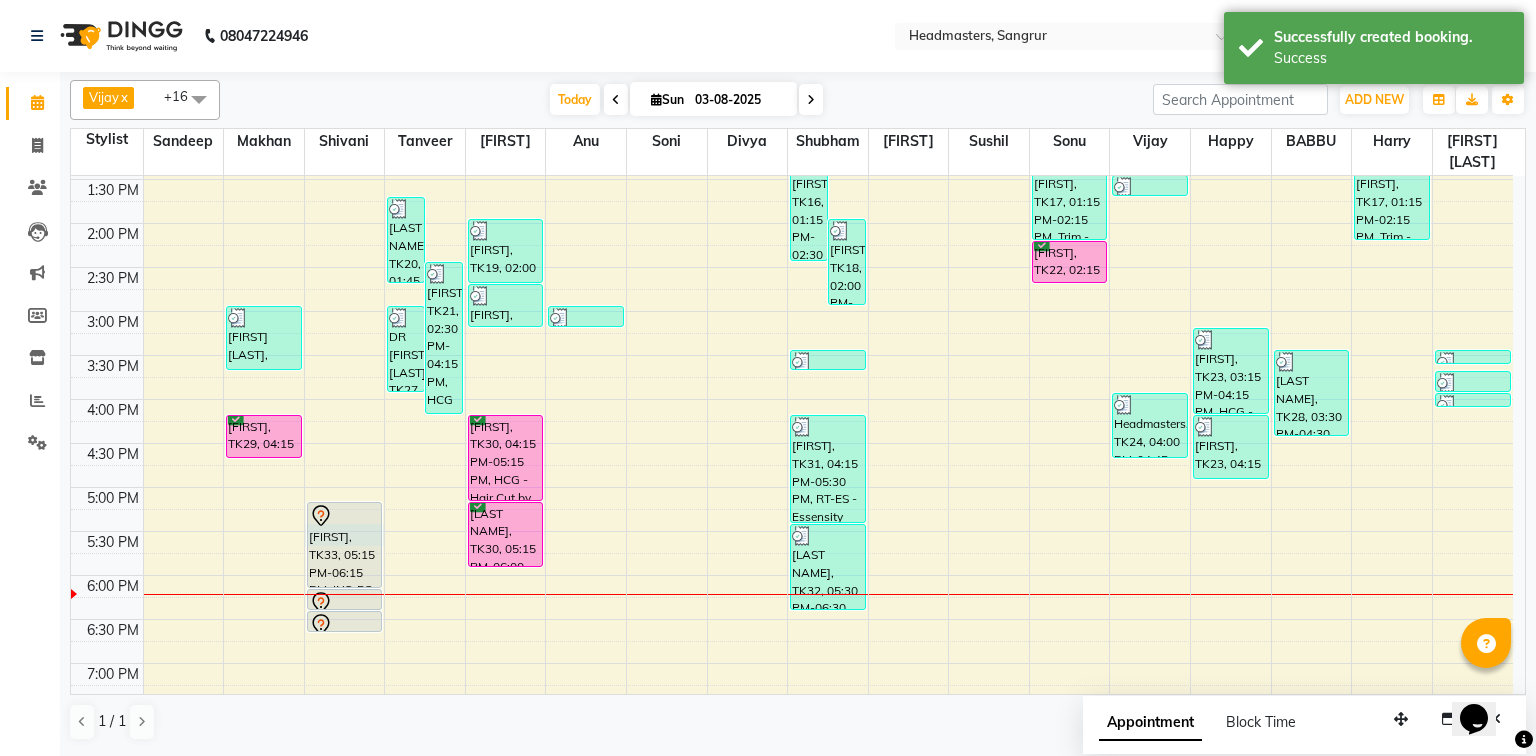 click on "8:00 AM 8:30 AM 9:00 AM 9:30 AM 10:00 AM 10:30 AM 11:00 AM 11:30 AM 12:00 PM 12:30 PM 1:00 PM 1:30 PM 2:00 PM 2:30 PM 3:00 PM 3:30 PM 4:00 PM 4:30 PM 5:00 PM 5:30 PM 6:00 PM 6:30 PM 7:00 PM 7:30 PM 8:00 PM 8:30 PM     [LAST NAME], TK08, 11:30 AM-12:00 PM, PH-SPA - Premium Hair Spa     [LAST NAME], TK03, 10:15 AM-10:45 AM, HCG - Hair Cut by Senior Hair Stylist     [FIRST], TK04, 10:45 AM-11:00 AM, HCG - Hair Cut by Senior Hair Stylist     [FIRST], TK04, 11:00 AM-12:15 PM, BRD - Beard,HCG - Hair Cut by Senior Hair Stylist,GG-igora - Igora Global     [FIRST] [LAST], TK11, 12:15 PM-12:30 PM, HCG - Hair Cut by Senior Hair Stylist     [FIRST] [LAST], TK25, 03:00 PM-03:45 PM, BRD - Beard     [FIRST], TK29, 04:15 PM-04:45 PM, HCG - Hair Cut by Senior Hair Stylist             [FIRST], TK33, 05:15 PM-06:15 PM, INS-FC-YTH  - Youth Facial (For Anti-Ageing, Anti-Environment)             [FIRST], TK33, 06:15 PM-06:30 PM, O3-MSK-DTAN  - D-Tan Pack             [FIRST], TK33, 06:30 PM-06:45 PM, O3-MSK-POW - Power Mask" at bounding box center (792, 267) 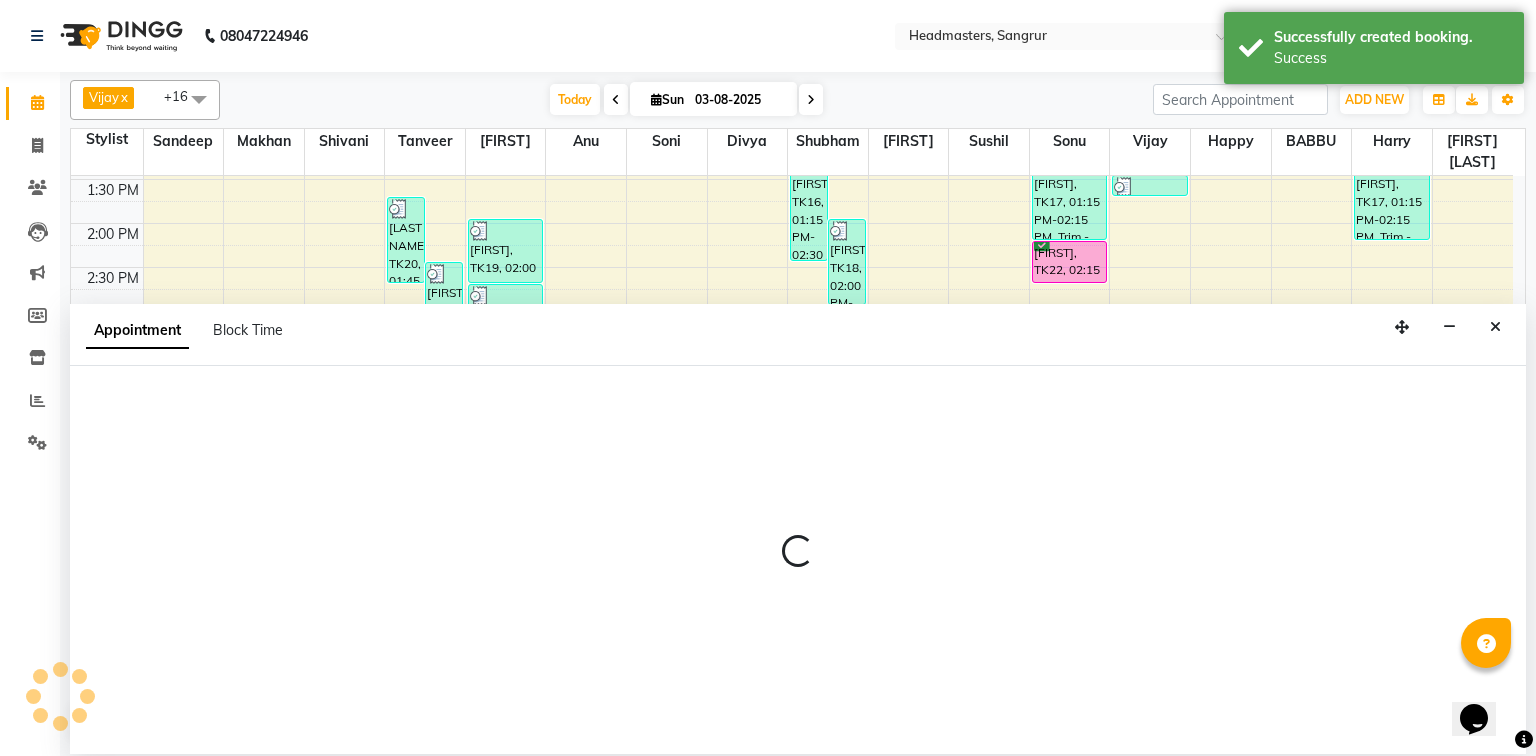 select on "60865" 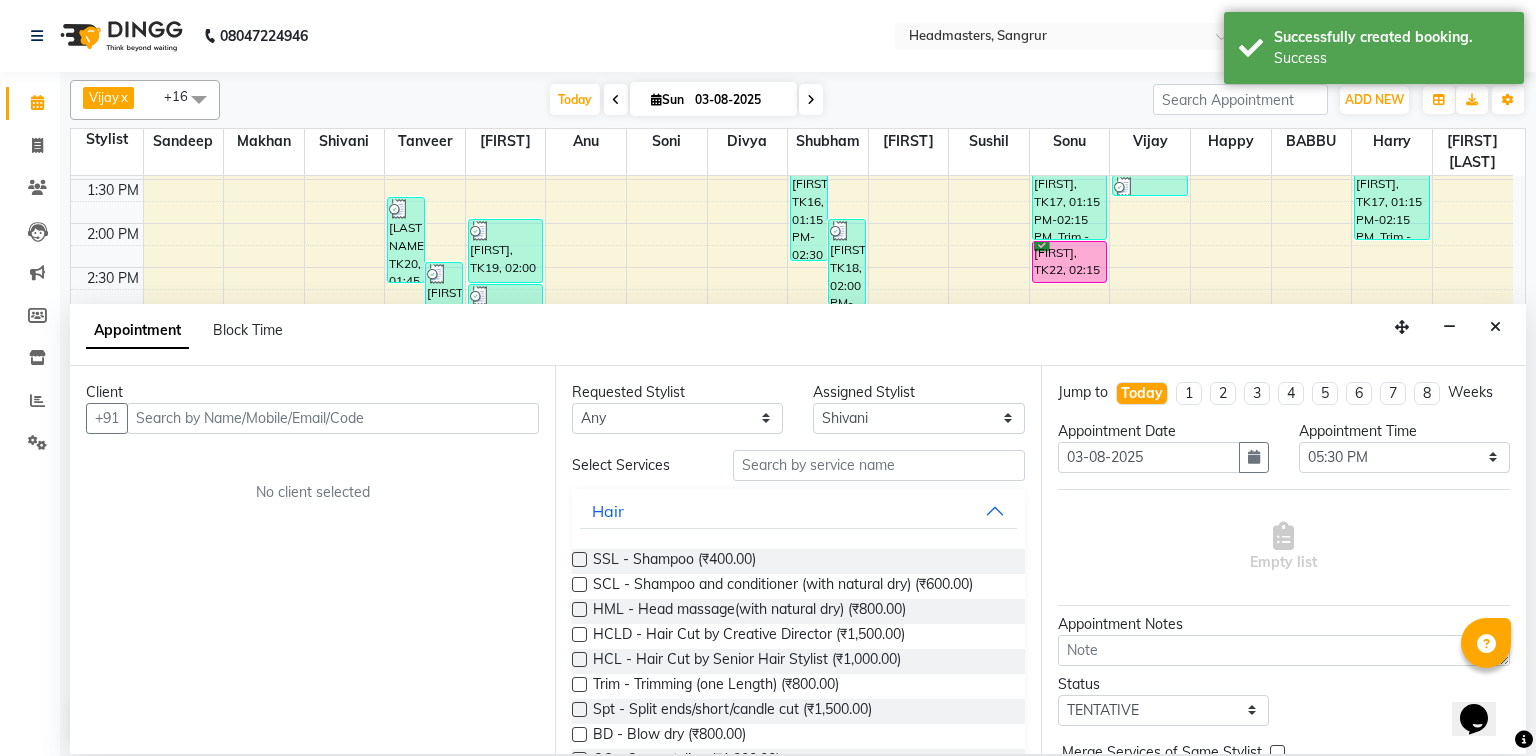 click at bounding box center (1495, 327) 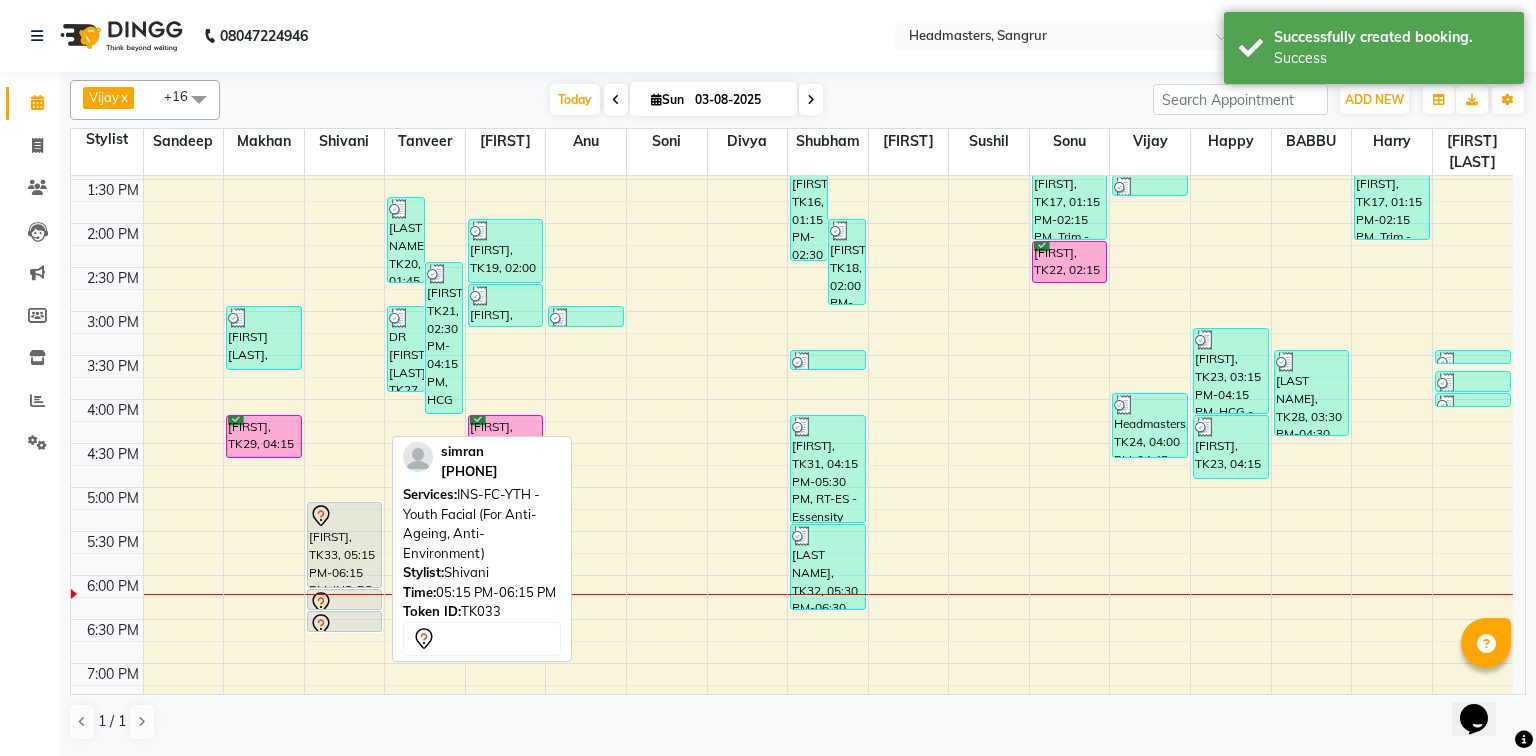 click on "[FIRST], TK33, 05:15 PM-06:15 PM, INS-FC-YTH - Youth Facial (For Anti-Ageing, Anti-Environment)" at bounding box center (345, 545) 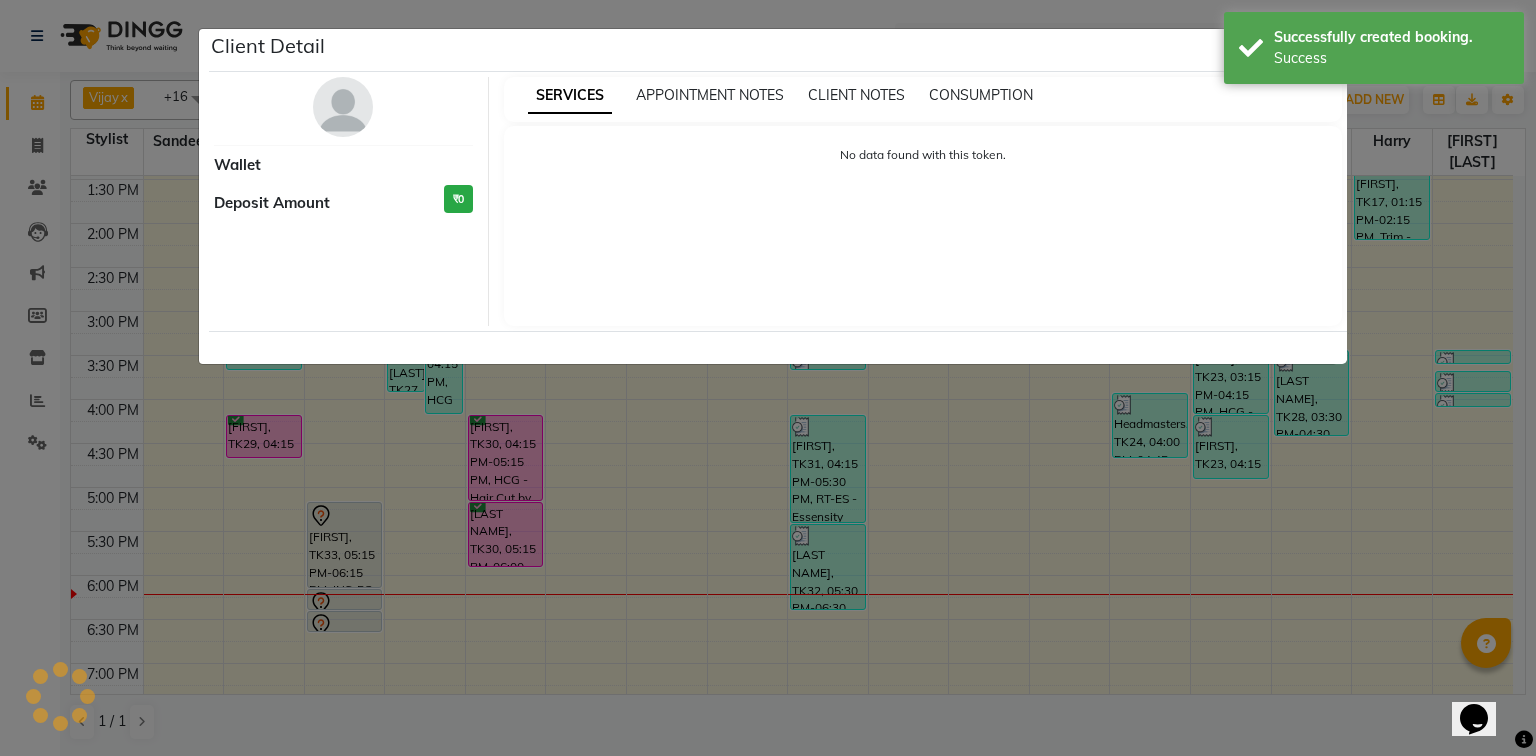 select on "7" 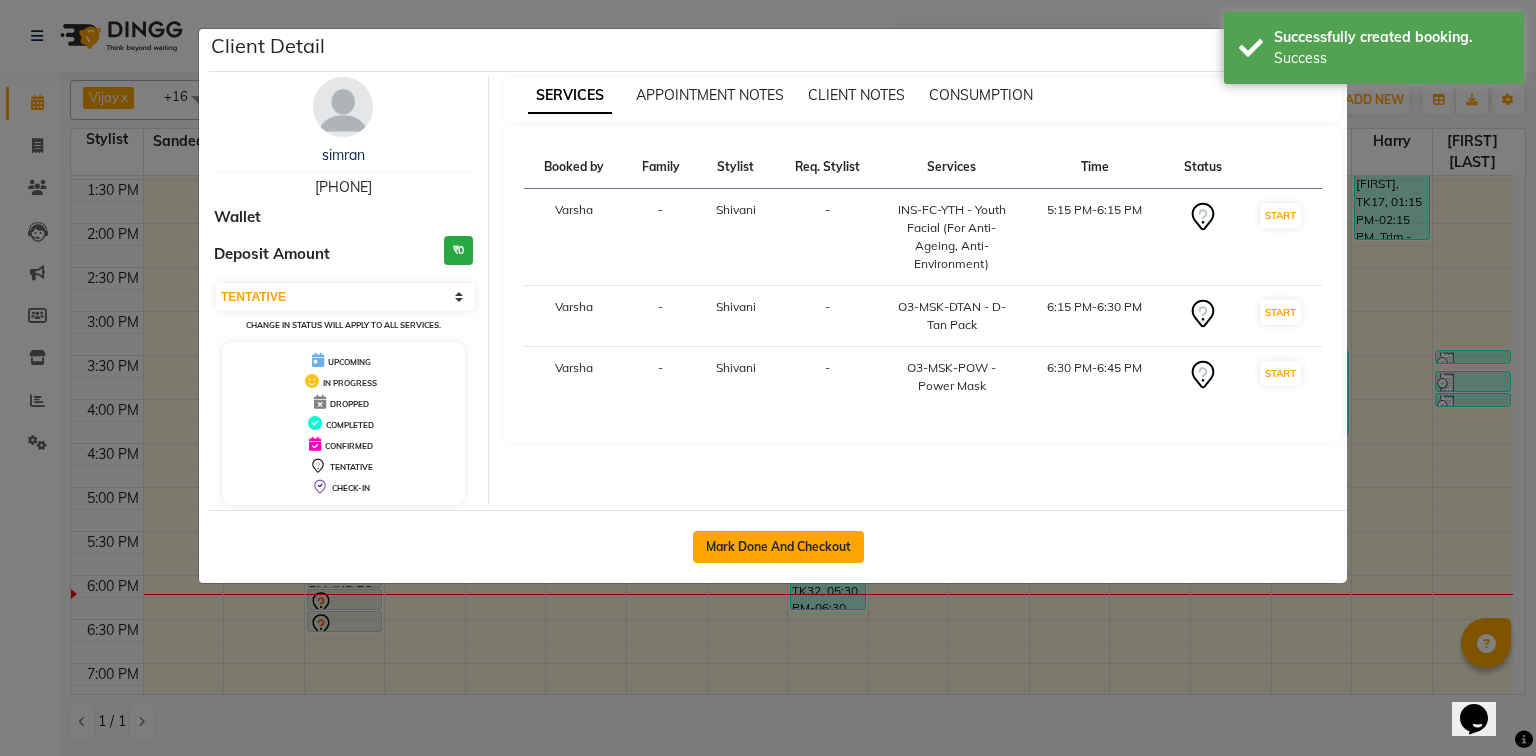 click on "Mark Done And Checkout" 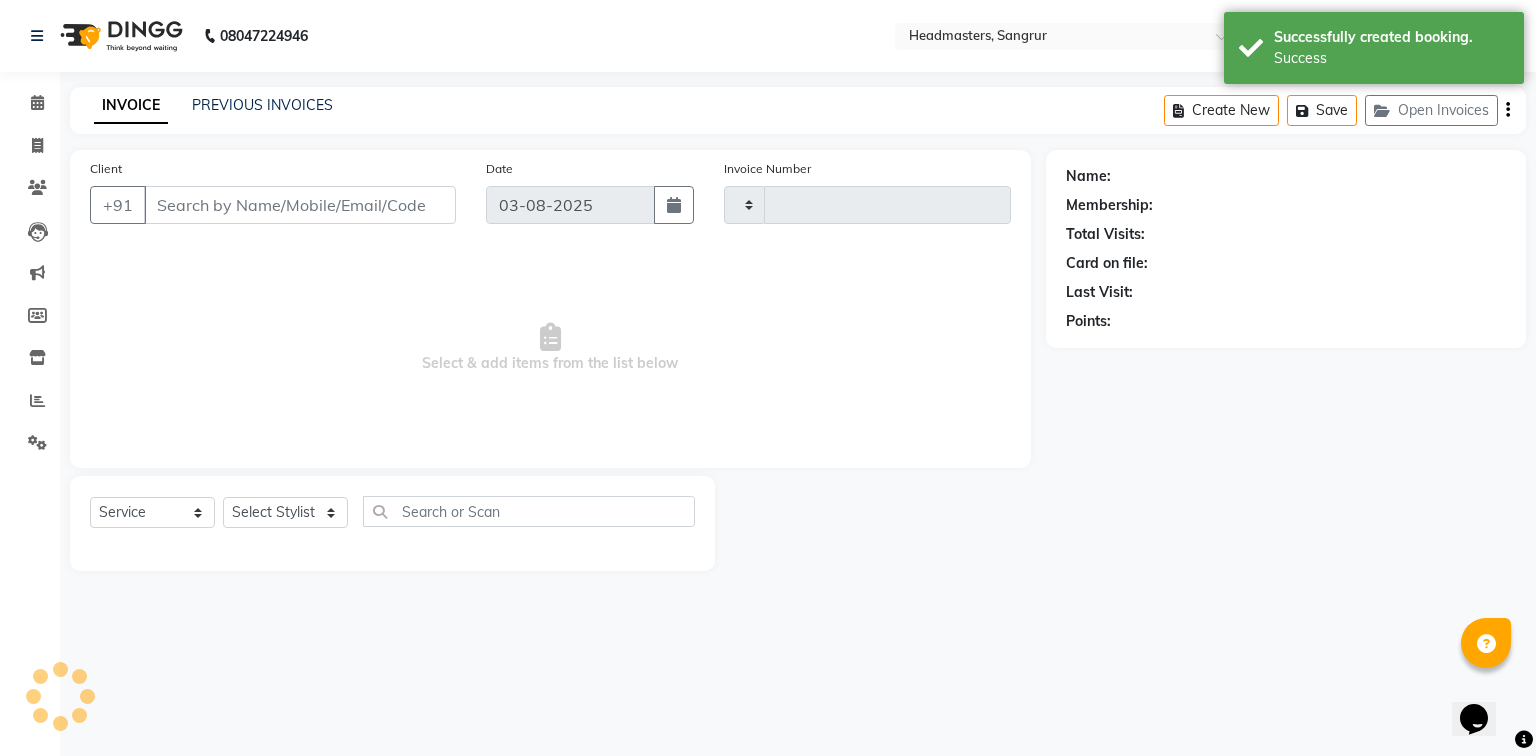 type on "3819" 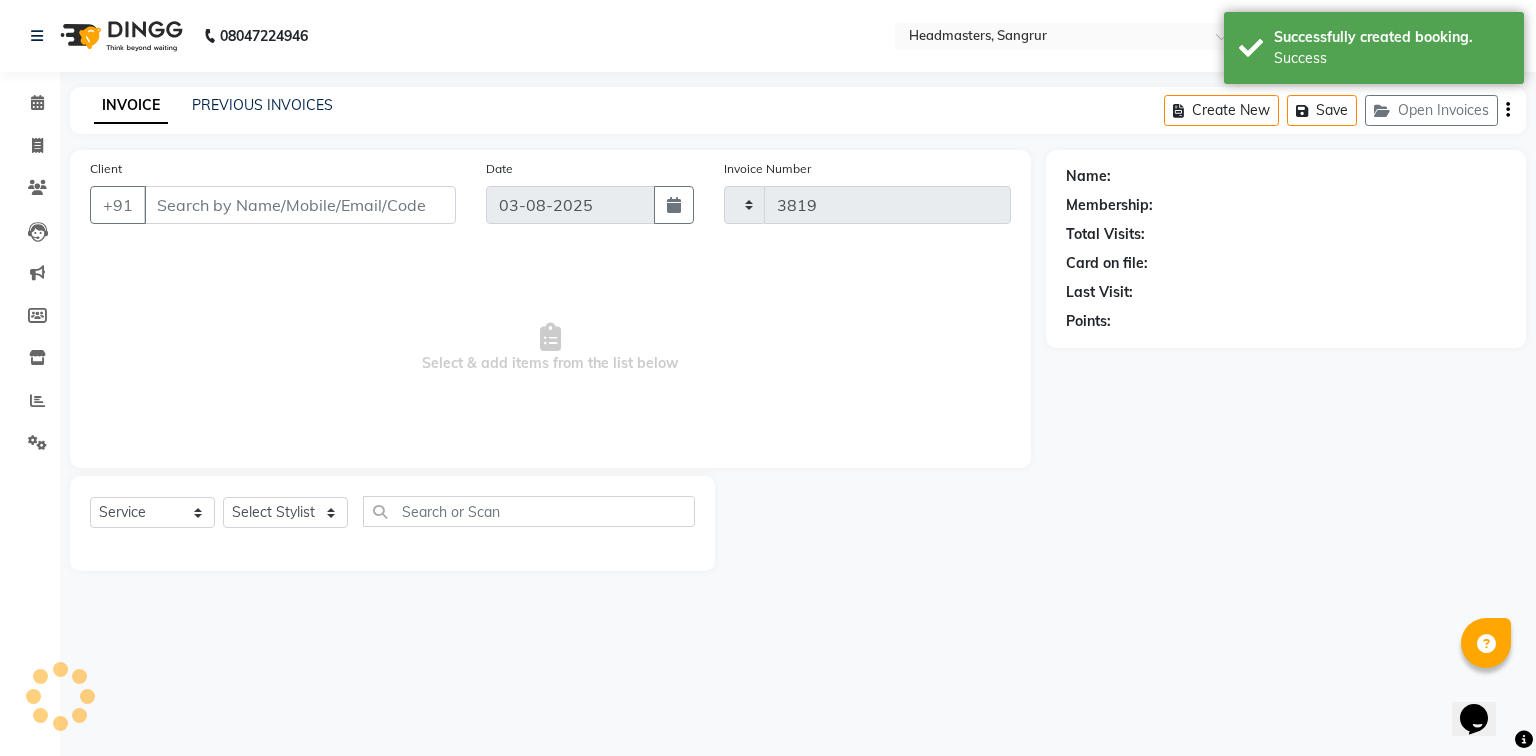 select on "7140" 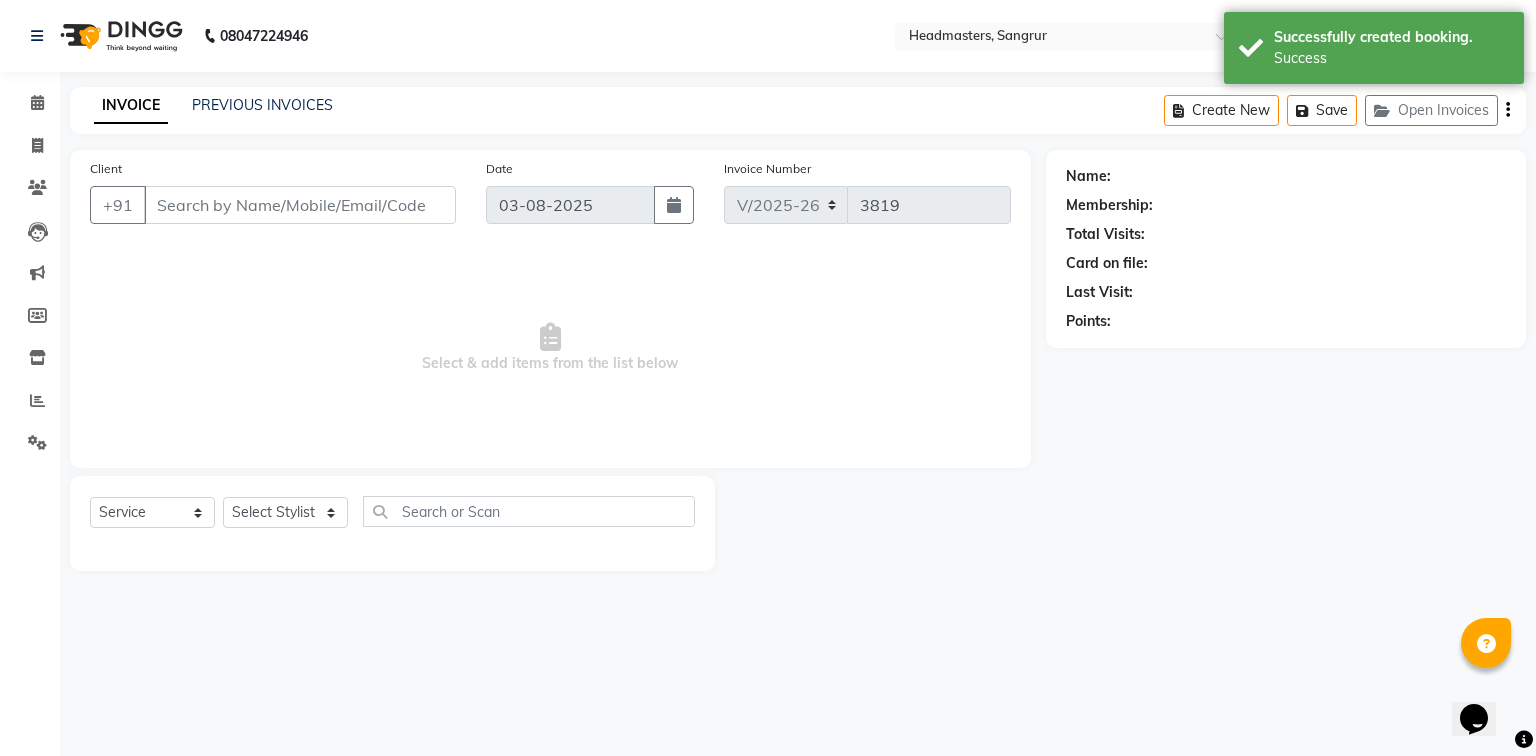 type on "[PHONE]" 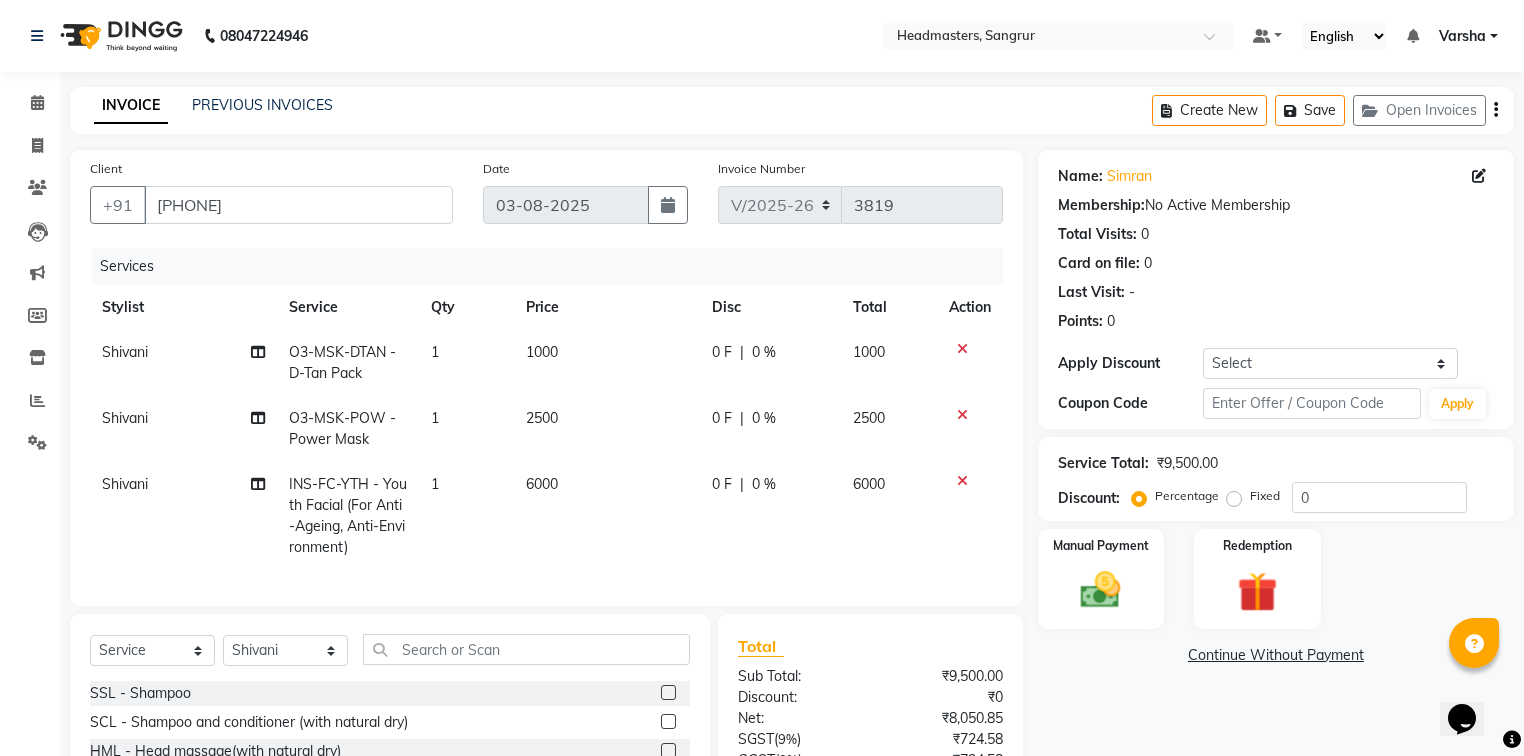 click on "2500" 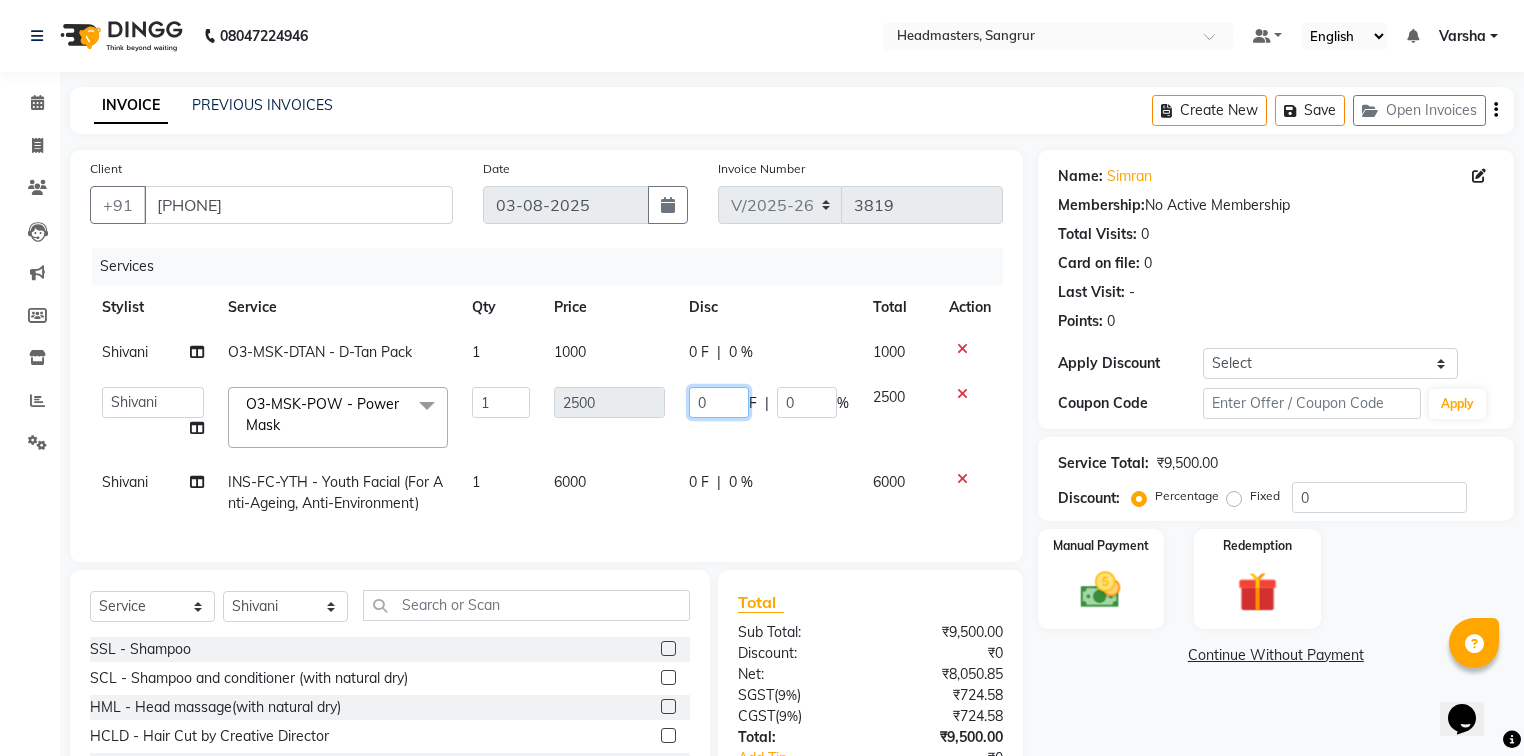click on "0" 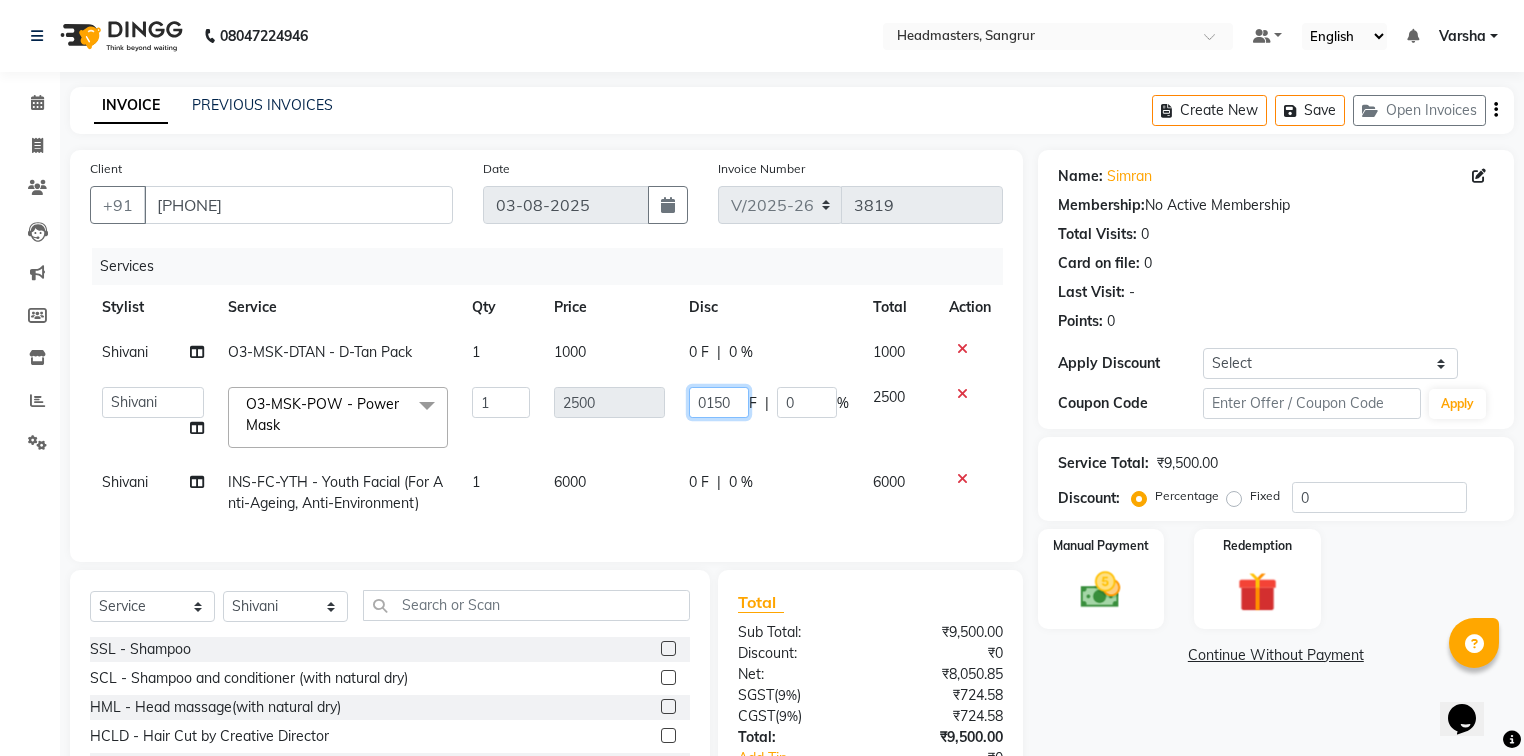 type on "01500" 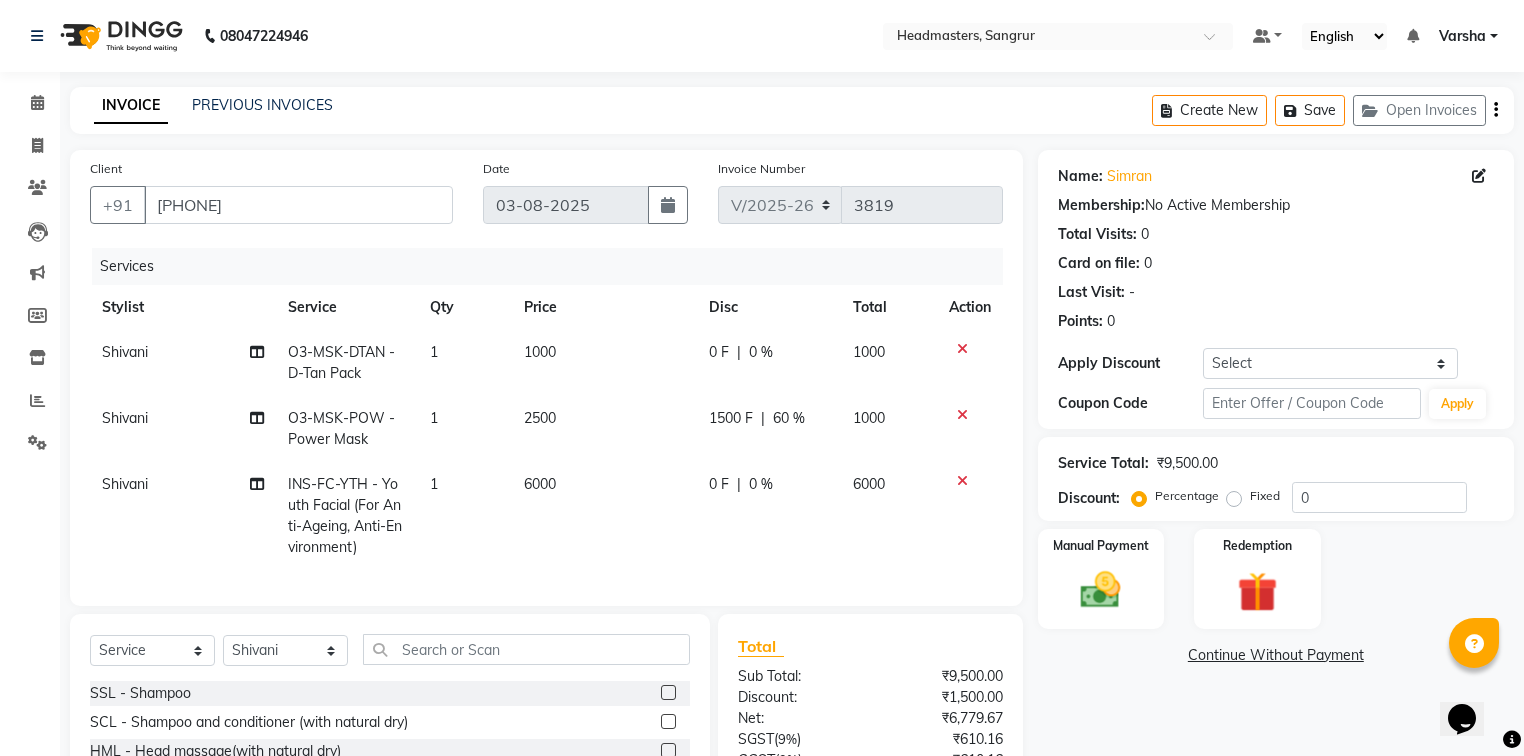 click on "1500 F | 60 %" 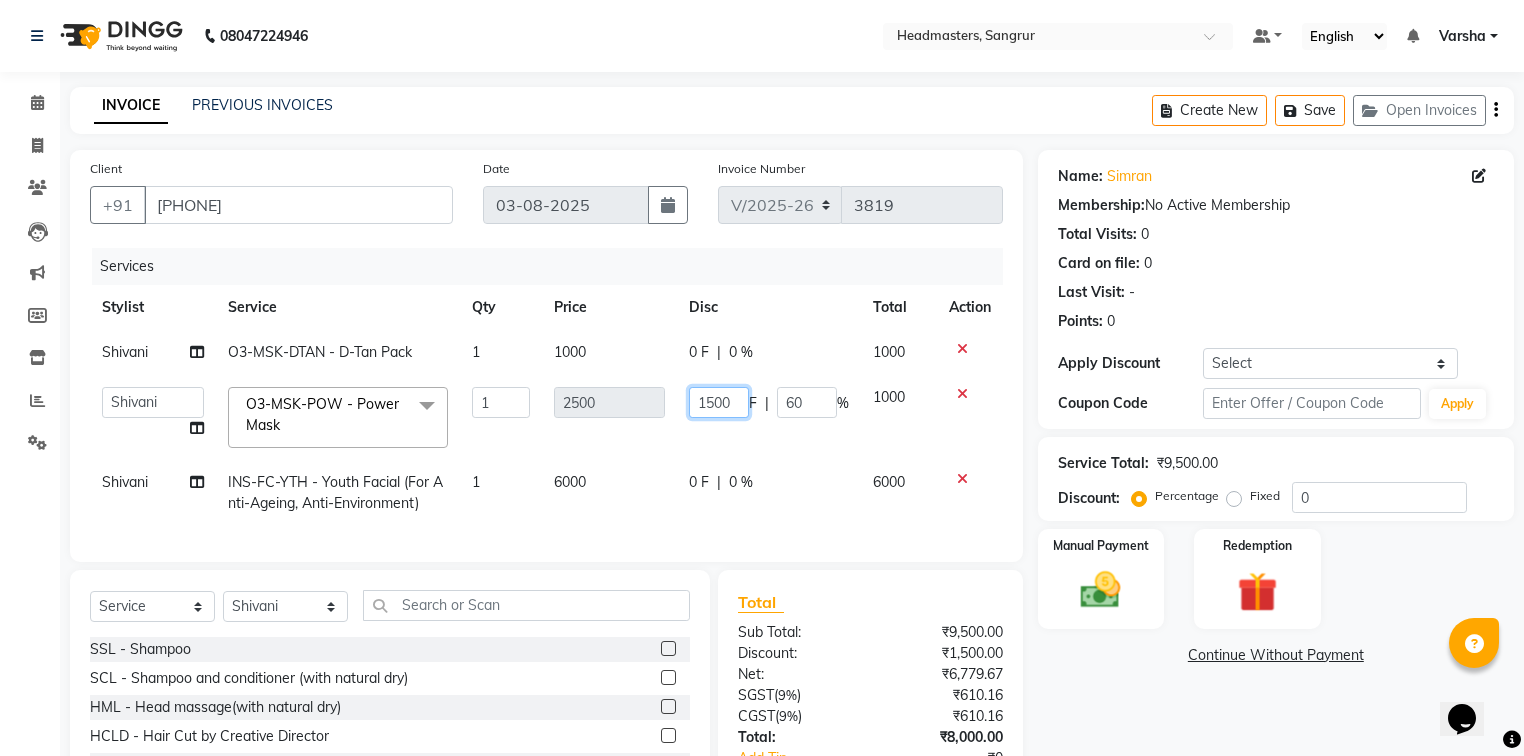 click on "1500" 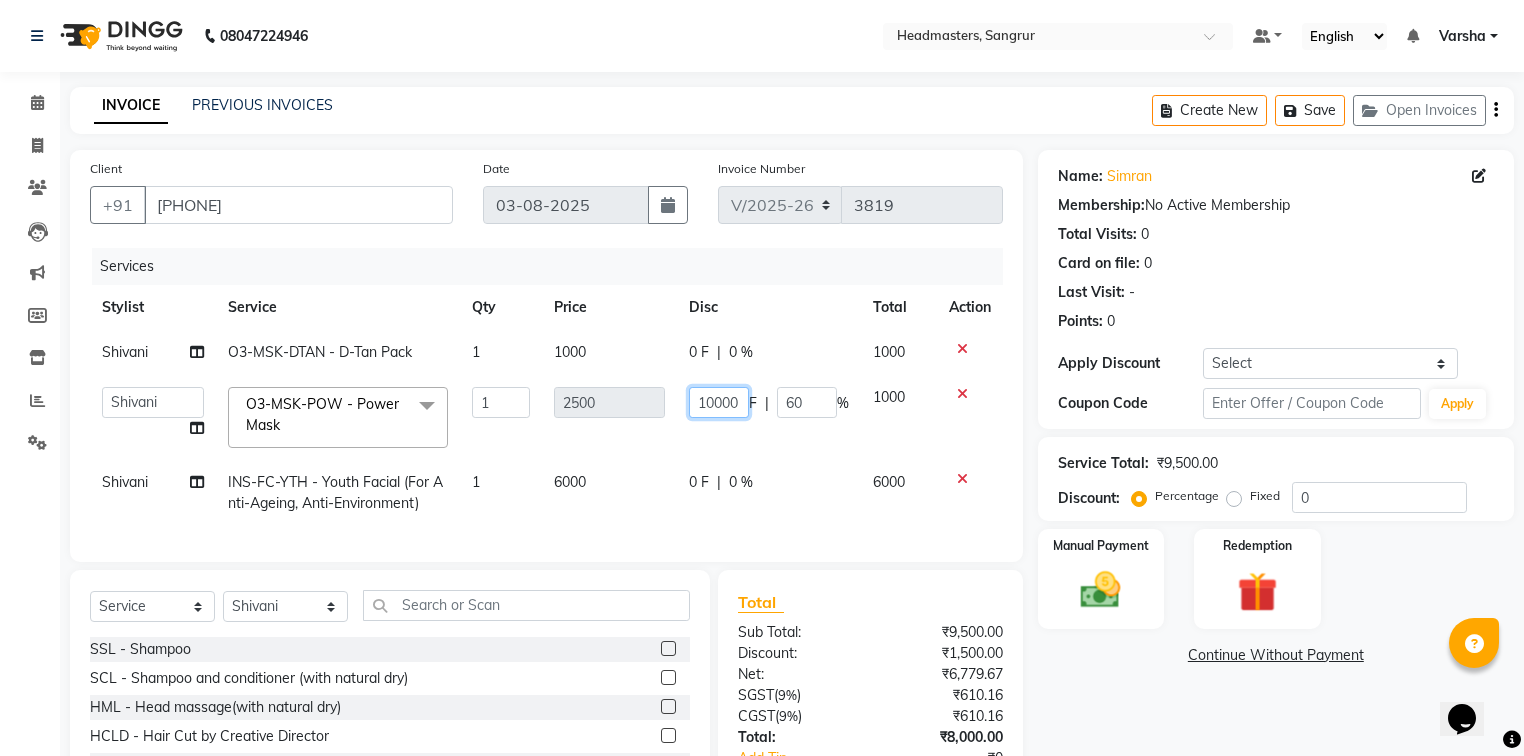 type on "1000" 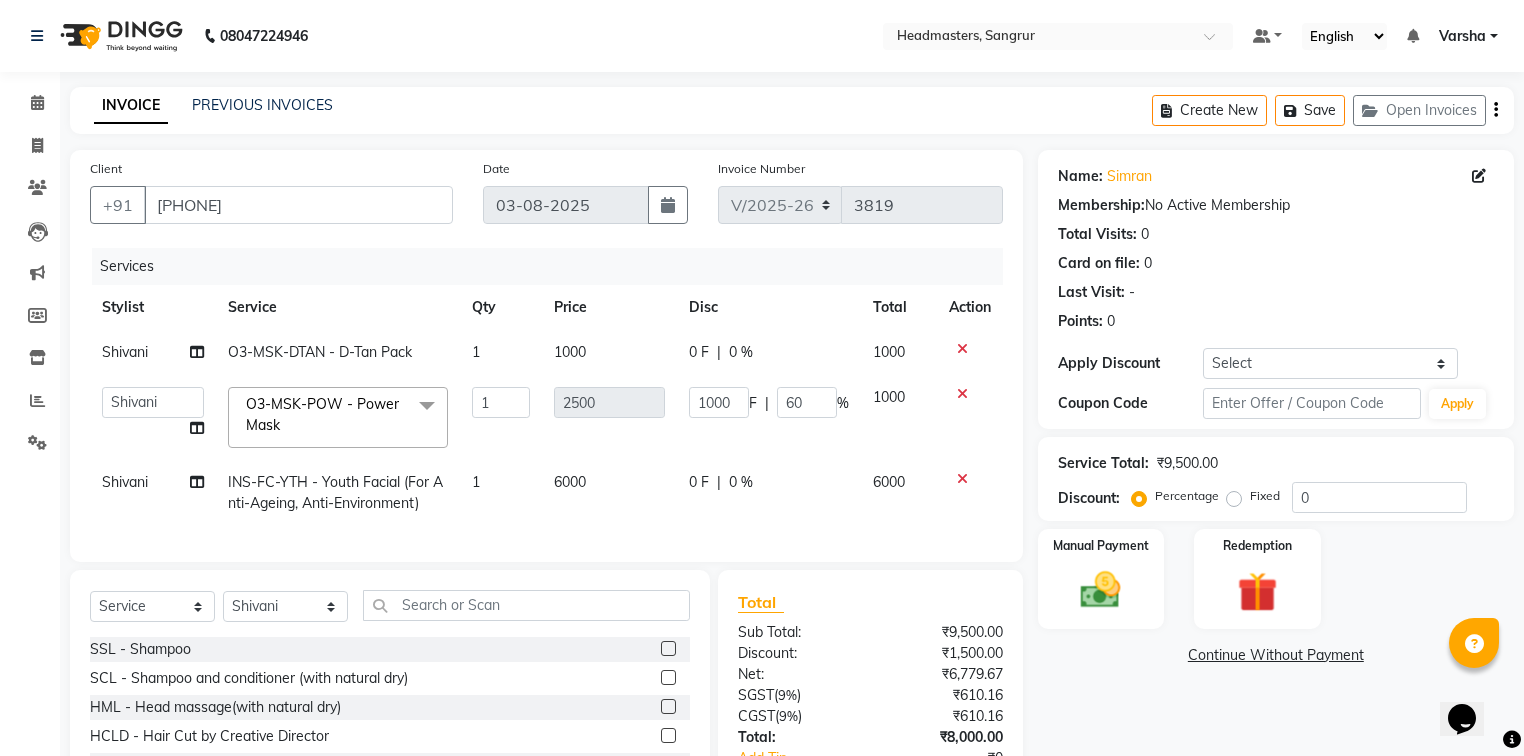 drag, startPoint x: 714, startPoint y: 398, endPoint x: 673, endPoint y: 349, distance: 63.89053 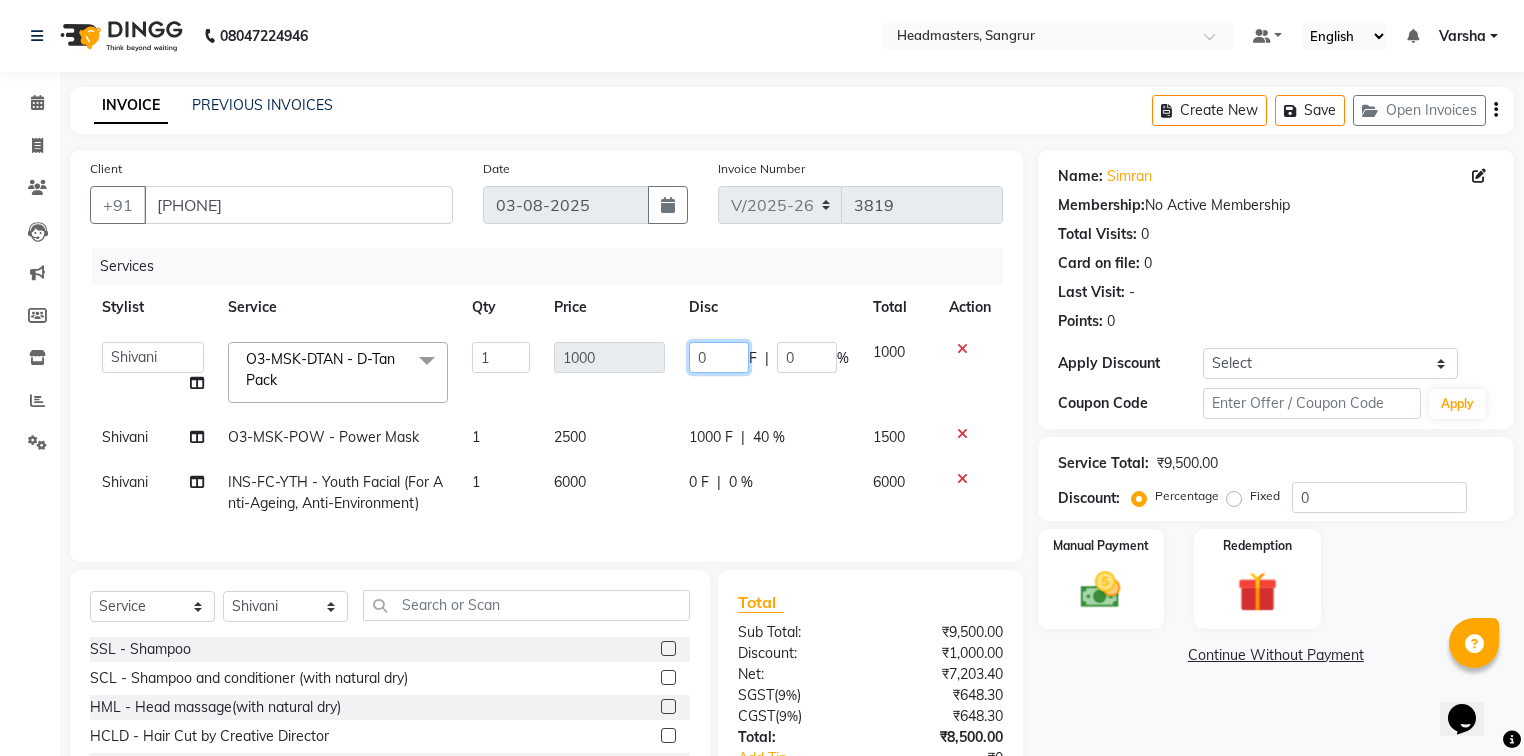 click on "0" 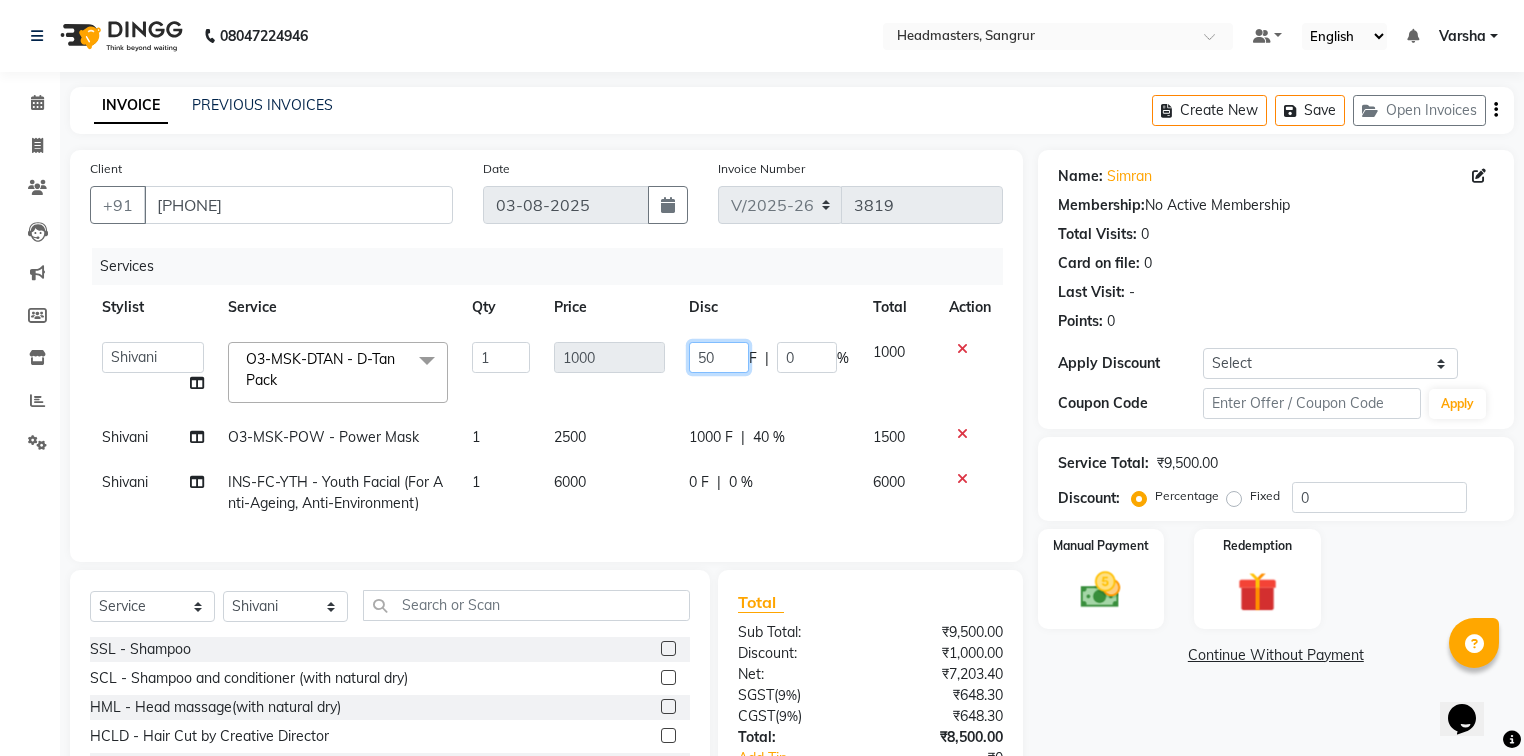 type on "500" 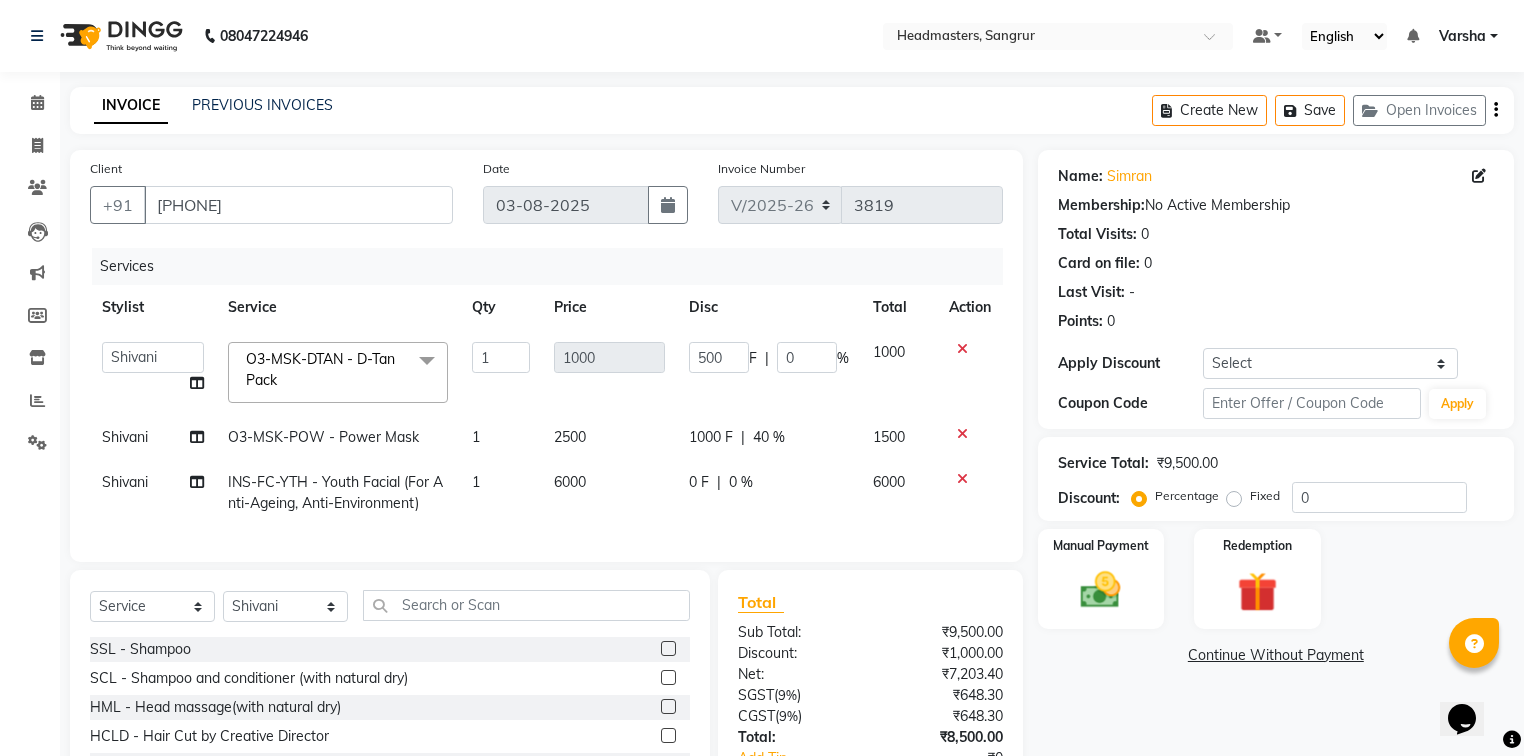 click on "0 F | 0 %" 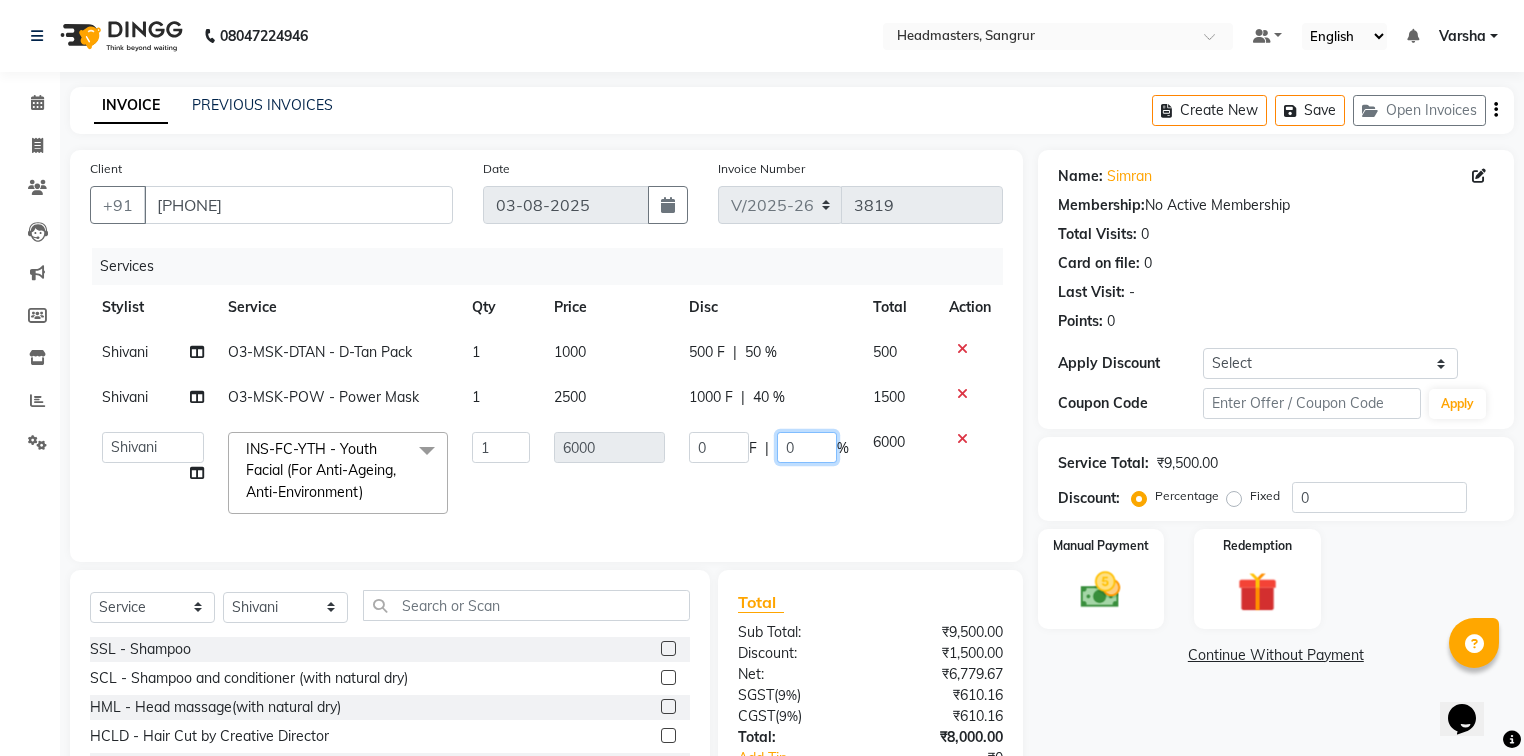 click on "0" 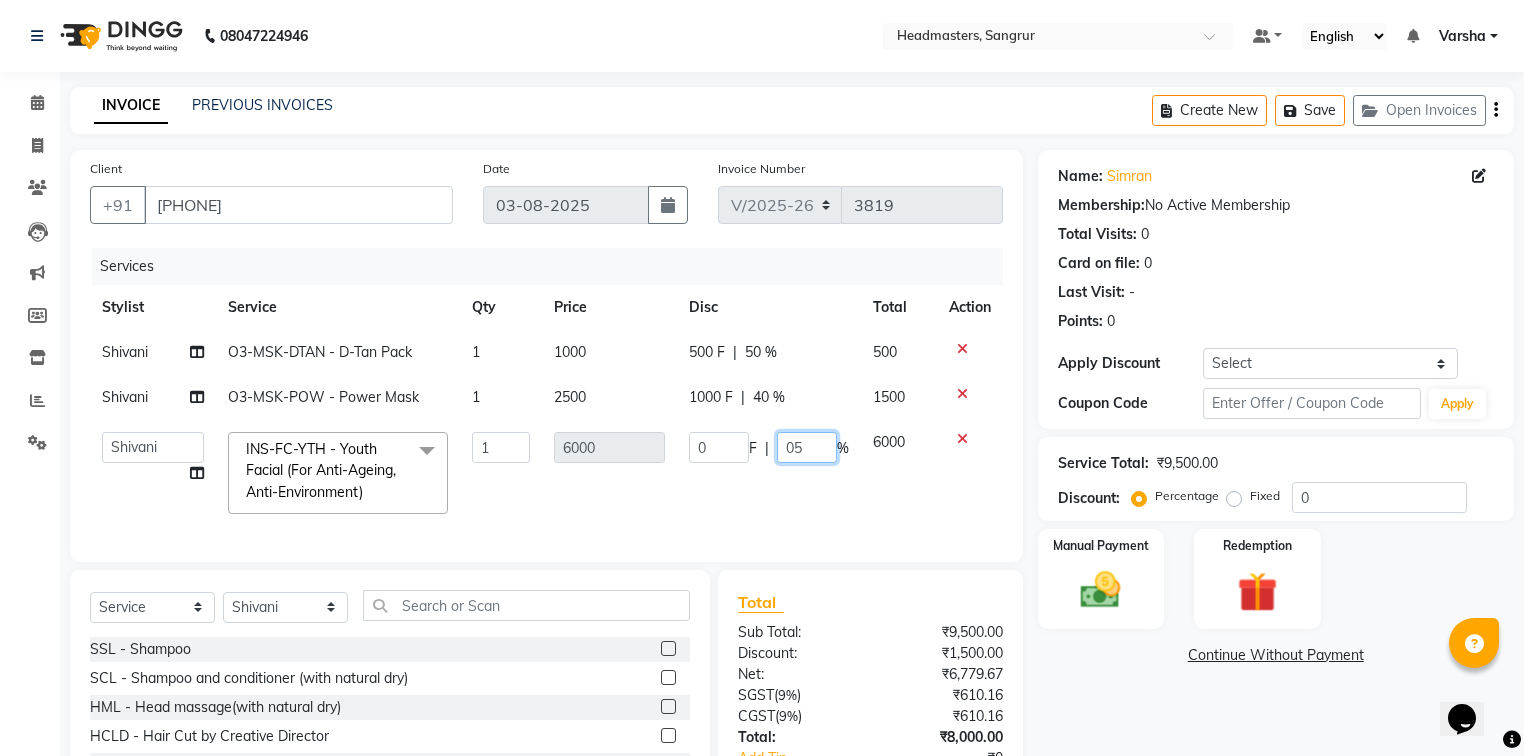 type on "050" 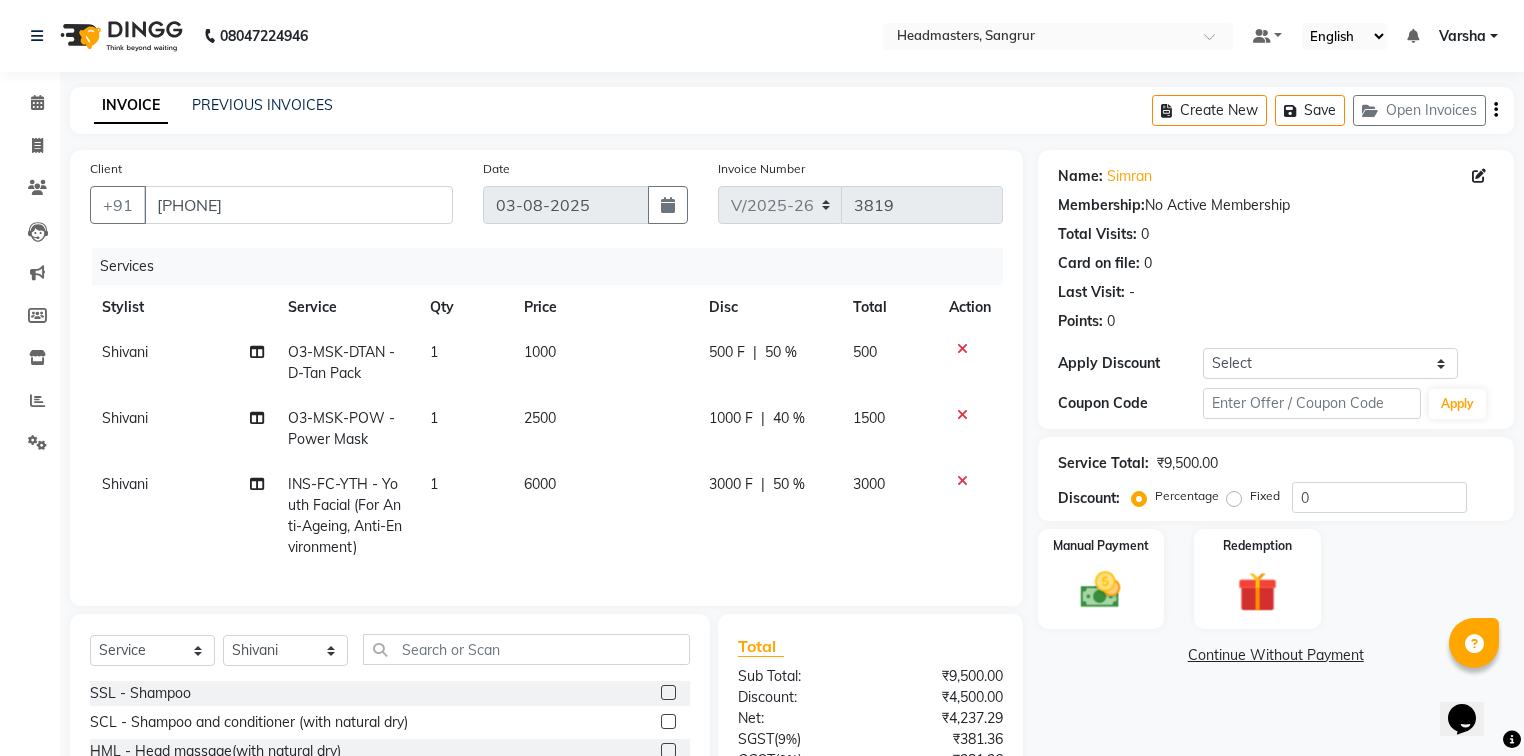 drag, startPoint x: 1120, startPoint y: 687, endPoint x: 1119, endPoint y: 630, distance: 57.00877 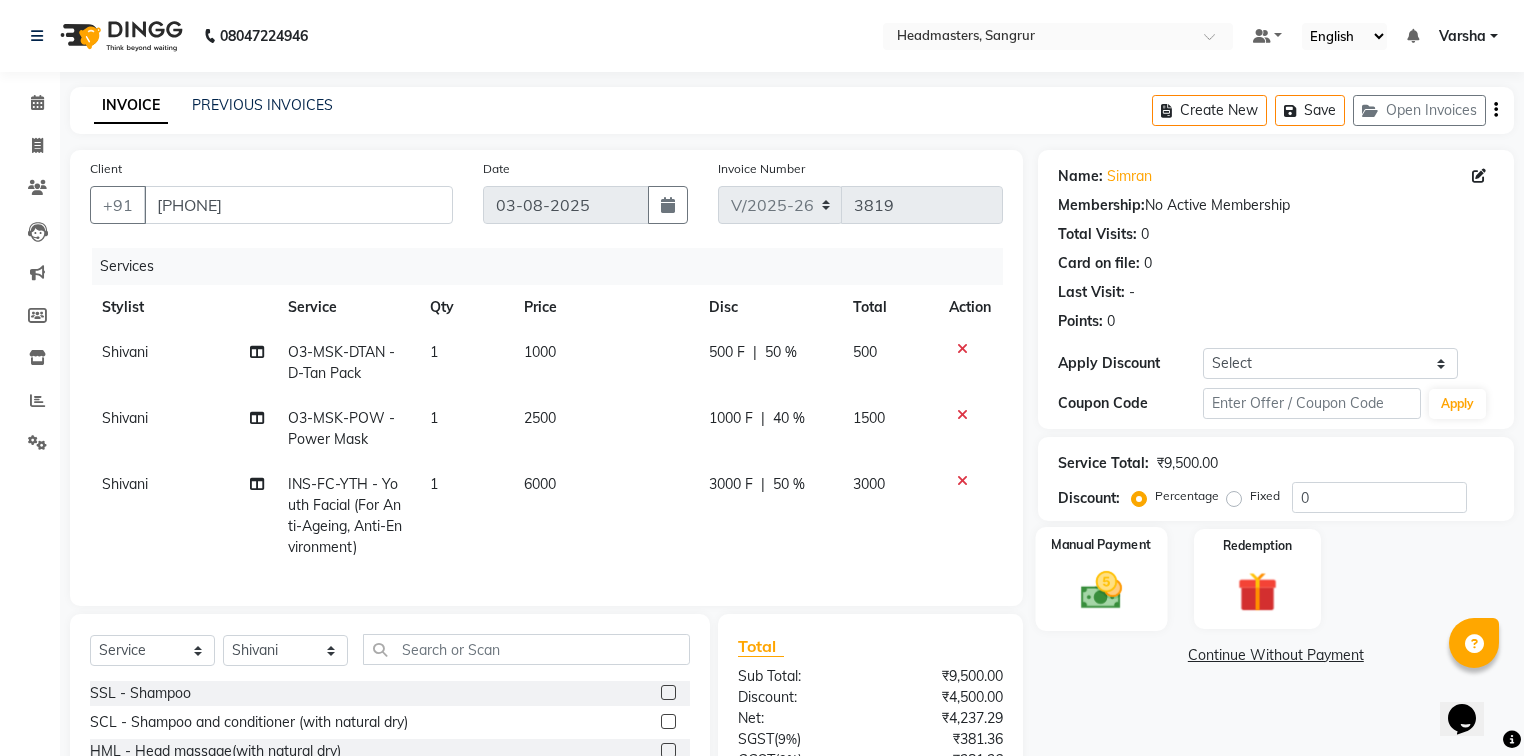 click 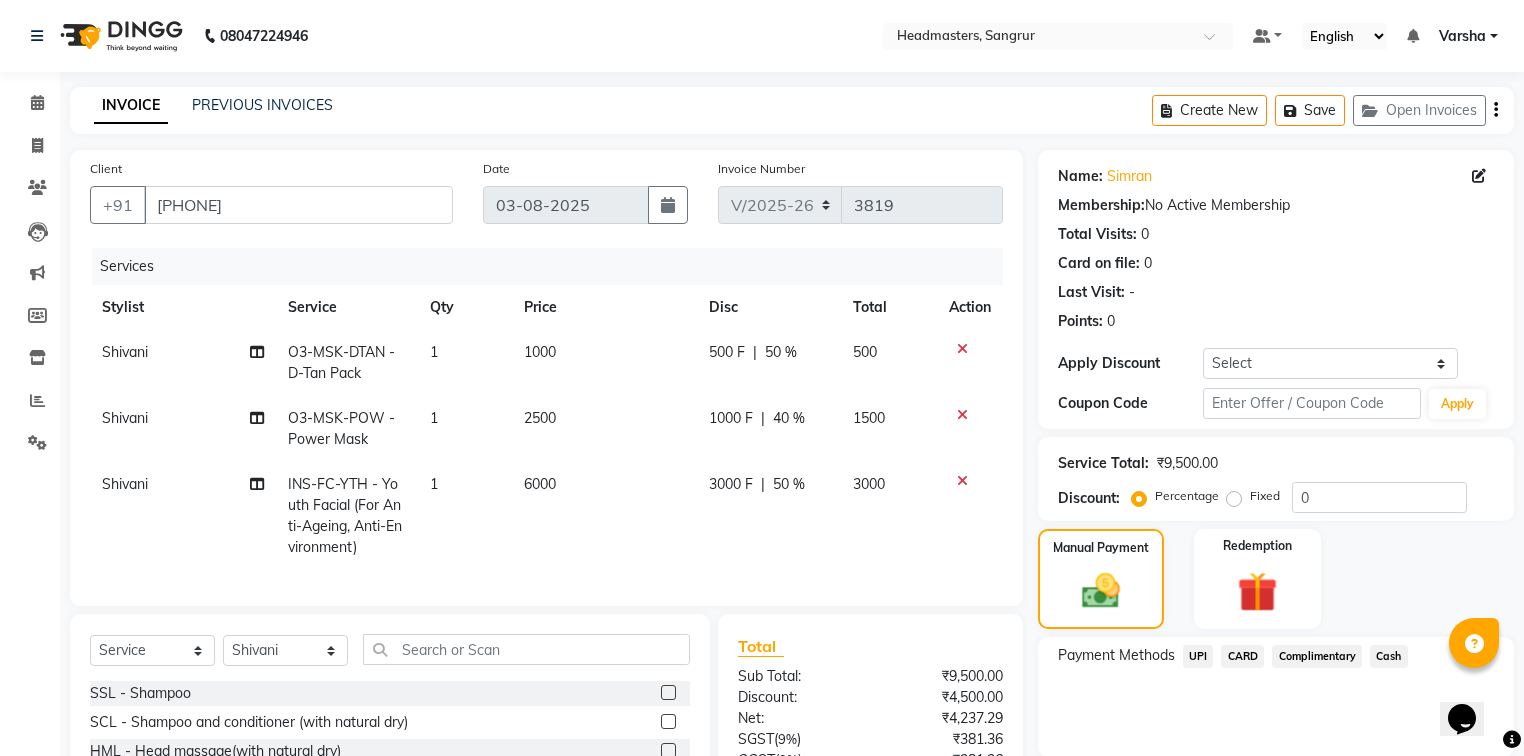 scroll, scrollTop: 196, scrollLeft: 0, axis: vertical 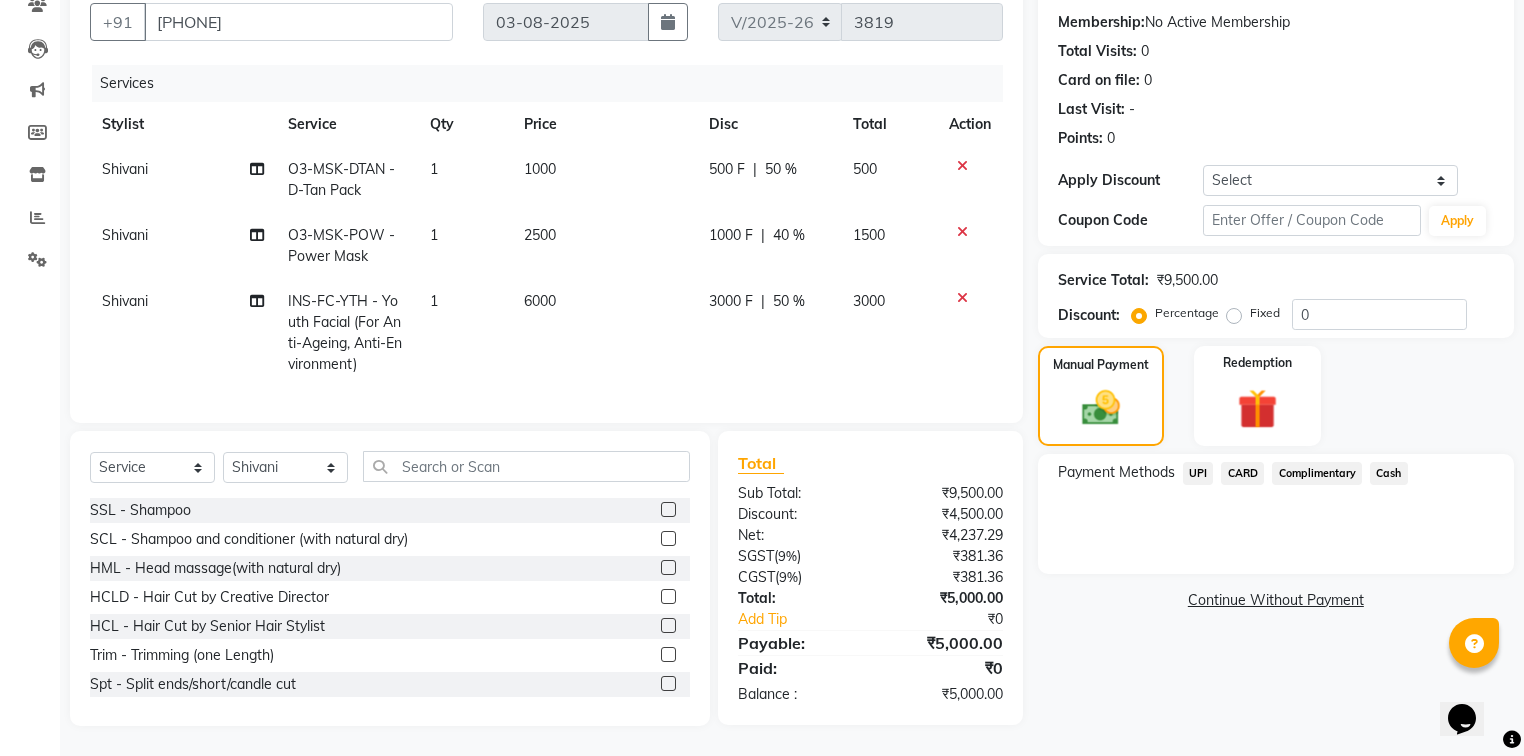 click on "Payment Methods  UPI   CARD   Complimentary   Cash" 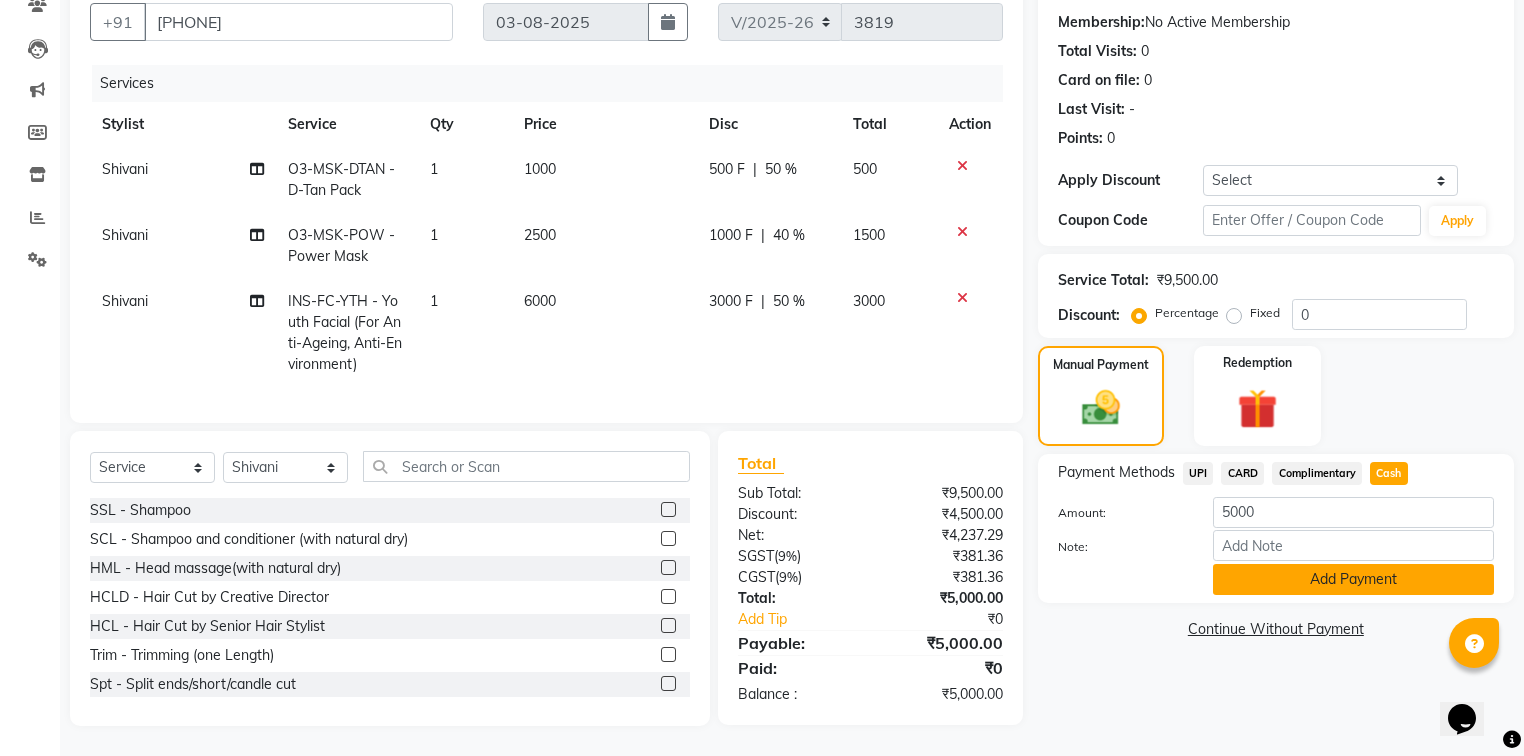click on "Add Payment" 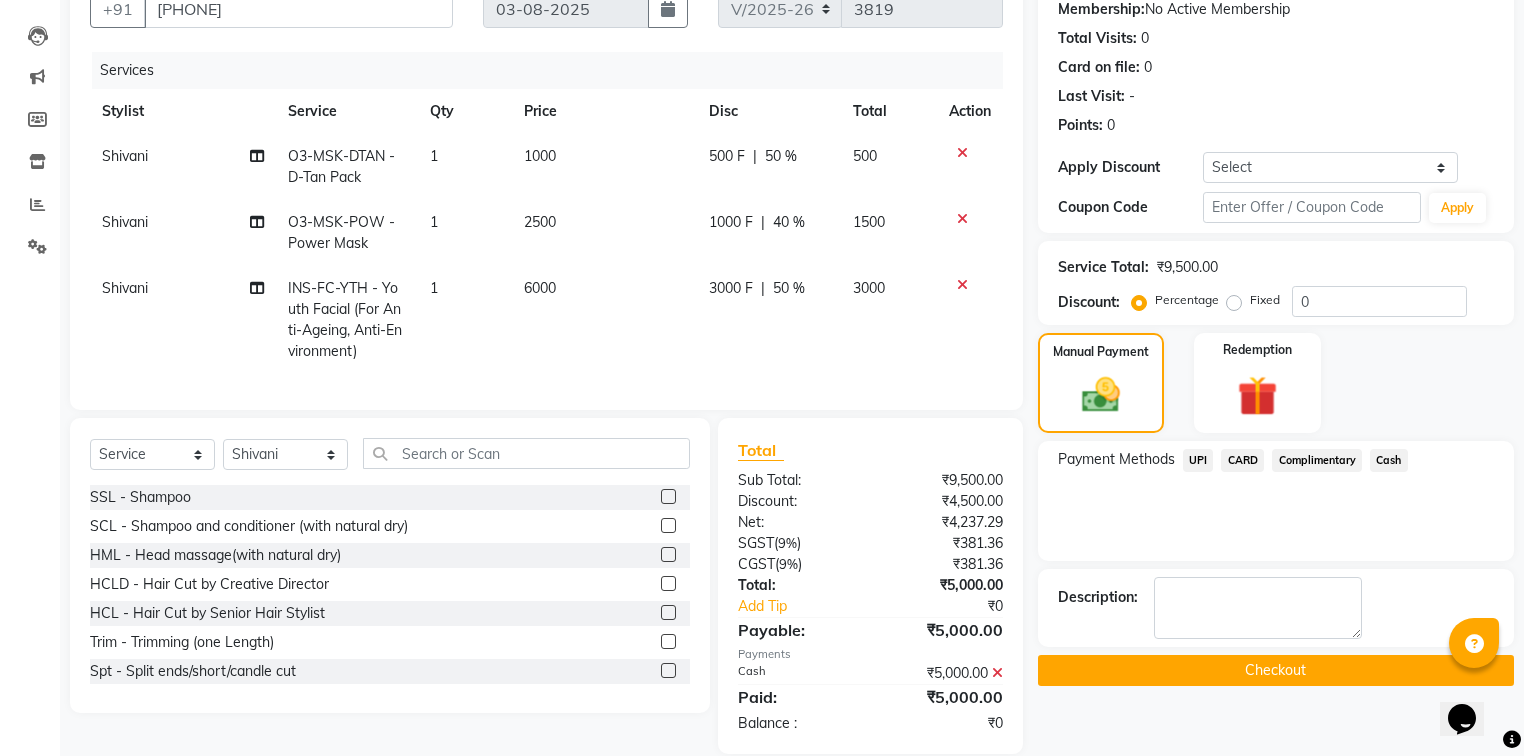 scroll, scrollTop: 236, scrollLeft: 0, axis: vertical 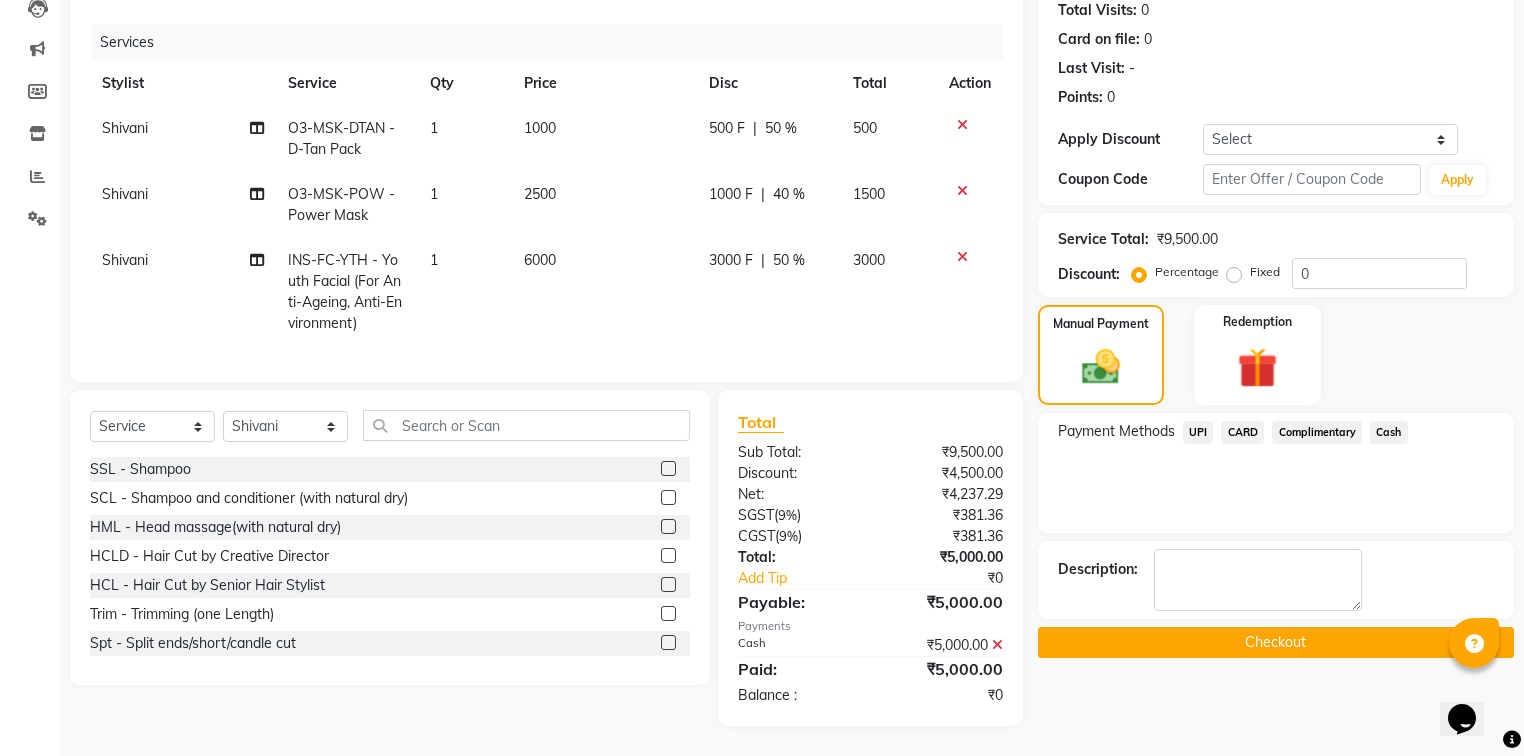 click on "Checkout" 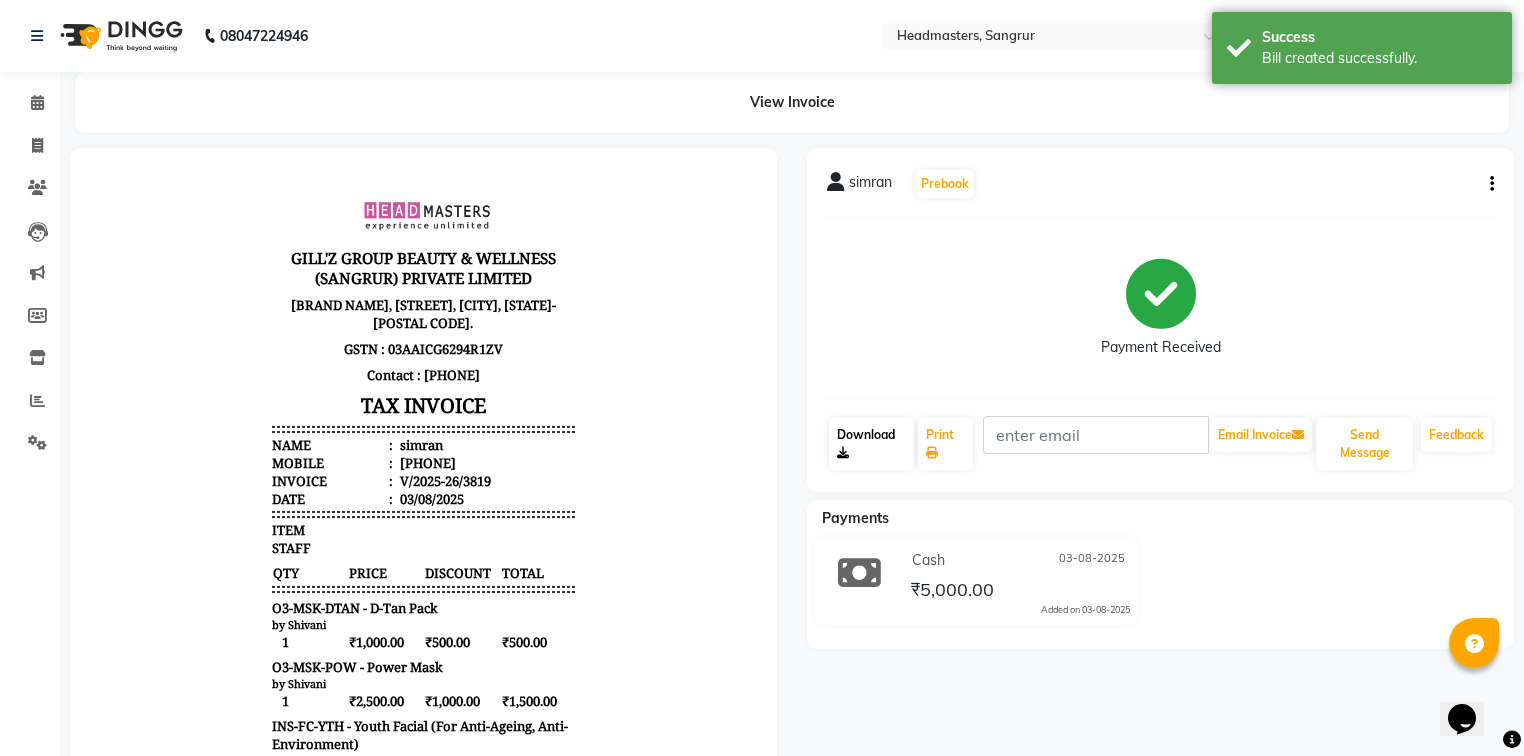 scroll, scrollTop: 0, scrollLeft: 0, axis: both 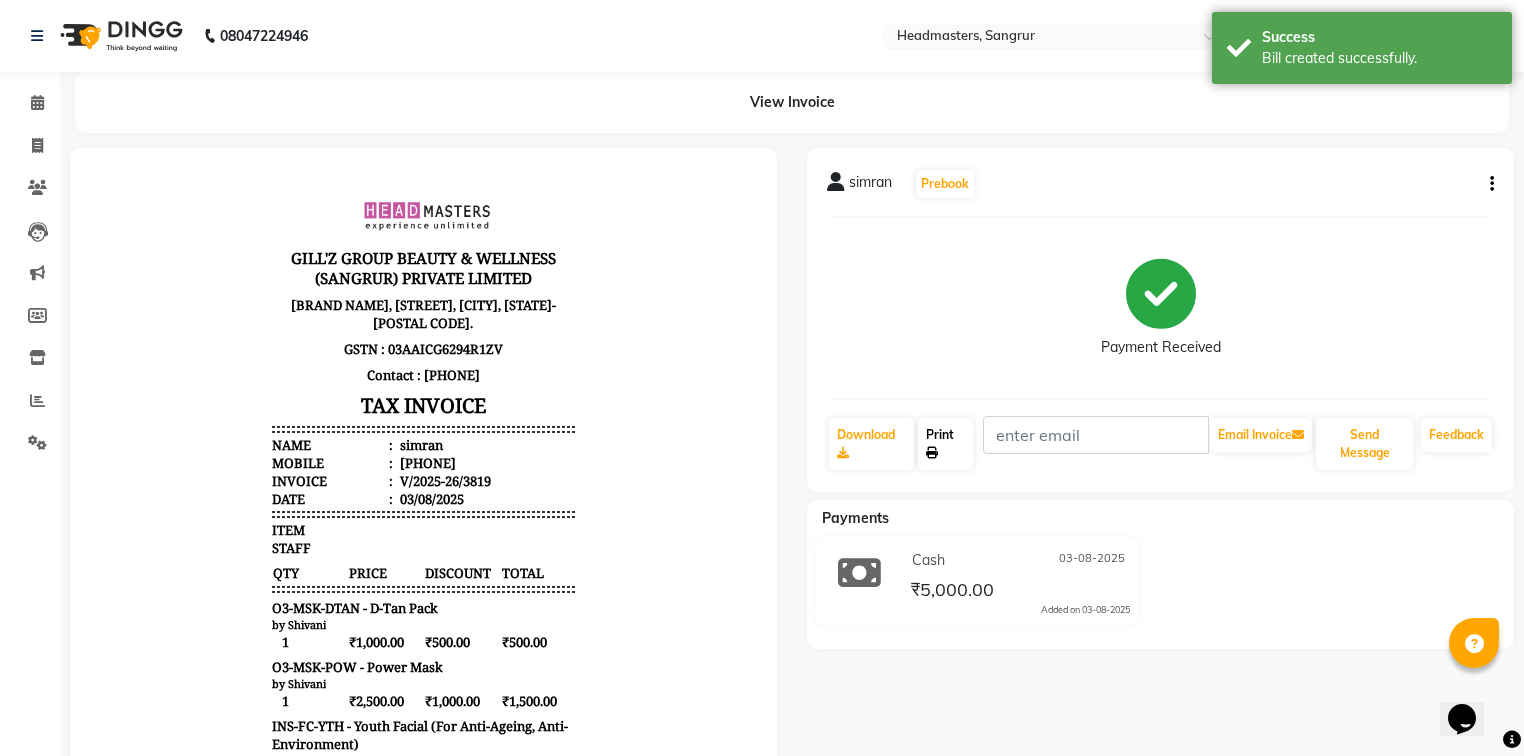 click on "Print" 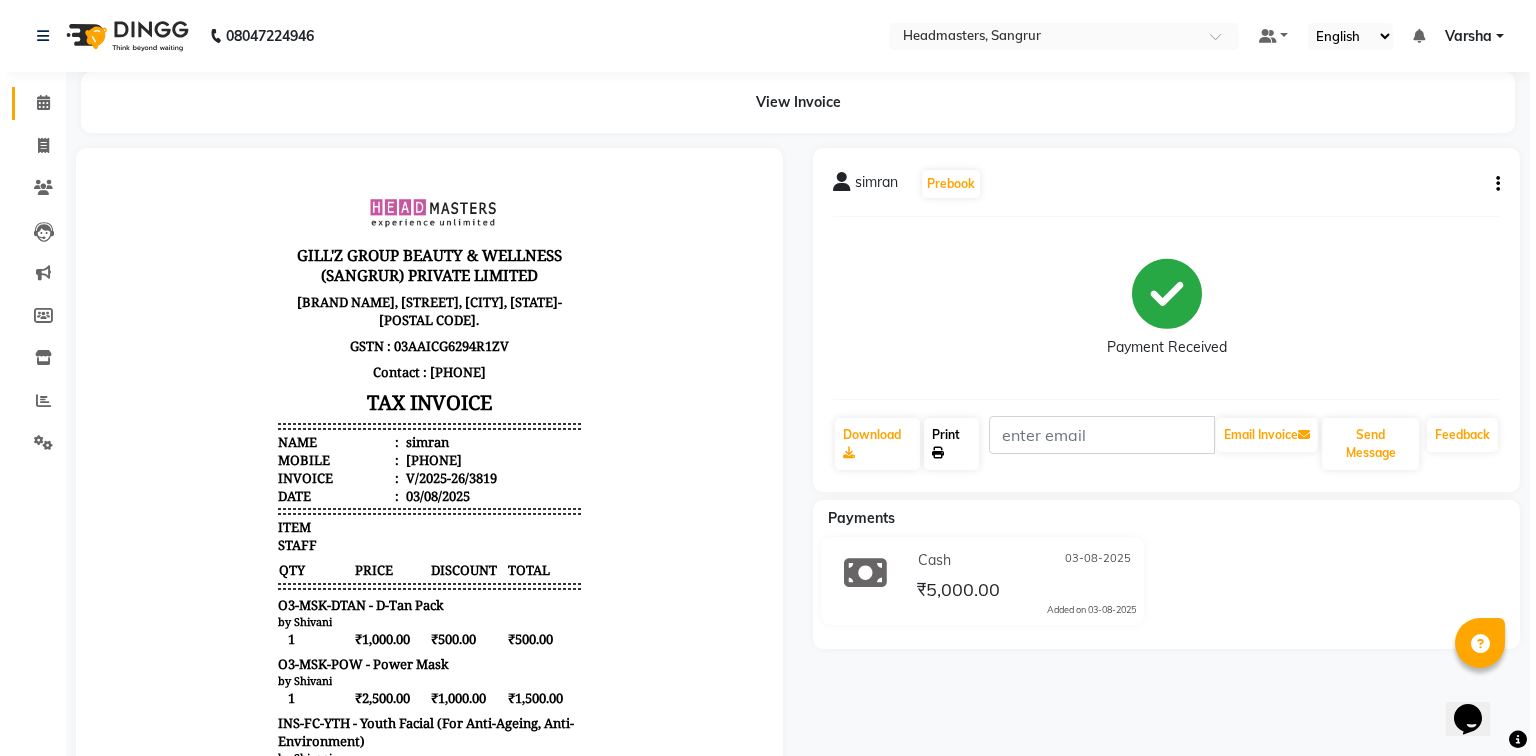 scroll, scrollTop: 0, scrollLeft: 0, axis: both 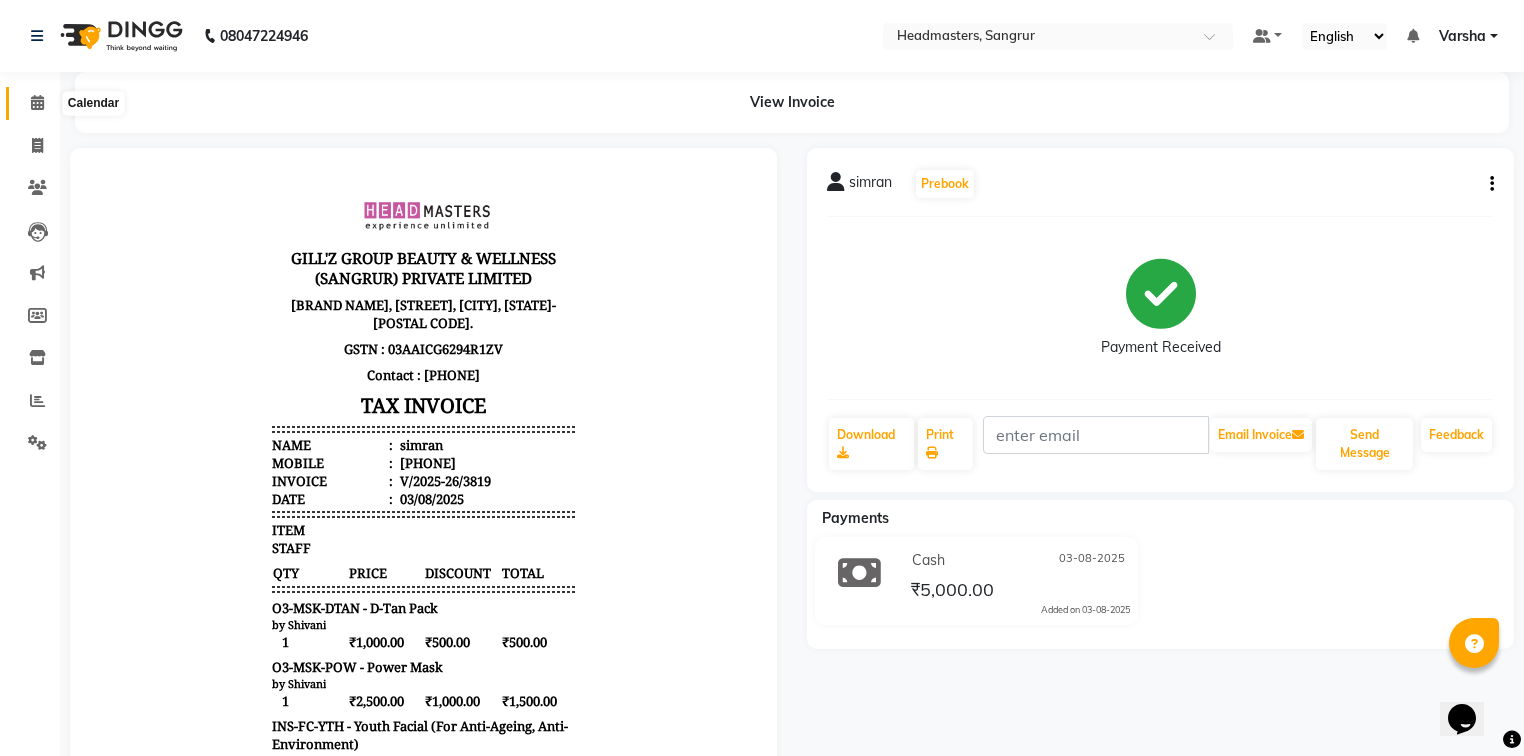 click 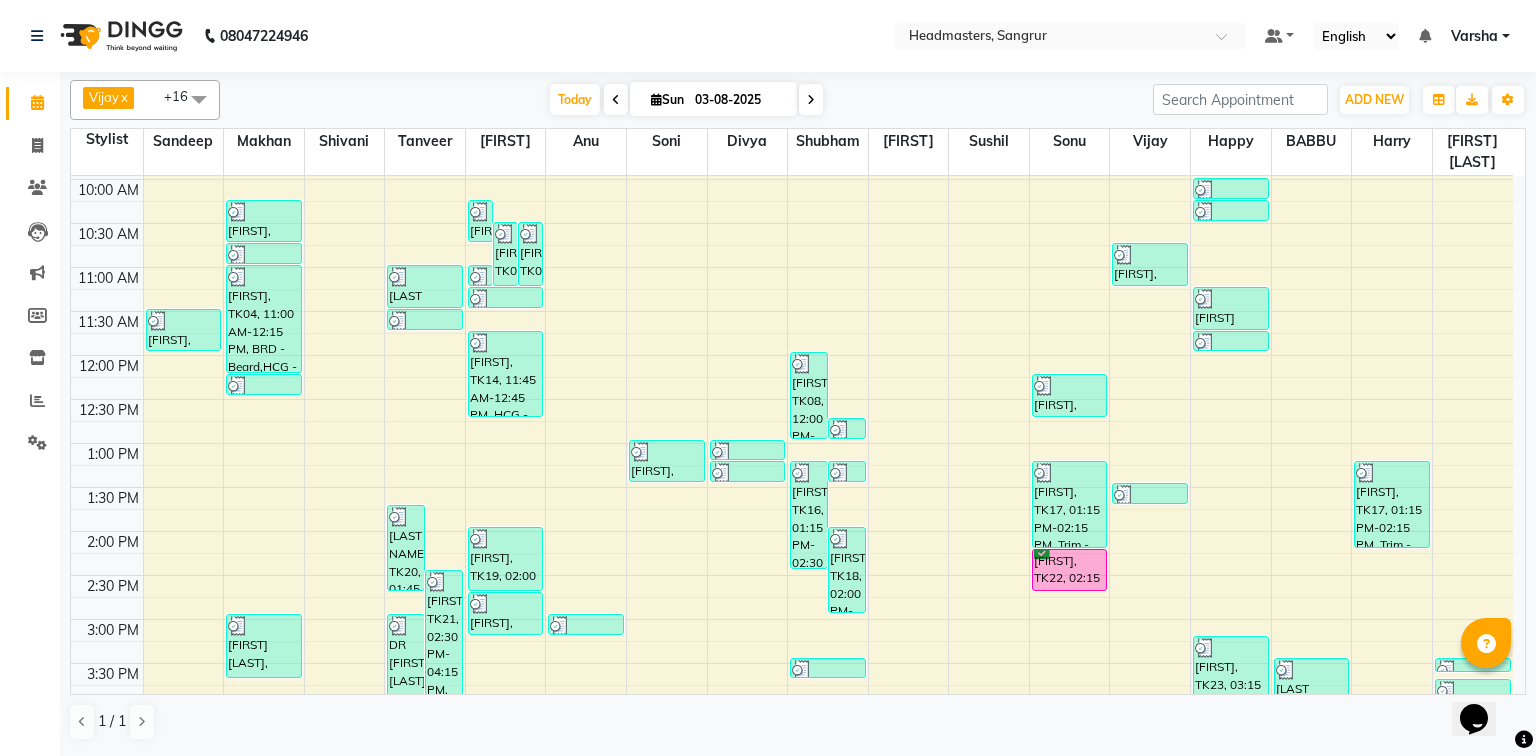 scroll, scrollTop: 240, scrollLeft: 0, axis: vertical 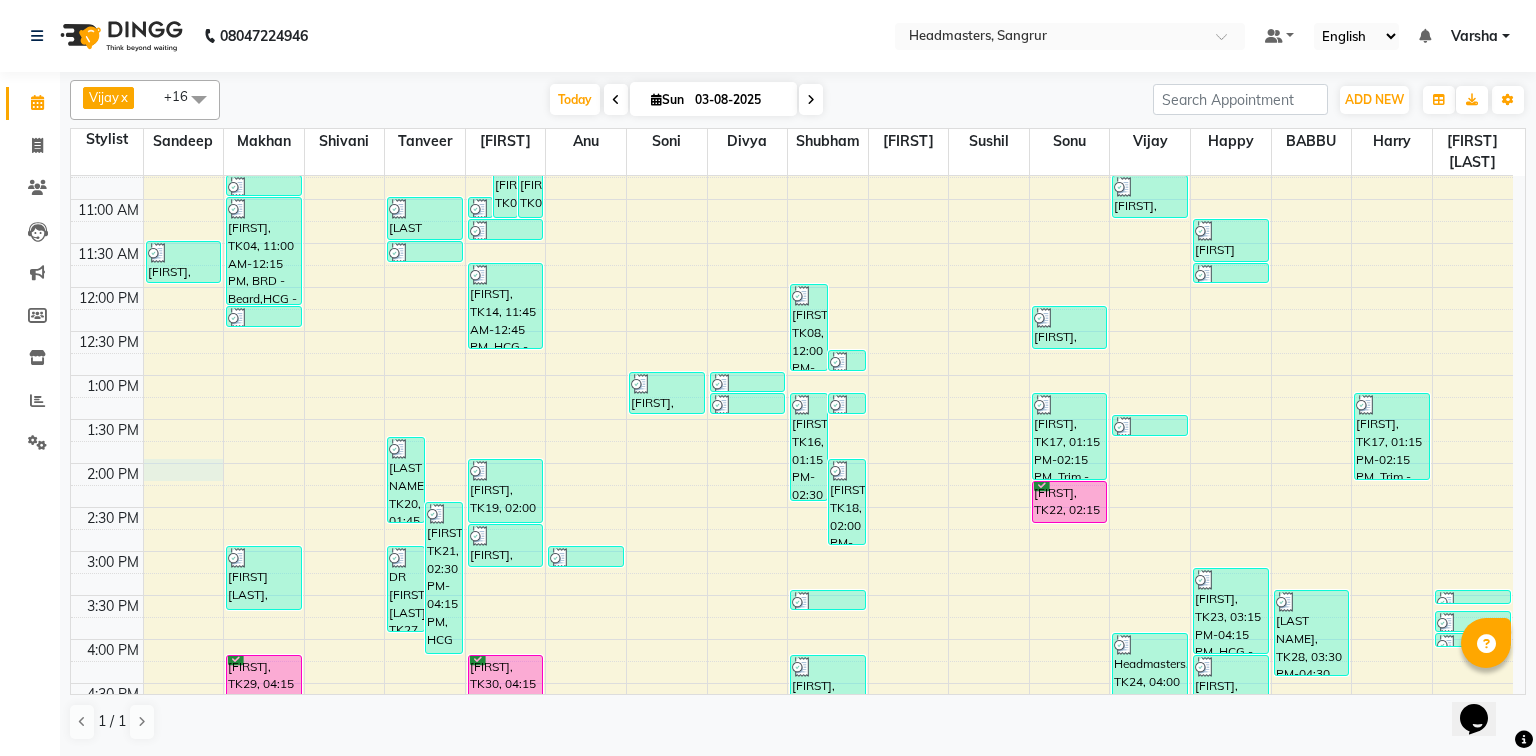 click on "[FIRST], TK08, 11:30 AM-12:00 PM, PH-SPA - Premium Hair Spa [FIRST], TK03, 10:15 AM-10:45 AM, HCG - Hair Cut by Senior Hair Stylist [FIRST], TK04, 10:45 AM-11:00 AM, HCG - Hair Cut by Senior Hair Stylist [FIRST], TK04, 11:00 AM-12:15 PM, BRD - Beard,HCG - Hair Cut by Senior Hair Stylist,GG-igora - Igora Global [FIRST] [LAST], TK11, 12:15 PM-12:30 PM, HCG - Hair Cut by Senior Hair Stylist [FIRST] [FIRST], TK25, 03:00 PM-03:45 PM, BRD - Beard [FIRST], TK29, 04:15 PM-04:45 PM, HCG - Hair Cut by Senior Hair Stylist [FIRST], TK33, 05:15 PM-06:15 PM, INS-FC-YTH - Youth Facial (For Anti-Ageing, Anti-Environment) [FIRST], TK33, 06:15 PM-06:30 PM, O3-MSK-DTAN - D-Tan Pack [FIRST], TK33, 06:30 PM-06:45 PM, O3-MSK-POW - Power Mask" at bounding box center (792, 507) 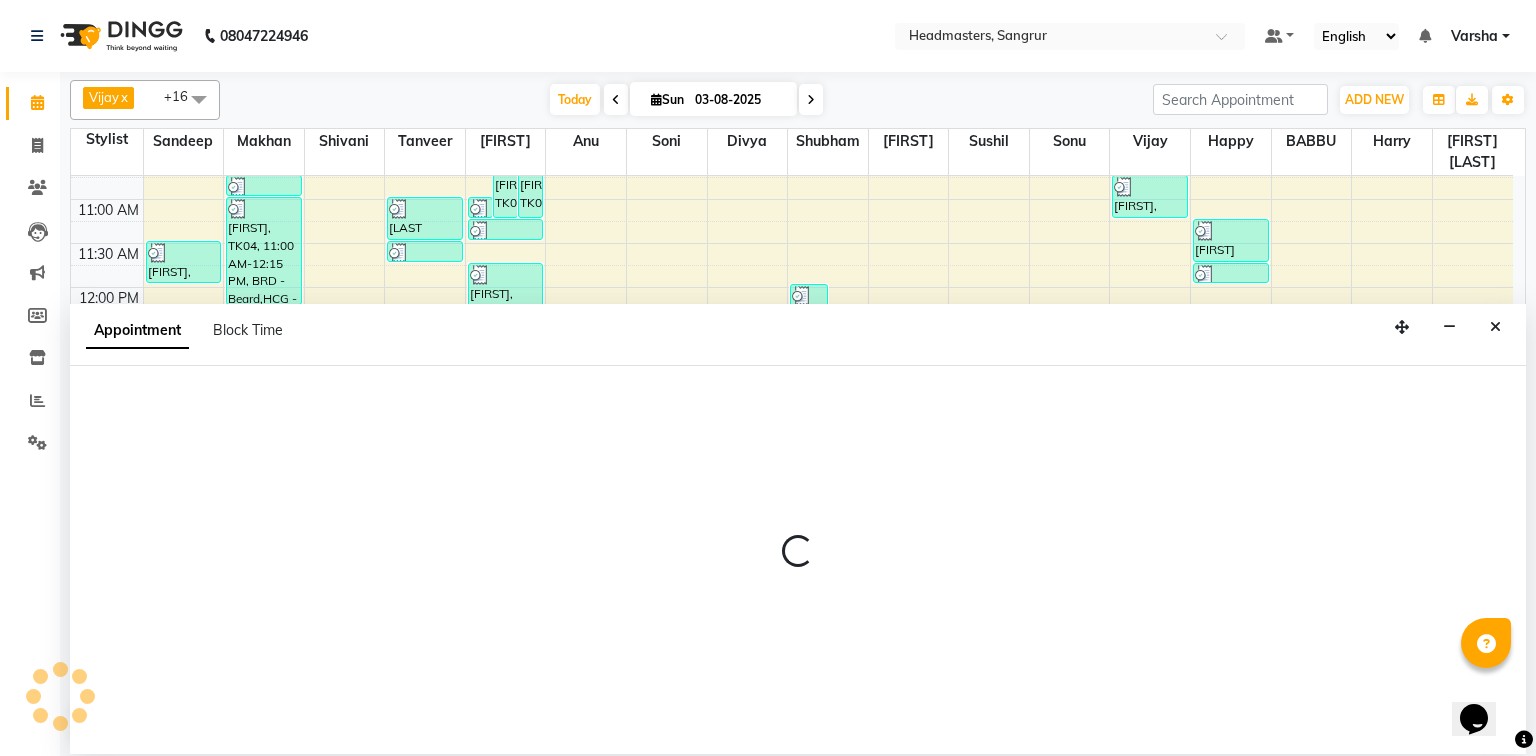 select on "60862" 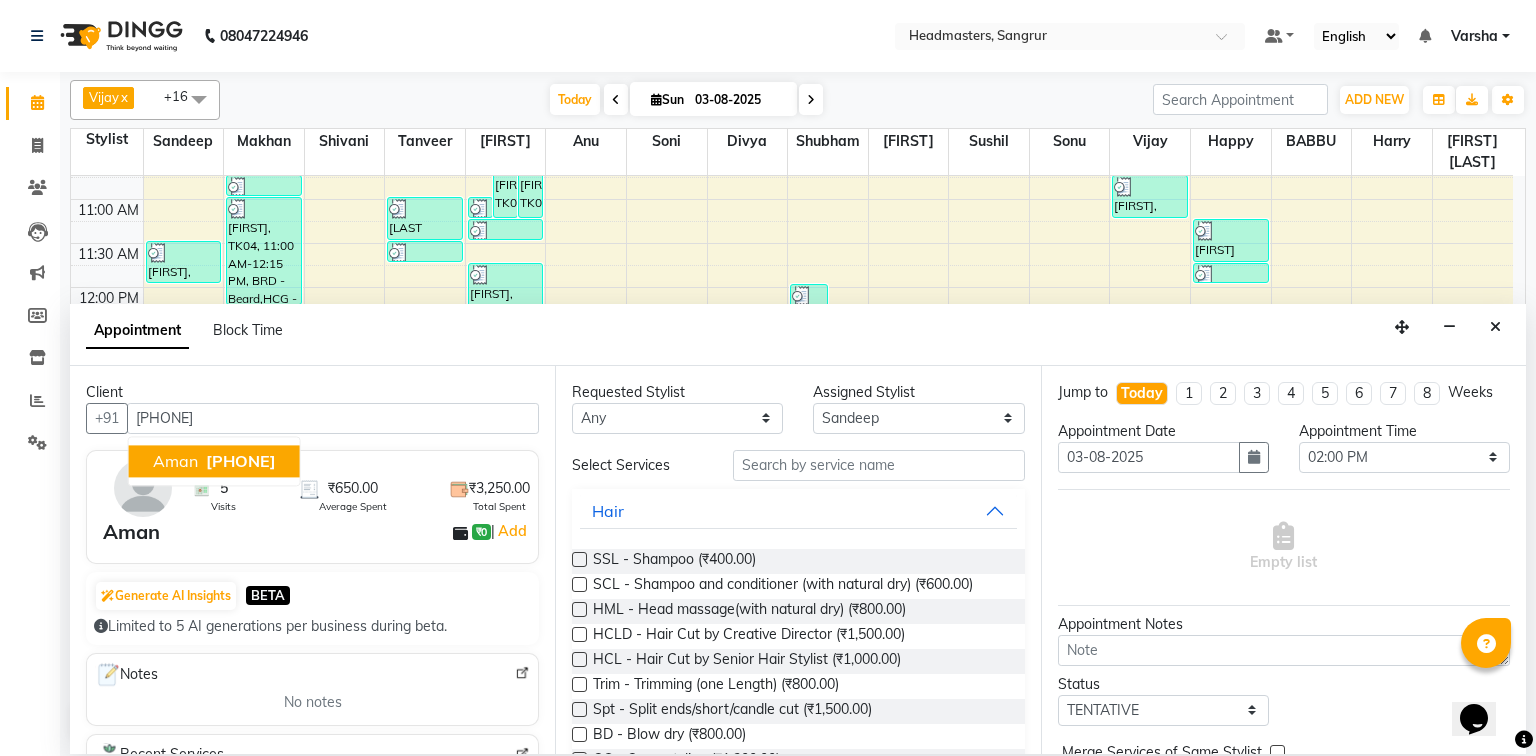 click on "[FIRST] [PHONE]" at bounding box center [214, 461] 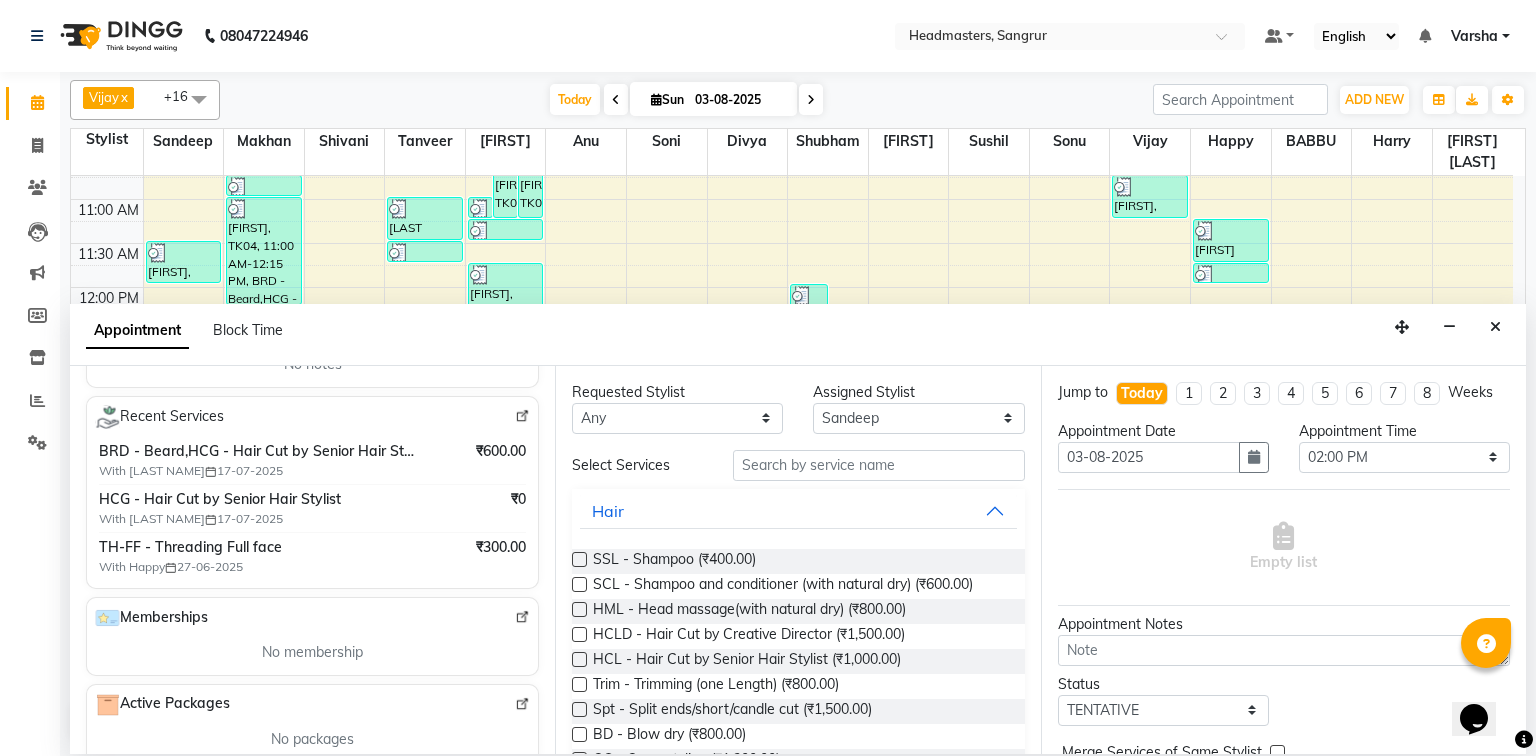 scroll, scrollTop: 339, scrollLeft: 0, axis: vertical 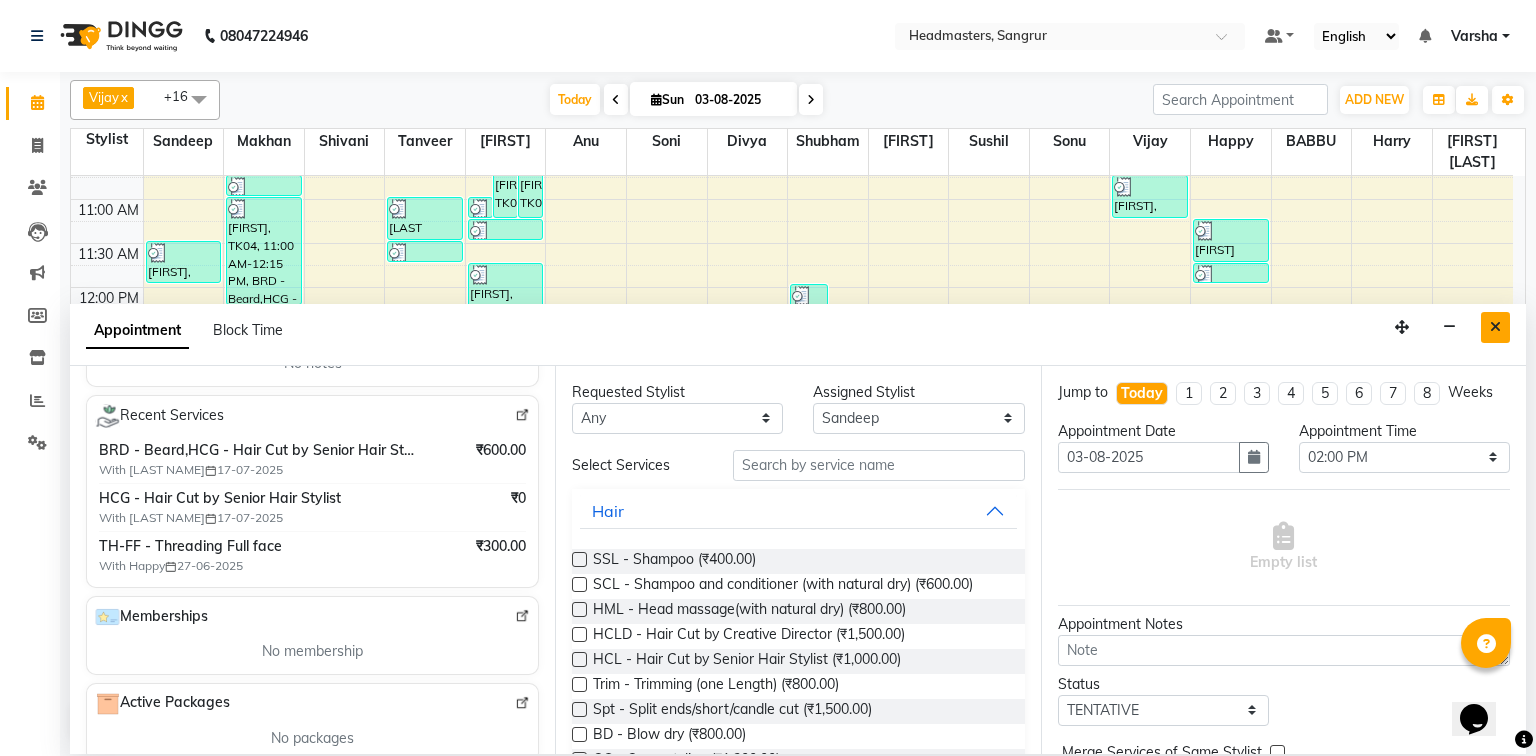 type on "[PHONE]" 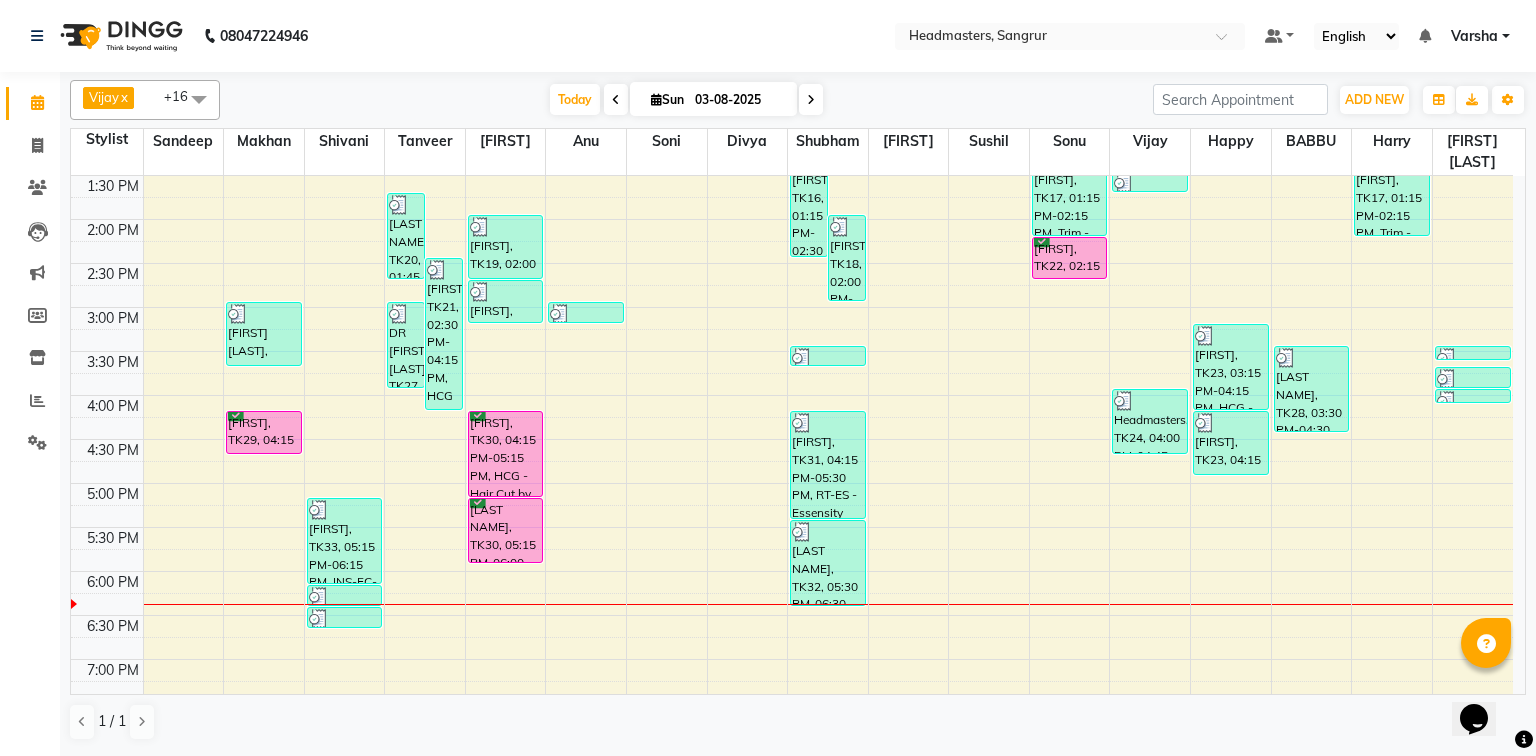 scroll, scrollTop: 614, scrollLeft: 0, axis: vertical 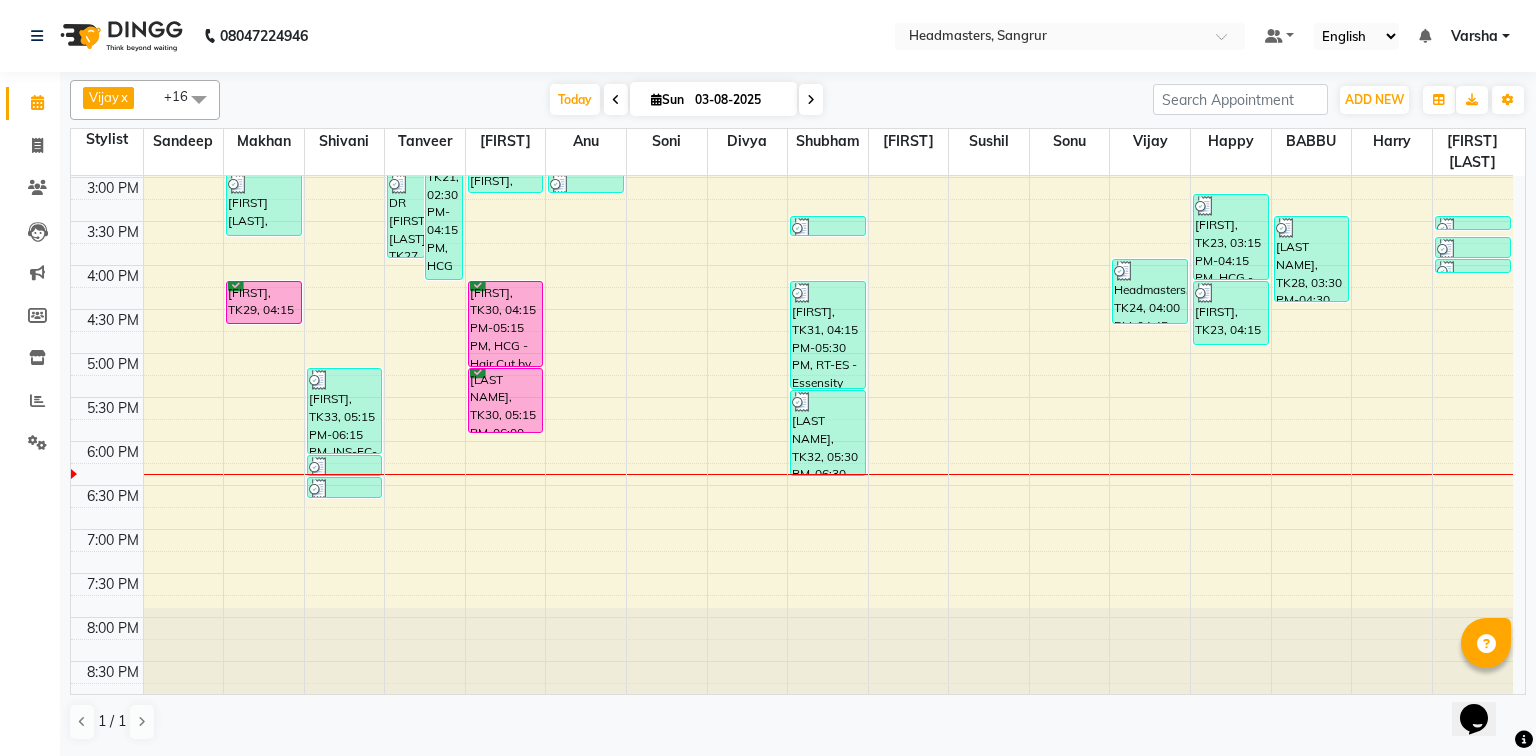 click on "[FIRST], TK08, 11:30 AM-12:00 PM, PH-SPA - Premium Hair Spa [FIRST], TK03, 10:15 AM-10:45 AM, HCG - Hair Cut by Senior Hair Stylist [FIRST], TK04, 10:45 AM-11:00 AM, HCG - Hair Cut by Senior Hair Stylist [FIRST], TK04, 11:00 AM-12:15 PM, BRD - Beard,HCG - Hair Cut by Senior Hair Stylist,GG-igora - Igora Global [FIRST] [LAST], TK11, 12:15 PM-12:30 PM, HCG - Hair Cut by Senior Hair Stylist [FIRST] [FIRST], TK25, 03:00 PM-03:45 PM, BRD - Beard [FIRST], TK29, 04:15 PM-04:45 PM, HCG - Hair Cut by Senior Hair Stylist [FIRST], TK33, 05:15 PM-06:15 PM, INS-FC-YTH - Youth Facial (For Anti-Ageing, Anti-Environment) [FIRST], TK33, 06:15 PM-06:30 PM, O3-MSK-DTAN - D-Tan Pack [FIRST], TK33, 06:30 PM-06:45 PM, O3-MSK-POW - Power Mask" at bounding box center (792, 133) 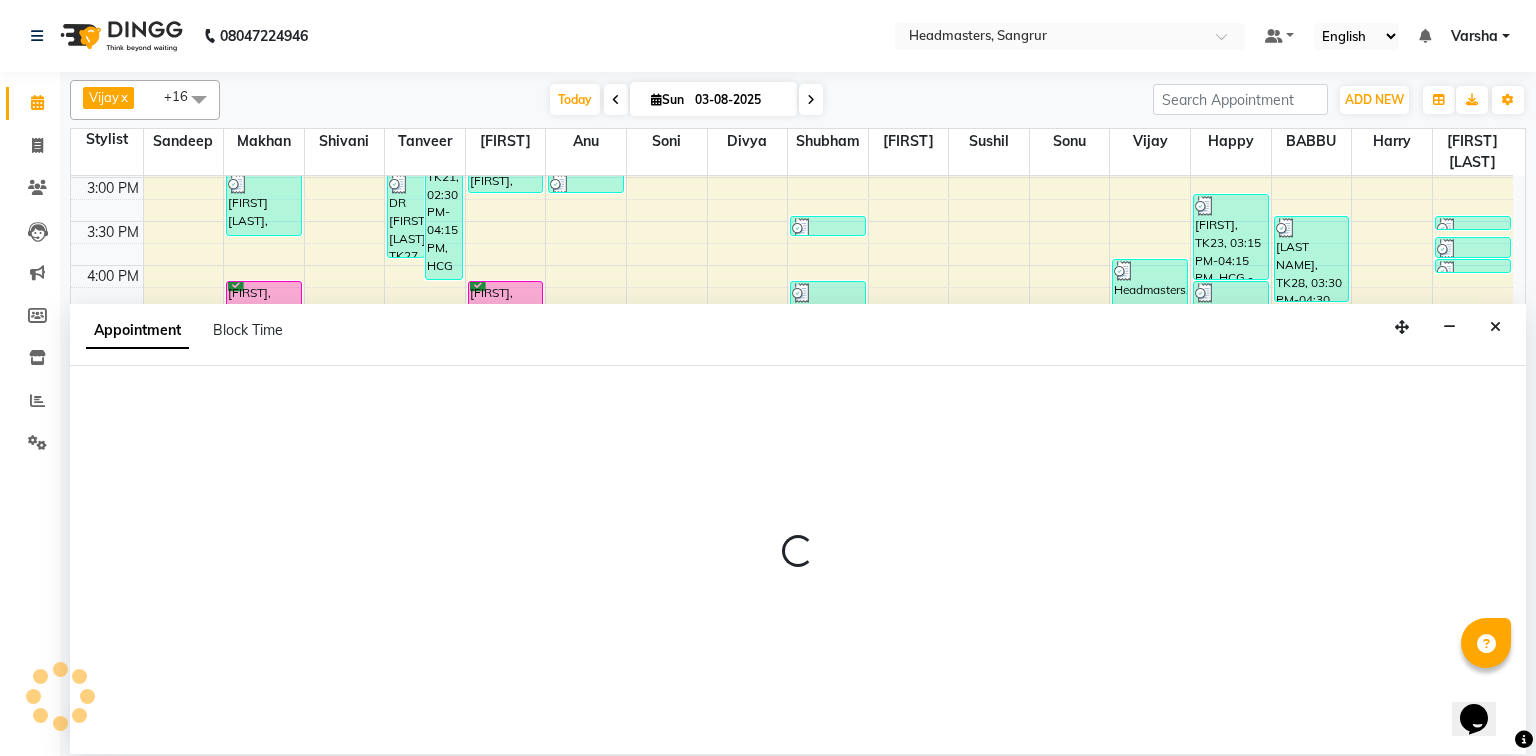 select on "60863" 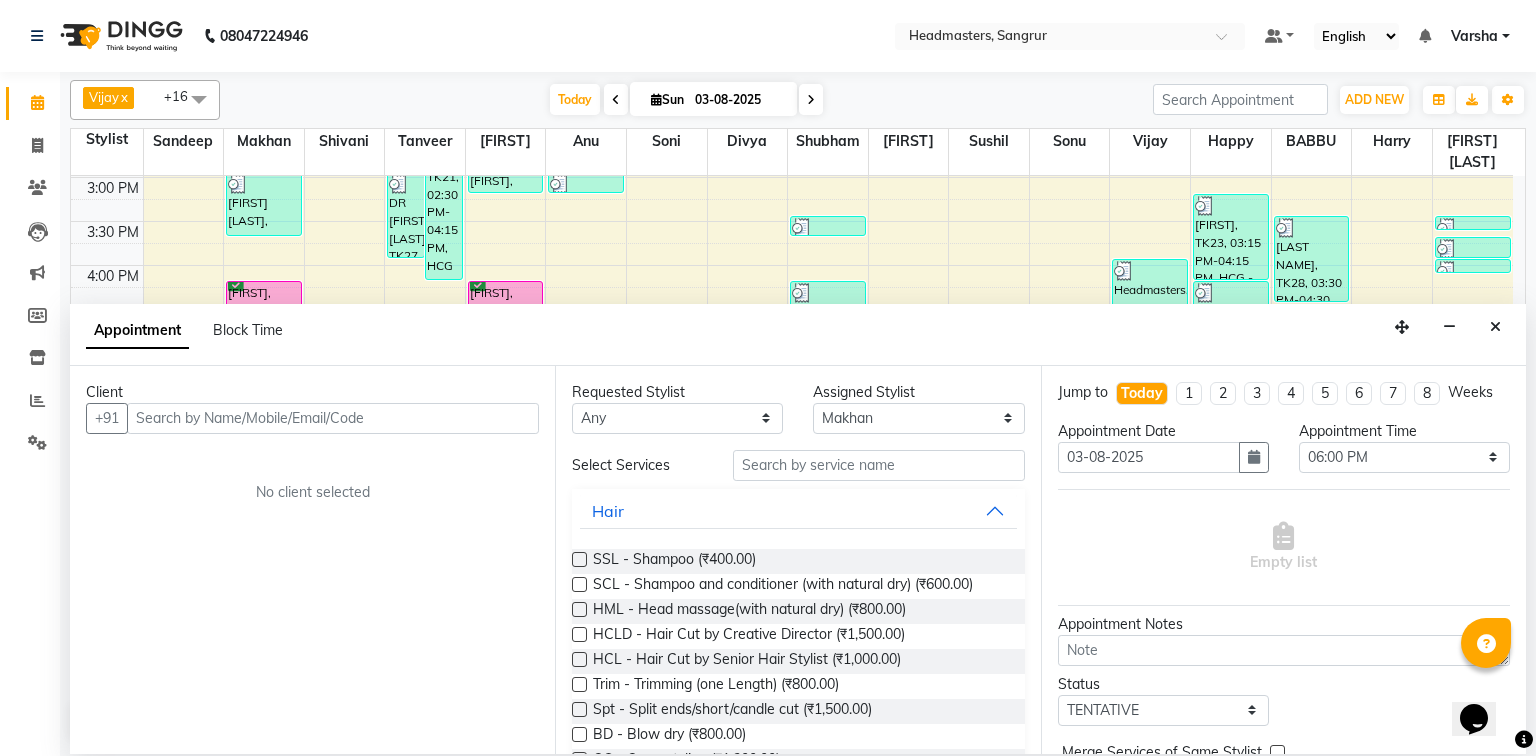 click at bounding box center [333, 418] 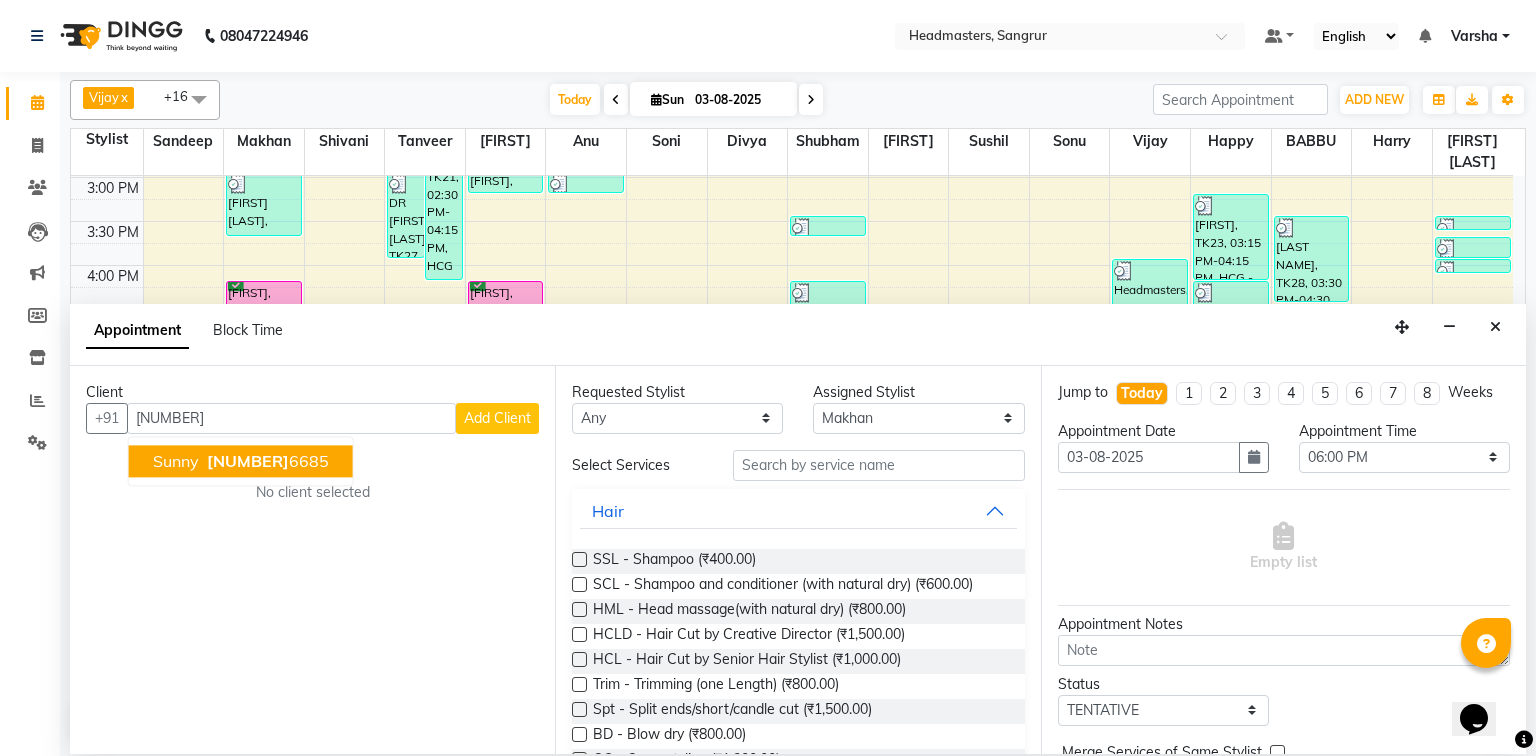 click on "[FIRST]    [PHONE]" at bounding box center (241, 461) 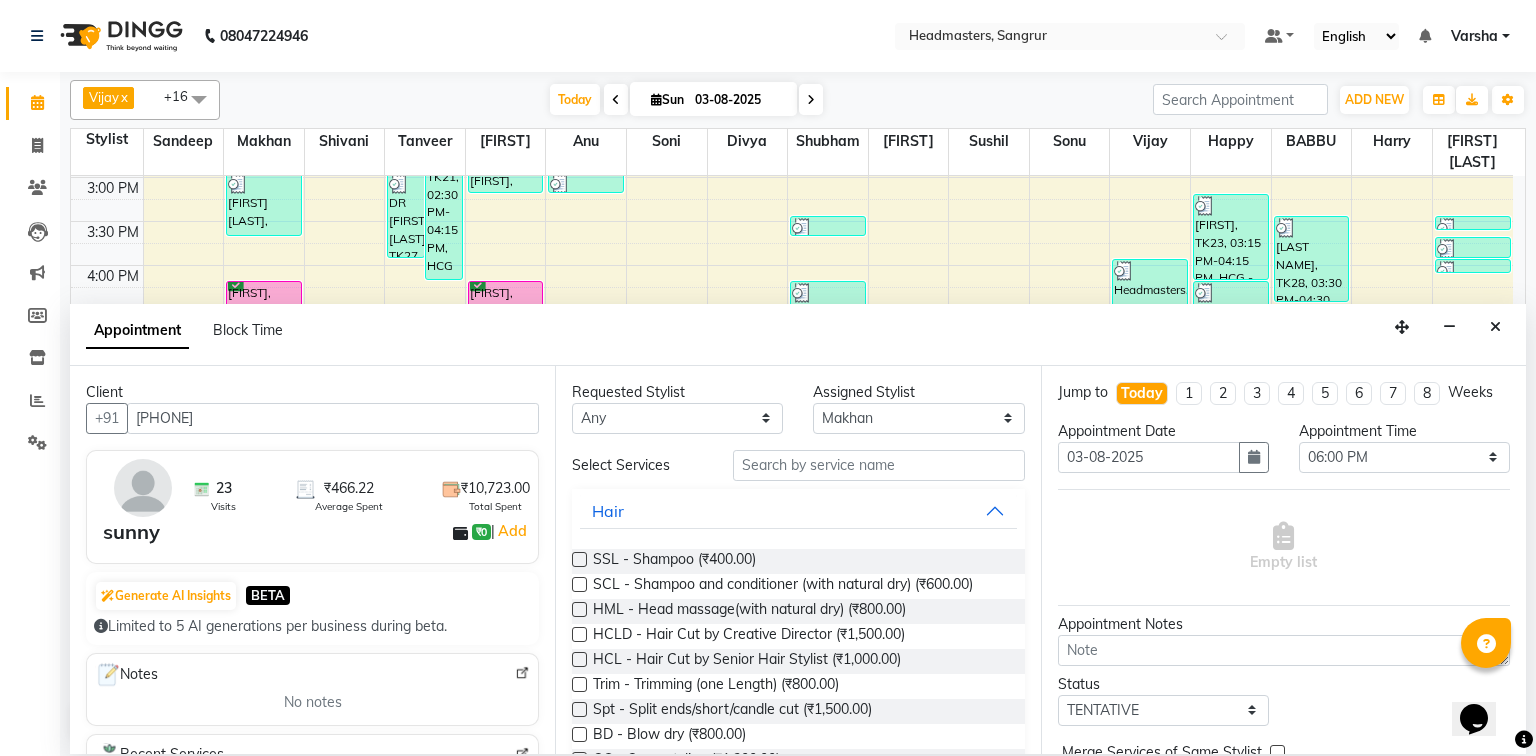type on "[PHONE]" 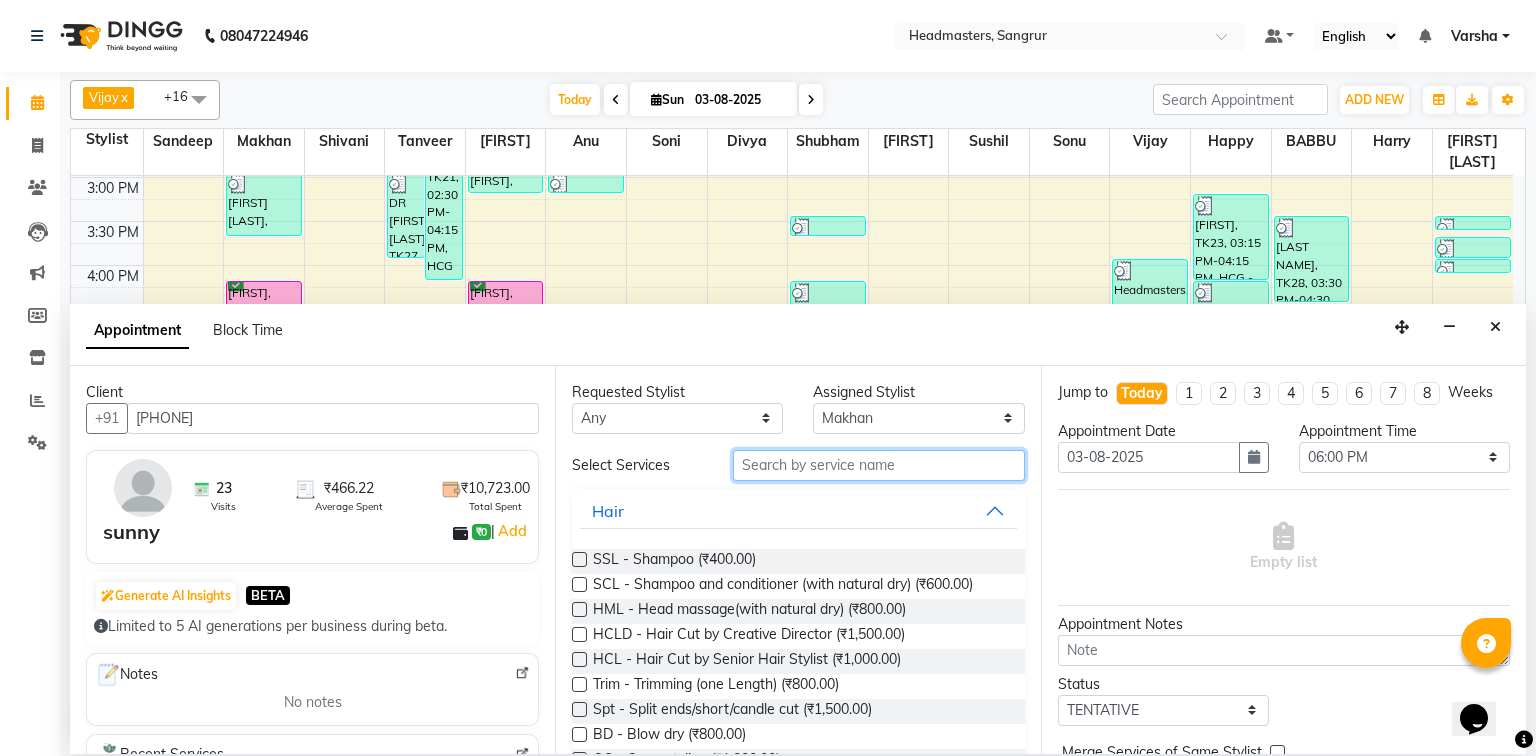 click at bounding box center [879, 465] 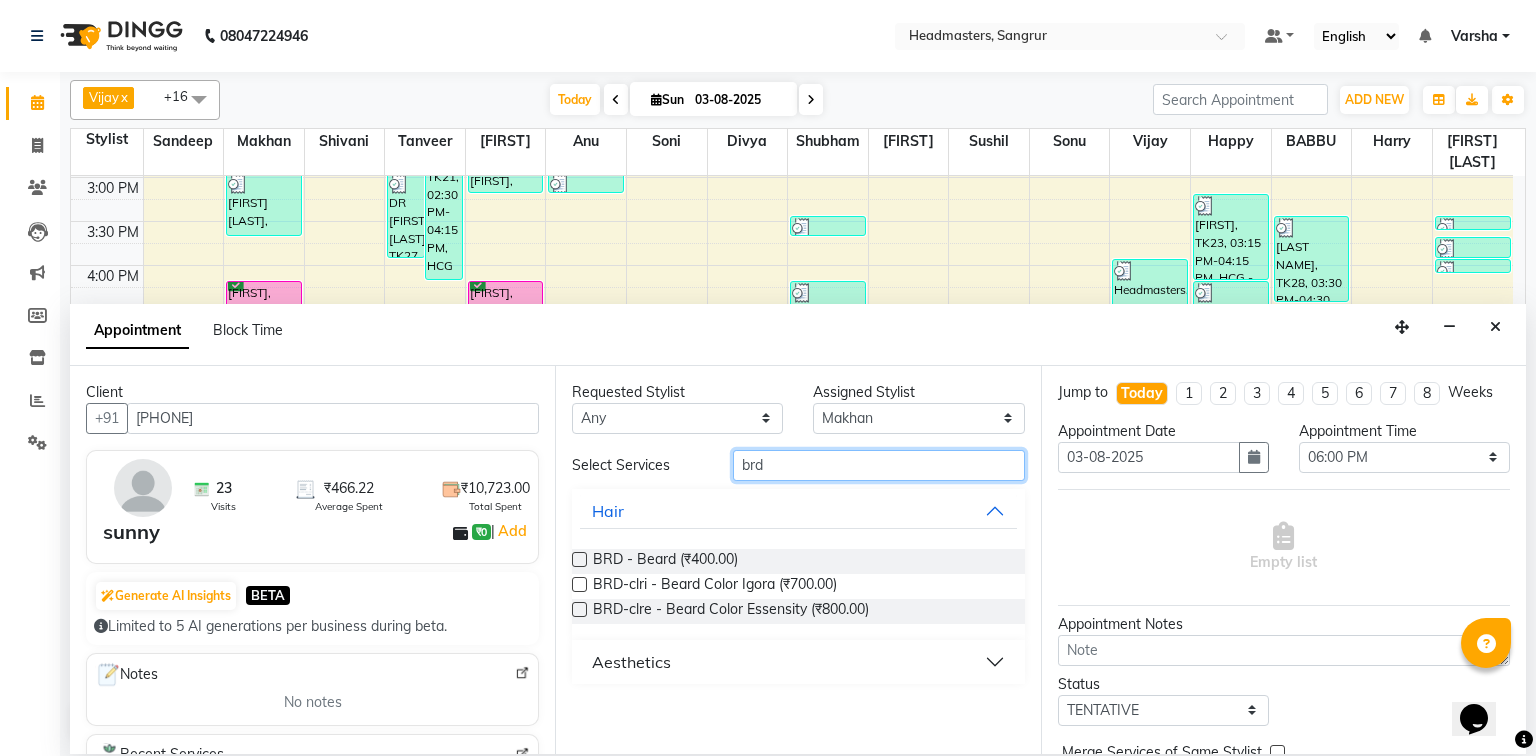 type on "brd" 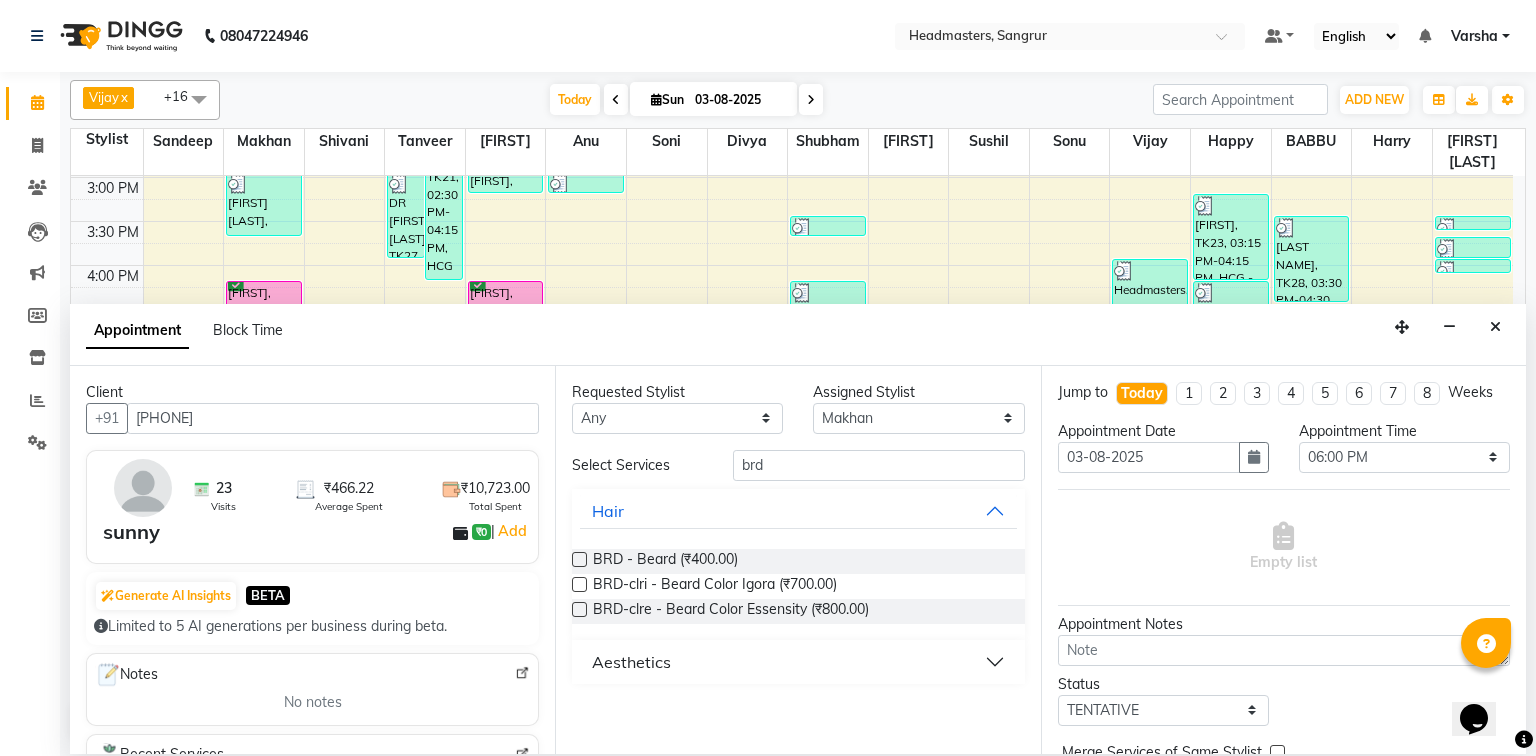 click at bounding box center [579, 559] 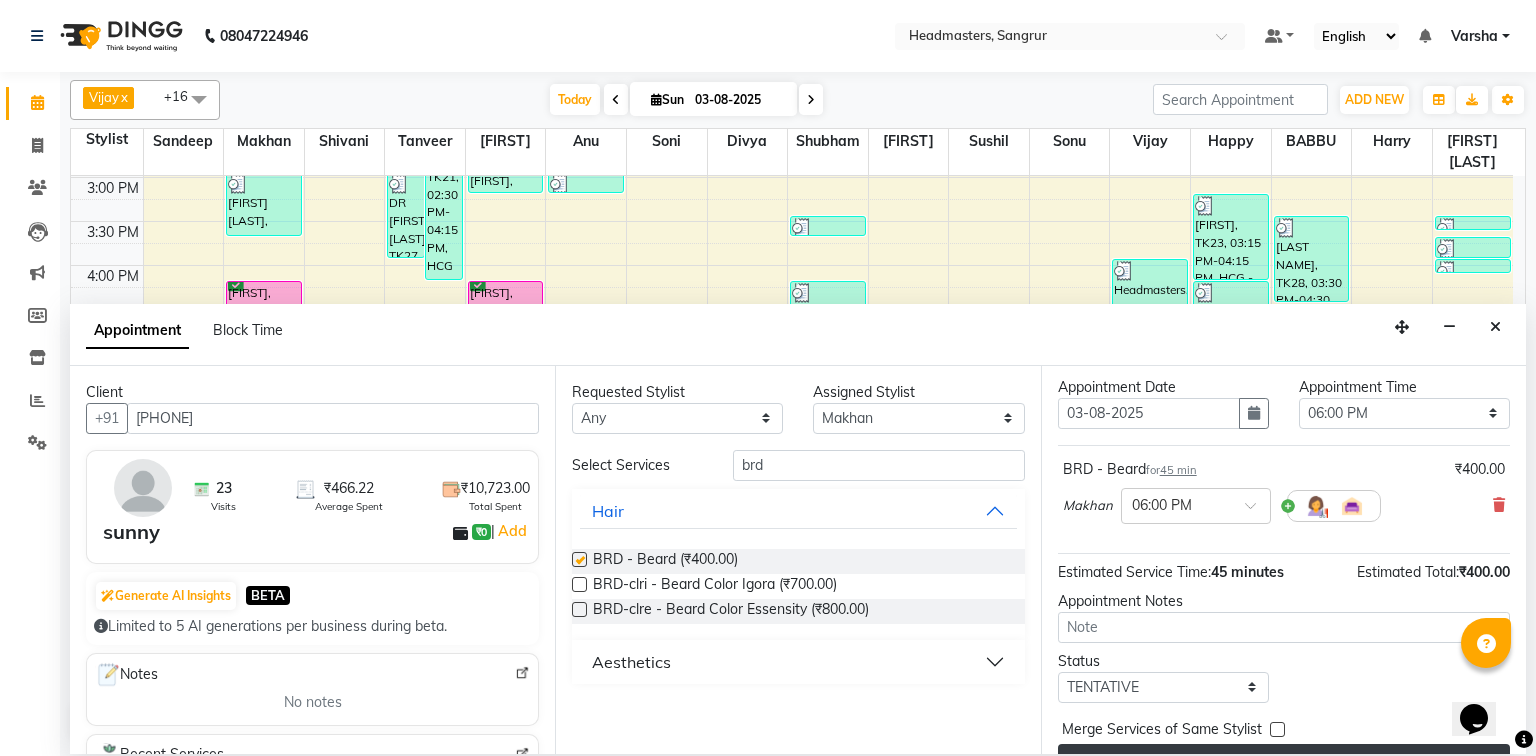 checkbox on "false" 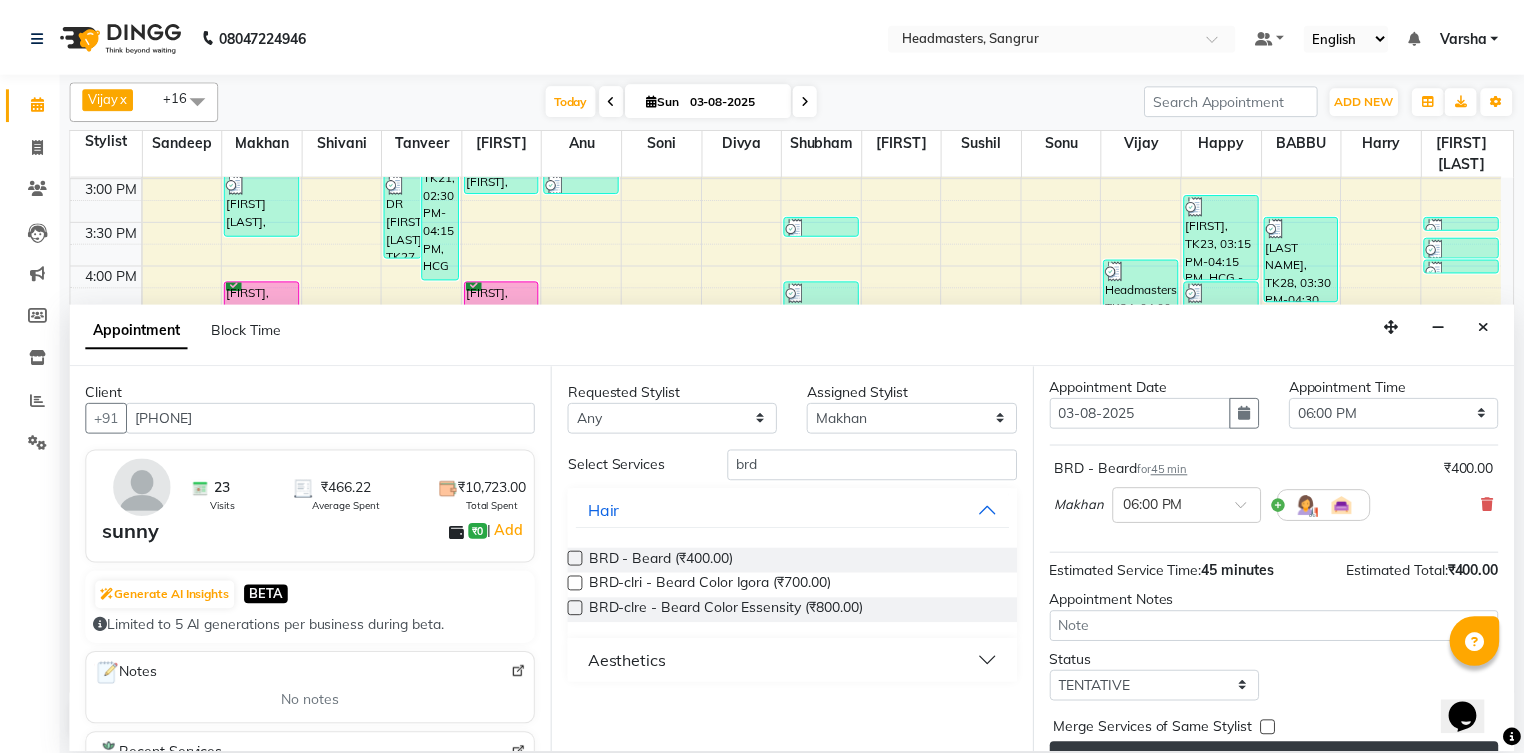 scroll, scrollTop: 85, scrollLeft: 0, axis: vertical 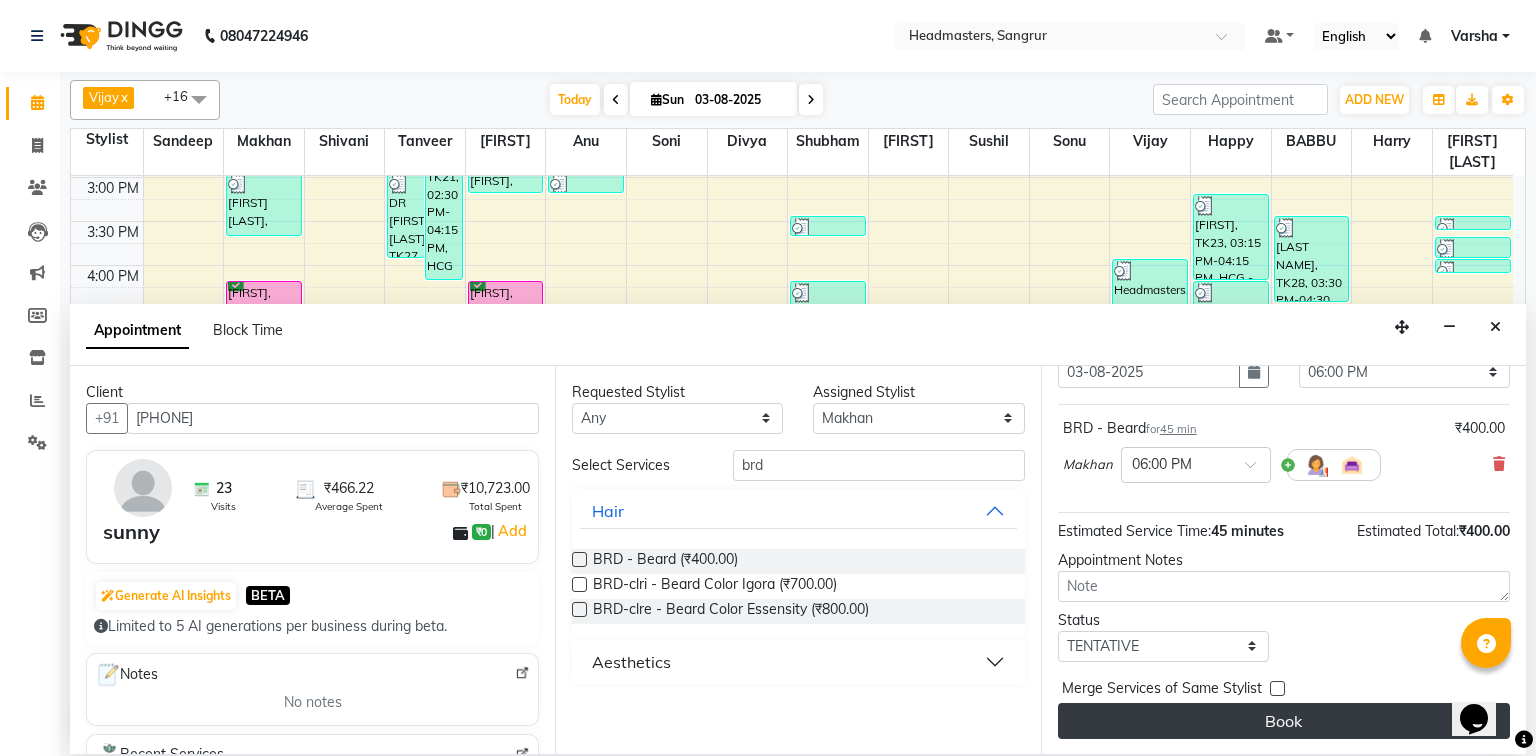 click on "Book" at bounding box center [1284, 721] 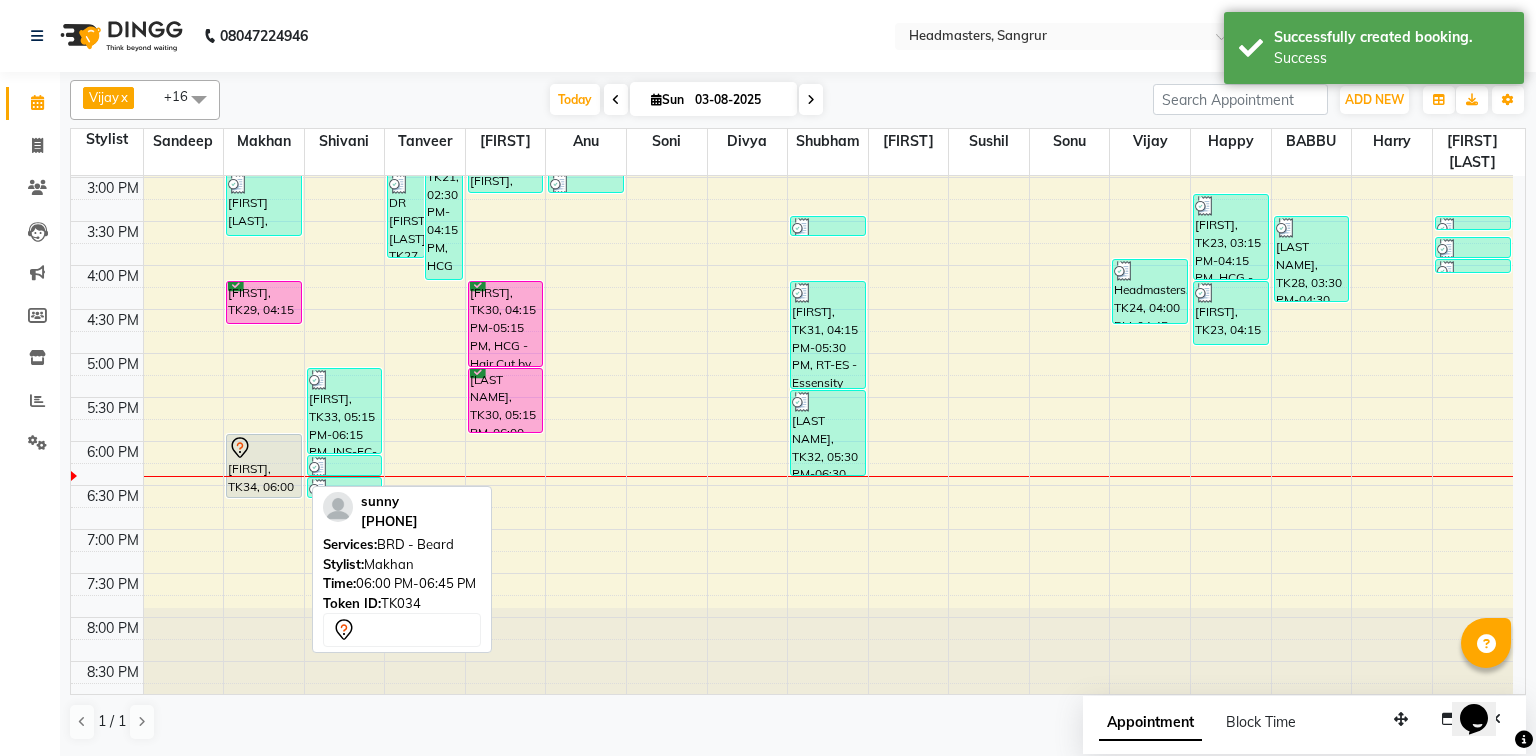 click on "[FIRST], TK34, 06:00 PM-06:45 PM, BRD - Beard" at bounding box center [264, 466] 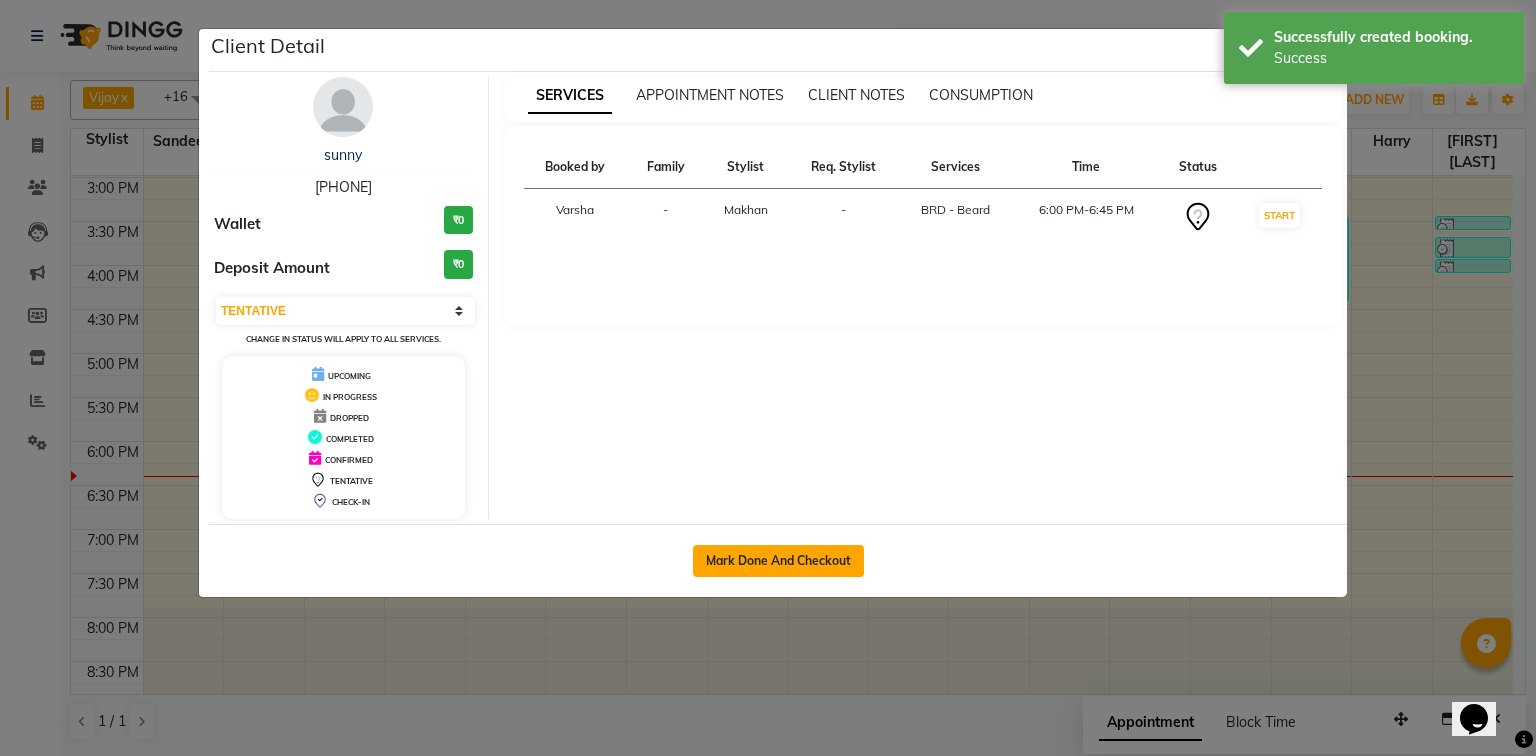 click on "Mark Done And Checkout" 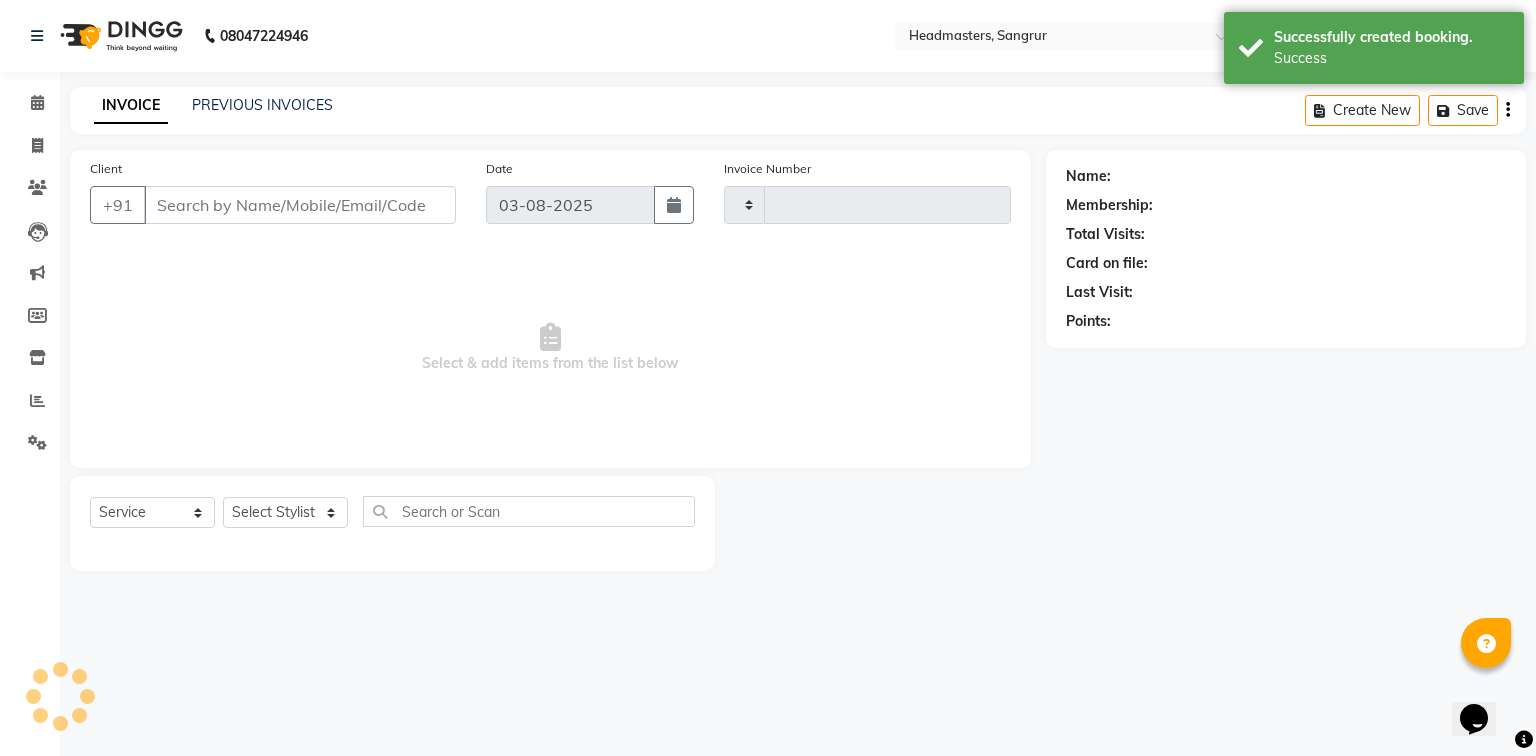 type on "3820" 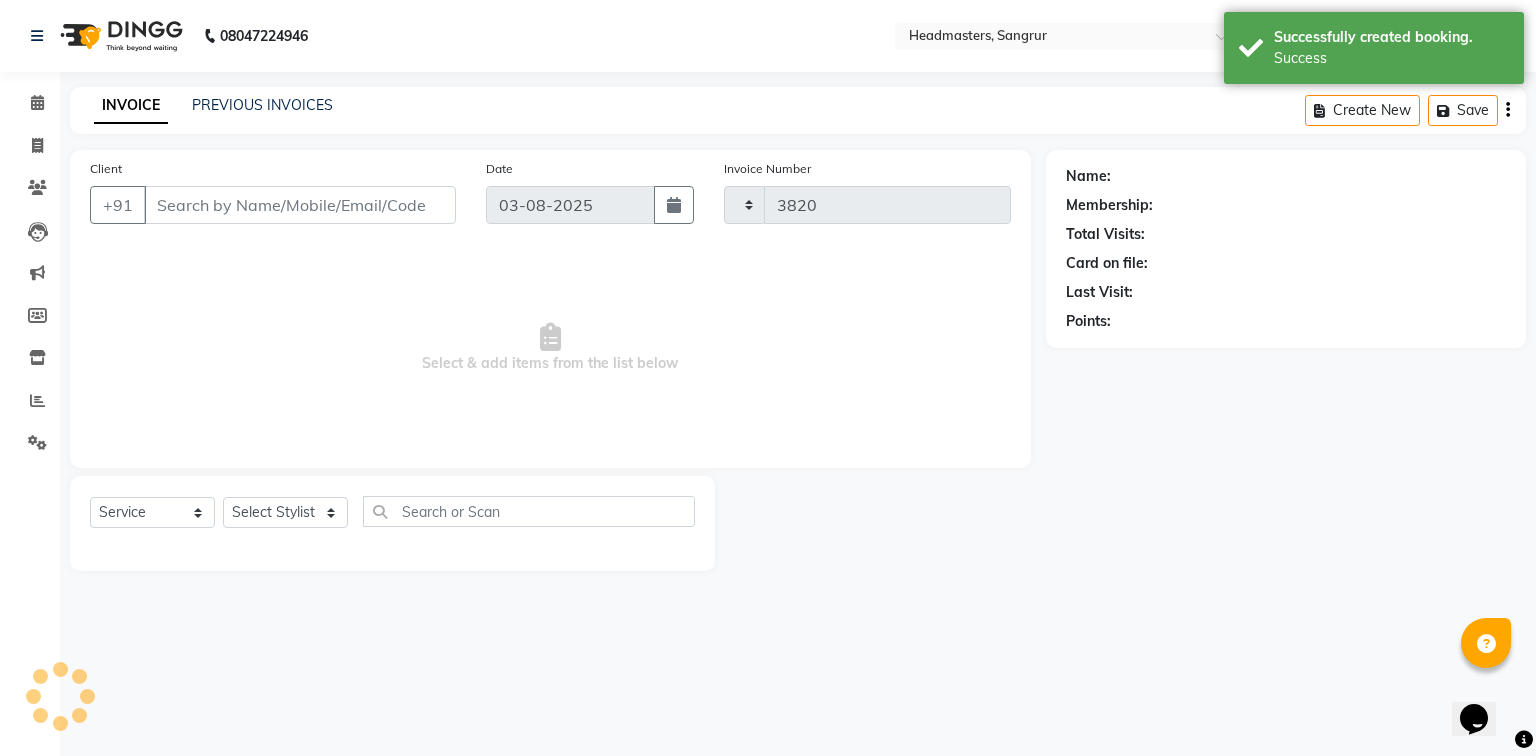 select on "3" 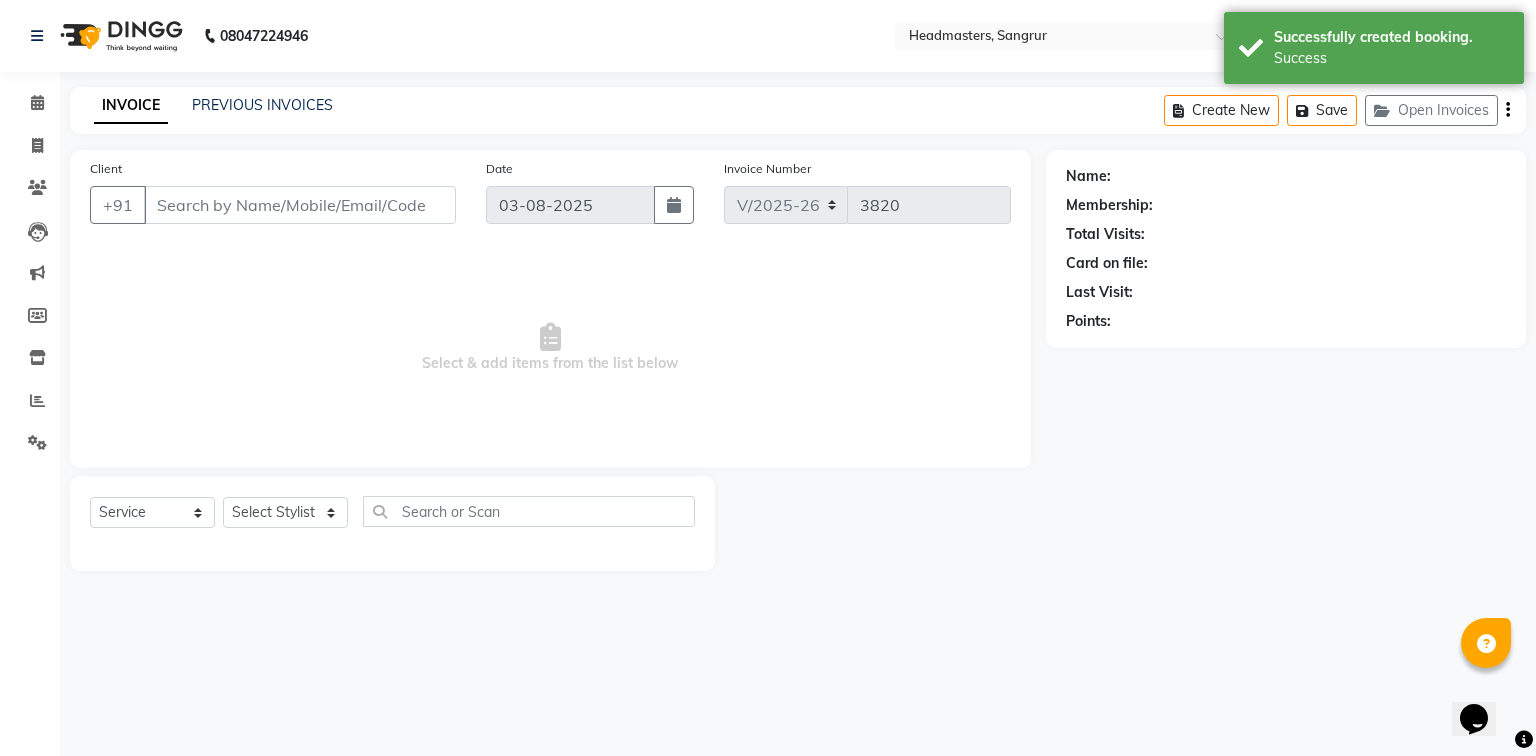 type on "[PHONE]" 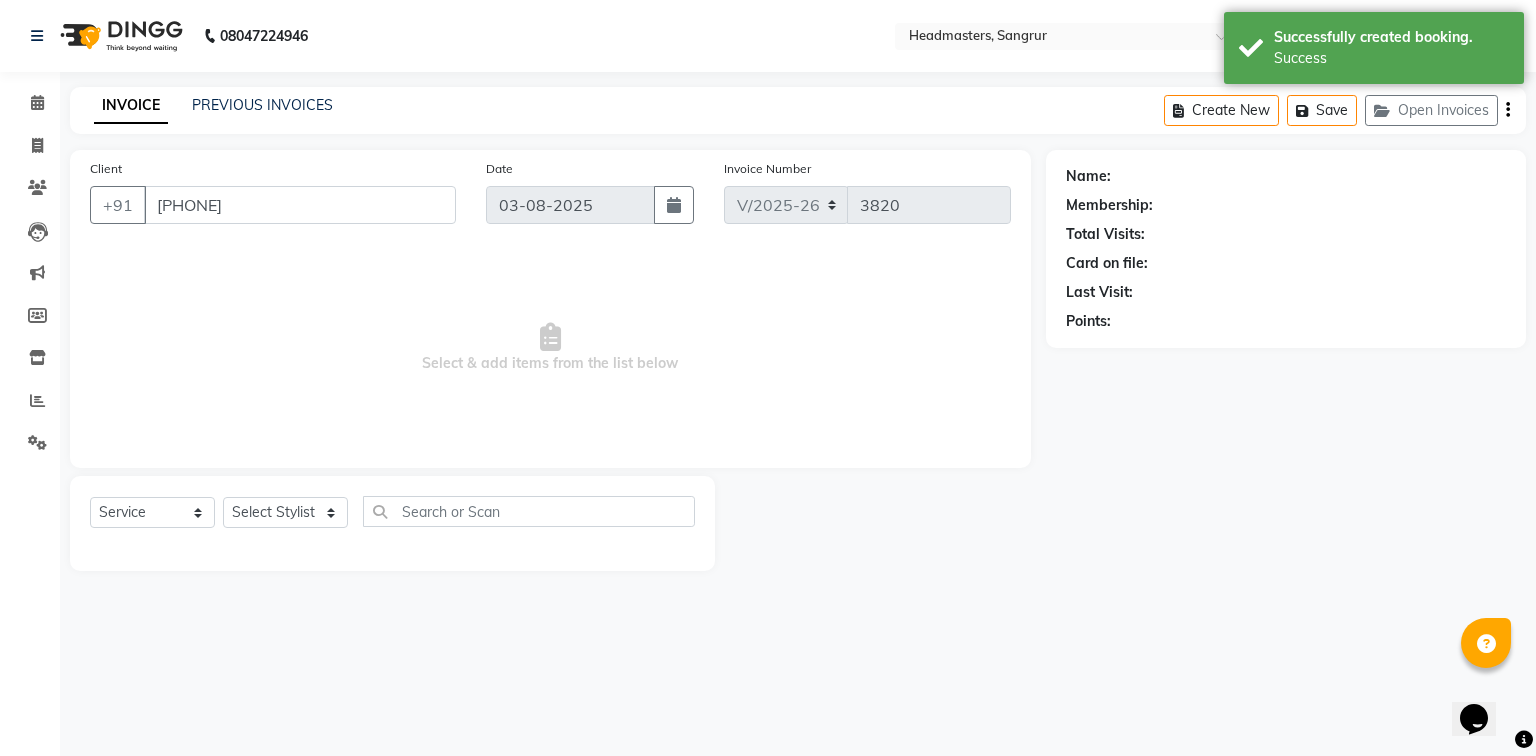 select on "60863" 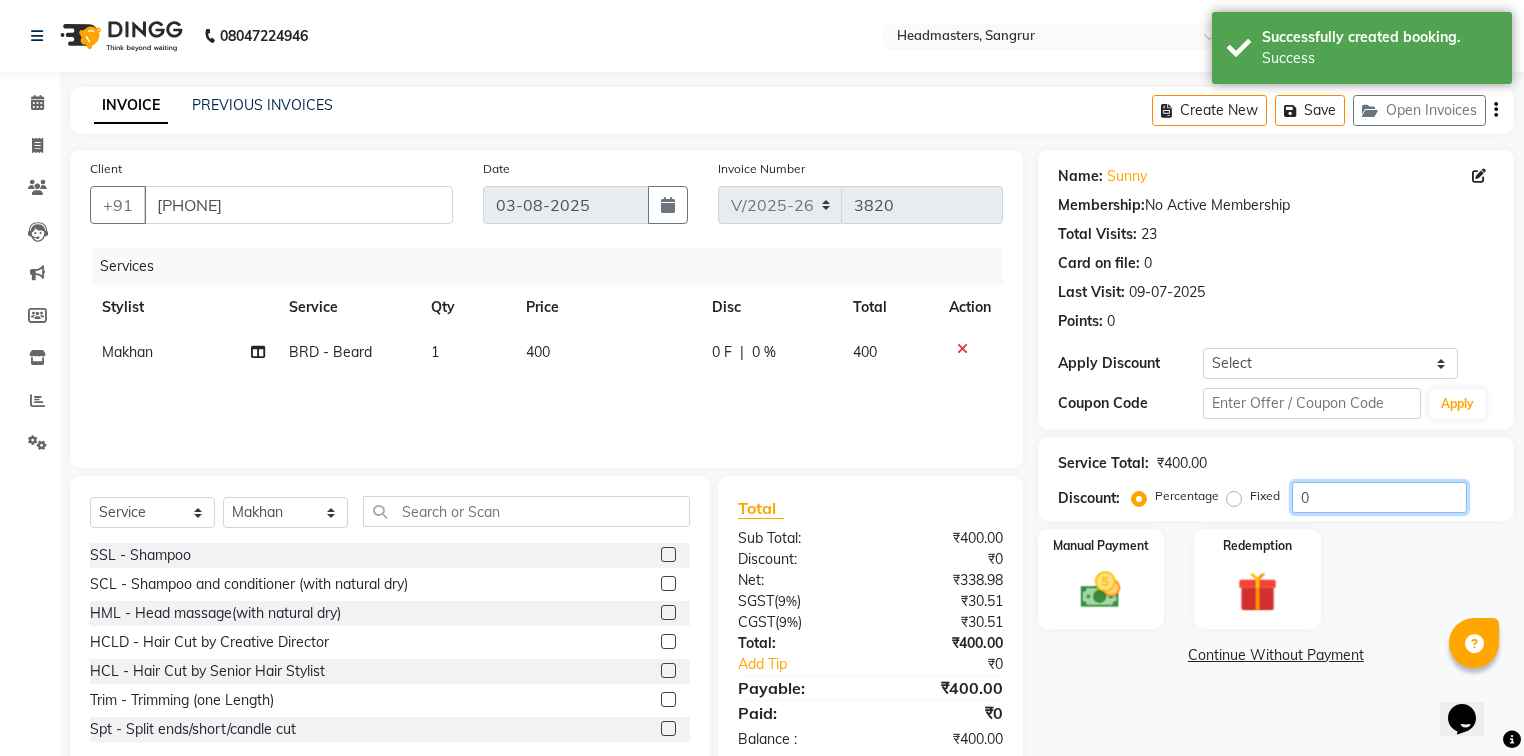 click on "0" 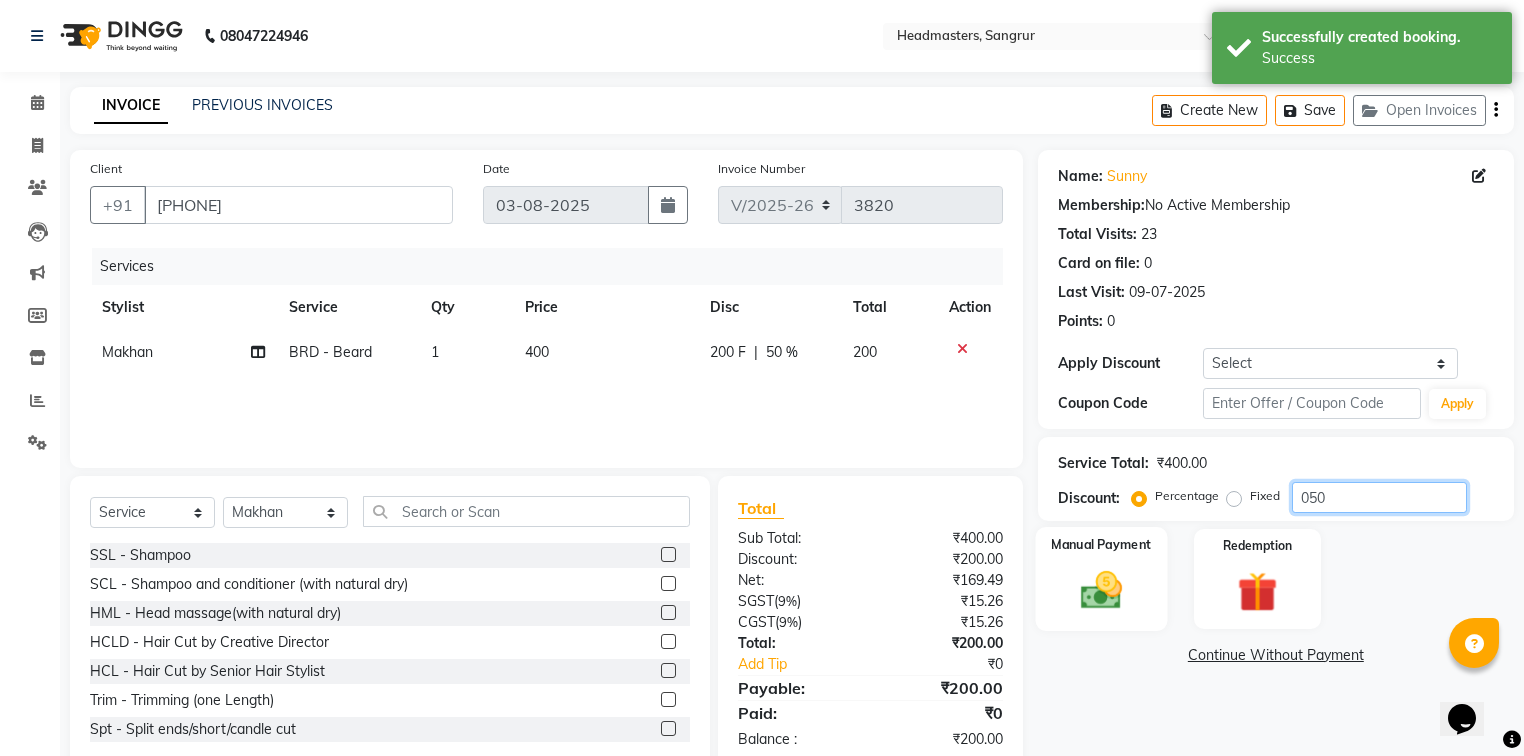 type on "050" 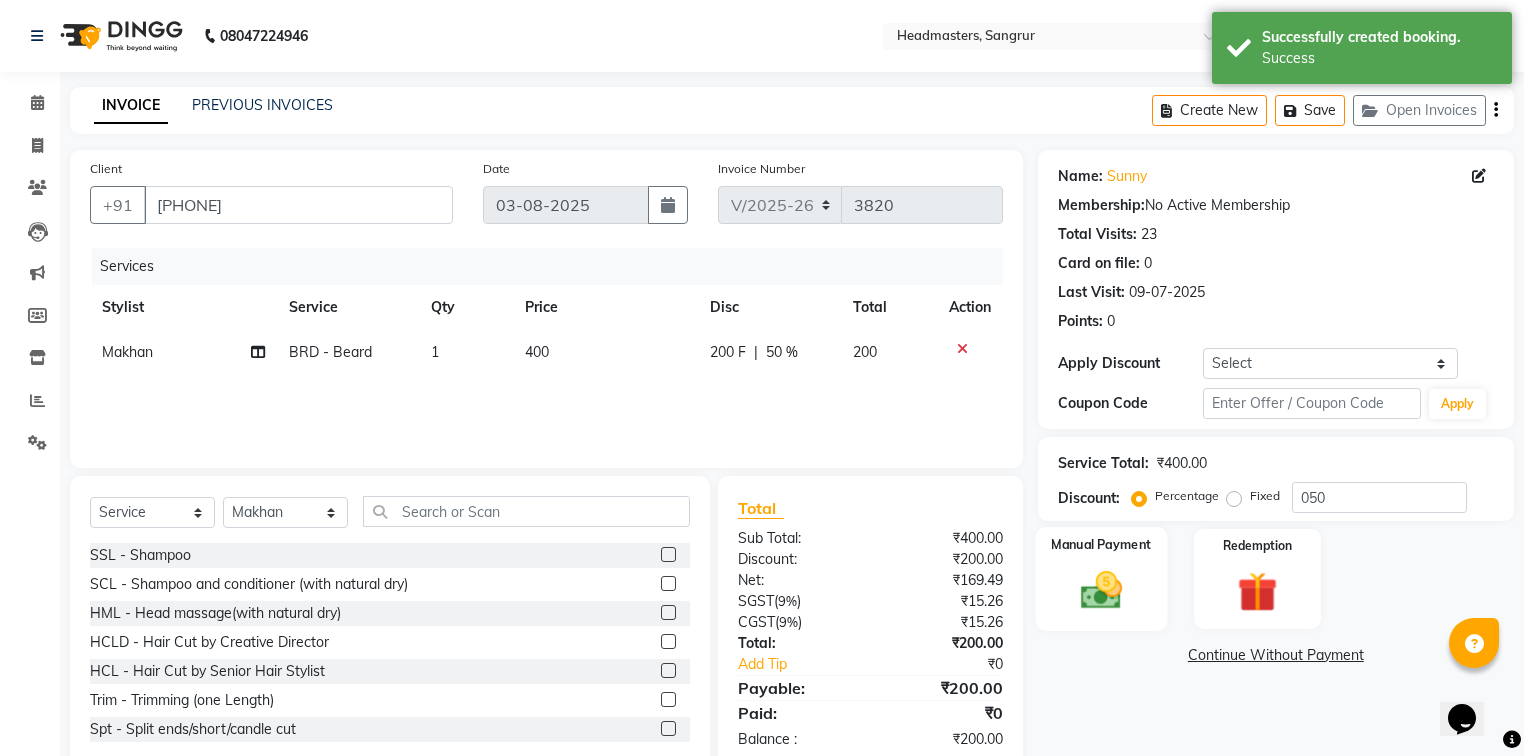 click on "Manual Payment" 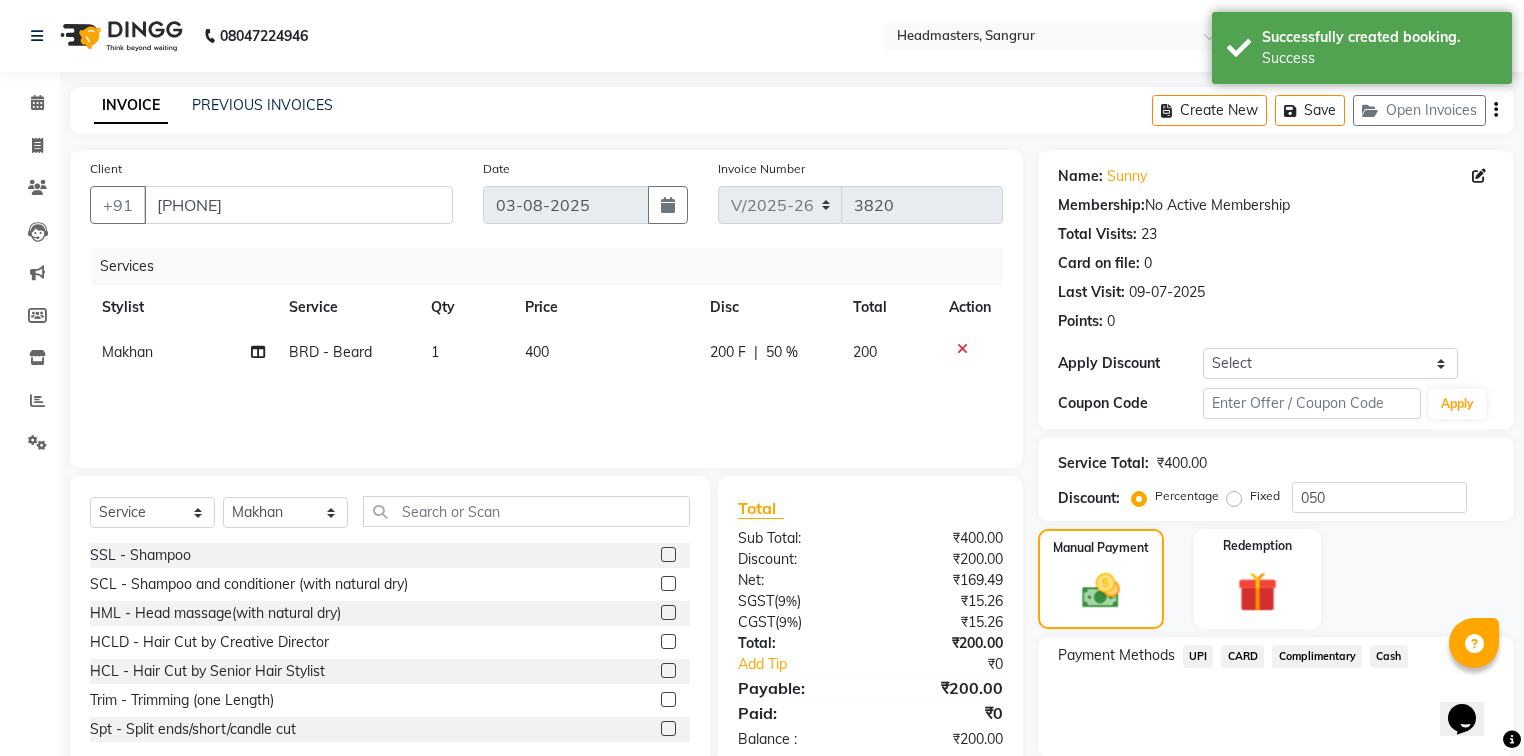 click on "UPI" 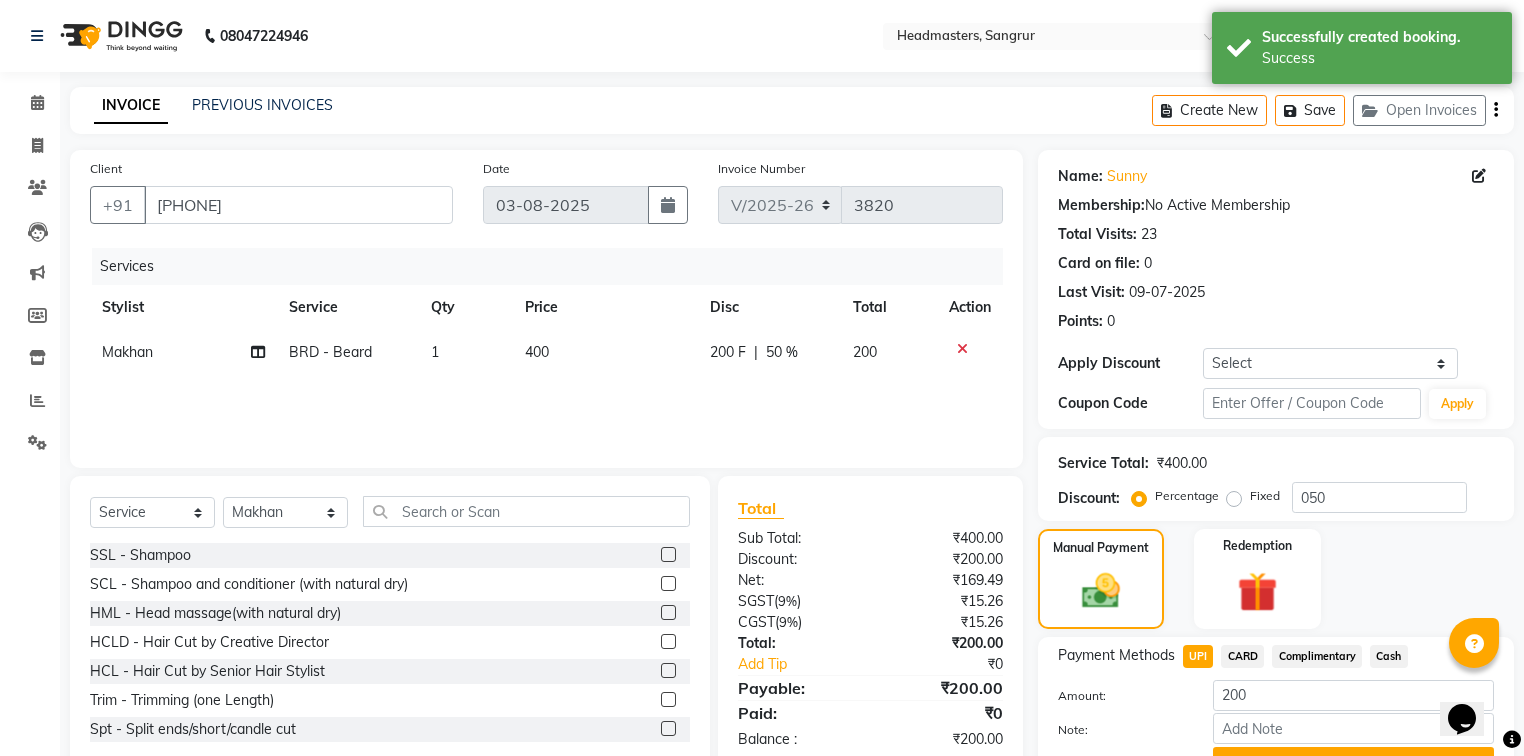 scroll, scrollTop: 102, scrollLeft: 0, axis: vertical 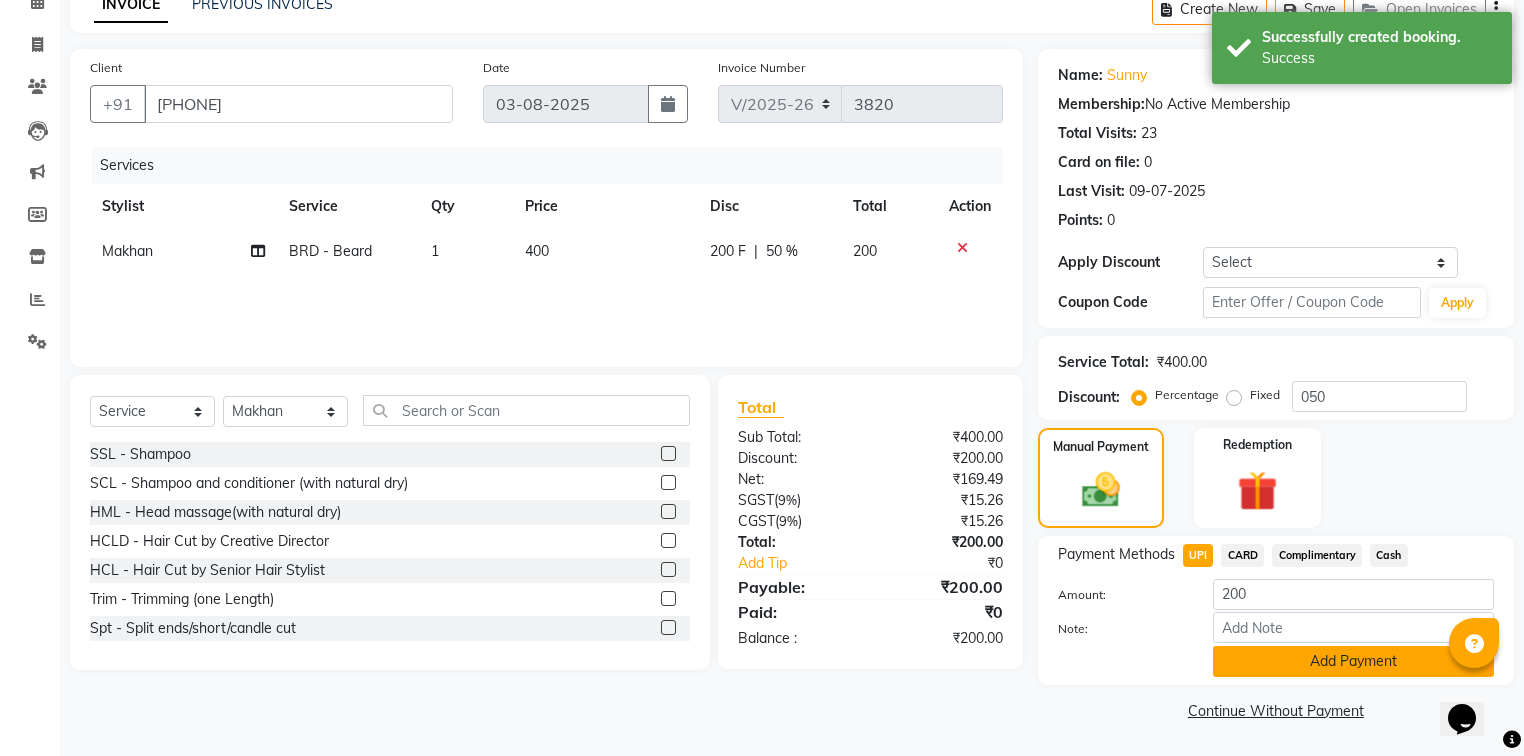 click on "Add Payment" 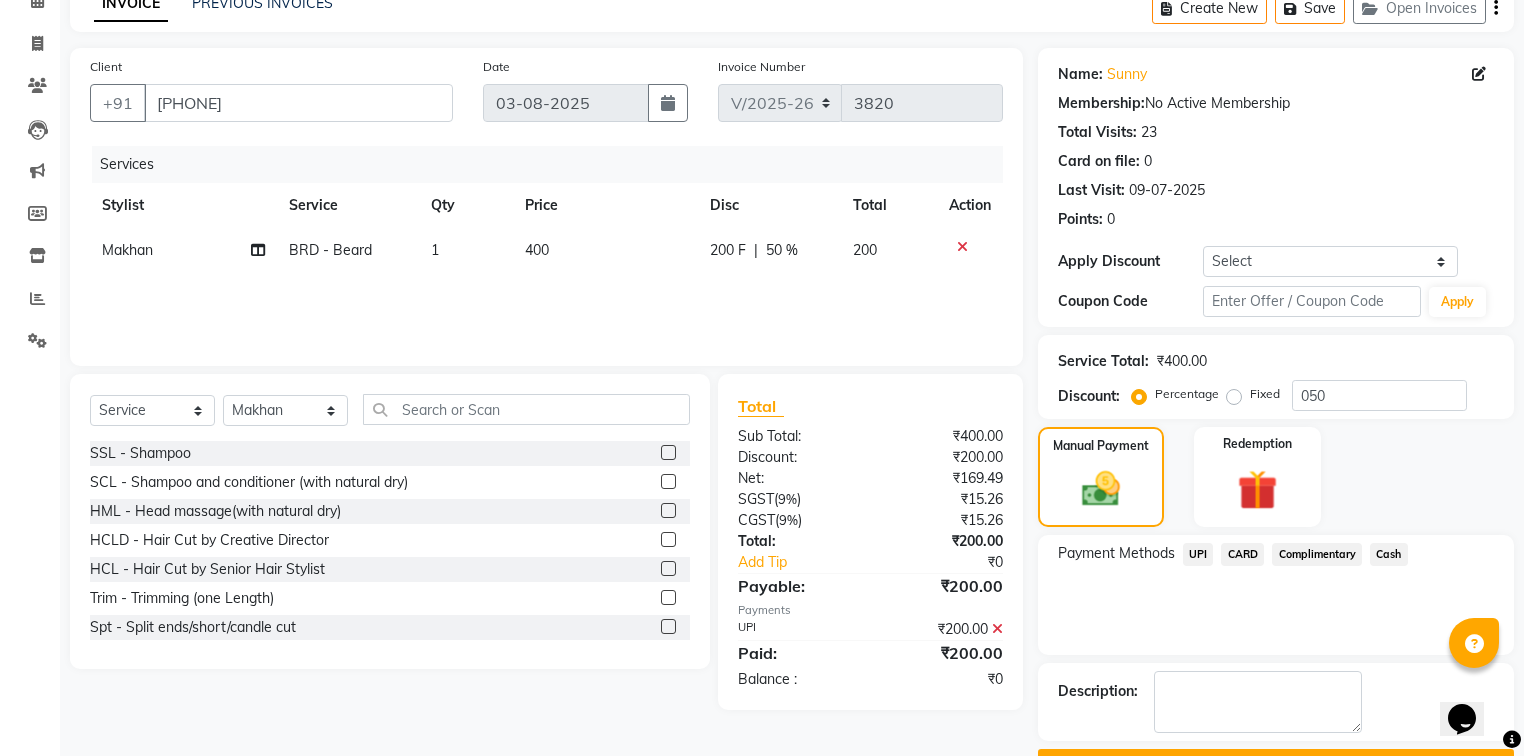 scroll, scrollTop: 154, scrollLeft: 0, axis: vertical 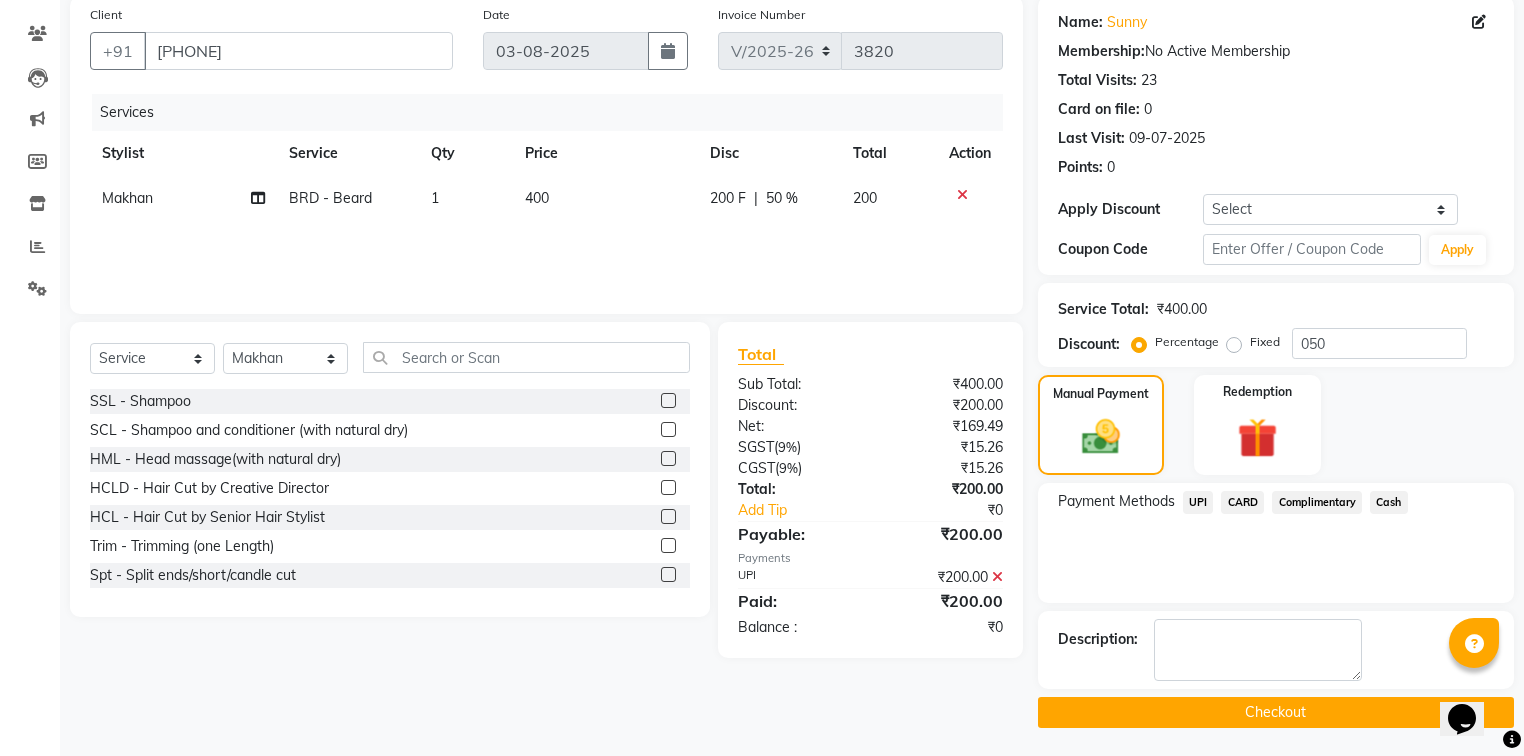 click on "Checkout" 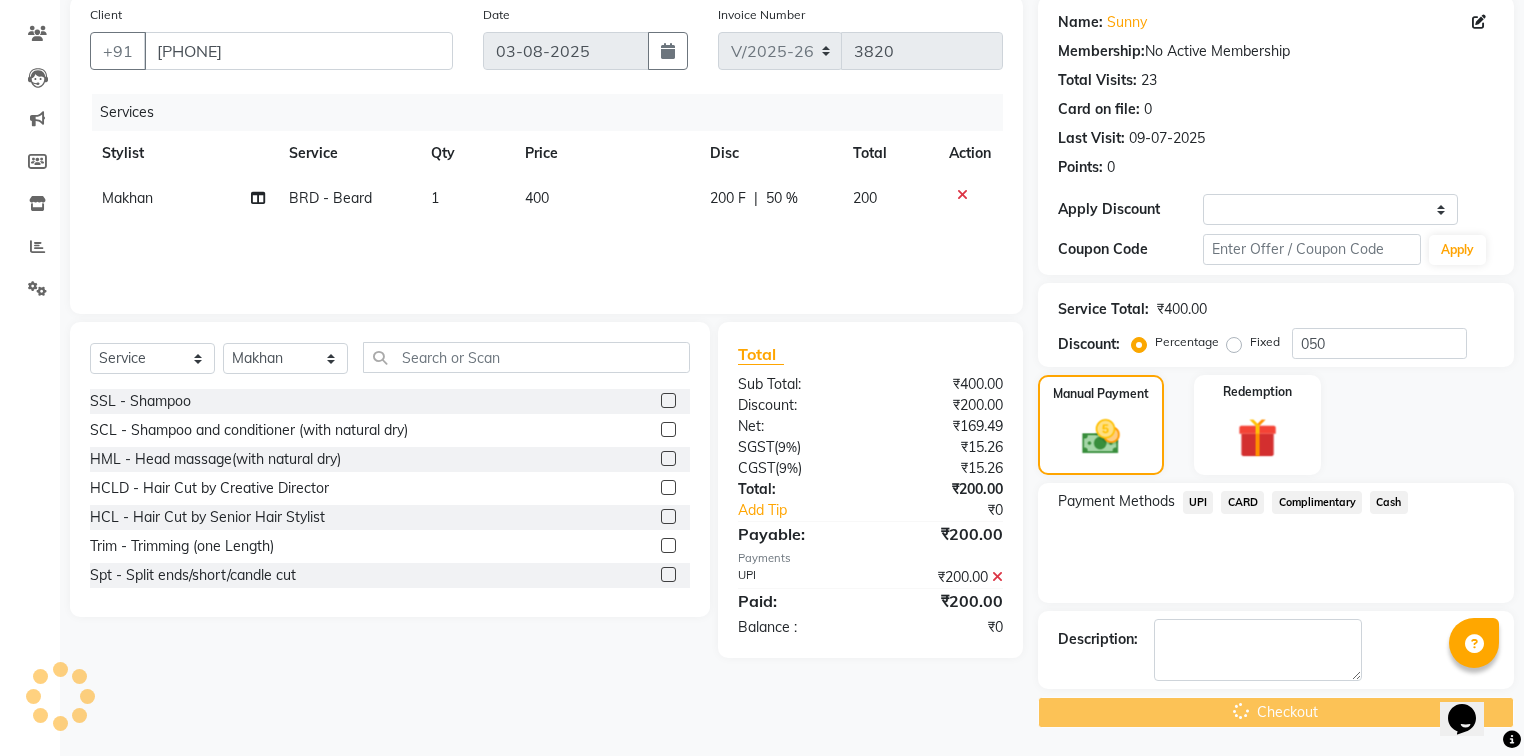 scroll, scrollTop: 0, scrollLeft: 0, axis: both 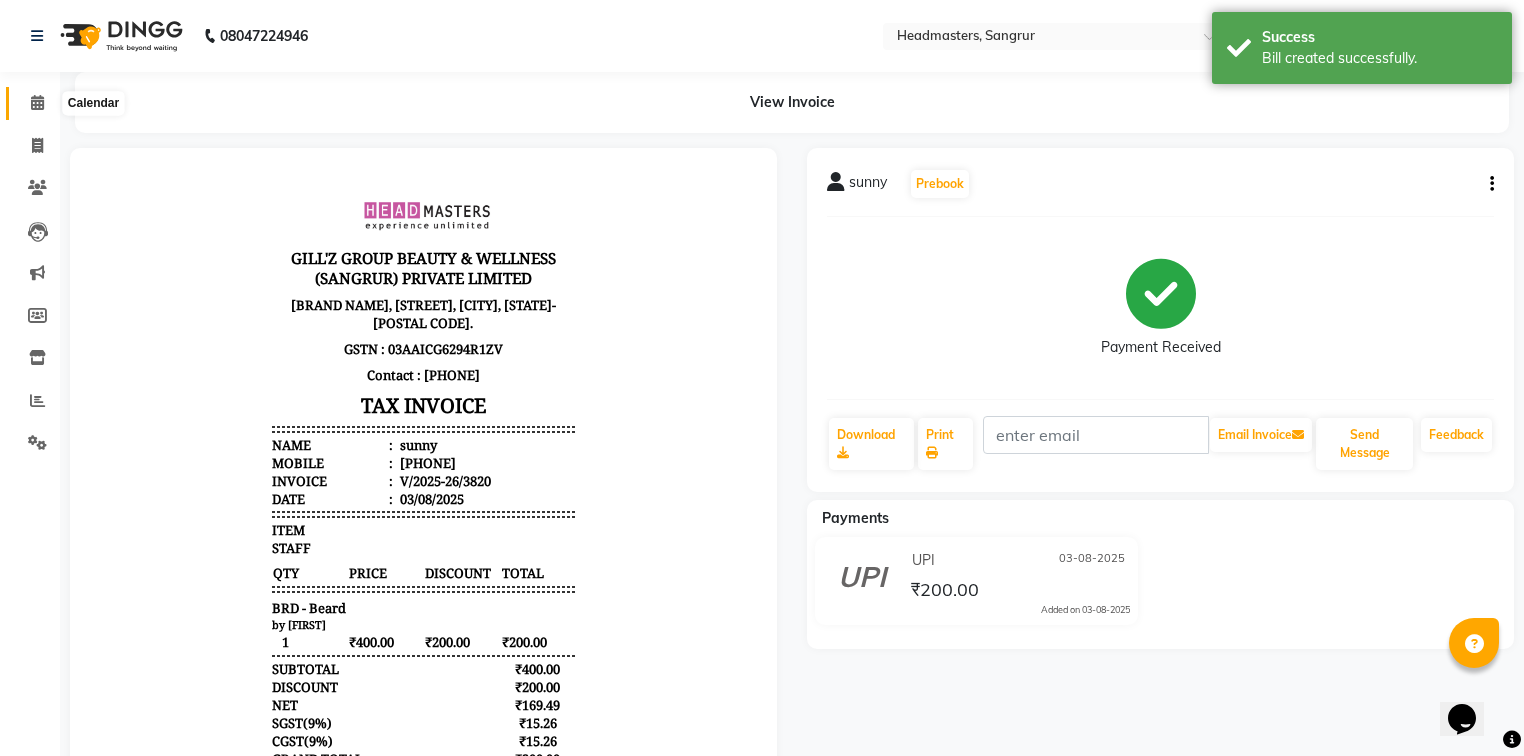 click 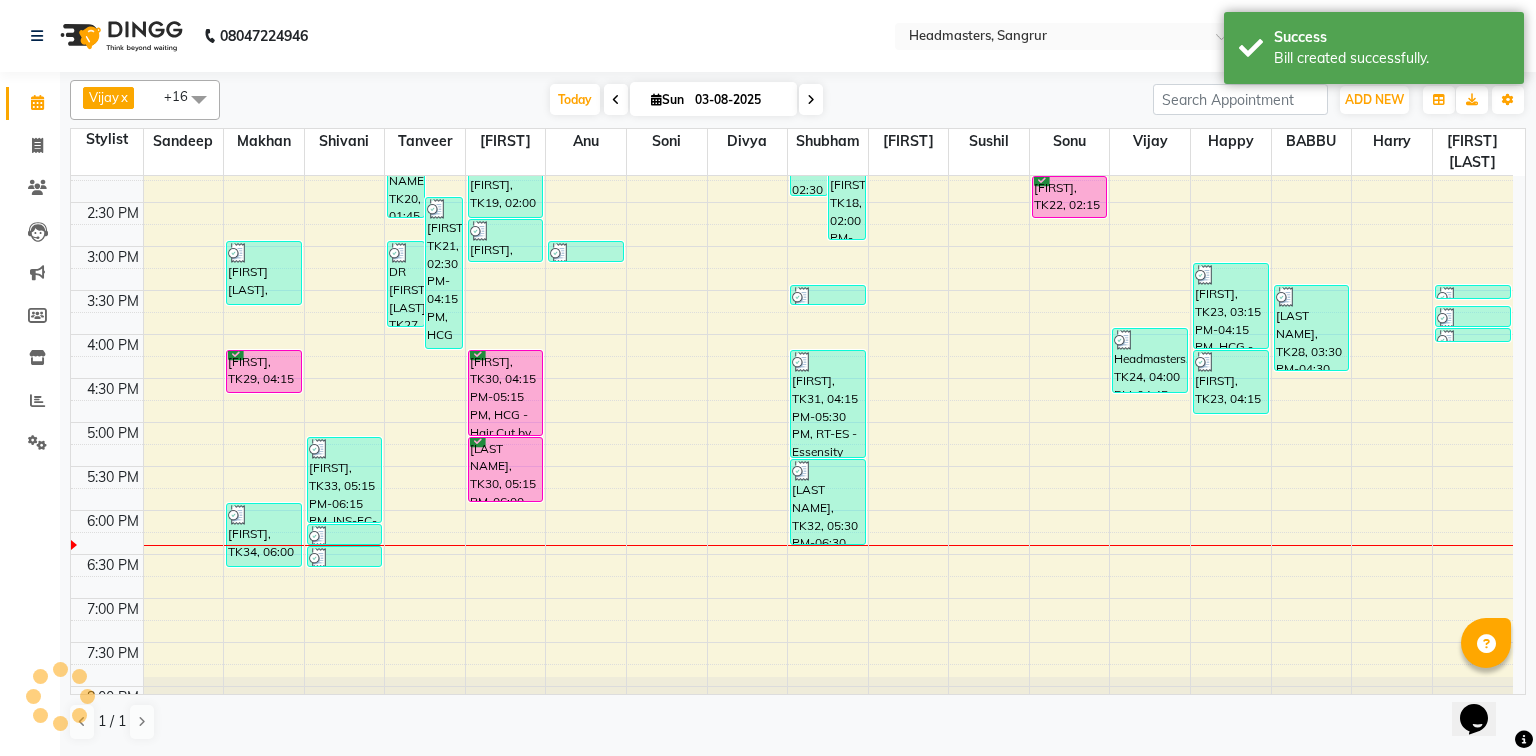 scroll, scrollTop: 0, scrollLeft: 0, axis: both 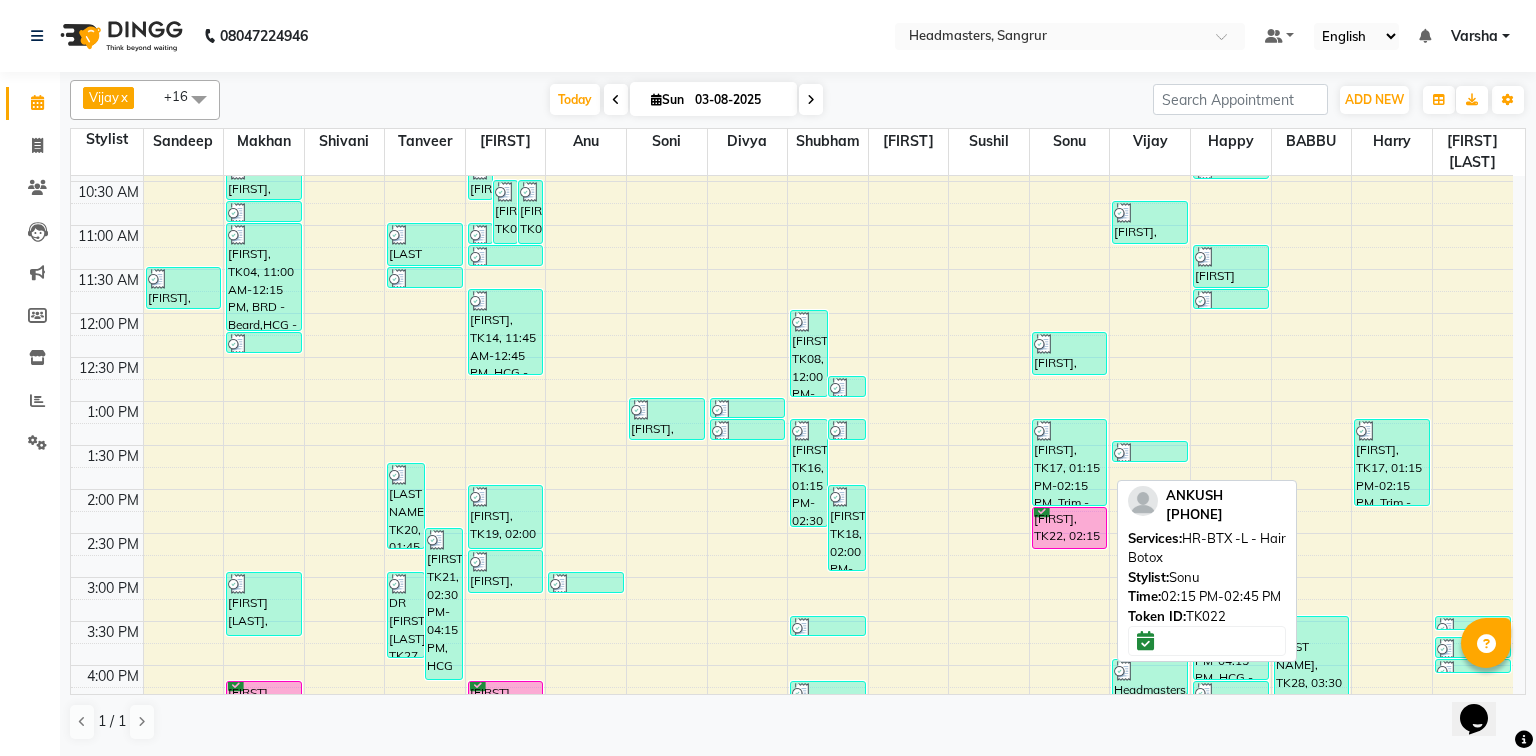 click on "[FIRST], TK22, 02:15 PM-02:45 PM, HR-BTX -L - Hair Botox" at bounding box center (1070, 528) 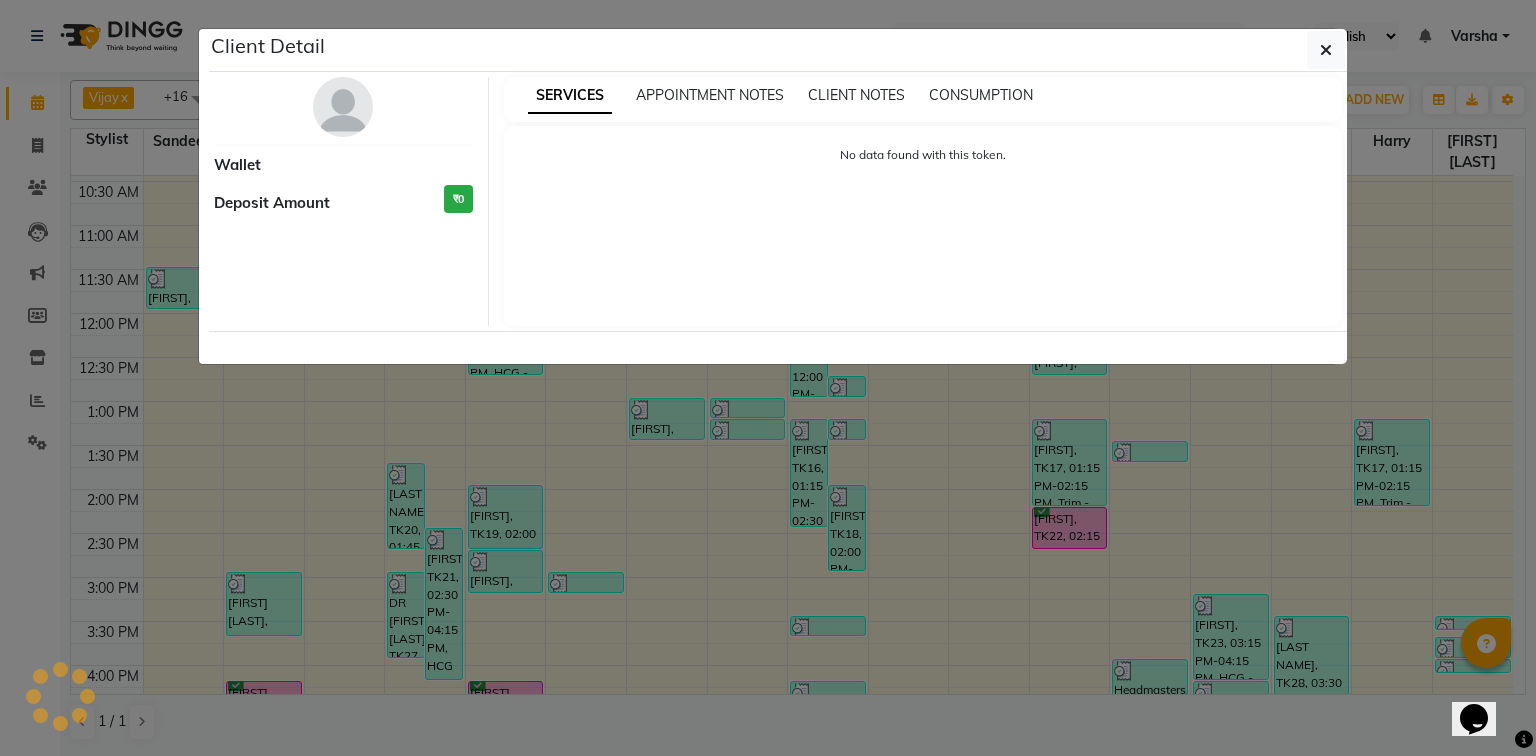 select on "6" 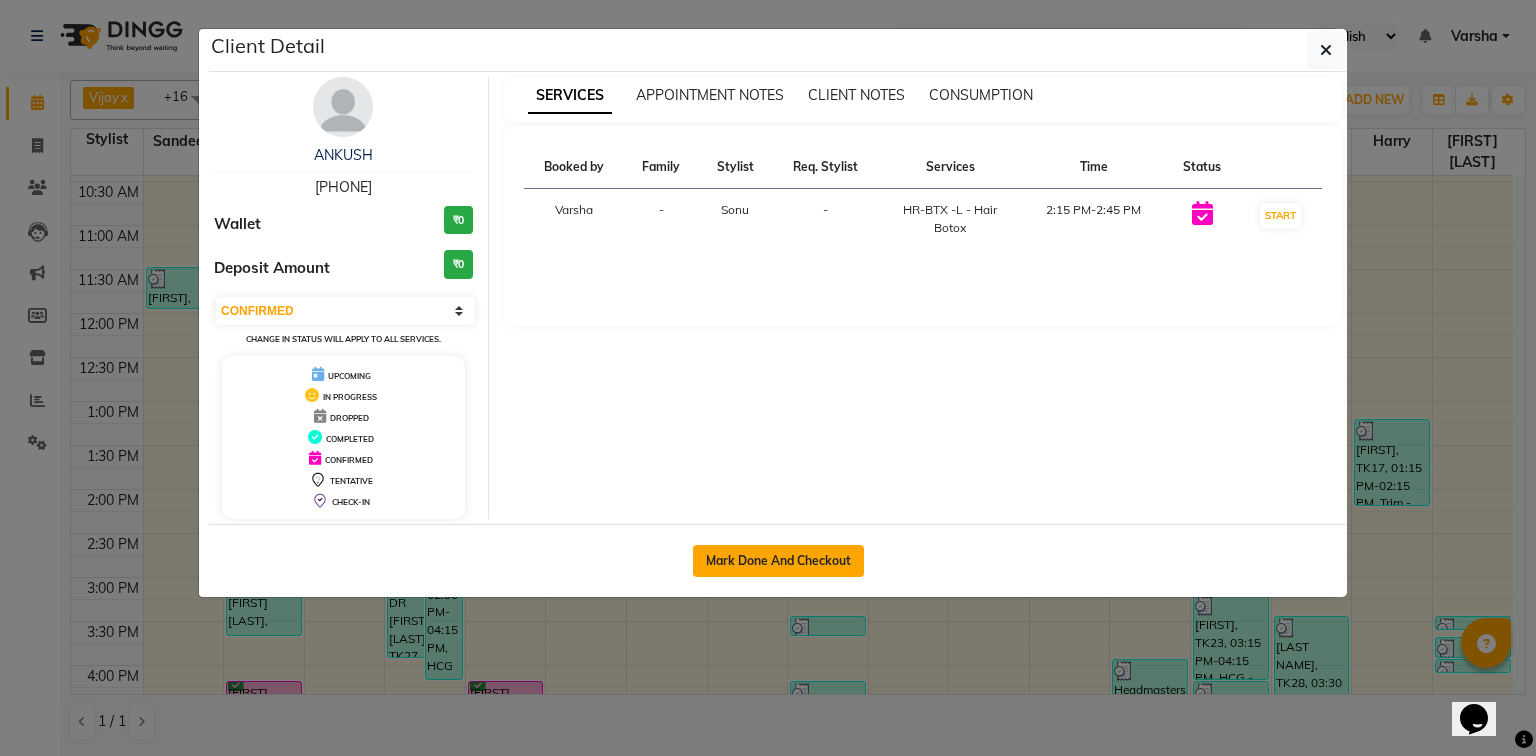 click on "Mark Done And Checkout" 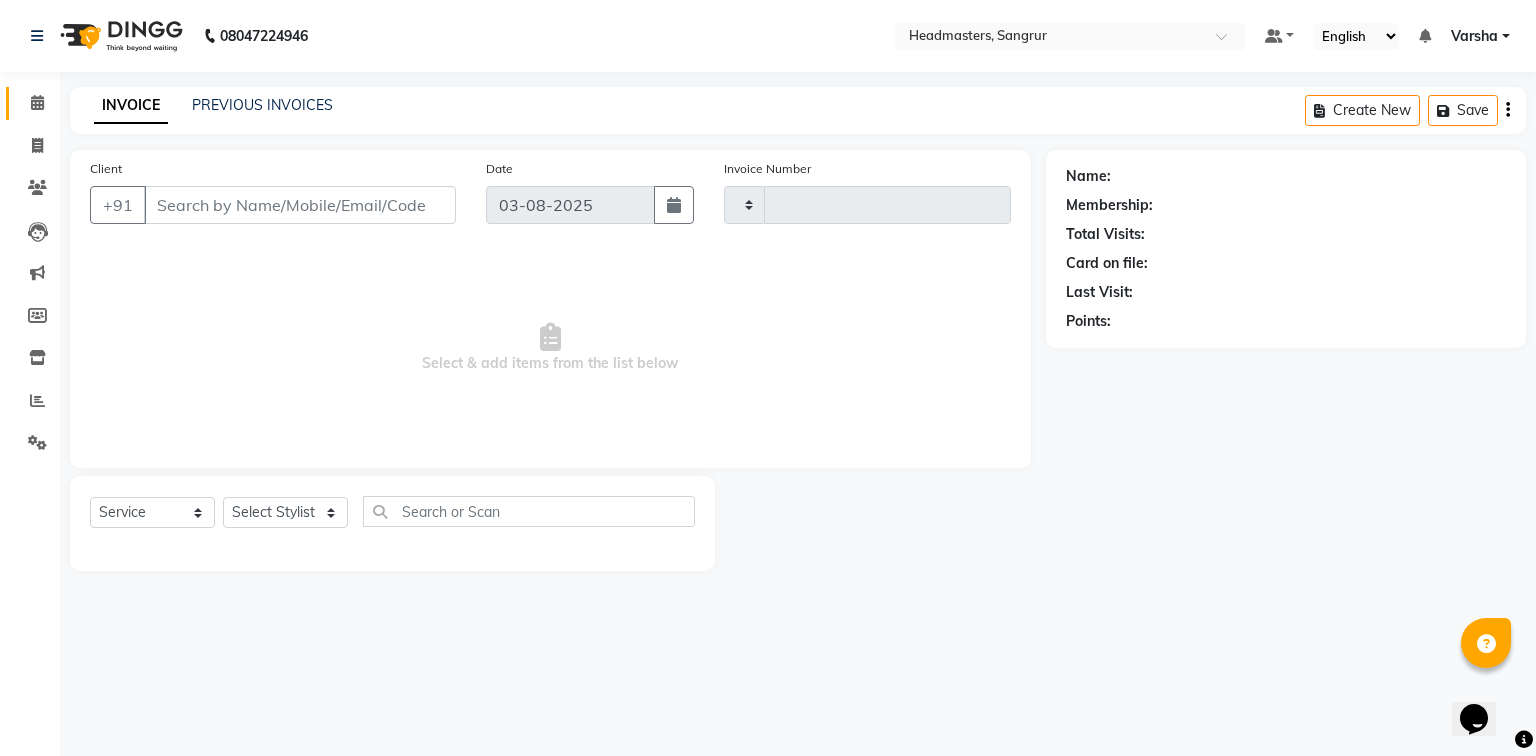 type on "3821" 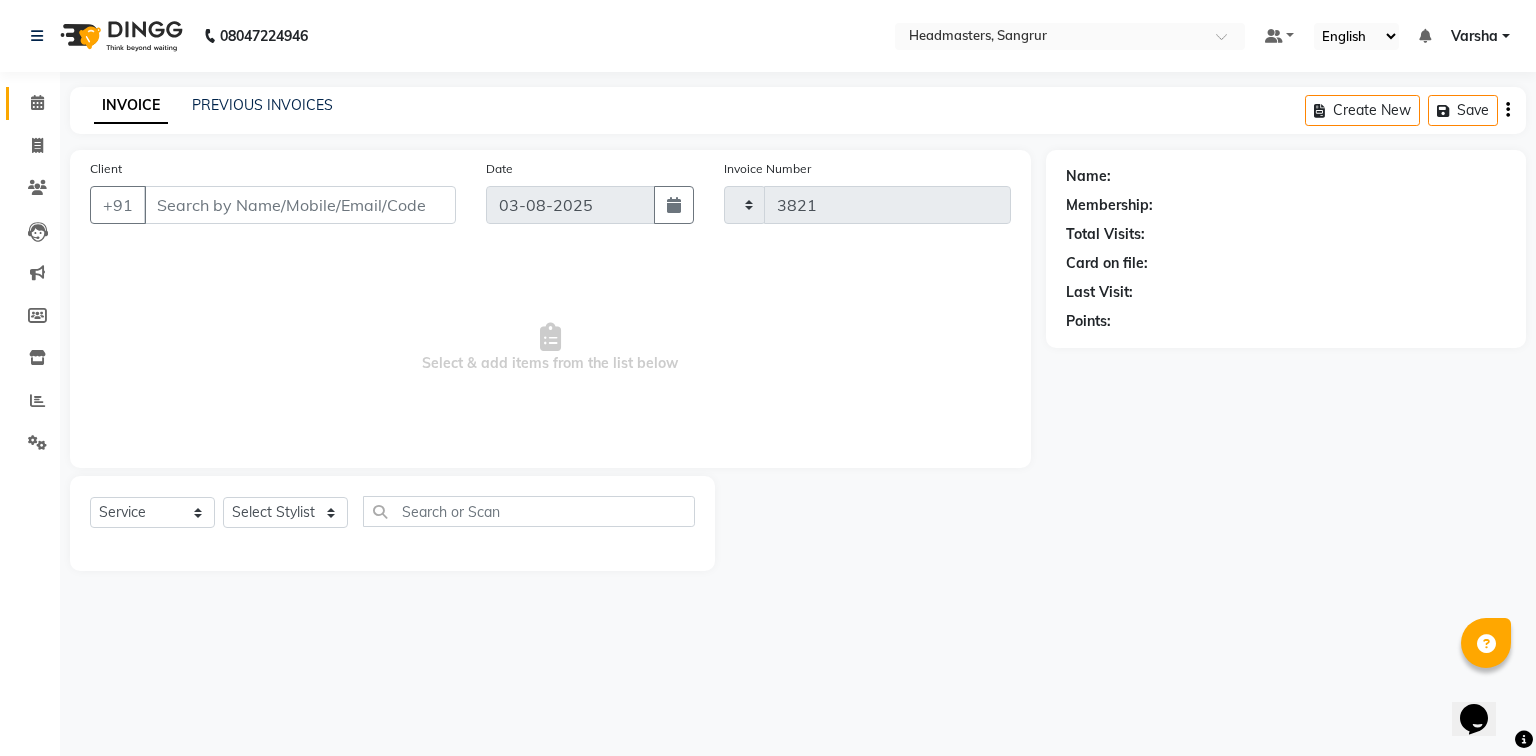 select on "3" 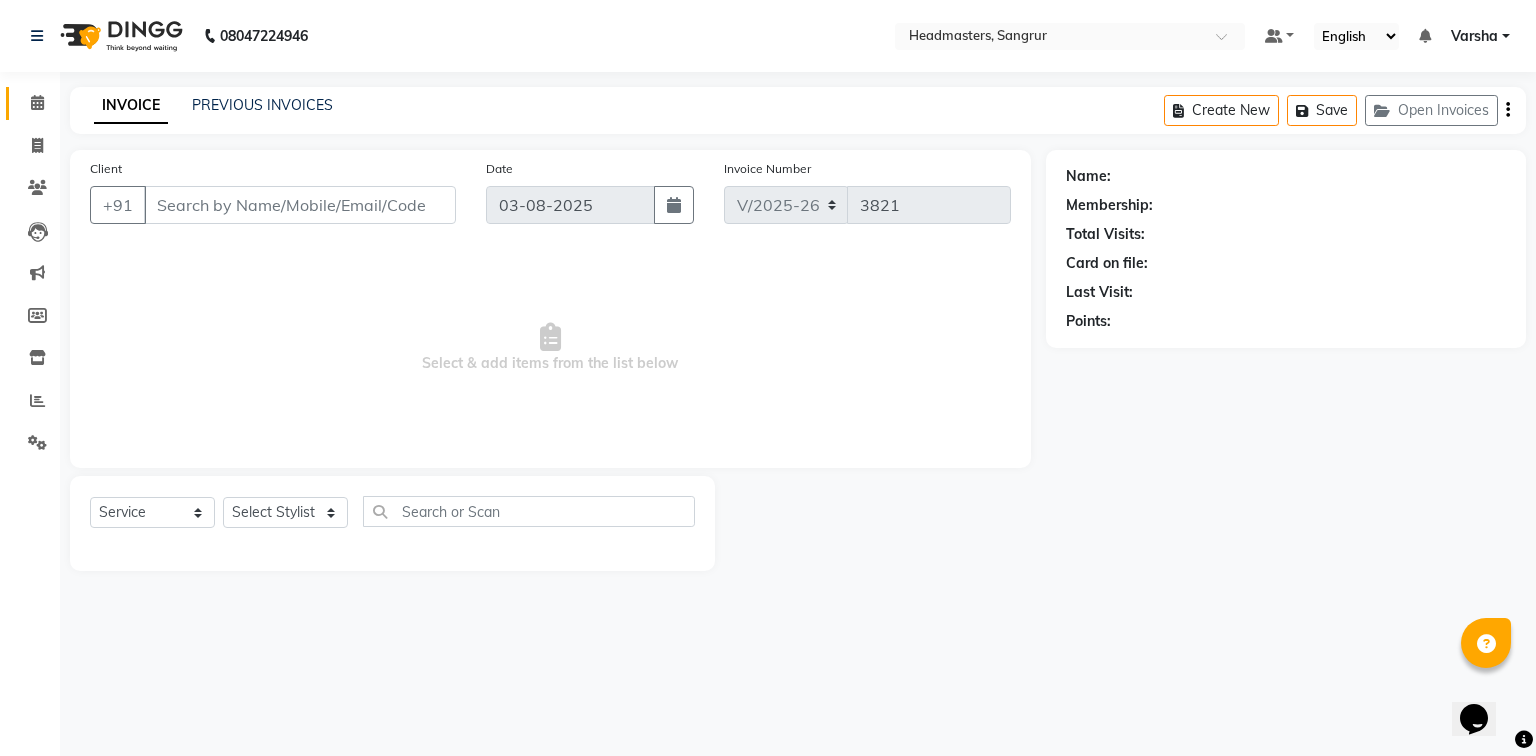type on "[PHONE]" 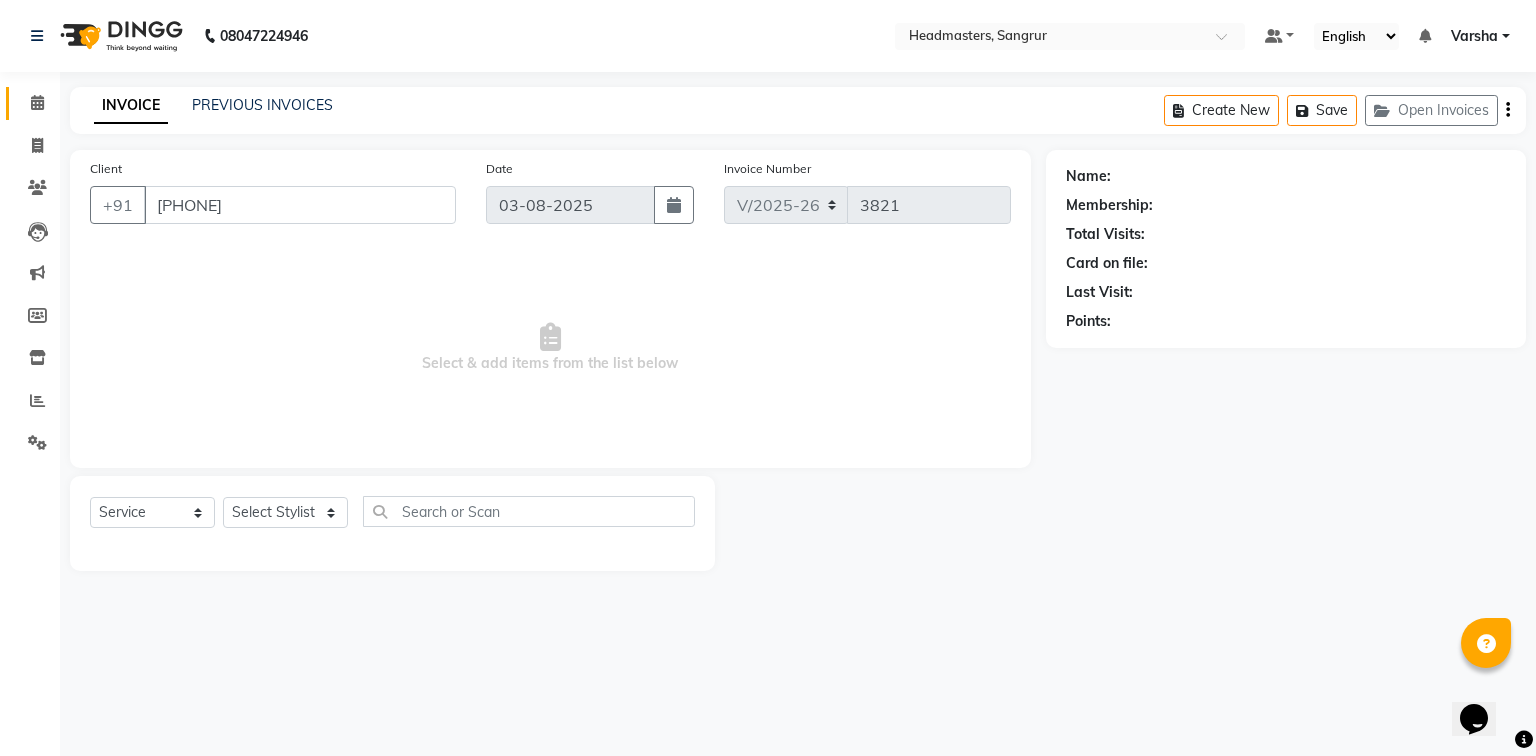 select on "60900" 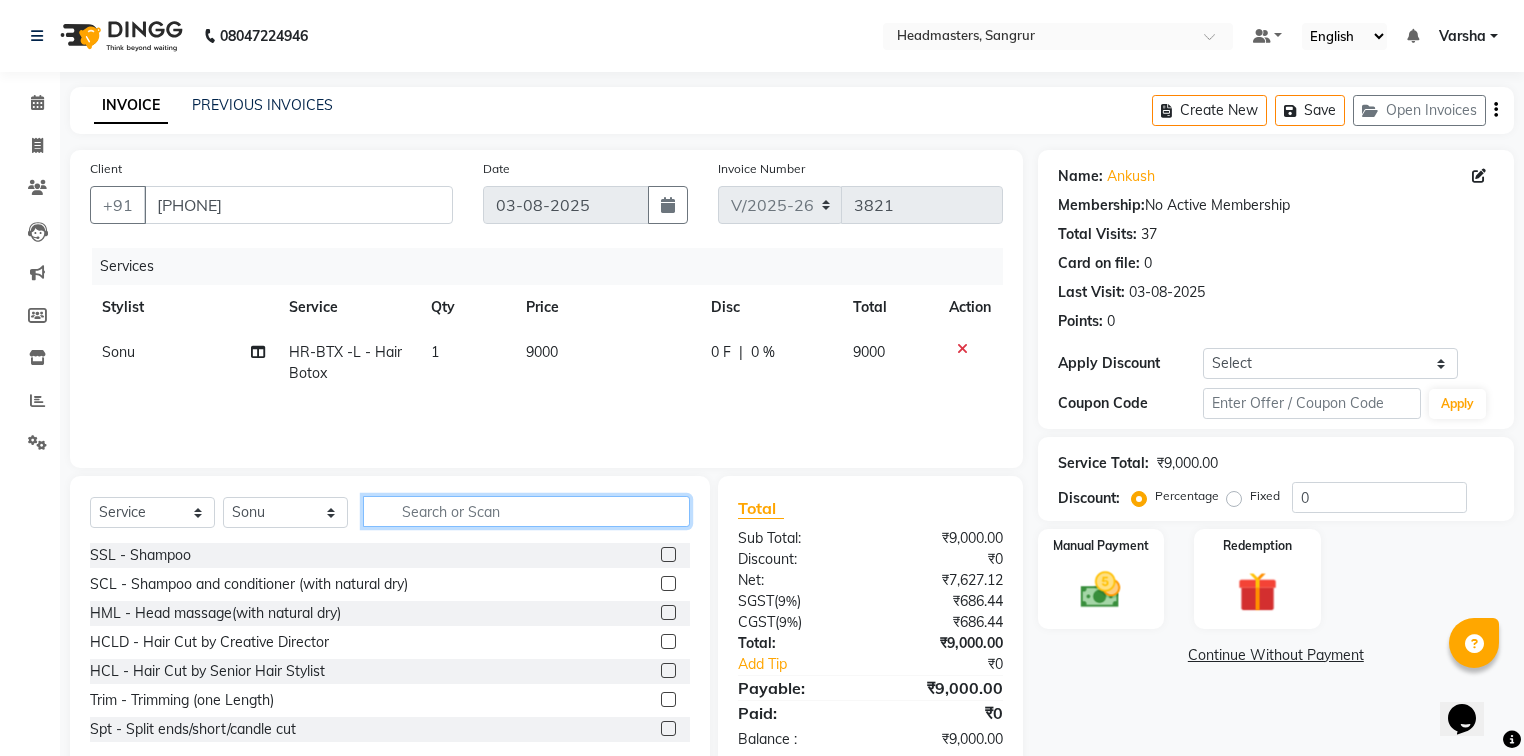 click 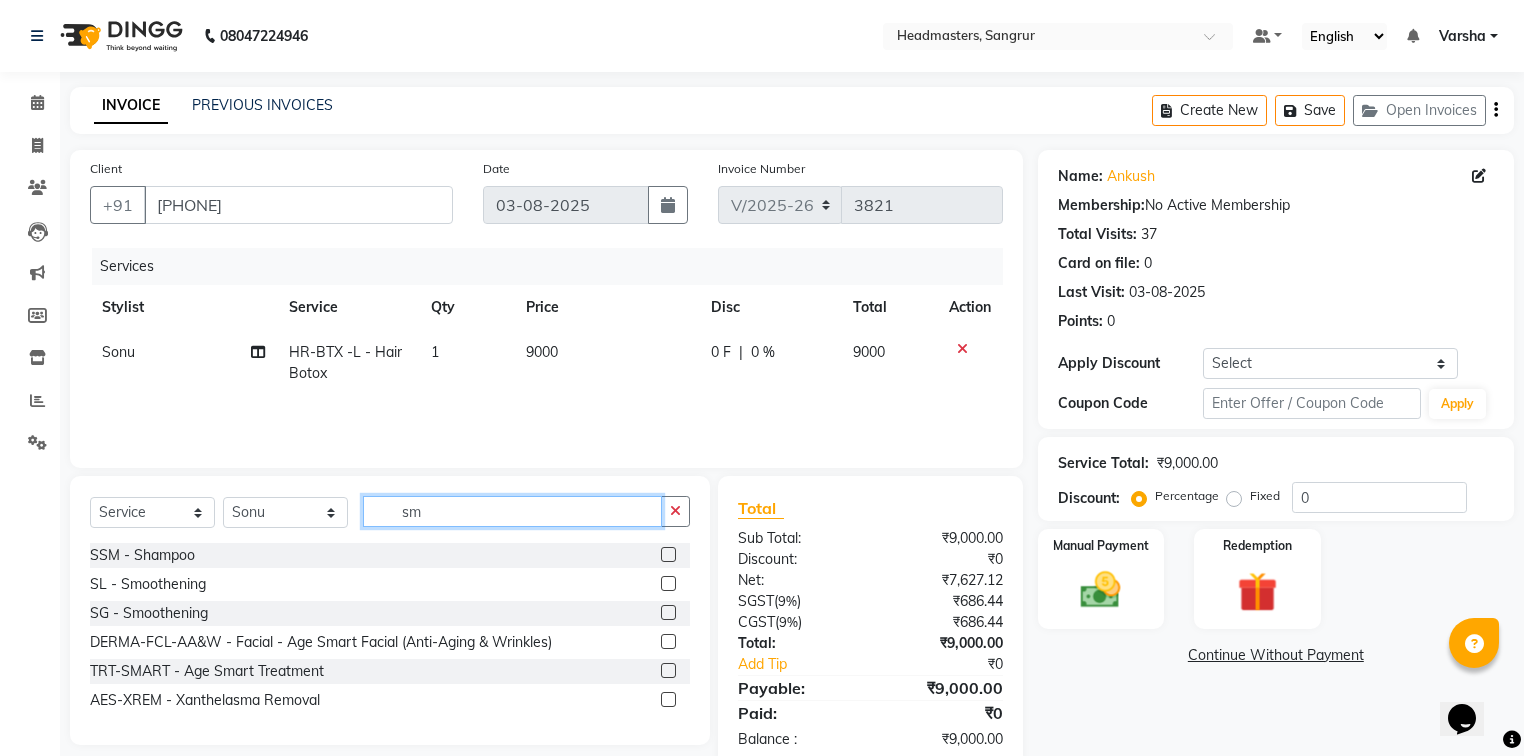 type on "sm" 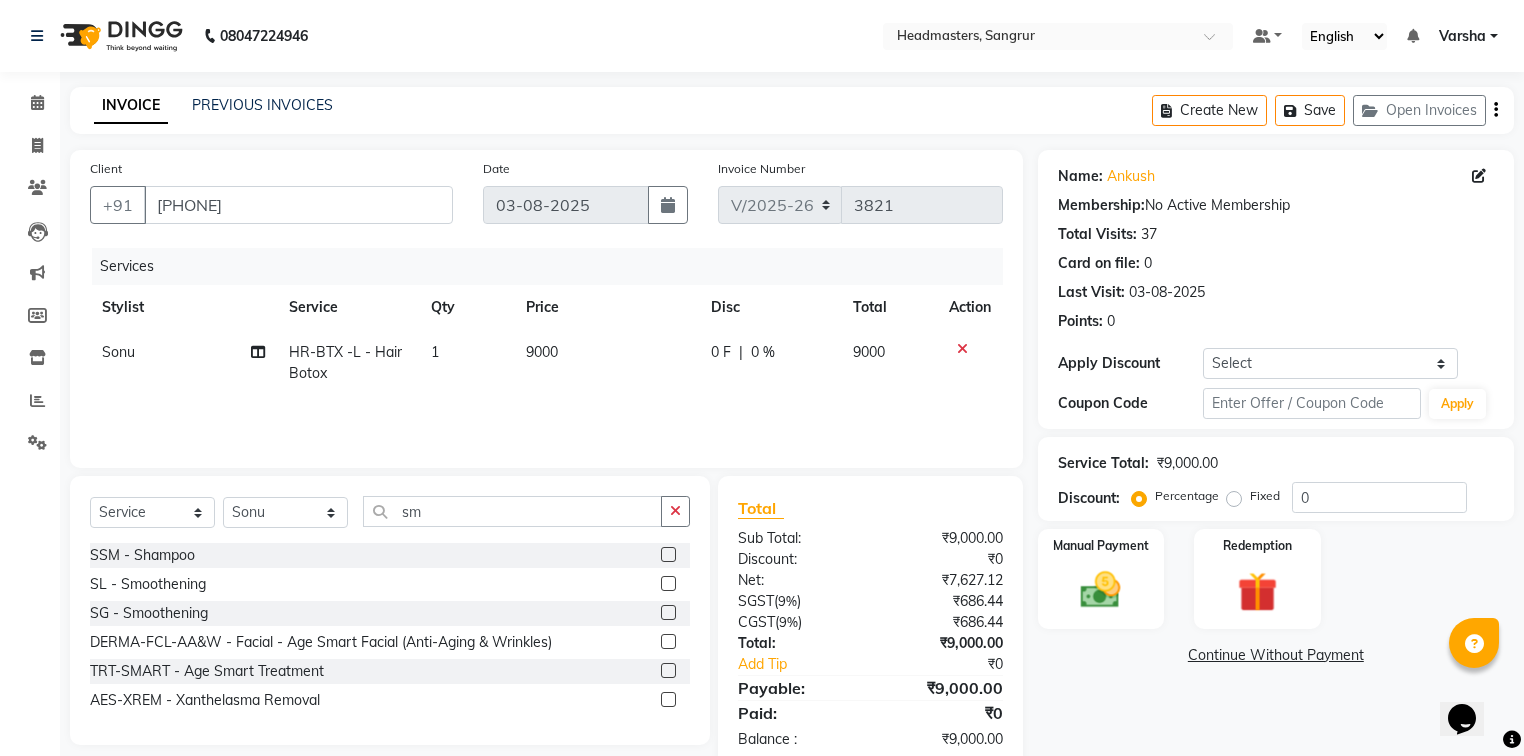 click 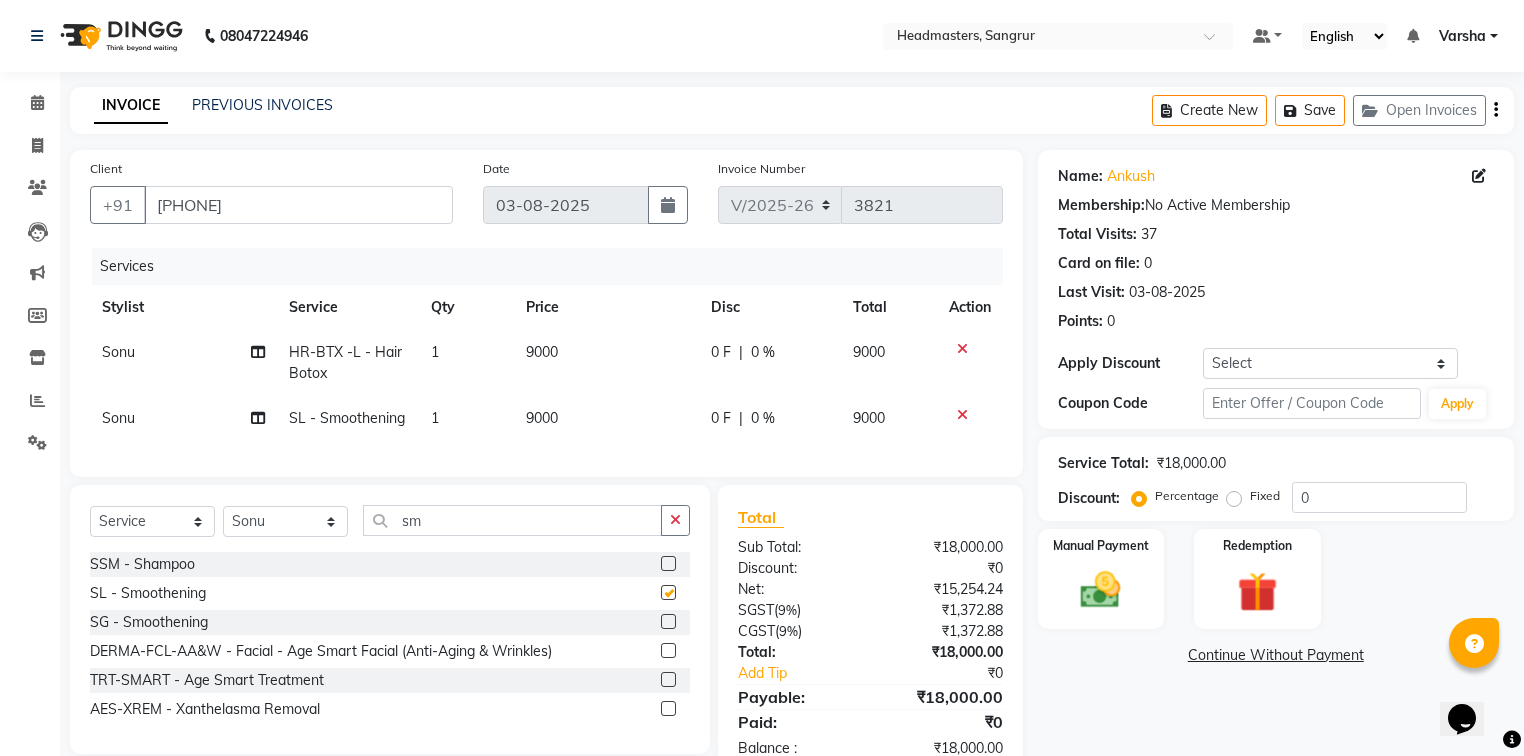 checkbox on "false" 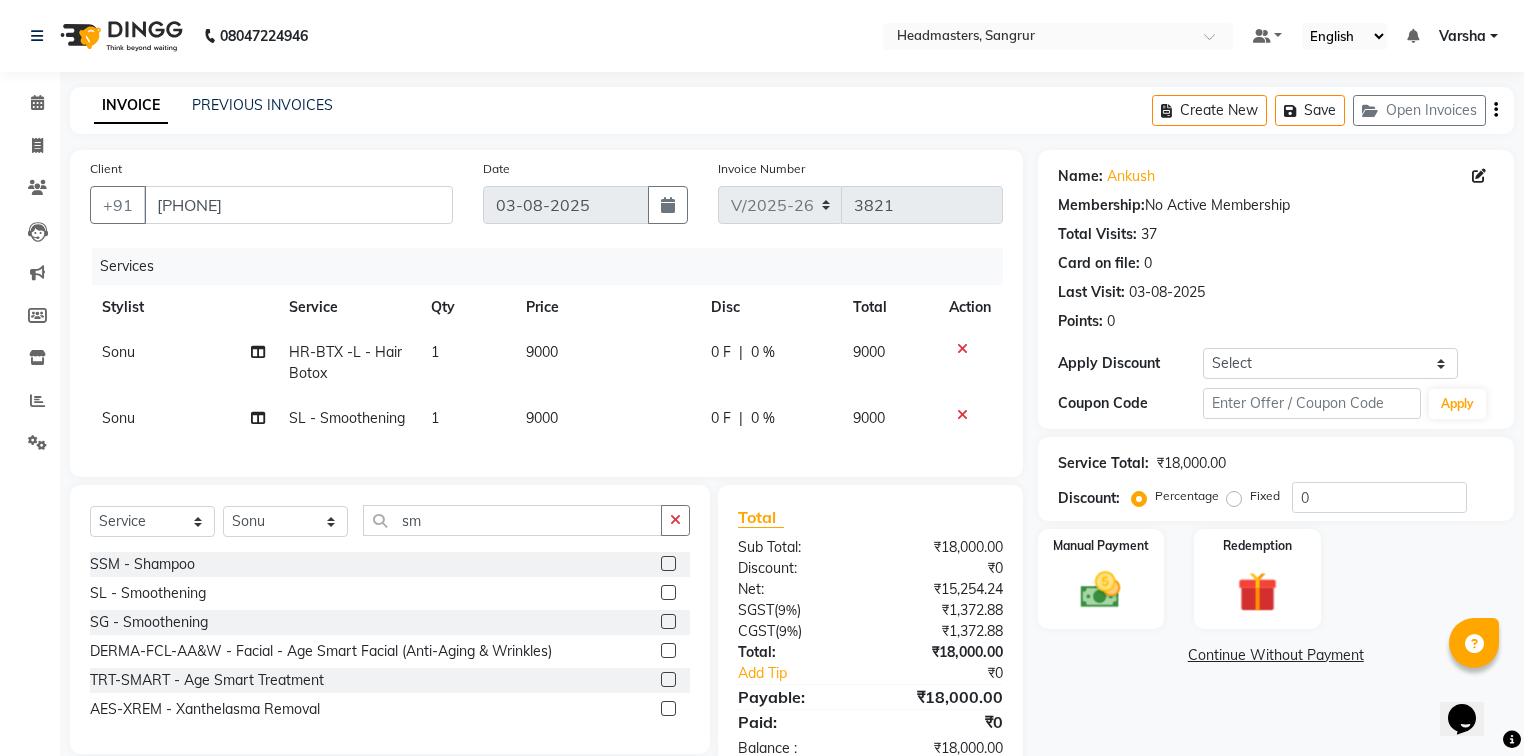 click on "|" 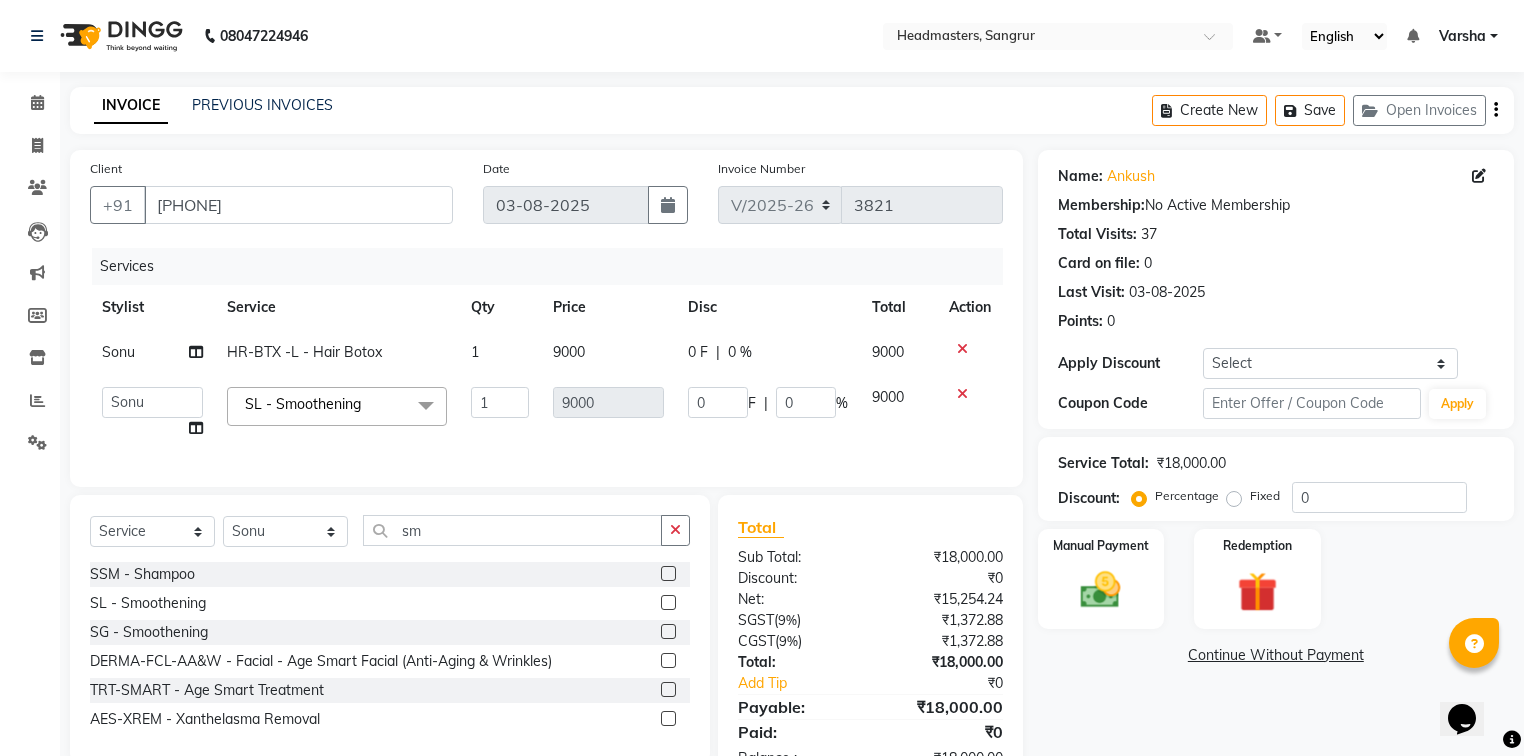 drag, startPoint x: 663, startPoint y: 340, endPoint x: 685, endPoint y: 339, distance: 22.022715 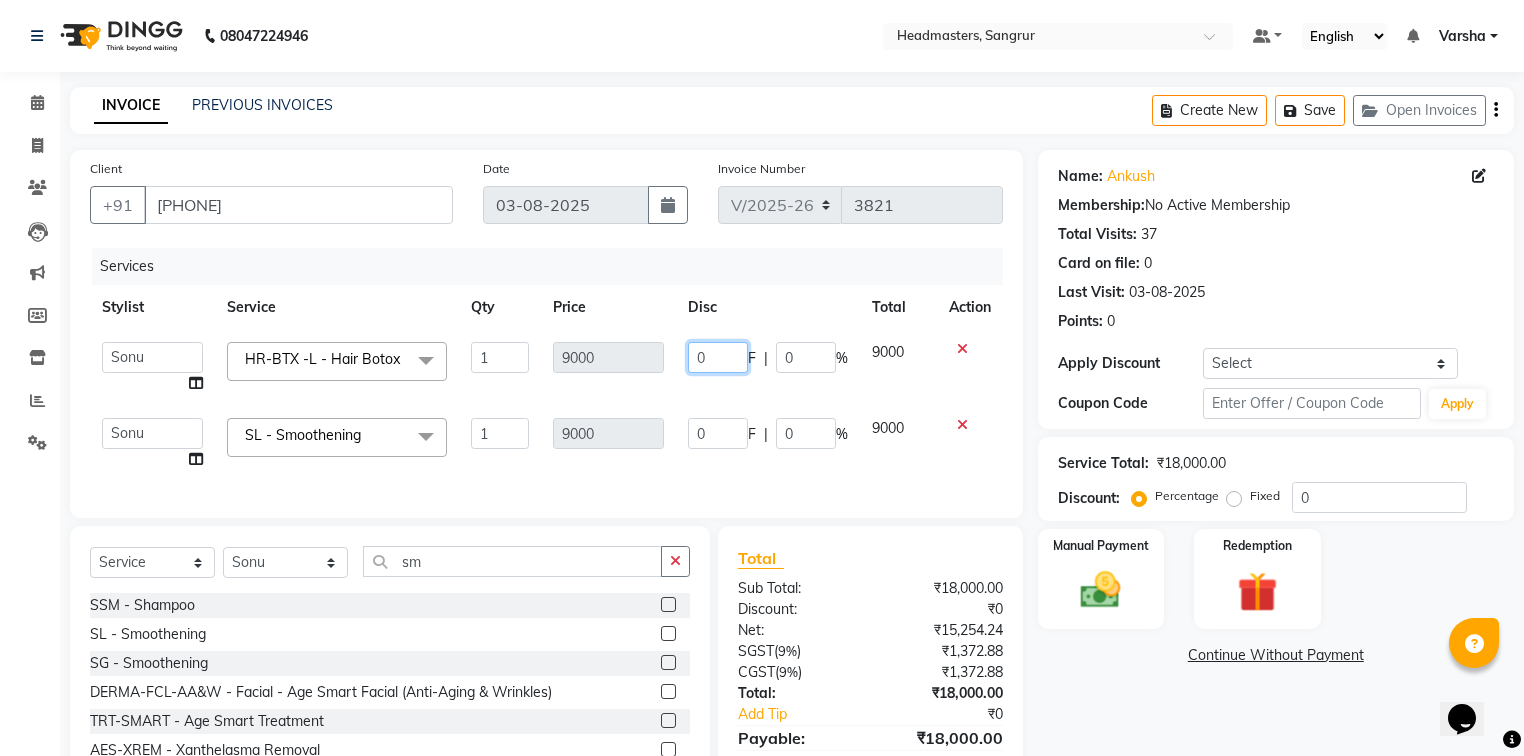 click on "0" 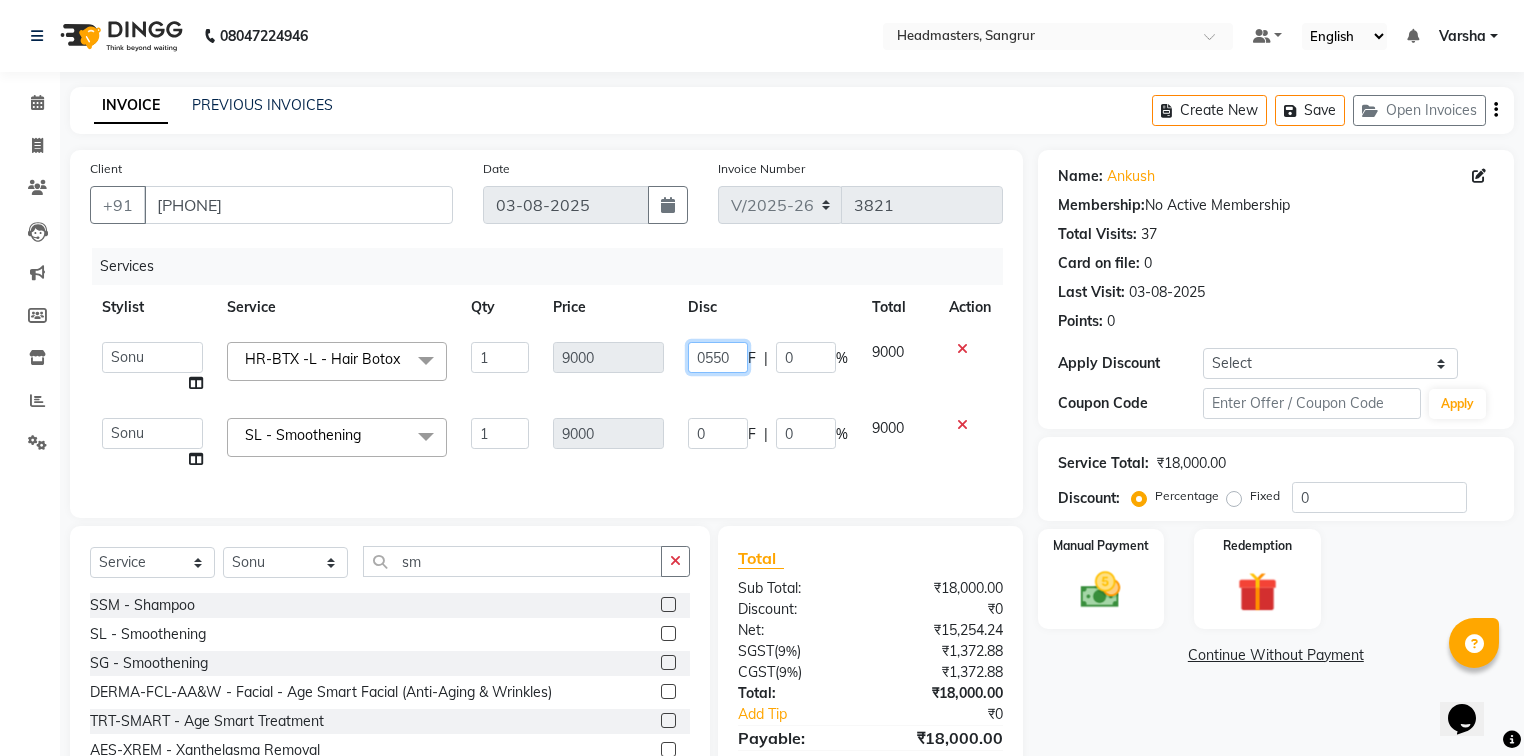 type on "05500" 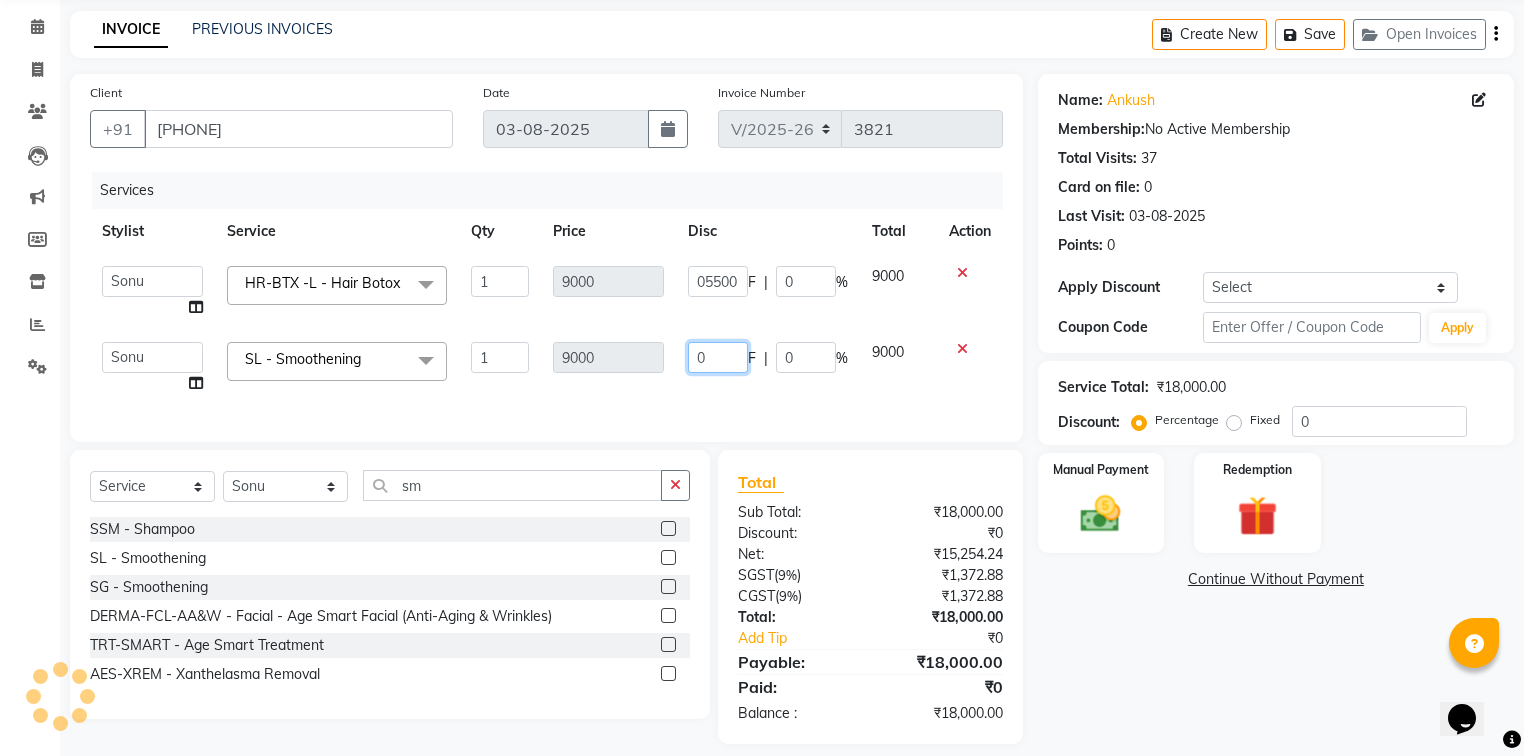 click on "0 F | 0 %" 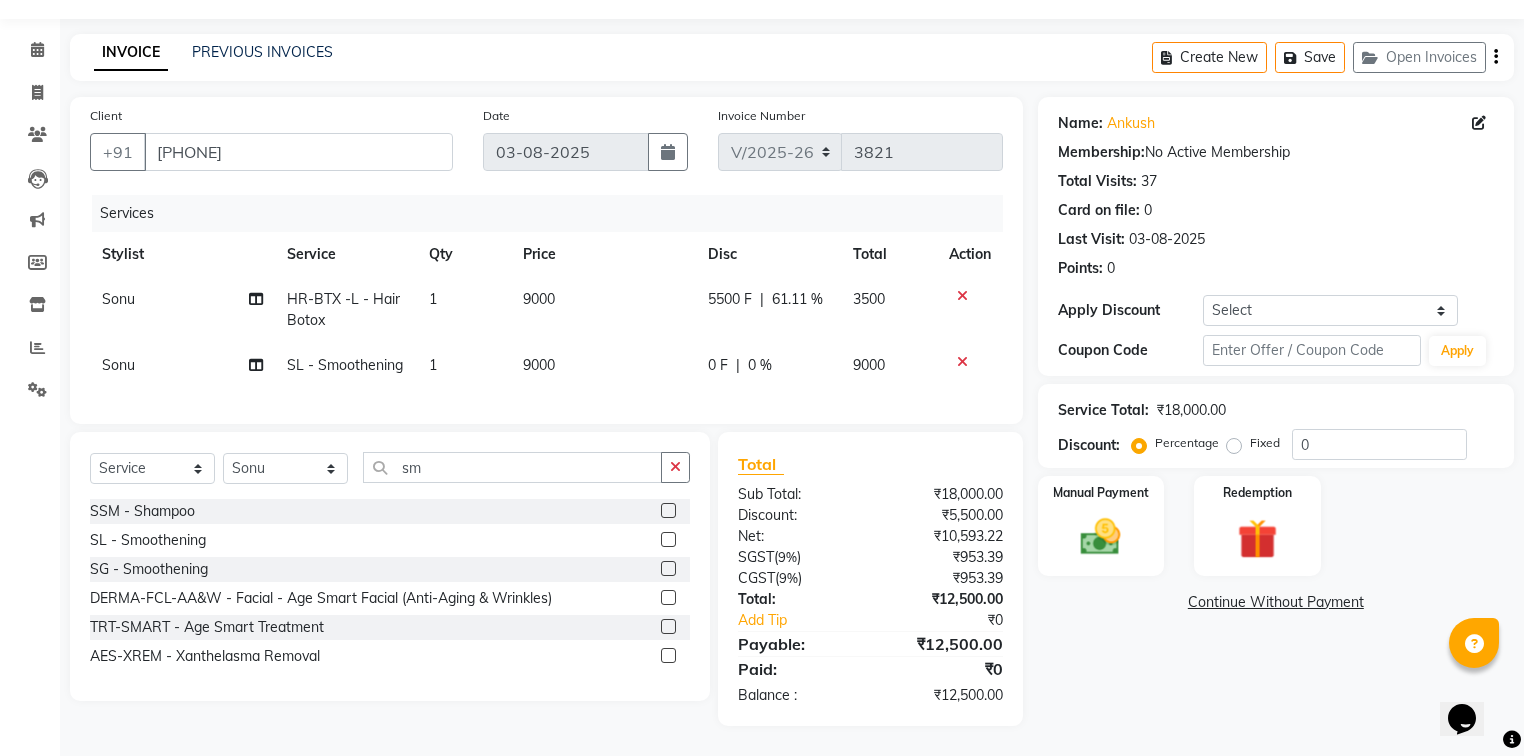 click on "[FIRST], TK38, 07:15 PM-08:15 PM, HCG - Hair Cut by Senior Hair Stylist     [FIRST] [SERVICE] 1 9000 0 F | 0 % 9000" 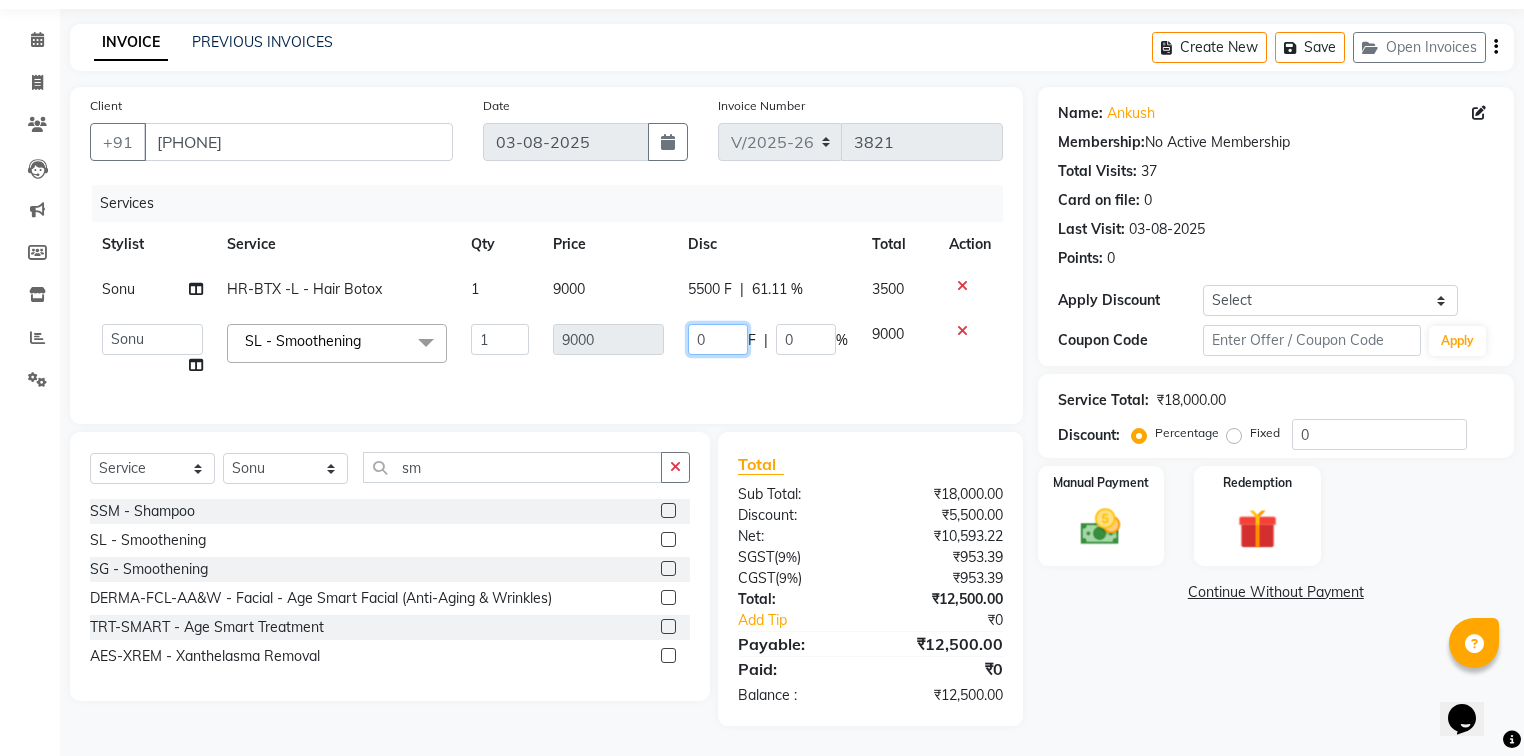 click on "0" 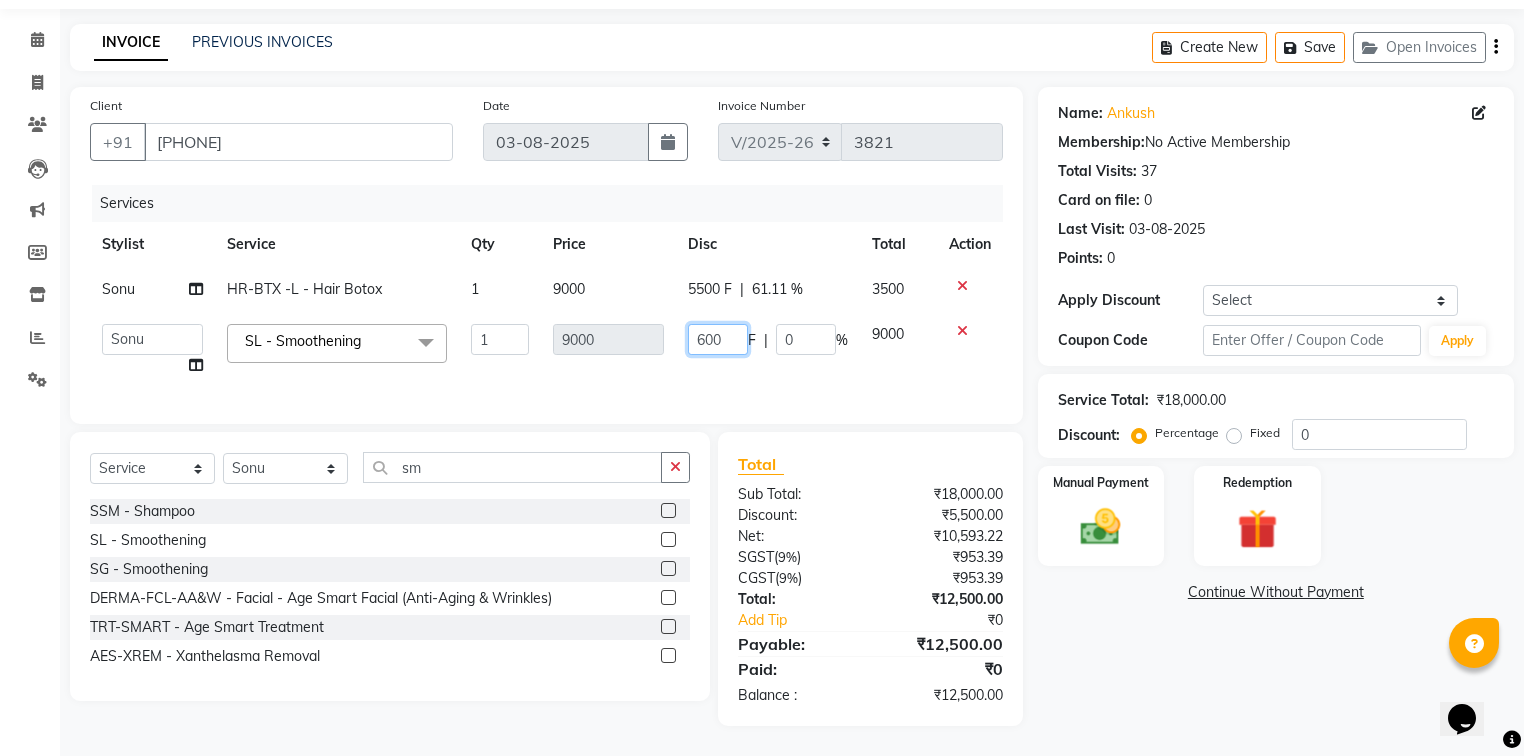 type on "6000" 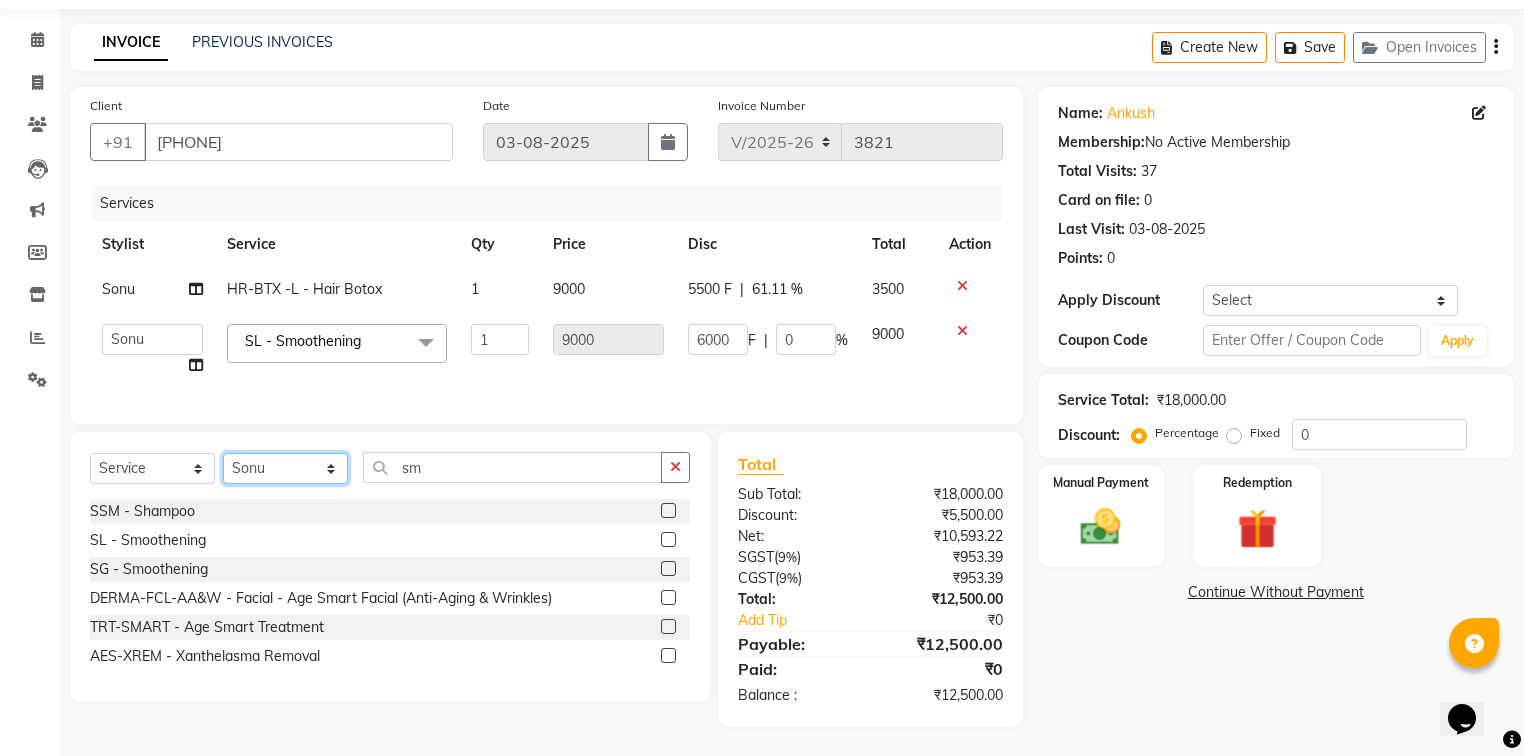 click on "Select Stylist Afia  Amandeep Kaur Anu BABBU DHIR Divya Happy Harmesh Harry  Headmasters Israr Jashan stockist Jitender Makhan Maninder Navdeep Rimpi Saima  Sandeep Shivani Shubham Soni Sonu Sunny Sushil Tanveer Varsha Vijay" 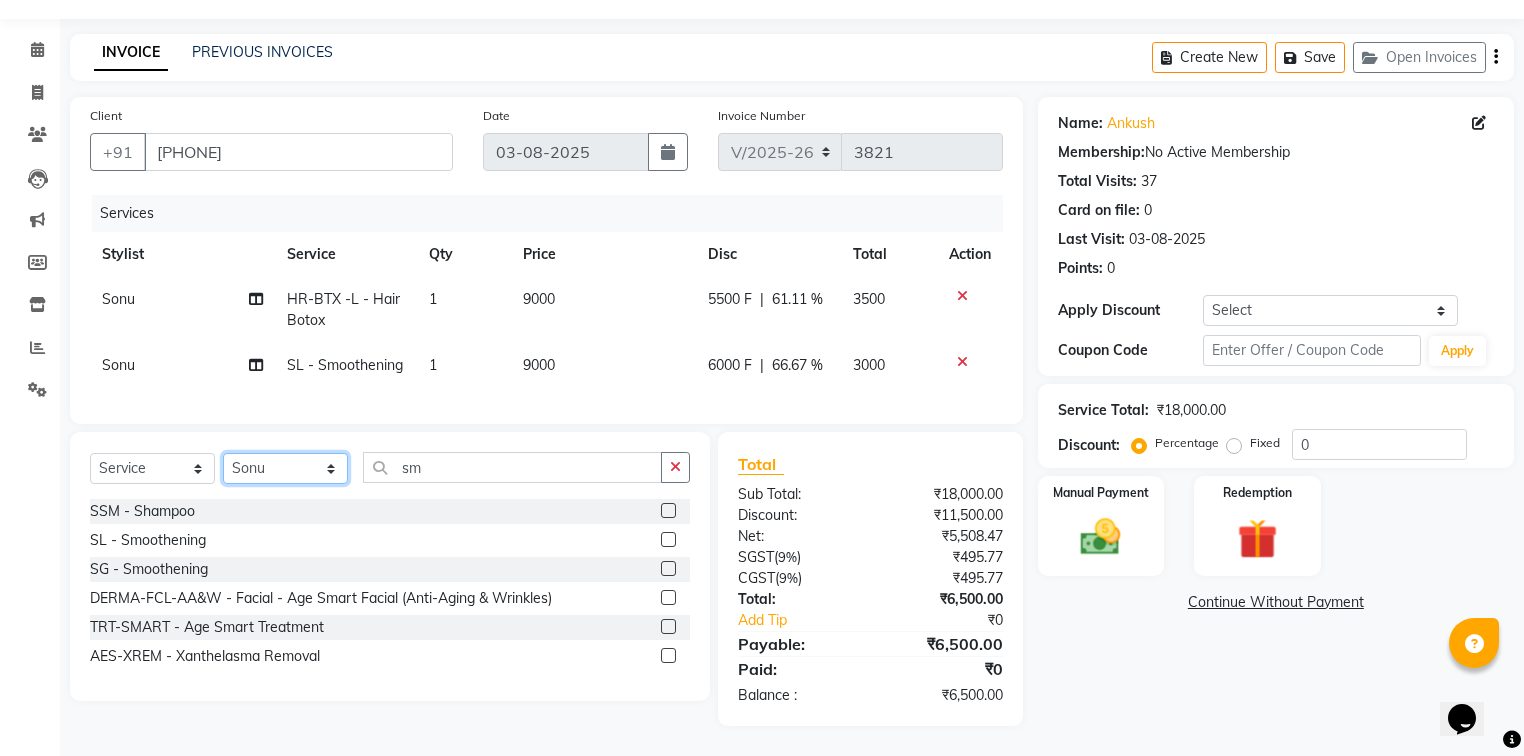 scroll, scrollTop: 65, scrollLeft: 0, axis: vertical 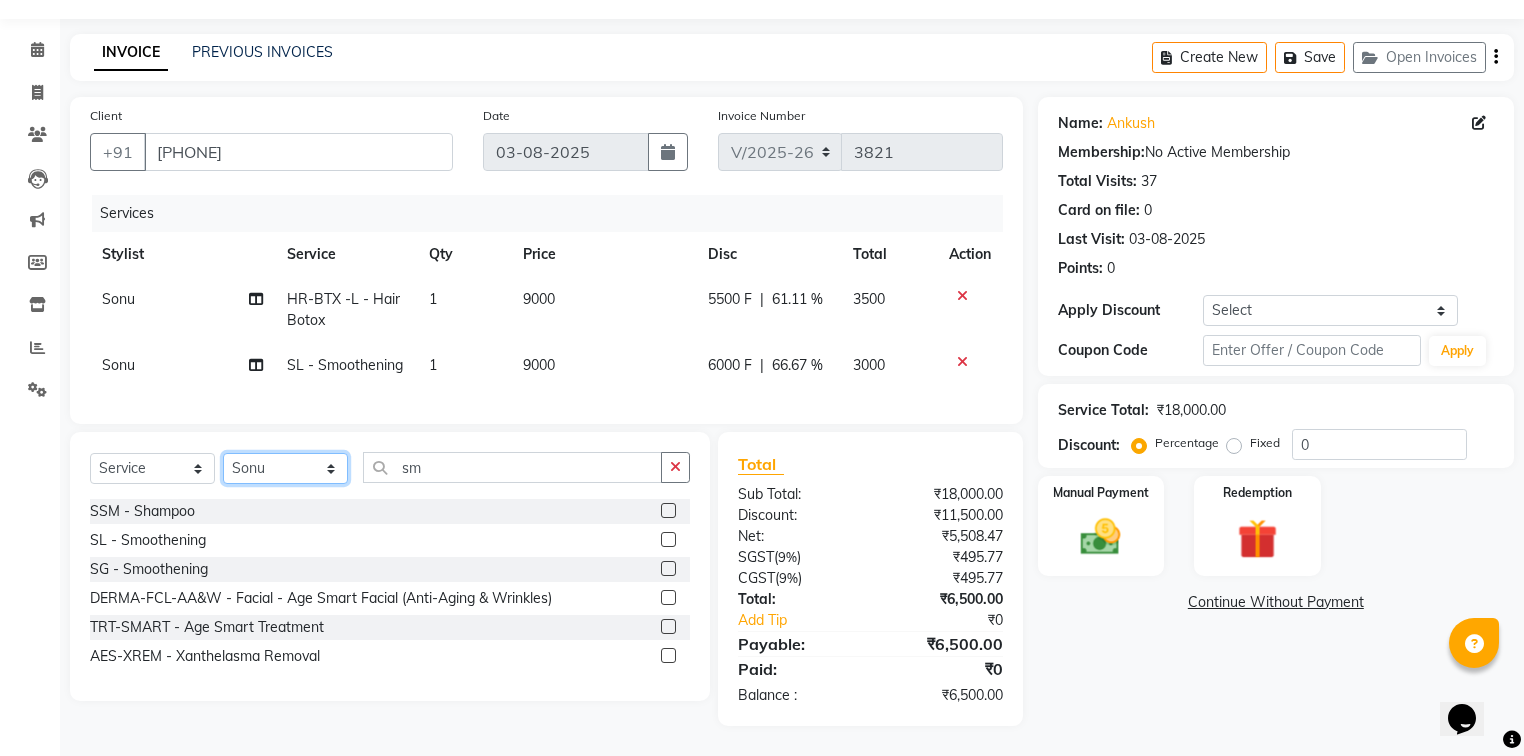 click on "Select Stylist Afia  Amandeep Kaur Anu BABBU DHIR Divya Happy Harmesh Harry  Headmasters Israr Jashan stockist Jitender Makhan Maninder Navdeep Rimpi Saima  Sandeep Shivani Shubham Soni Sonu Sunny Sushil Tanveer Varsha Vijay" 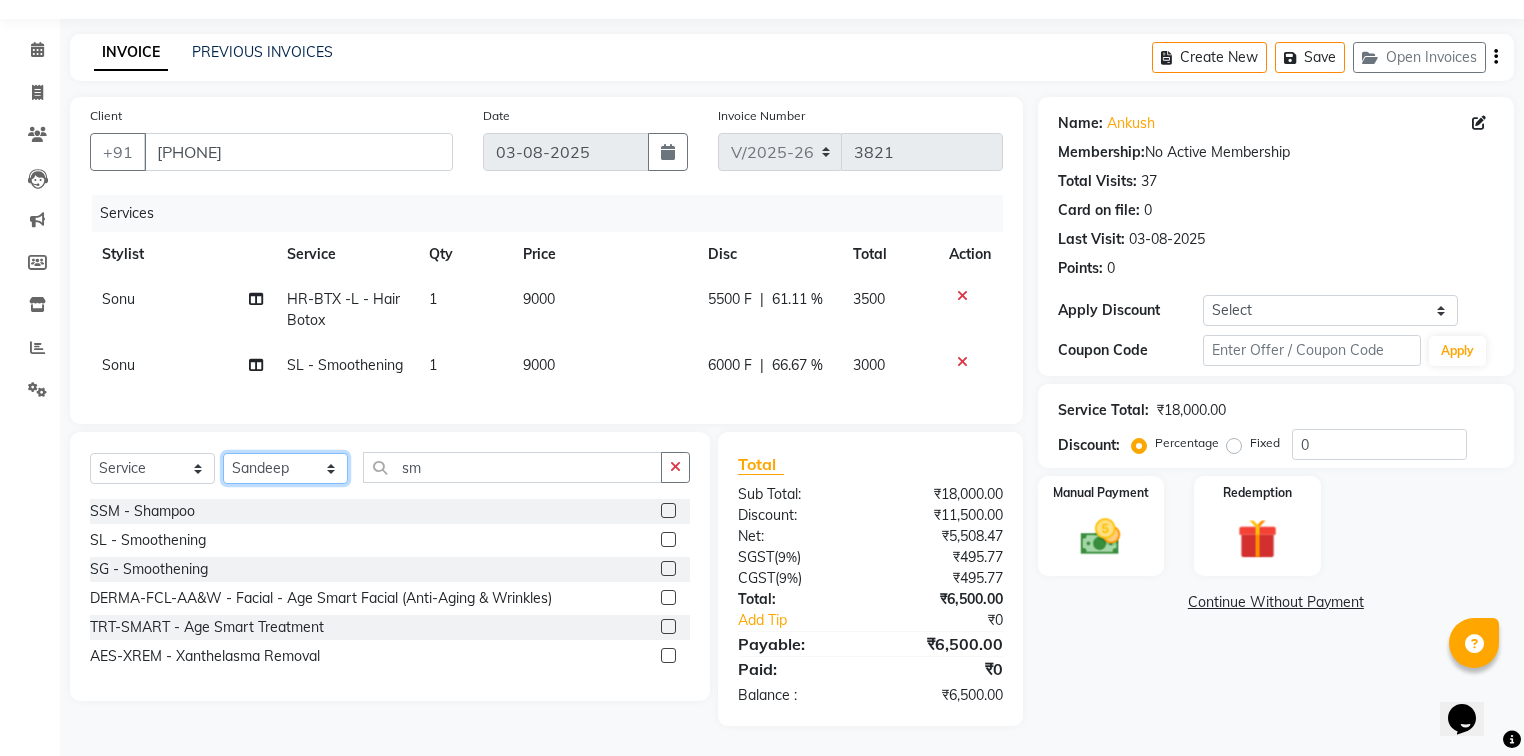 click on "Select Stylist Afia  Amandeep Kaur Anu BABBU DHIR Divya Happy Harmesh Harry  Headmasters Israr Jashan stockist Jitender Makhan Maninder Navdeep Rimpi Saima  Sandeep Shivani Shubham Soni Sonu Sunny Sushil Tanveer Varsha Vijay" 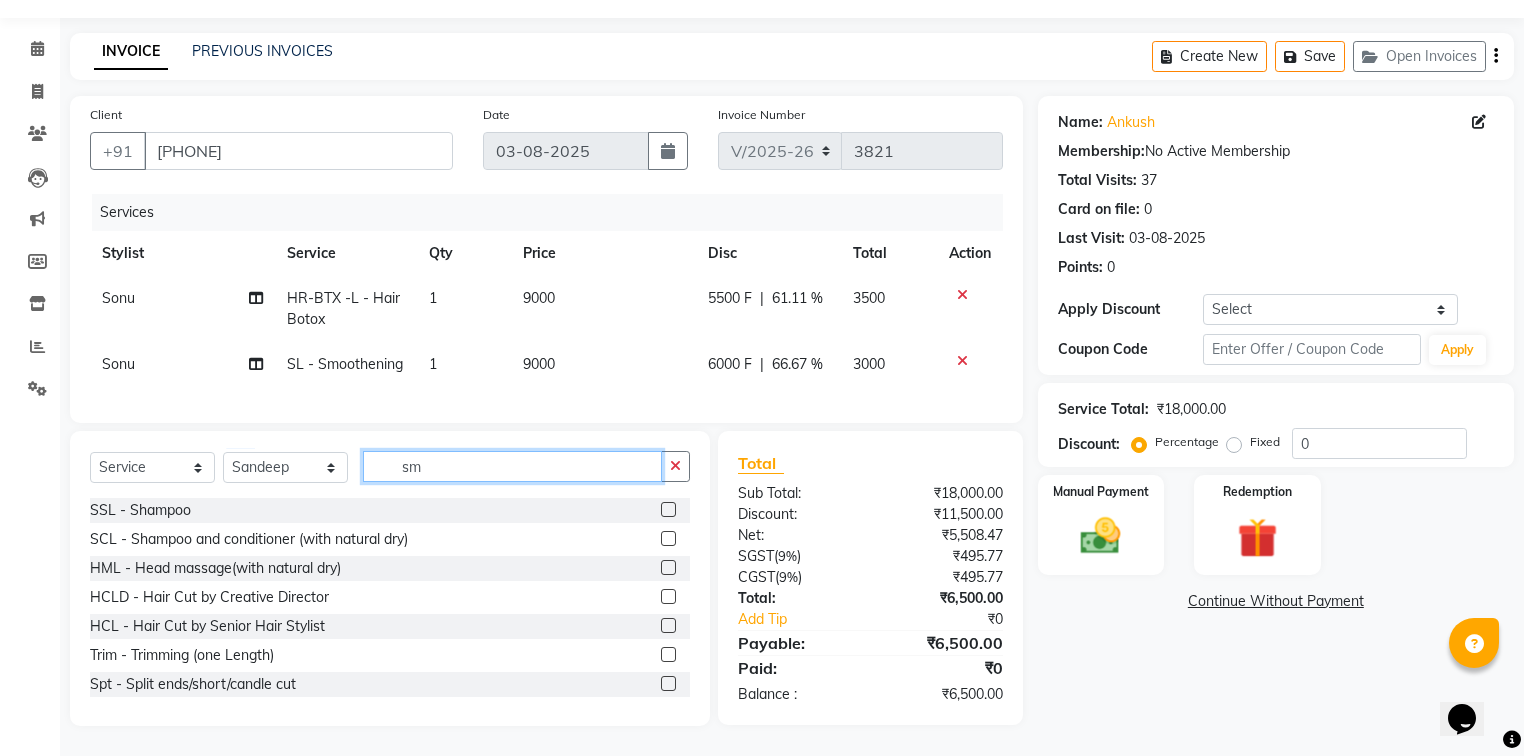 click on "sm" 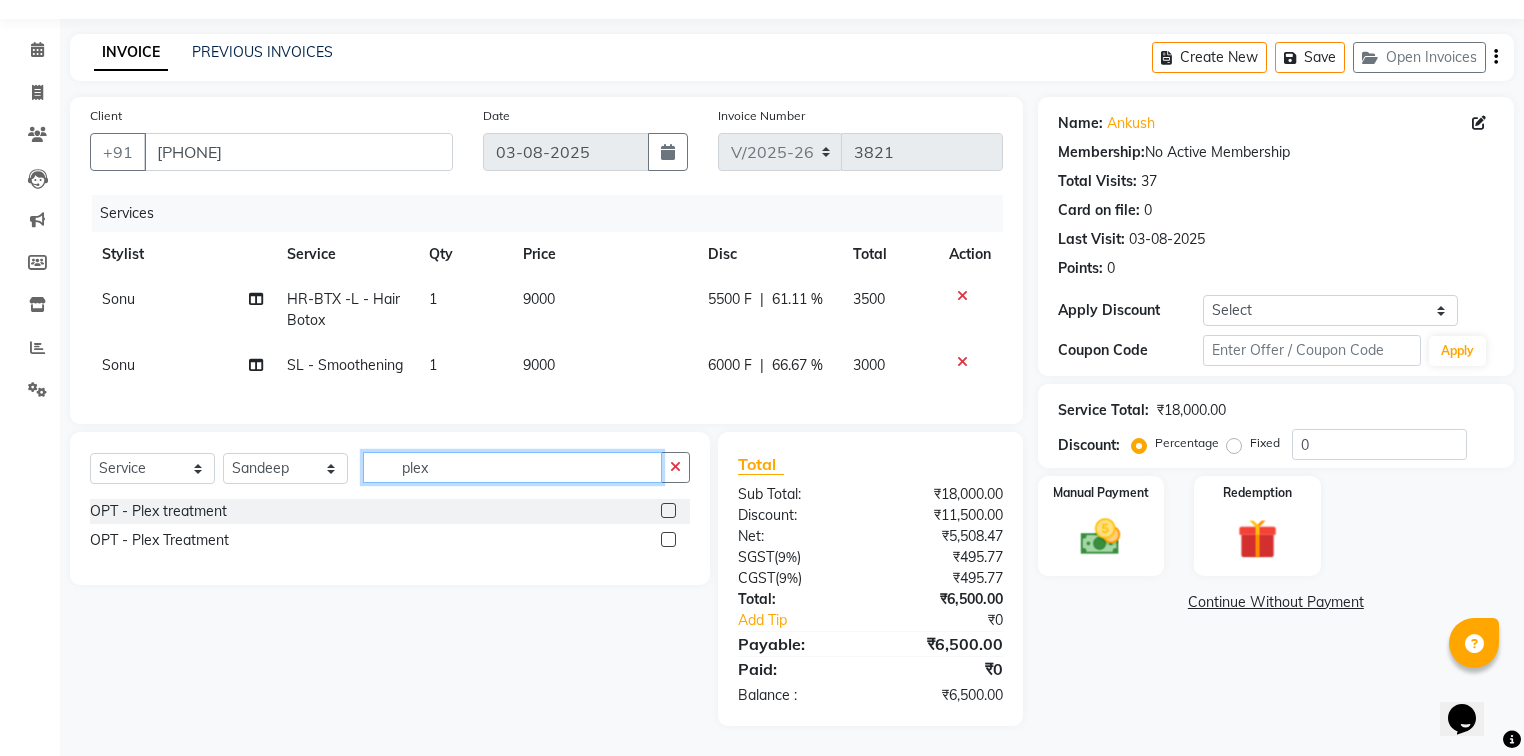 type on "plex" 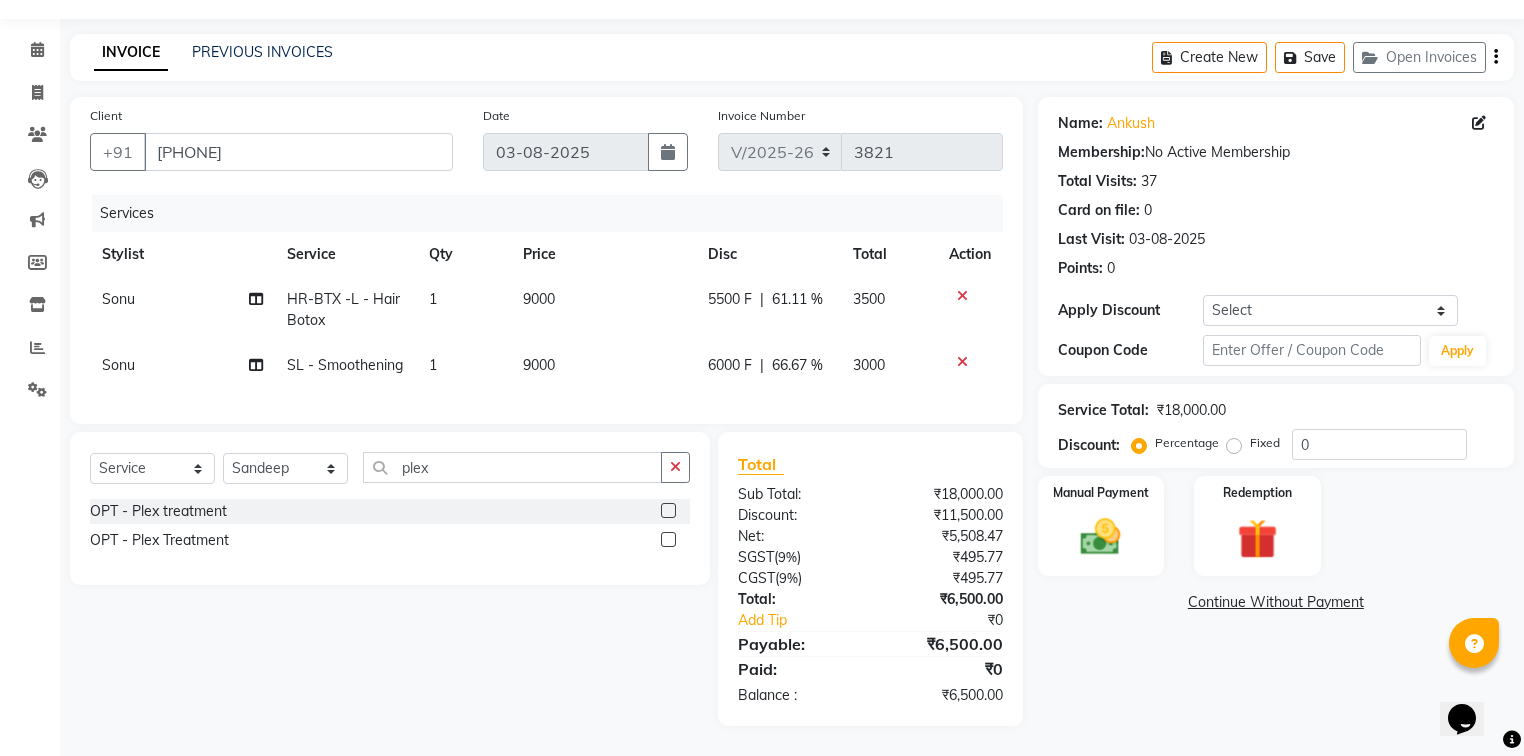 click 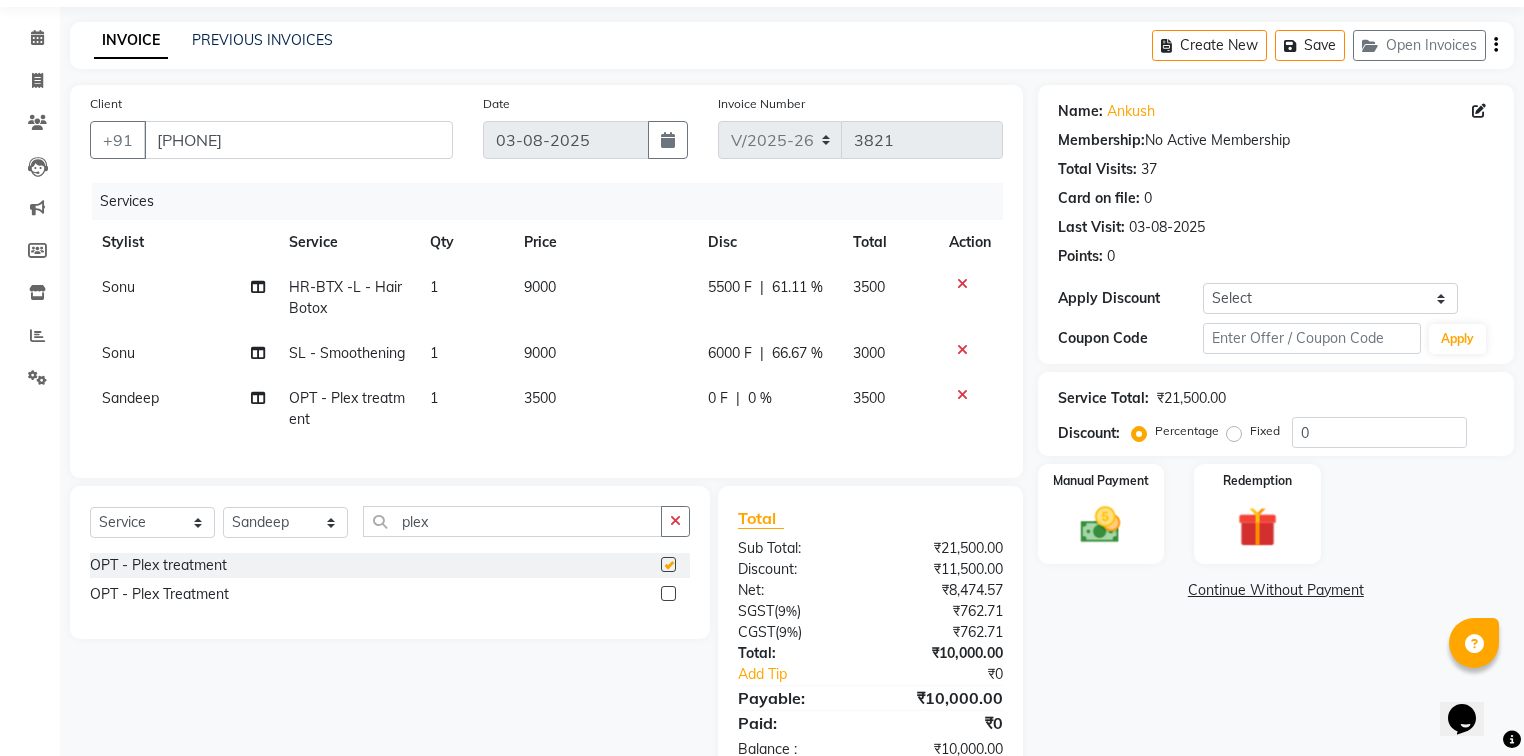 checkbox on "false" 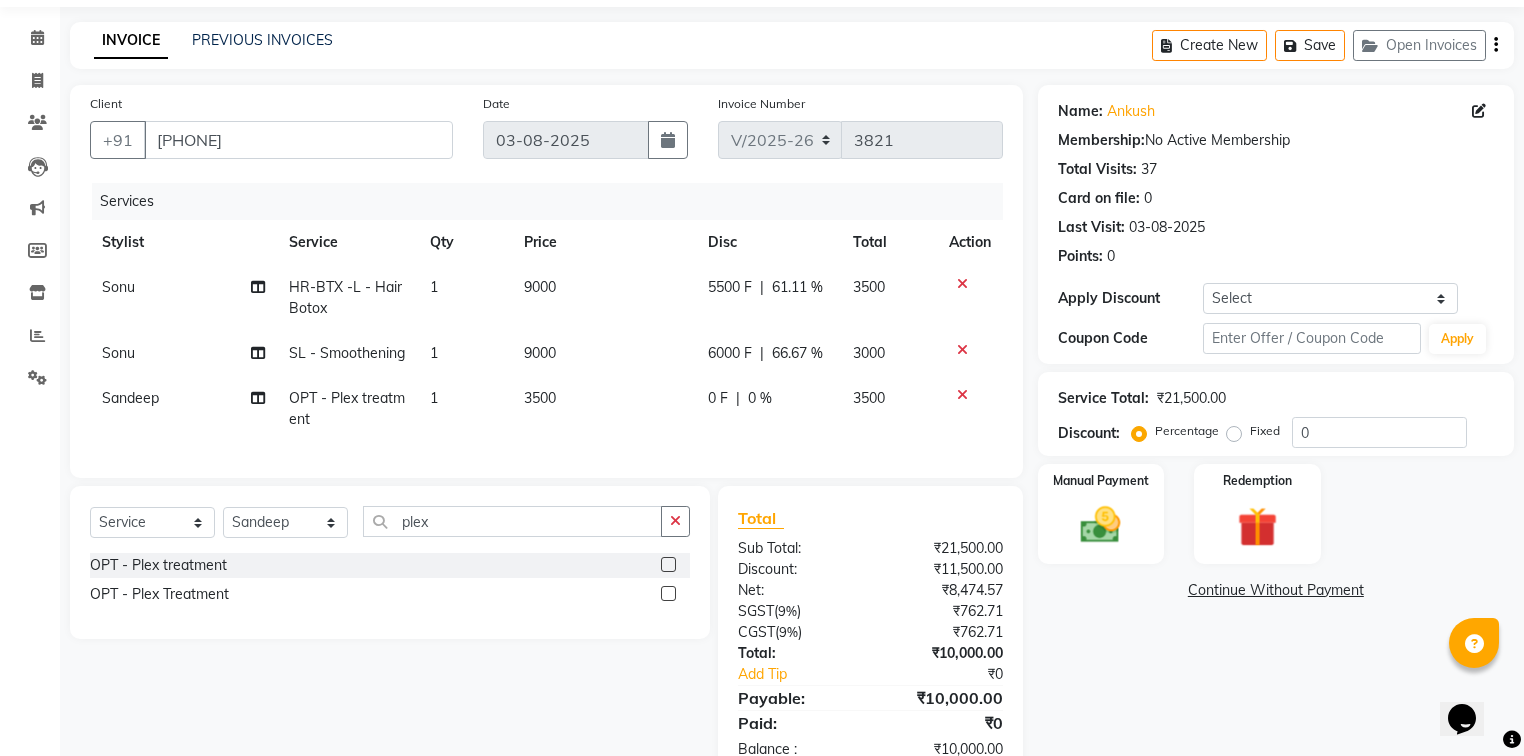 click on "3500" 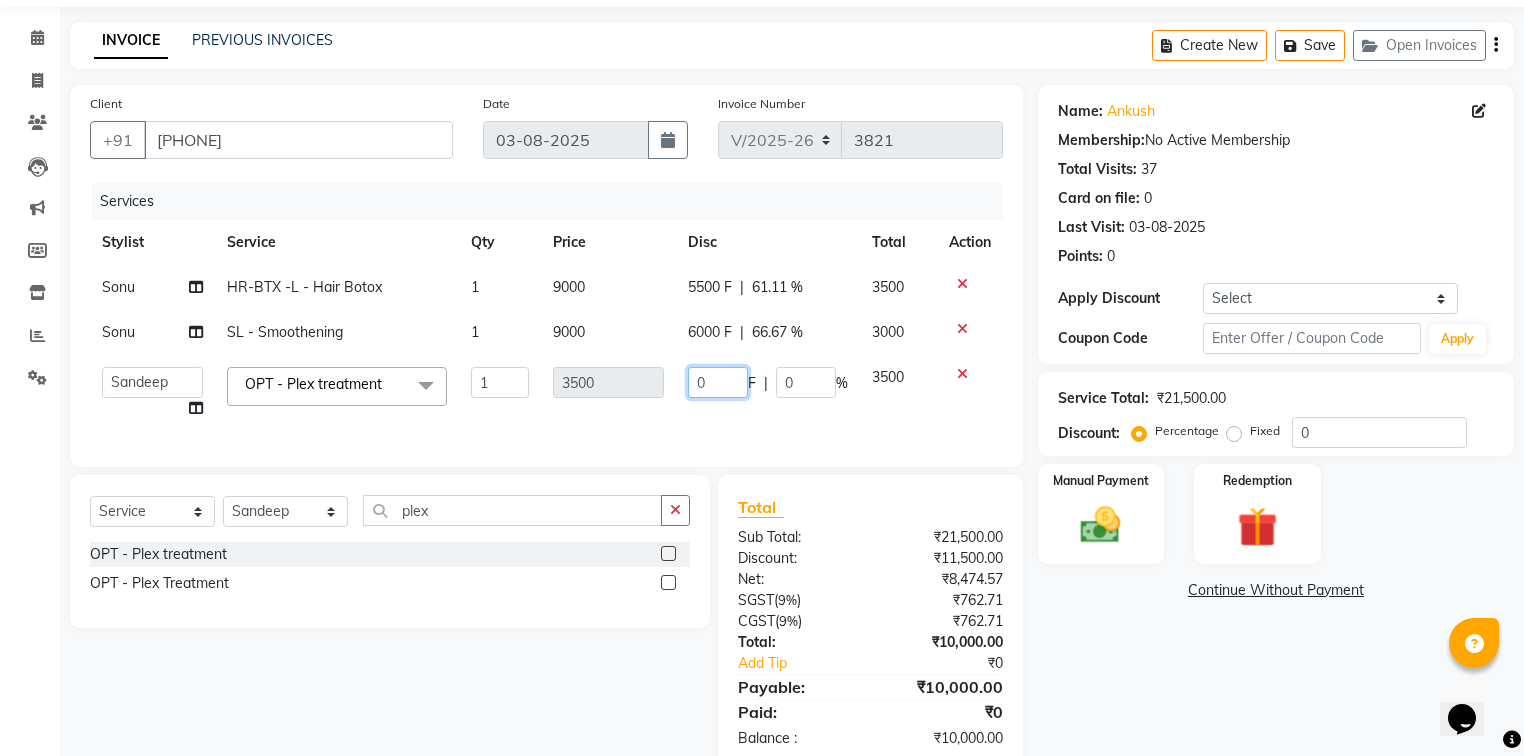 click on "0" 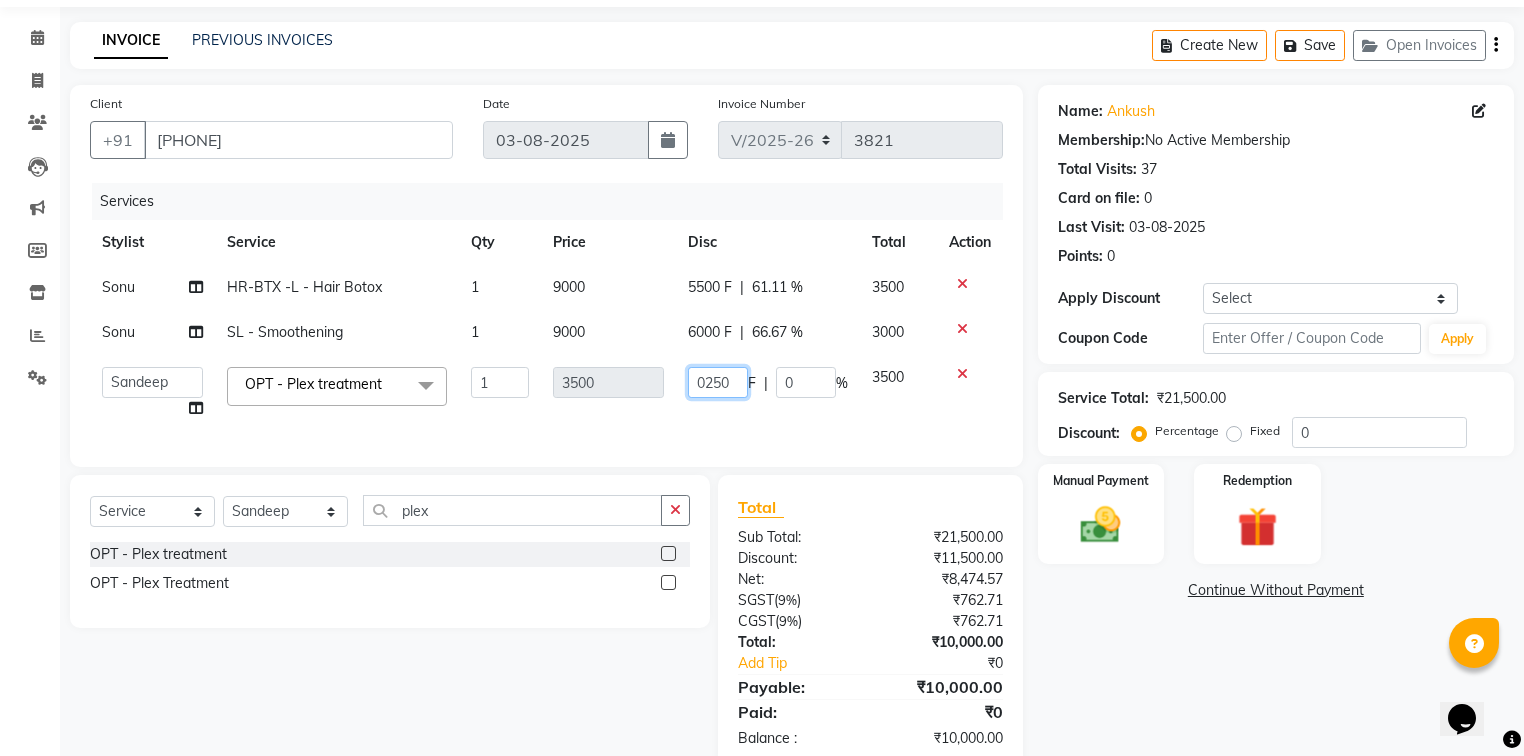 type on "02500" 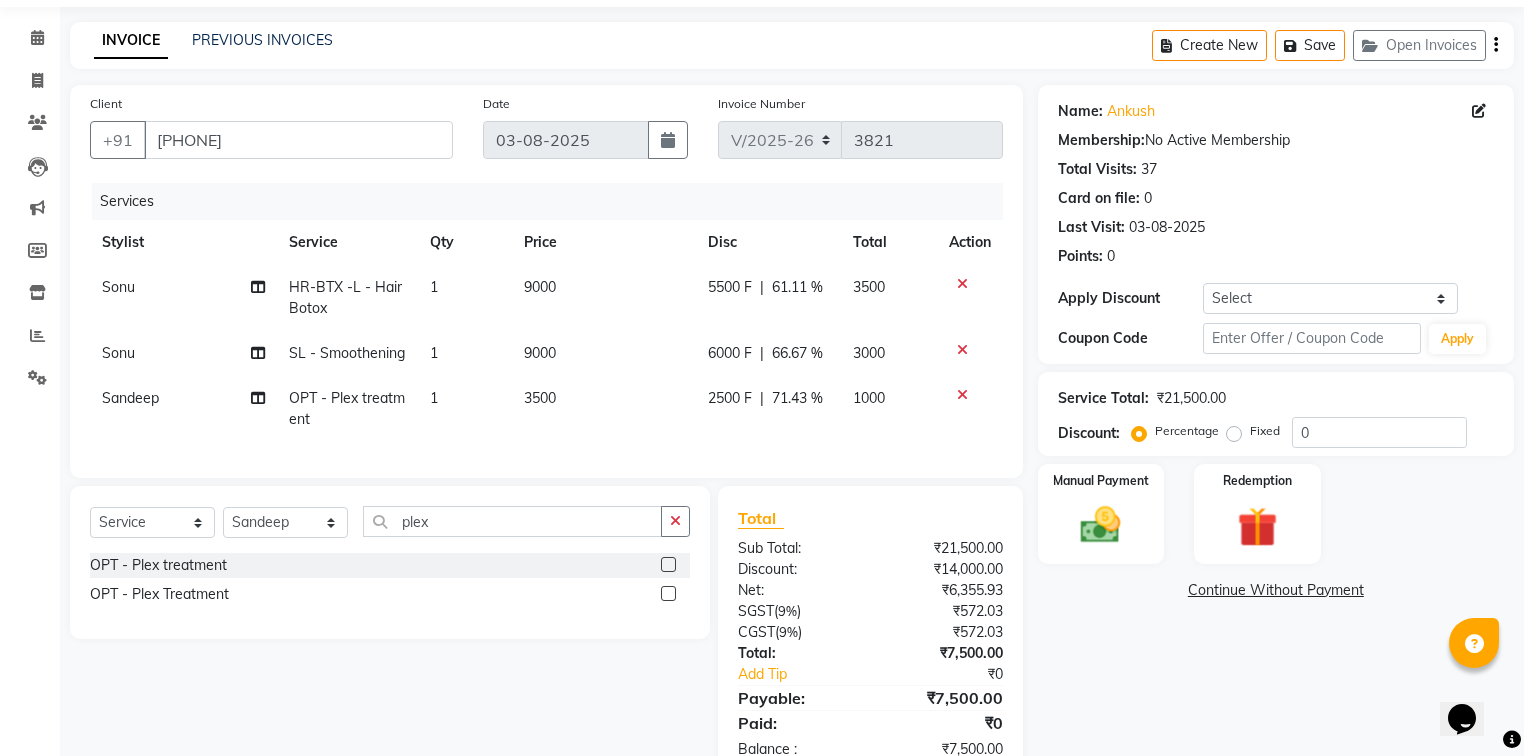 click on "Name: [FIRST] [LAST] Membership:  No Active Membership  Total Visits:  37 Card on file:  0 Last Visit:   03-08-2025 Points:   0  Apply Discount Select Coupon → Wrong Job Card  Coupon → Complimentary  Coupon → Correction  Coupon → First Wash  Coupon → Free Of Cost  Coupon → Staff Service  Coupon → Service Not Done  Coupon → Already Paid  Coupon → Double Job Card  Coupon Code Apply Service Total:  ₹21,500.00  Discount:  Percentage   Fixed  0 Manual Payment Redemption  Continue Without Payment" 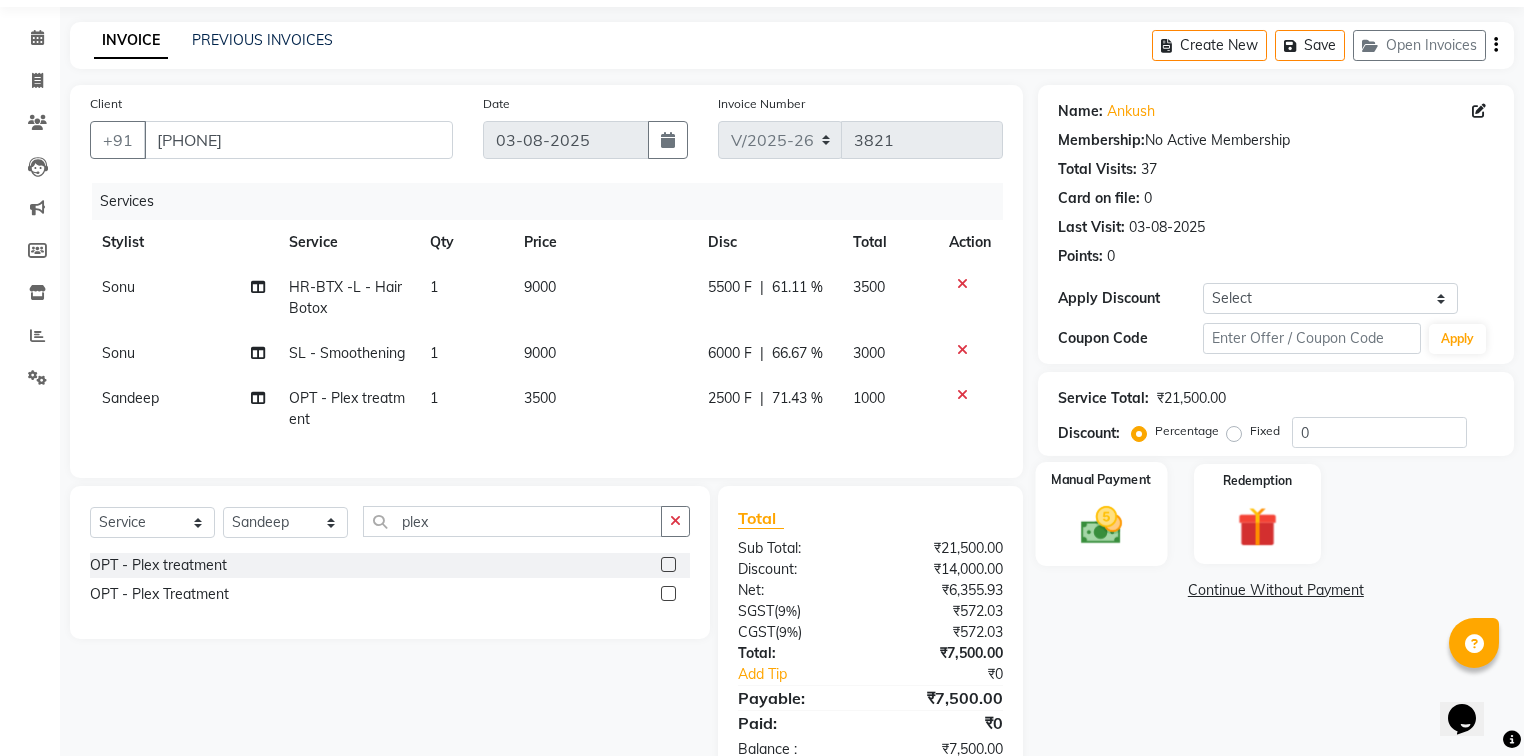 scroll, scrollTop: 132, scrollLeft: 0, axis: vertical 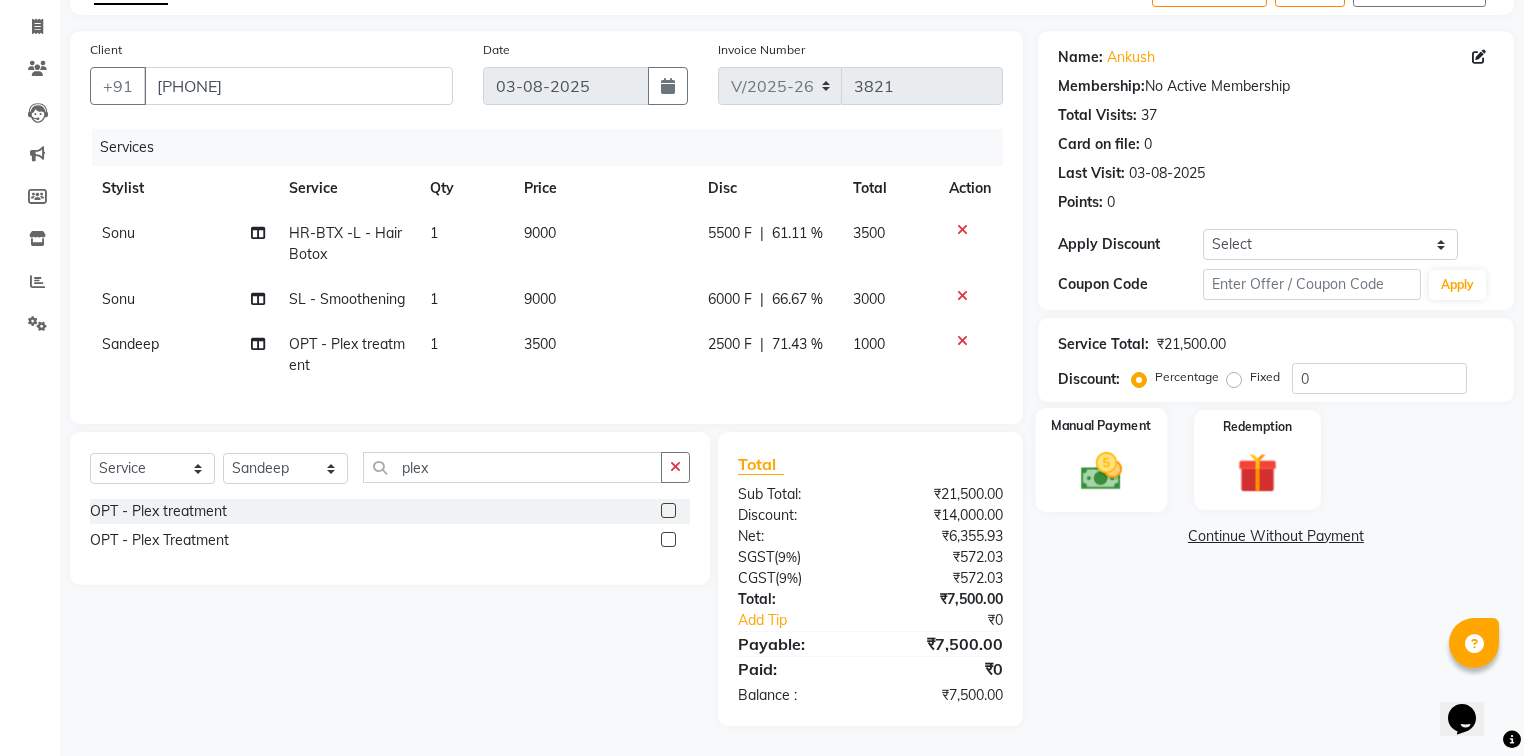 click on "Manual Payment" 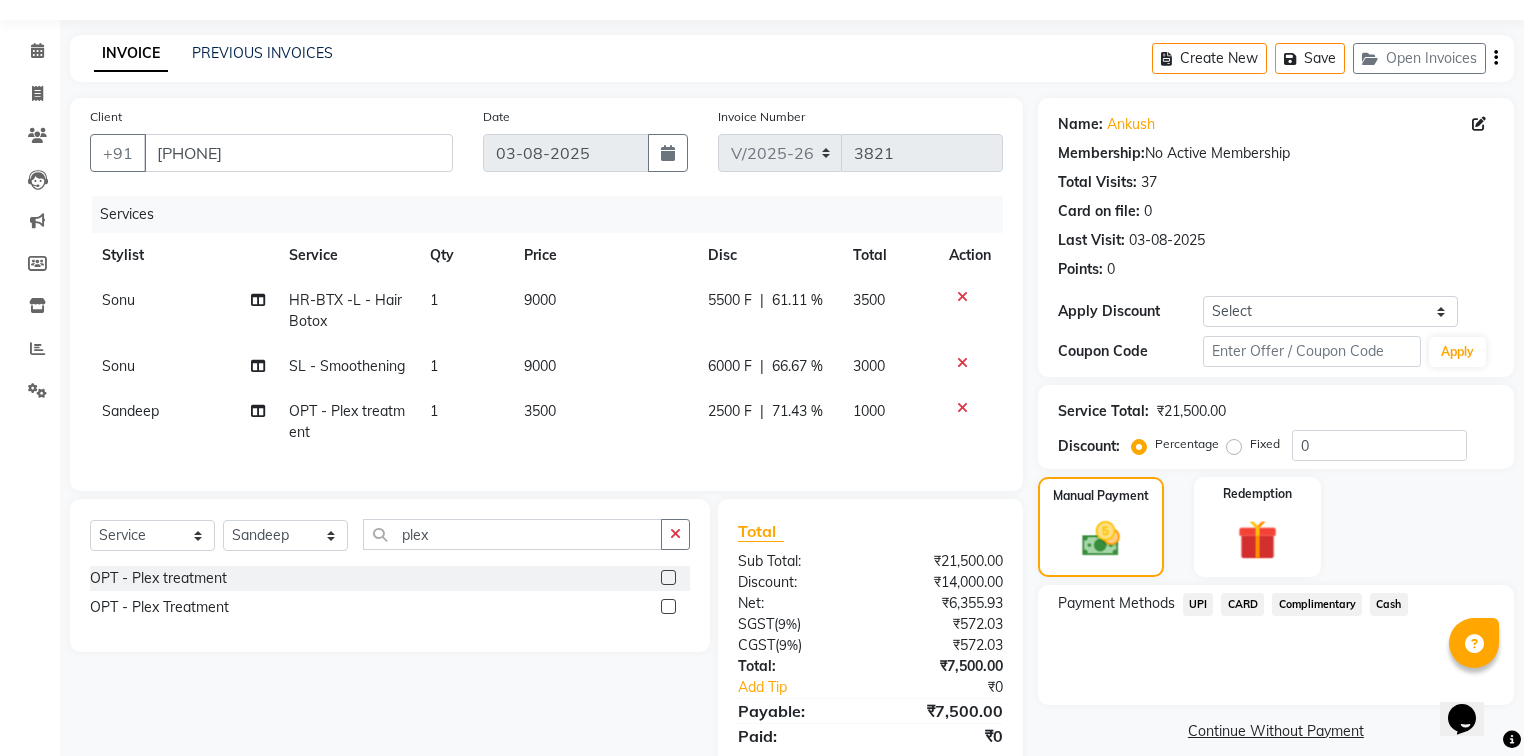 scroll, scrollTop: 132, scrollLeft: 0, axis: vertical 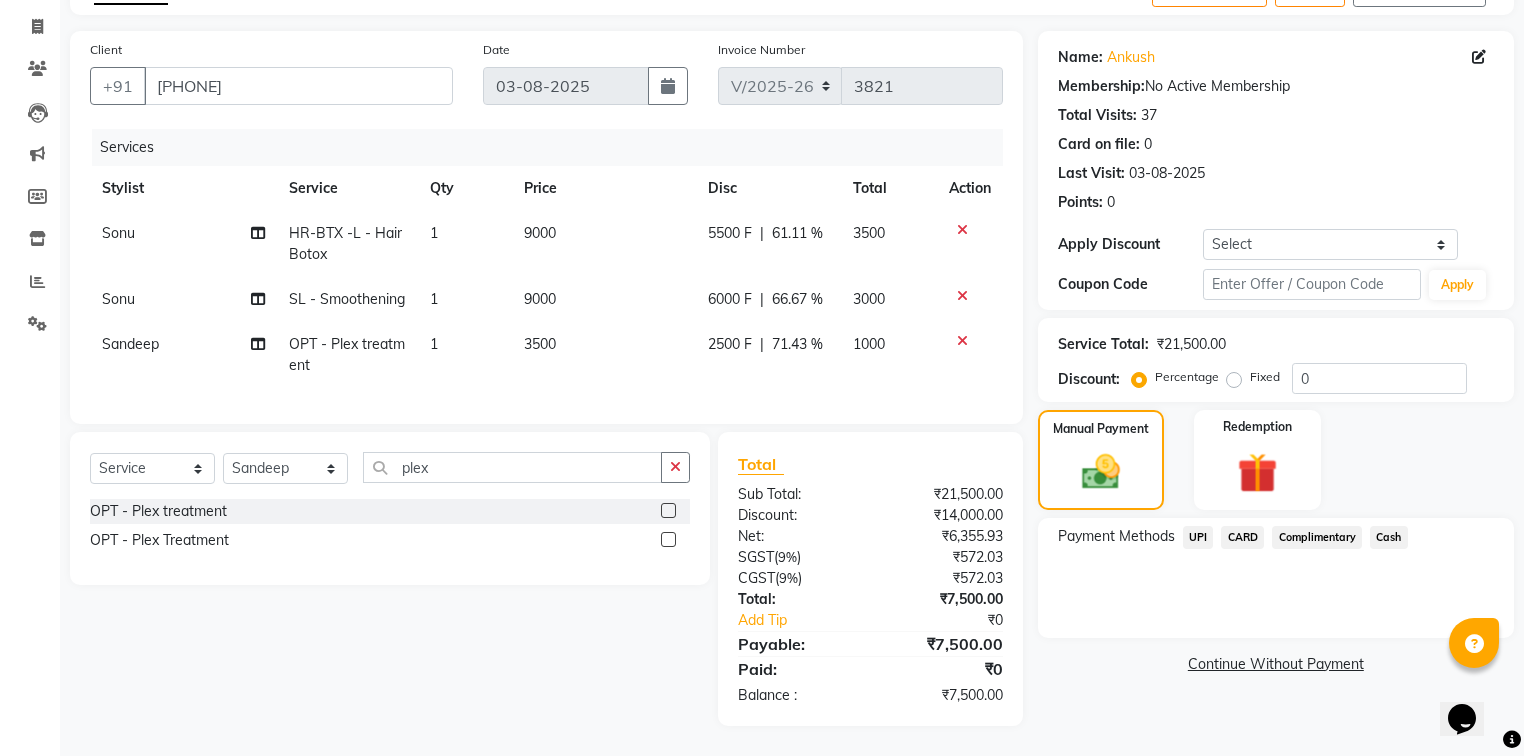click 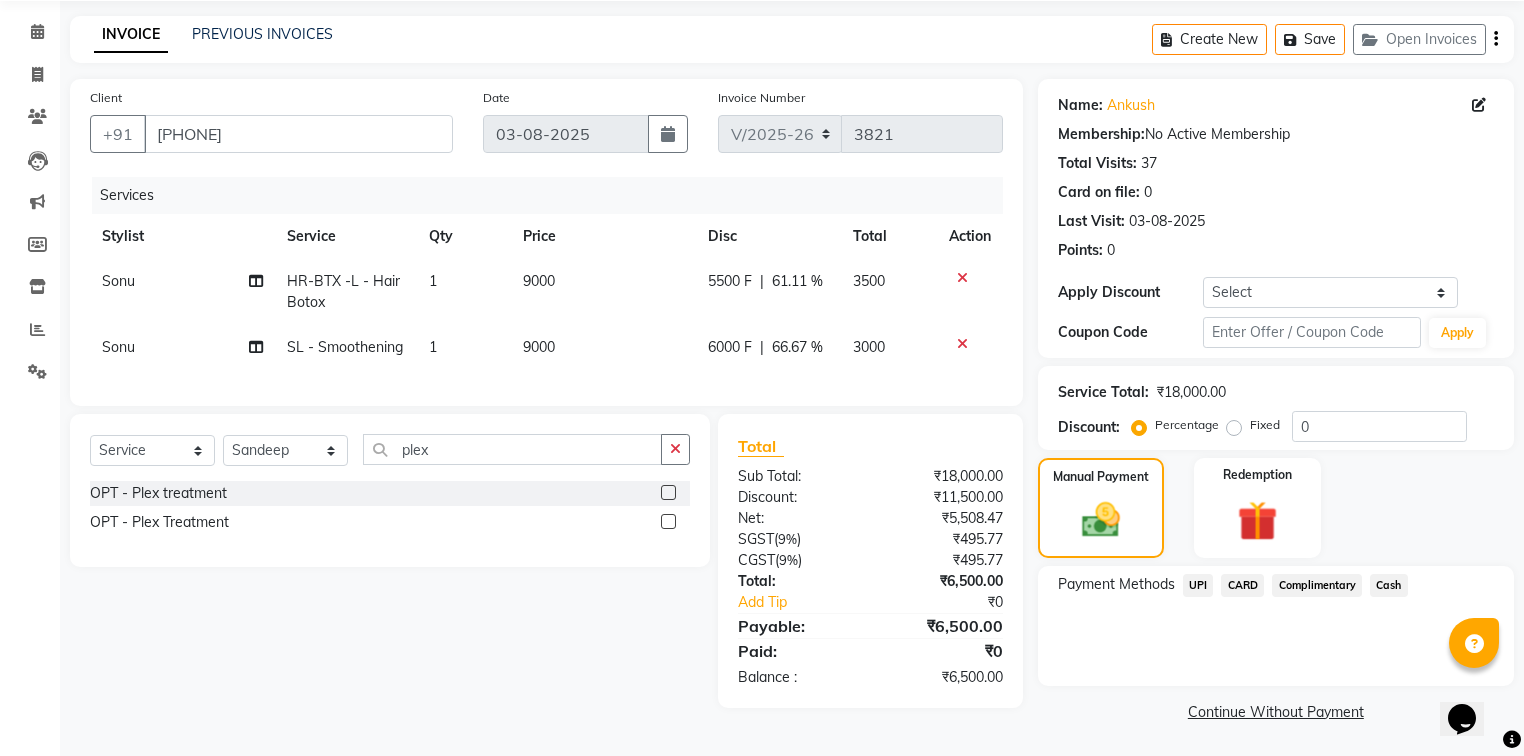 click on "6000 F | 66.67 %" 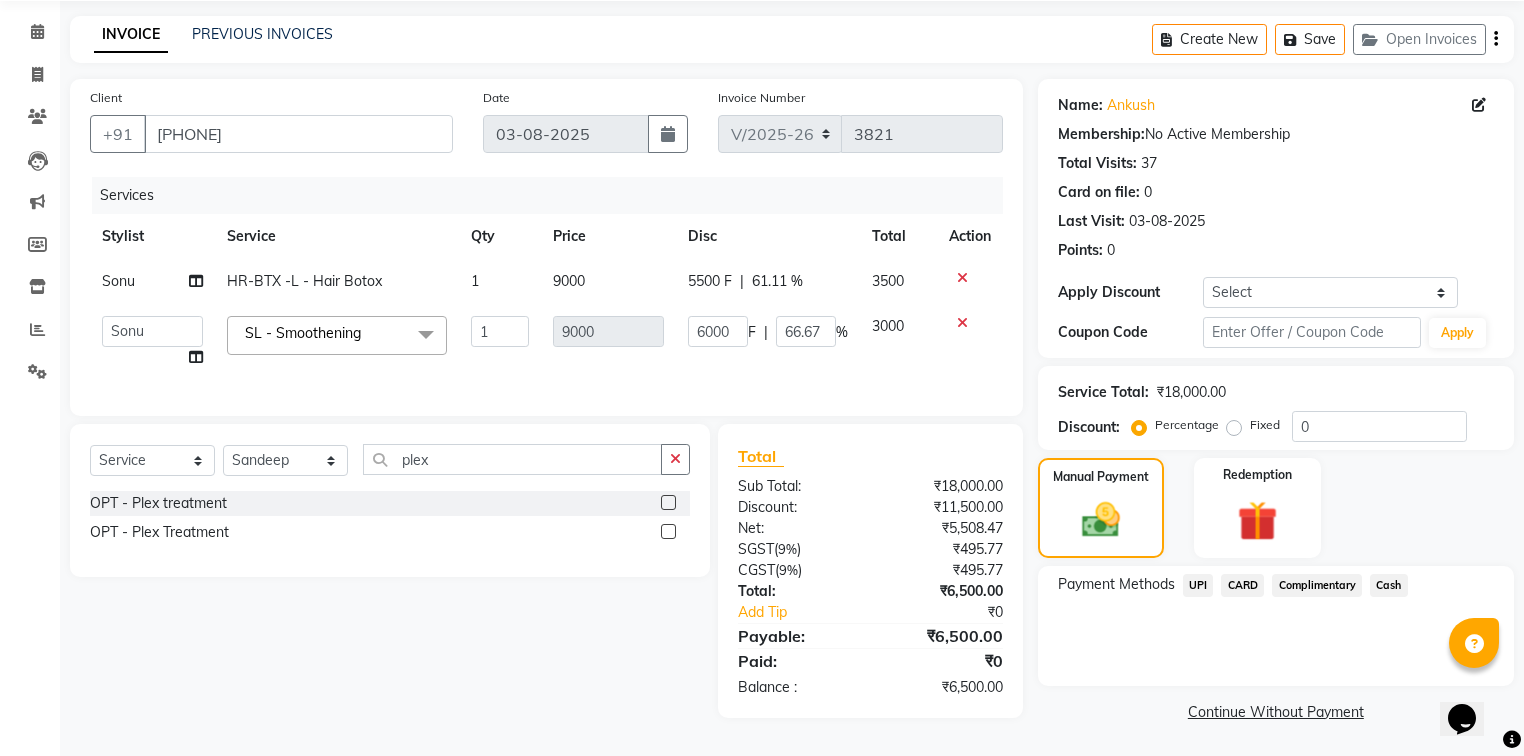 scroll, scrollTop: 76, scrollLeft: 0, axis: vertical 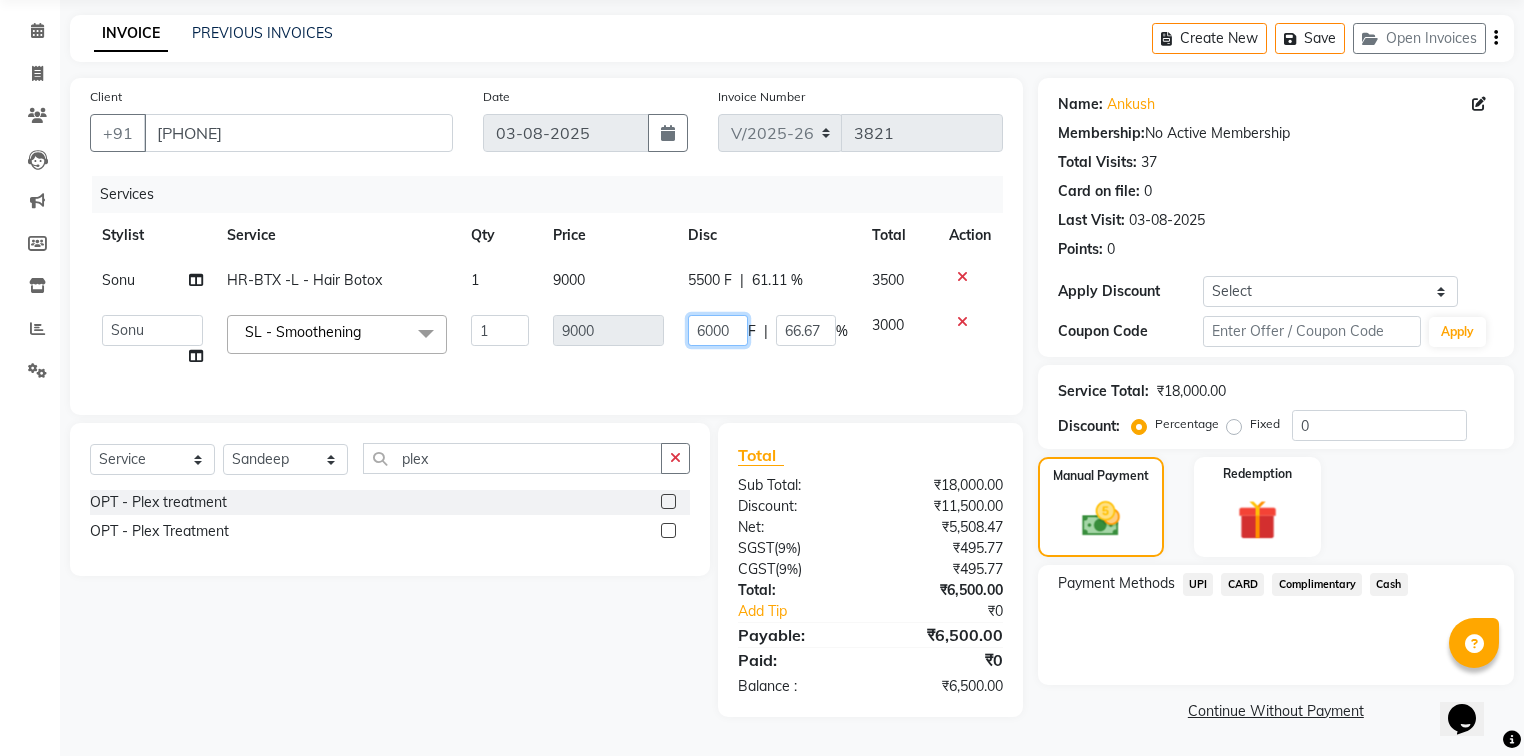 click on "6000" 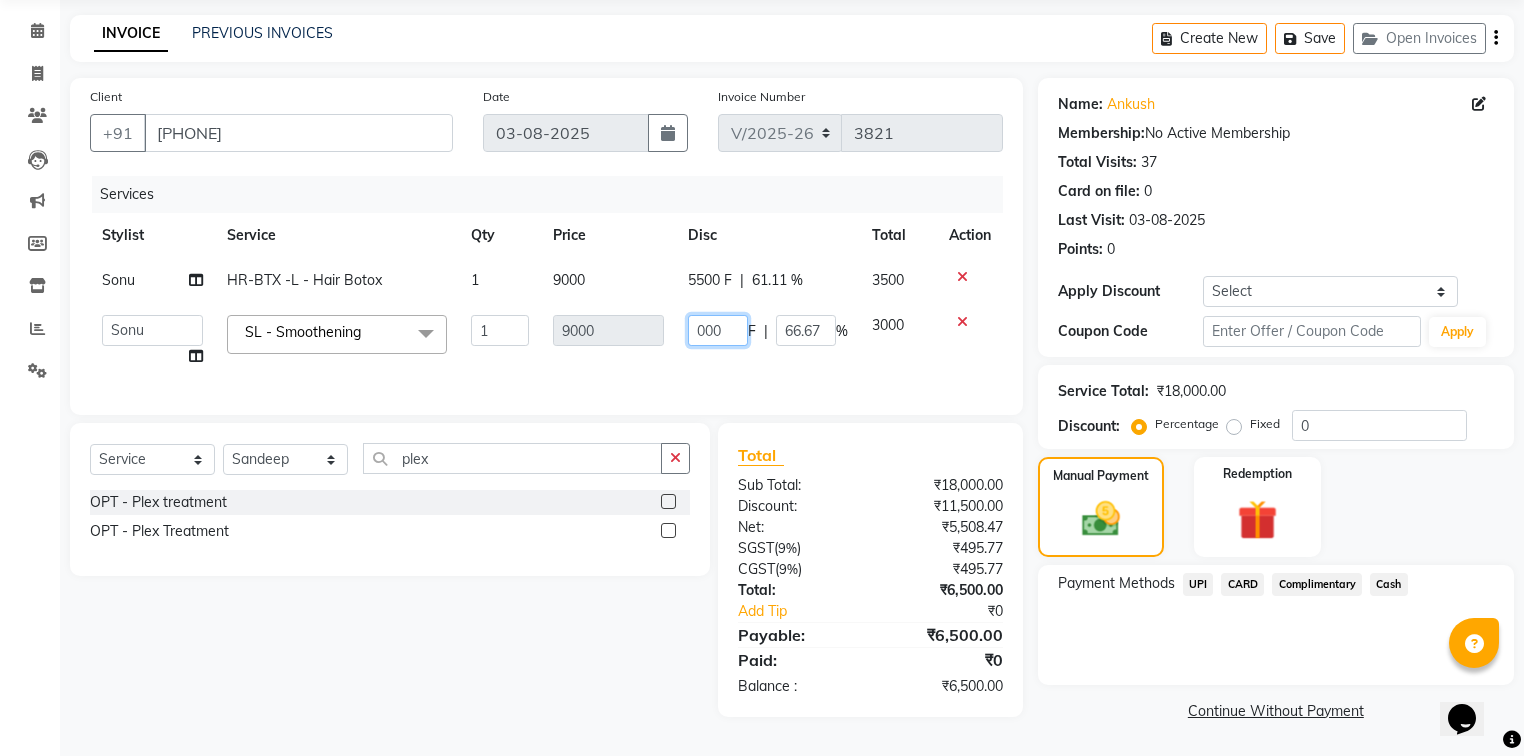 type on "5000" 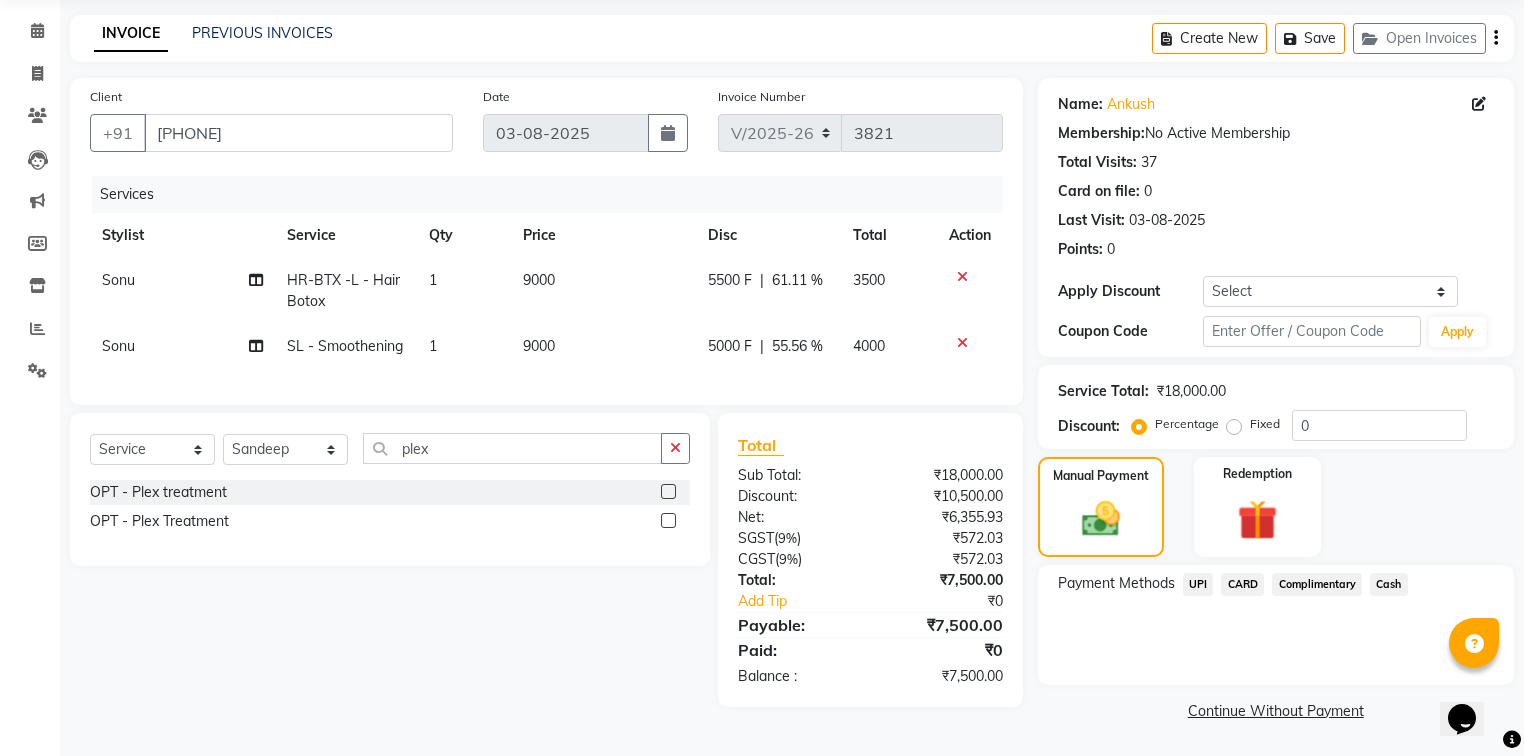 scroll, scrollTop: 71, scrollLeft: 0, axis: vertical 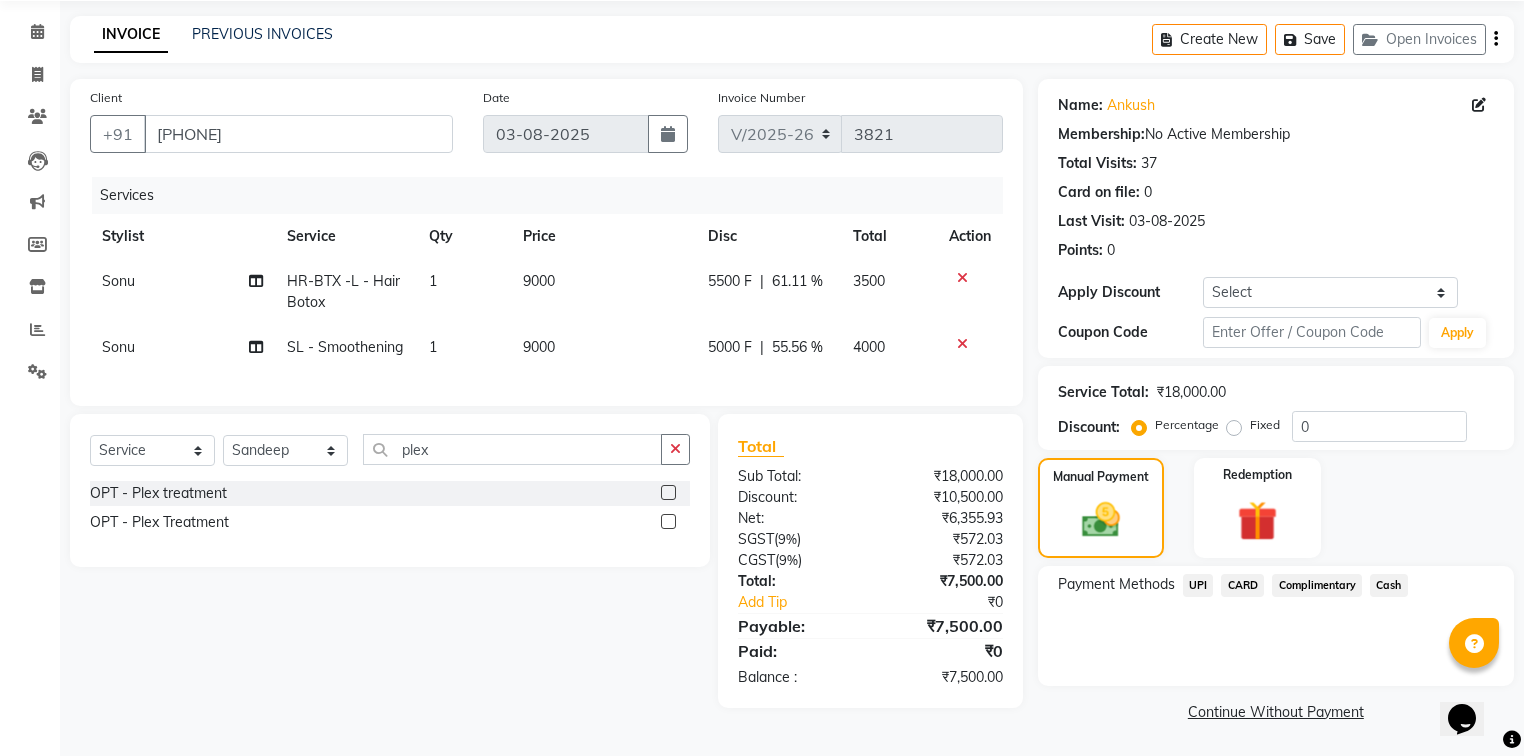 click on "[FIRST] HR-BTX -L  - Hair Botox 1 9000 5500 F | 61.11 % 3500" 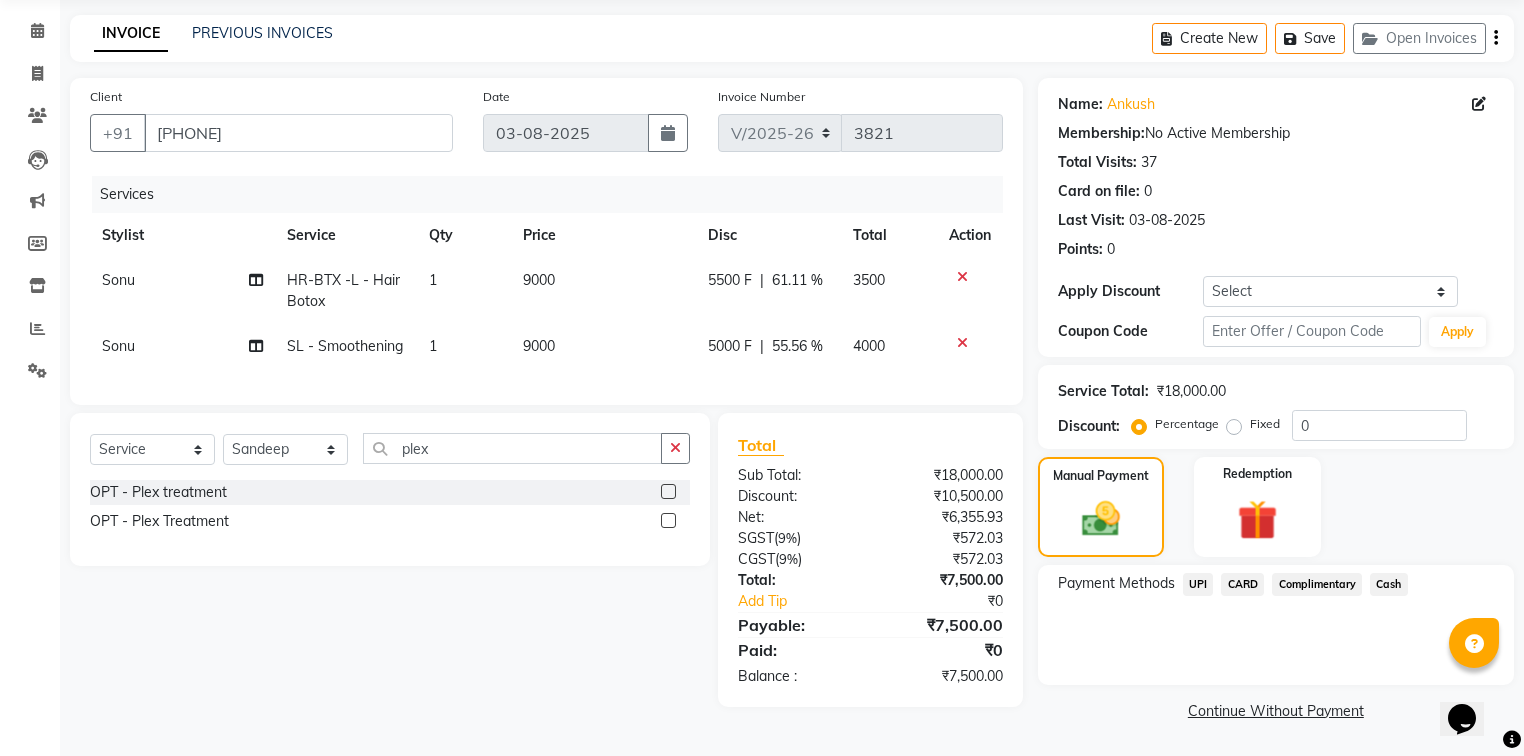 select on "60900" 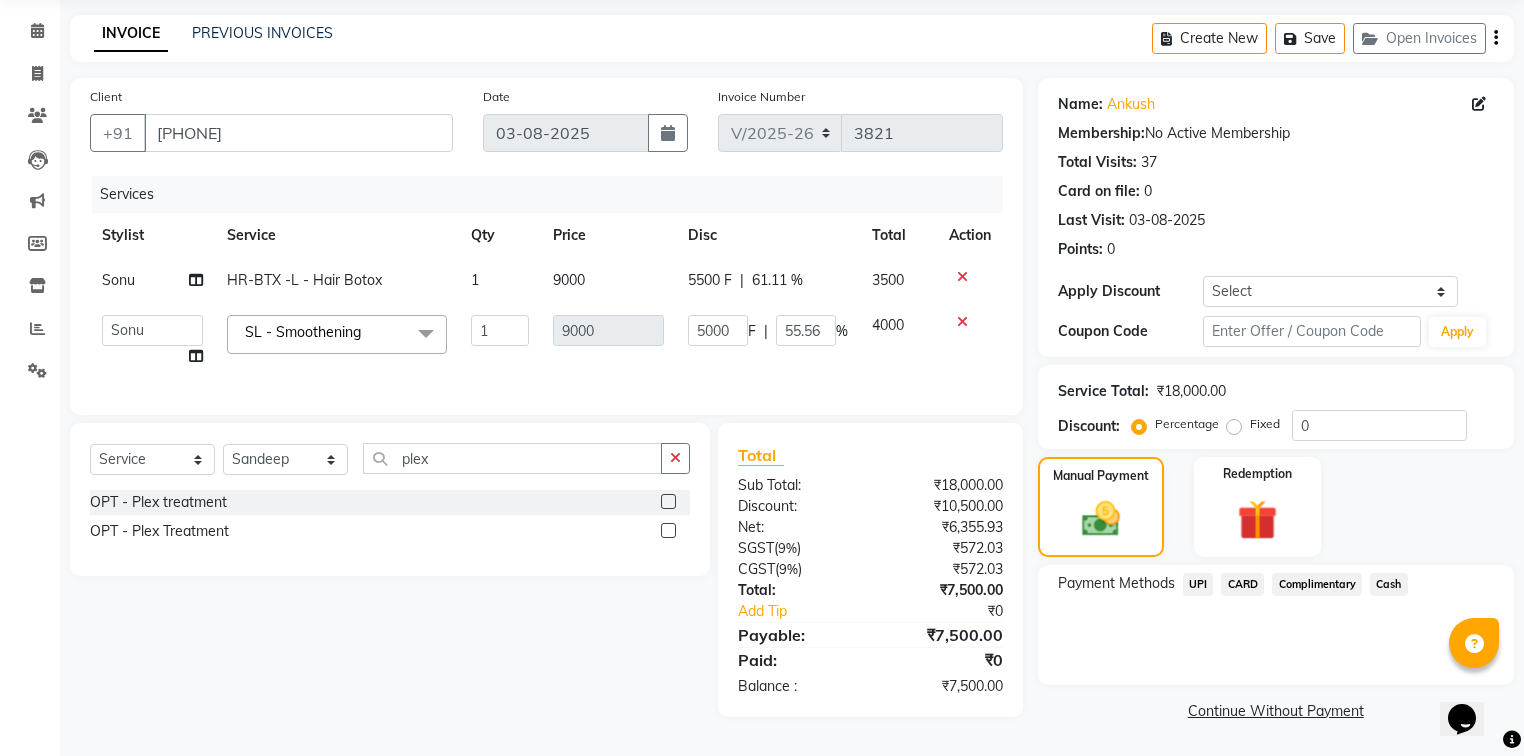 click on "5500 F" 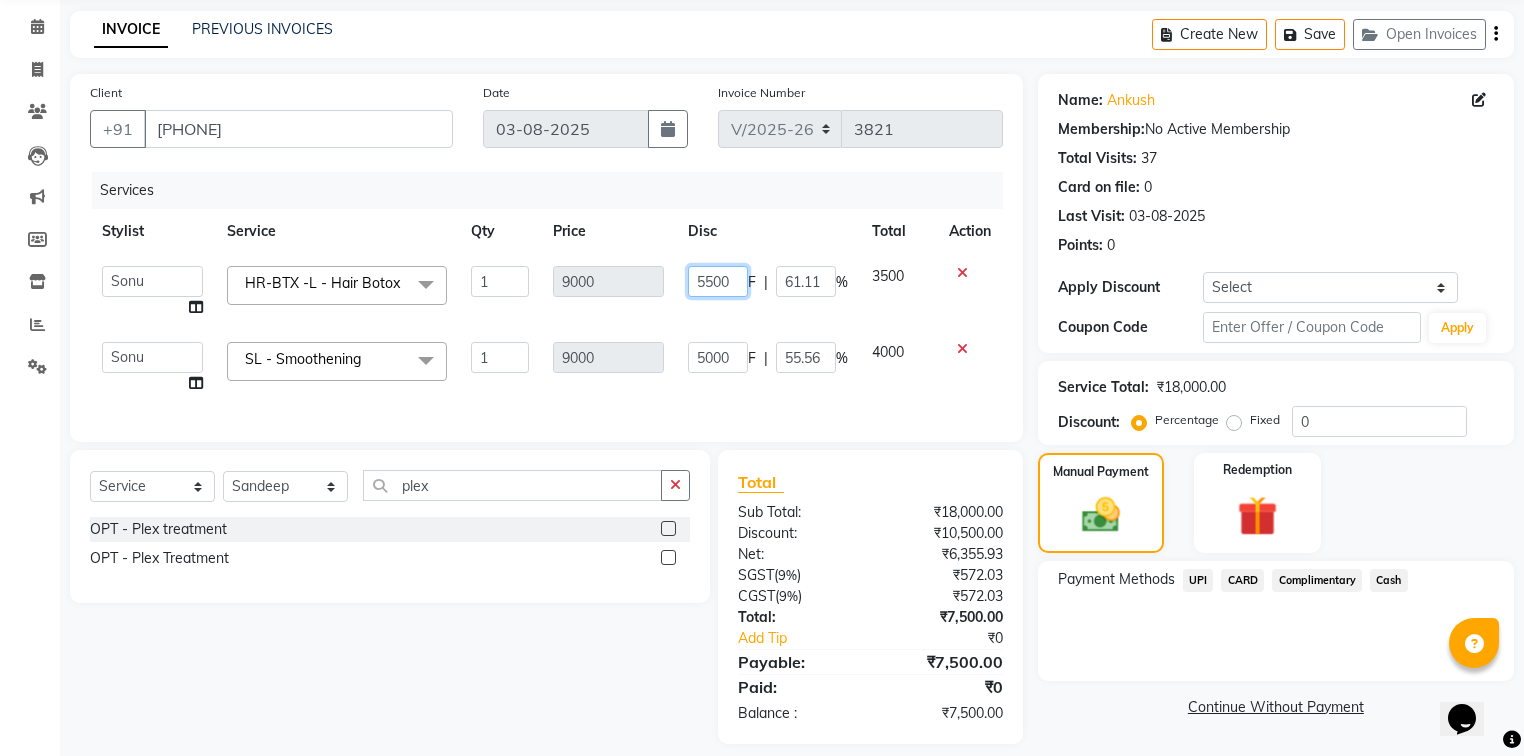 drag, startPoint x: 704, startPoint y: 276, endPoint x: 863, endPoint y: 263, distance: 159.53056 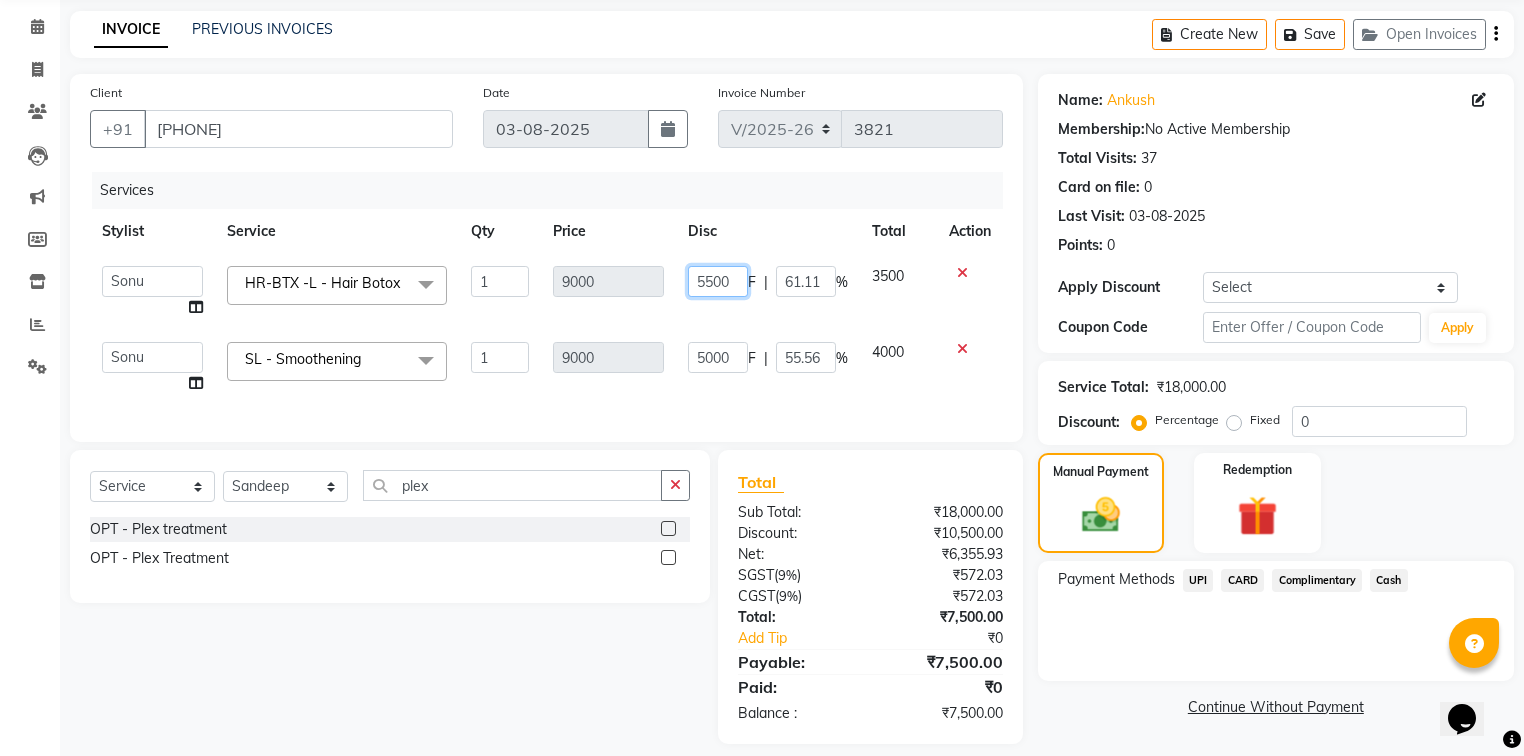 click on "5500" 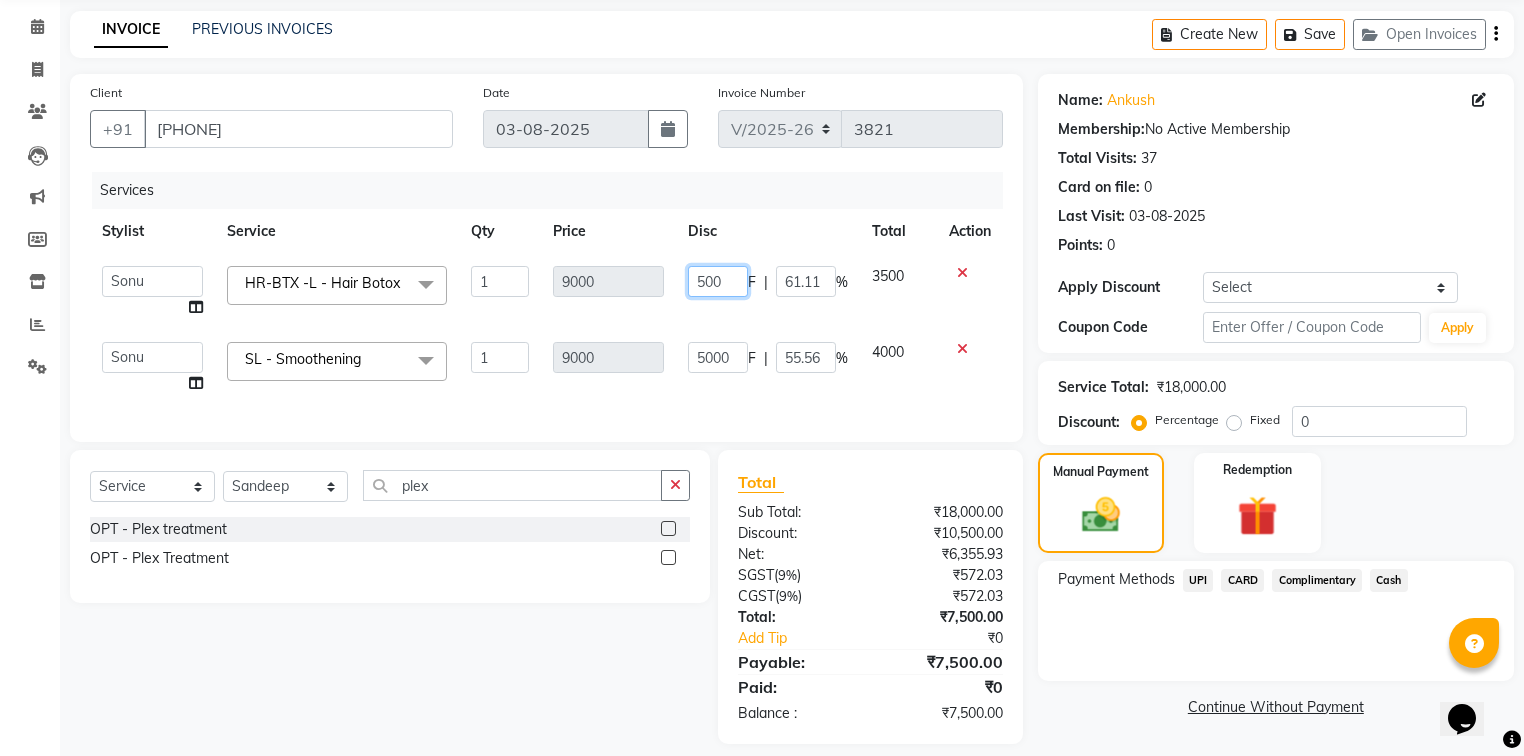 type on "4500" 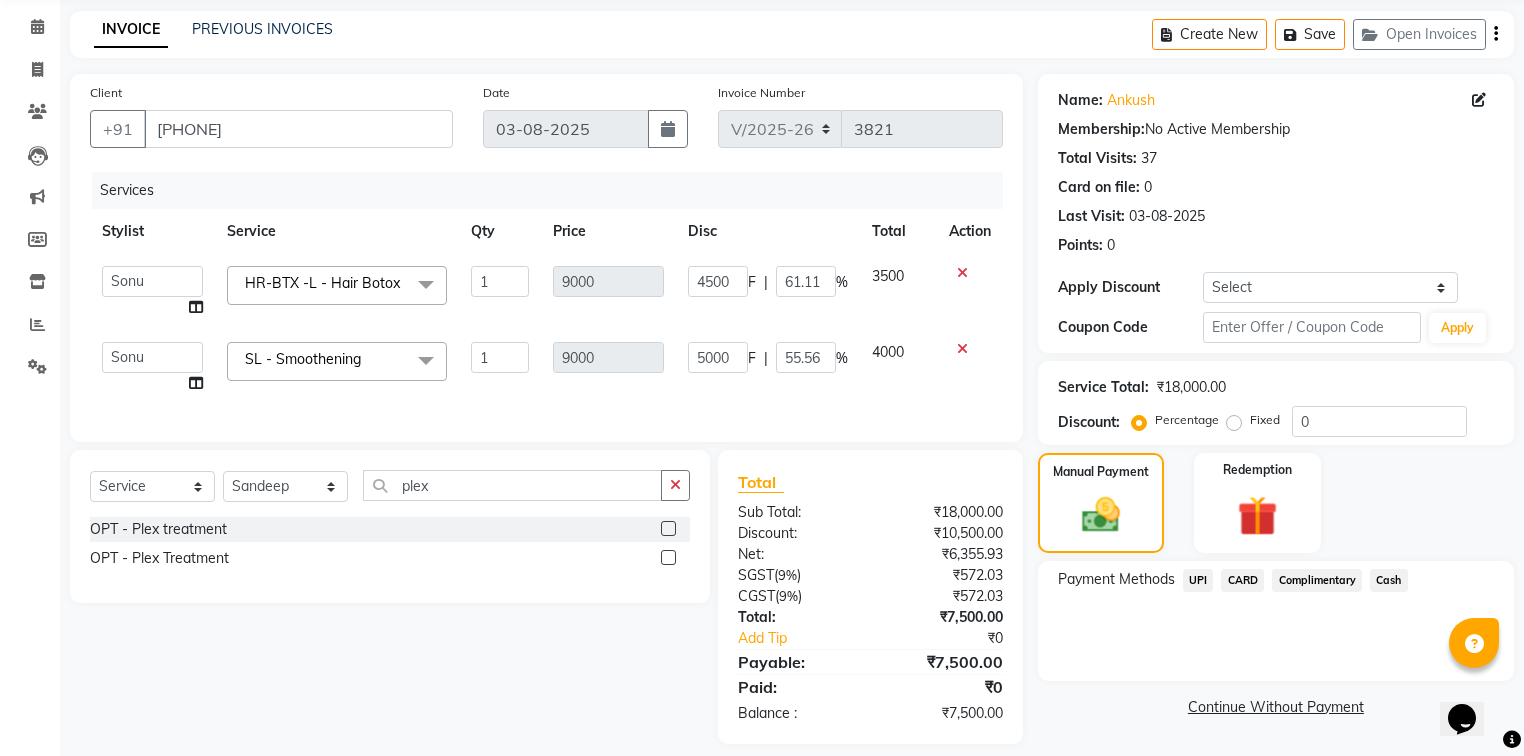 click on "[FIRST]    [FIRST] [LAST]   [FIRST]   [FIRST]   [LAST]   [FIRST]   [FIRST]    [FIRST]    [FIRST]   [FIRST] [LAST]   [FIRST]   [FIRST]   [FIRST]   [FIRST]   [FIRST]   [FIRST]    [FIRST]   [FIRST]   [FIRST]   [FIRST]   [FIRST]   [FIRST]   [FIRST]   [FIRST]   [FIRST]   [FIRST]  HR-BTX -L  - Hair Botox  x SSL - Shampoo SCL - Shampoo and conditioner (with natural dry) HML - Head massage(with natural dry) HCLD - Hair Cut by Creative Director HCL - Hair Cut by Senior Hair Stylist Trim - Trimming (one Length) Spt - Split ends/short/candle cut BD - Blow dry OS - Open styling GL-igora - Igora Global GL-essensity - Essensity Global Hlts-L - Highlights Bal - Balayage Chunks  - Chunks CR  - Color removal CRF - Color refresh Stk - Per streak RT-IG - Igora Root Touchup(one inch only) RT-ES - Essensity Root Touchup(one inch only) Reb - Rebonding ST  - Straight therapy Krt-L - Keratin Krt-BB -L - Keratin Blow Out HR-BTX -L  - Hair Botox NanoP -L - Nanoplastia K-Bond -L  - Kerabond H-EXT - Hair Extensions CEXT - Clip on Extensions 1 F" 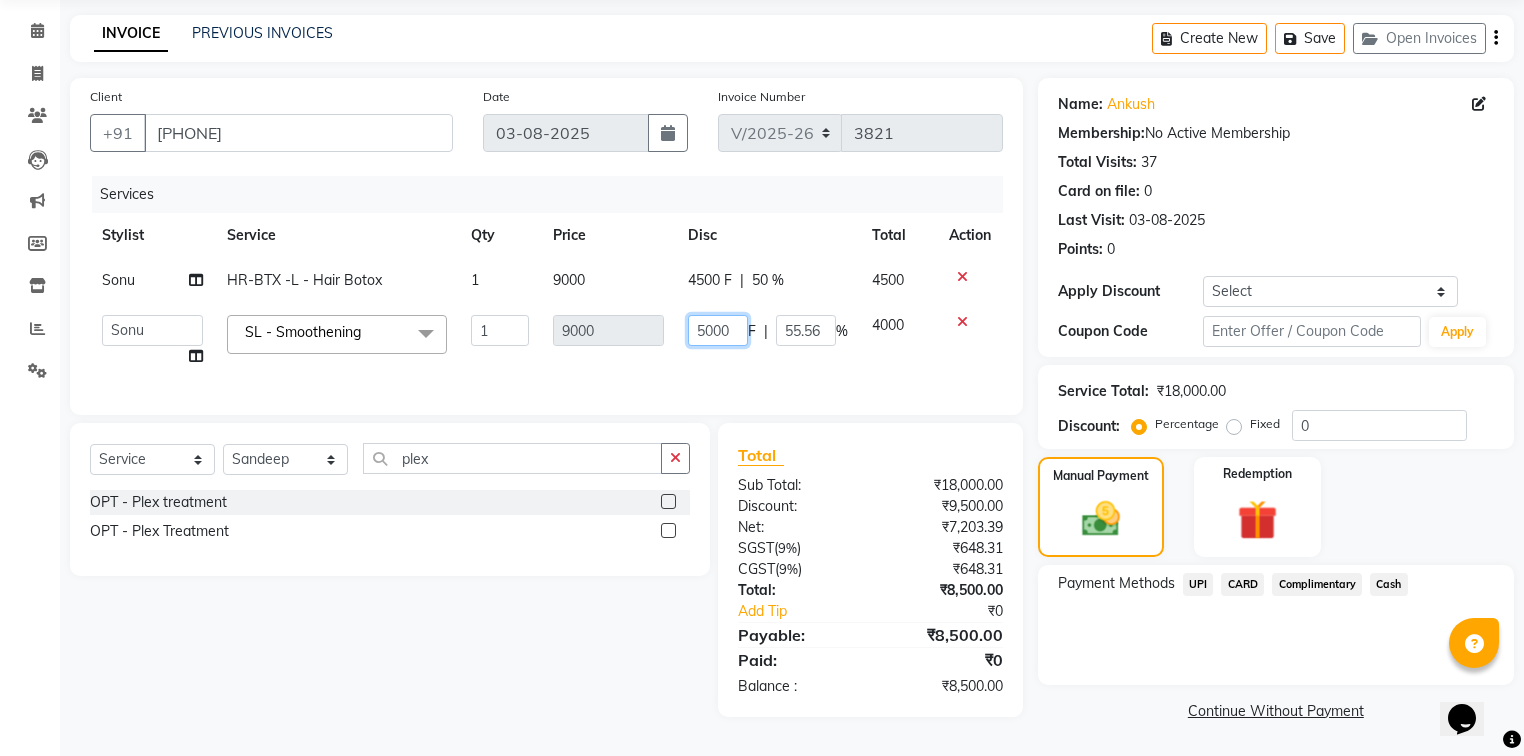 drag, startPoint x: 706, startPoint y: 335, endPoint x: 723, endPoint y: 332, distance: 17.262676 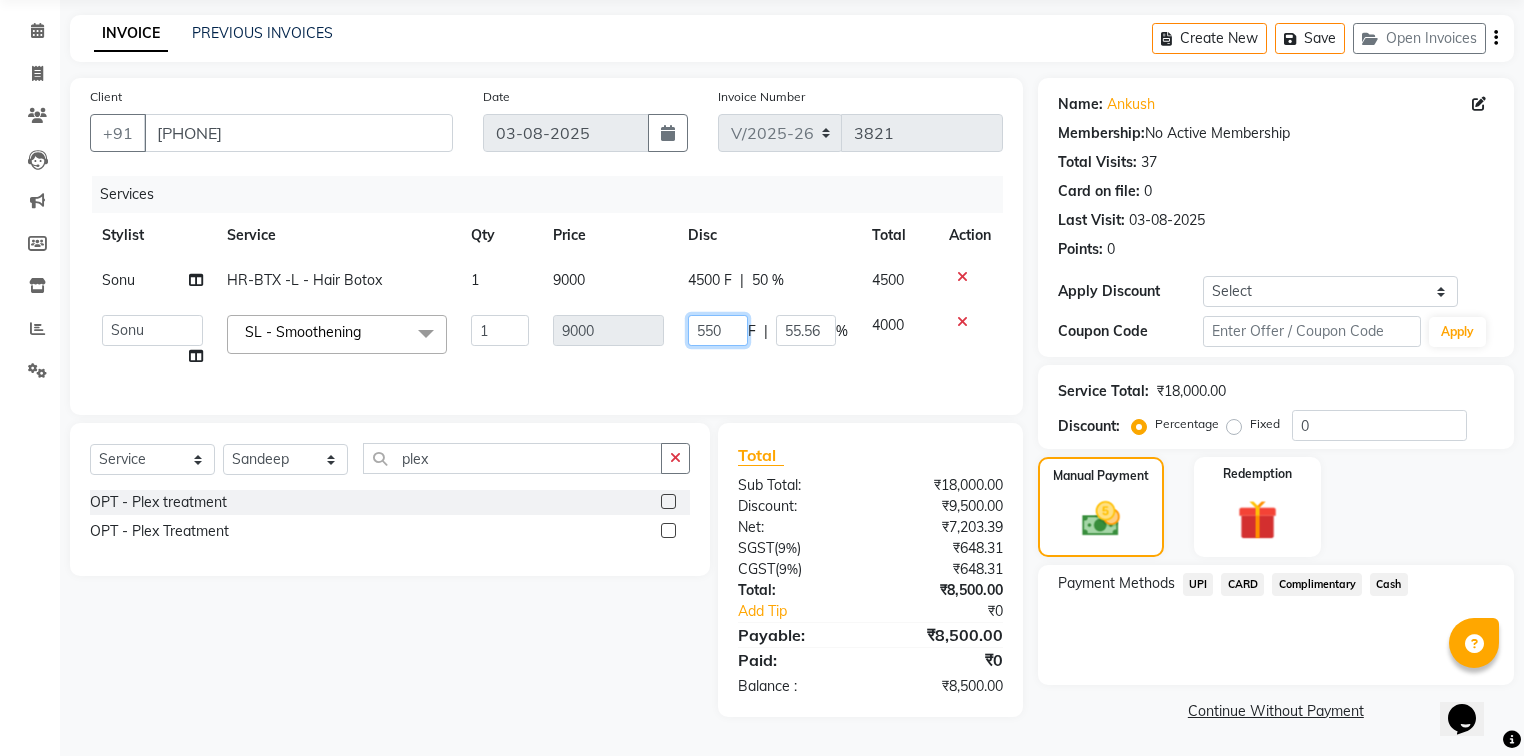 type on "5500" 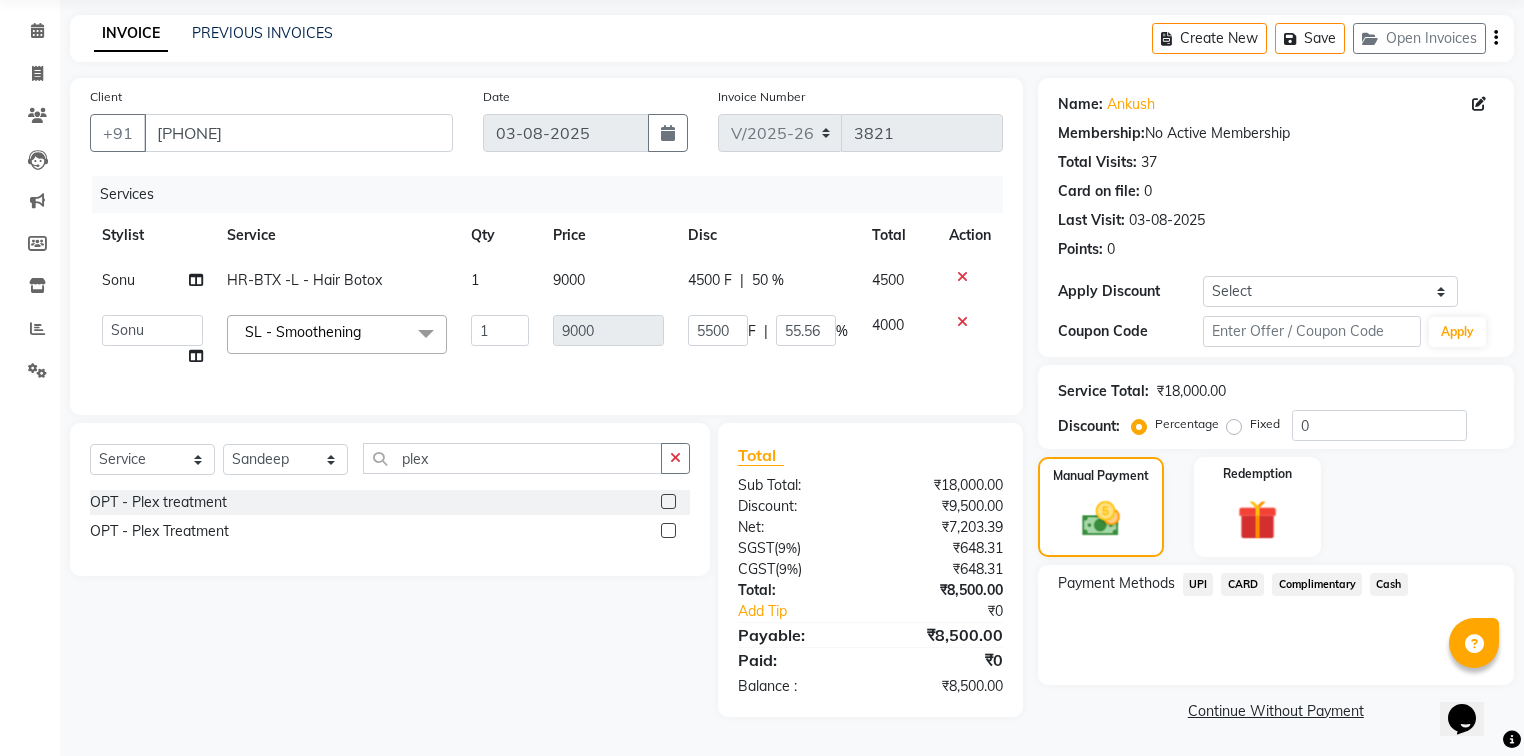 click on "5500 F | 55.56 %" 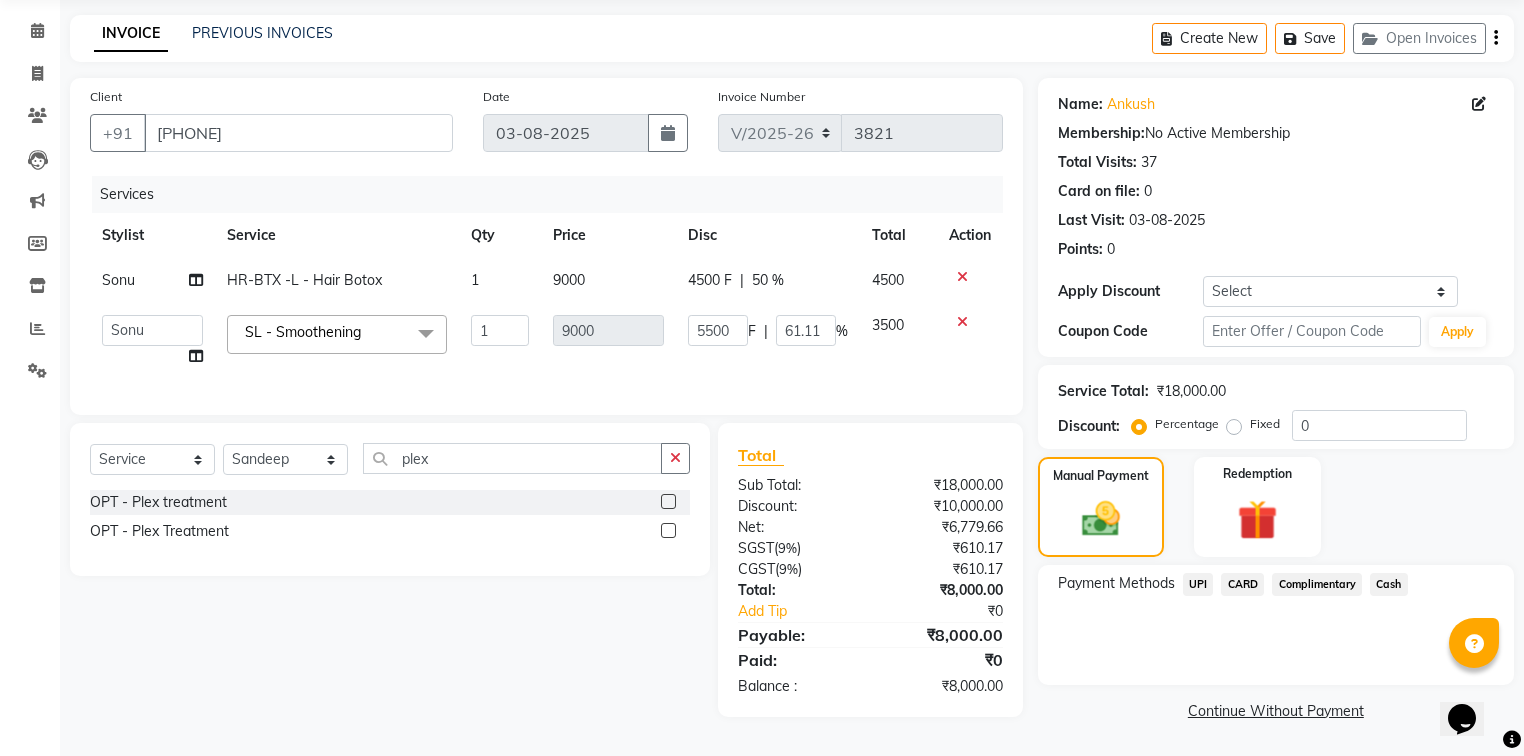 click on "4500 F" 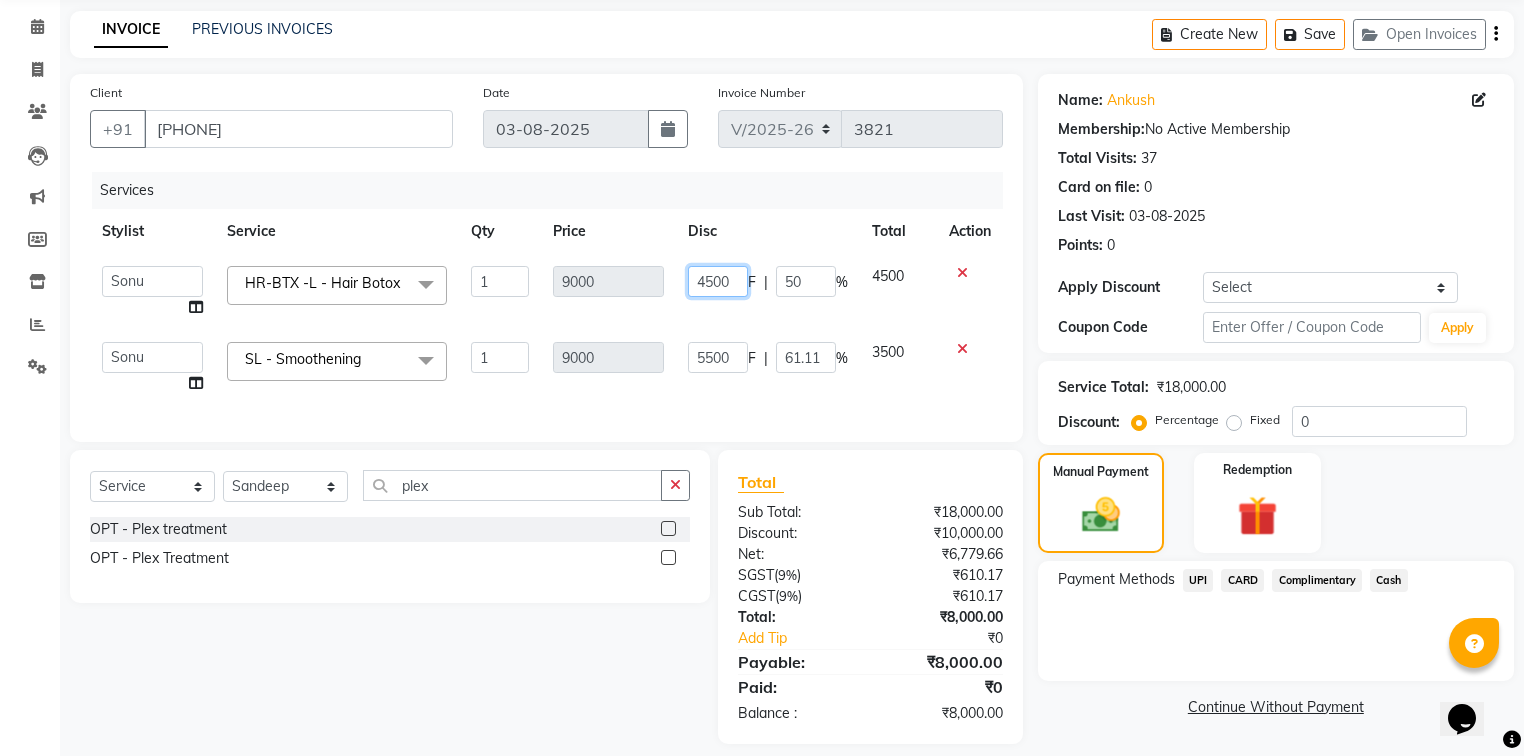 click on "4500" 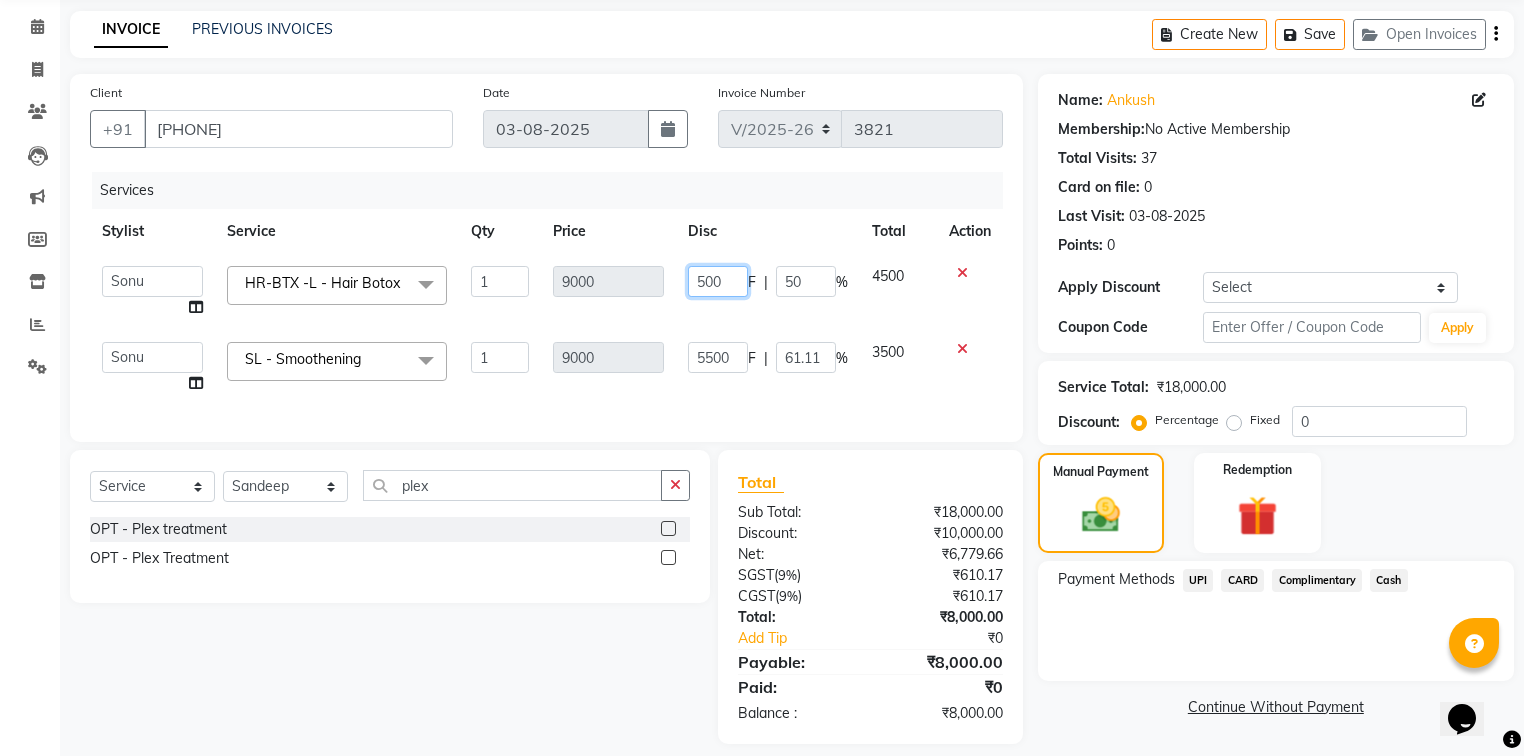 type on "5000" 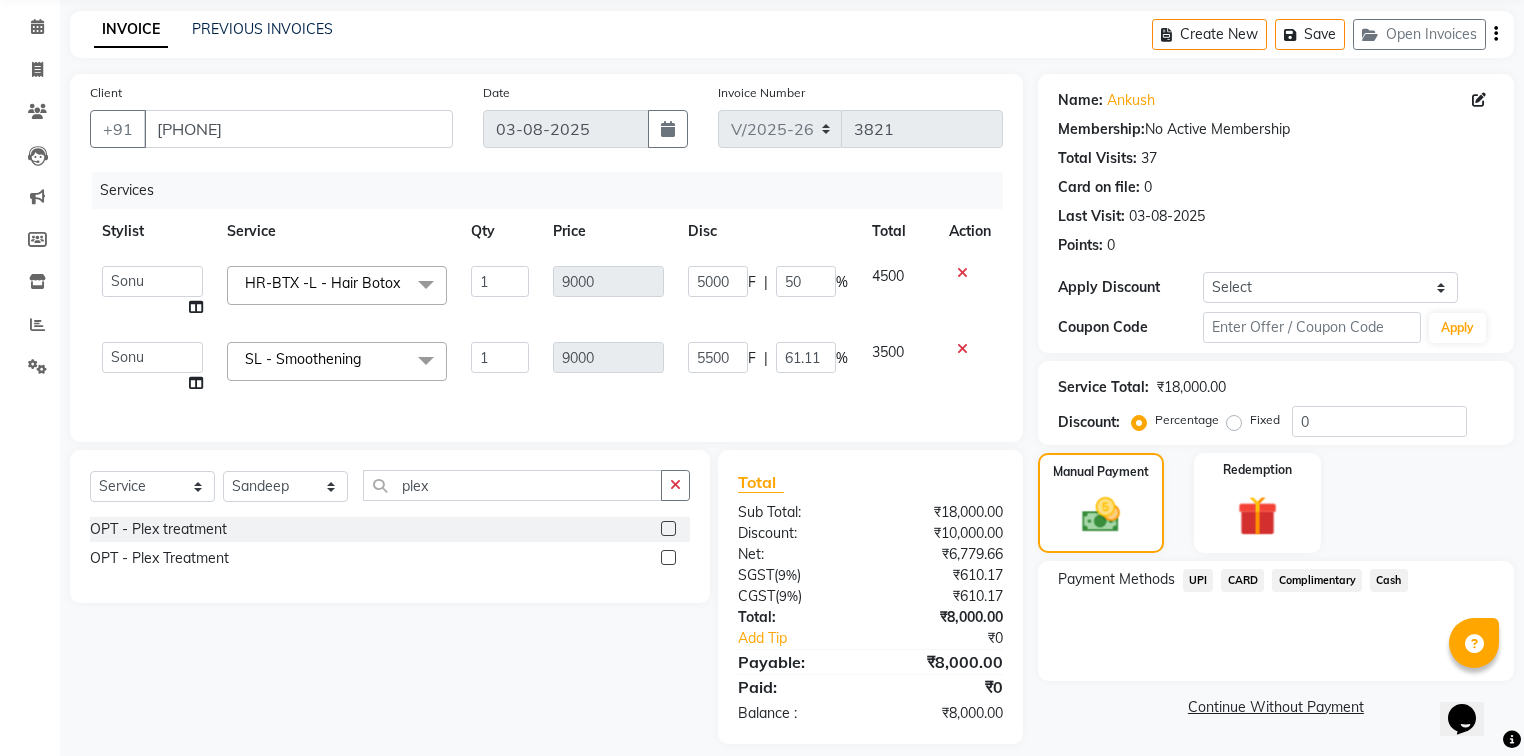 click on "[FIRST]    [FIRST] [LAST]   [FIRST]   [FIRST]   [LAST]   [FIRST]   [FIRST]    [FIRST]    [FIRST]   [FIRST] [LAST]   [FIRST]   [FIRST]   [FIRST]   [FIRST]   [FIRST]   [FIRST]    [FIRST]   [FIRST]   [FIRST]   [FIRST]   [FIRST]   [FIRST]   [FIRST]   [FIRST]   [FIRST]   [FIRST]  HR-BTX -L  - Hair Botox  x SSL - Shampoo SCL - Shampoo and conditioner (with natural dry) HML - Head massage(with natural dry) HCLD - Hair Cut by Creative Director HCL - Hair Cut by Senior Hair Stylist Trim - Trimming (one Length) Spt - Split ends/short/candle cut BD - Blow dry OS - Open styling GL-igora - Igora Global GL-essensity - Essensity Global Hlts-L - Highlights Bal - Balayage Chunks  - Chunks CR  - Color removal CRF - Color refresh Stk - Per streak RT-IG - Igora Root Touchup(one inch only) RT-ES - Essensity Root Touchup(one inch only) Reb - Rebonding ST  - Straight therapy Krt-L - Keratin Krt-BB -L - Keratin Blow Out HR-BTX -L  - Hair Botox NanoP -L - Nanoplastia K-Bond -L  - Kerabond H-EXT - Hair Extensions CEXT - Clip on Extensions 1 F" 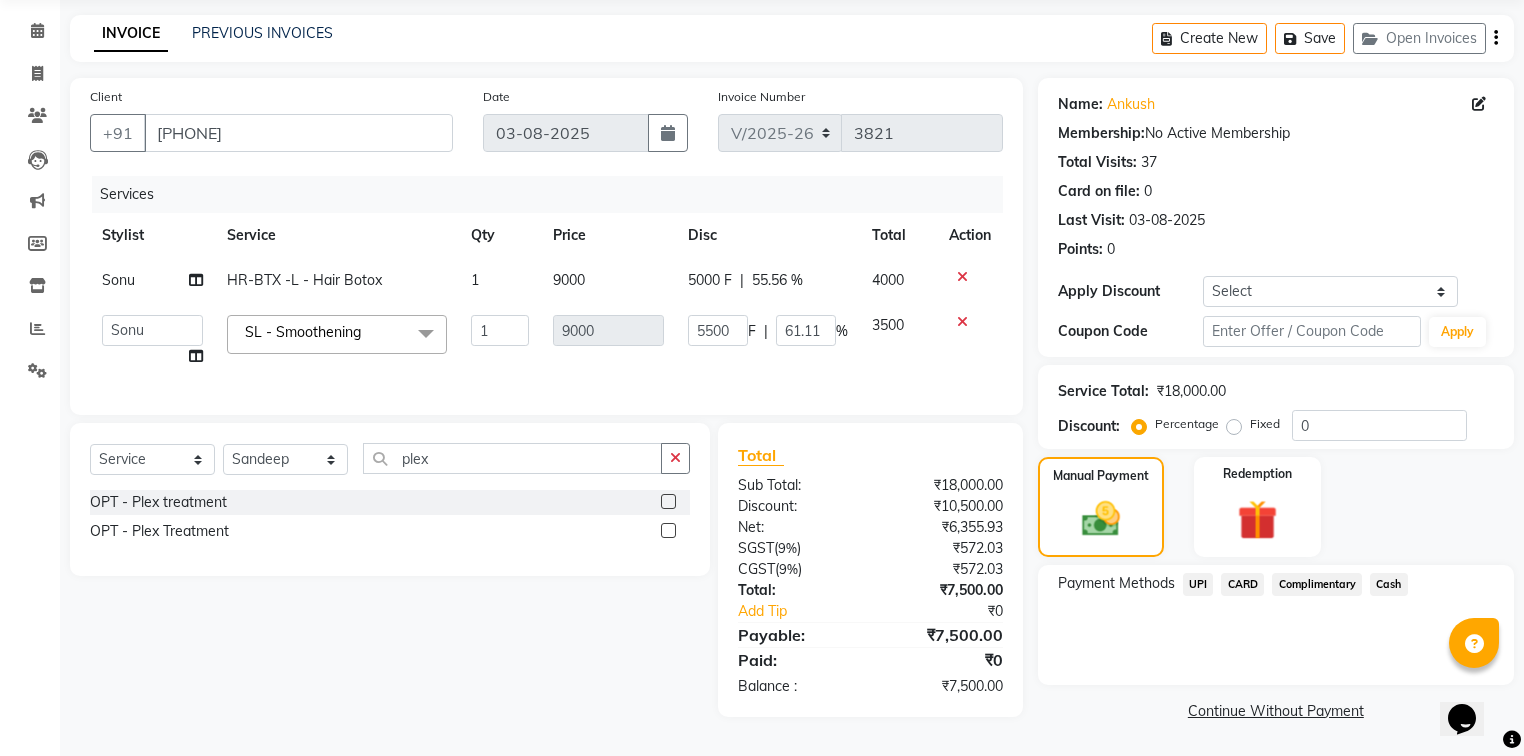 click on "Cash" 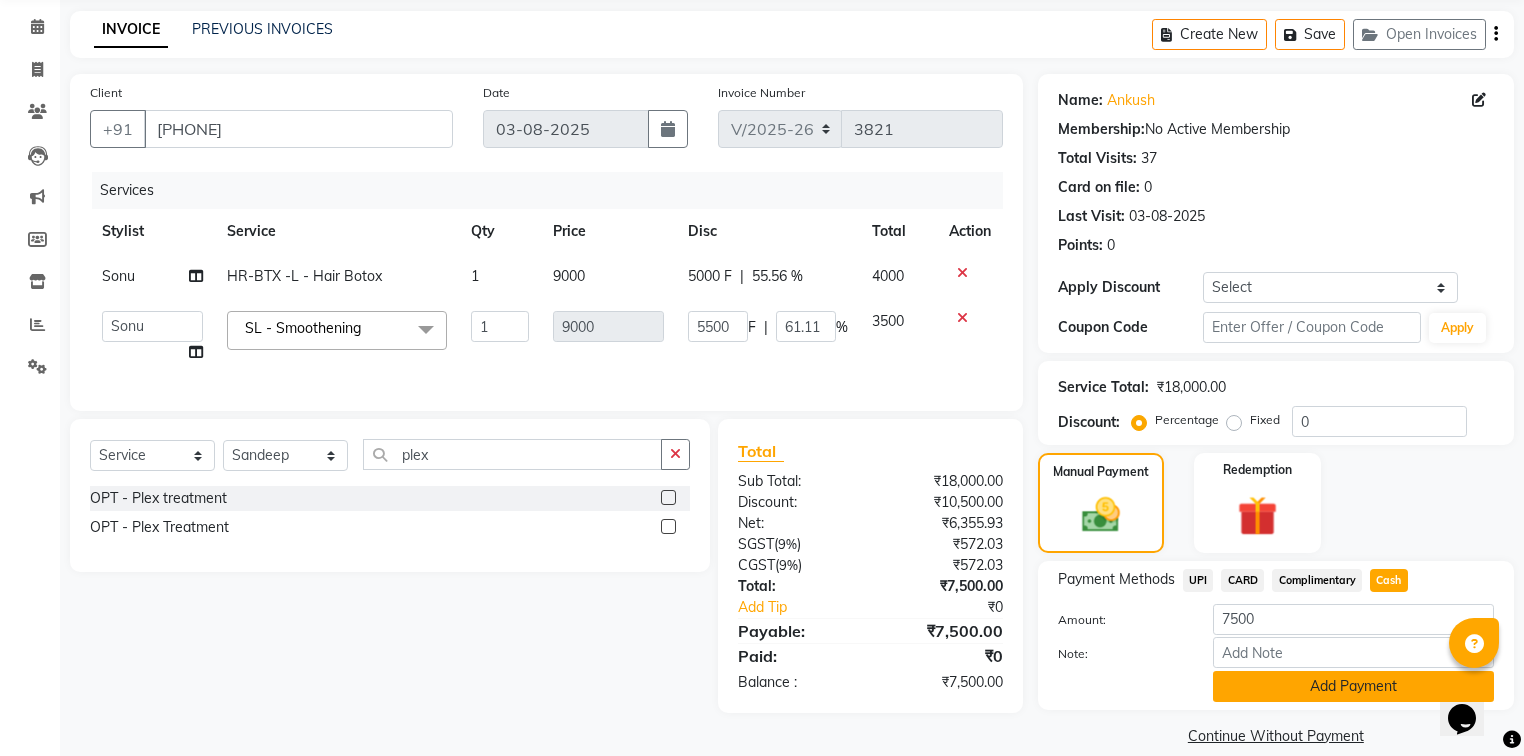 scroll, scrollTop: 102, scrollLeft: 0, axis: vertical 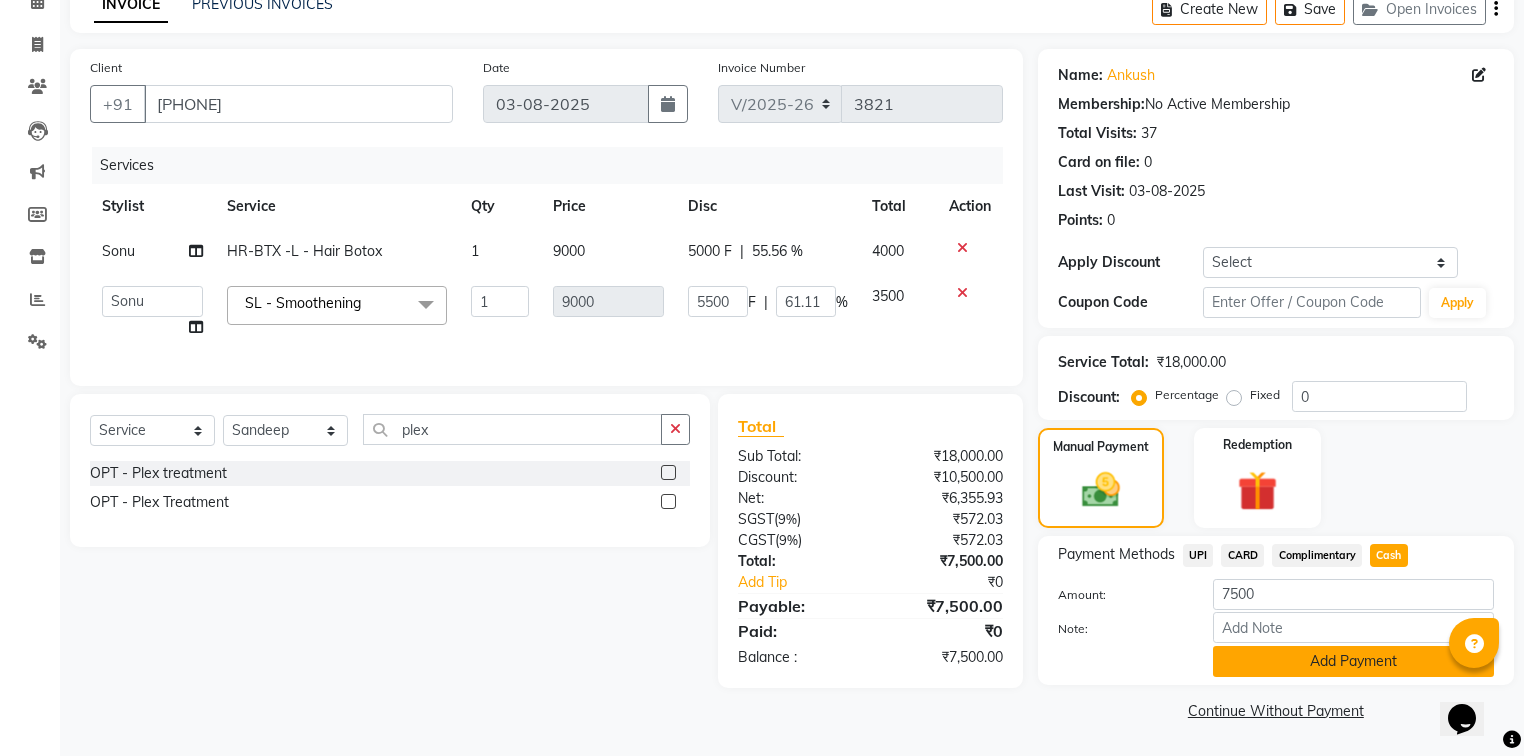 click on "Add Payment" 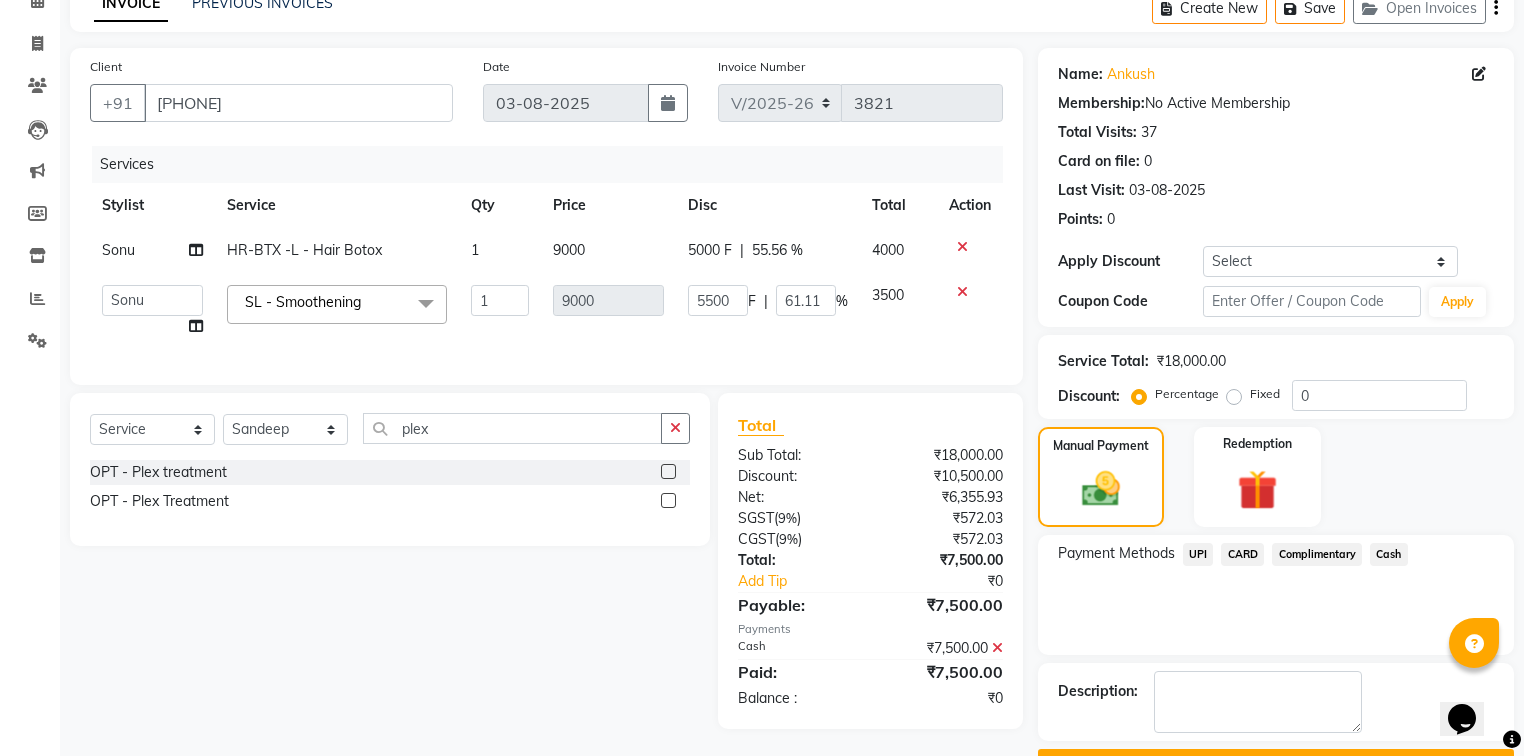 scroll, scrollTop: 154, scrollLeft: 0, axis: vertical 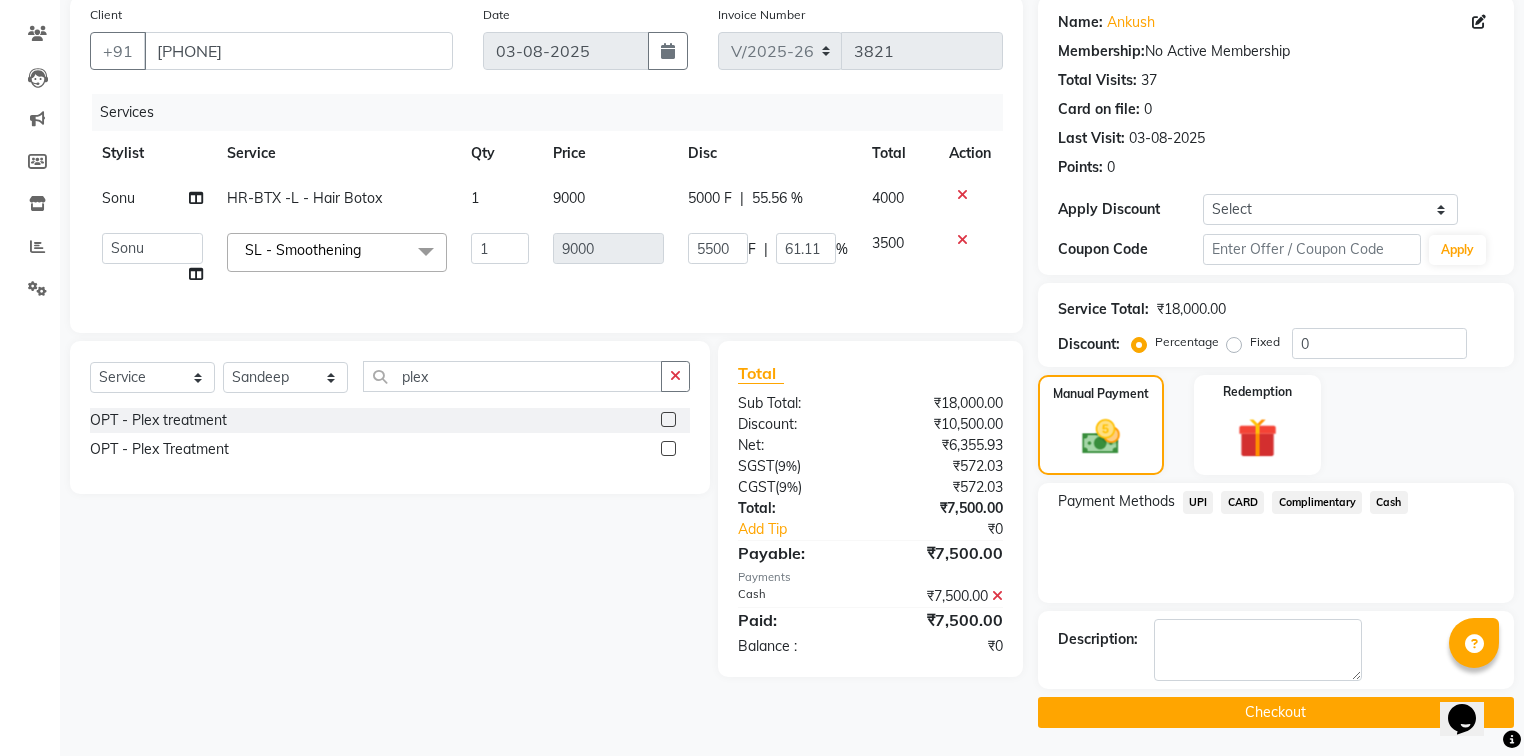 click on "Checkout" 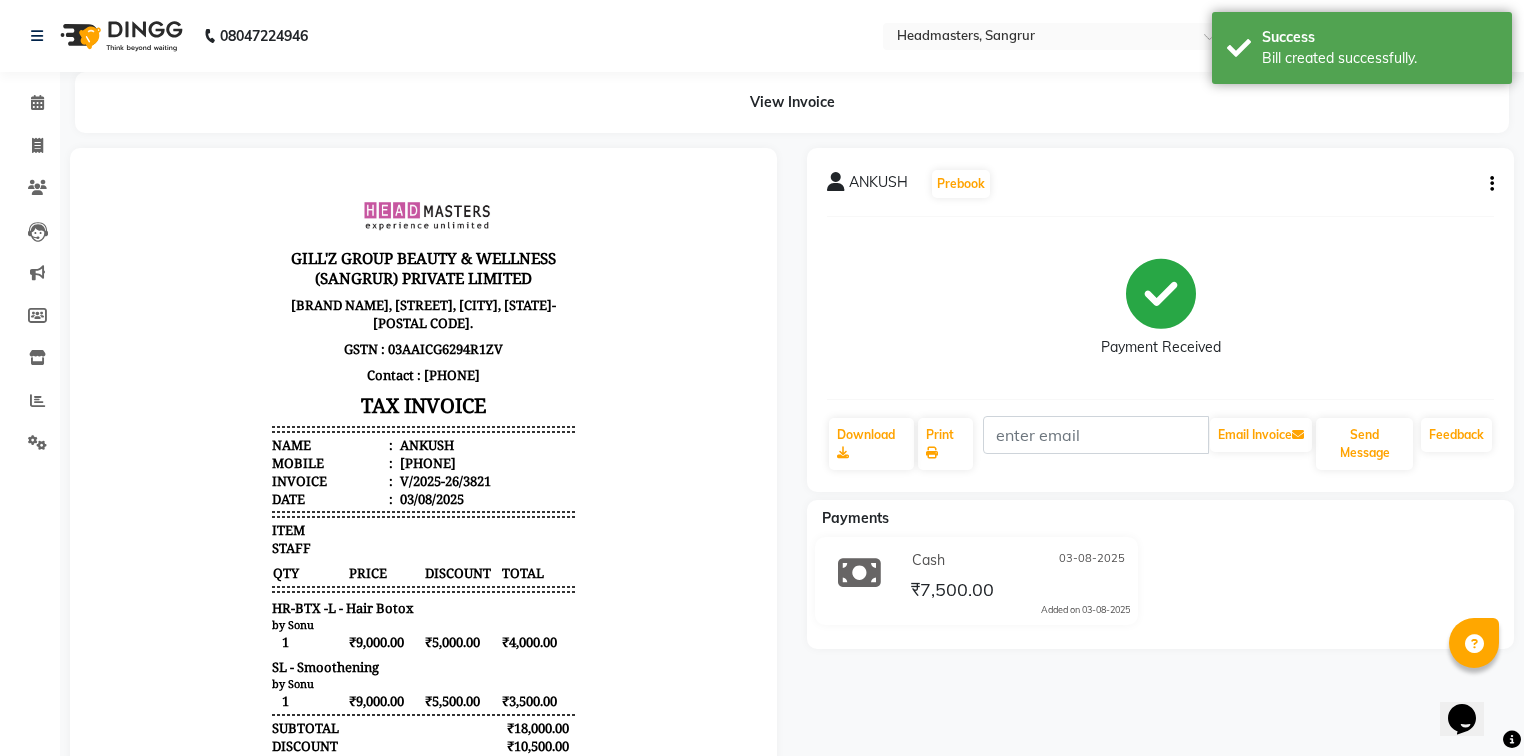 scroll, scrollTop: 0, scrollLeft: 0, axis: both 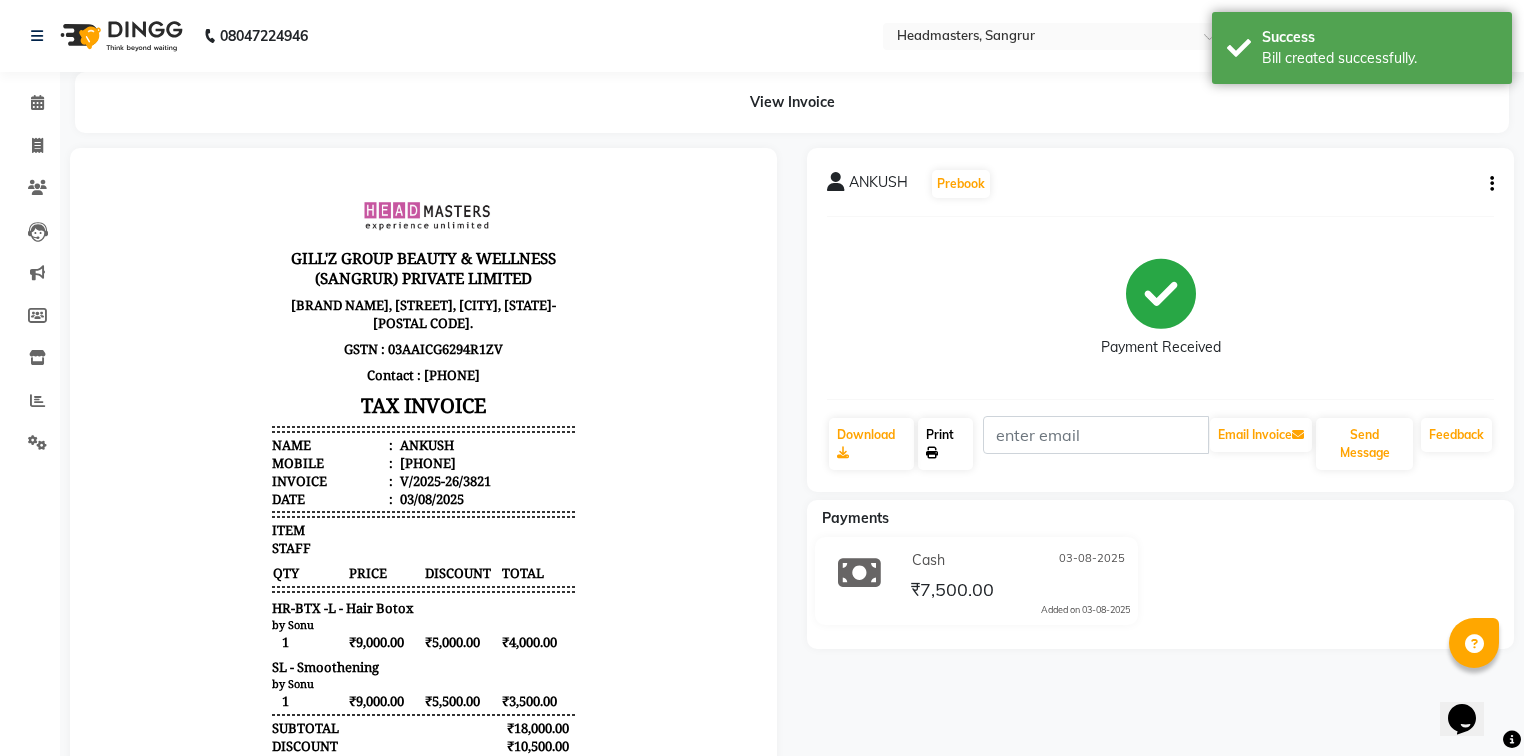 click on "Print" 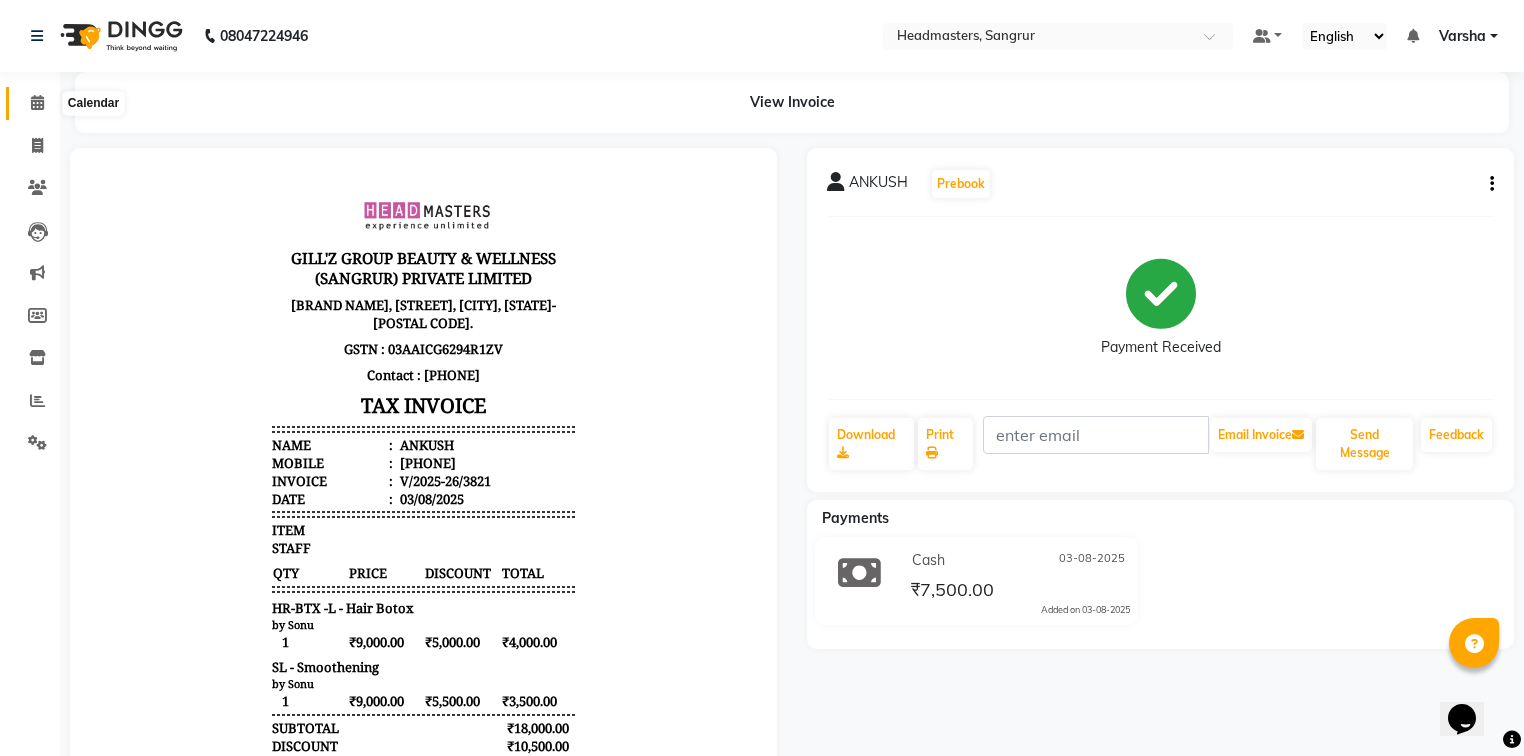 click 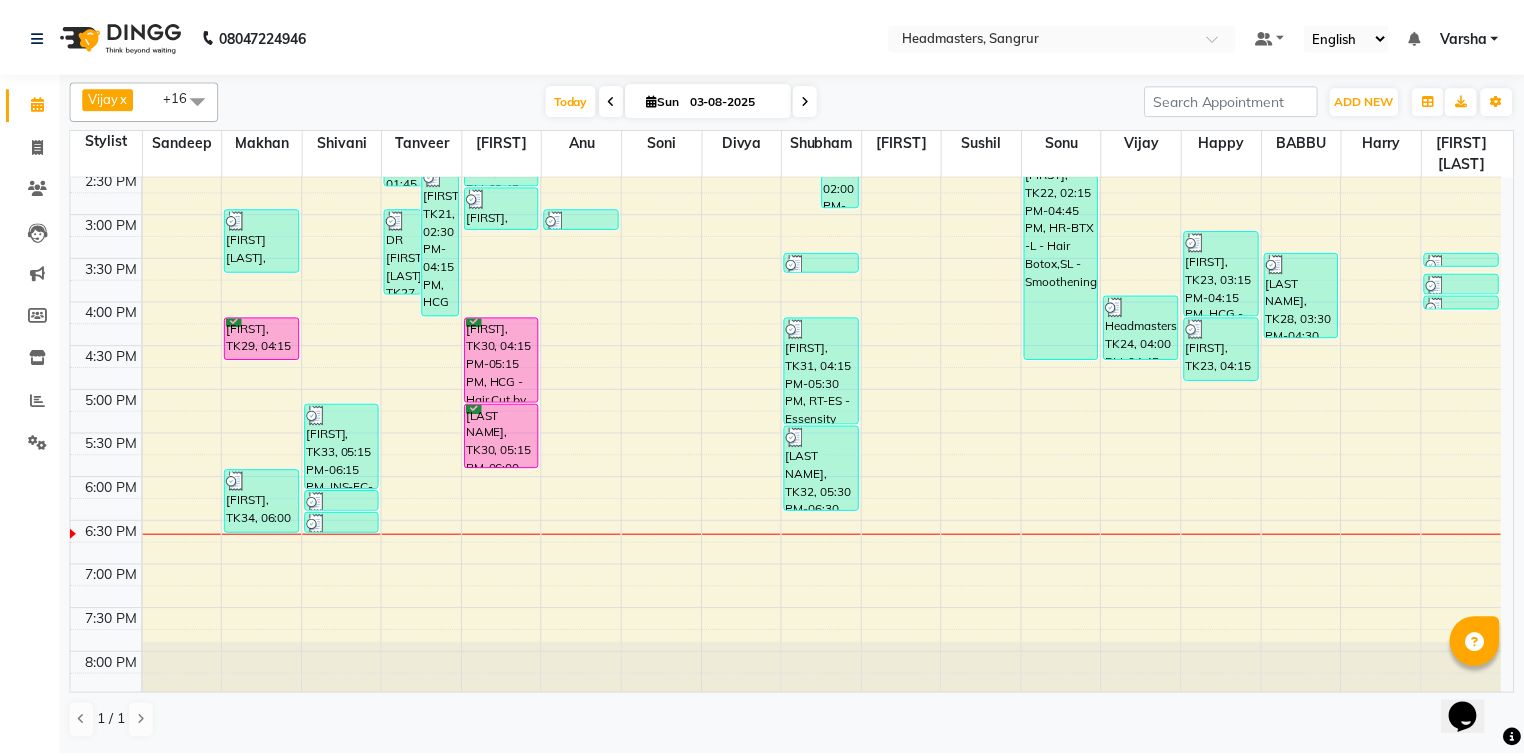 scroll, scrollTop: 614, scrollLeft: 0, axis: vertical 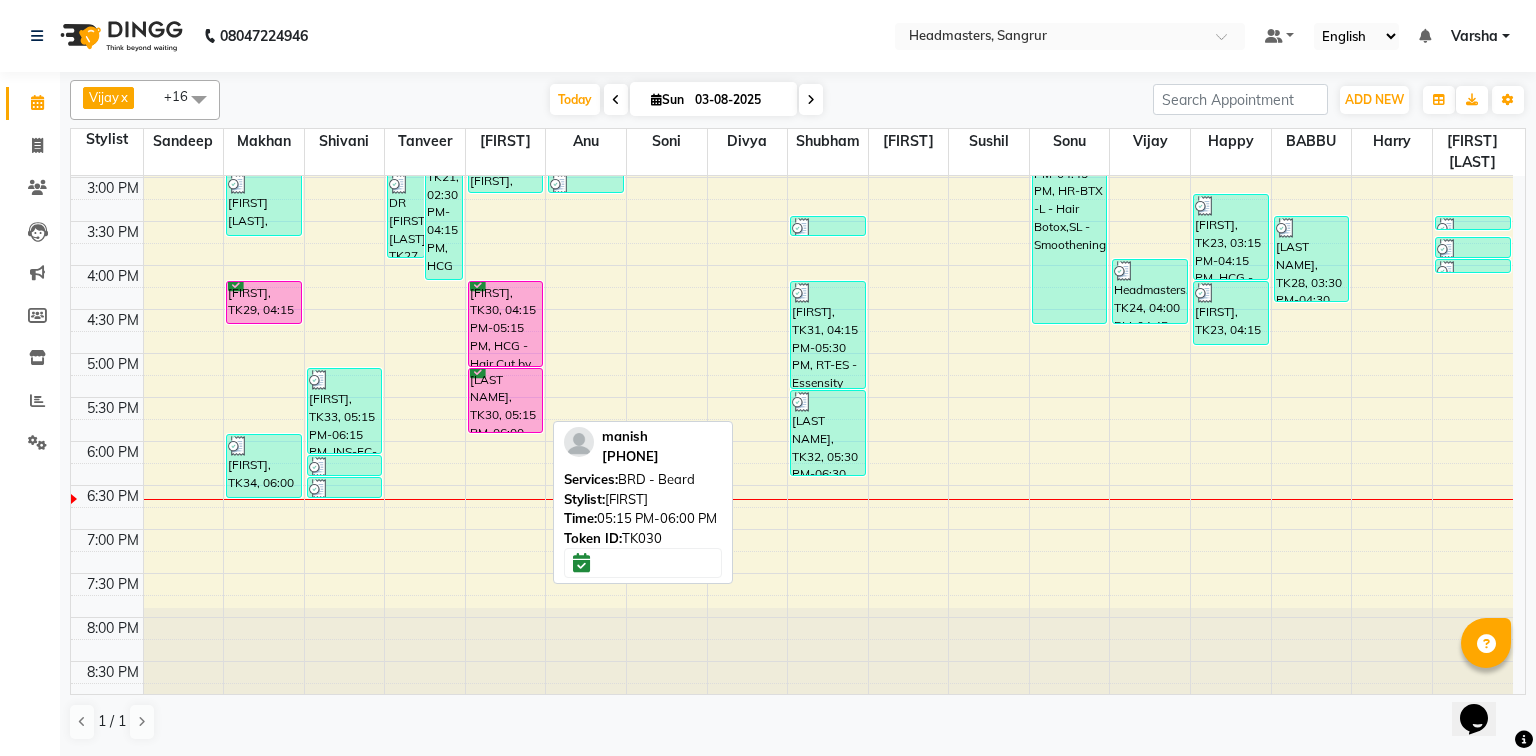 click on "[LAST NAME], TK30, 05:15 PM-06:00 PM, BRD - Beard" at bounding box center [506, 400] 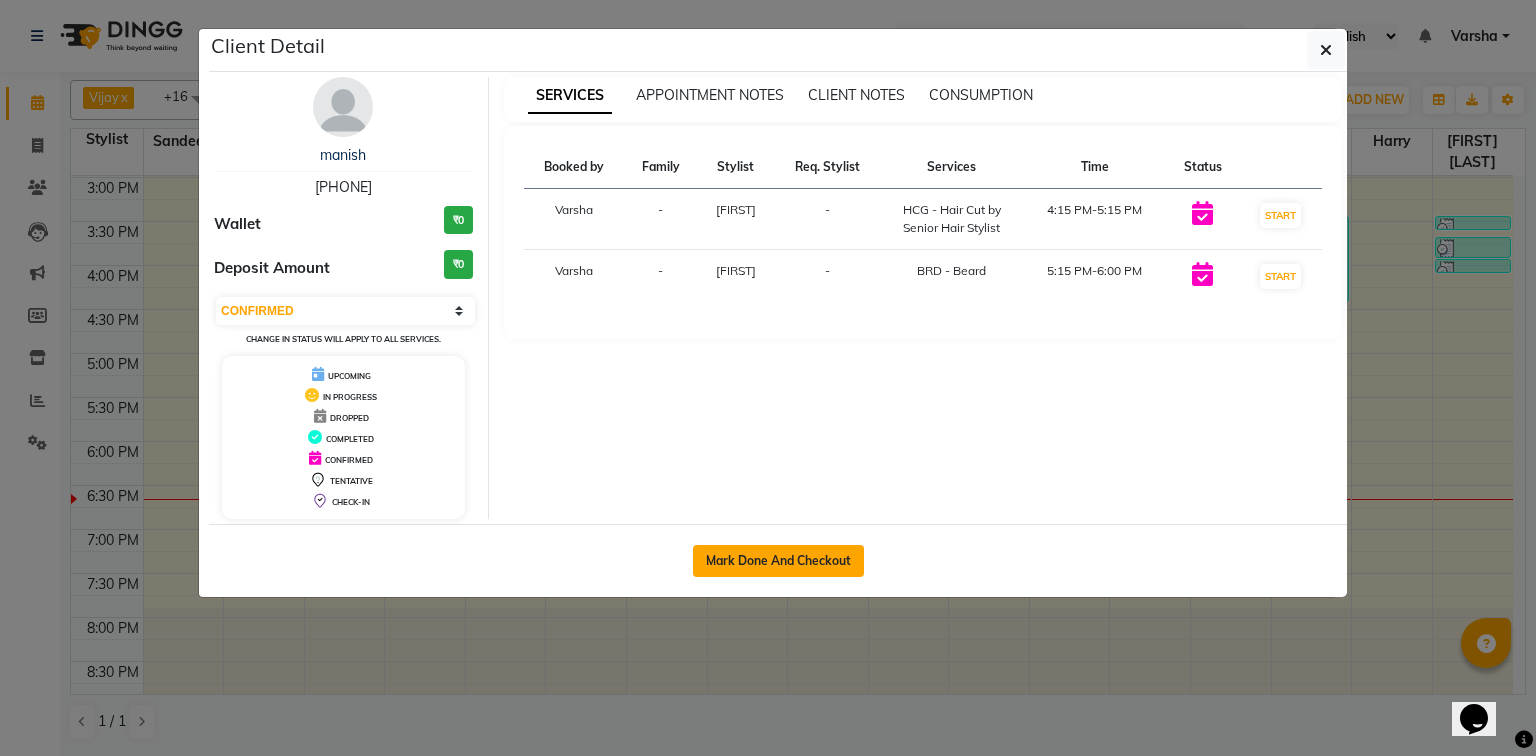 click on "Mark Done And Checkout" 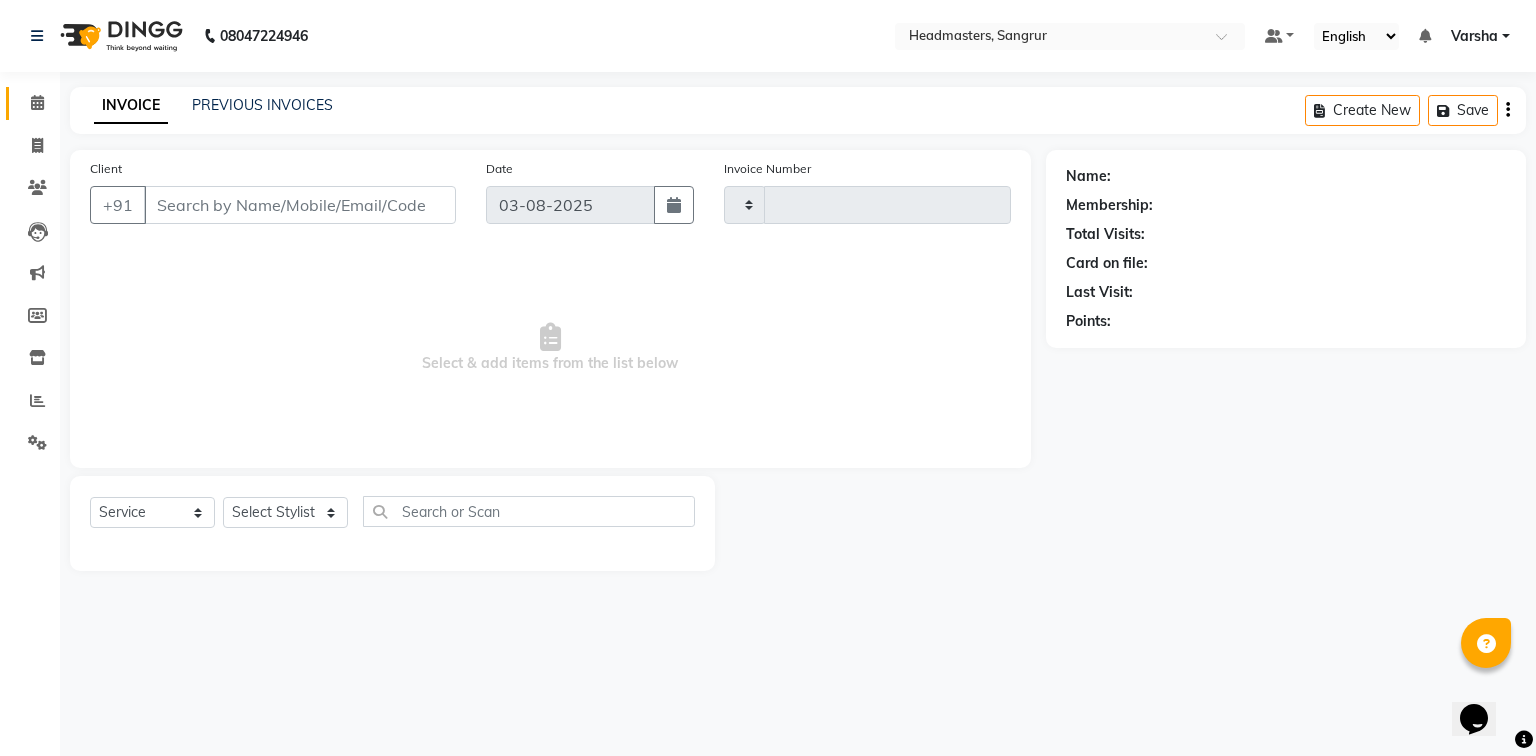 type on "3822" 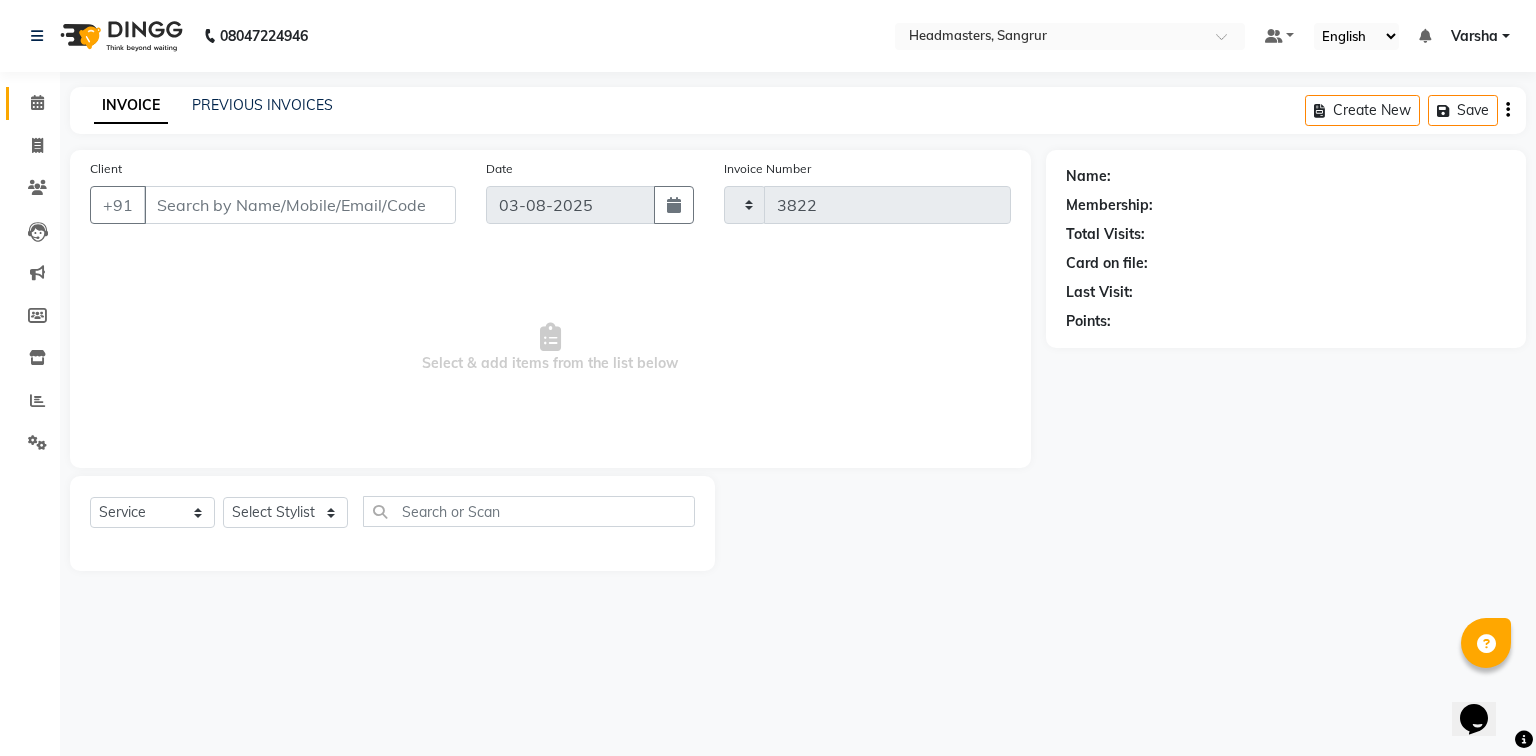 select on "7140" 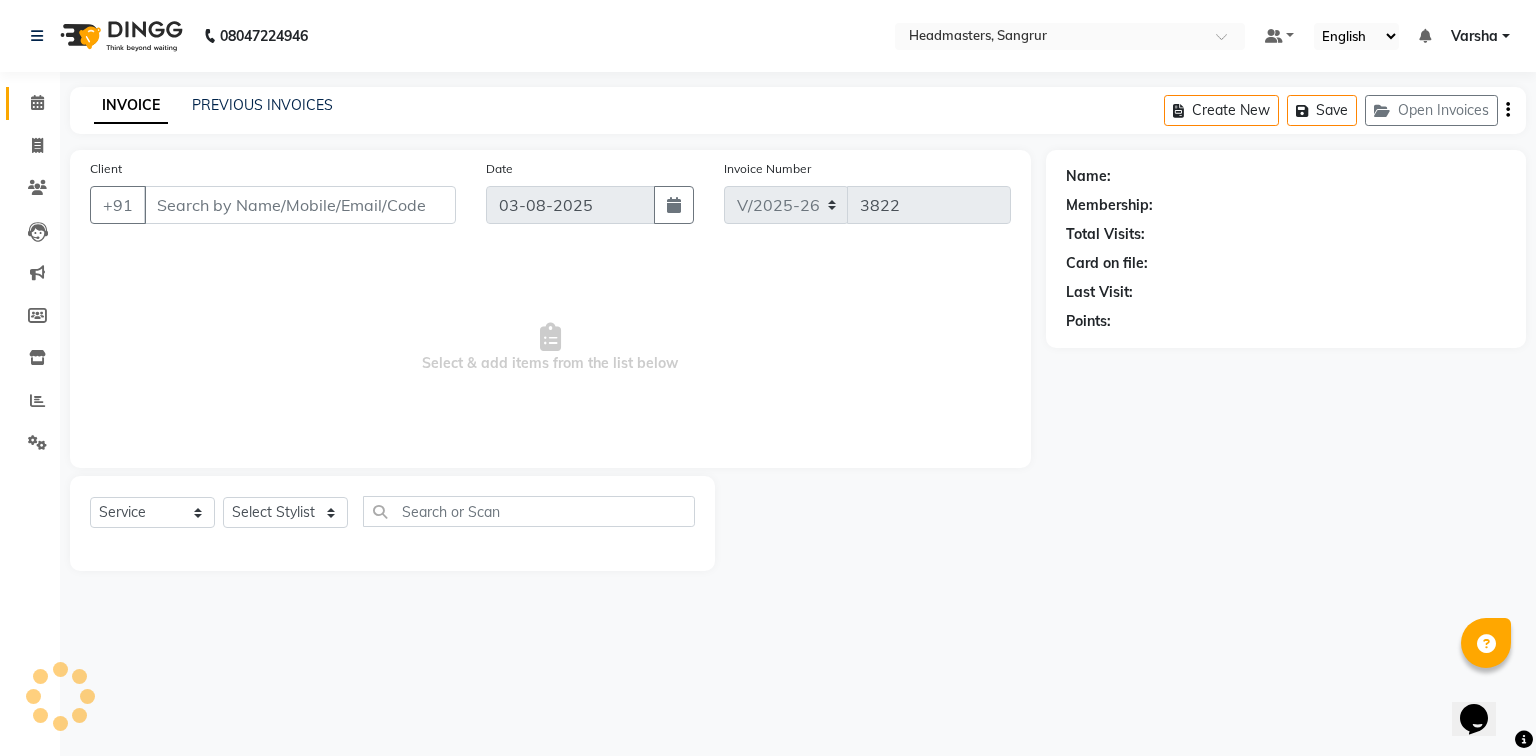type on "[PHONE]" 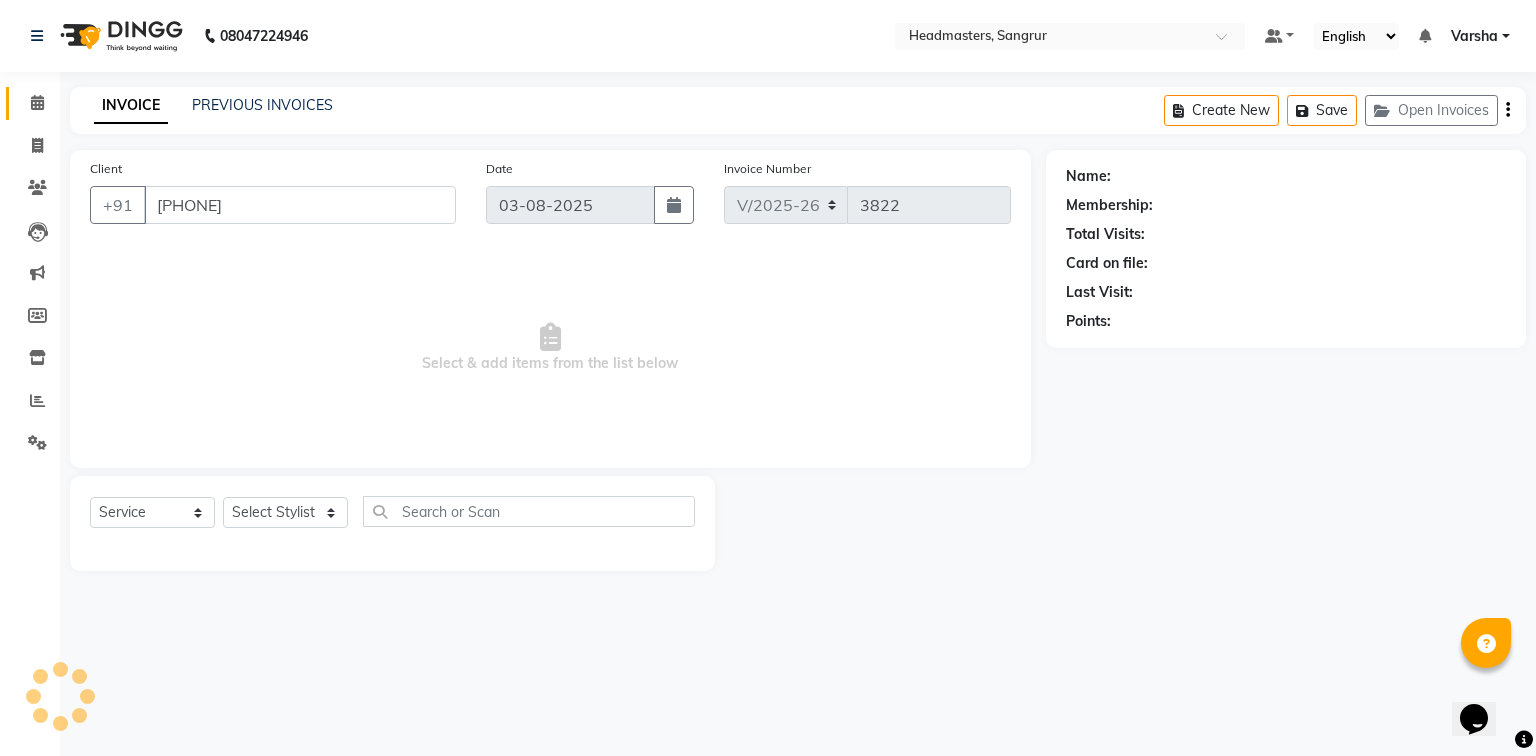 select on "60869" 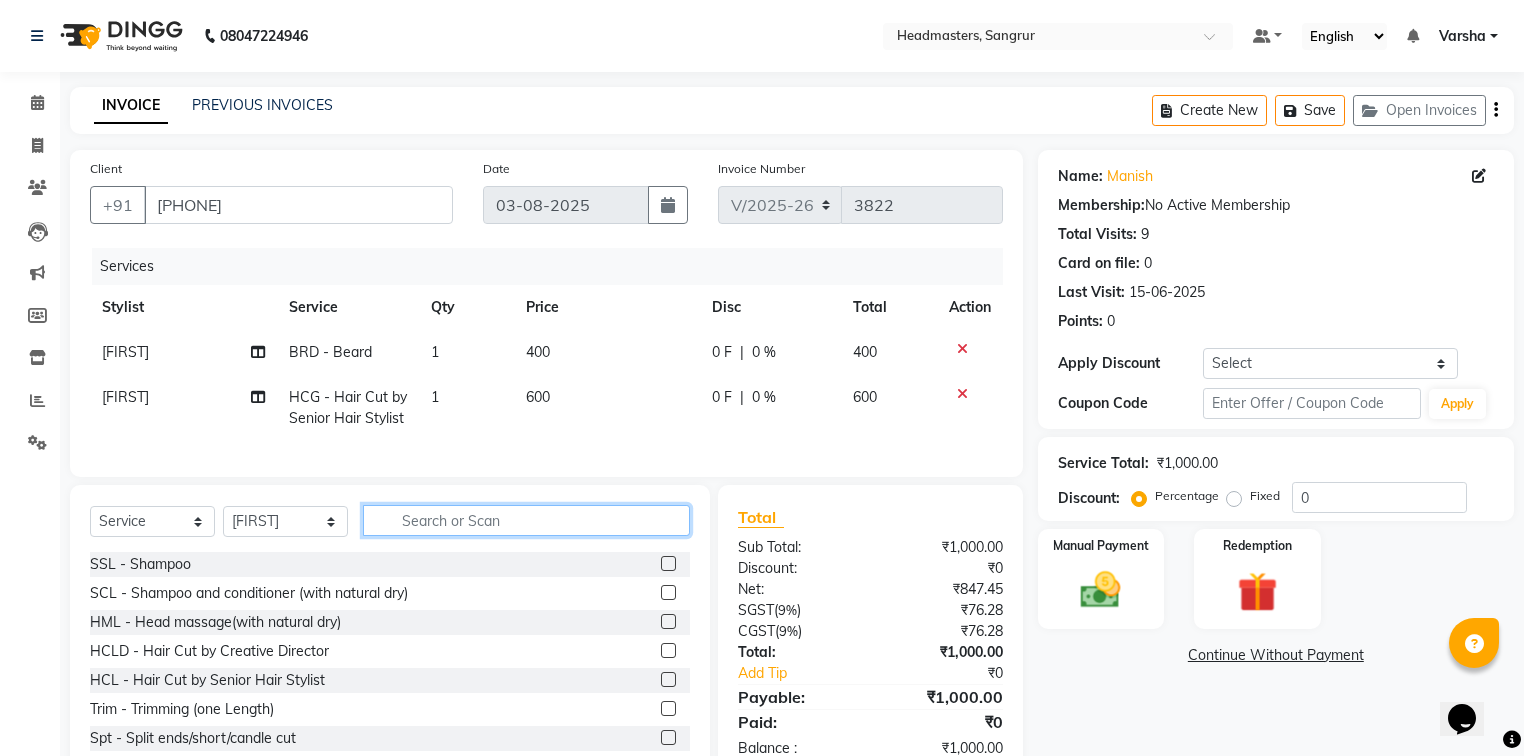 click 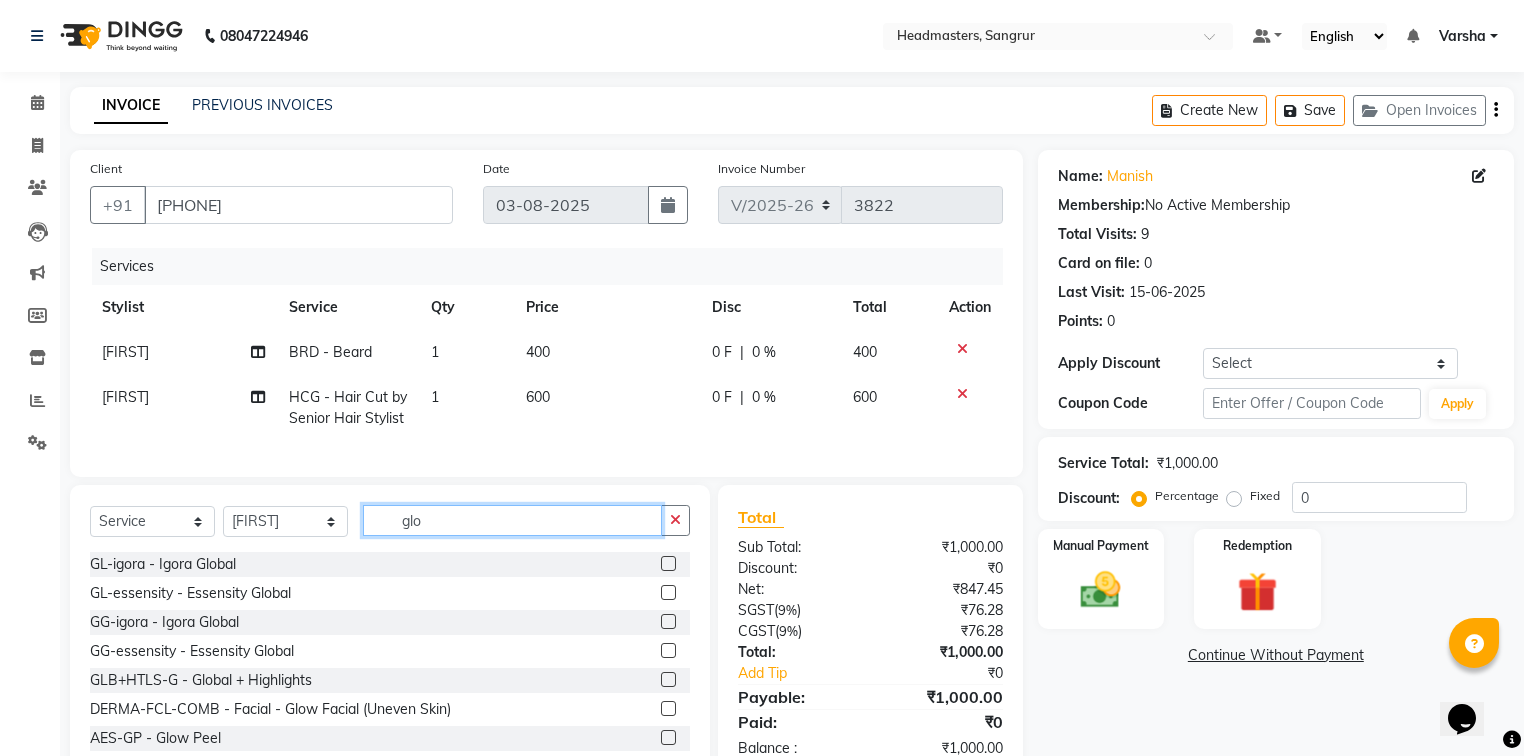 type on "glo" 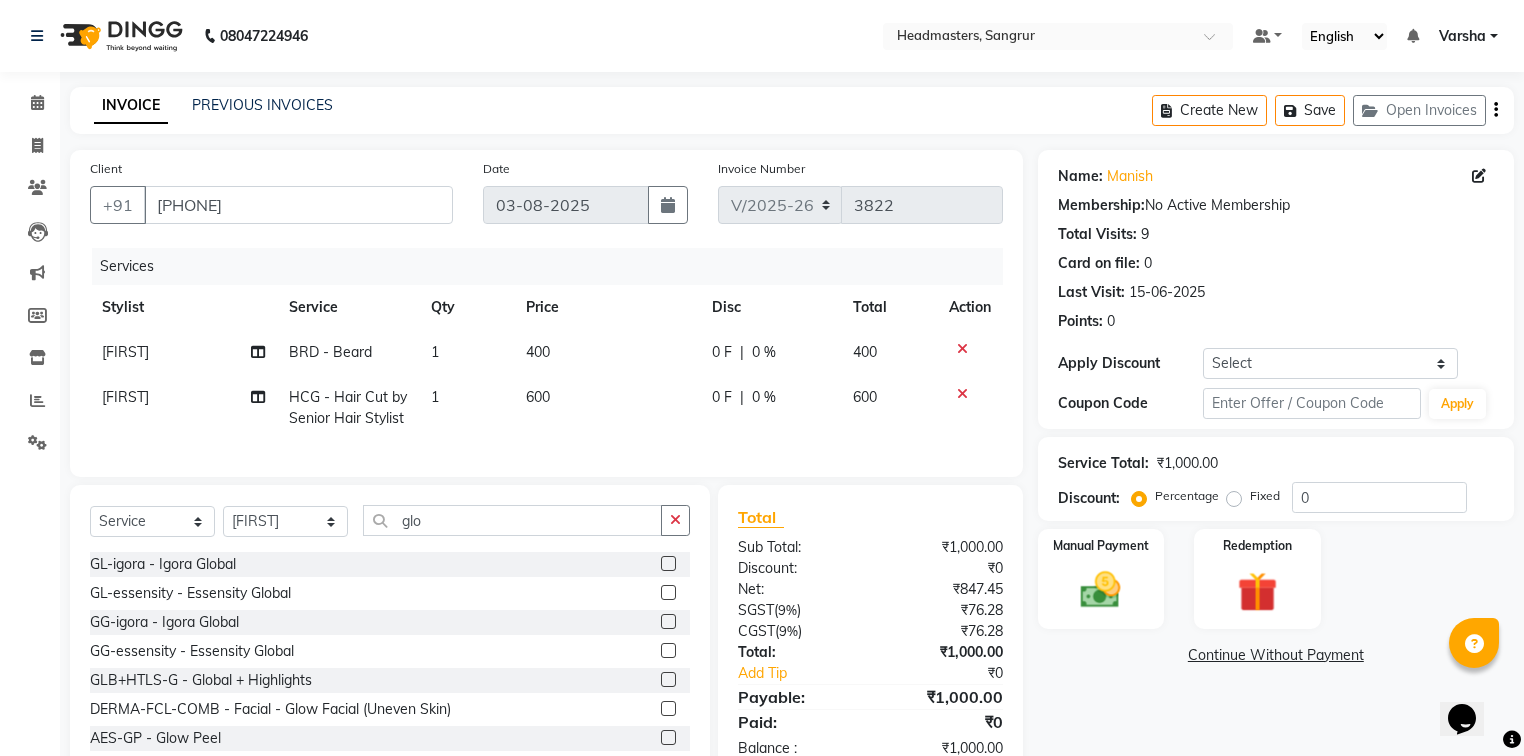 click 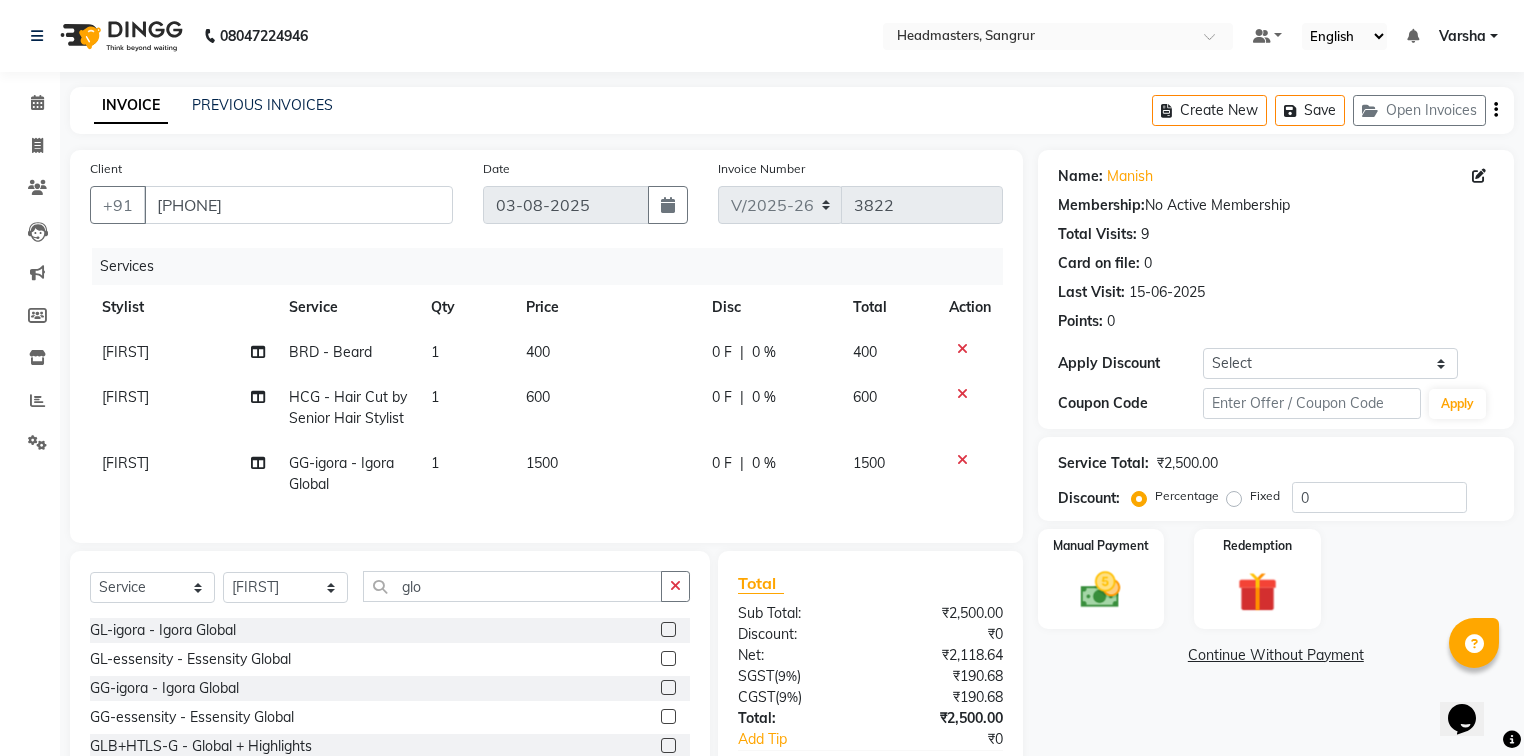checkbox on "false" 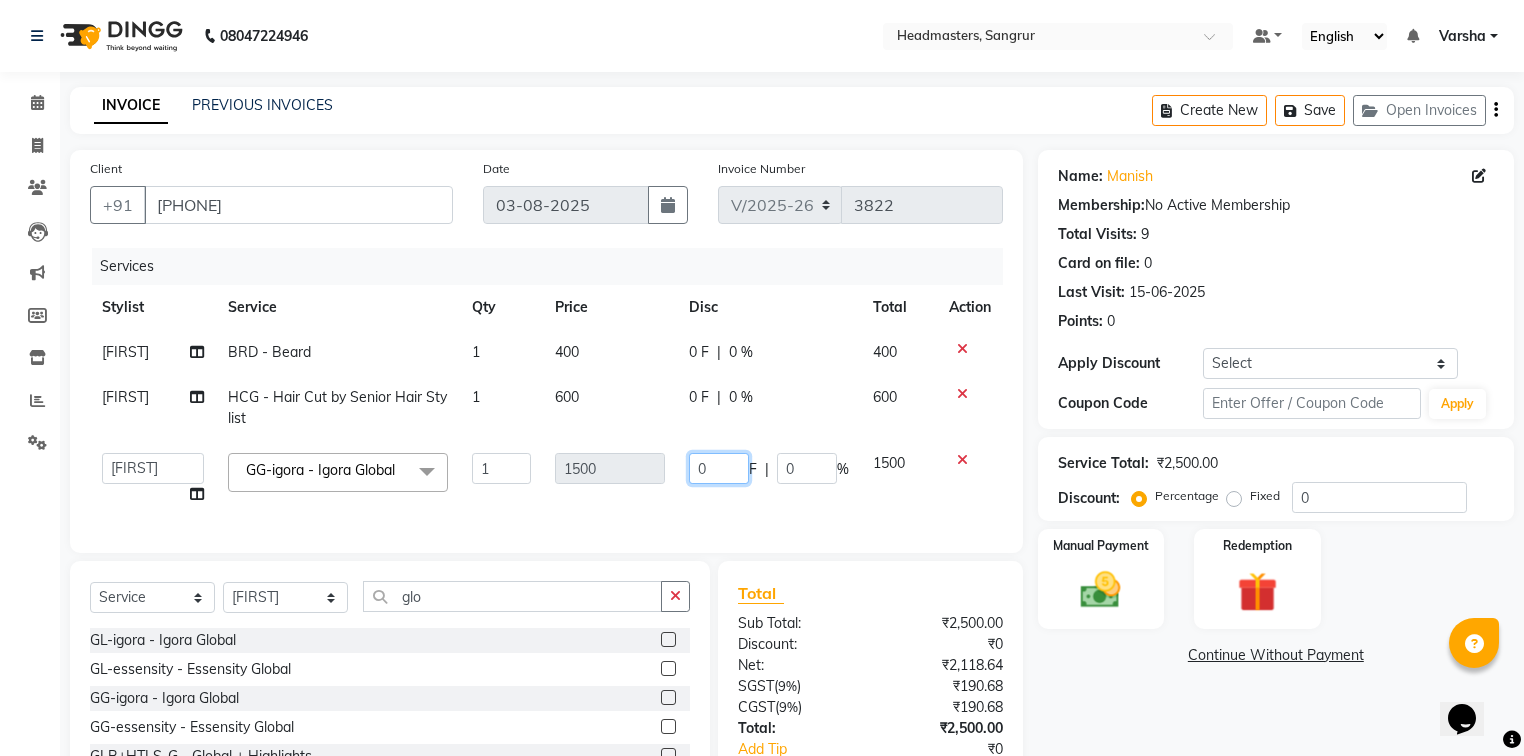 click on "0" 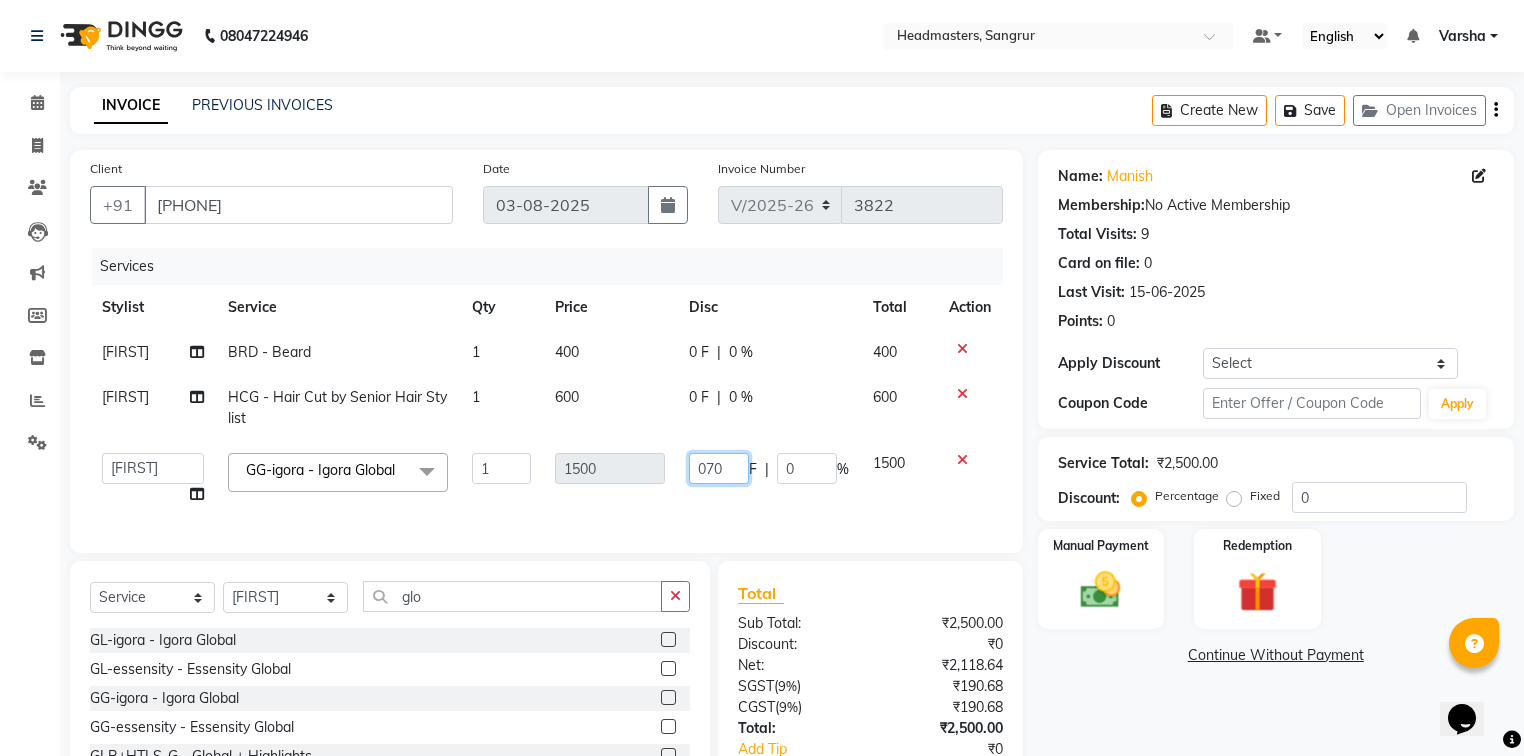 type on "0700" 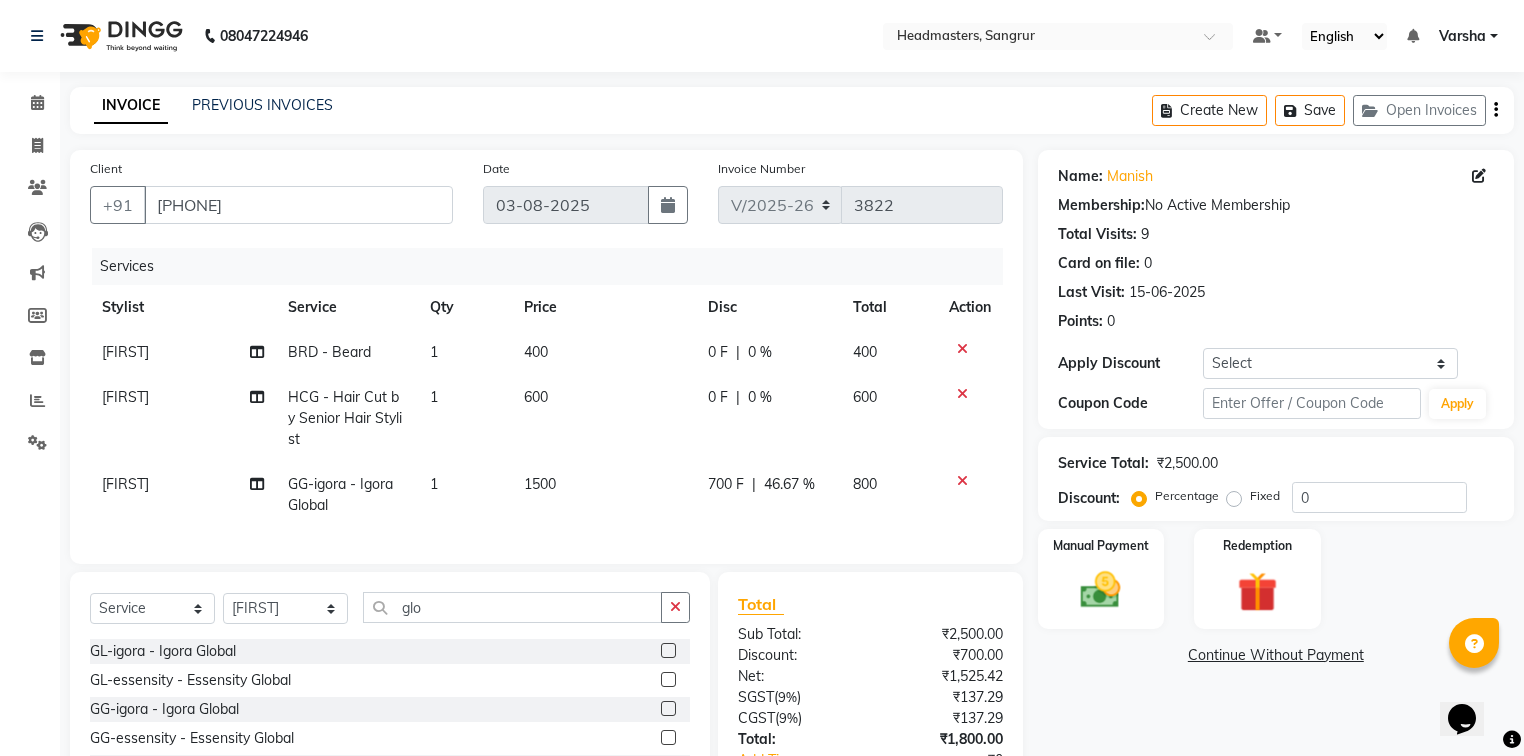 click on "0 F | 0 %" 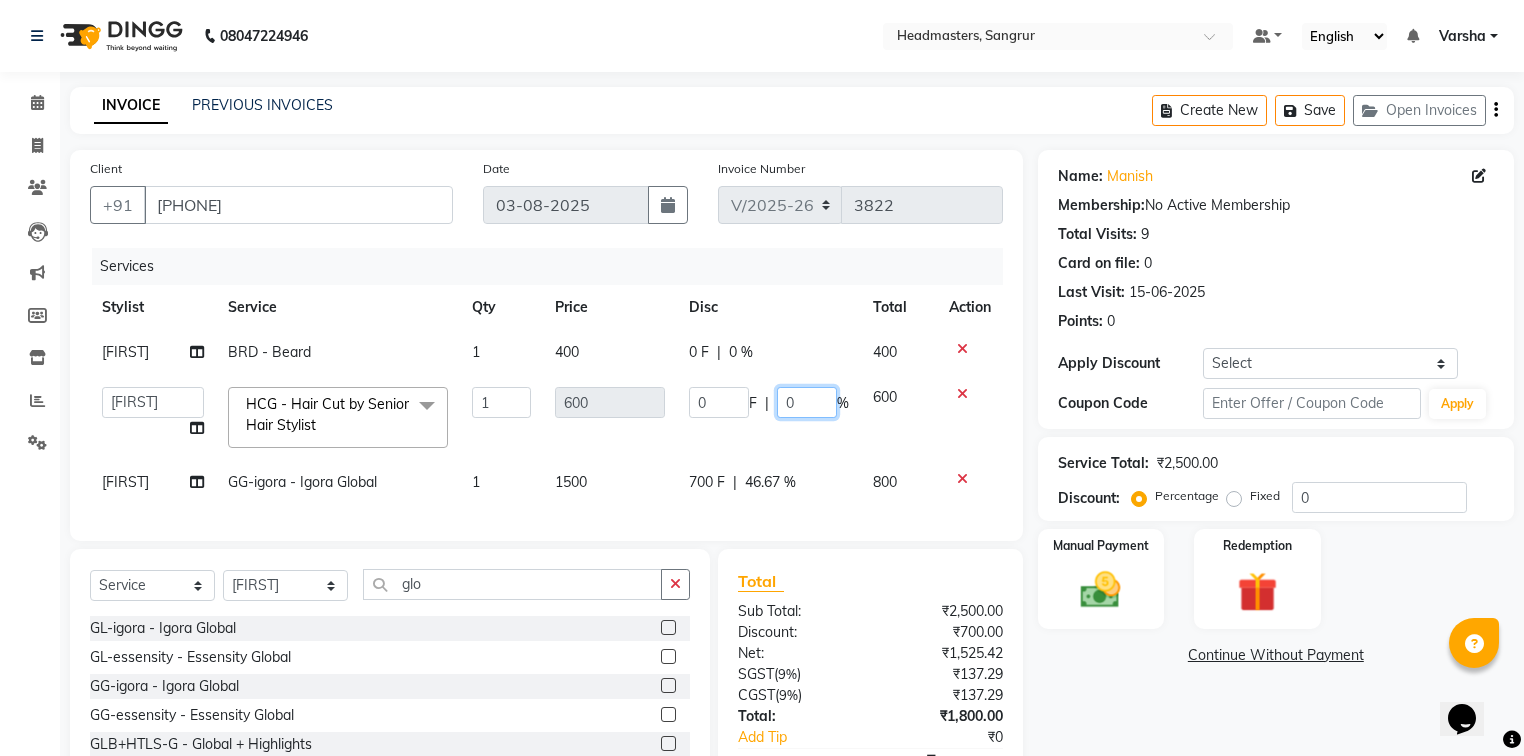 click on "0" 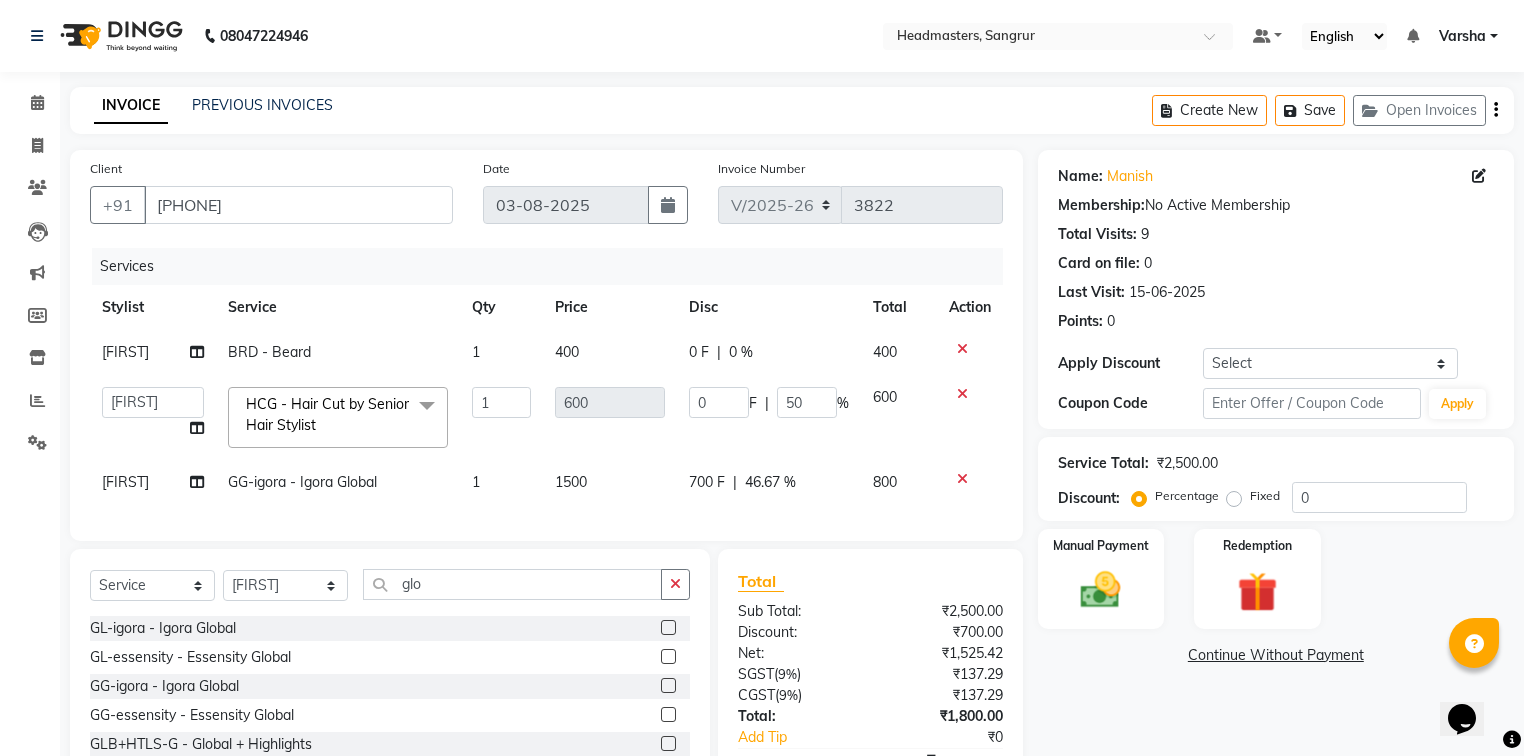 click on "0 F | 0 %" 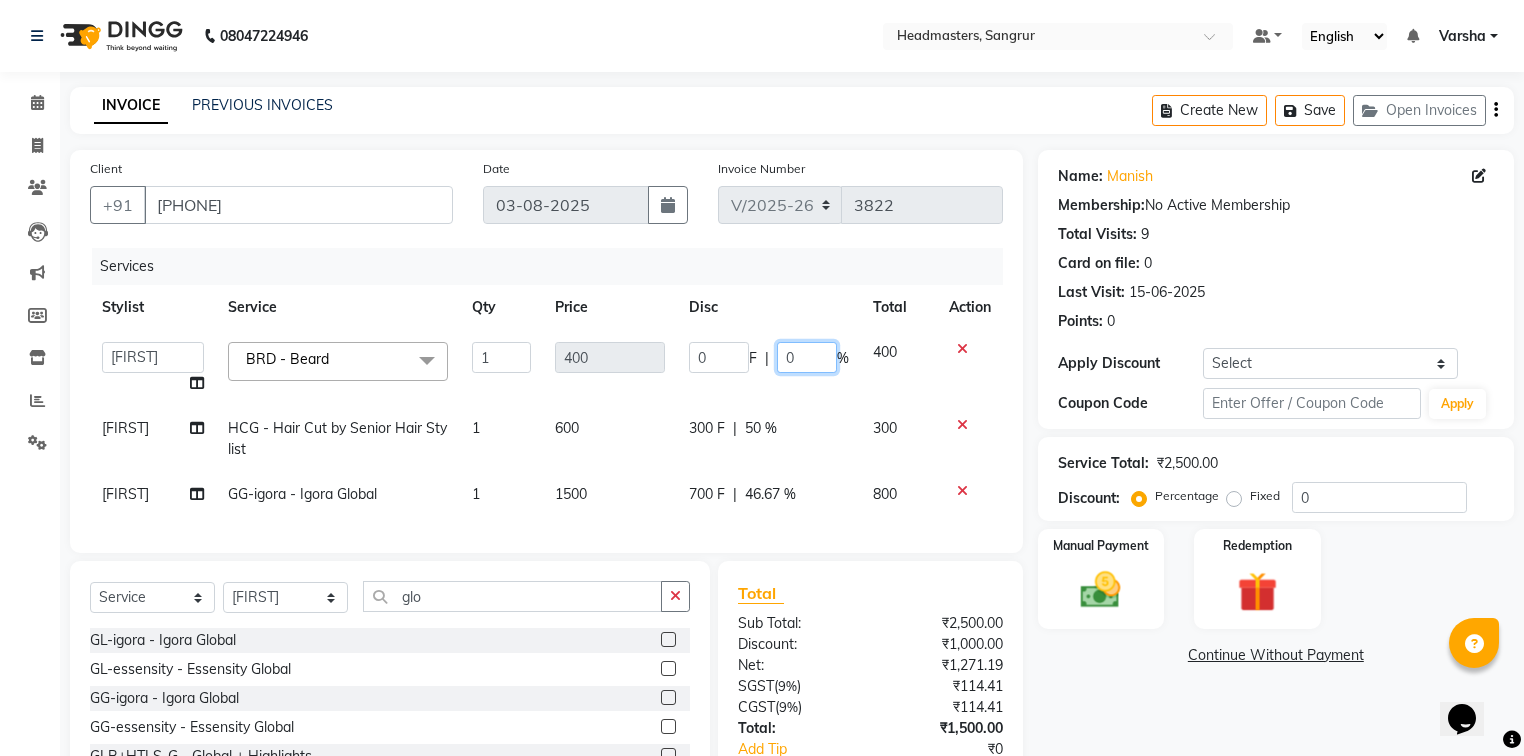 click on "0" 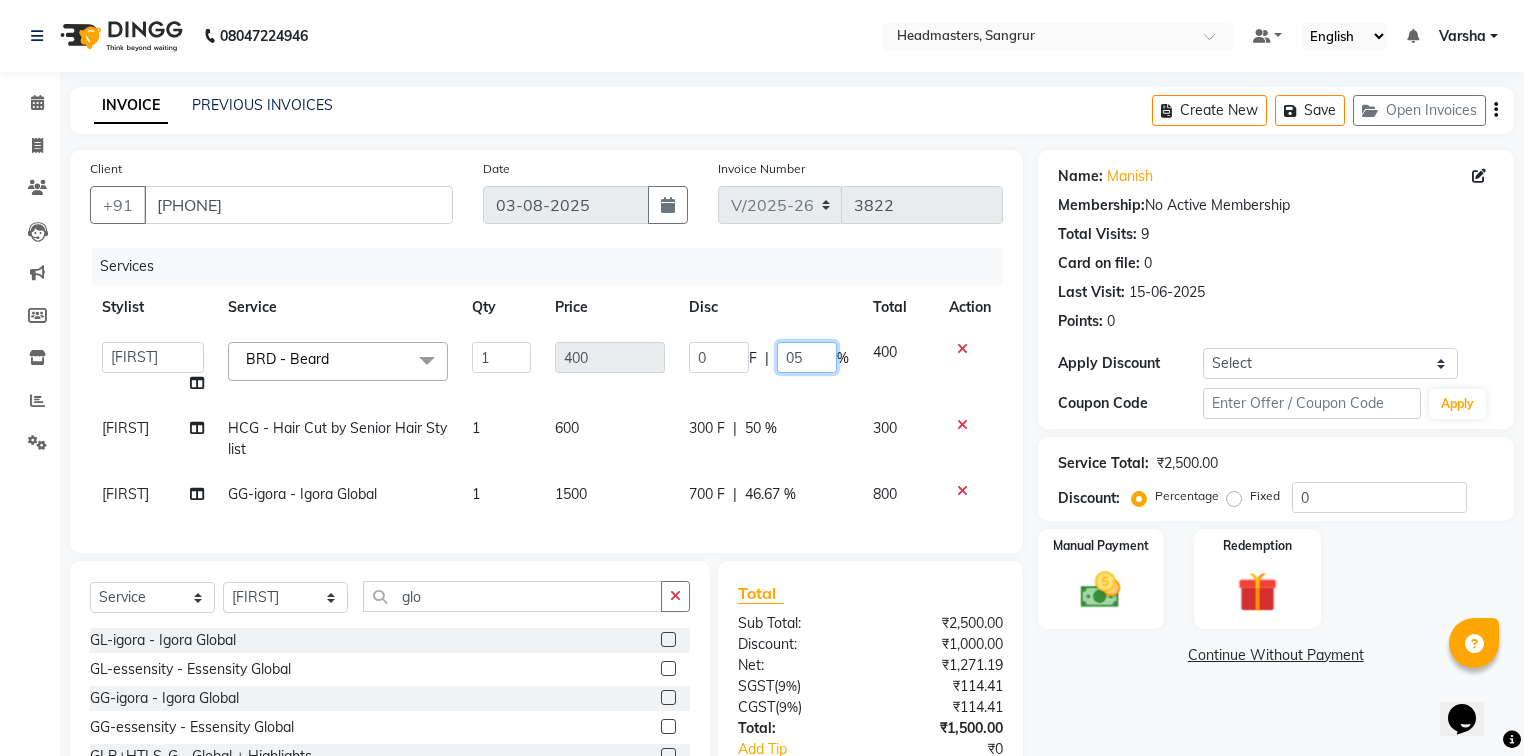 type on "050" 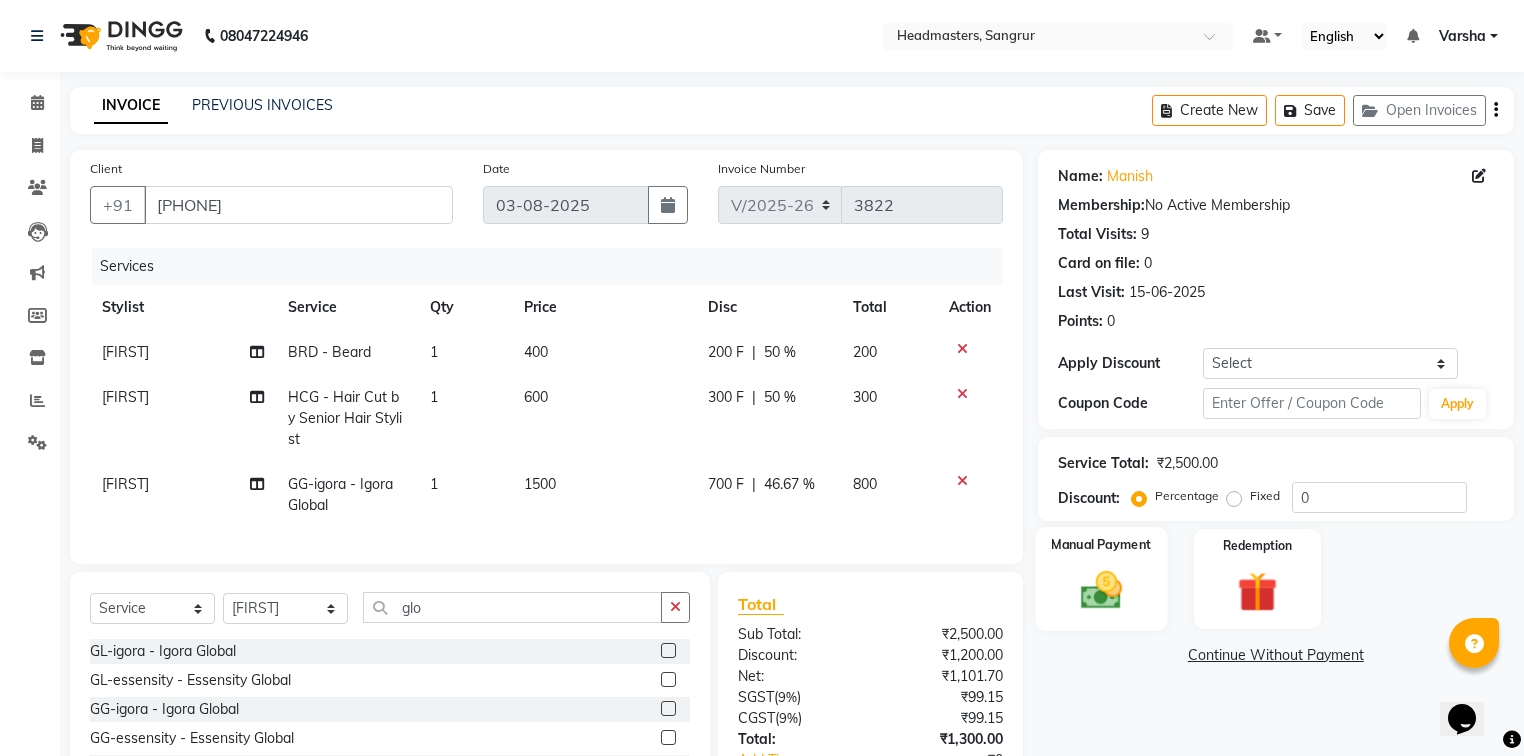 click 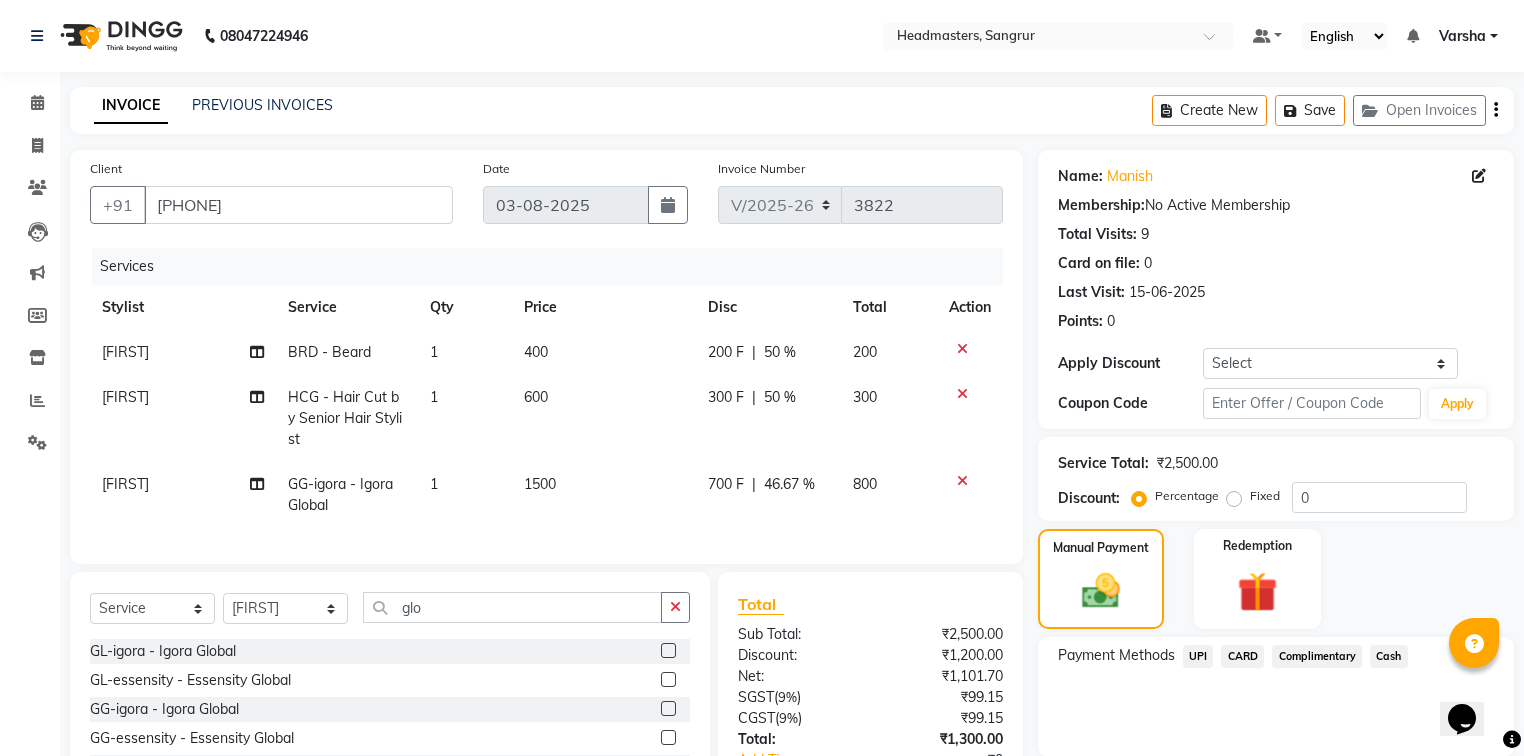 click on "CARD" 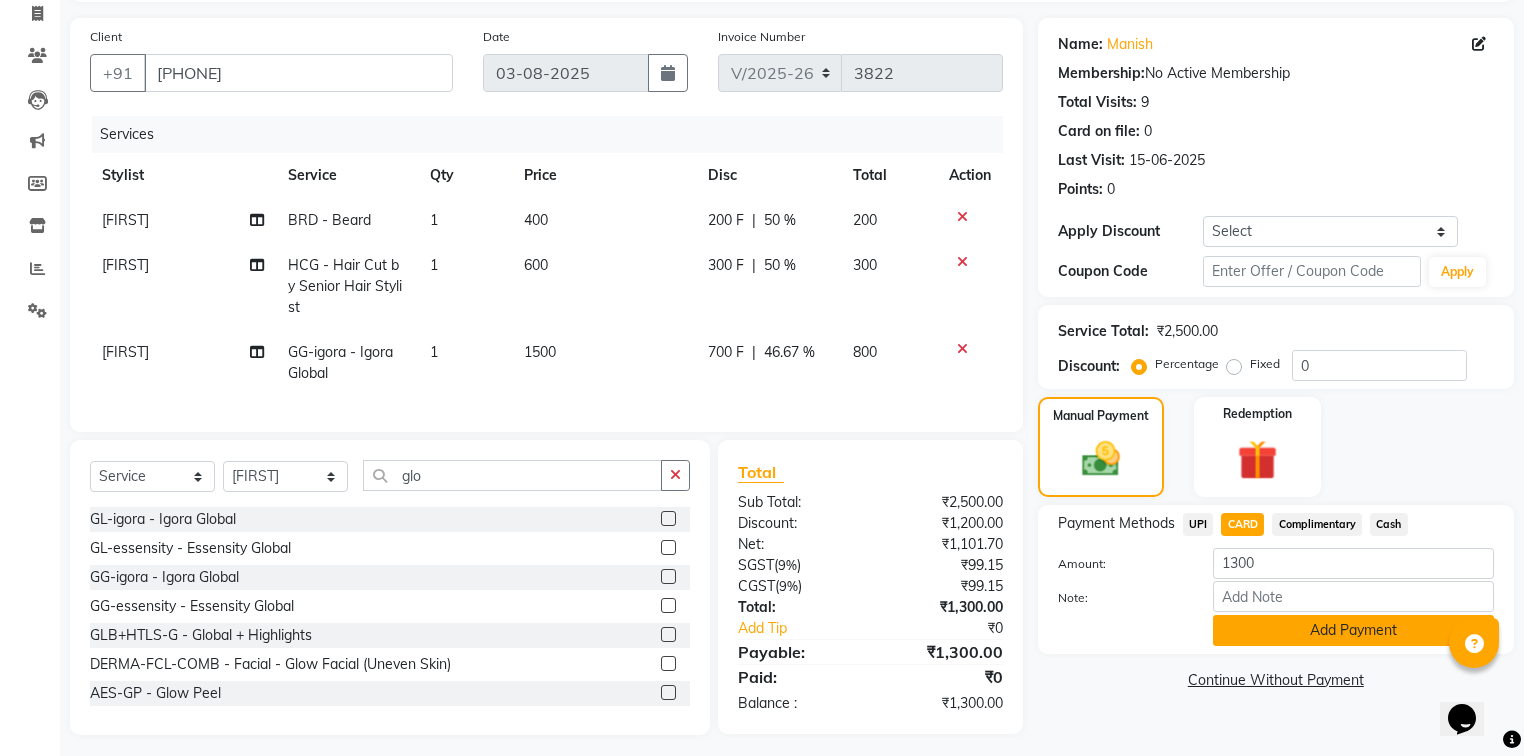 click on "Add Payment" 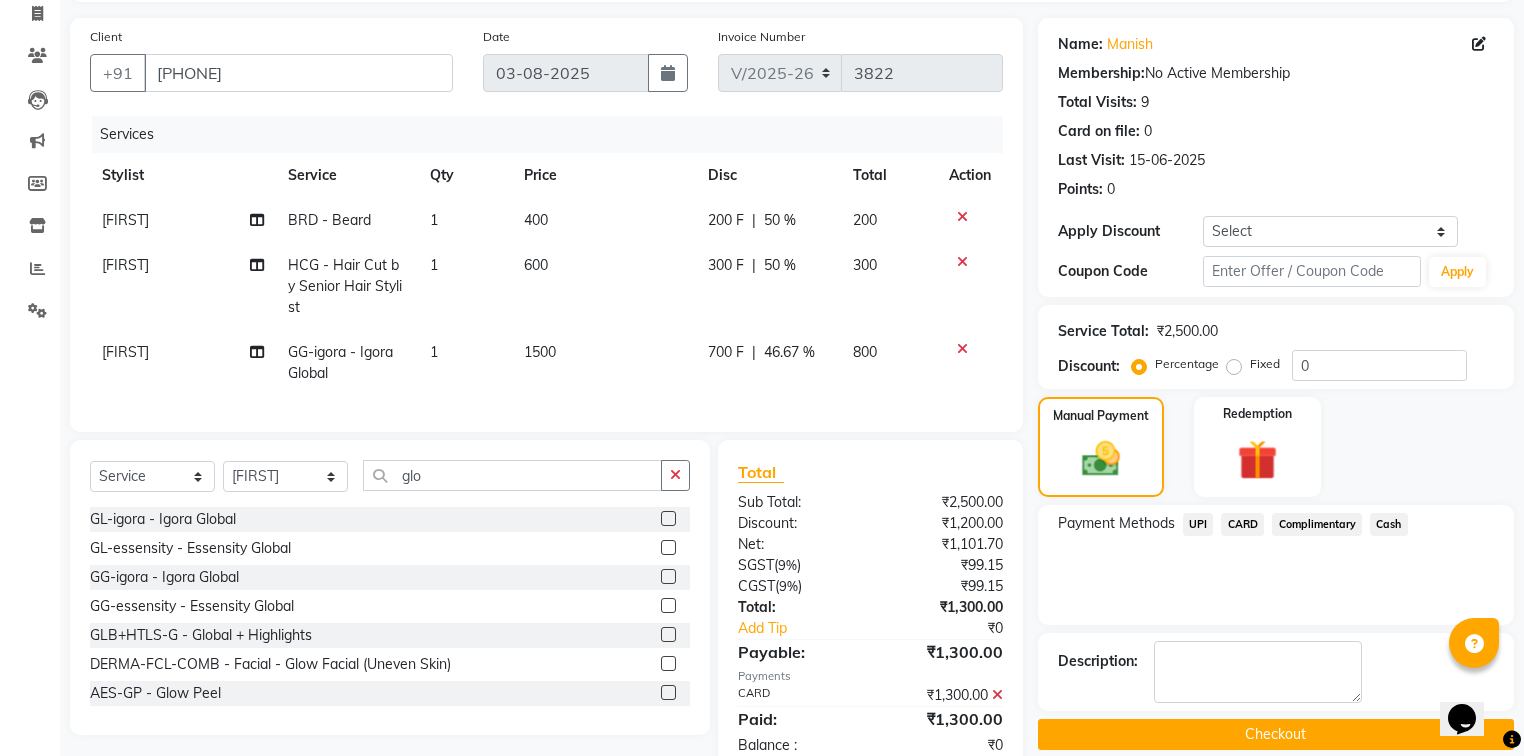 click on "Checkout" 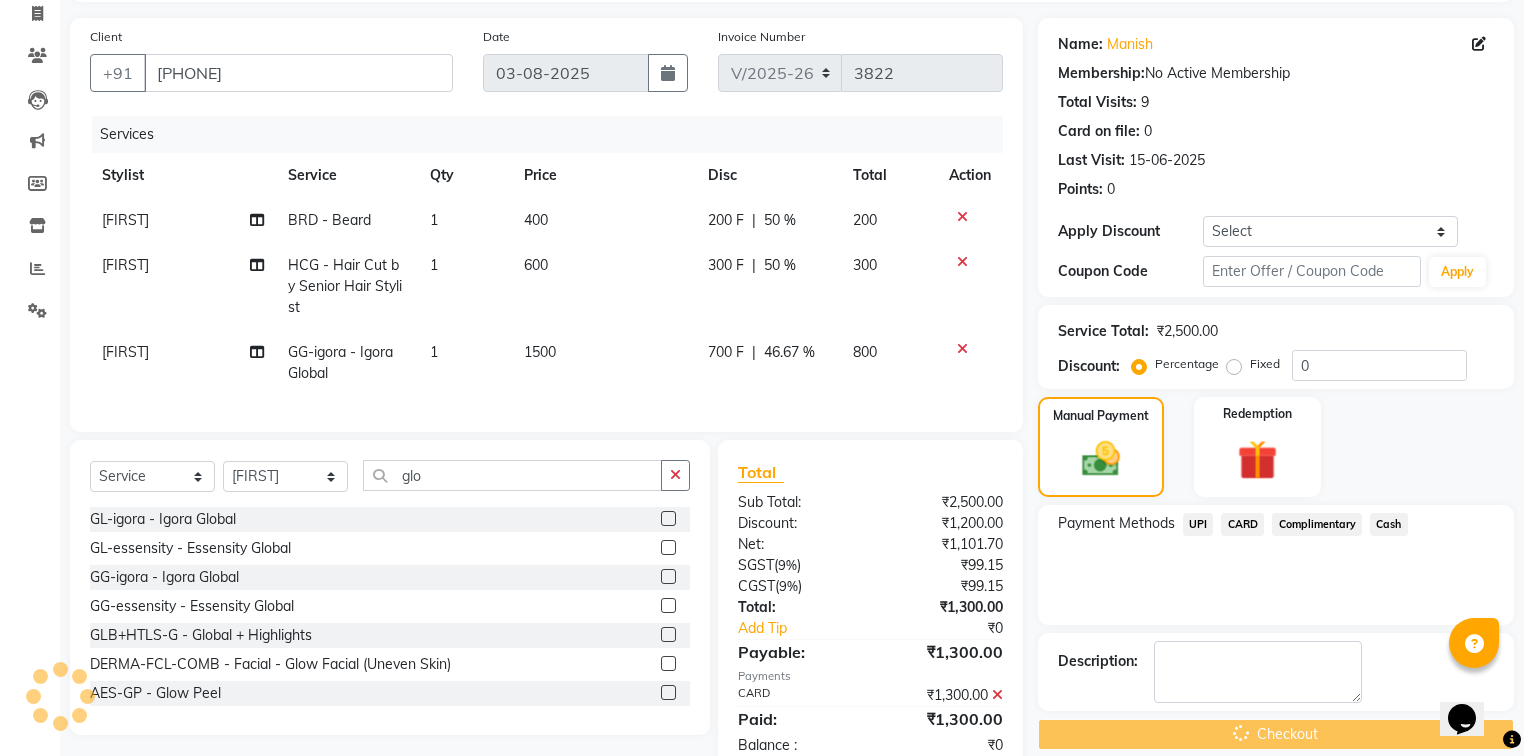 scroll, scrollTop: 173, scrollLeft: 0, axis: vertical 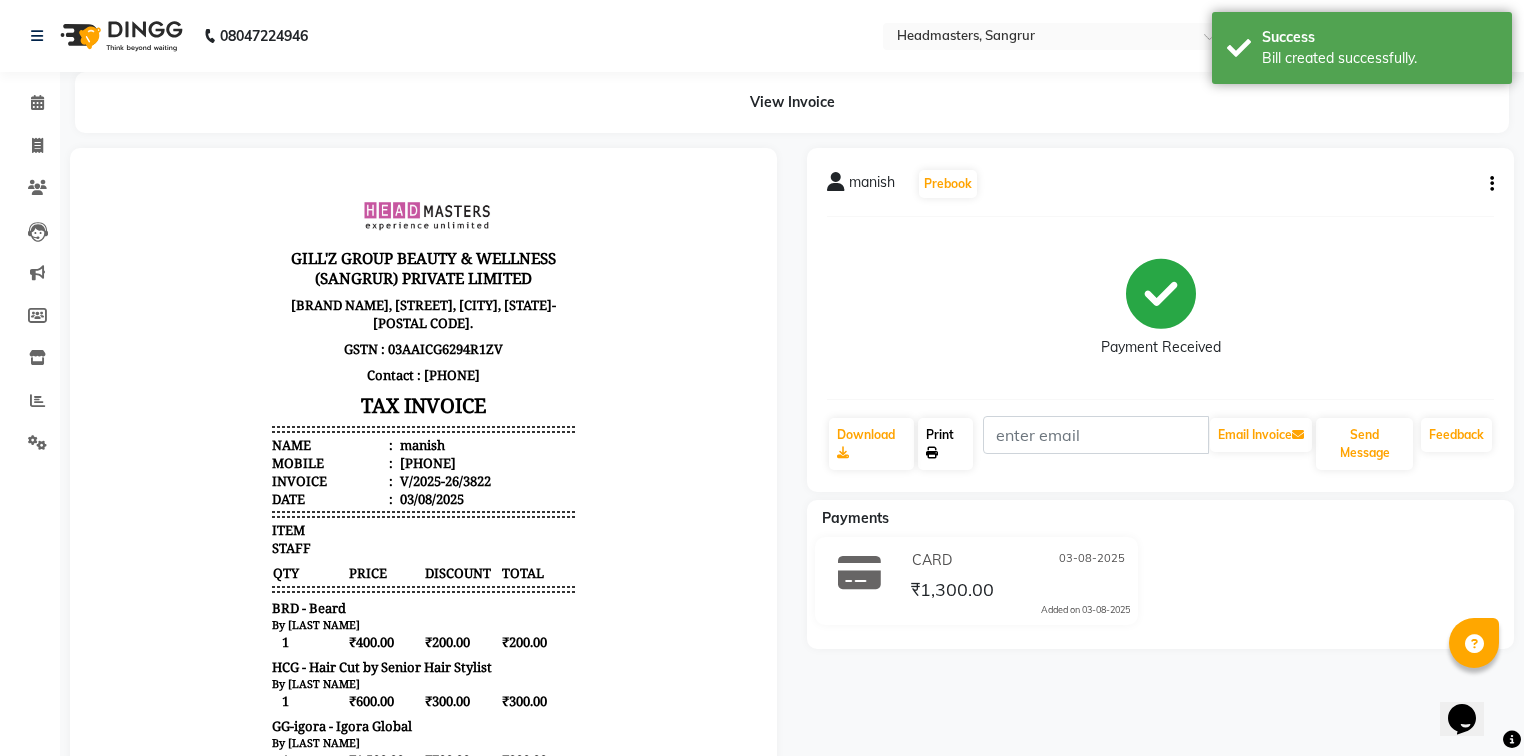 click on "Print" 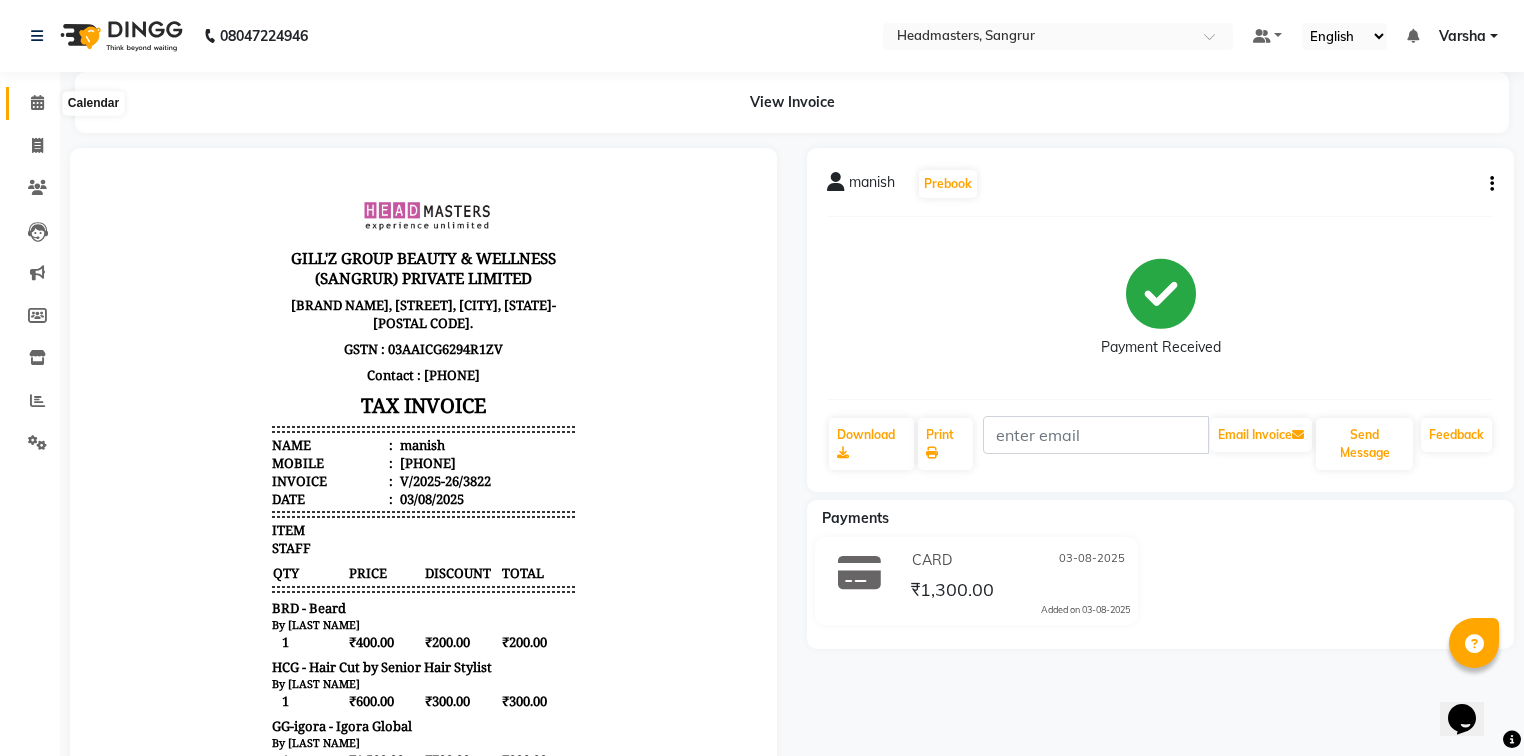 click 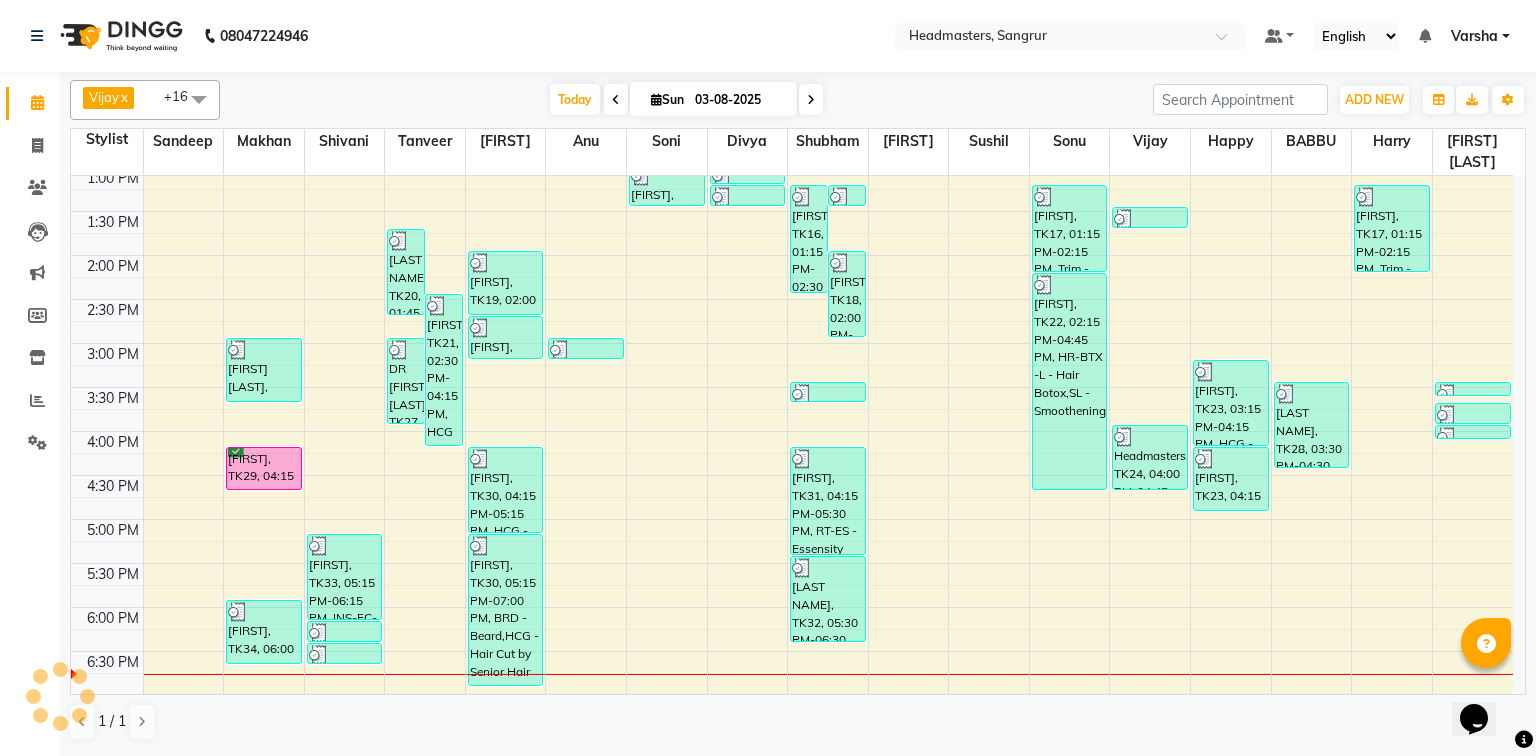 scroll, scrollTop: 480, scrollLeft: 0, axis: vertical 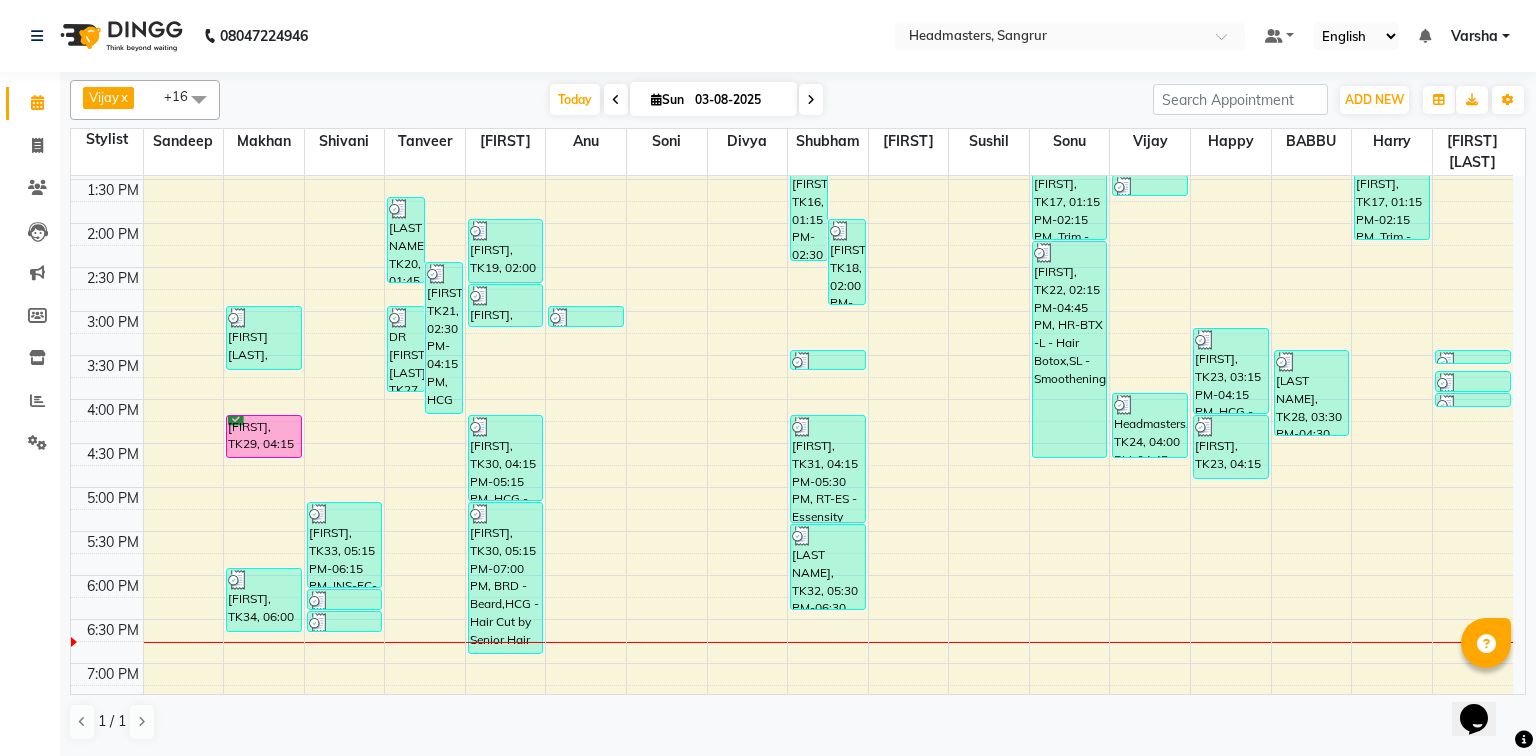 click at bounding box center (616, 99) 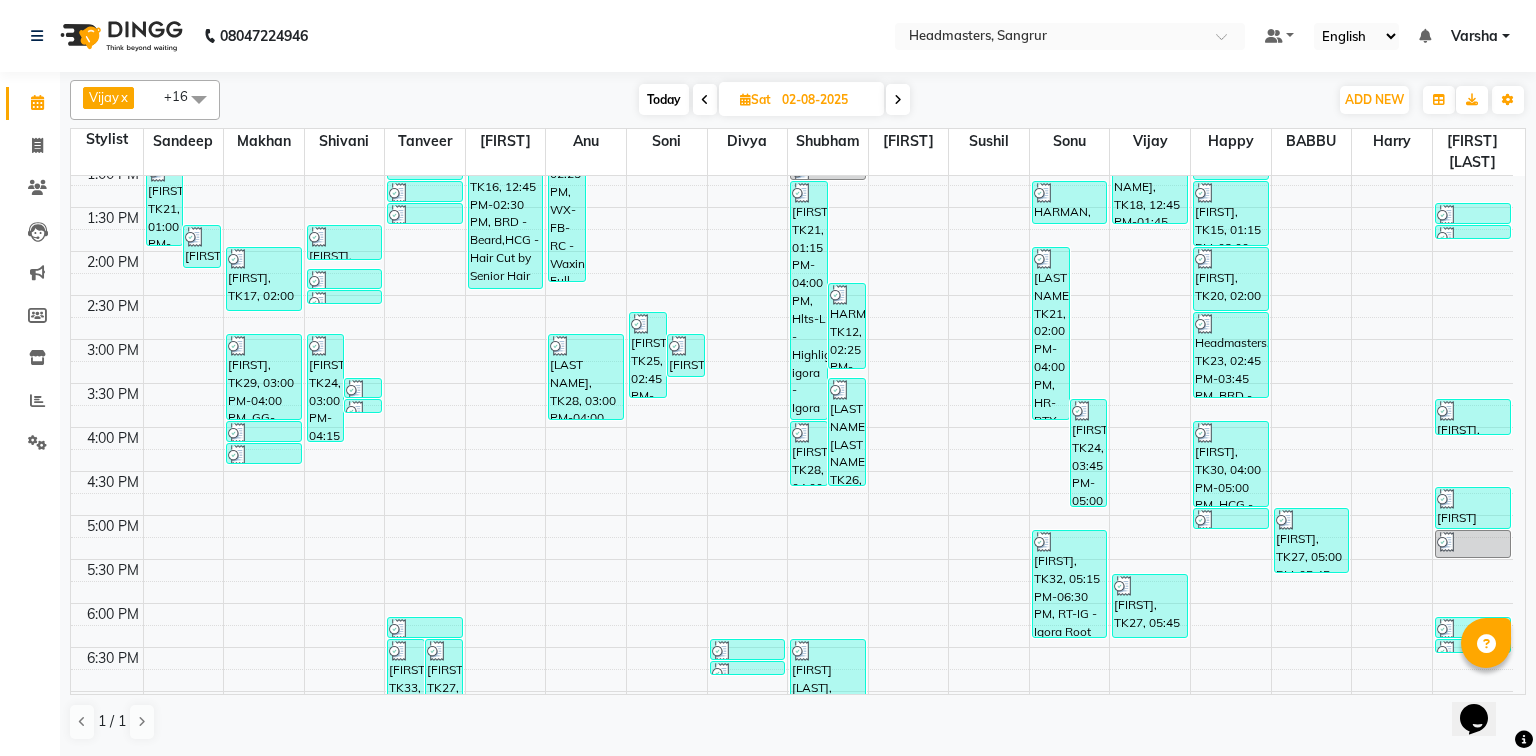 scroll, scrollTop: 214, scrollLeft: 0, axis: vertical 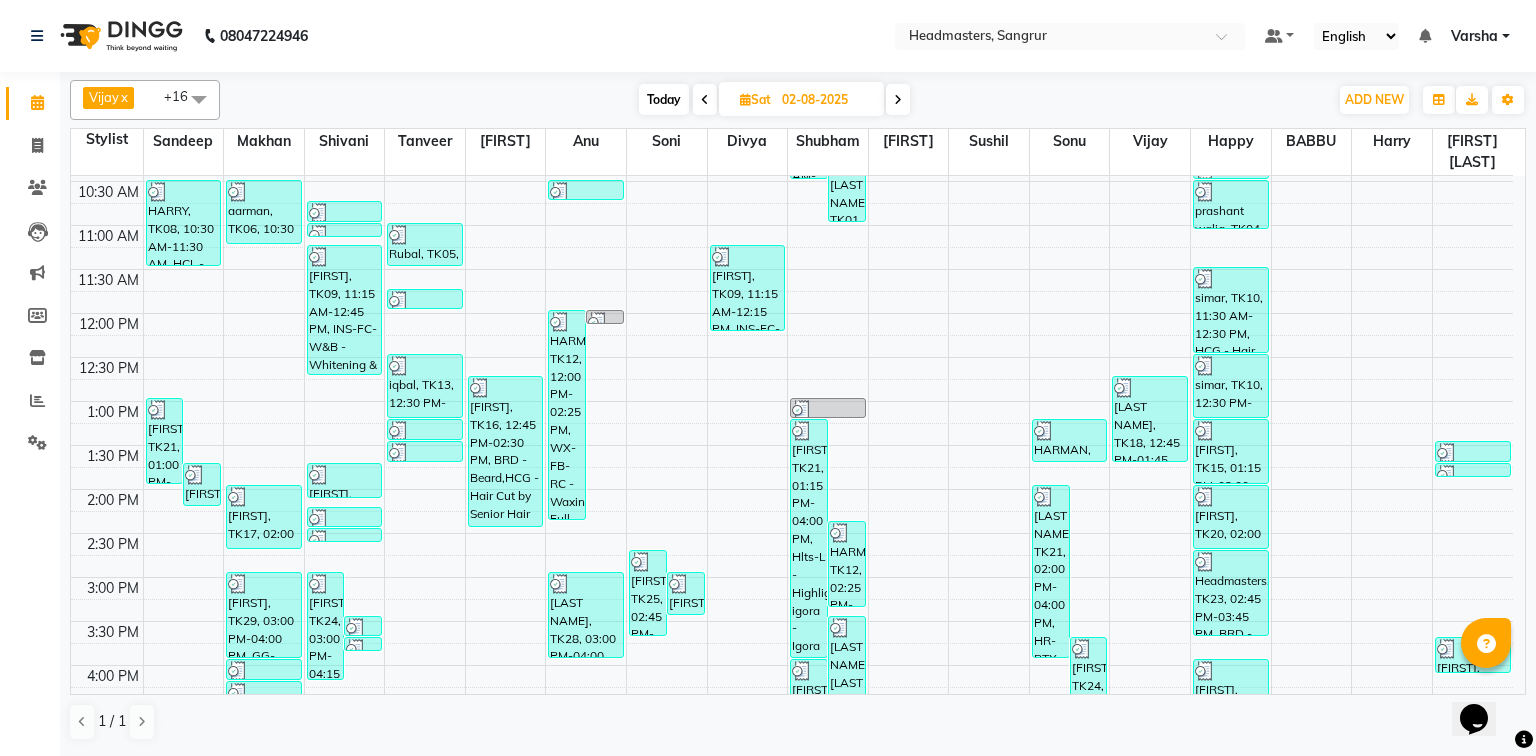 click at bounding box center (898, 99) 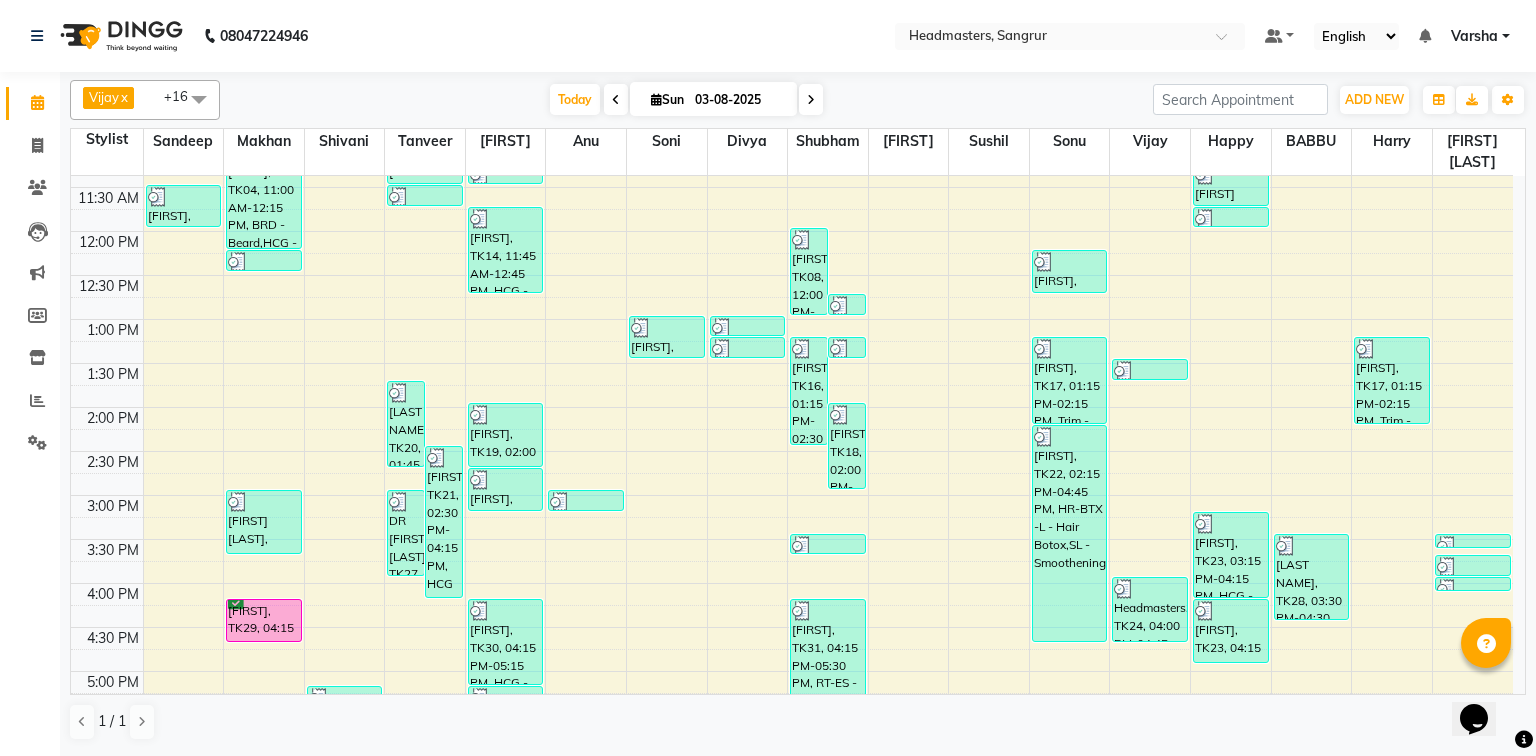 scroll, scrollTop: 294, scrollLeft: 0, axis: vertical 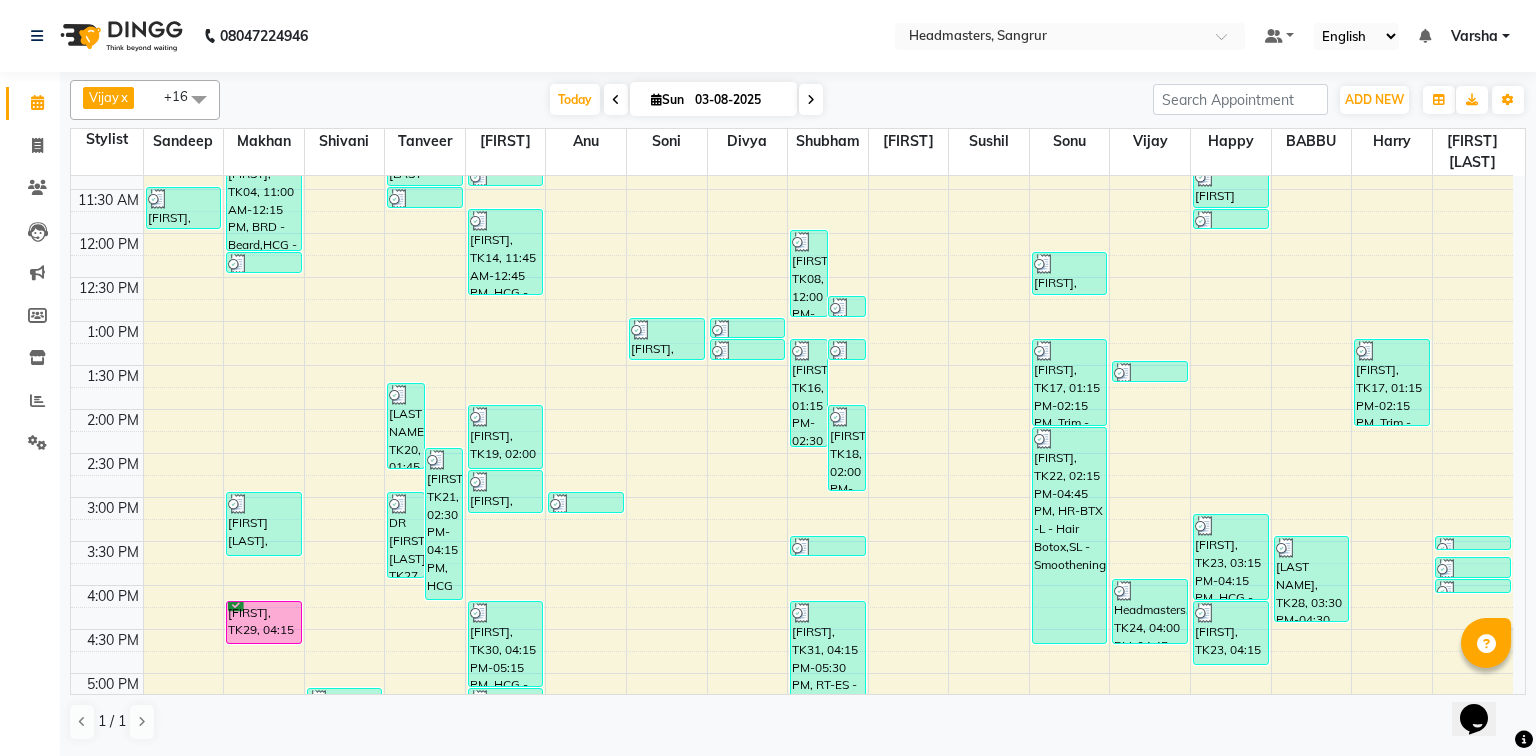 click at bounding box center (616, 100) 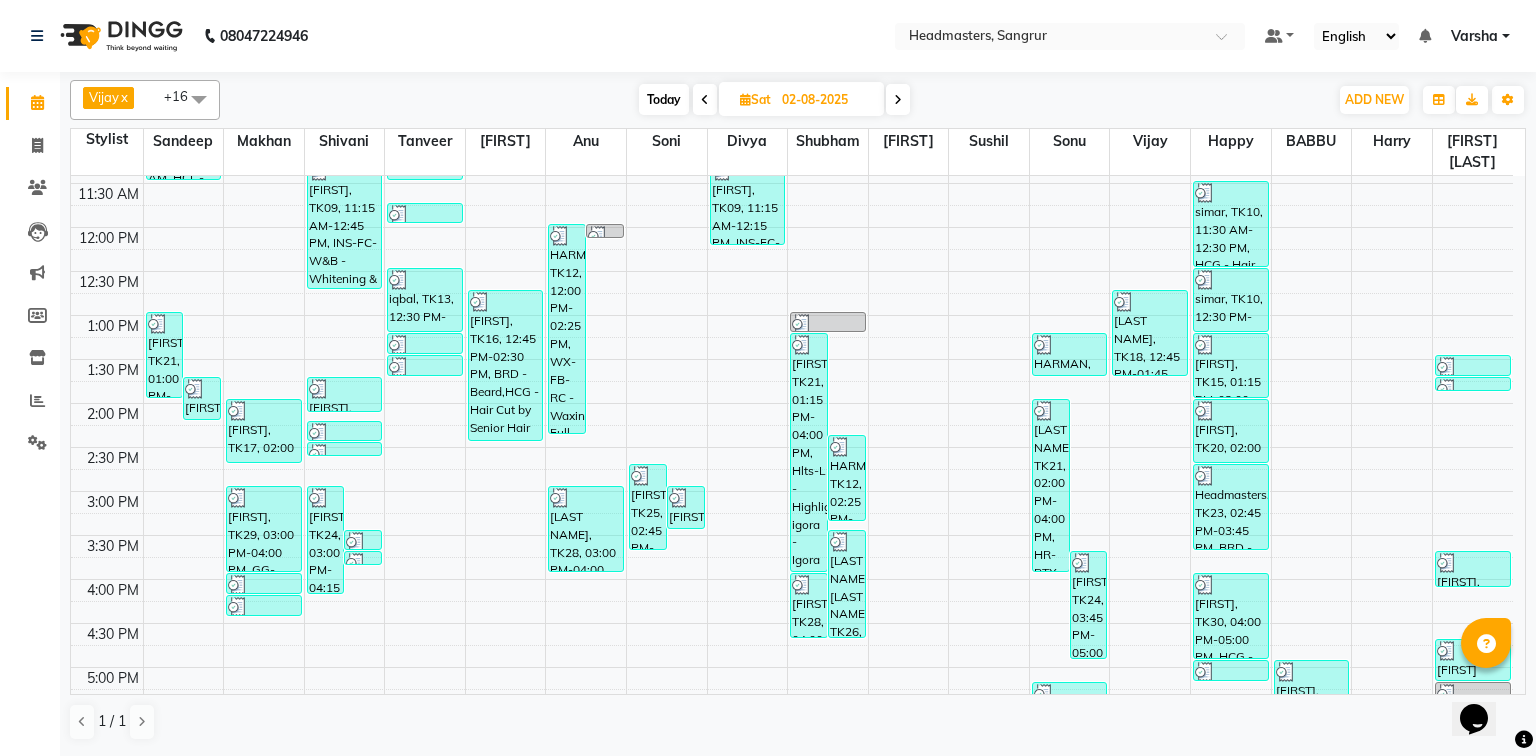 scroll, scrollTop: 294, scrollLeft: 0, axis: vertical 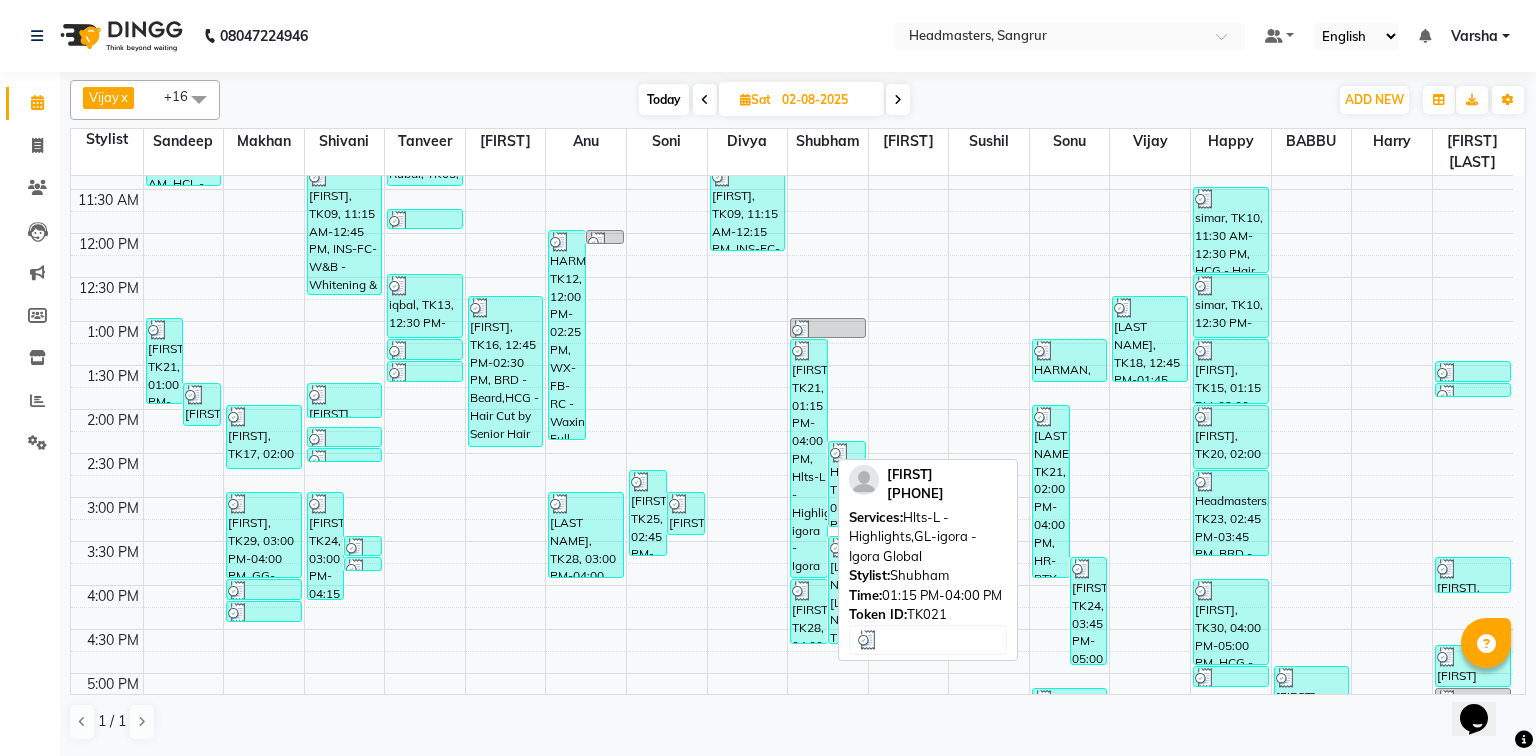click on "[FIRST], TK21, 01:15 PM-04:00 PM, Hlts-L - Highlights,GL-igora - Igora Global" at bounding box center (809, 458) 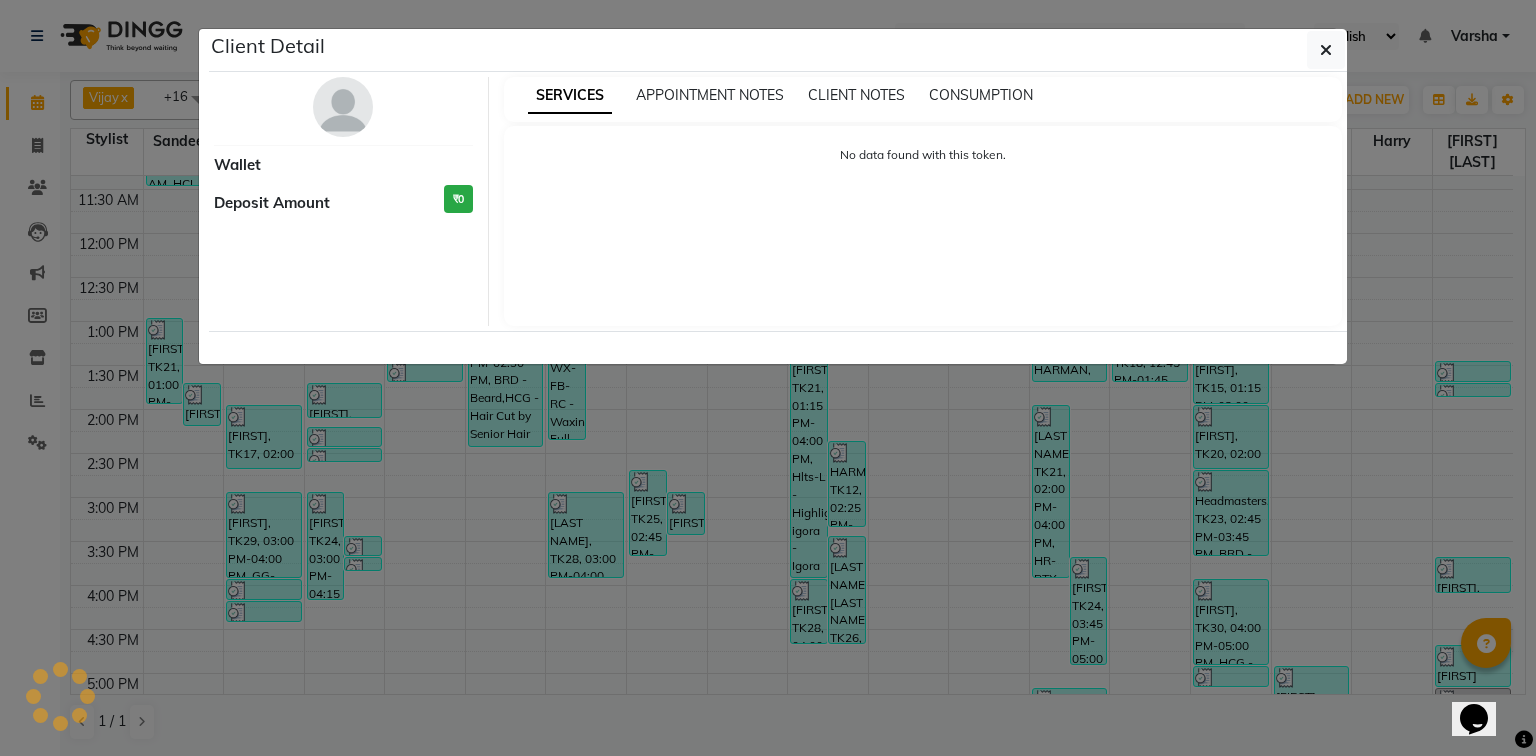 select on "3" 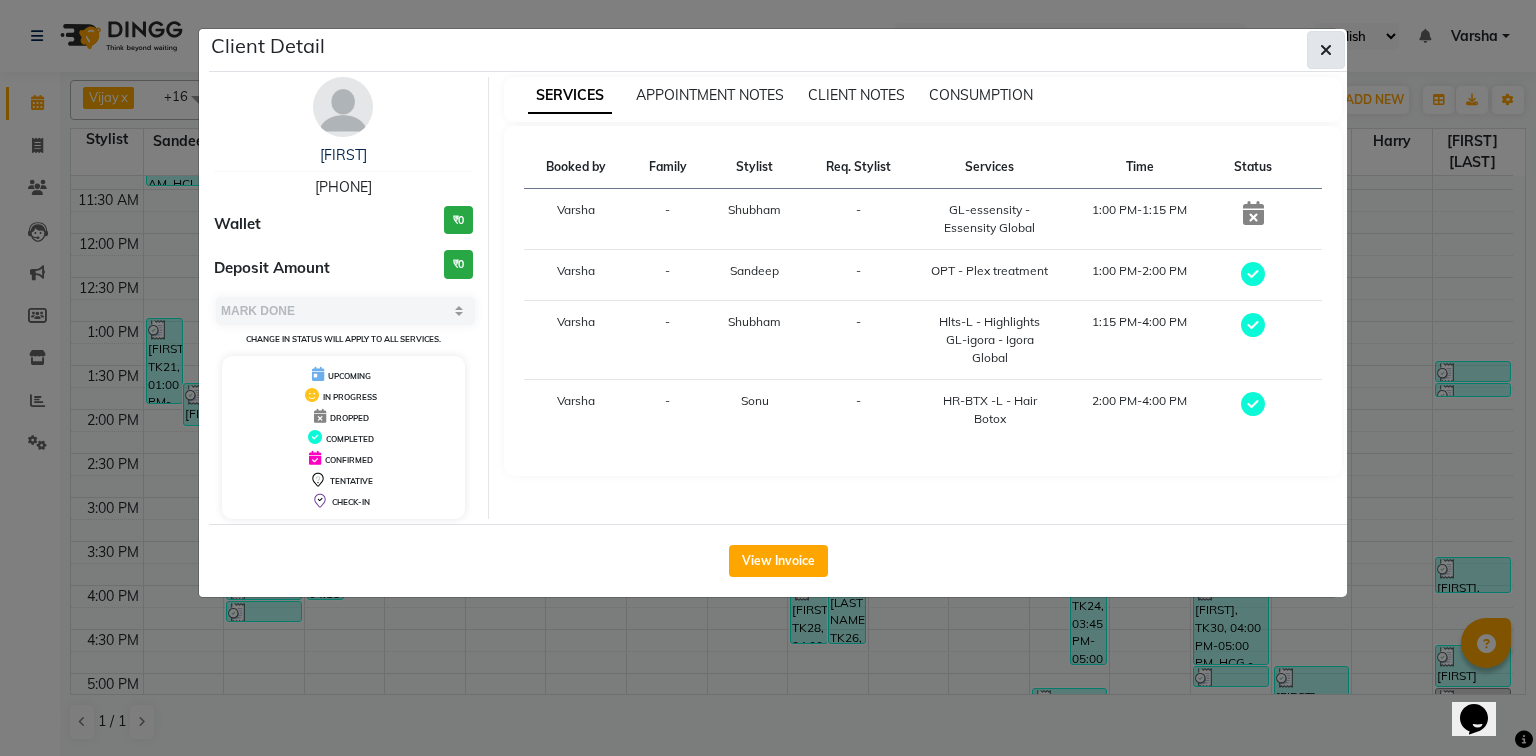 click 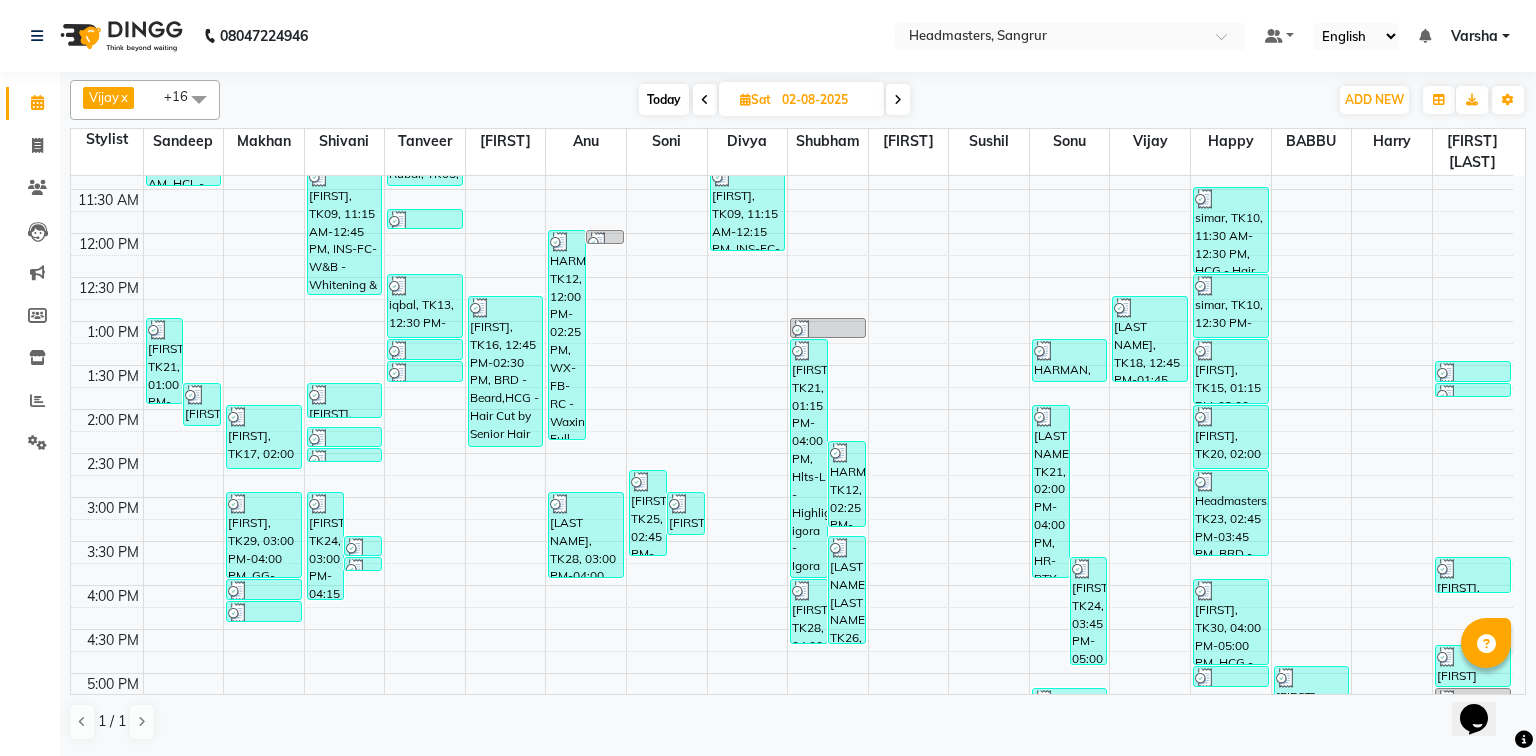 click at bounding box center (898, 99) 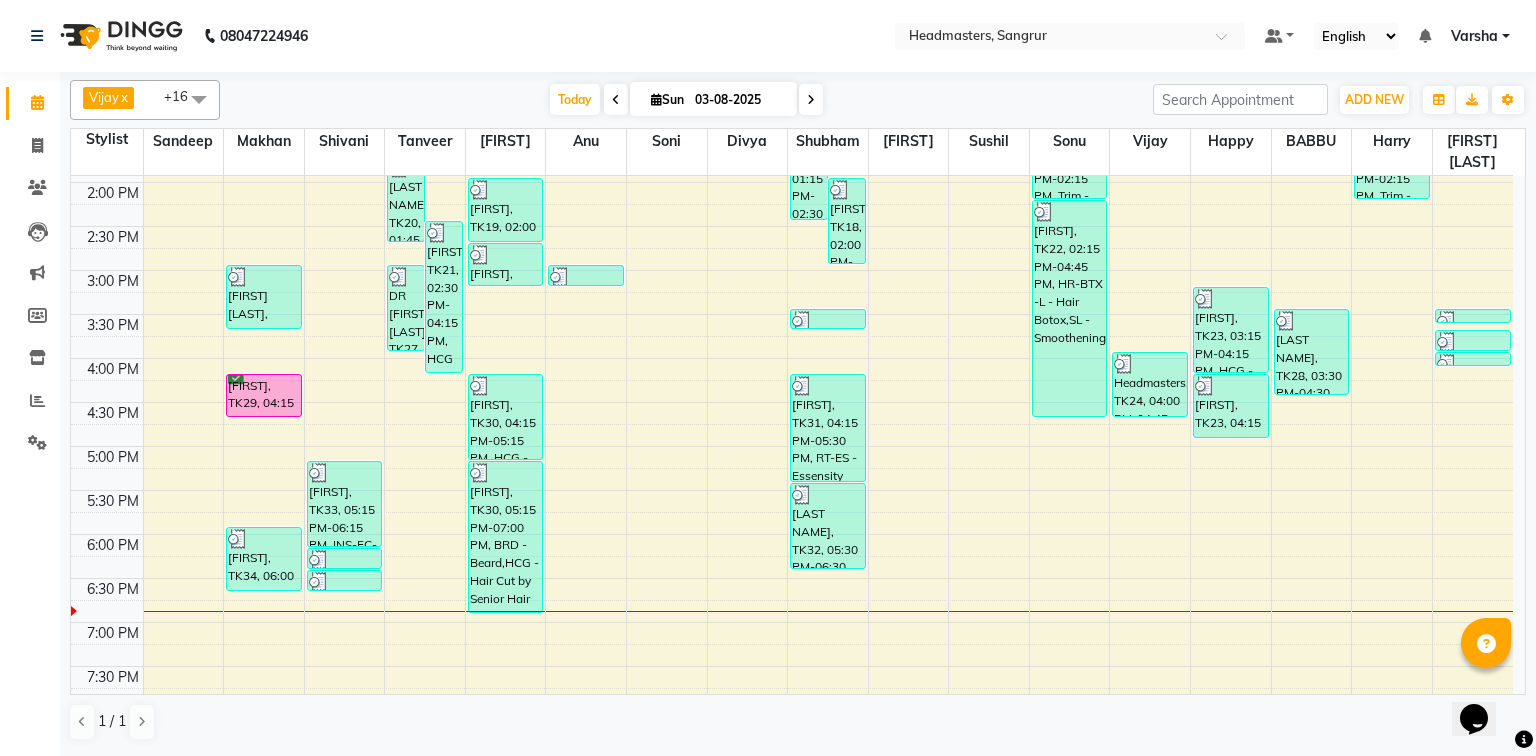 scroll, scrollTop: 614, scrollLeft: 0, axis: vertical 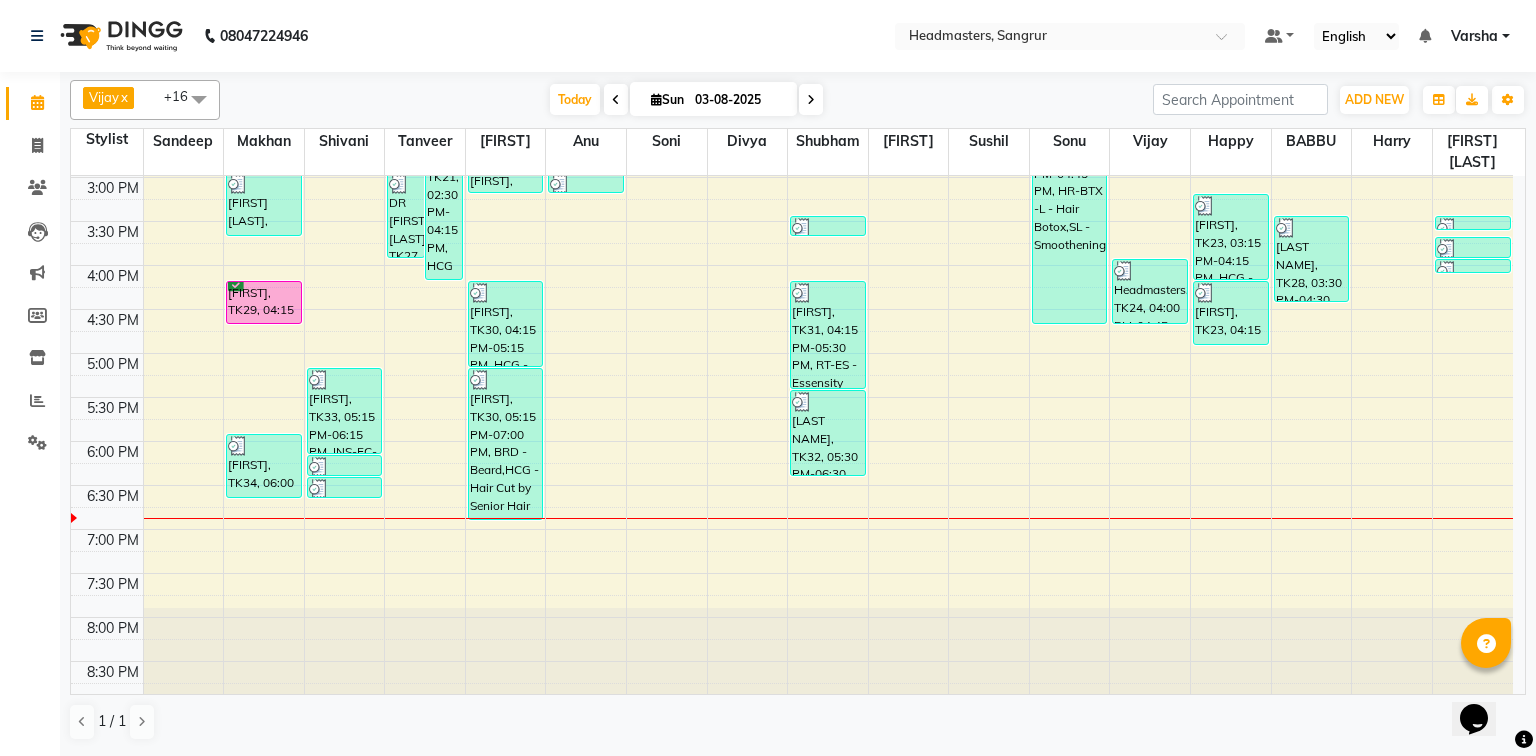 click on "8:00 AM 8:30 AM 9:00 AM 9:30 AM 10:00 AM 10:30 AM 11:00 AM 11:30 AM 12:00 PM 12:30 PM 1:00 PM 1:30 PM 2:00 PM 2:30 PM 3:00 PM 3:30 PM 4:00 PM 4:30 PM 5:00 PM 5:30 PM 6:00 PM 6:30 PM 7:00 PM 7:30 PM 8:00 PM 8:30 PM     [LAST NAME], TK08, 11:30 AM-12:00 PM, PH-SPA - Premium Hair Spa     [LAST NAME], TK03, 10:15 AM-10:45 AM, HCG - Hair Cut by Senior Hair Stylist     [FIRST], TK04, 10:45 AM-11:00 AM, HCG - Hair Cut by Senior Hair Stylist     [FIRST], TK04, 11:00 AM-12:15 PM, BRD - Beard,HCG - Hair Cut by Senior Hair Stylist,GG-igora - Igora Global     [FIRST] [LAST], TK11, 12:15 PM-12:30 PM, HCG - Hair Cut by Senior Hair Stylist     [FIRST] [LAST], TK25, 03:00 PM-03:45 PM, BRD - Beard     [FIRST], TK29, 04:15 PM-04:45 PM, HCG - Hair Cut by Senior Hair Stylist     [FIRST], TK33, 05:15 PM-06:15 PM, INS-FC-YTH  - Youth Facial (For Anti-Ageing, Anti-Environment)     [FIRST], TK33, 06:15 PM-06:30 PM, O3-MSK-DTAN  - D-Tan Pack" at bounding box center (792, 133) 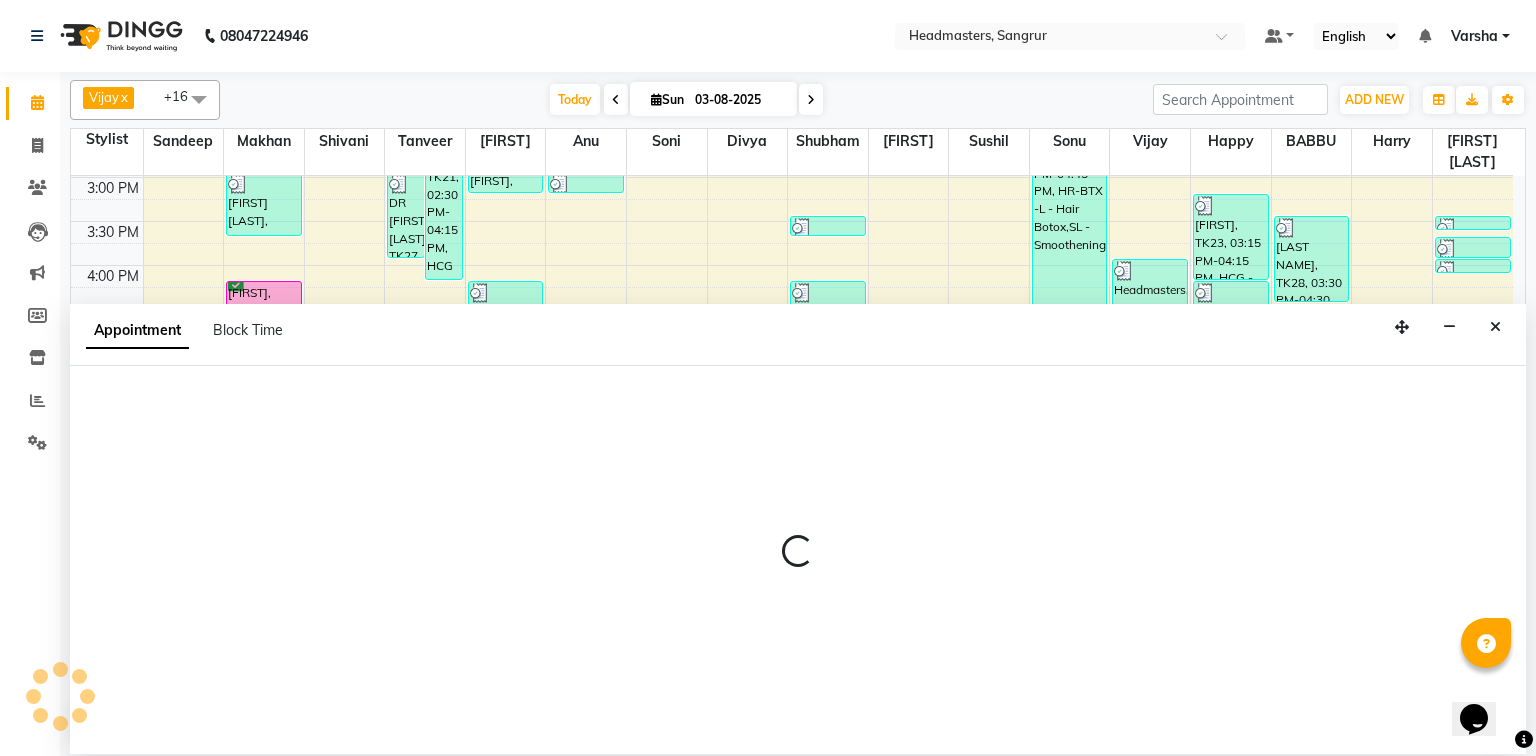 select on "62924" 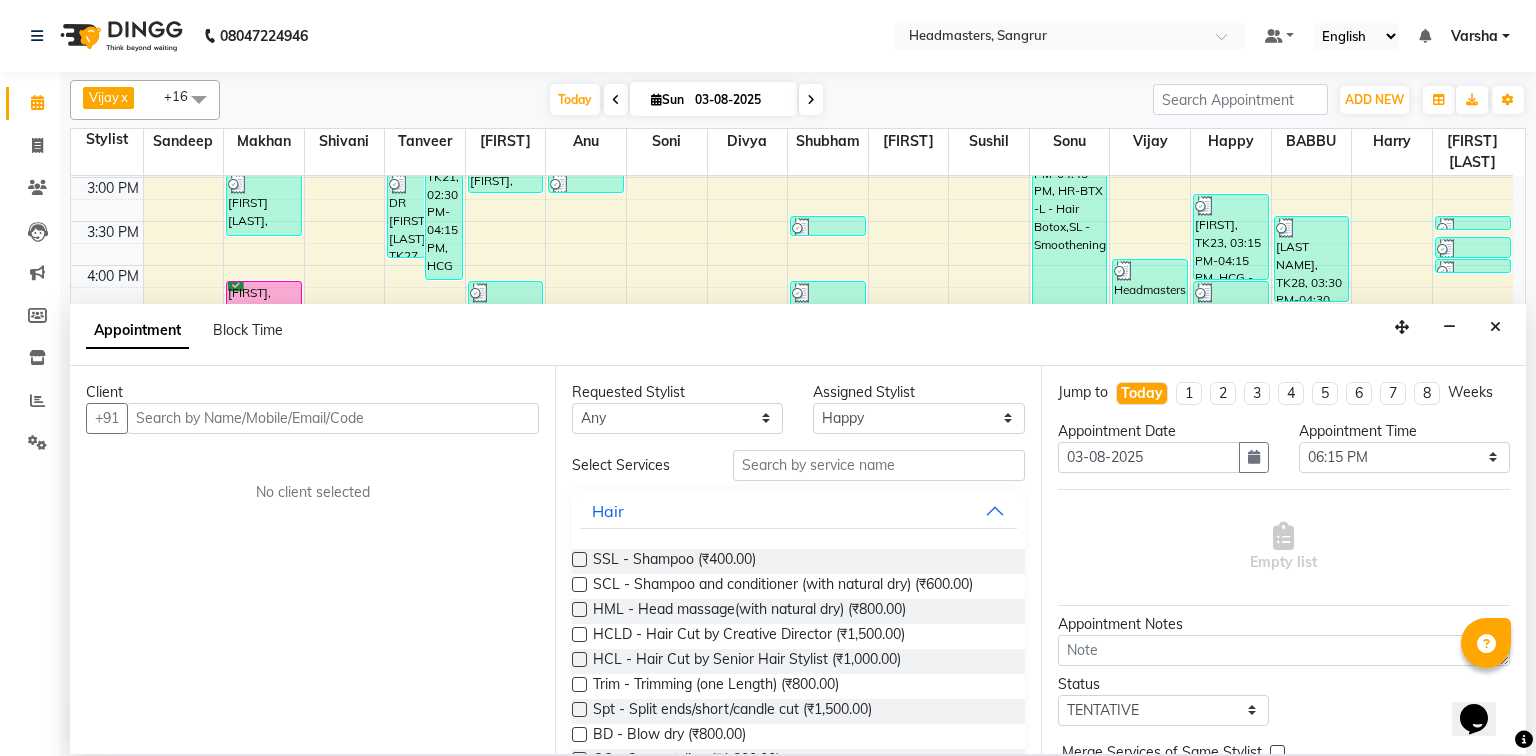 click at bounding box center (333, 418) 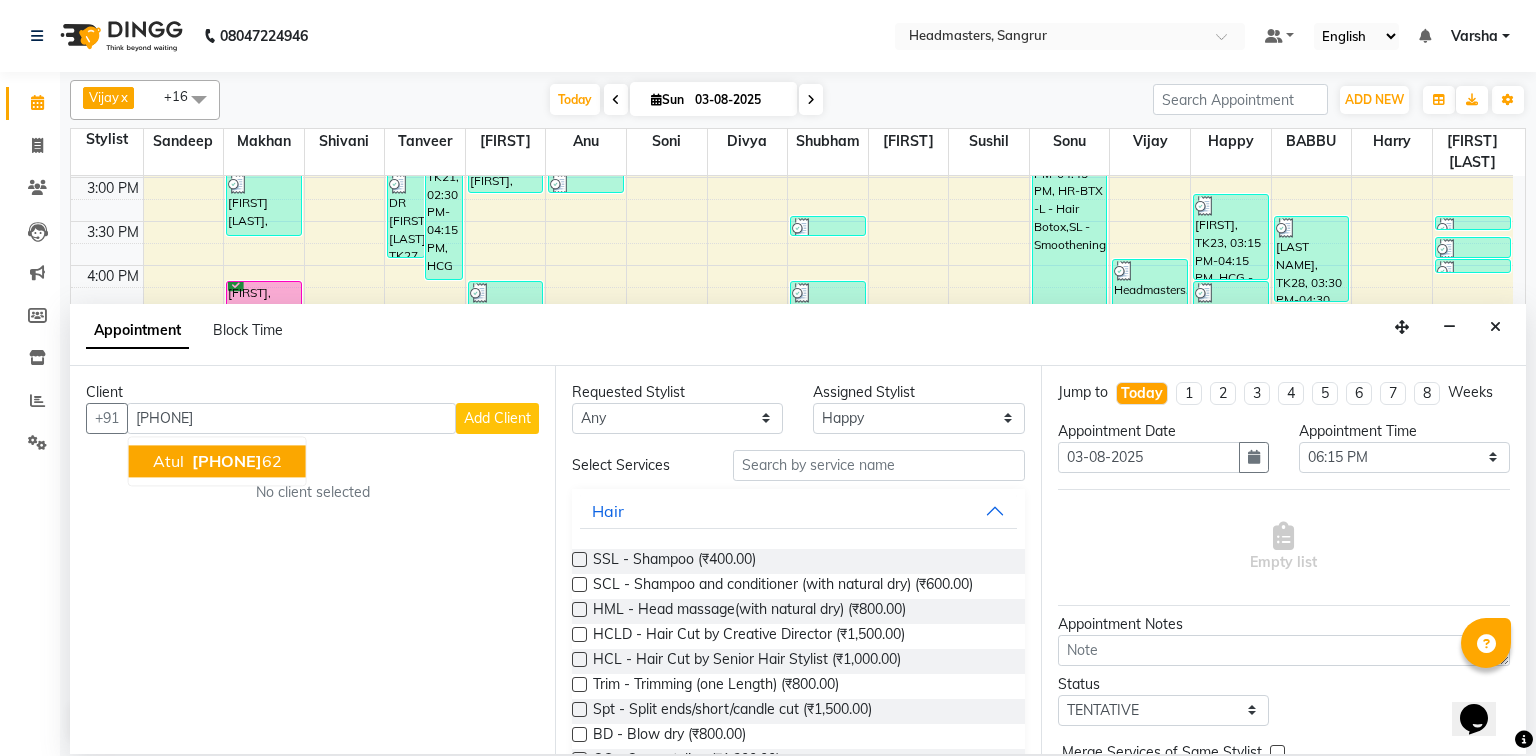 click on "[FIRST] [PHONE]" at bounding box center [217, 461] 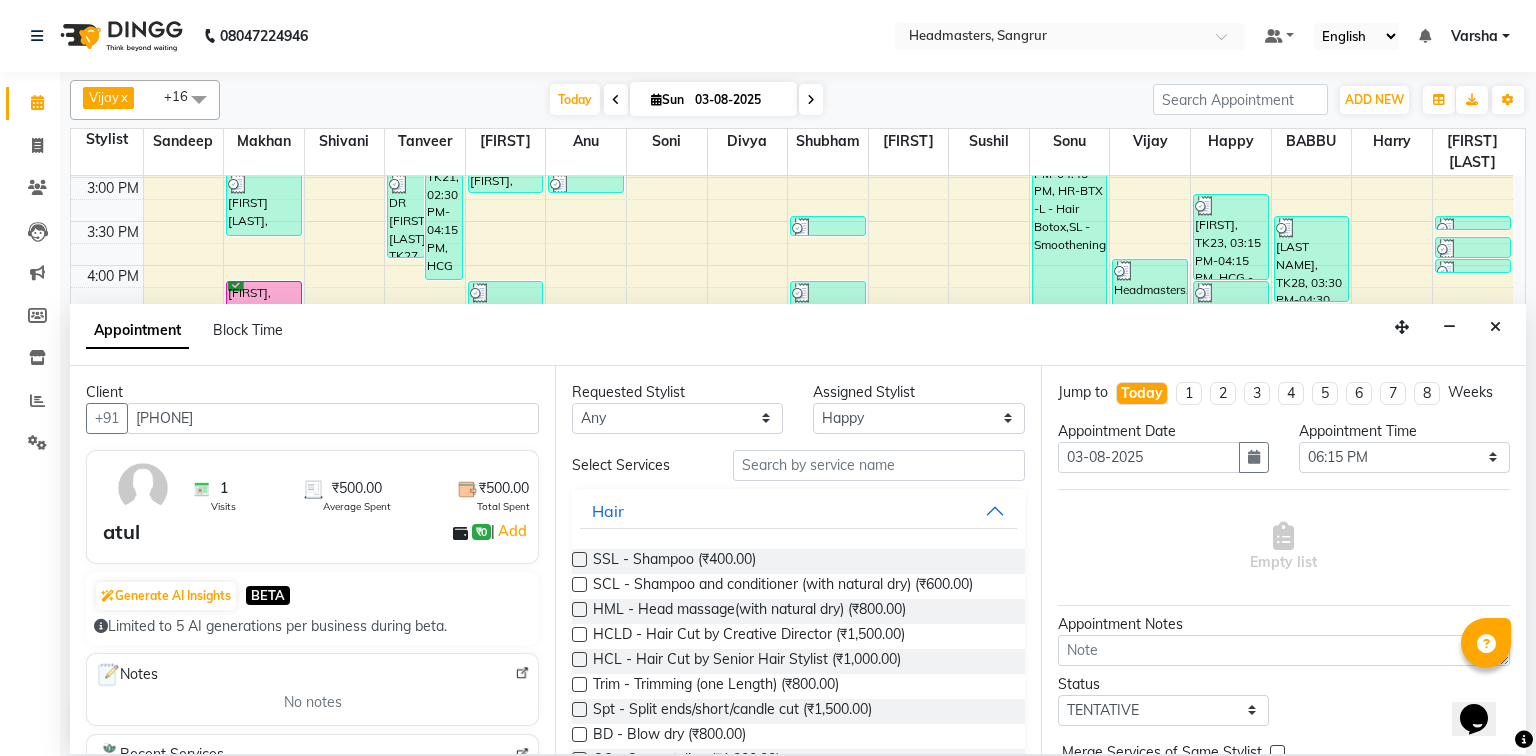 type on "[PHONE]" 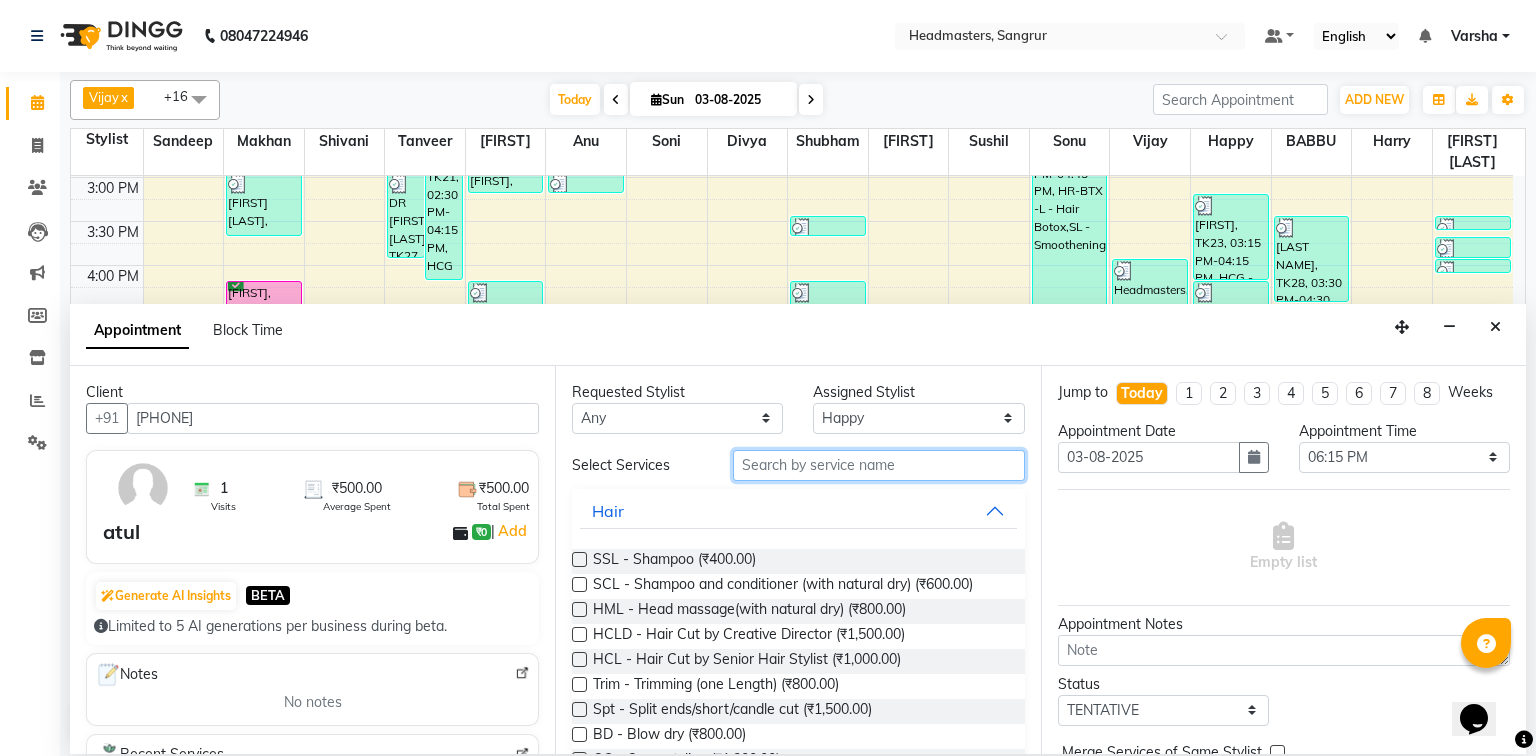click at bounding box center [879, 465] 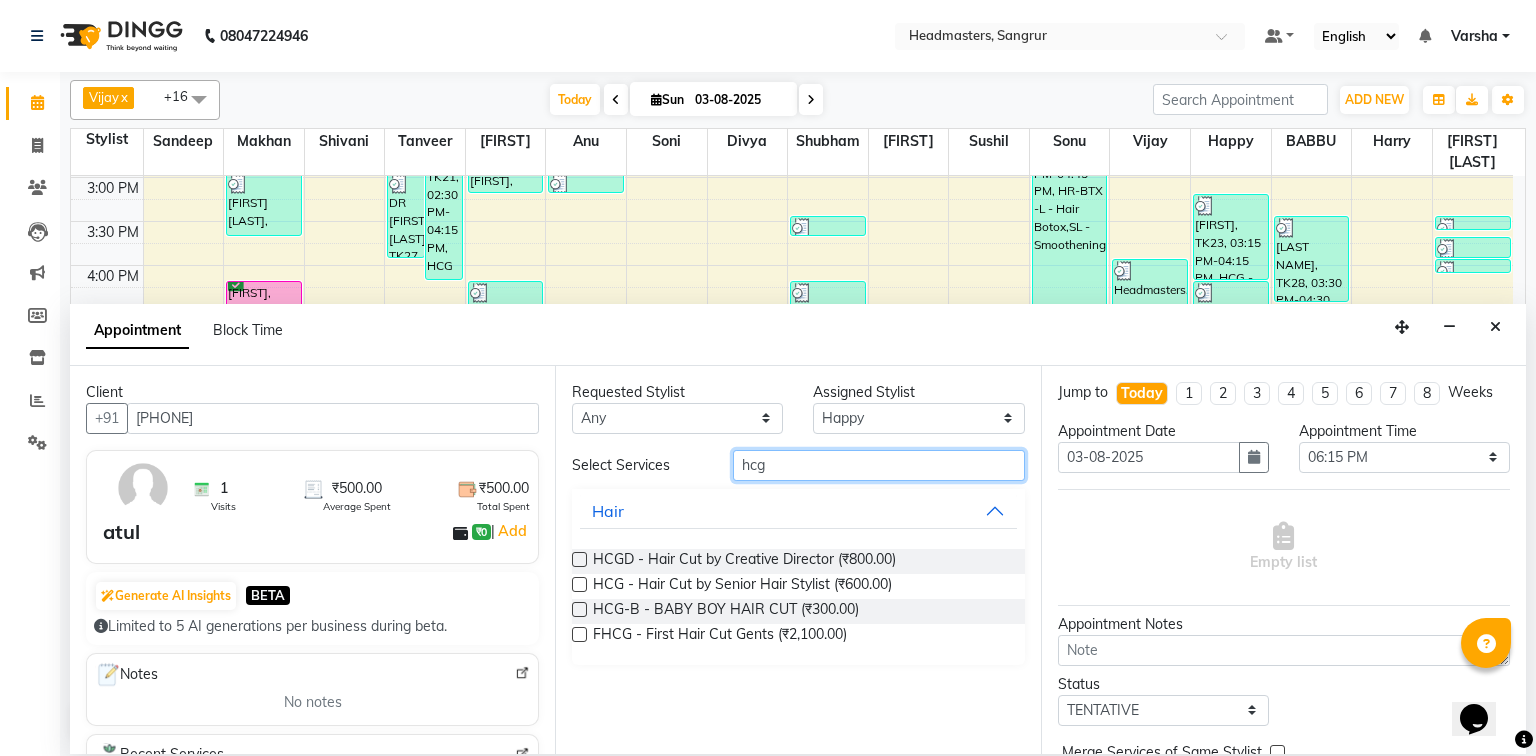 type on "hcg" 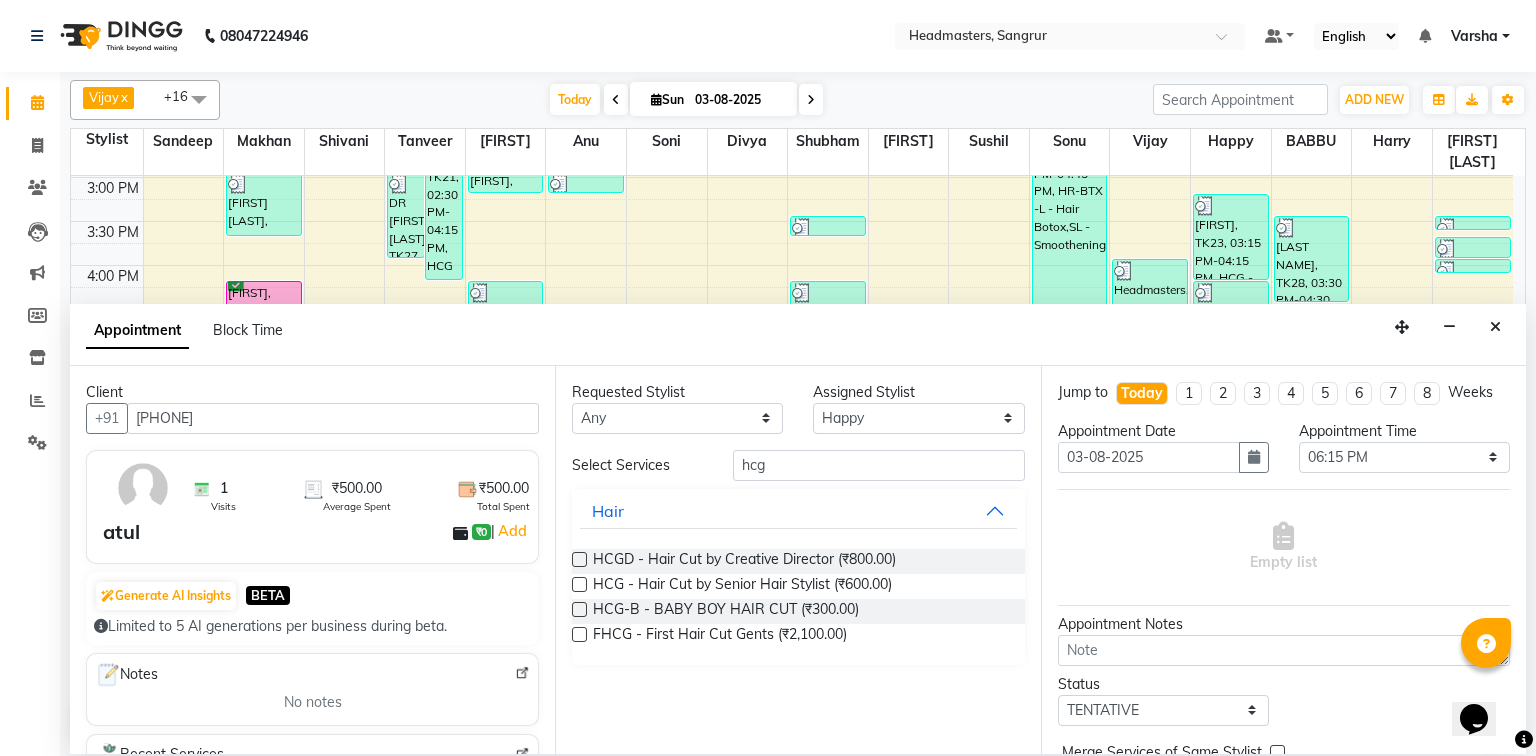 click on "Requested Stylist Any [FIRST]  [FIRST] [LAST] [FIRST] BABBU [LAST] [FIRST] [FIRST] [FIRST]    [FIRST] [LAST] [FIRST] [FIRST] [FIRST] [FIRST] [FIRST] [FIRST] [FIRST] [FIRST] [FIRST] [FIRST] [FIRST] [FIRST] [FIRST] [FIRST] [FIRST] [FIRST] [FIRST] [FIRST] [FIRST] [FIRST] [FIRST] [FIRST] [FIRST] [FIRST] [FIRST] Select Services hcg    Hair HCGD - Hair Cut by Creative Director (₹800.00) HCG - Hair Cut by Senior Hair Stylist (₹600.00) HCG-B - BABY BOY HAIR CUT (₹300.00) FHCG - First Hair Cut Gents (₹2,100.00)" at bounding box center (797, 560) 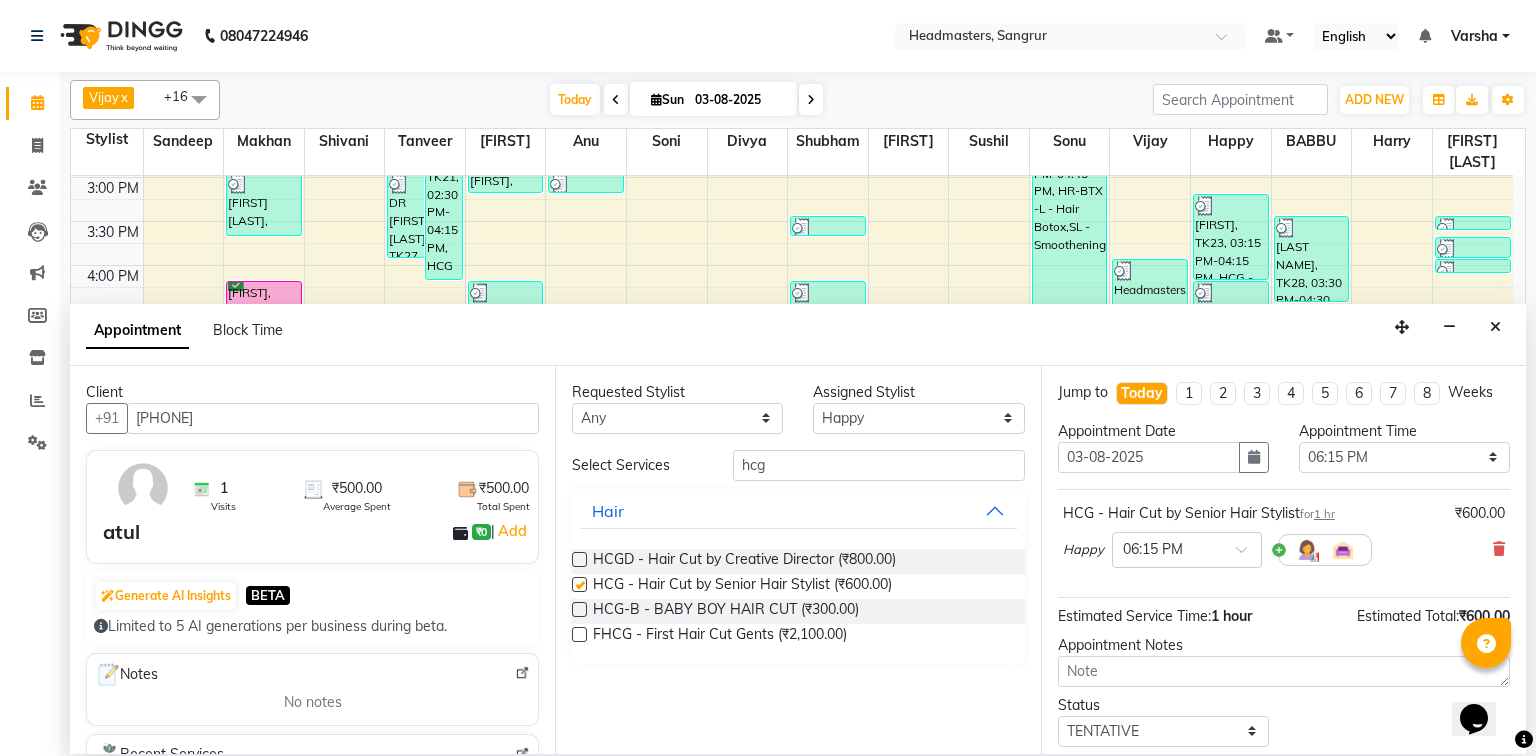 checkbox on "false" 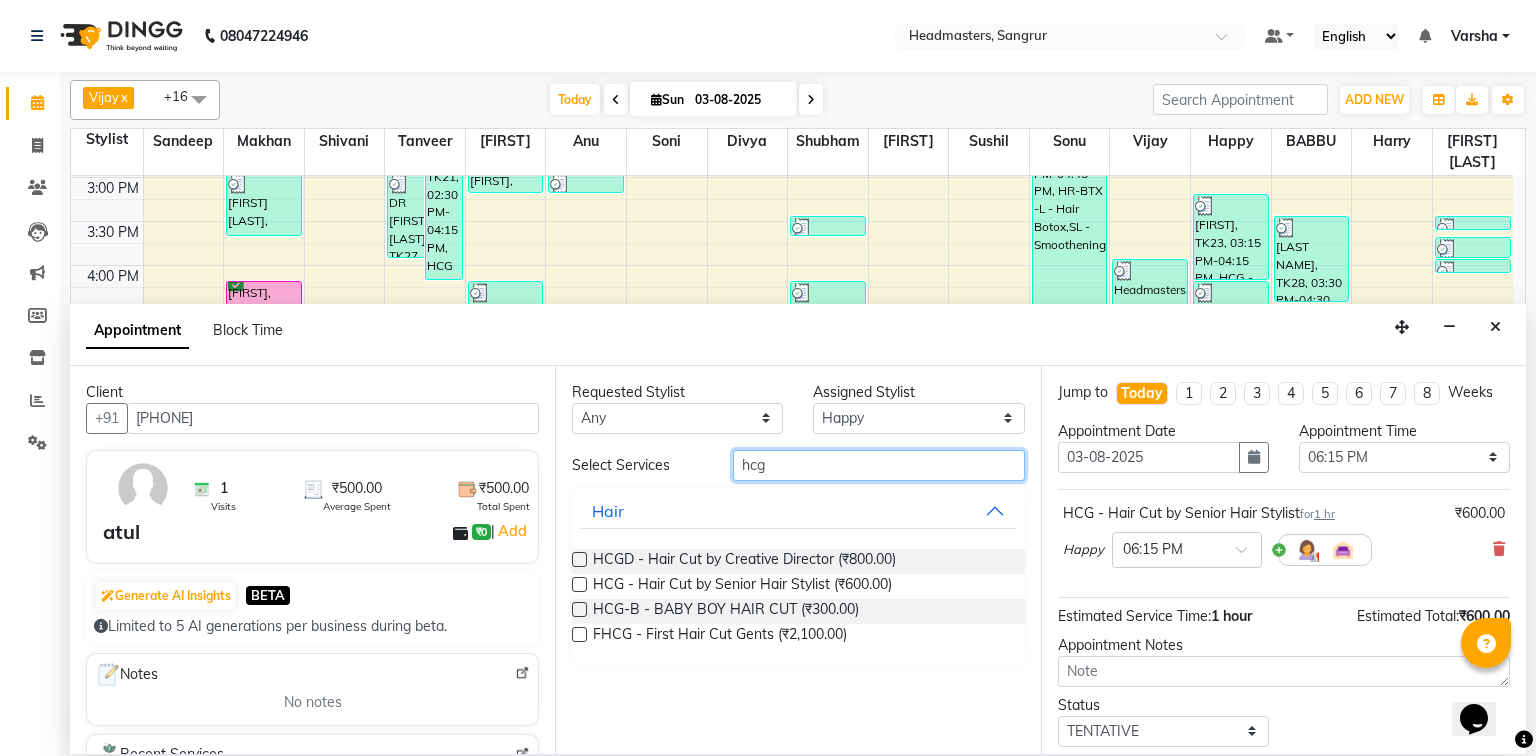 click on "hcg" at bounding box center (879, 465) 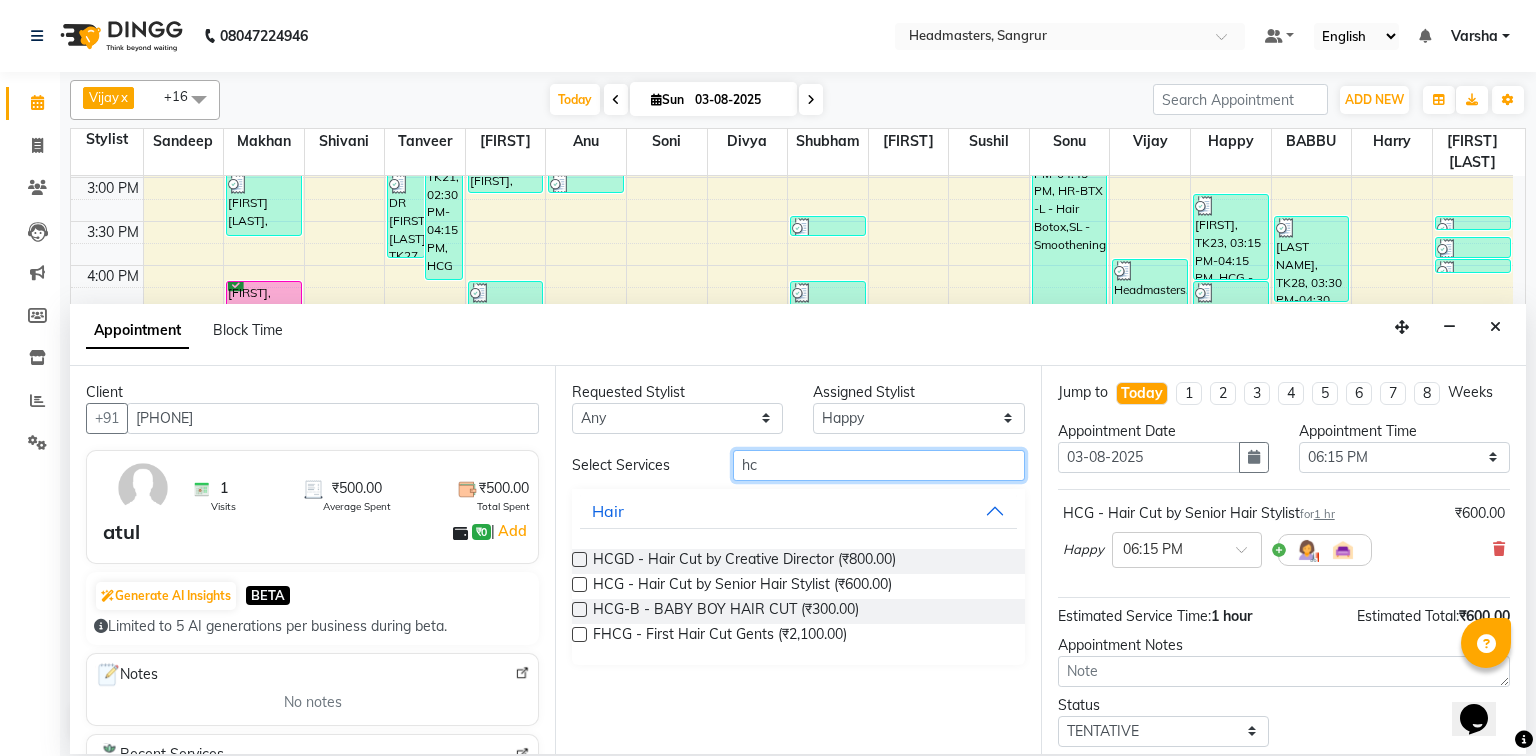 type on "h" 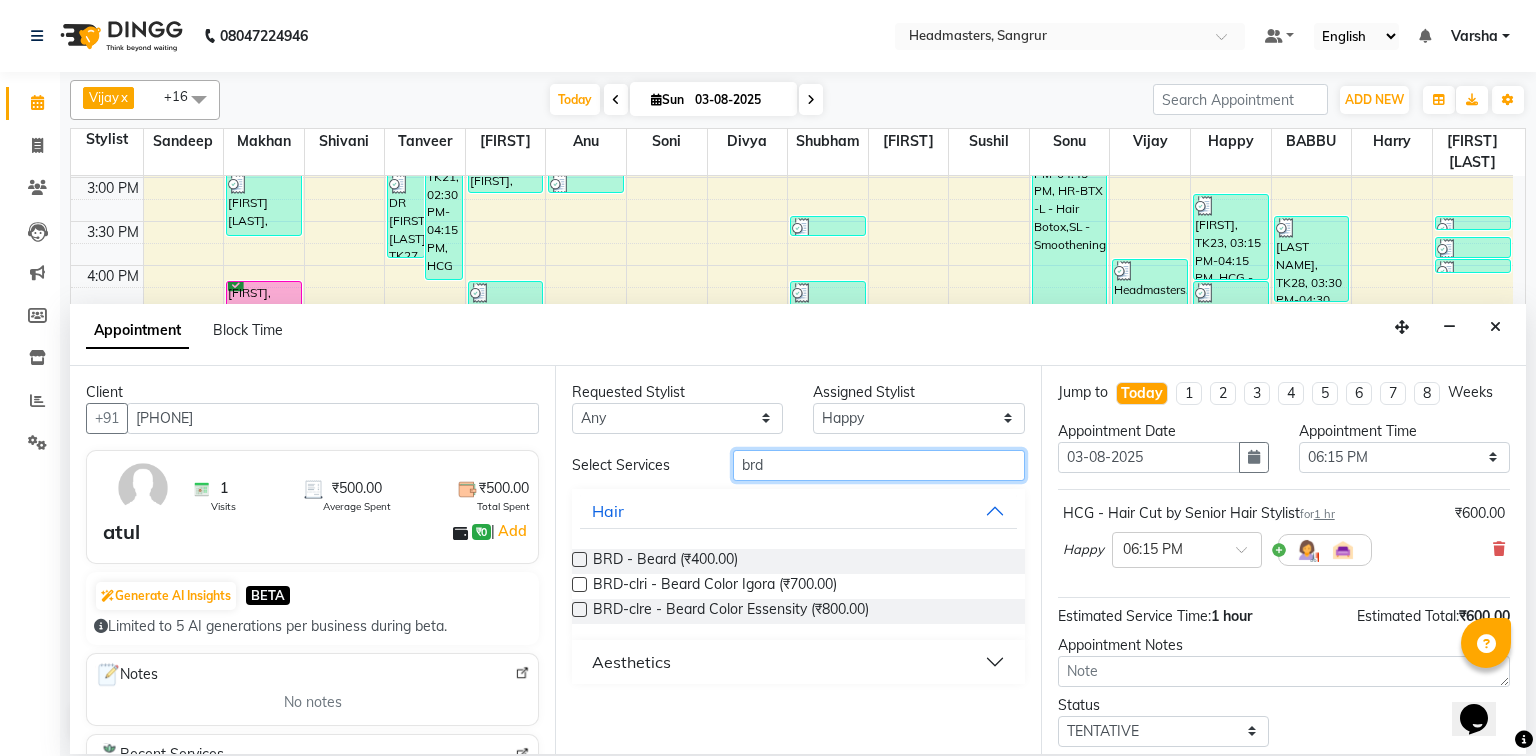 type on "brd" 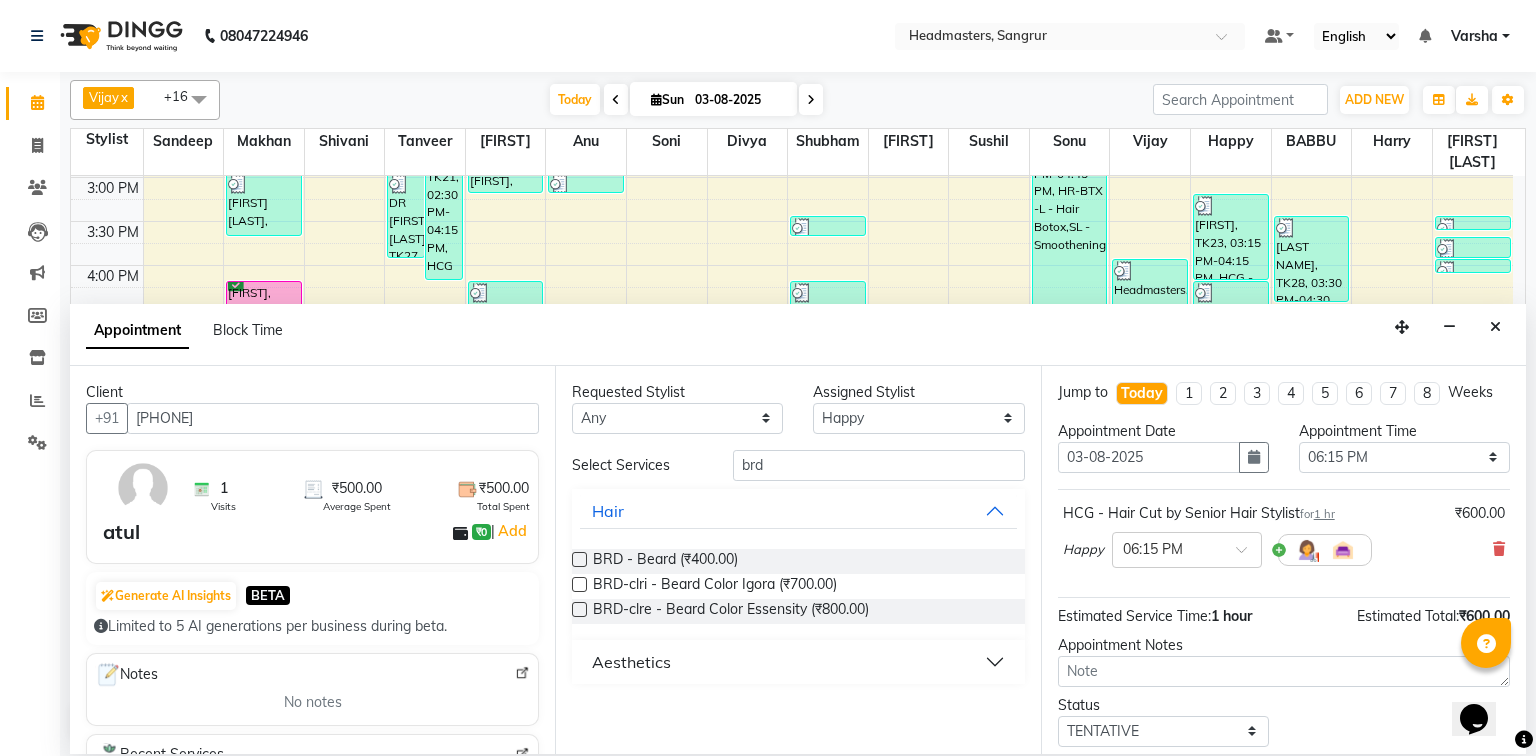 click at bounding box center (579, 559) 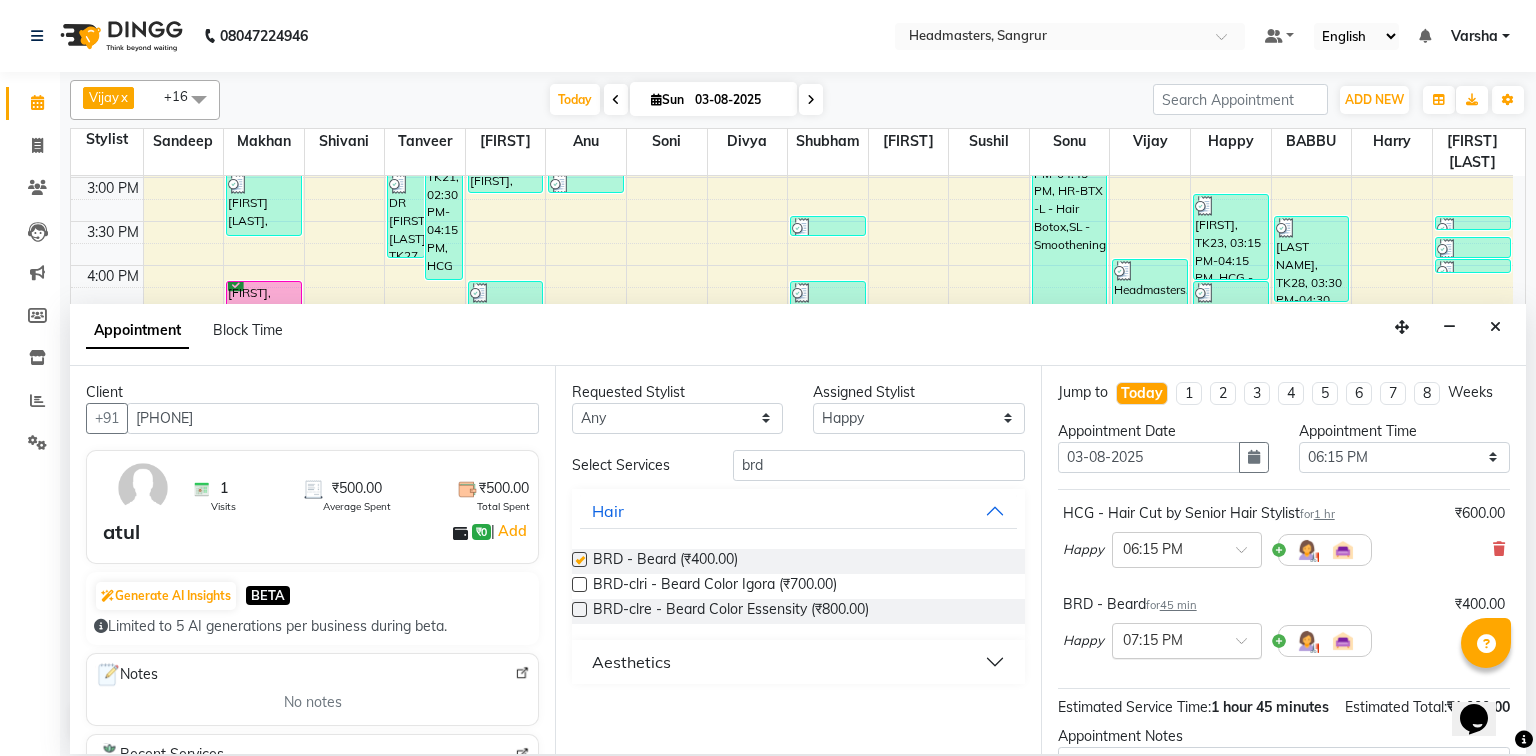 checkbox on "false" 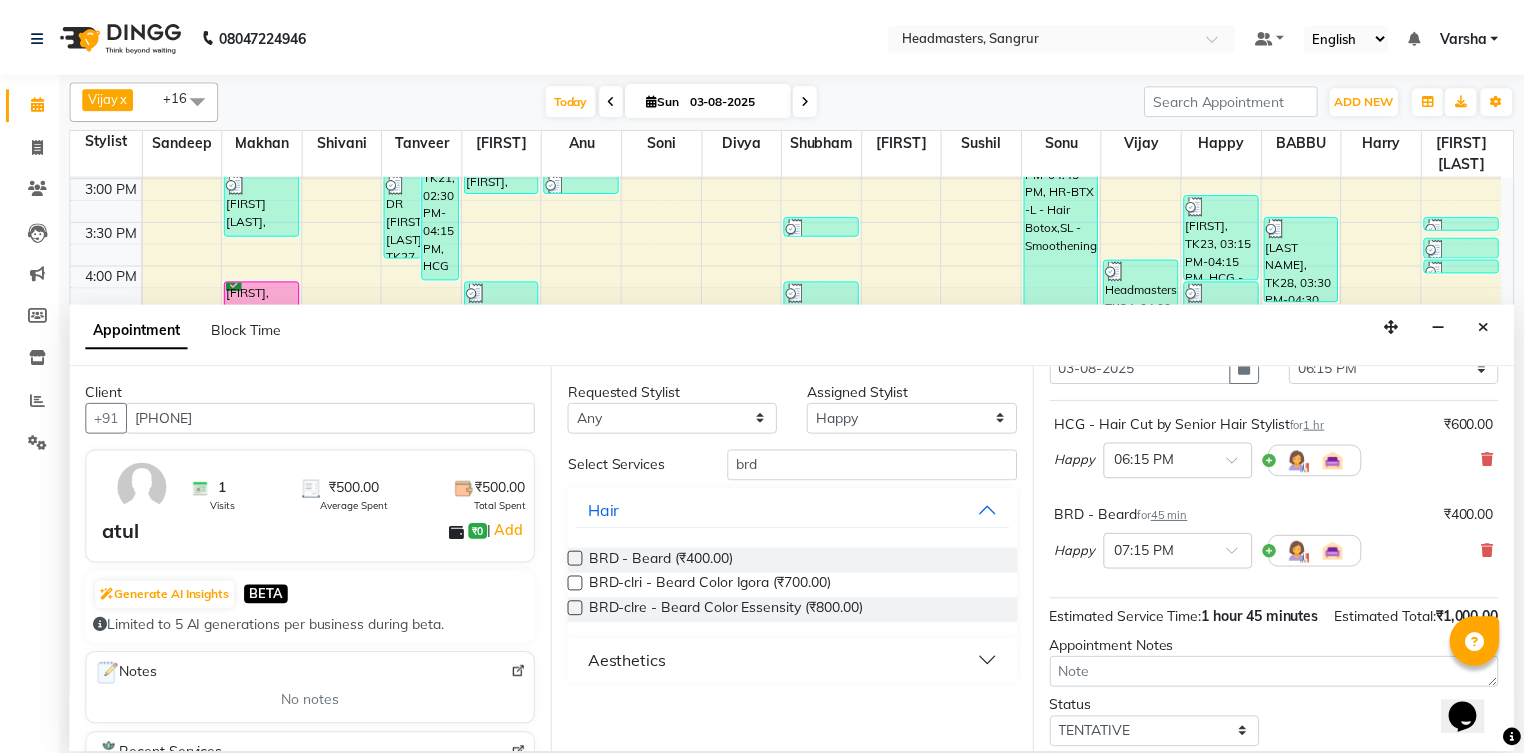 scroll, scrollTop: 197, scrollLeft: 0, axis: vertical 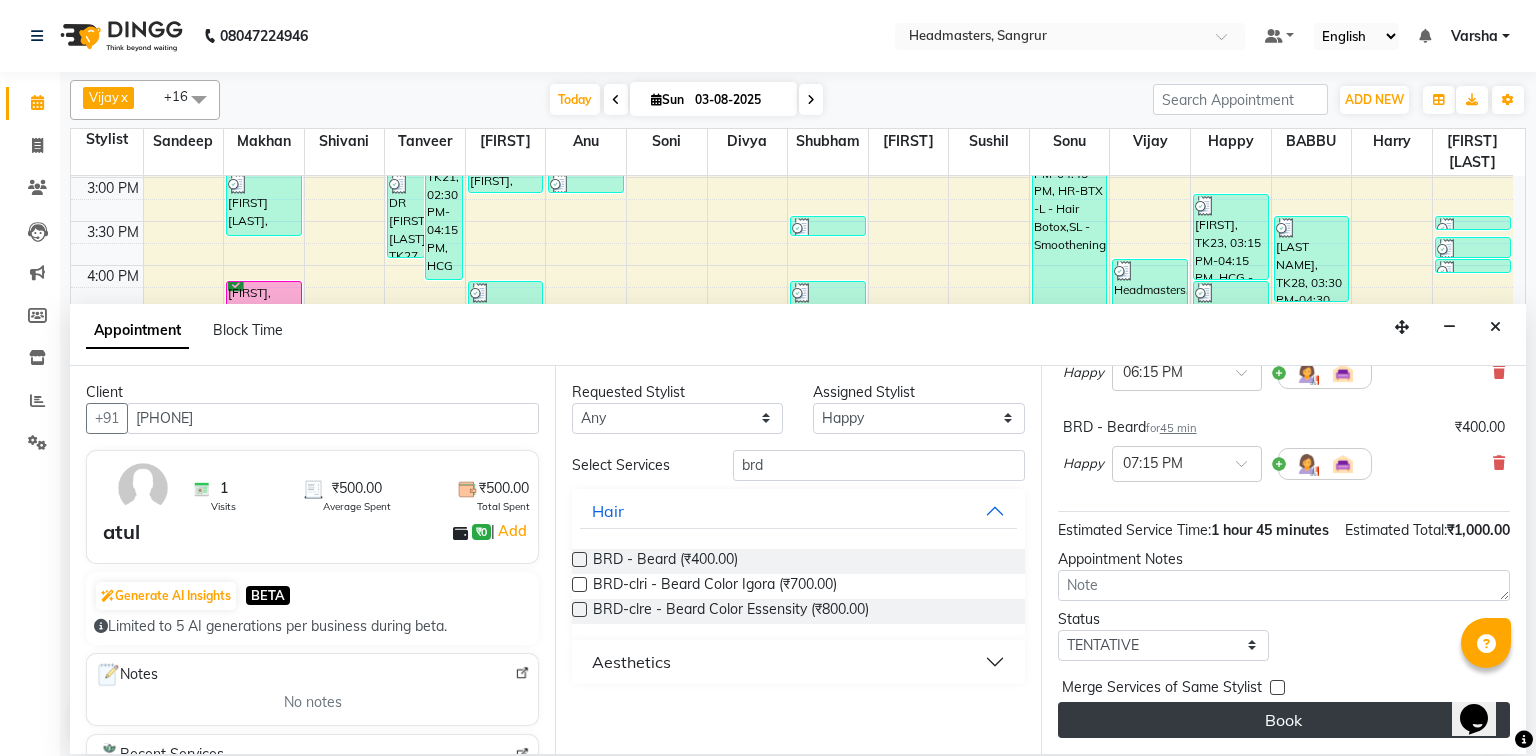 click on "Book" at bounding box center (1284, 720) 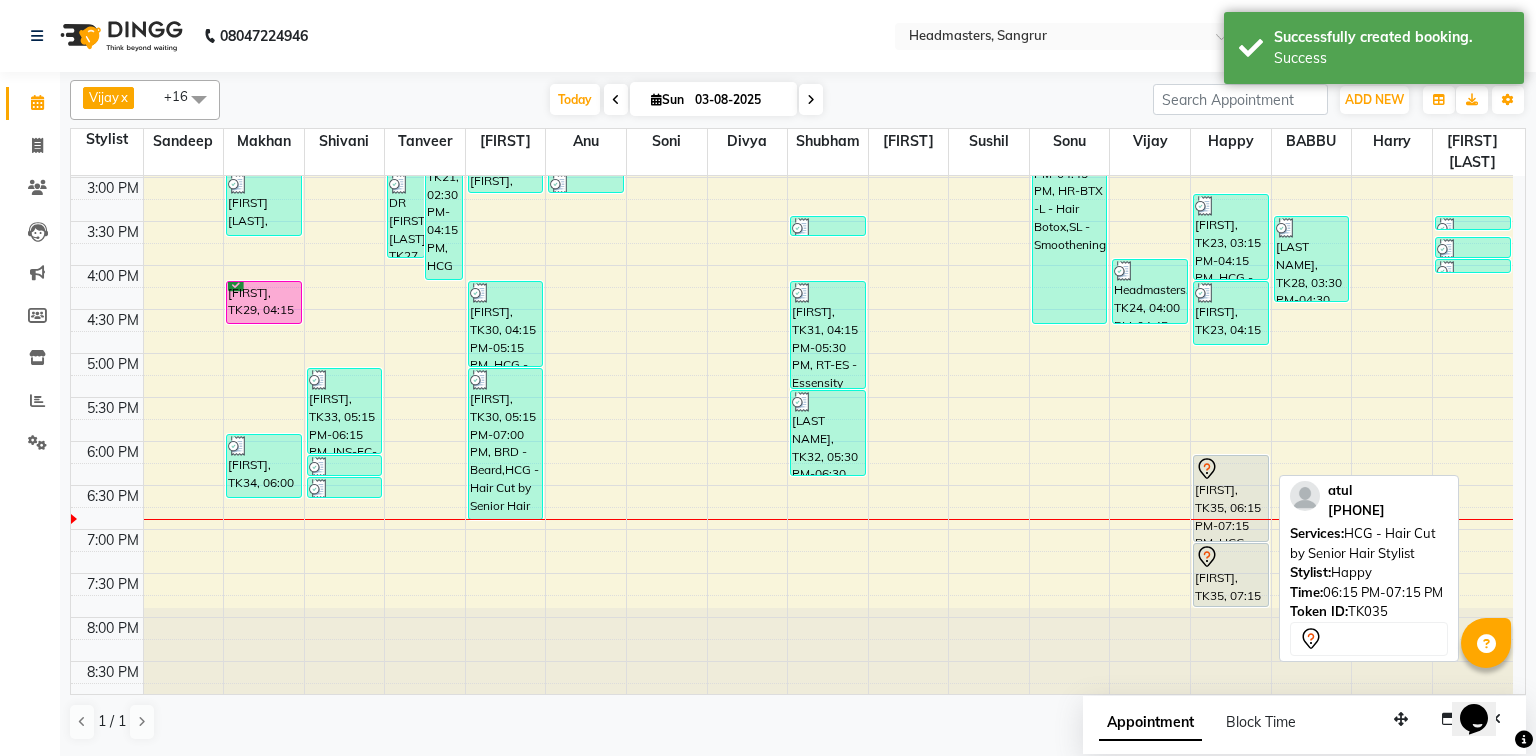 click on "[FIRST], TK35, 06:15 PM-07:15 PM, HCG - Hair Cut by Senior Hair Stylist" at bounding box center [1231, 498] 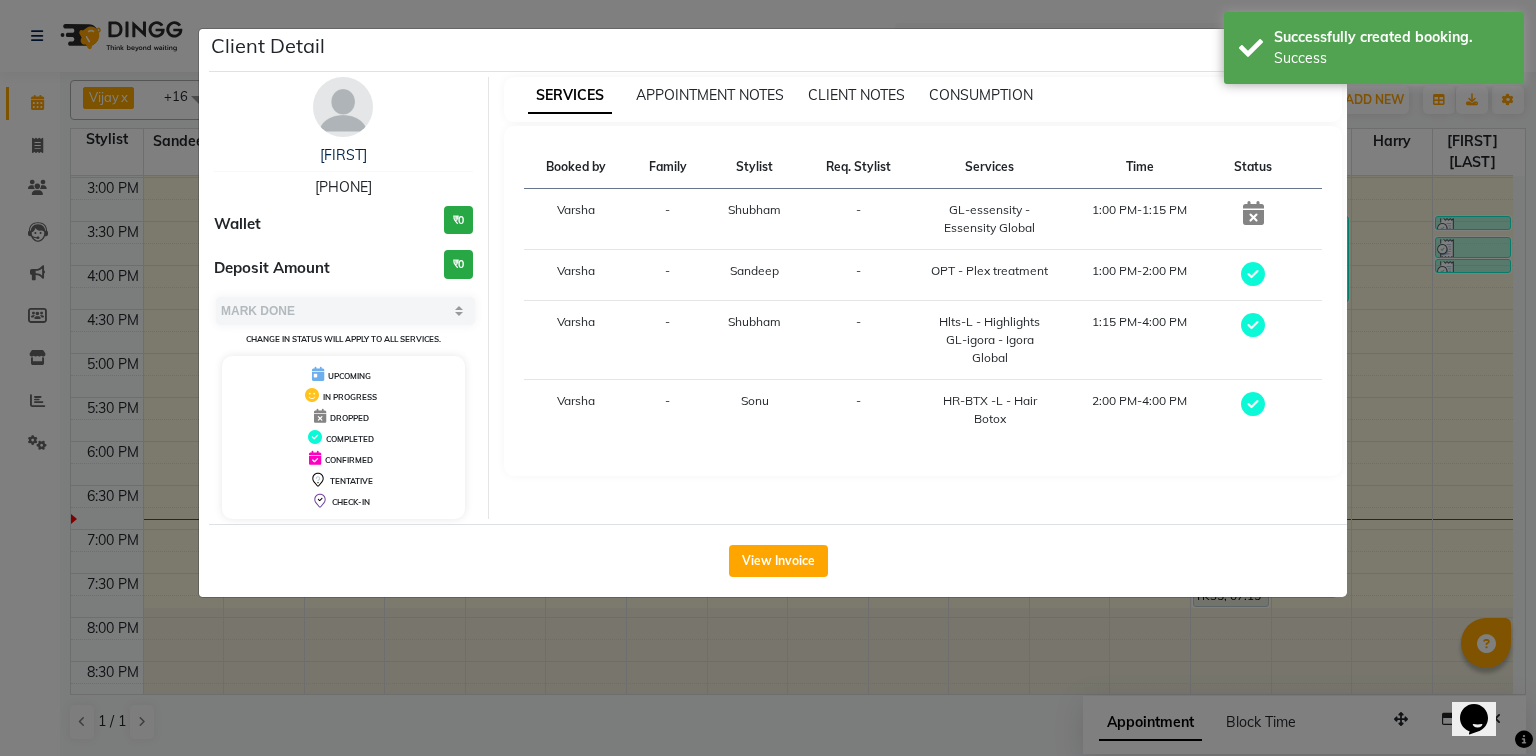 select on "7" 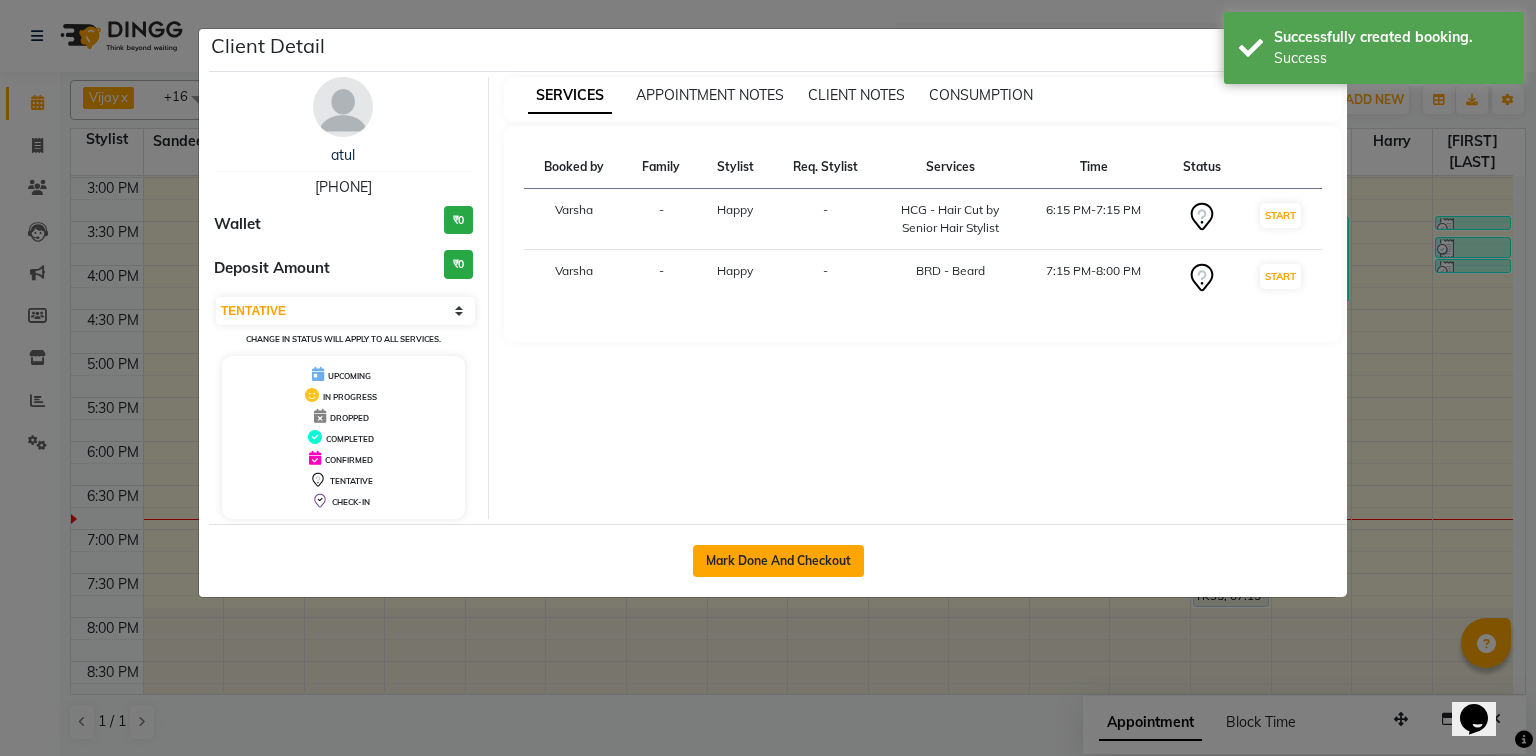 click on "Mark Done And Checkout" 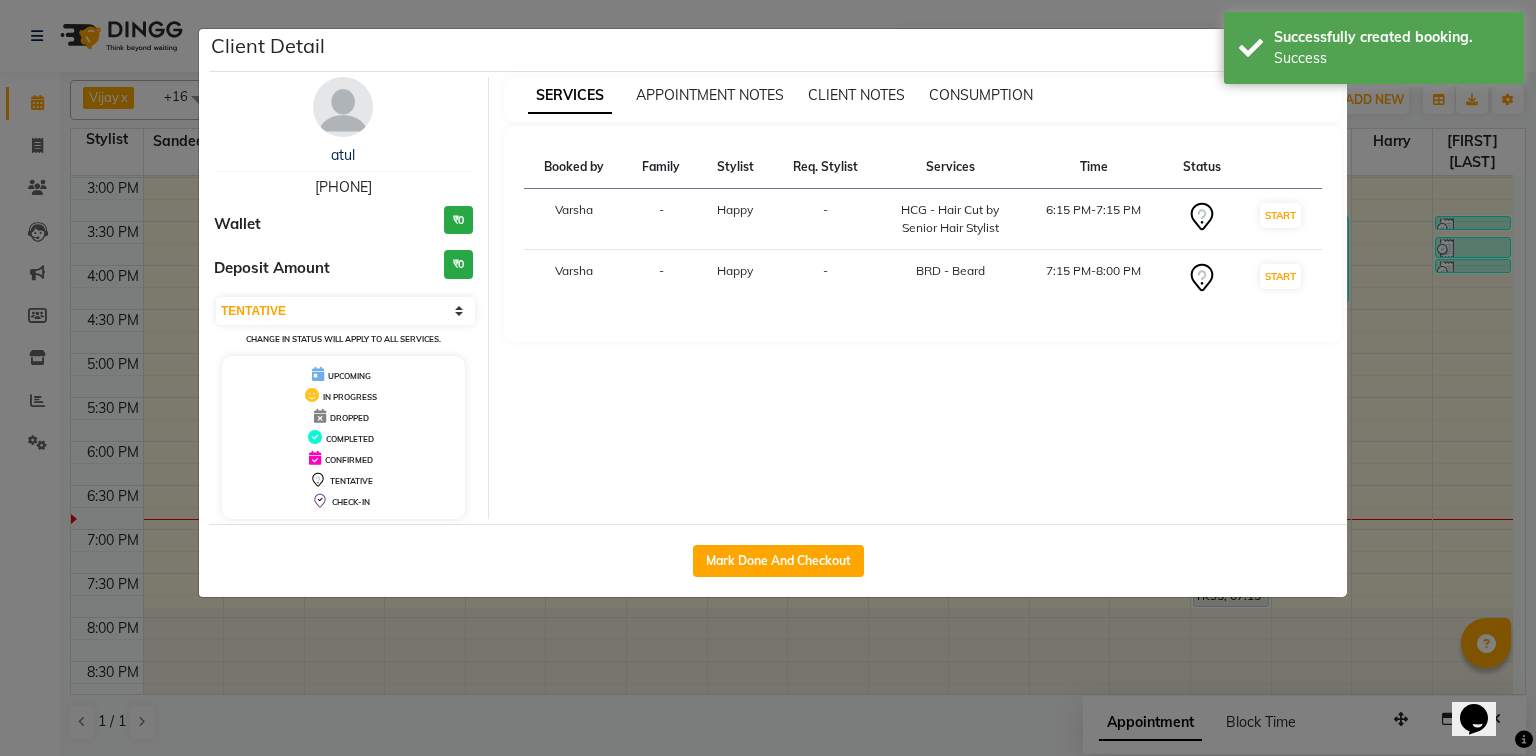 select on "service" 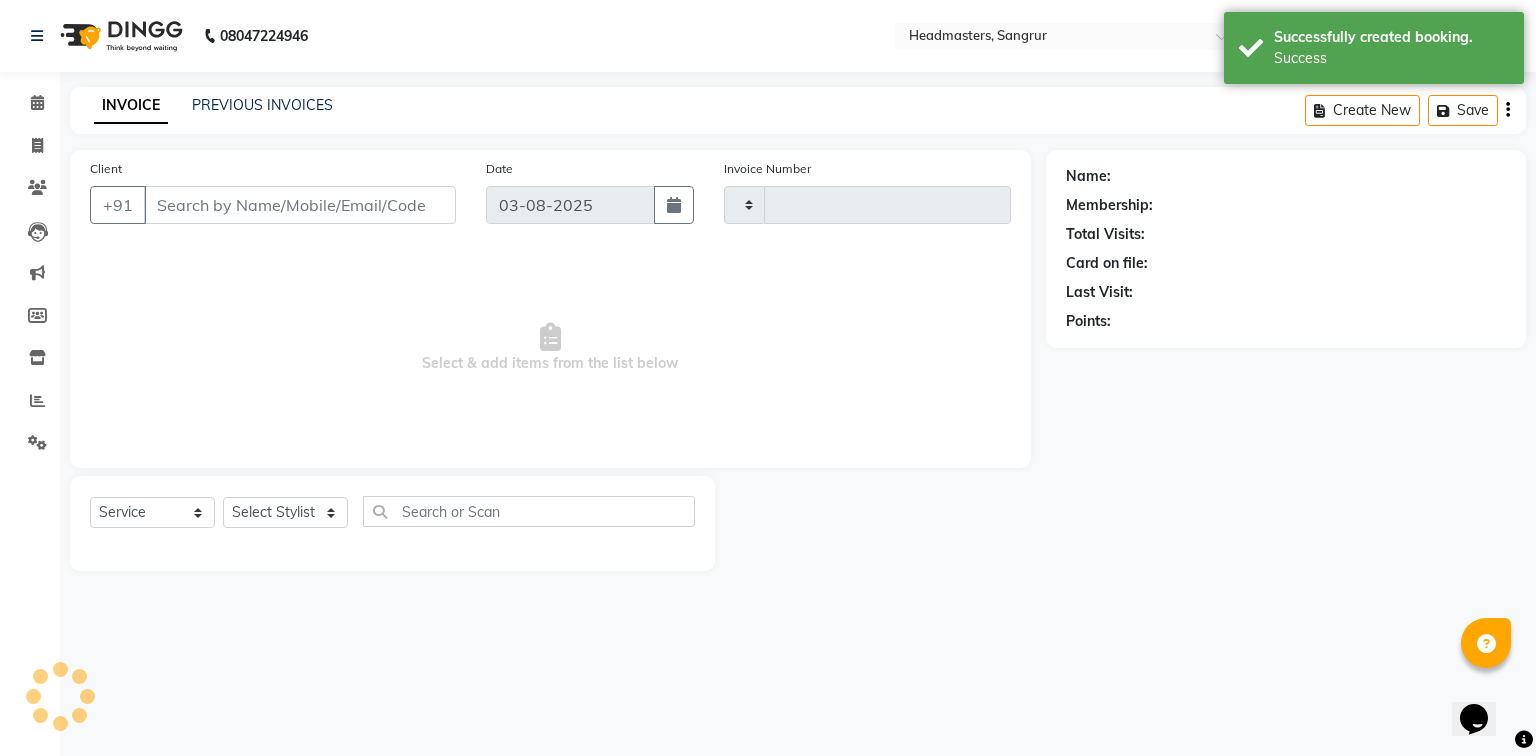 type on "3823" 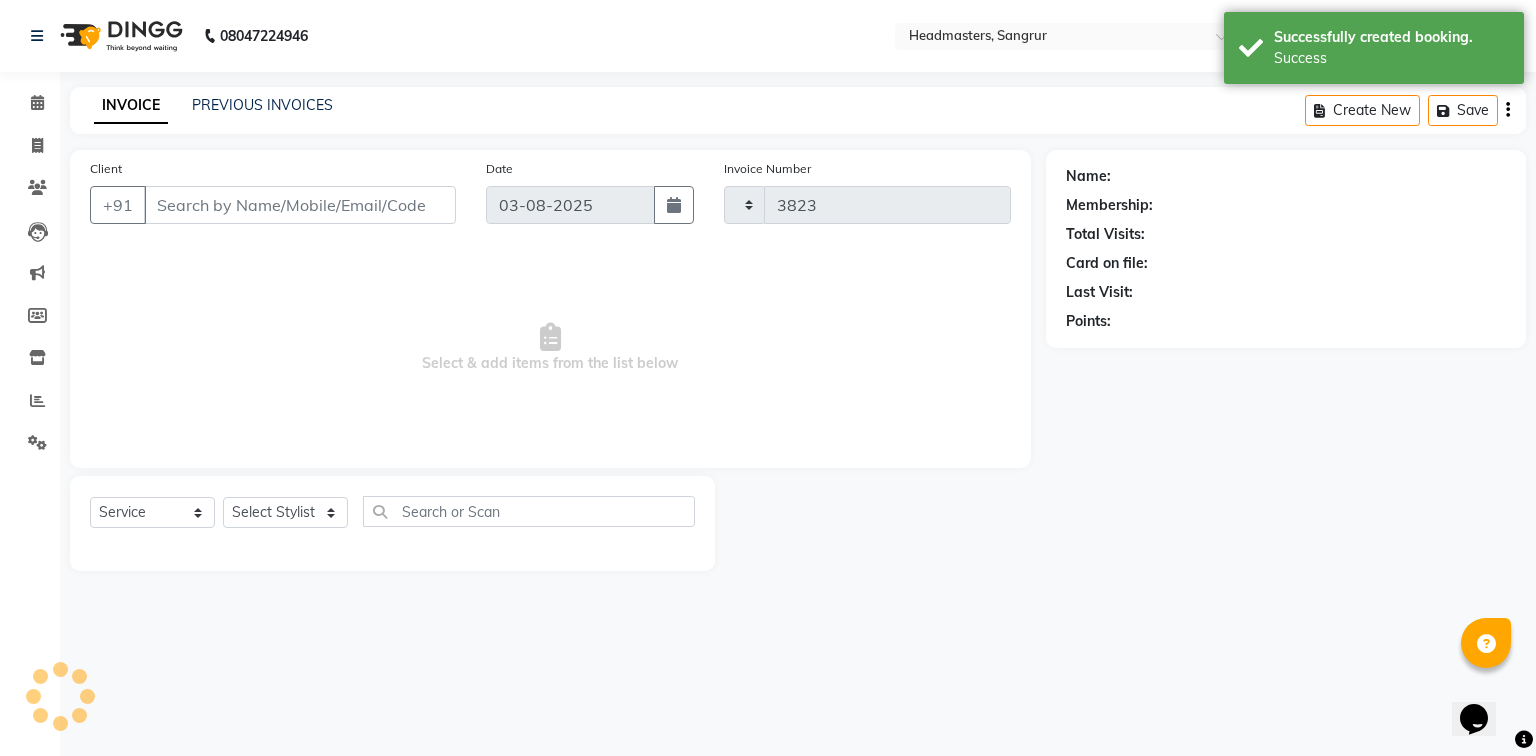 select on "7140" 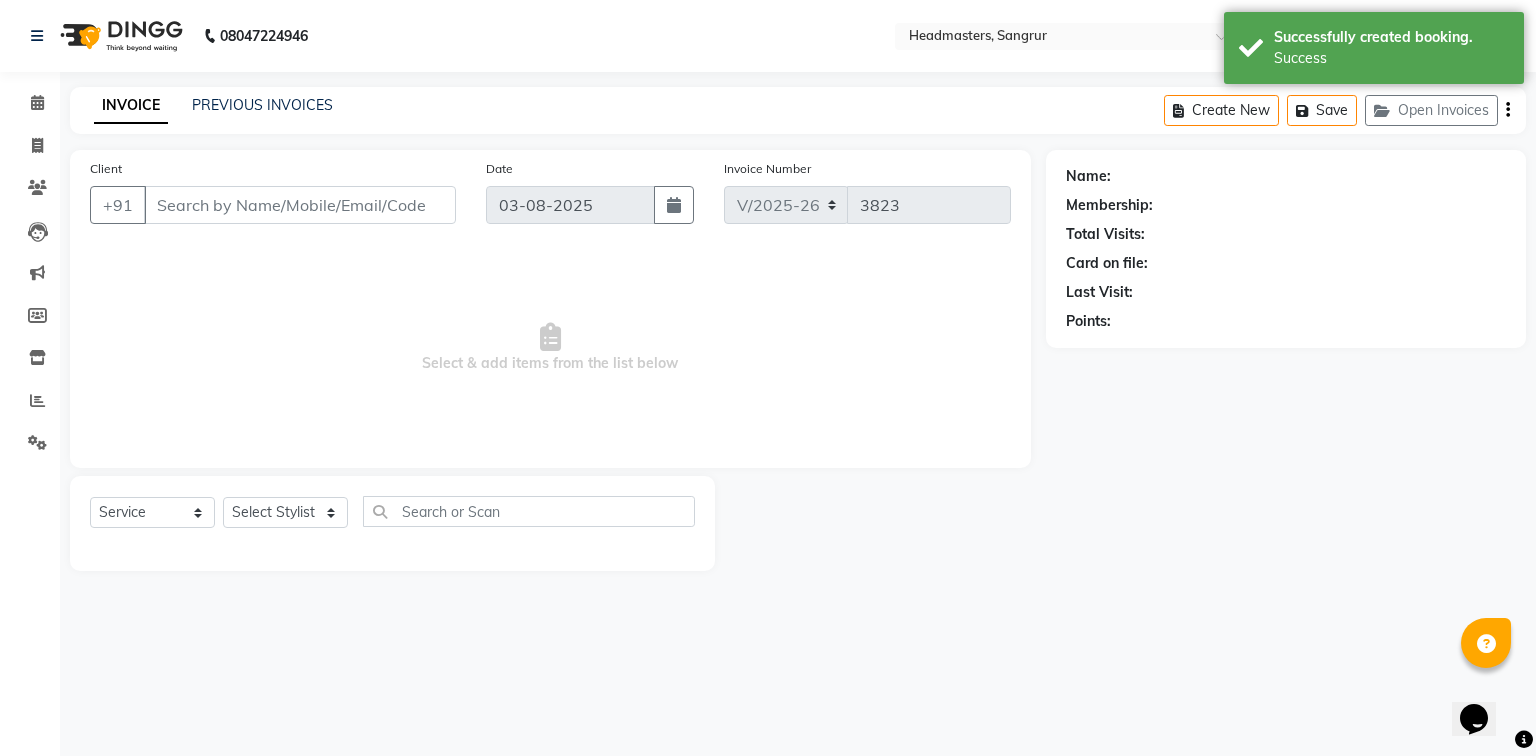 type on "[PHONE]" 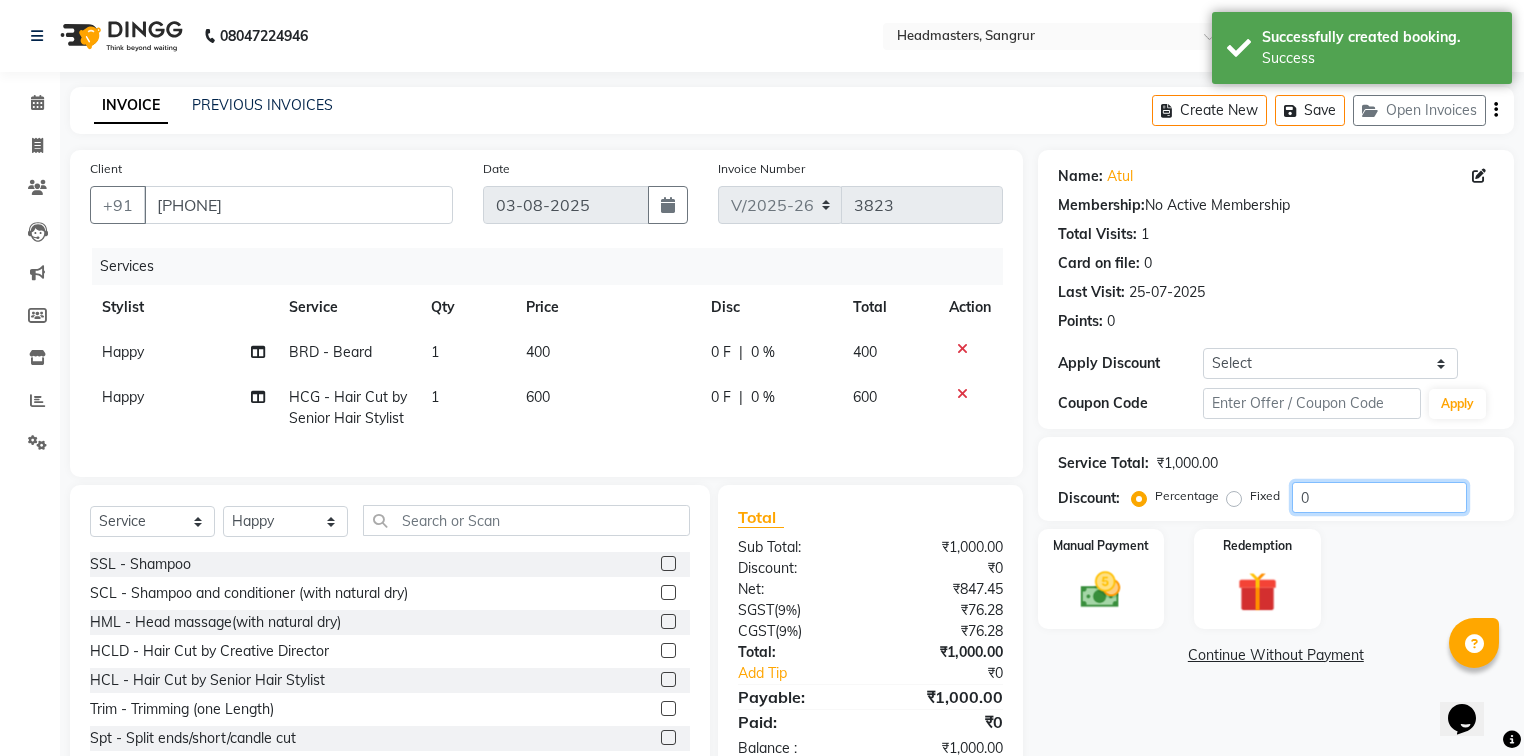click on "0" 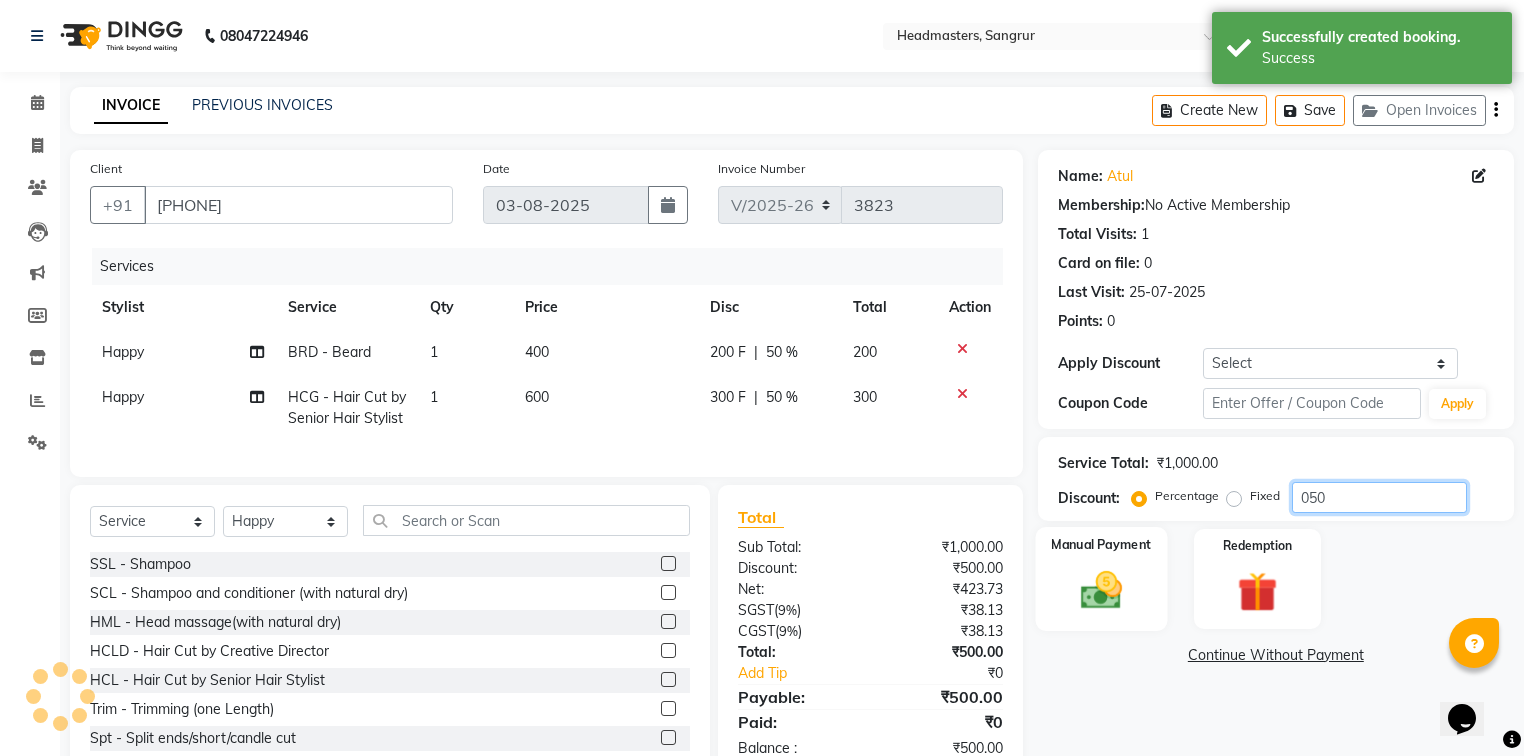 type on "050" 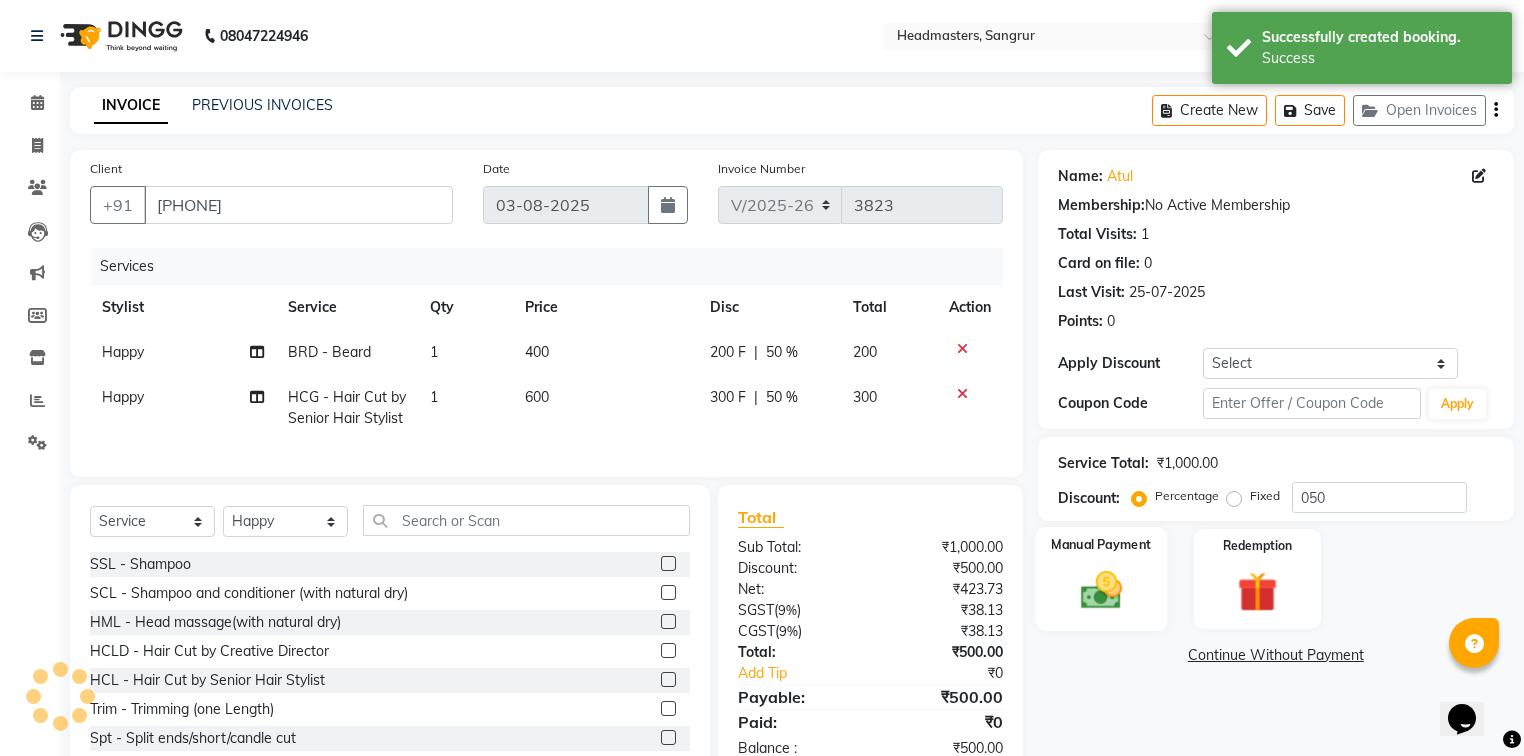 click 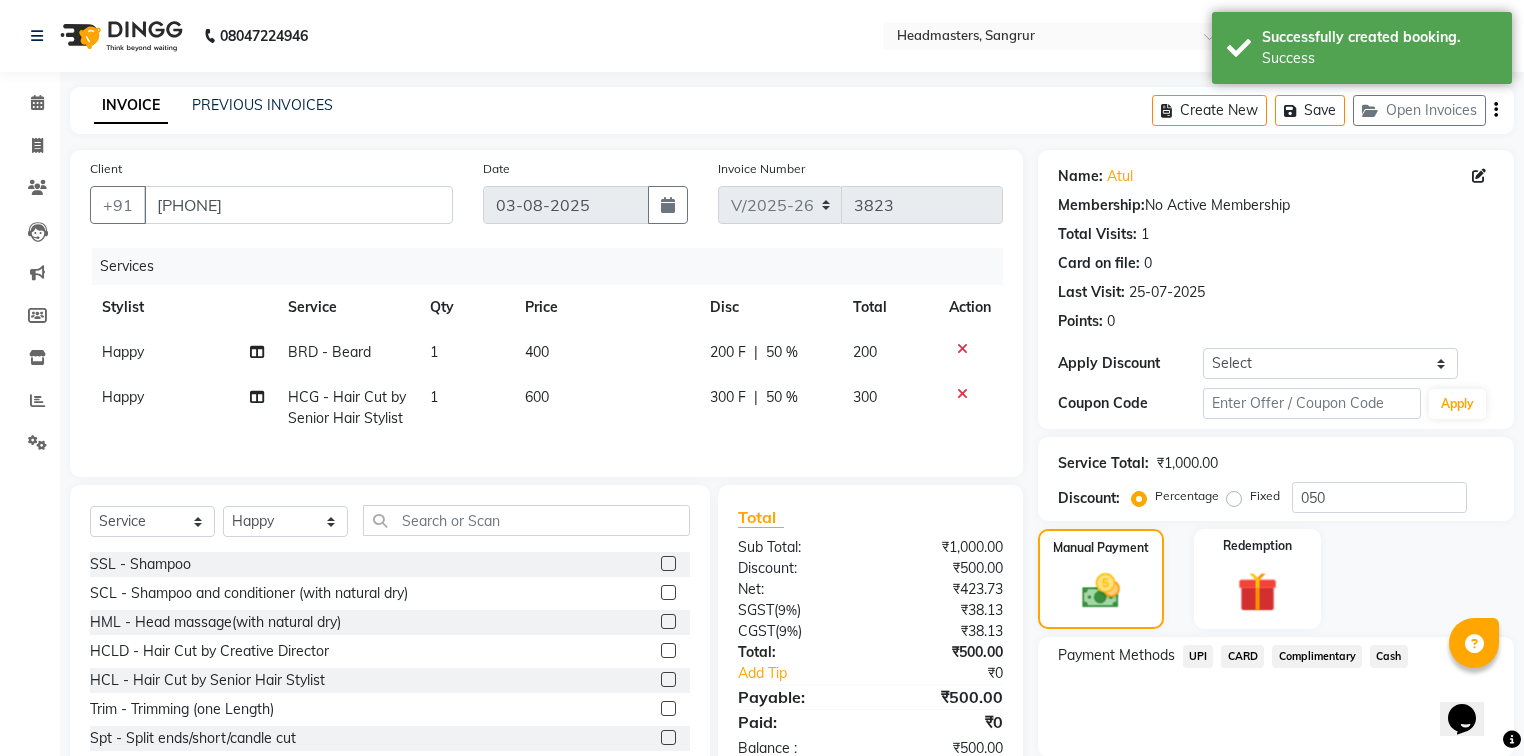 click on "UPI" 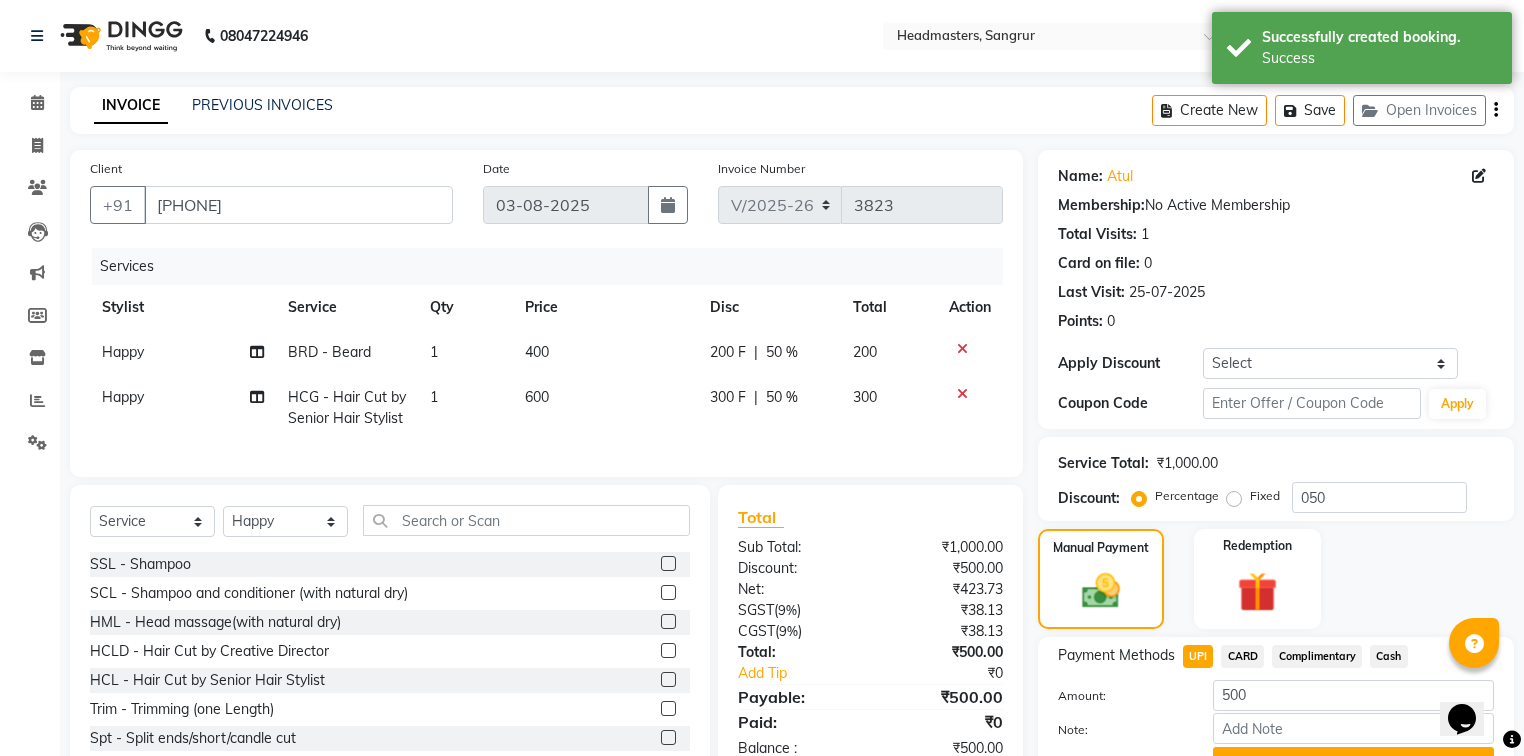 scroll, scrollTop: 102, scrollLeft: 0, axis: vertical 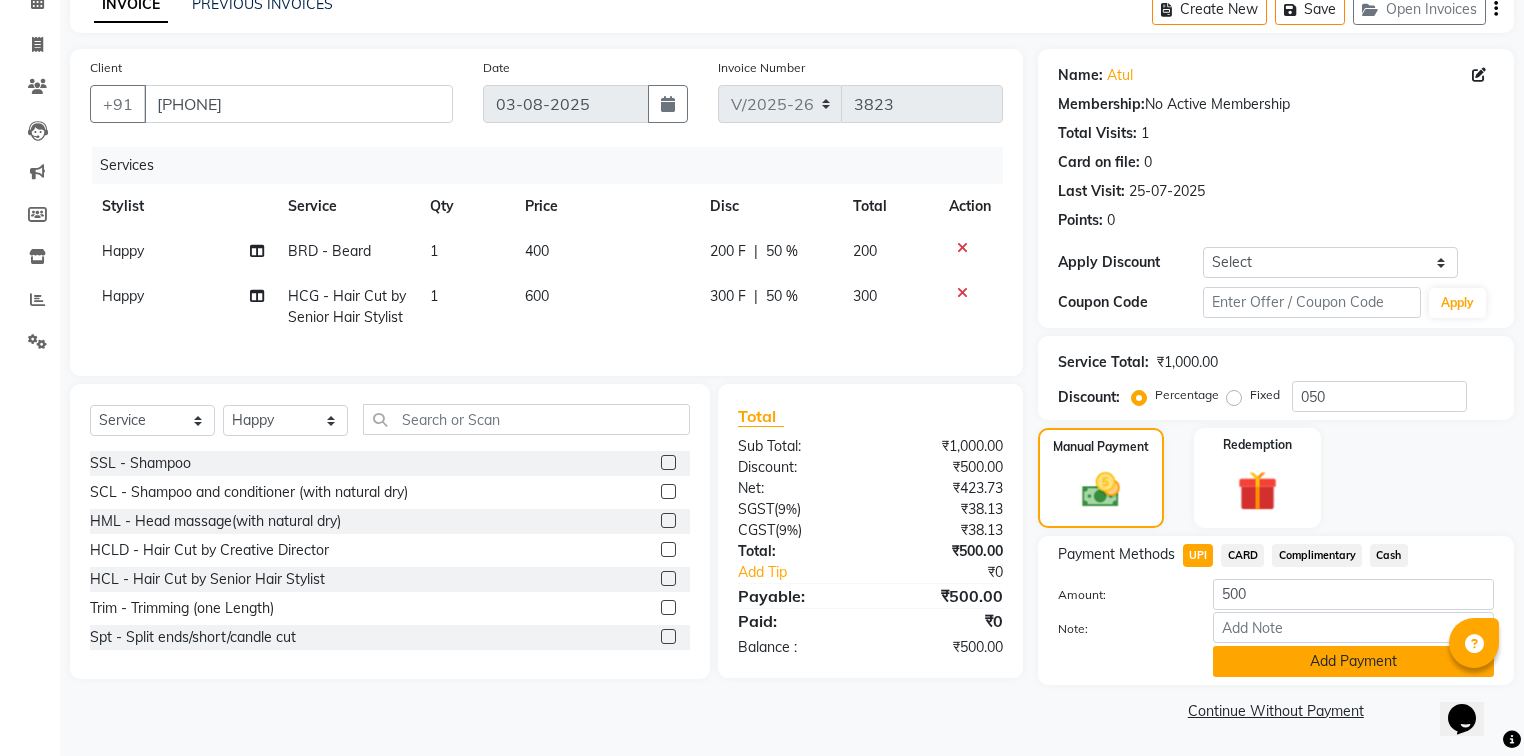 click on "Add Payment" 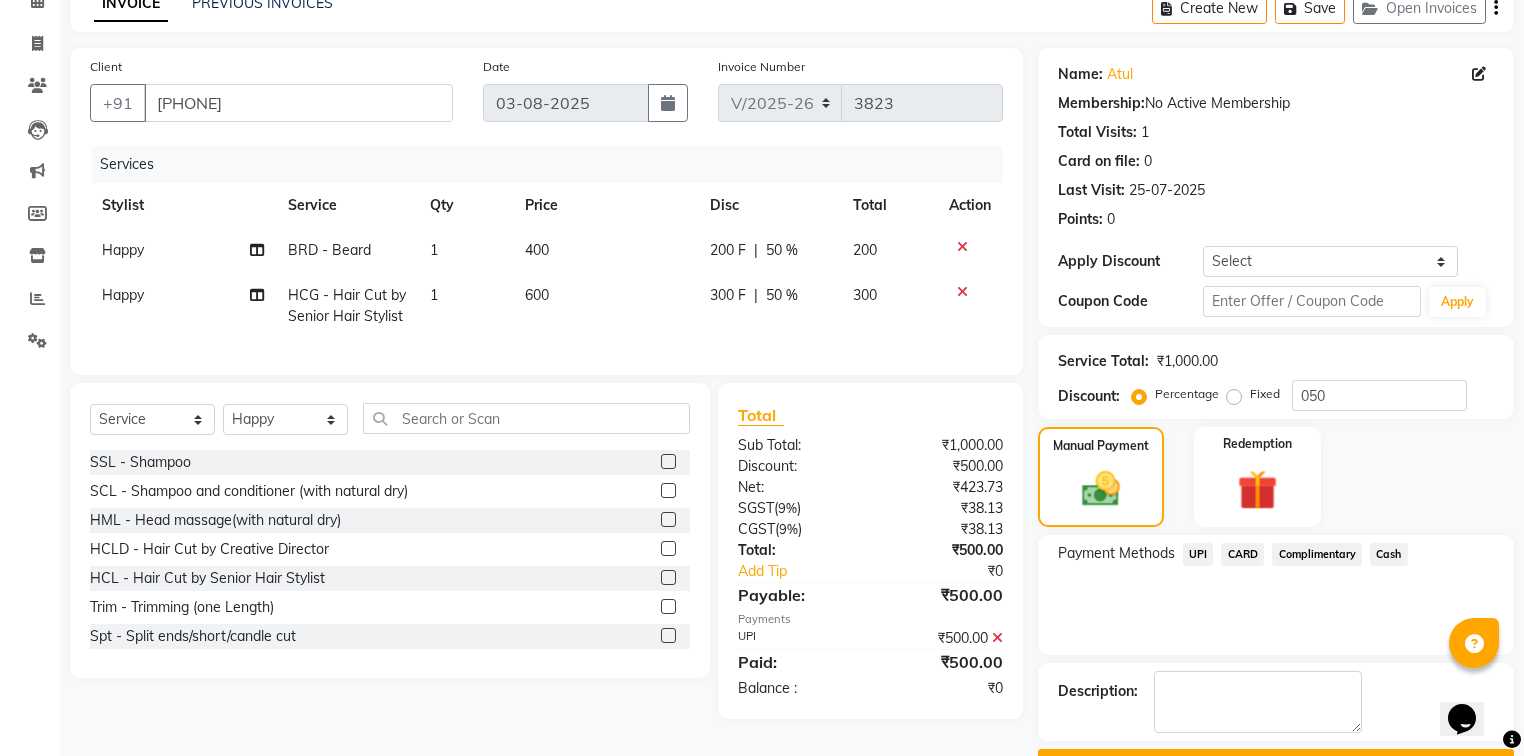 click on "Checkout" 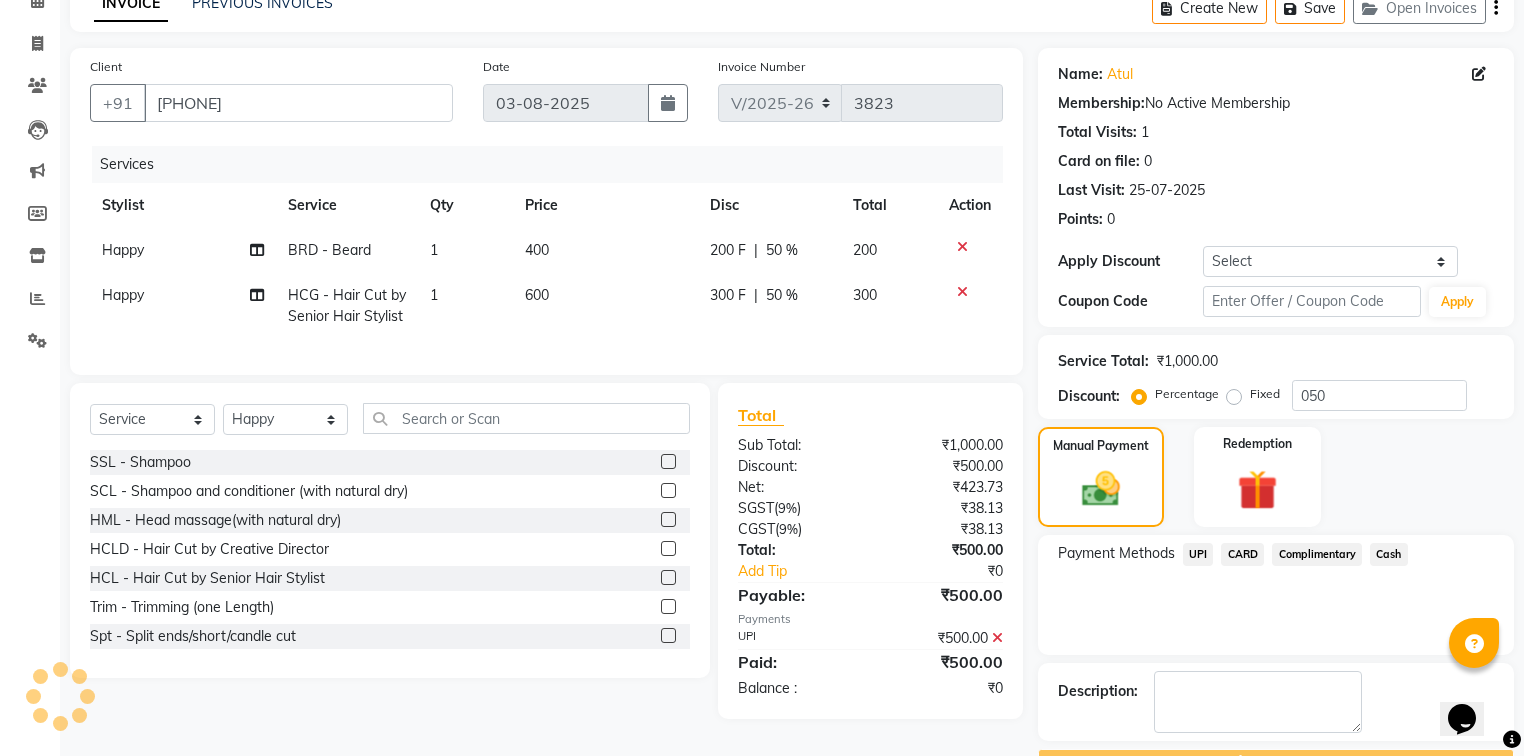 scroll, scrollTop: 154, scrollLeft: 0, axis: vertical 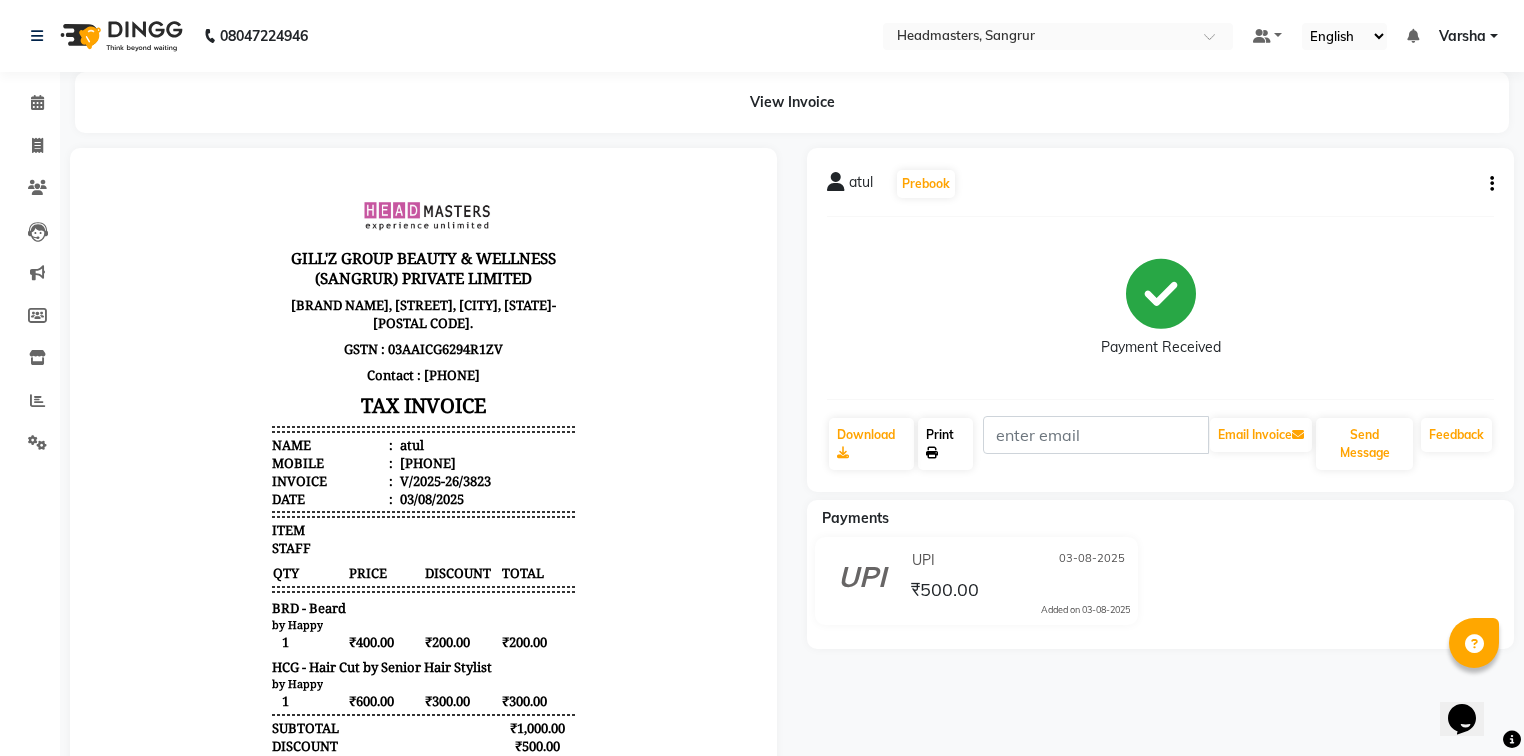 click on "Print" 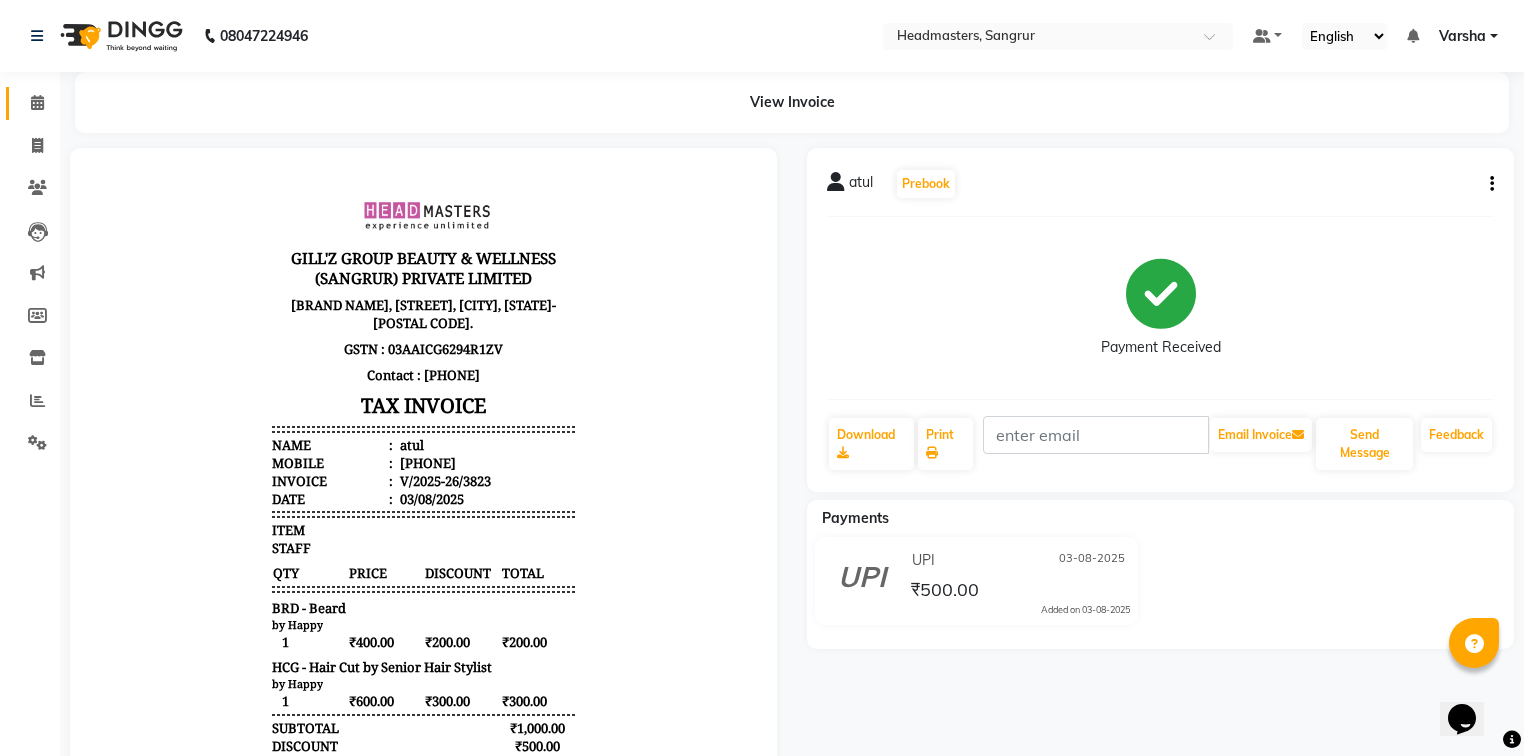 click on "Calendar" 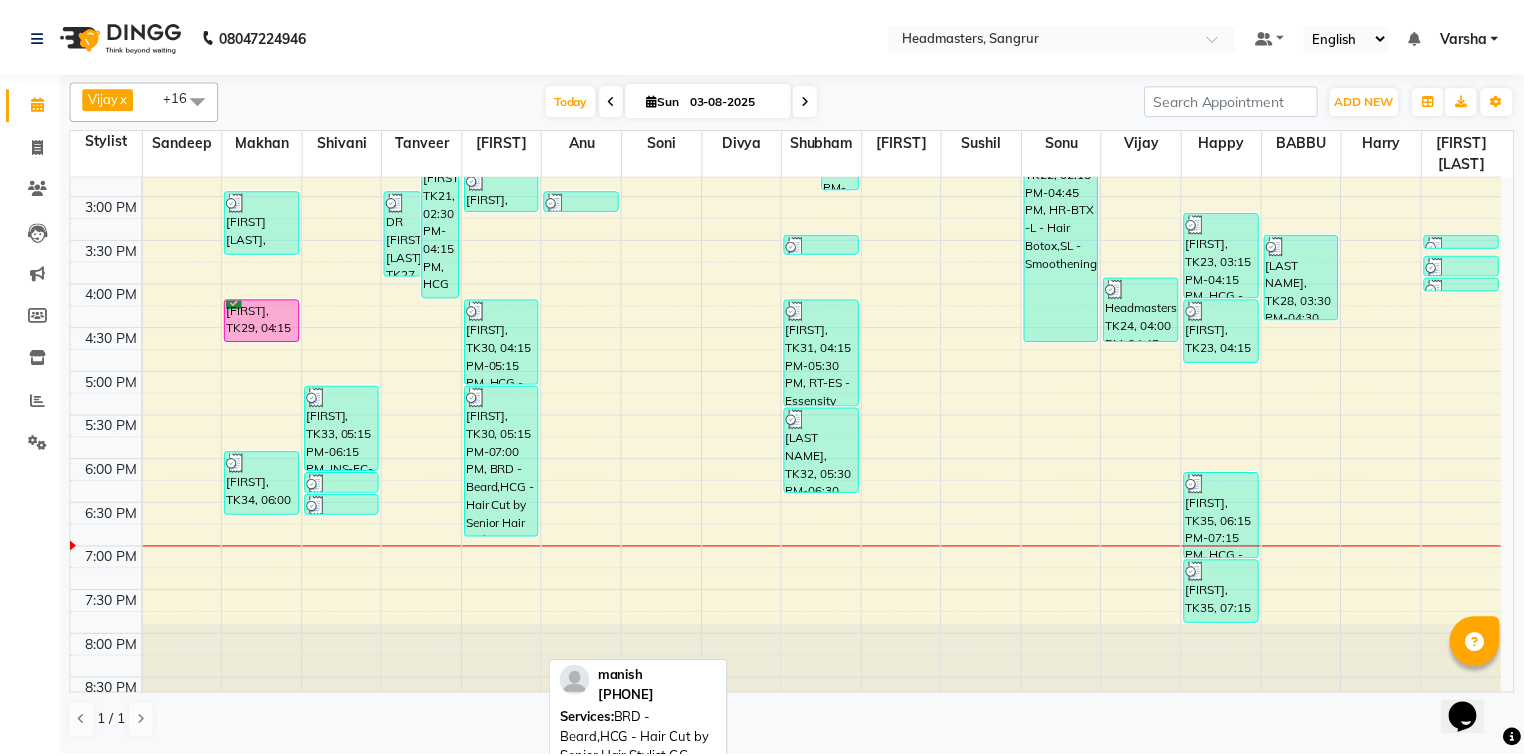 scroll, scrollTop: 614, scrollLeft: 0, axis: vertical 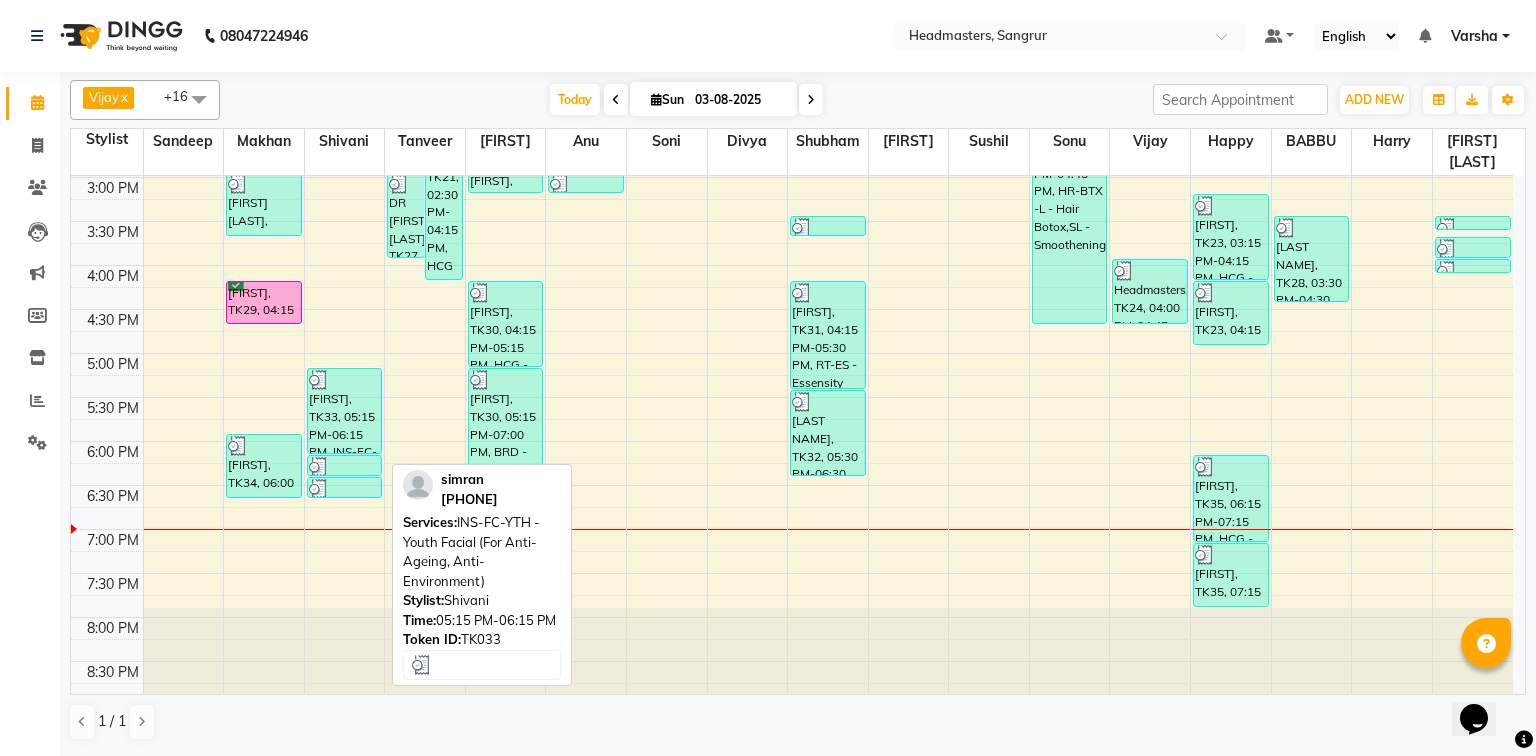 click on "[FIRST], TK33, 05:15 PM-06:15 PM, INS-FC-YTH - Youth Facial (For Anti-Ageing, Anti-Environment)" at bounding box center [345, 411] 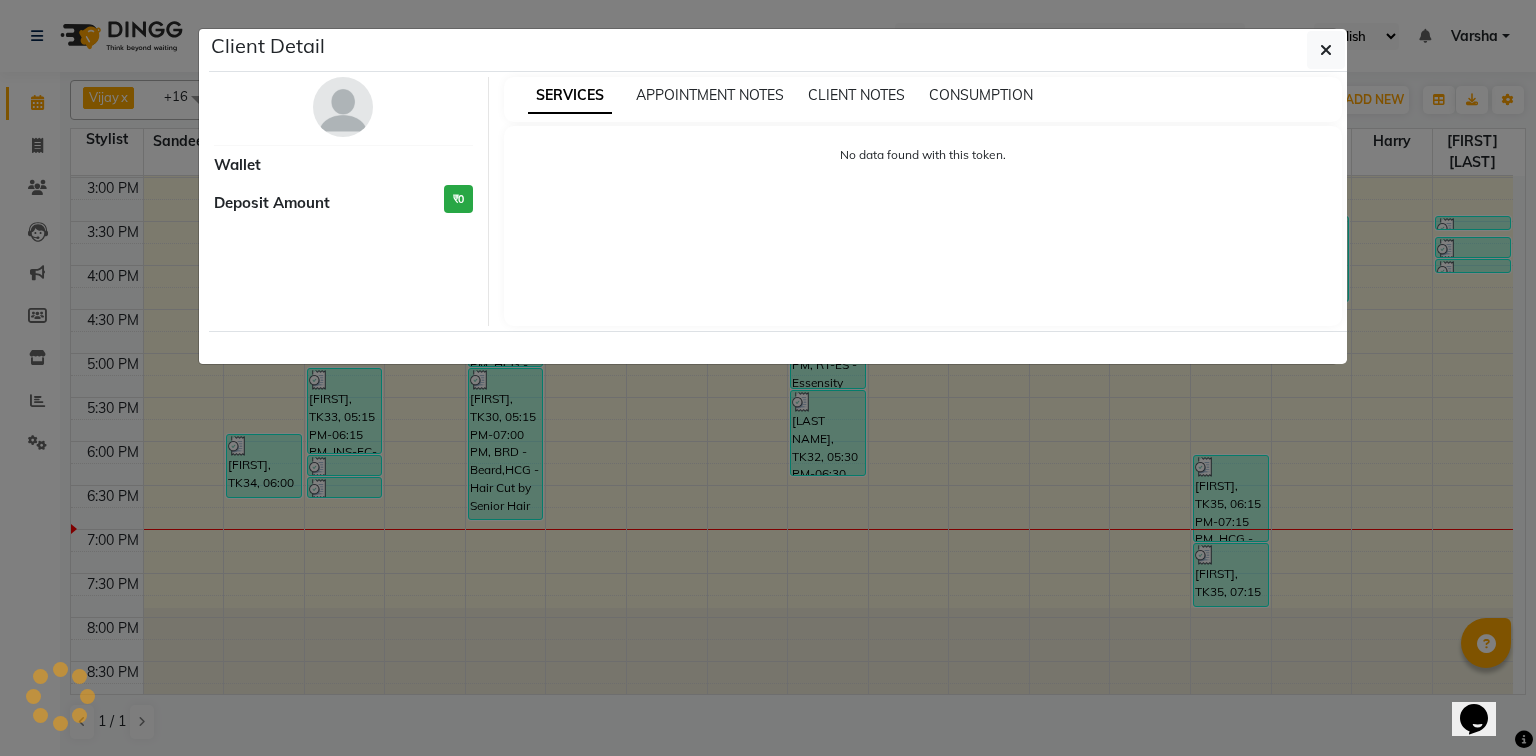 select on "3" 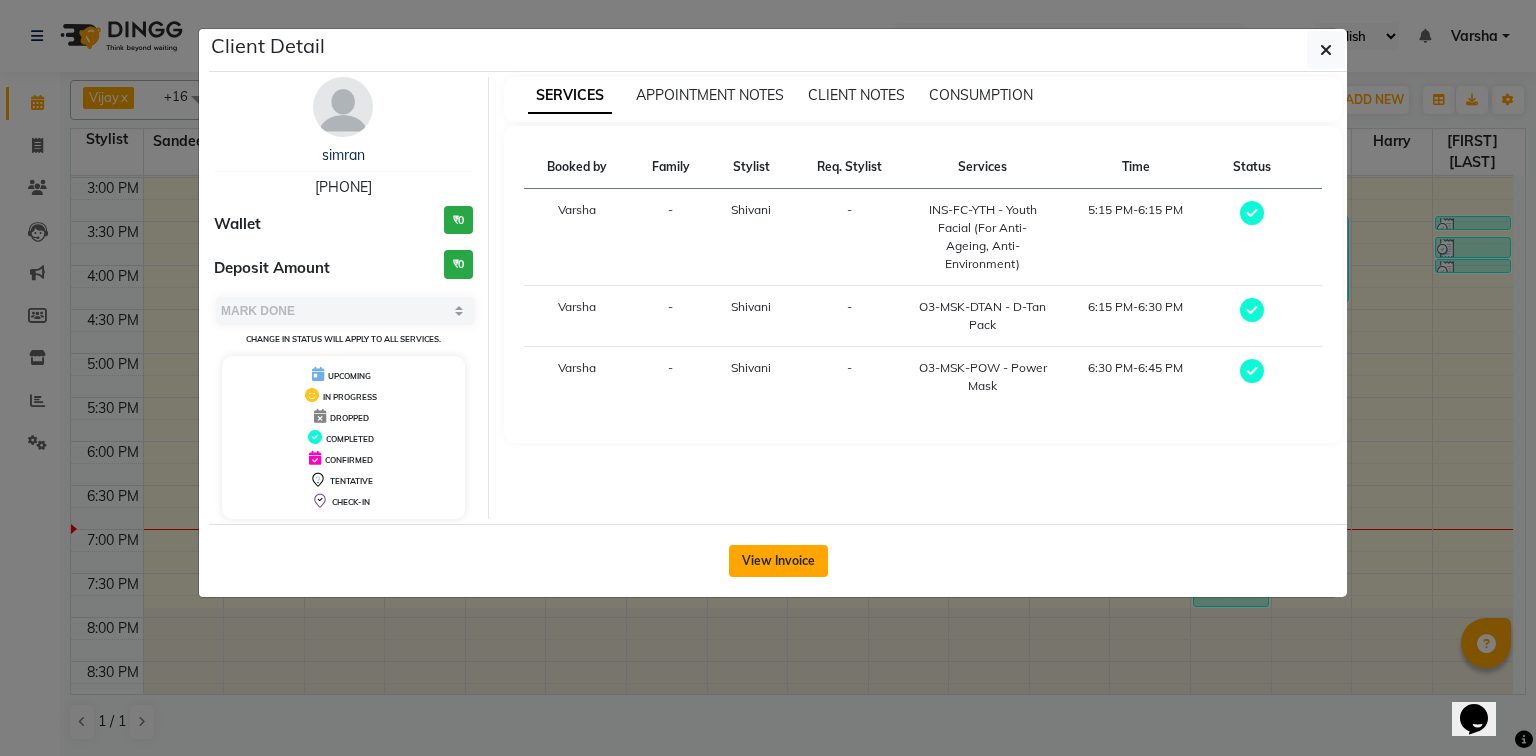 click on "View Invoice" 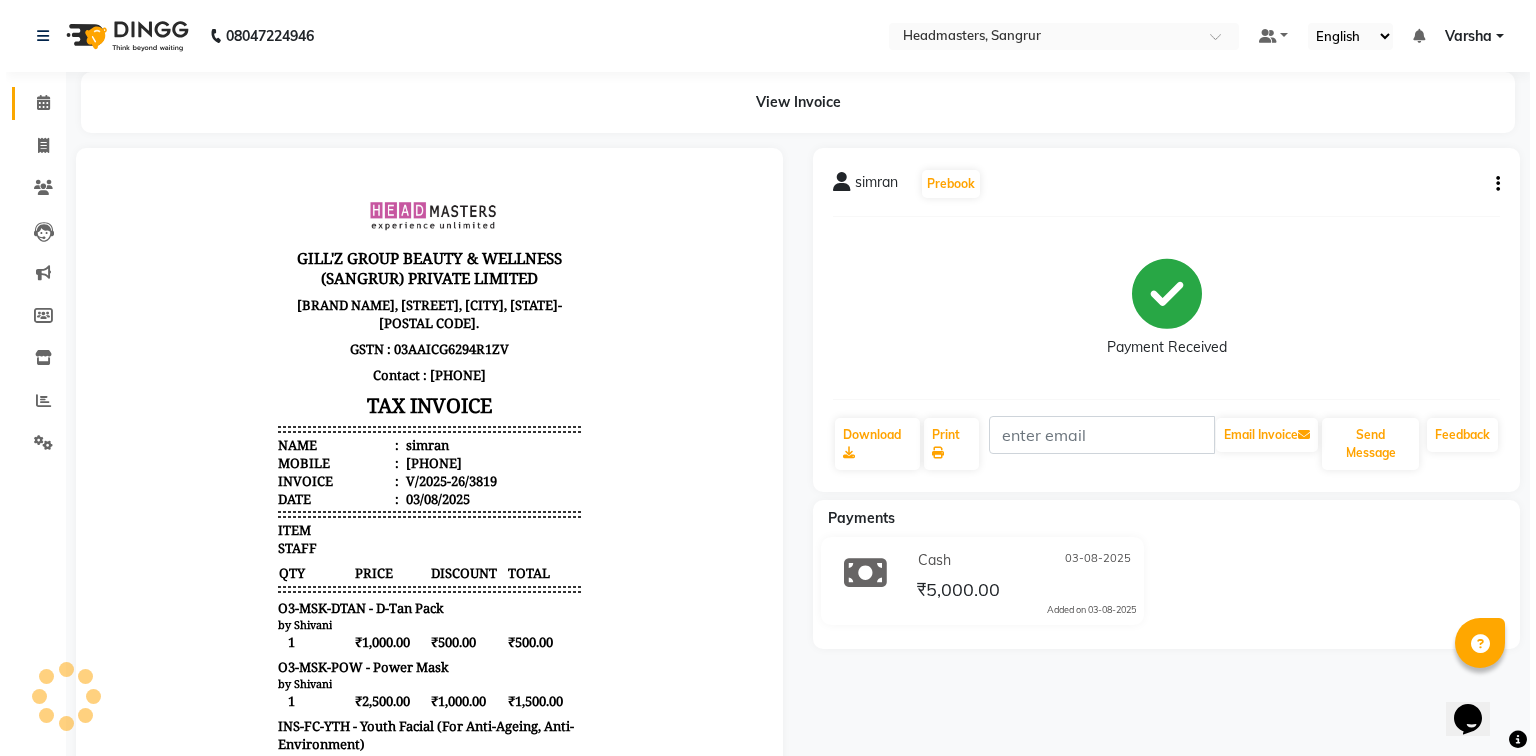 scroll, scrollTop: 0, scrollLeft: 0, axis: both 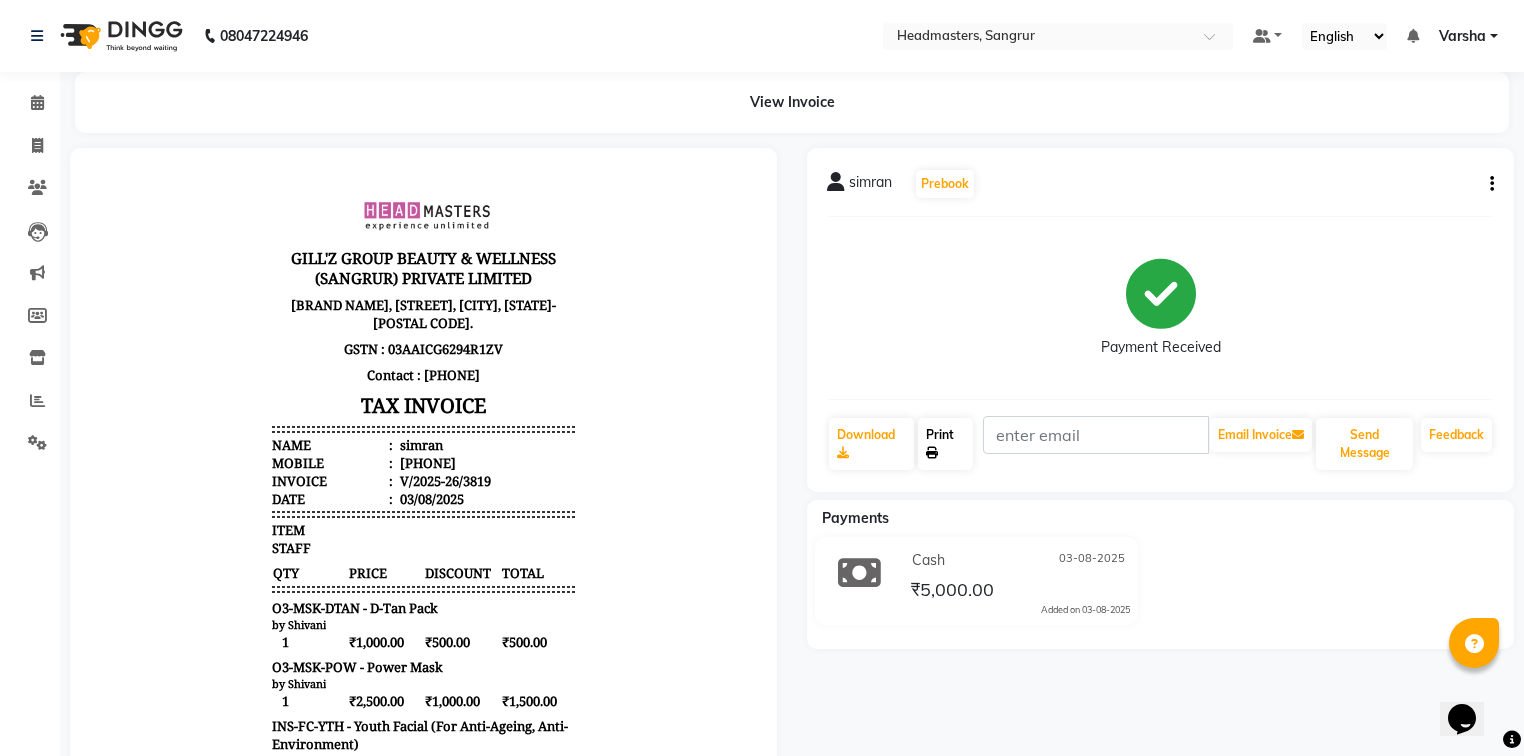 click on "Print" 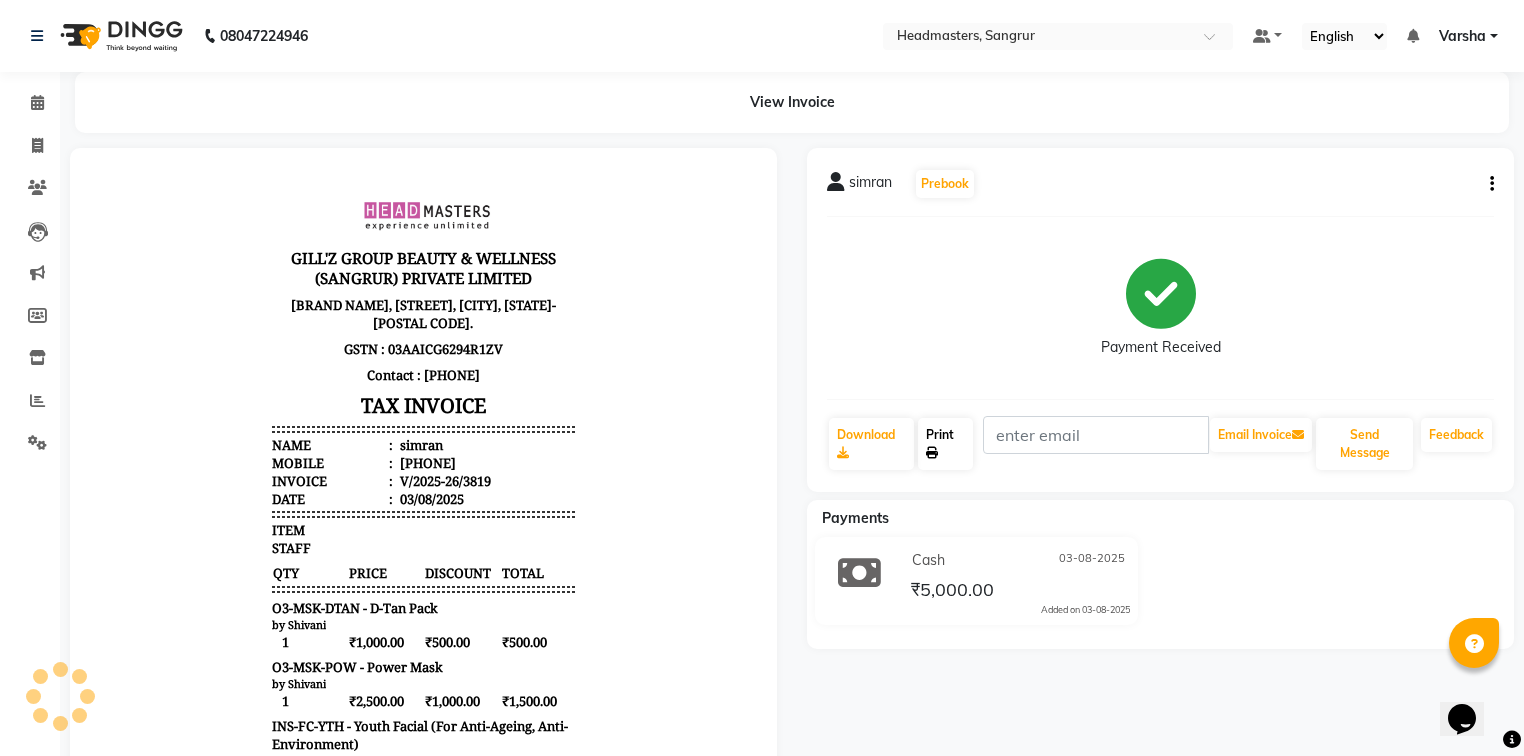 click on "Print" 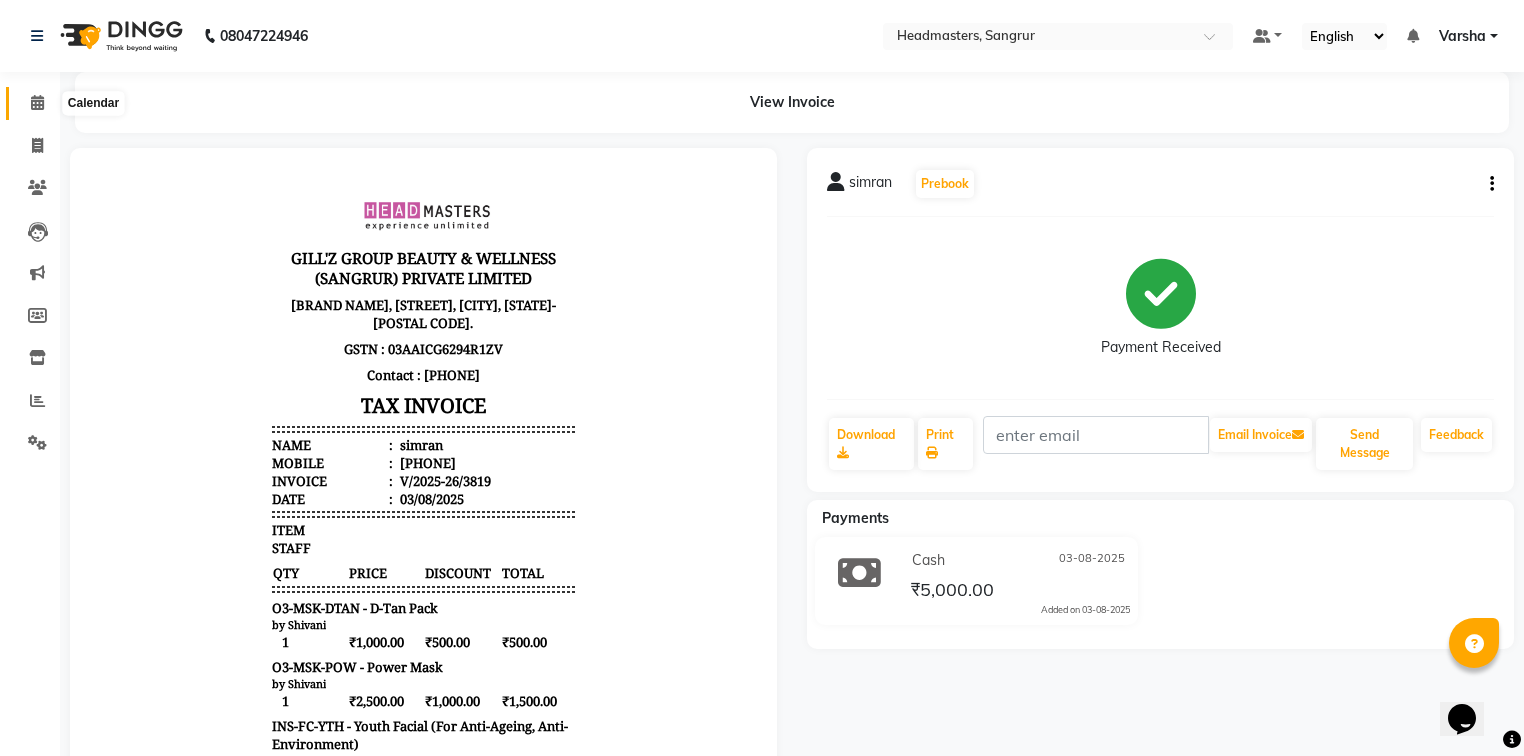 drag, startPoint x: 921, startPoint y: 440, endPoint x: 40, endPoint y: 98, distance: 945.0529 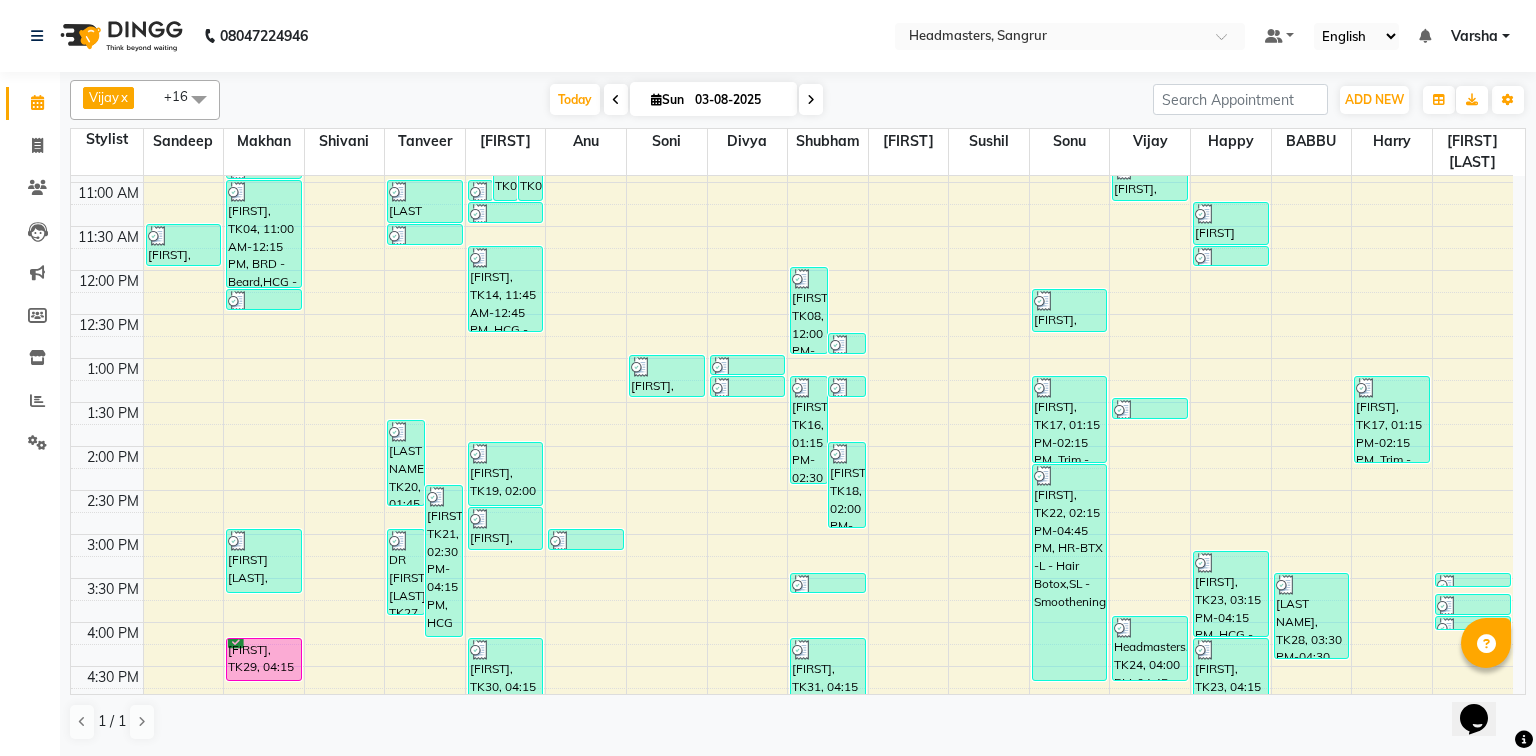 scroll, scrollTop: 560, scrollLeft: 0, axis: vertical 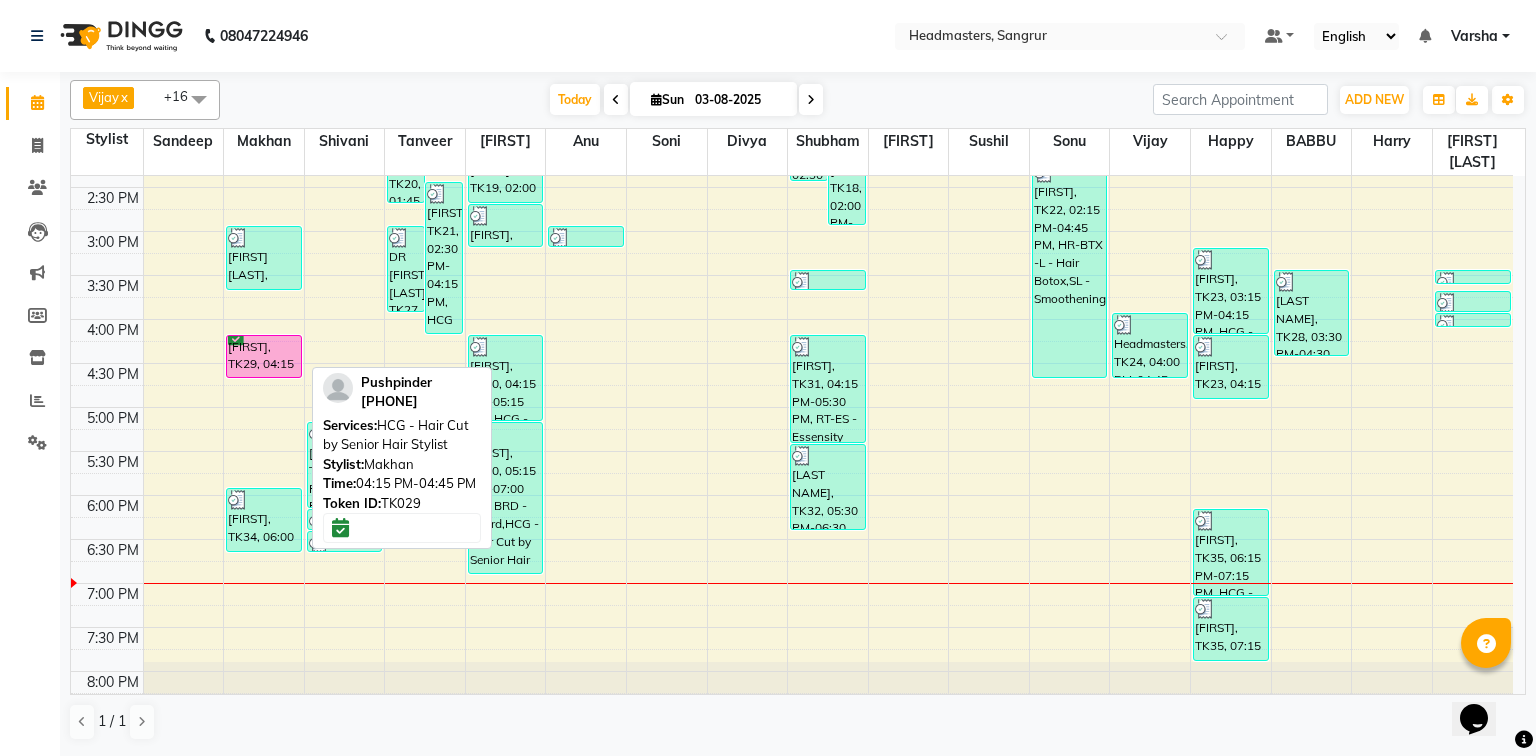 click on "[FIRST], TK29, 04:15 PM-04:45 PM, HCG - Hair Cut by Senior Hair Stylist" at bounding box center (264, 356) 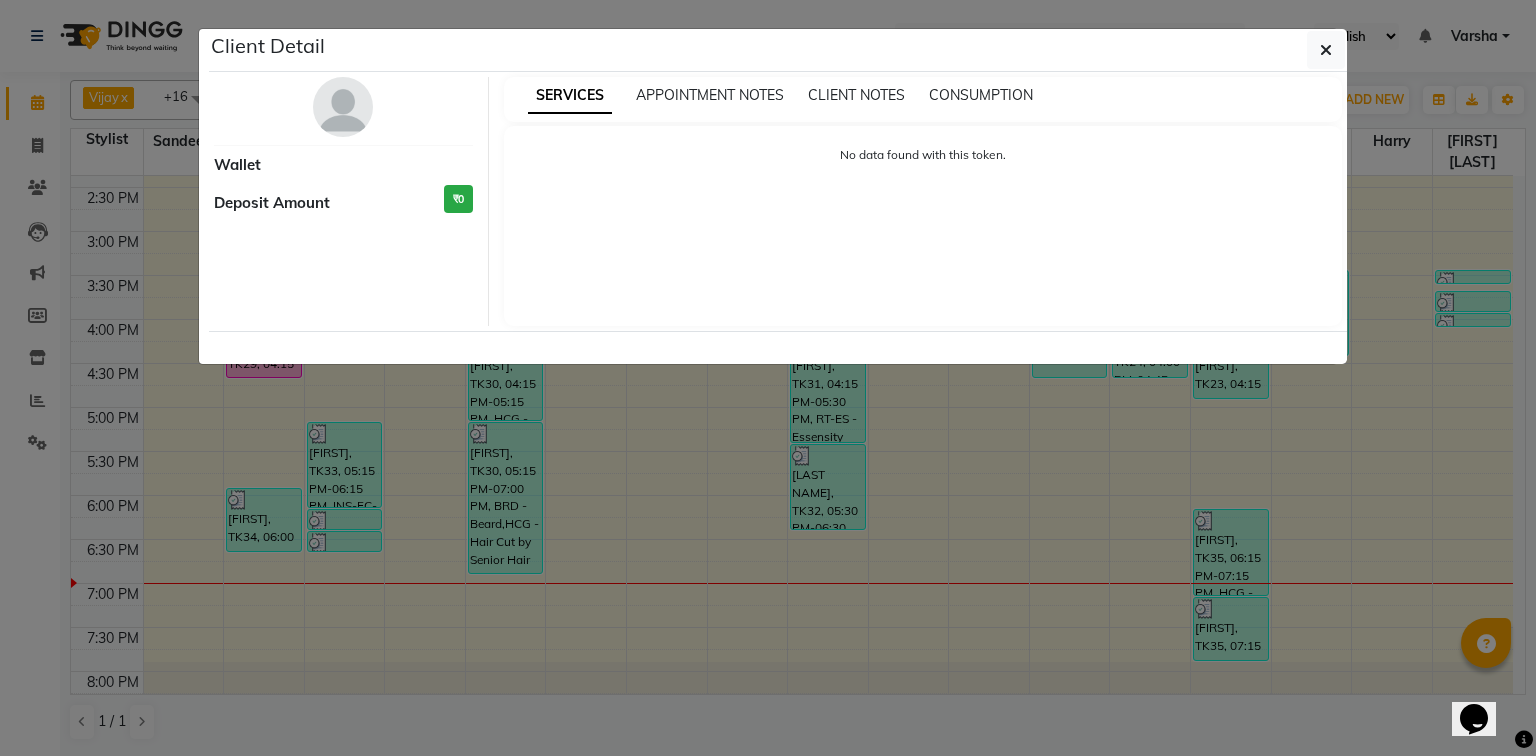 select on "6" 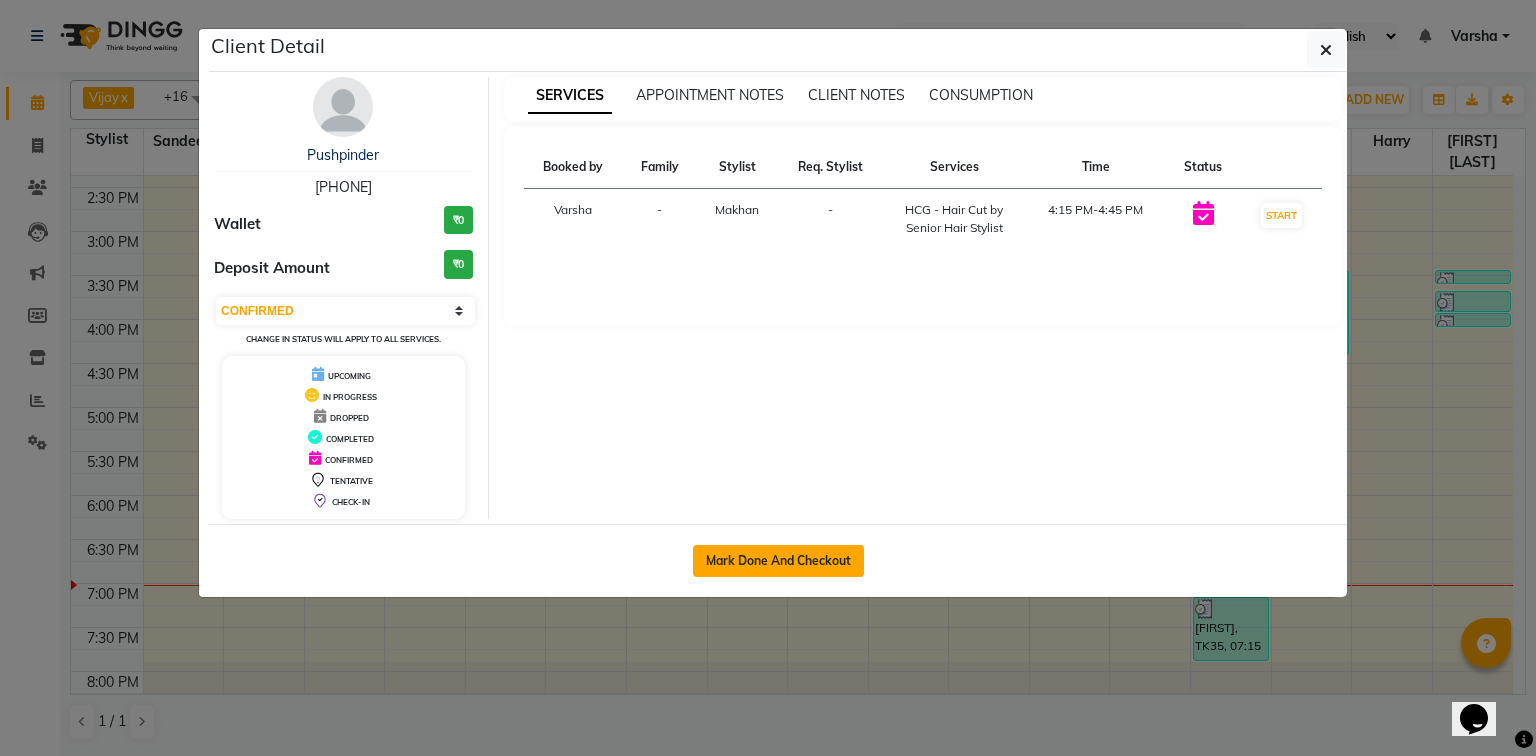 click on "Mark Done And Checkout" 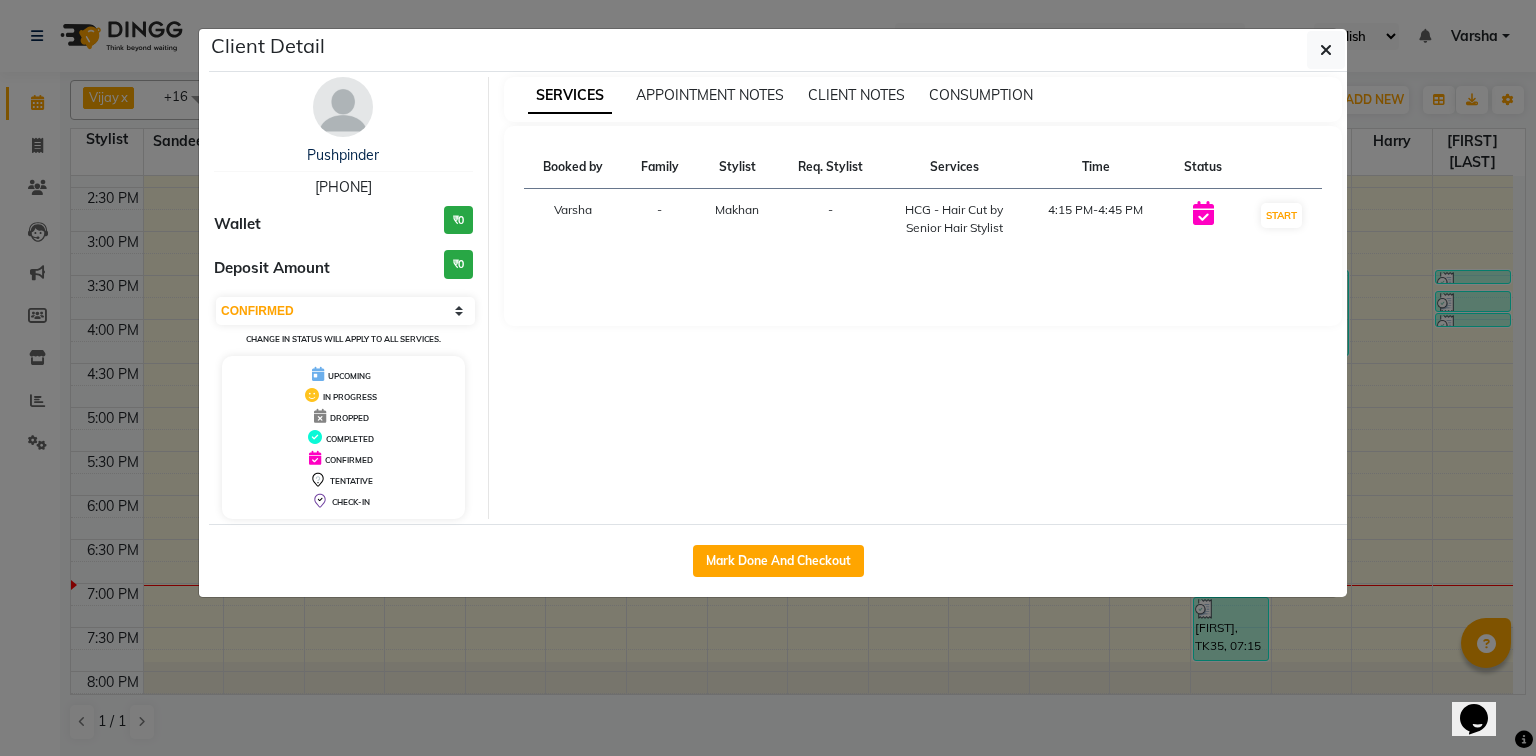 select on "service" 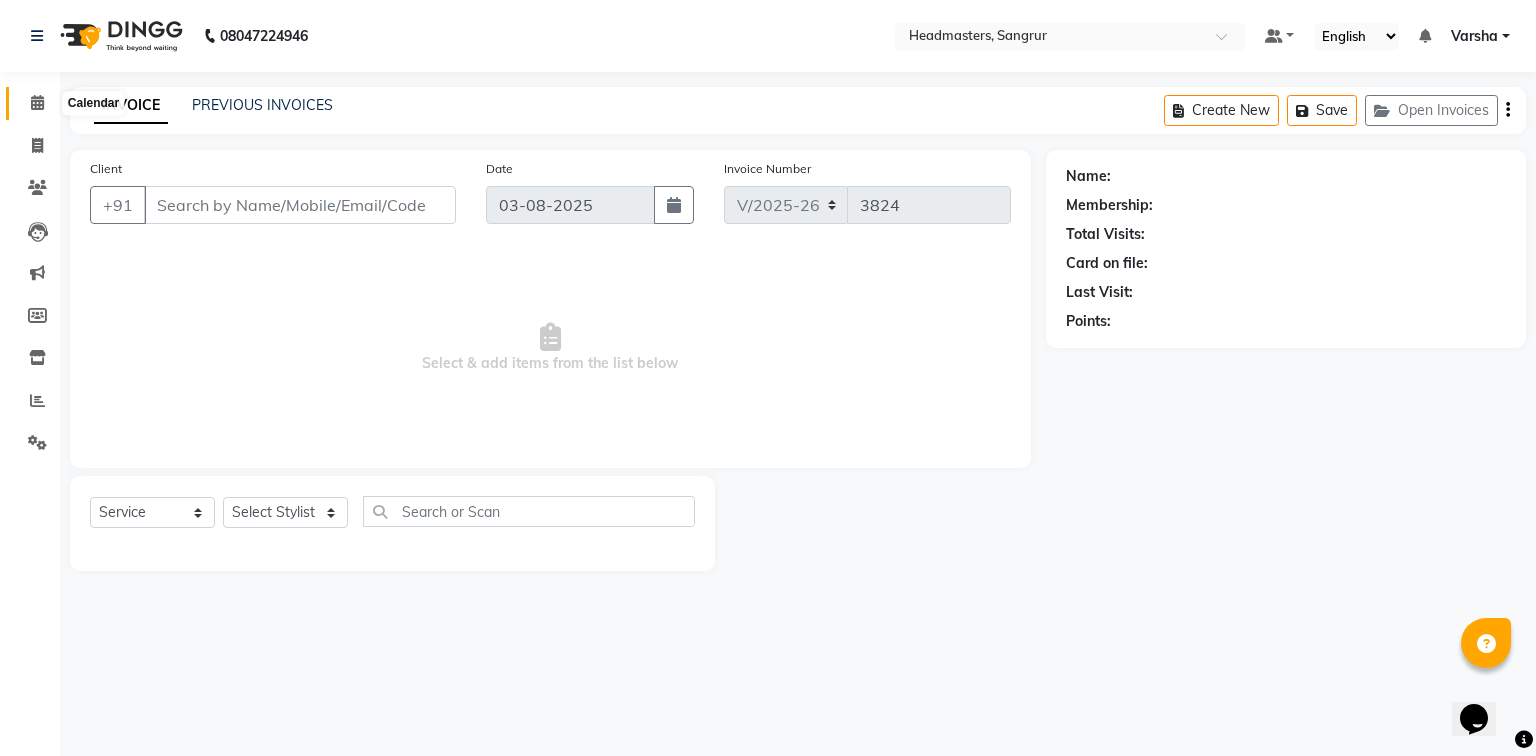 click 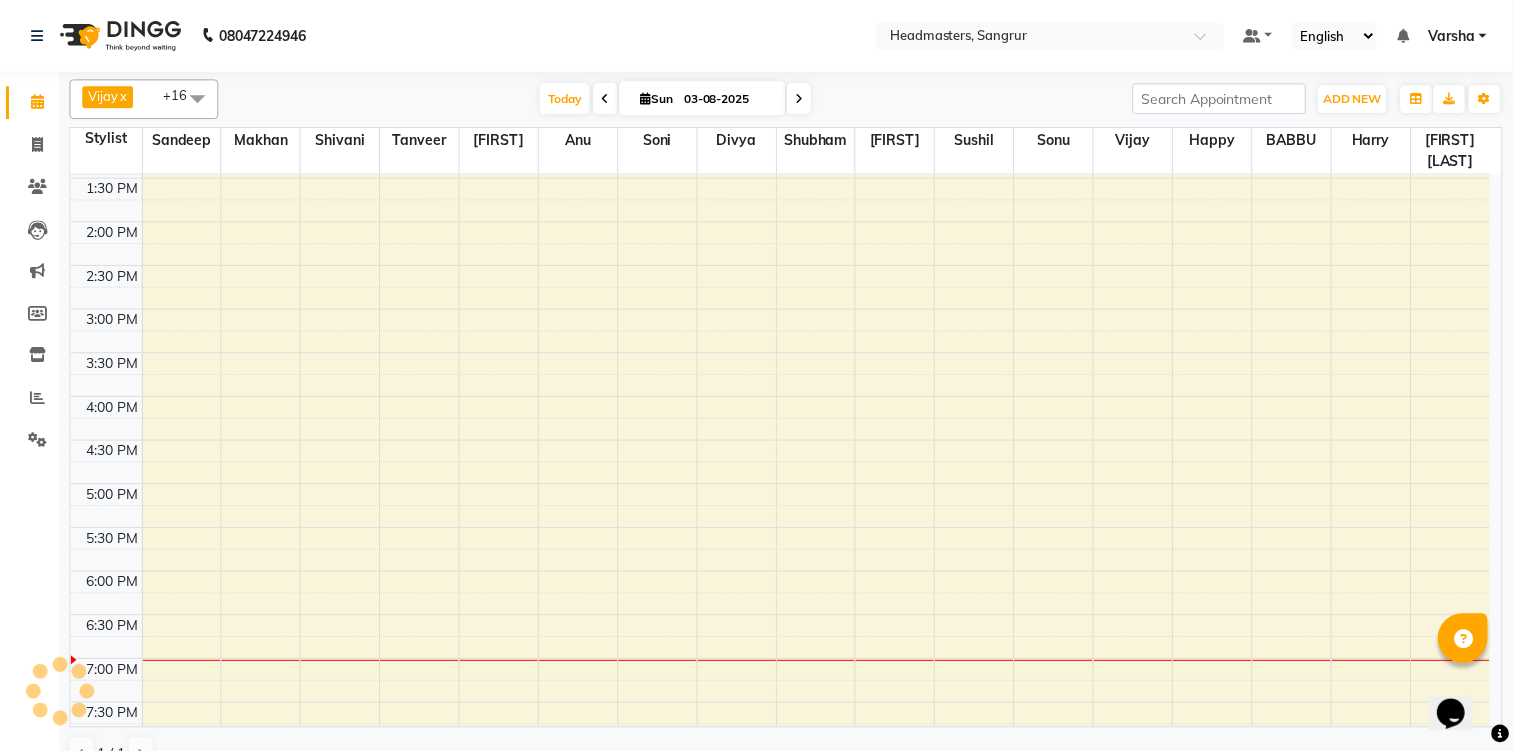 scroll, scrollTop: 576, scrollLeft: 0, axis: vertical 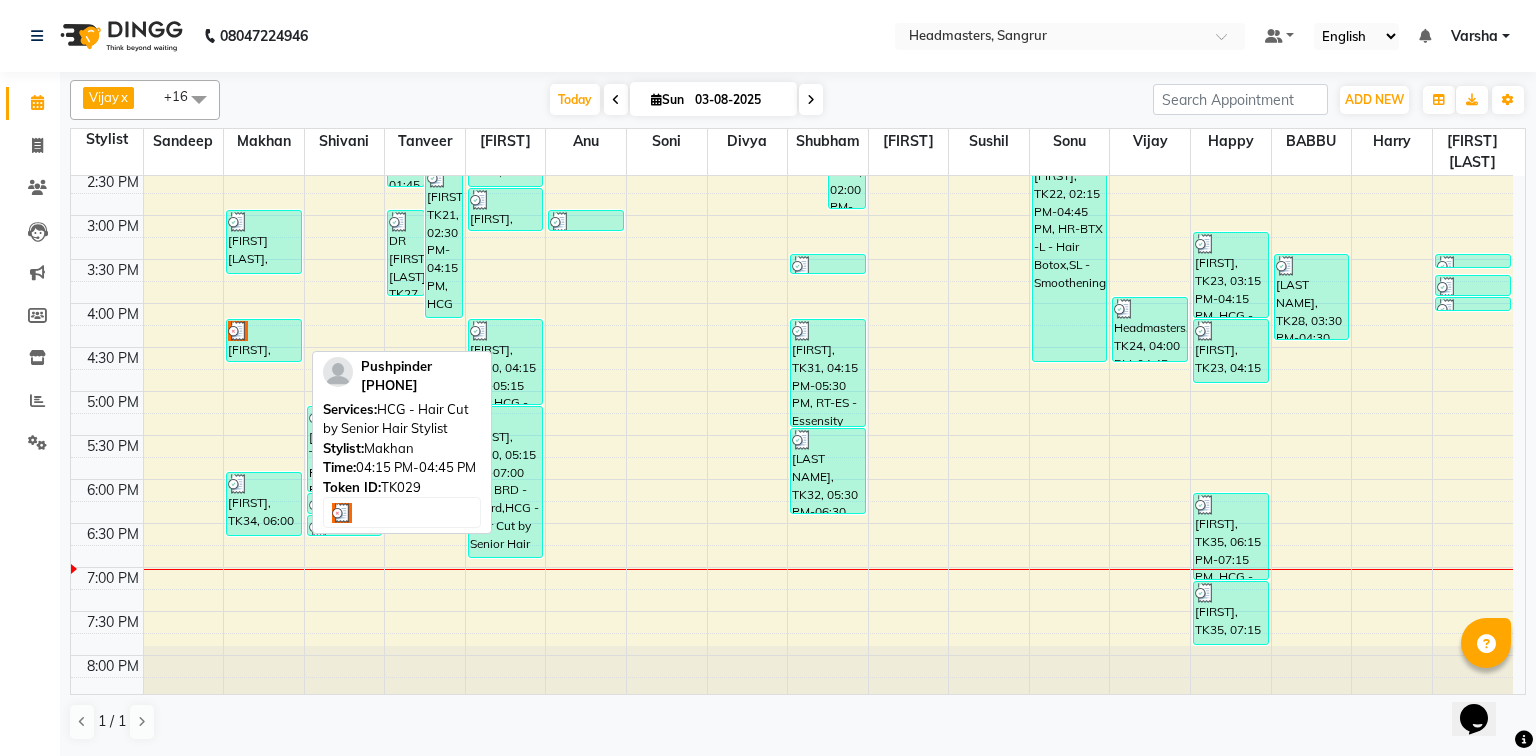 click at bounding box center [264, 331] 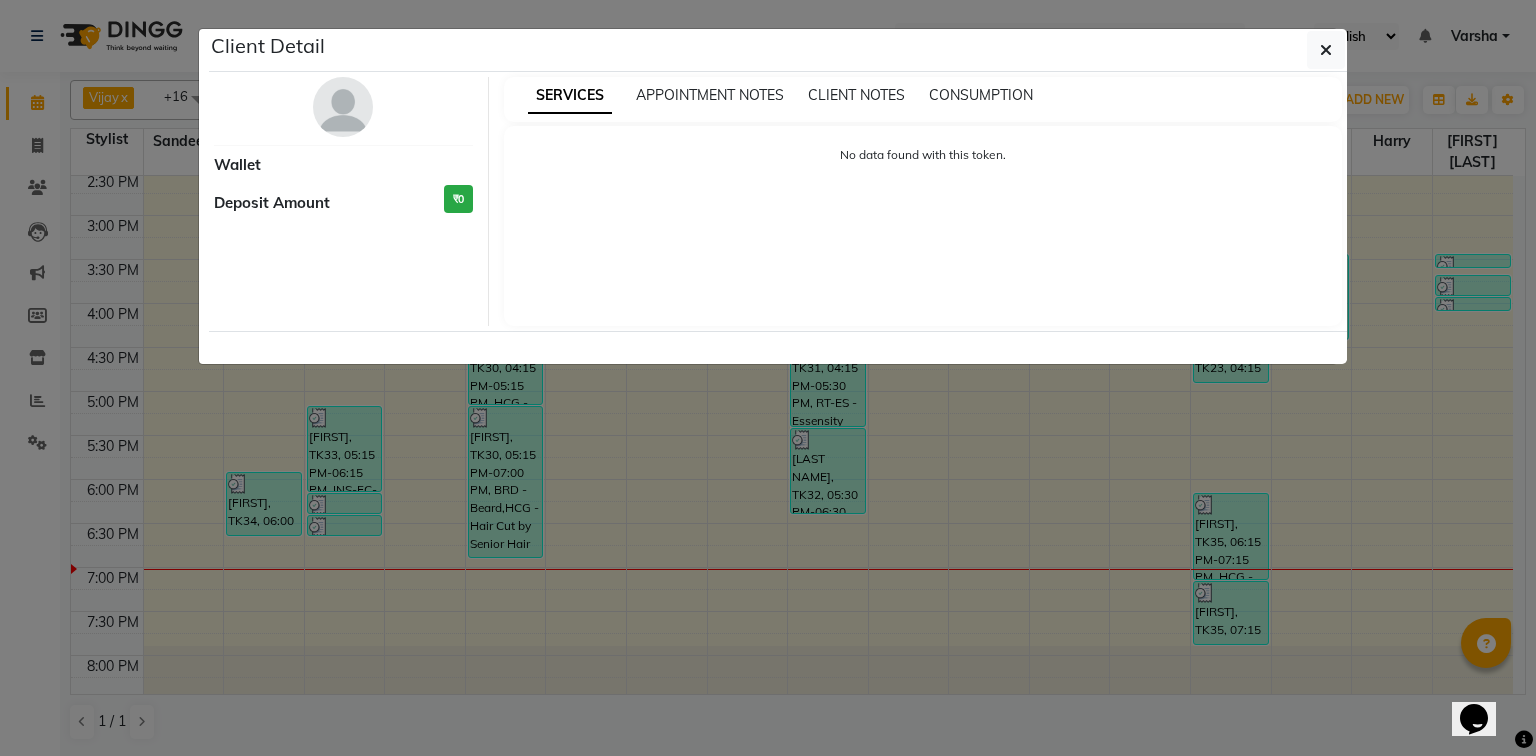 select on "3" 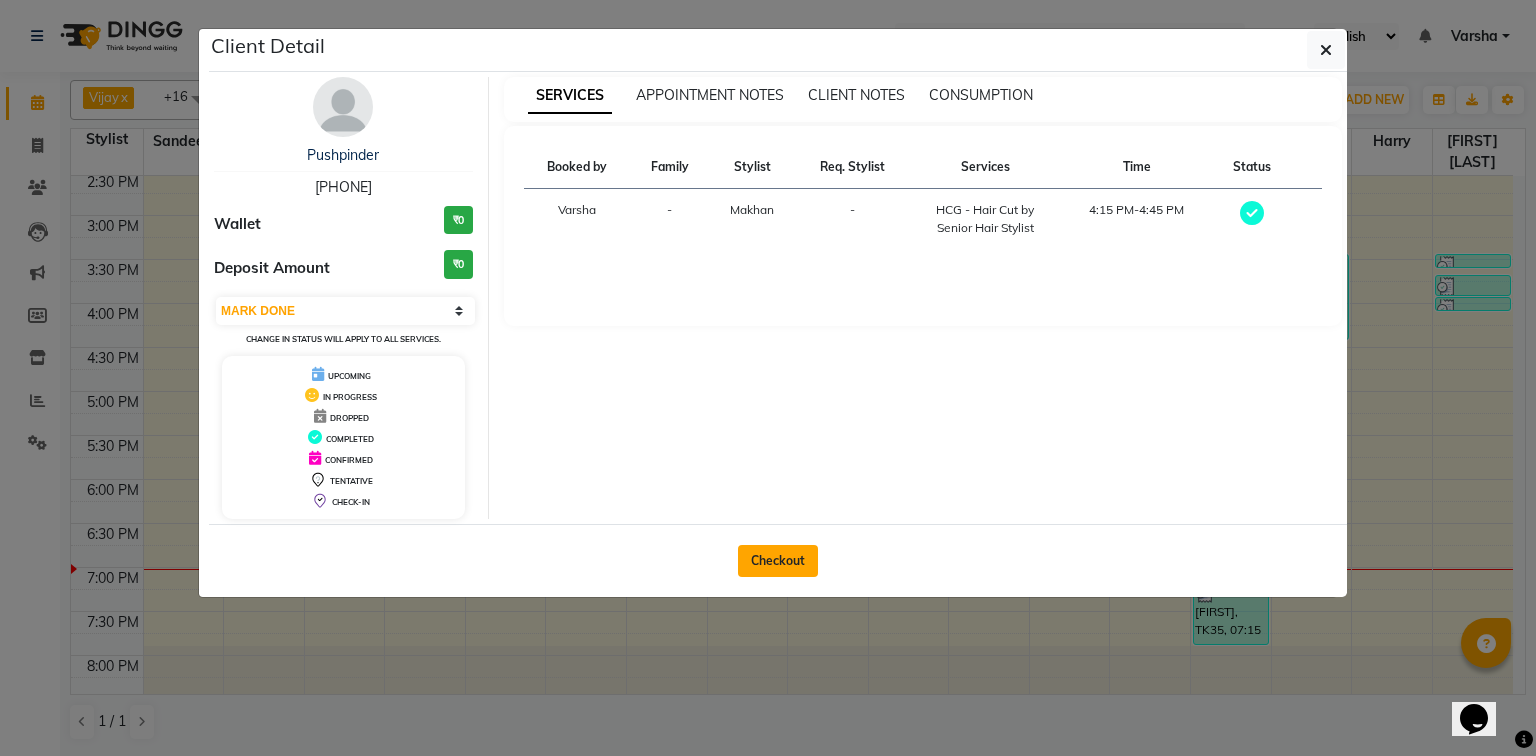 click on "Checkout" 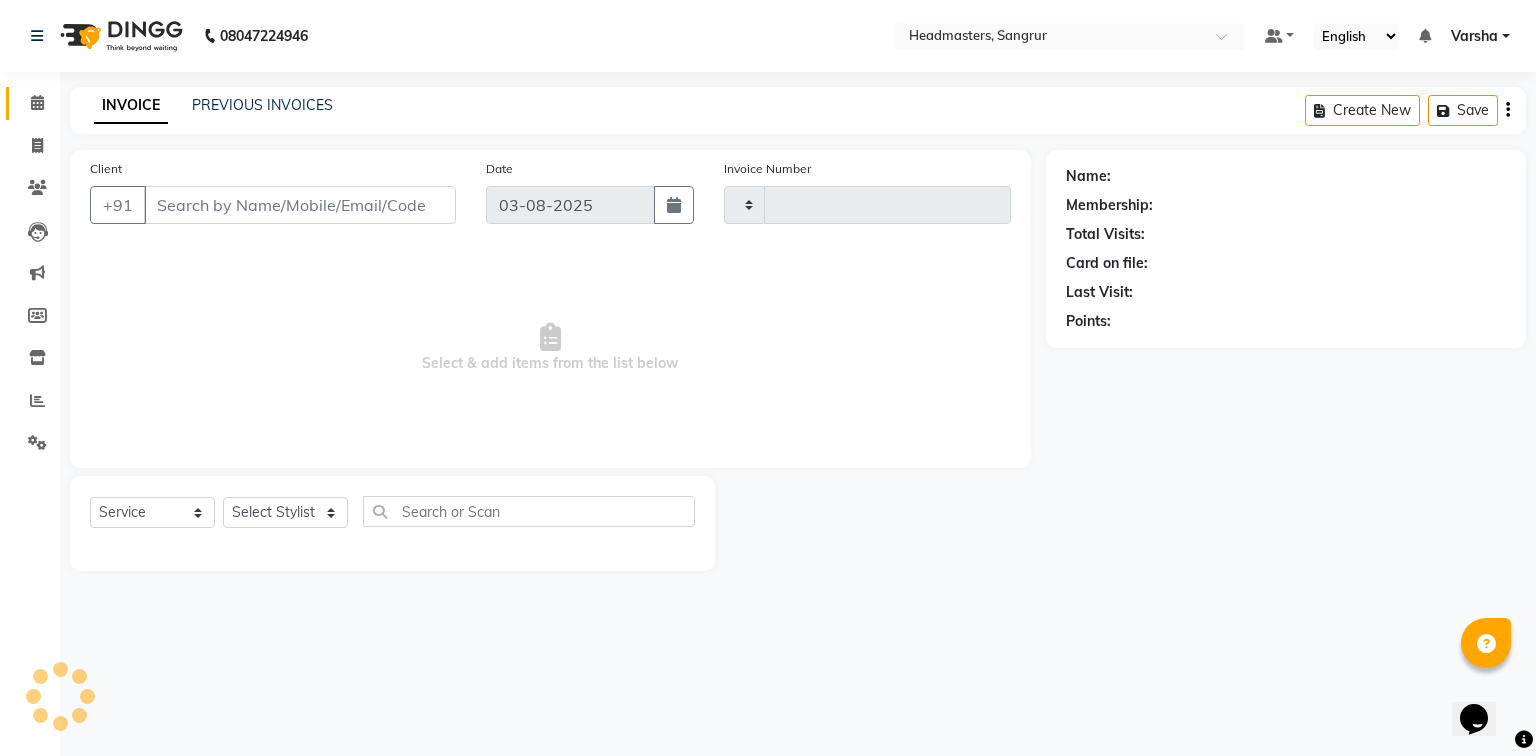 type on "3824" 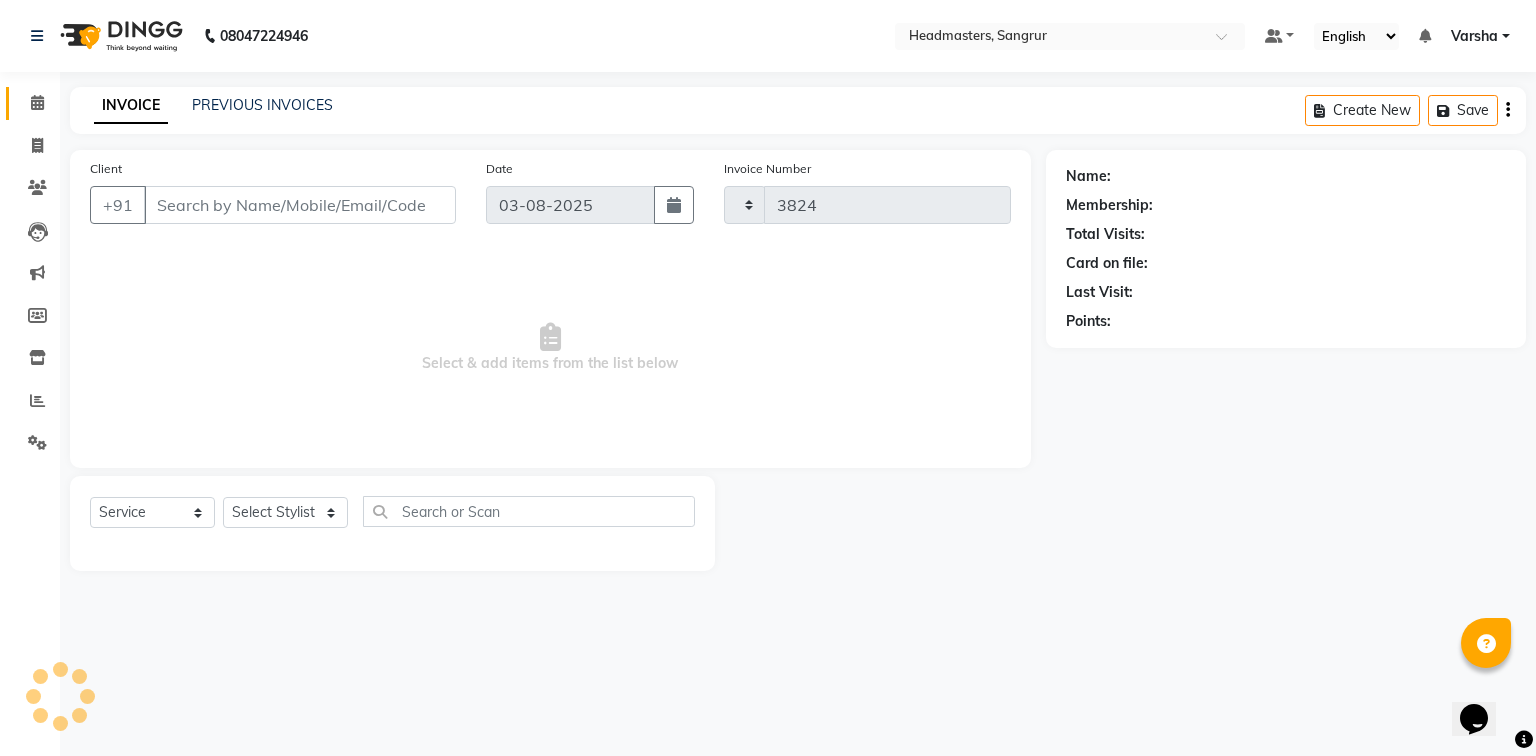 select on "7140" 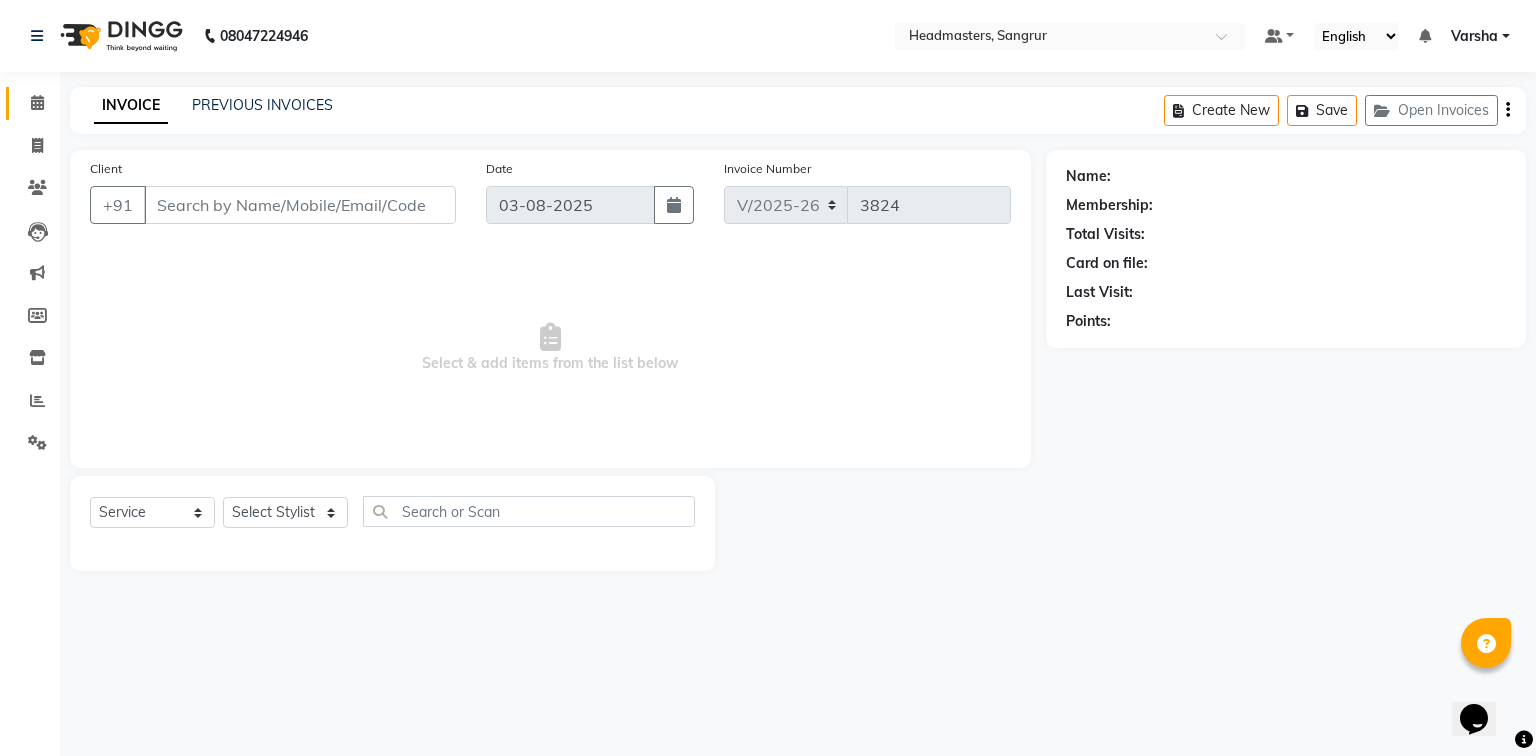 type on "[PHONE]" 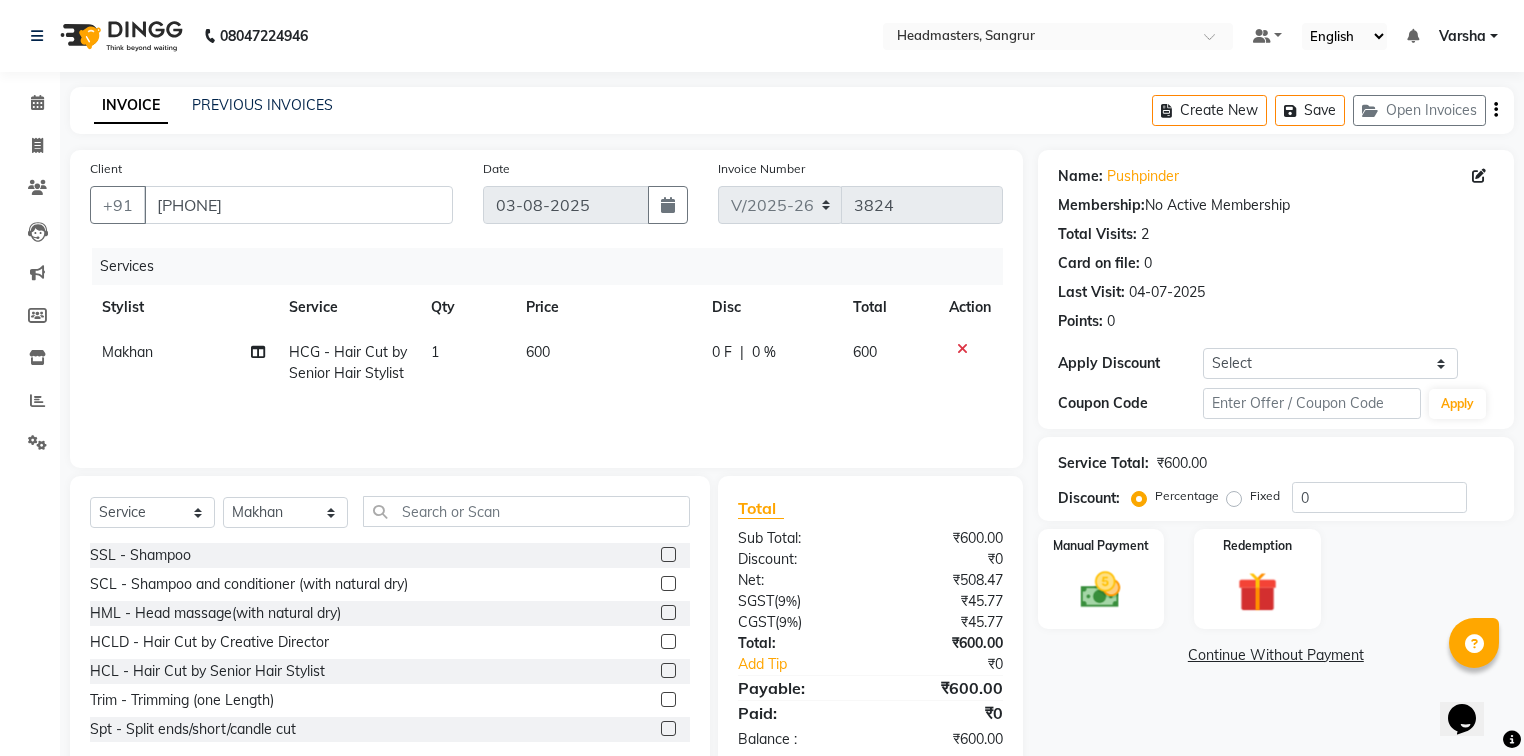 click 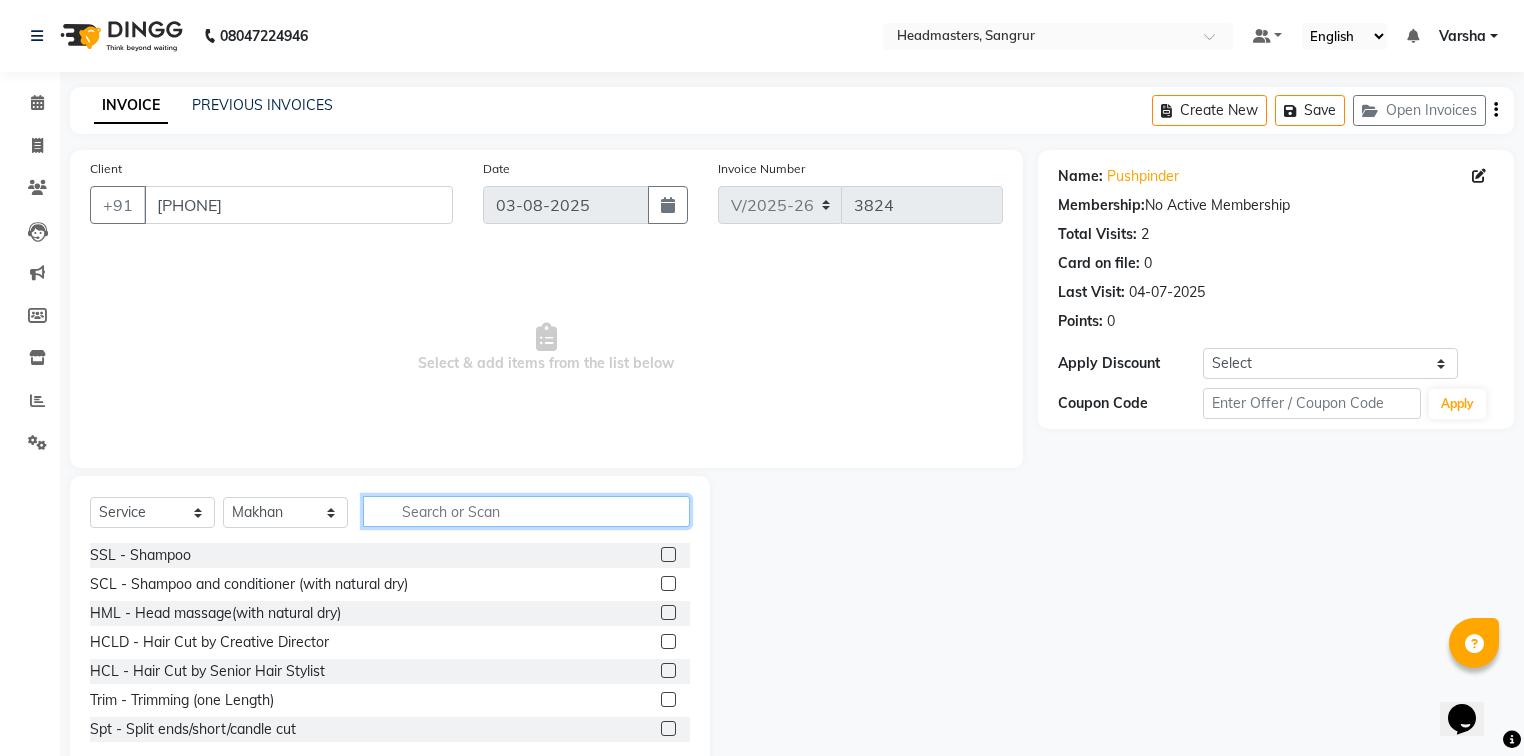 click 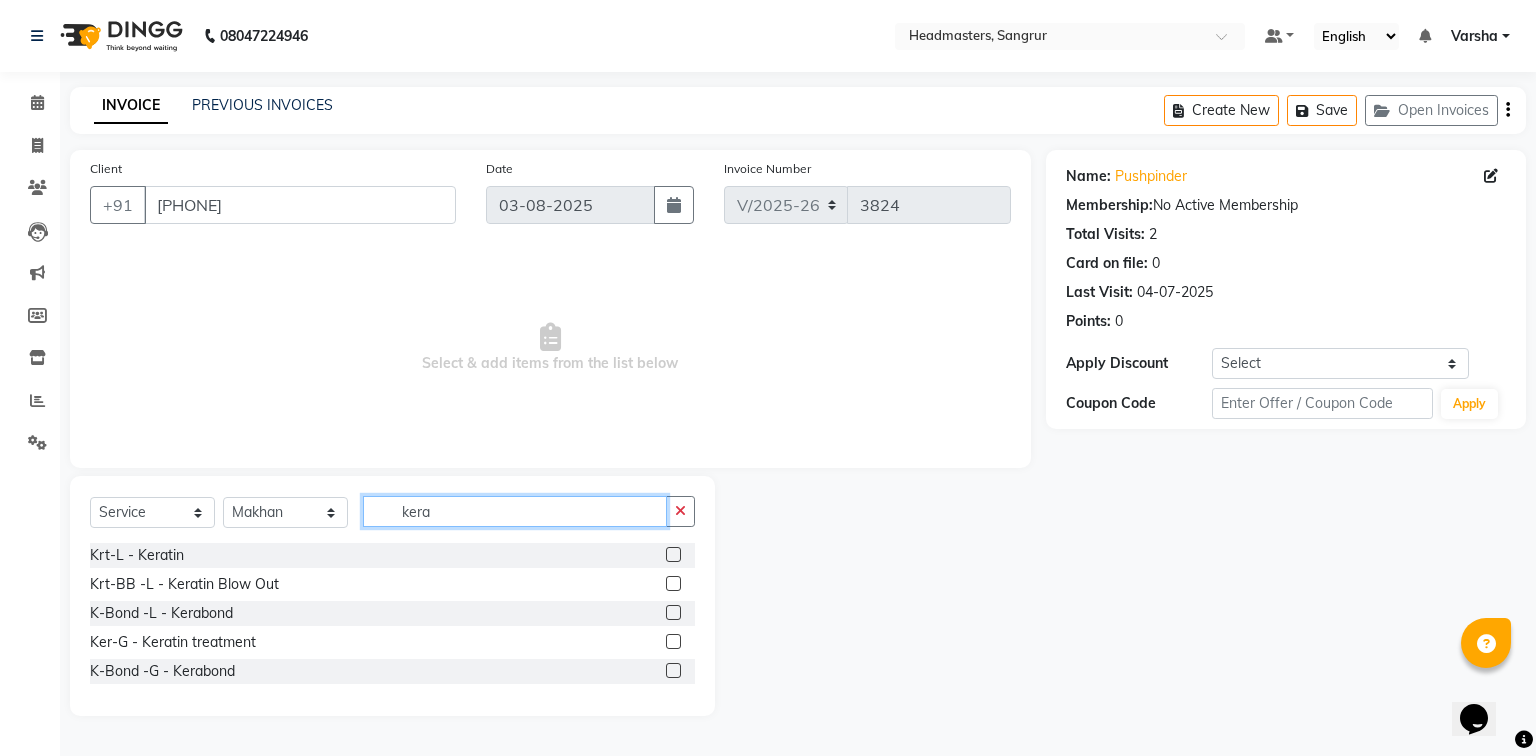 type on "kera" 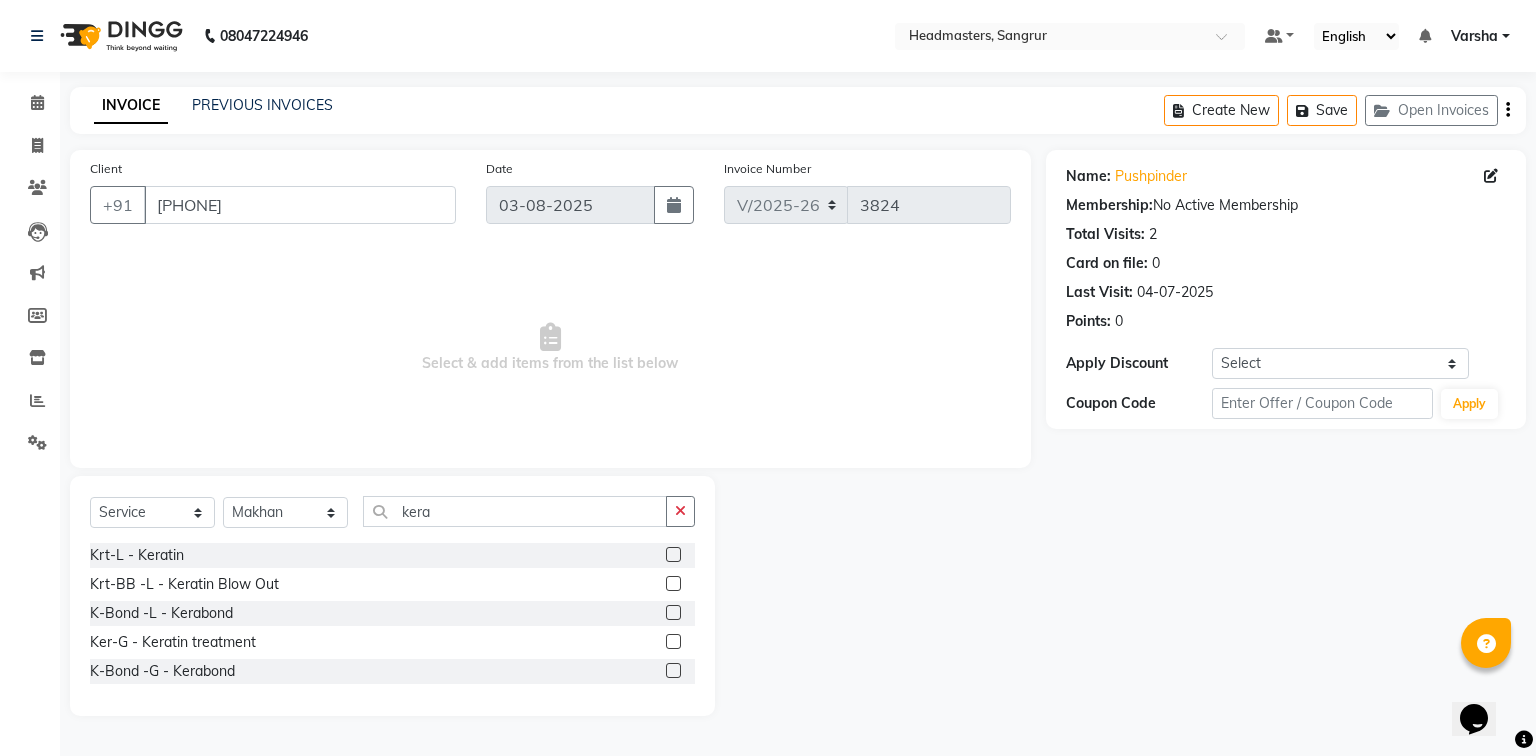 click 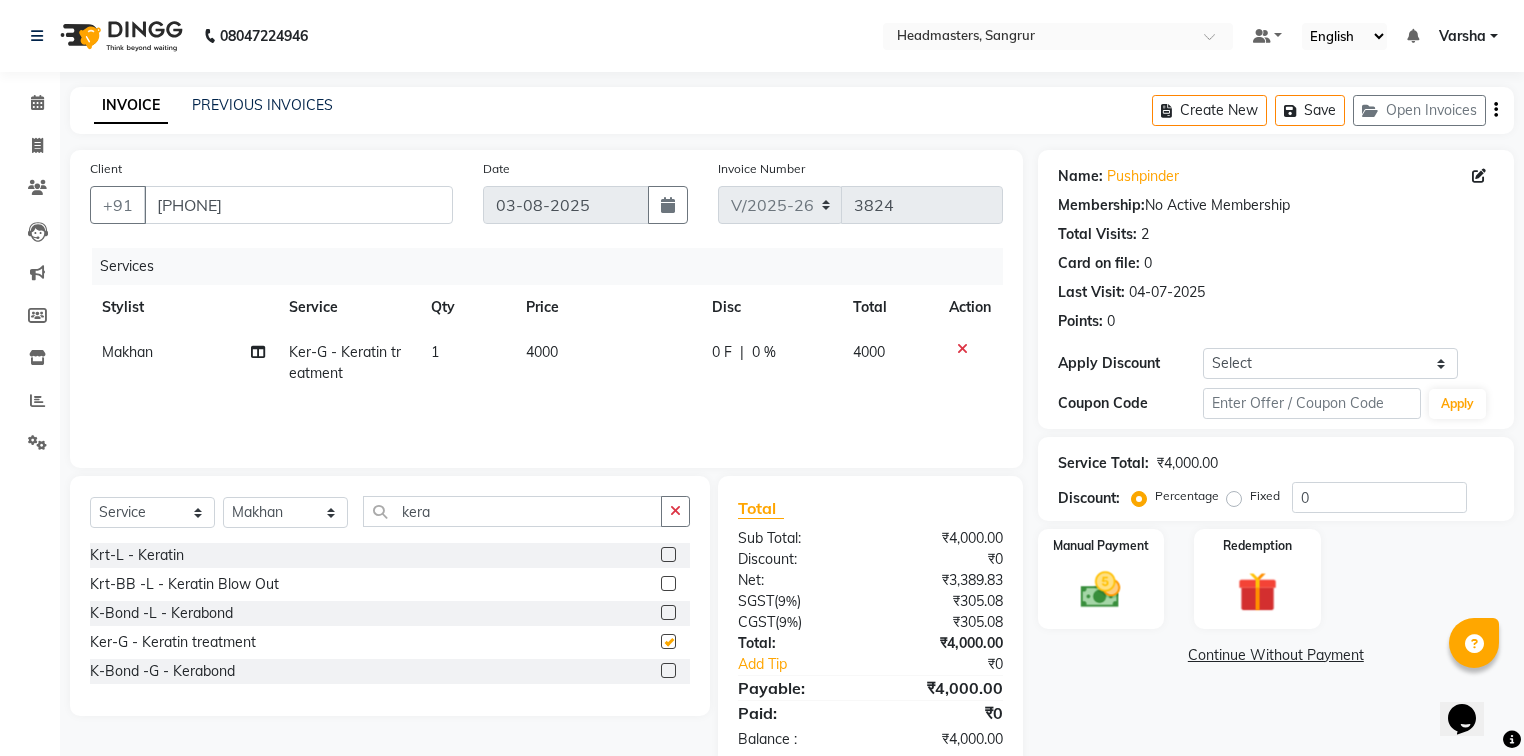 checkbox on "false" 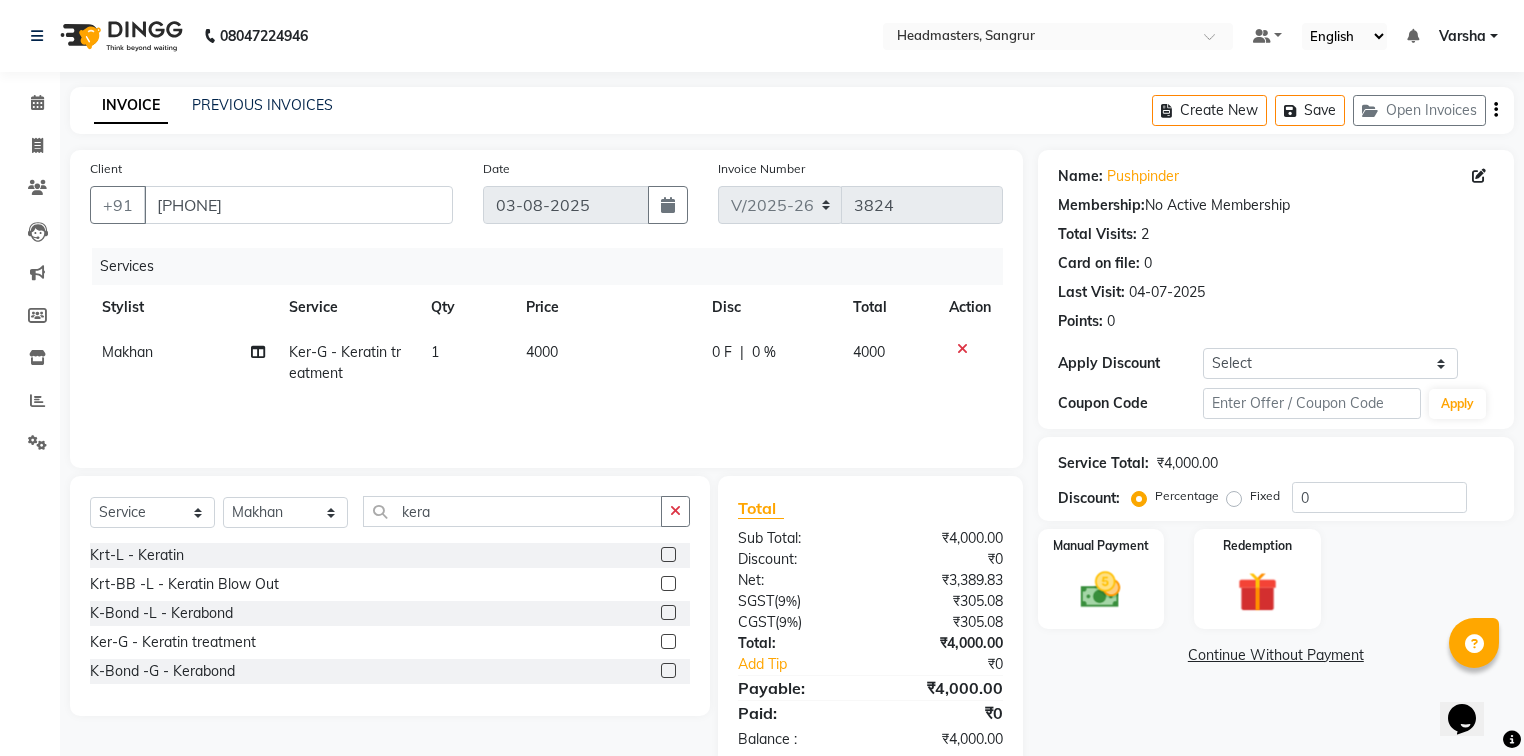 drag, startPoint x: 781, startPoint y: 364, endPoint x: 761, endPoint y: 362, distance: 20.09975 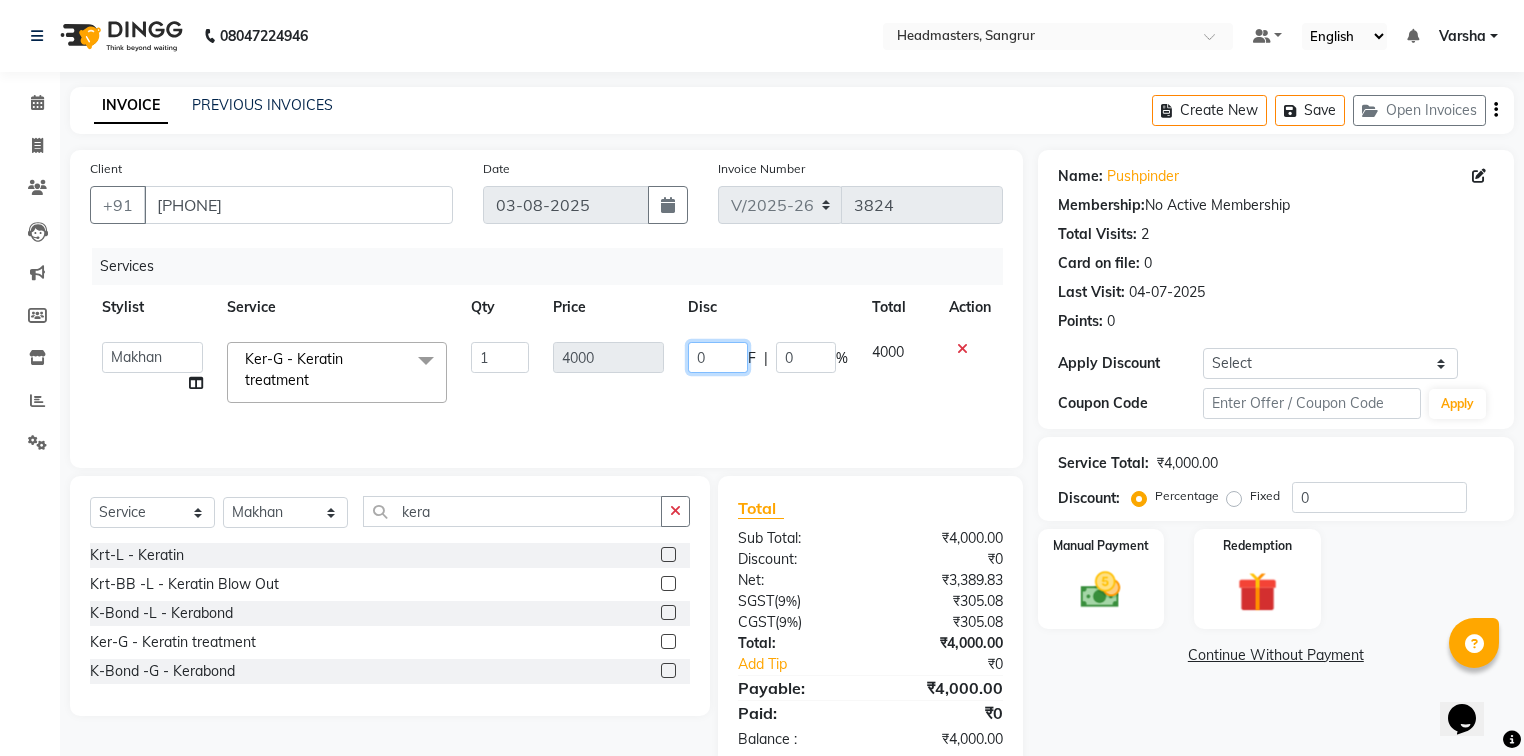 click on "0" 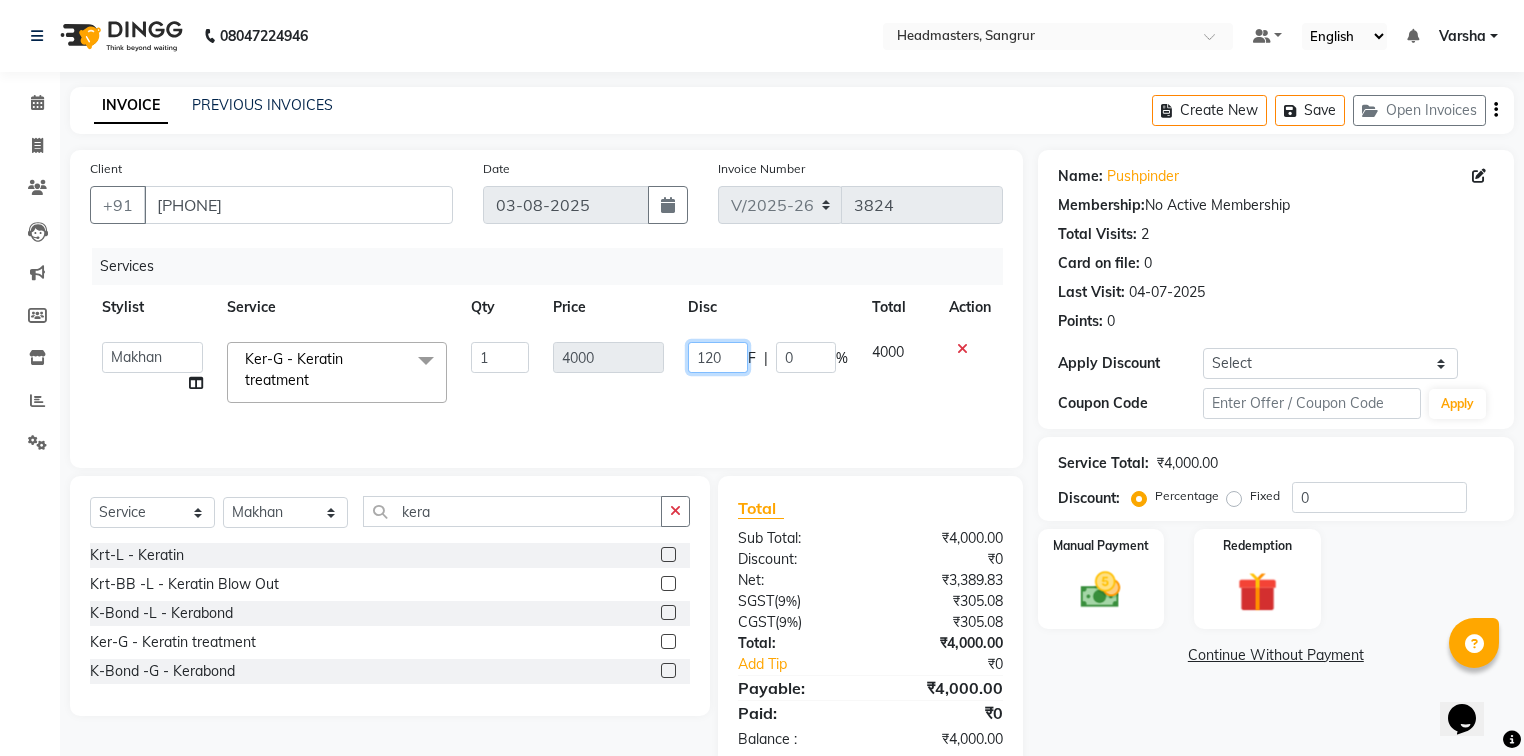 type on "1200" 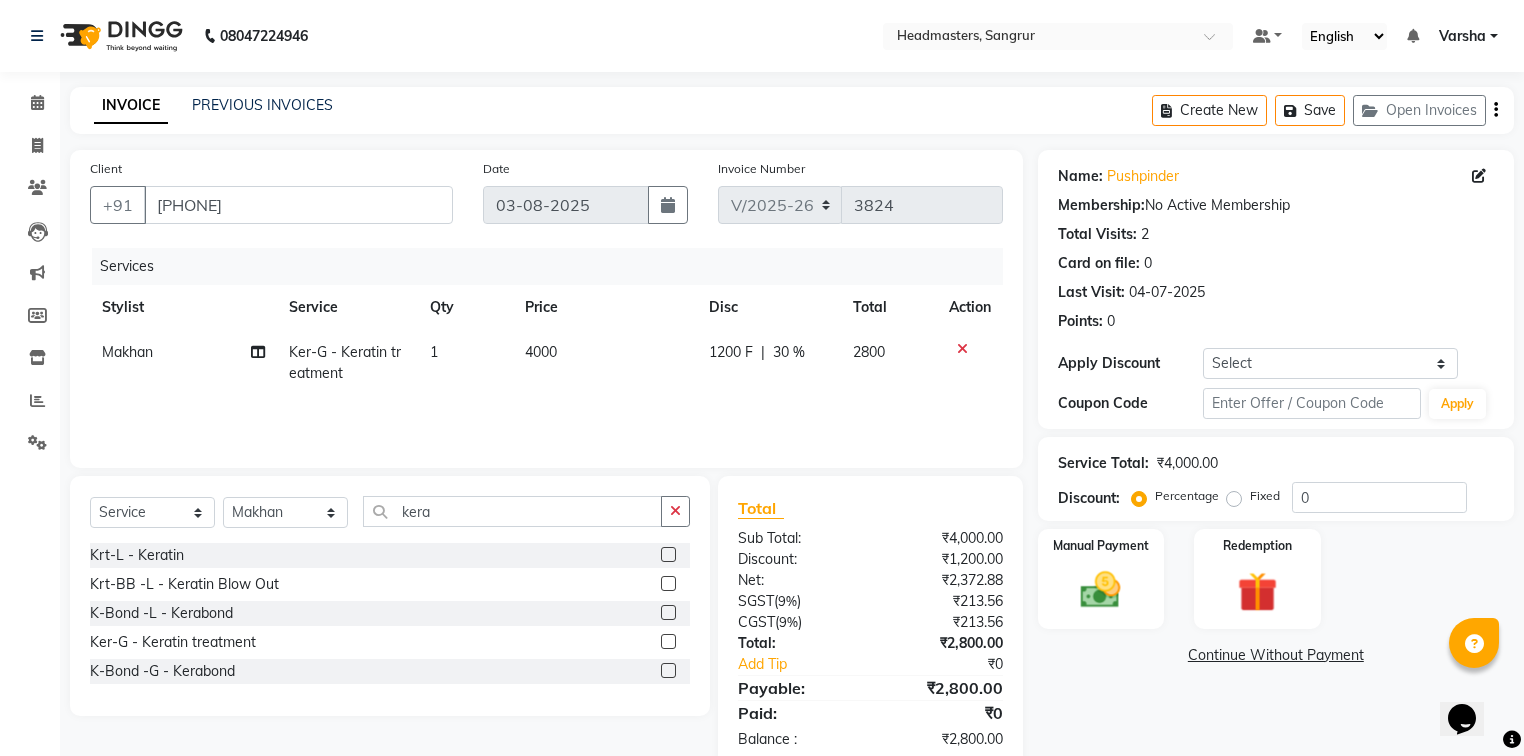 click on "1200 F | 30 %" 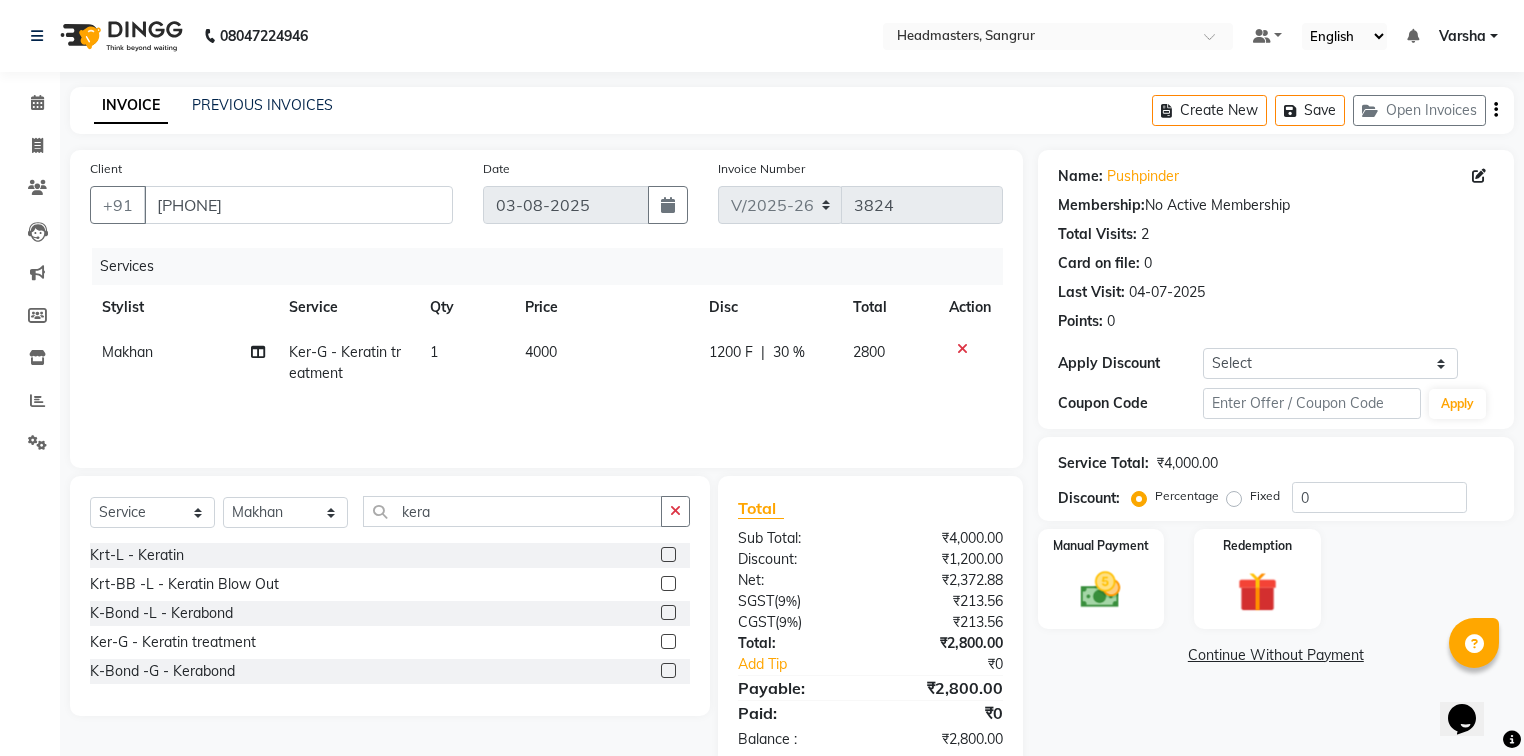 select on "60863" 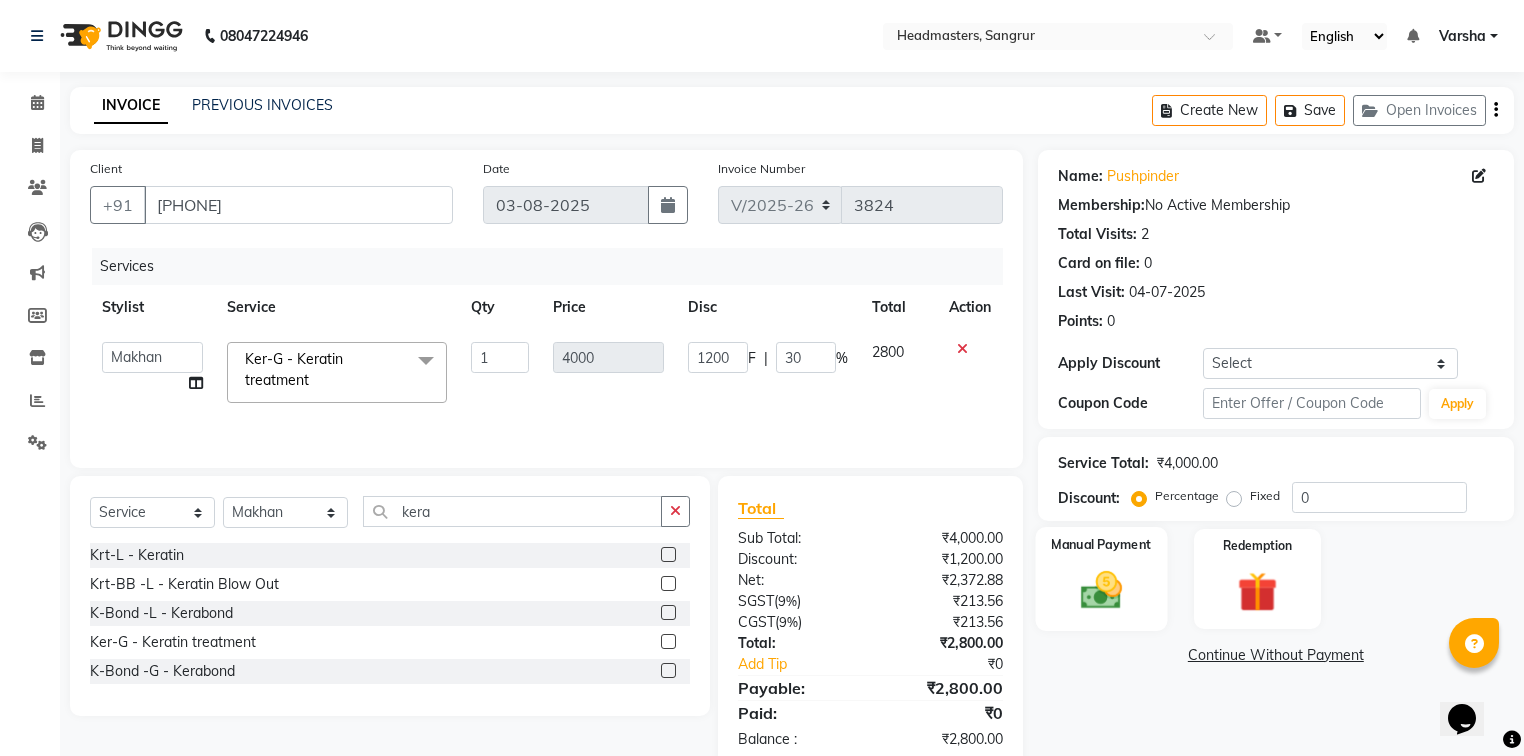 drag, startPoint x: 1111, startPoint y: 572, endPoint x: 1182, endPoint y: 631, distance: 92.31468 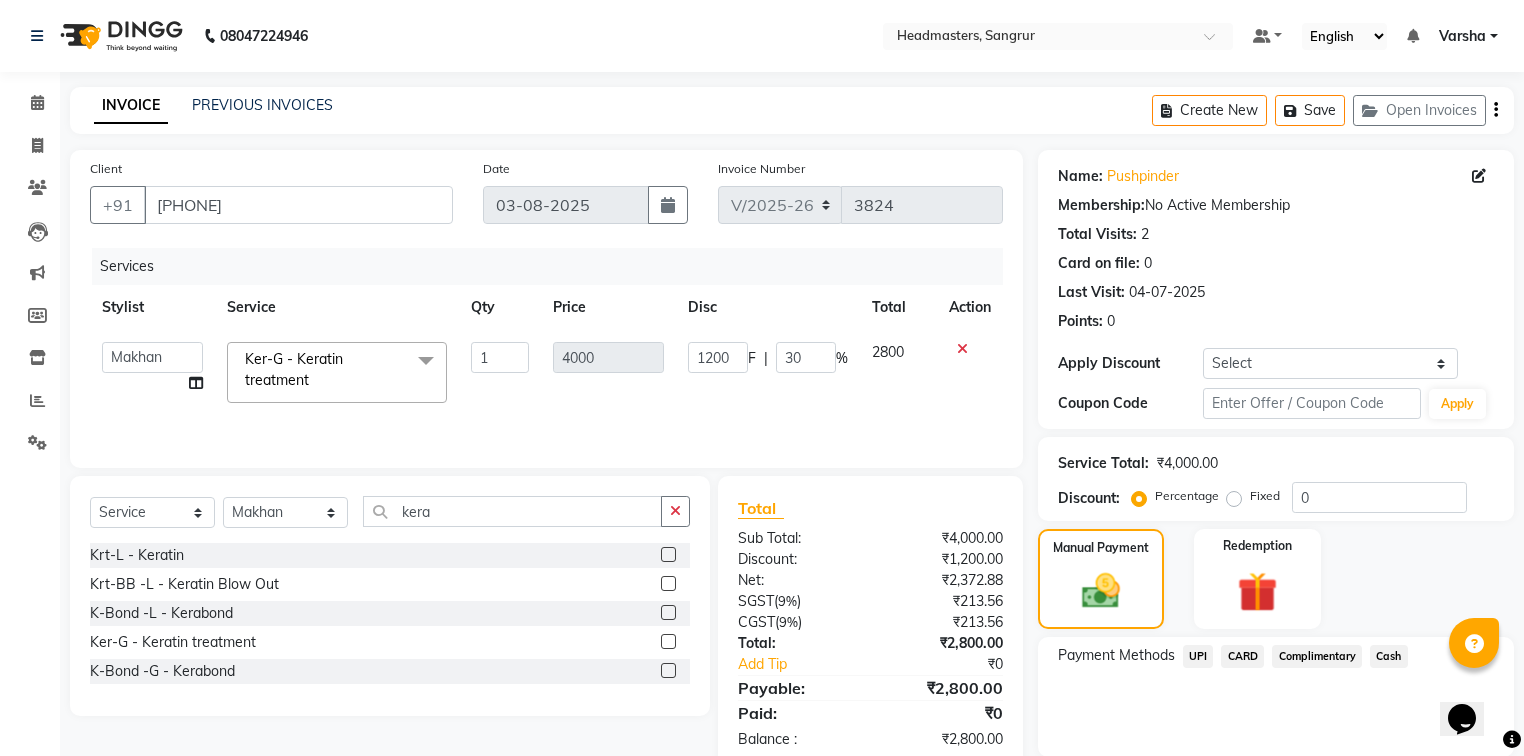 scroll, scrollTop: 71, scrollLeft: 0, axis: vertical 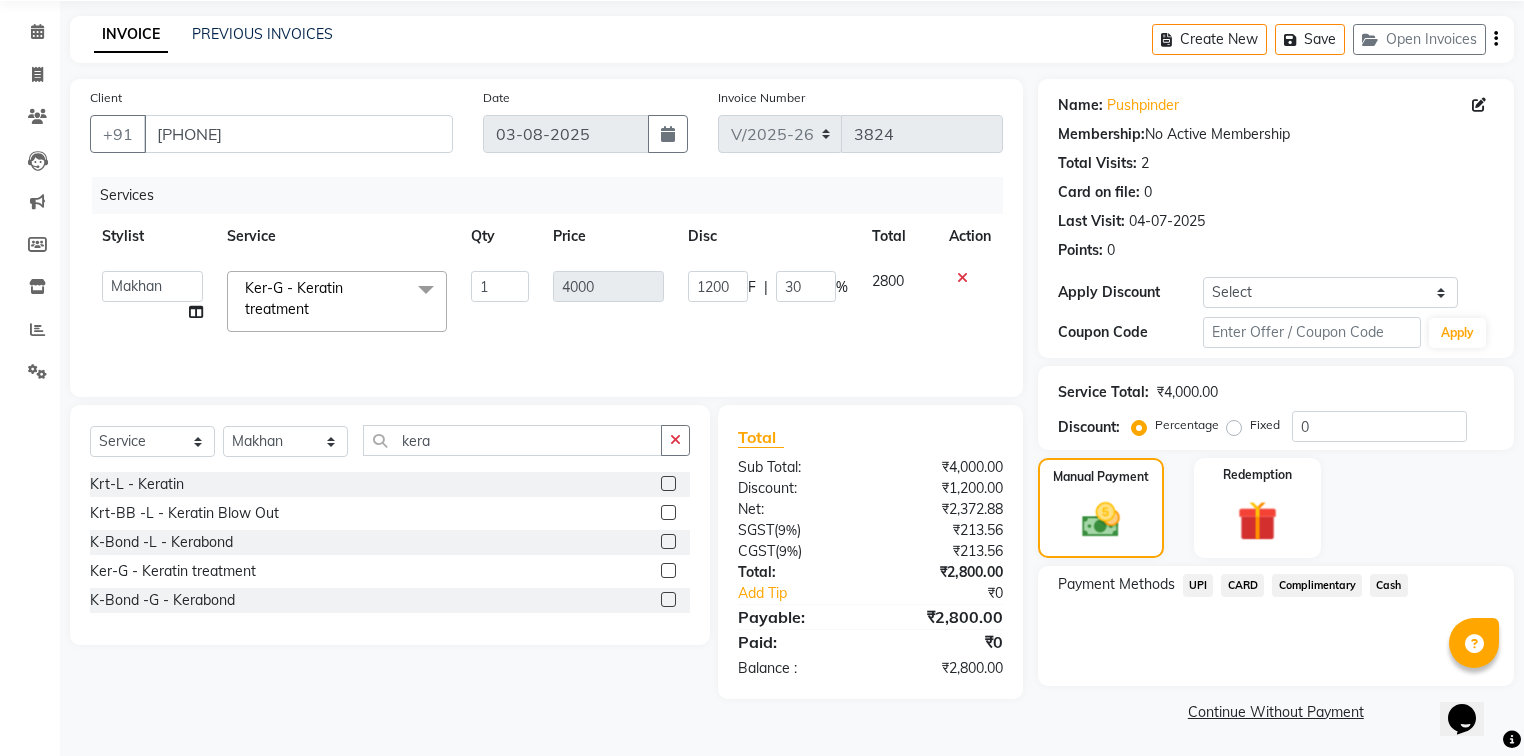 drag, startPoint x: 1209, startPoint y: 585, endPoint x: 1229, endPoint y: 605, distance: 28.284271 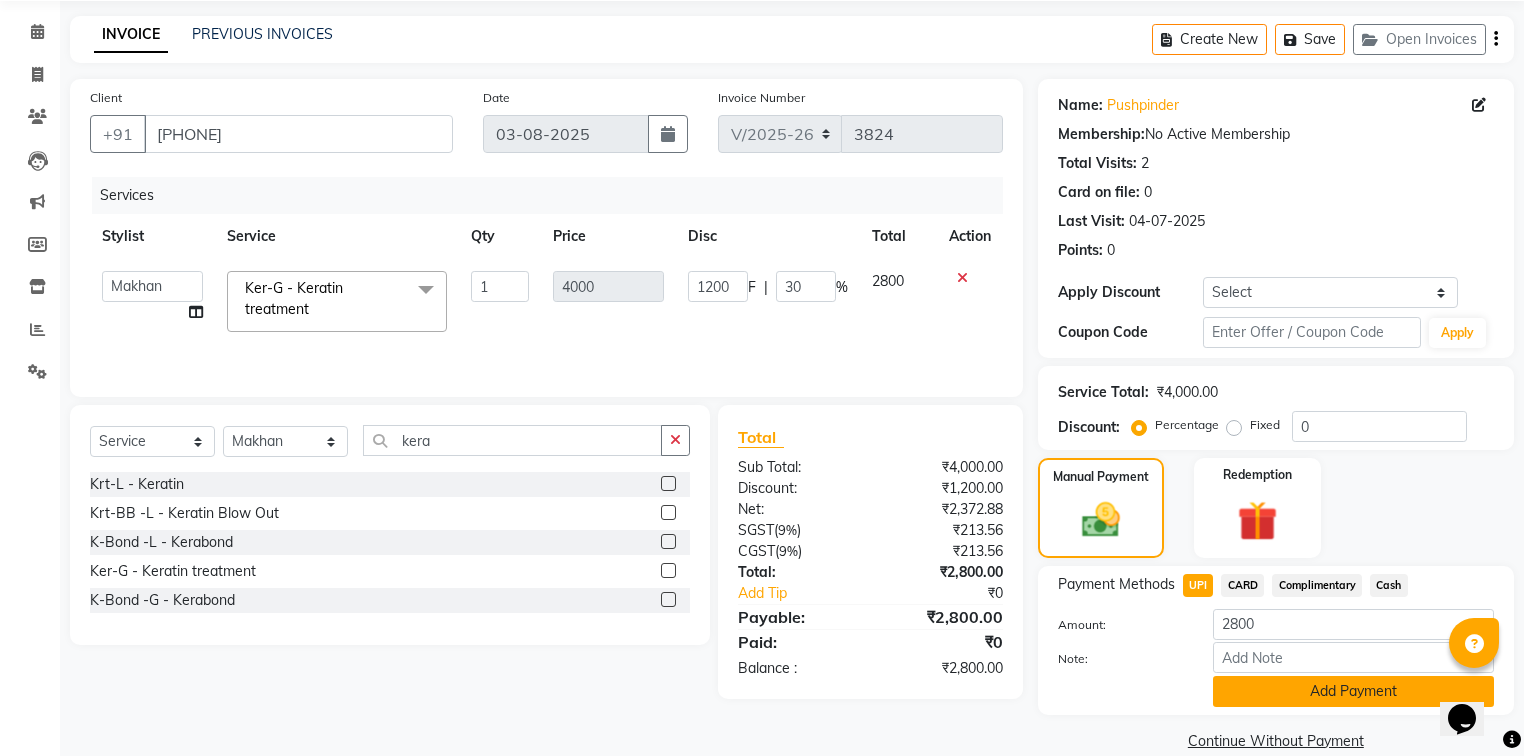 click on "Add Payment" 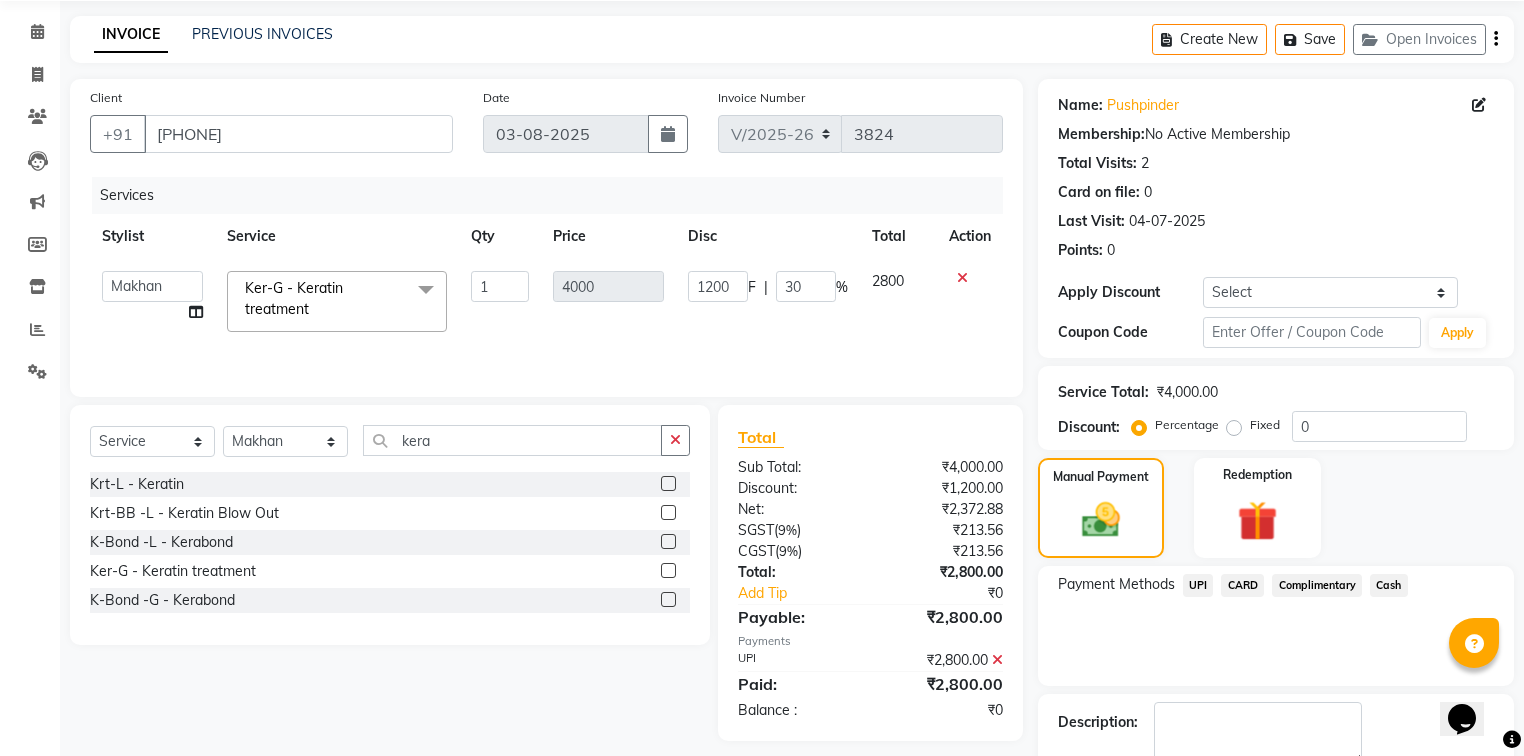 scroll, scrollTop: 154, scrollLeft: 0, axis: vertical 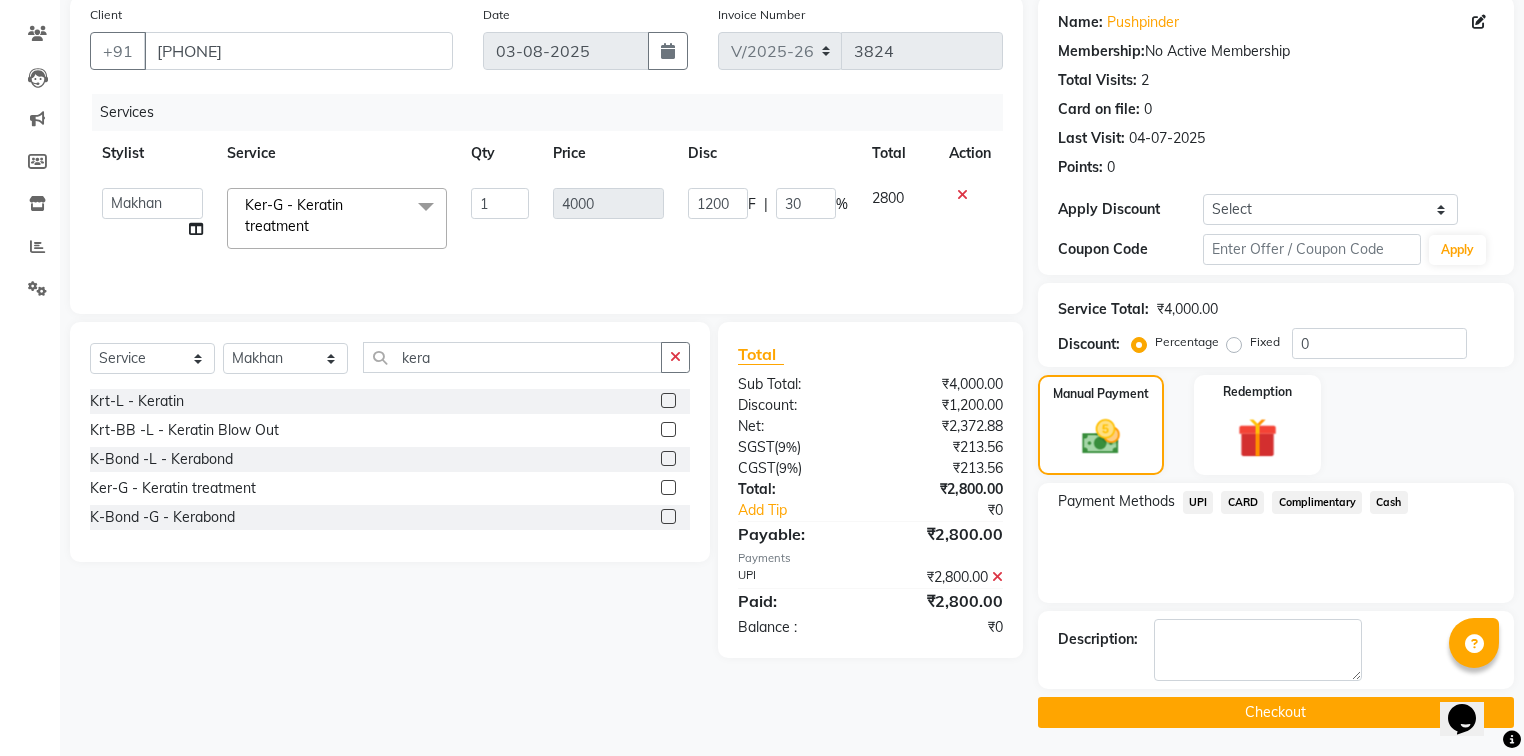 click on "INVOICE PREVIOUS INVOICES Create New Save Open Invoices Client +91 Date 03-08-2025 Invoice Number V/2025-26 3824 Services Stylist Service Qty Price Disc Total Action Afia Amandeep Kaur [FIRST] BABBU DHIR Divya Happy Harmesh Harry Headmasters Israr Jashan stockist Jitender Makhan Maninder Navdeep Rimpi Saima Sandeep Shivani Shubham Soni Sonu Sunny Sushil Tanveer Varsha Vijay Ker-G - Keratin treatment x SSL - Shampoo SCL - Shampoo and conditioner (with natural dry) HML - Head massage(with natural dry) HCLD - Hair Cut by Creative Director HCL - Hair Cut by Senior Hair Stylist Trim - Trimming (one Length) Spt - Split ends/short/candle cut BD - Blow dry OS - Open styling GL-igora - Igora Global GL-essensity - Essensity Global Hlts-L - Highlights Bal - Balayage Chunks - Chunks CR - Color removal CRF - Color refresh Stk - Per streak RT-IG - Igora Root Touchup(one inch only) RT-ES - Essensity Root Touchup(one inch only) Reb - Rebonding AES-MDA" 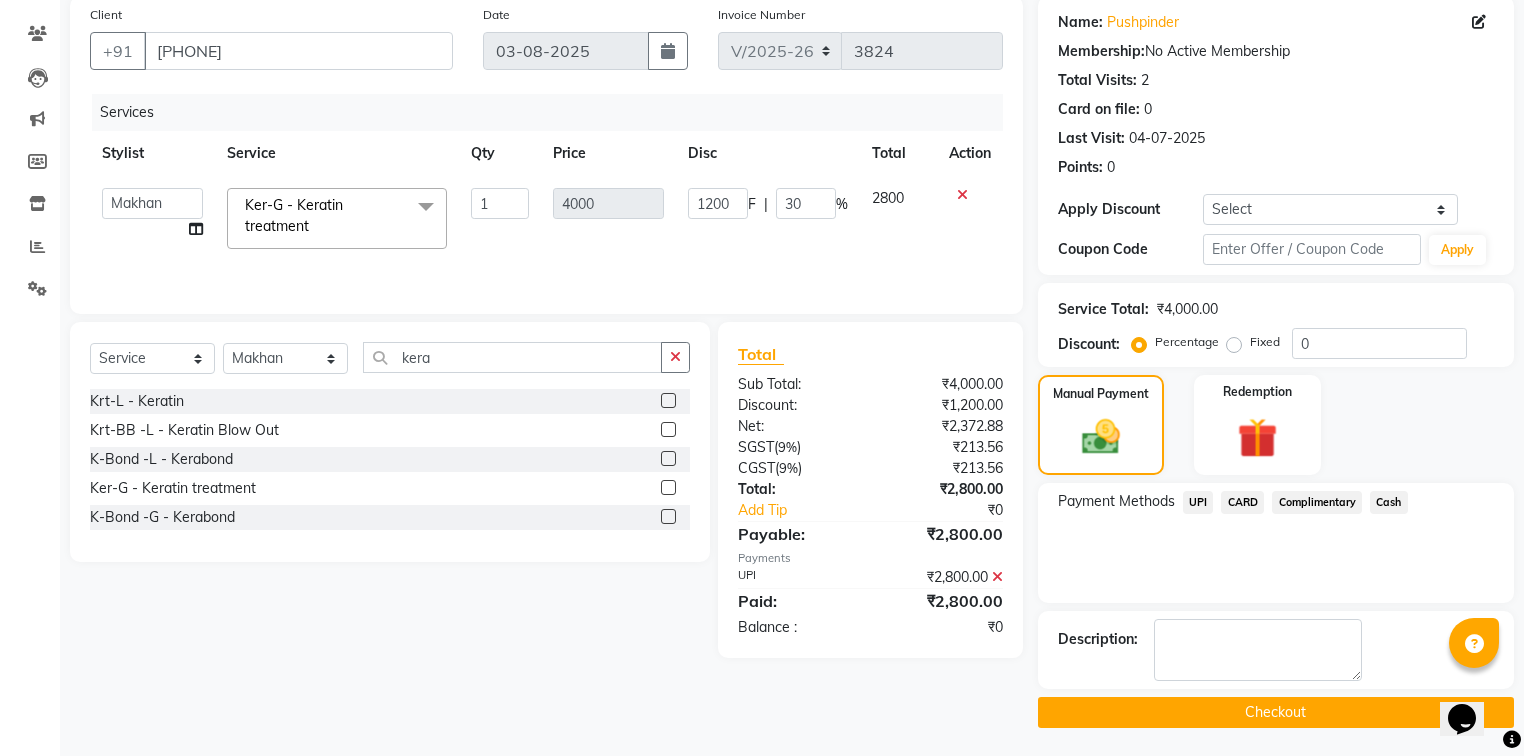 click on "Checkout" 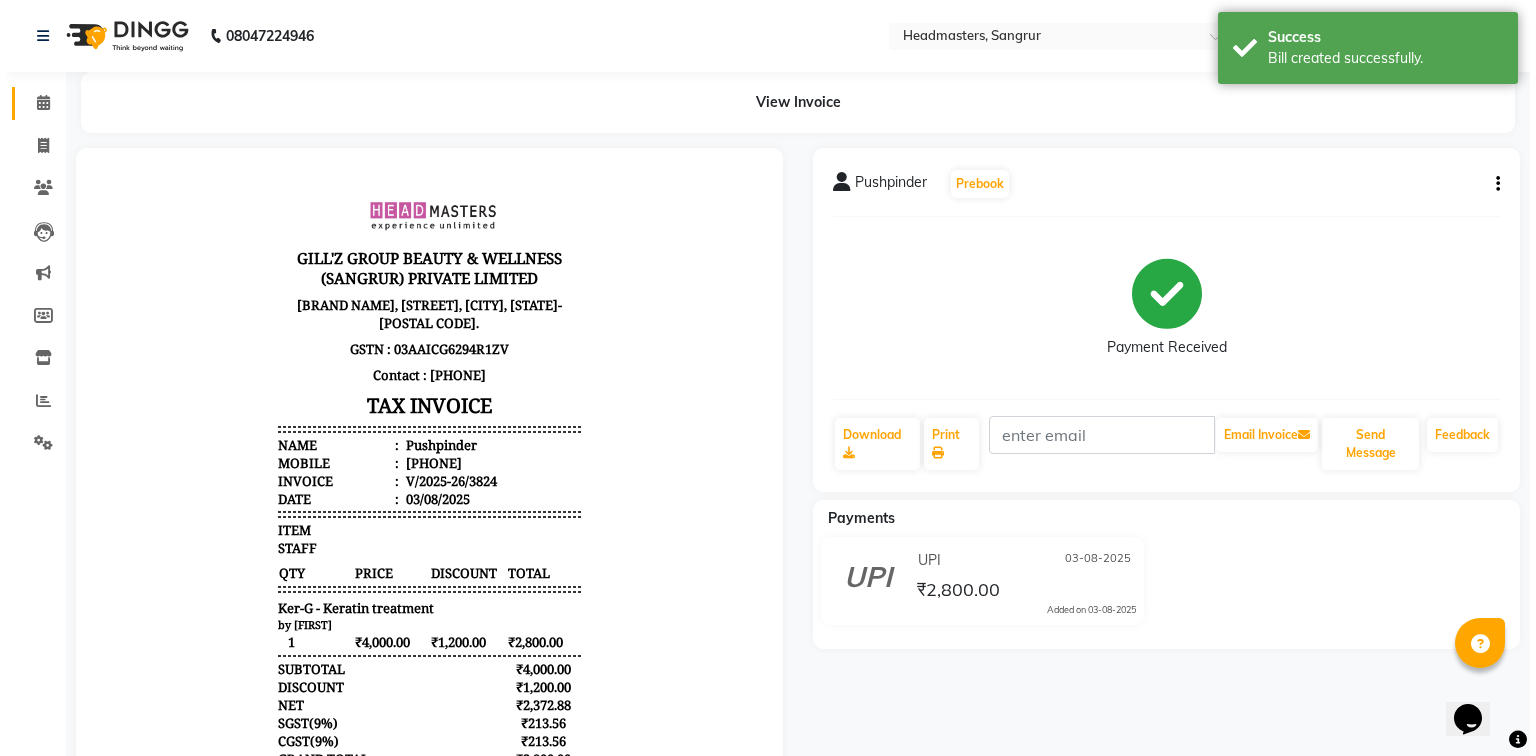 scroll, scrollTop: 0, scrollLeft: 0, axis: both 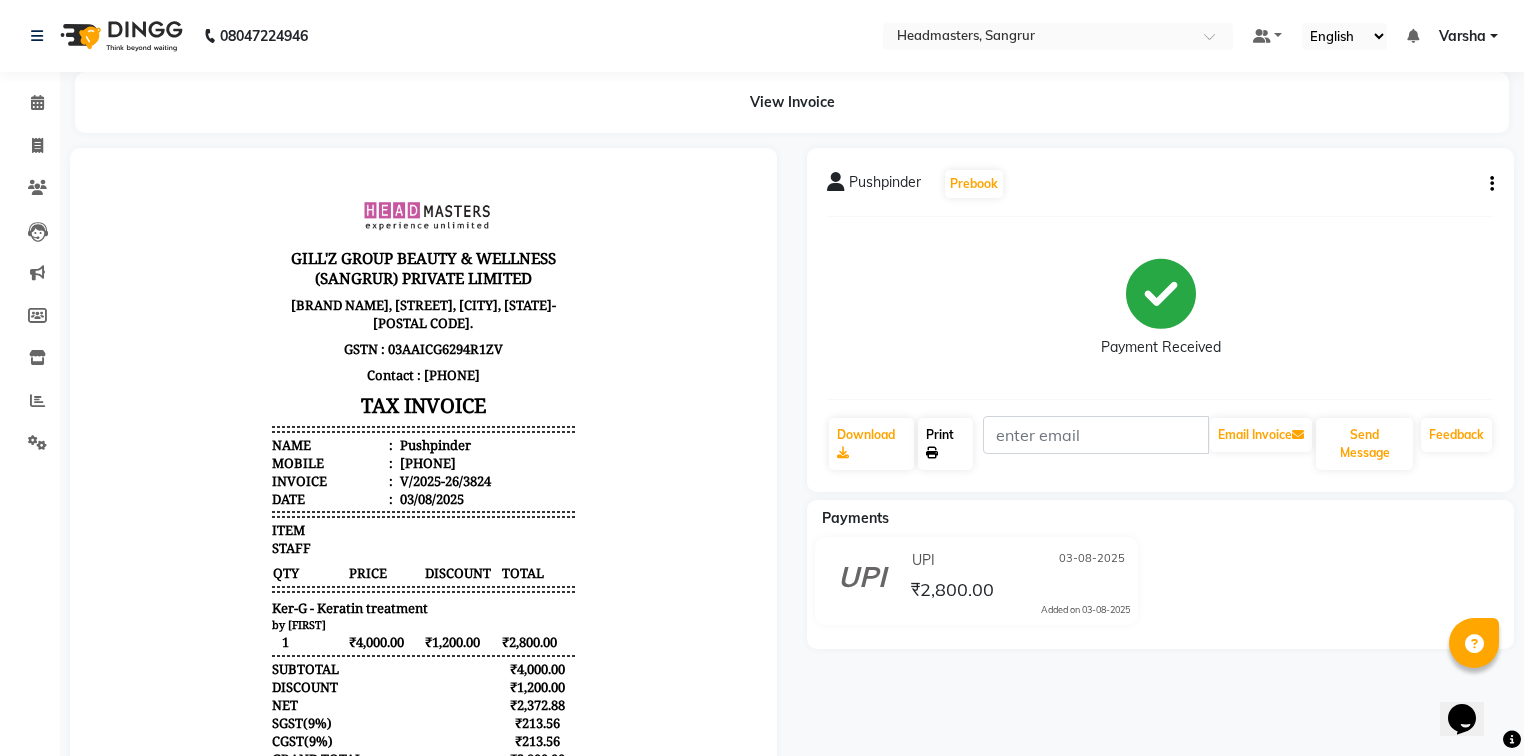 click on "Print" 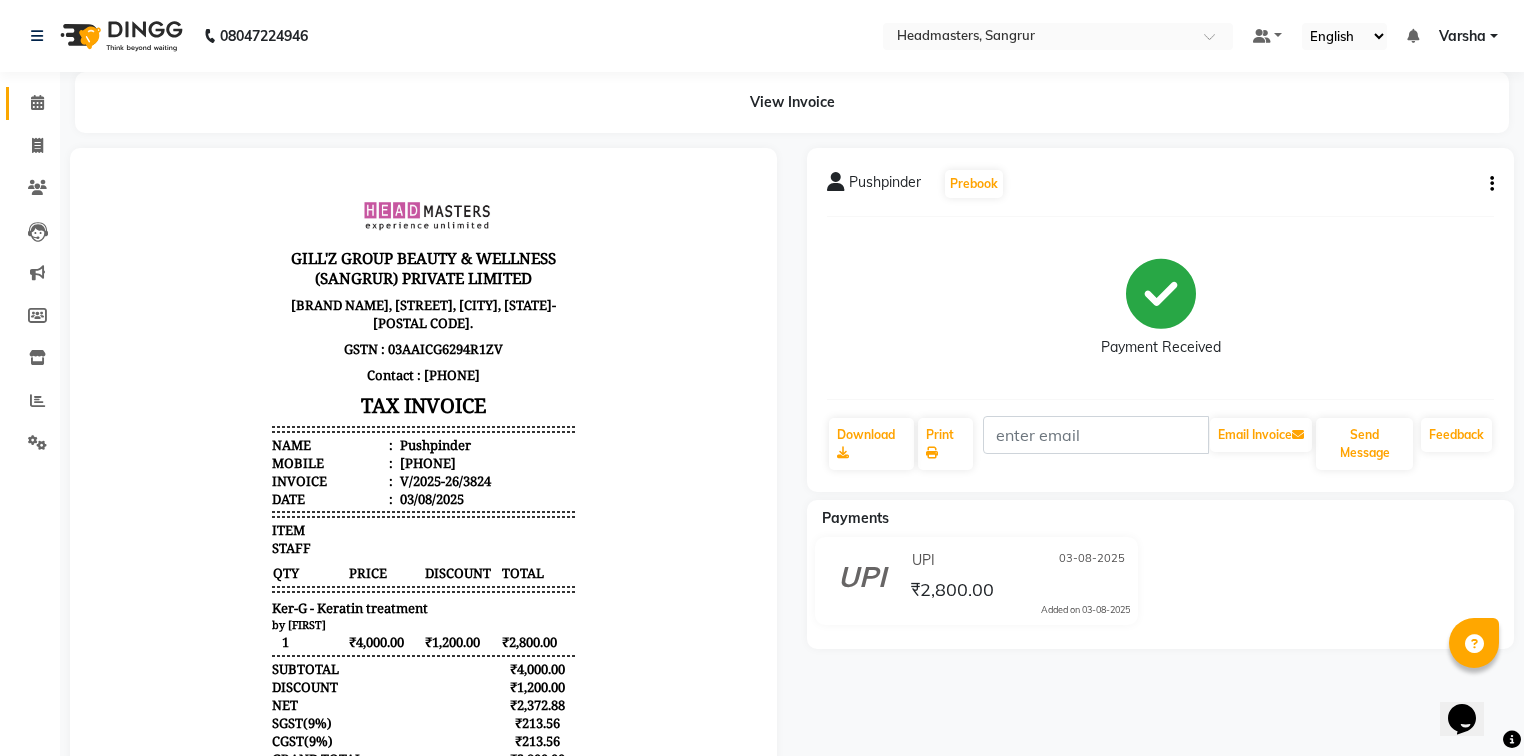 click 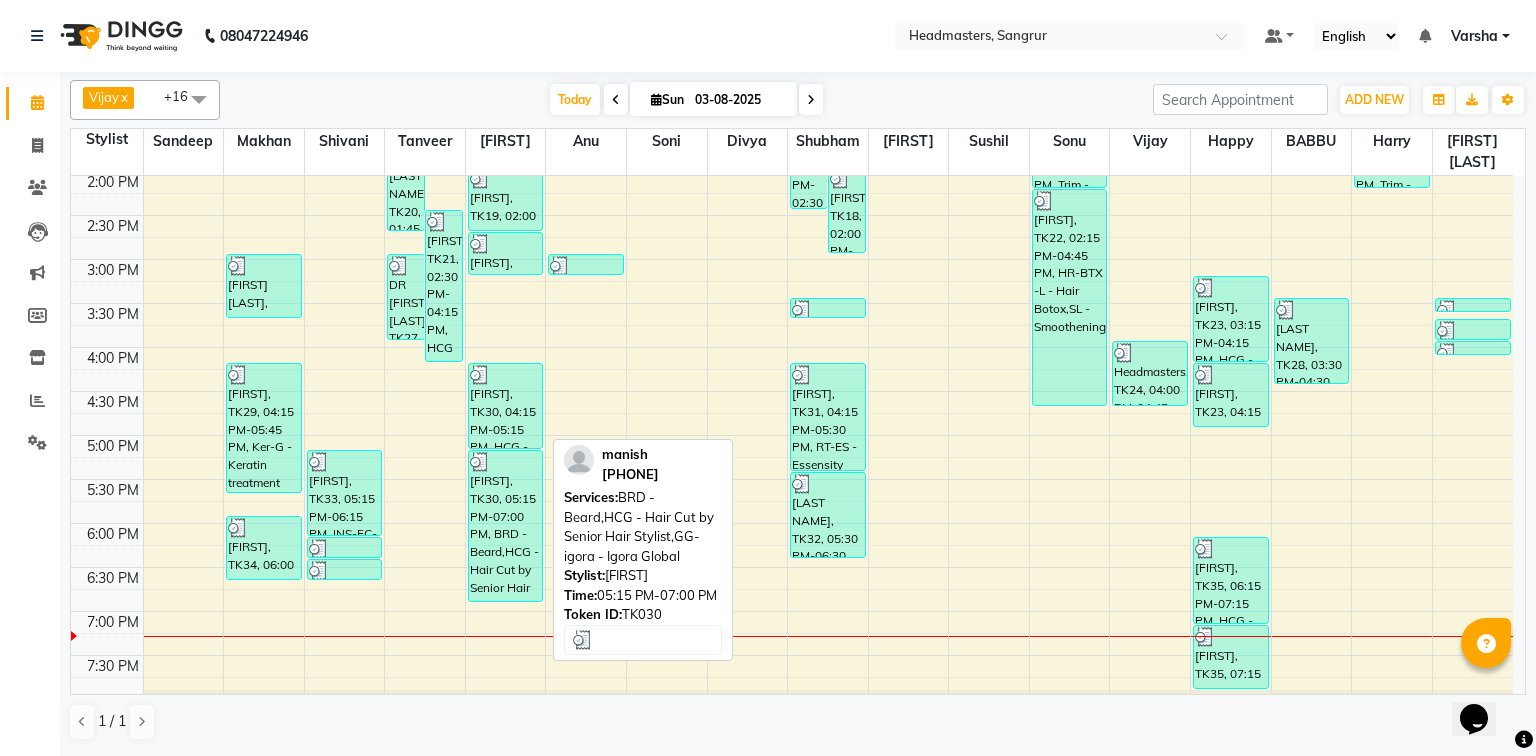 scroll, scrollTop: 614, scrollLeft: 0, axis: vertical 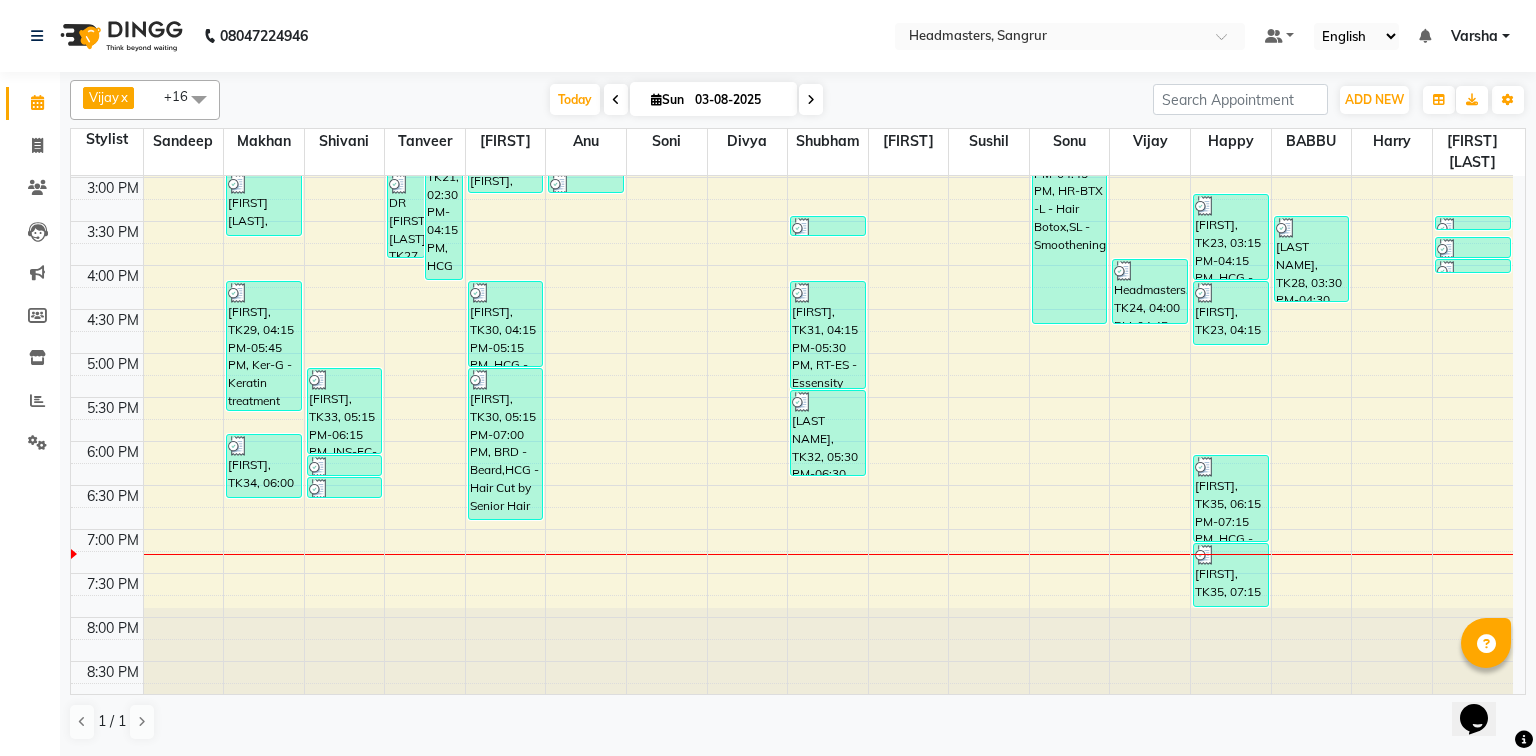 click on "8:00 AM 8:30 AM 9:00 AM 9:30 AM 10:00 AM 10:30 AM 11:00 AM 11:30 AM 12:00 PM 12:30 PM 1:00 PM 1:30 PM 2:00 PM 2:30 PM 3:00 PM 3:30 PM 4:00 PM 4:30 PM 5:00 PM 5:30 PM 6:00 PM 6:30 PM 7:00 PM 7:30 PM 8:00 PM 8:30 PM     [FIRST] [LAST], TK08, 11:30 AM-12:00 PM, PH-SPA - Premium Hair Spa     [FIRST] [LAST], TK03, 10:15 AM-10:45 AM, HCG - Hair Cut by Senior Hair Stylist     [FIRST] [LAST], TK04, 10:45 AM-11:00 AM, HCG - Hair Cut by Senior Hair Stylist     [FIRST] [LAST], TK04, 11:00 AM-12:15 PM, BRD - Beard,HCG - Hair Cut by Senior Hair Stylist,GG-igora - Igora Global     [FIRST] [LAST], TK11, 12:15 PM-12:30 PM, HCG - Hair Cut by Senior Hair Stylist     [FIRST] [LAST], TK25, 03:00 PM-03:45 PM, BRD - Beard     [FIRST] [LAST], TK29, 04:15 PM-05:45 PM, Ker-G - Keratin treatment     [FIRST] [LAST], TK34, 06:00 PM-06:45 PM, BRD - Beard     [FIRST] [LAST], TK33, 05:15 PM-06:15 PM, INS-FC-YTH  - Youth Facial (For Anti-Ageing, Anti-Environment)     [FIRST] [LAST], TK33, 06:15 PM-06:30 PM, O3-MSK-DTAN  - D-Tan Pack     [FIRST] [LAST], TK33, 06:30 PM-06:45 PM, O3-MSK-POW - Power Mask" at bounding box center [792, 133] 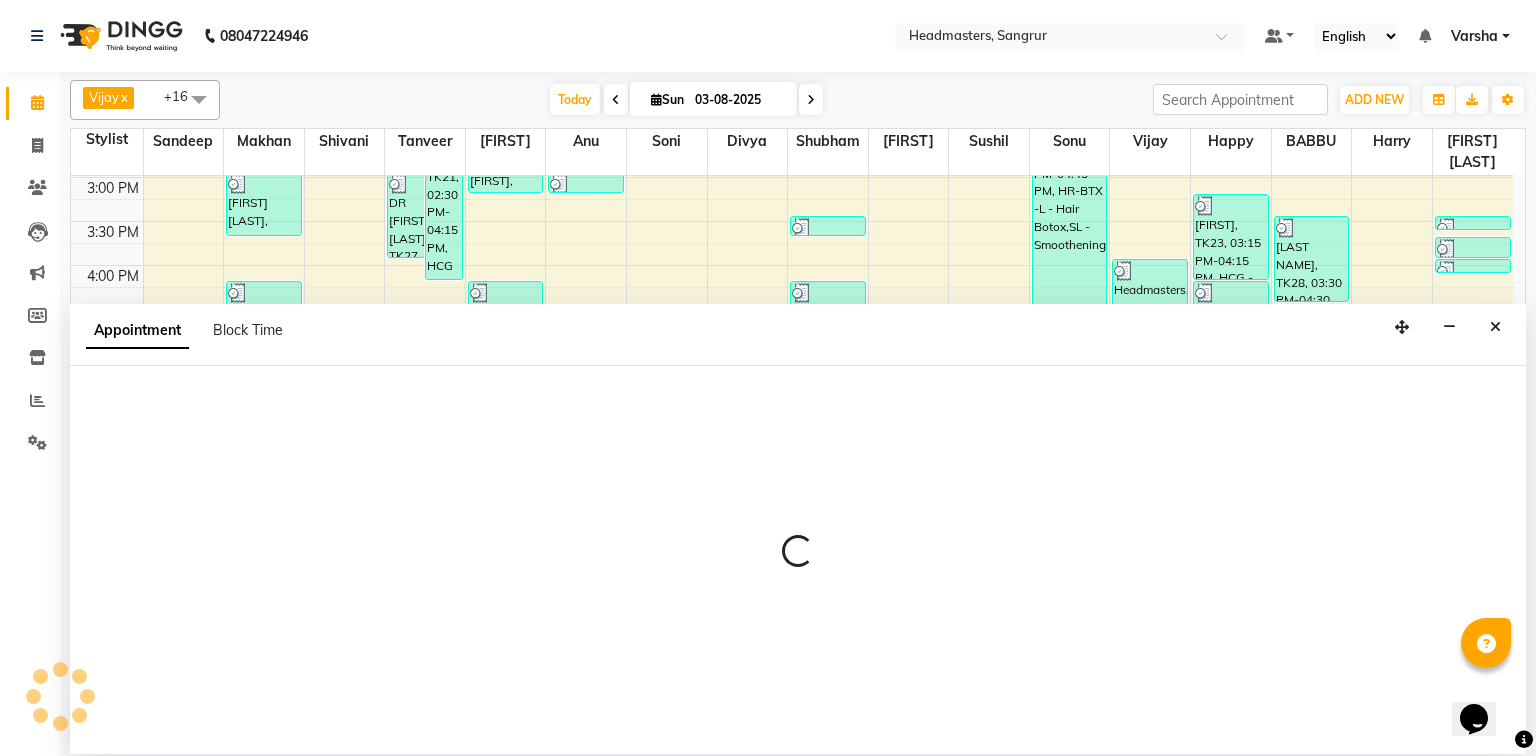 select on "60873" 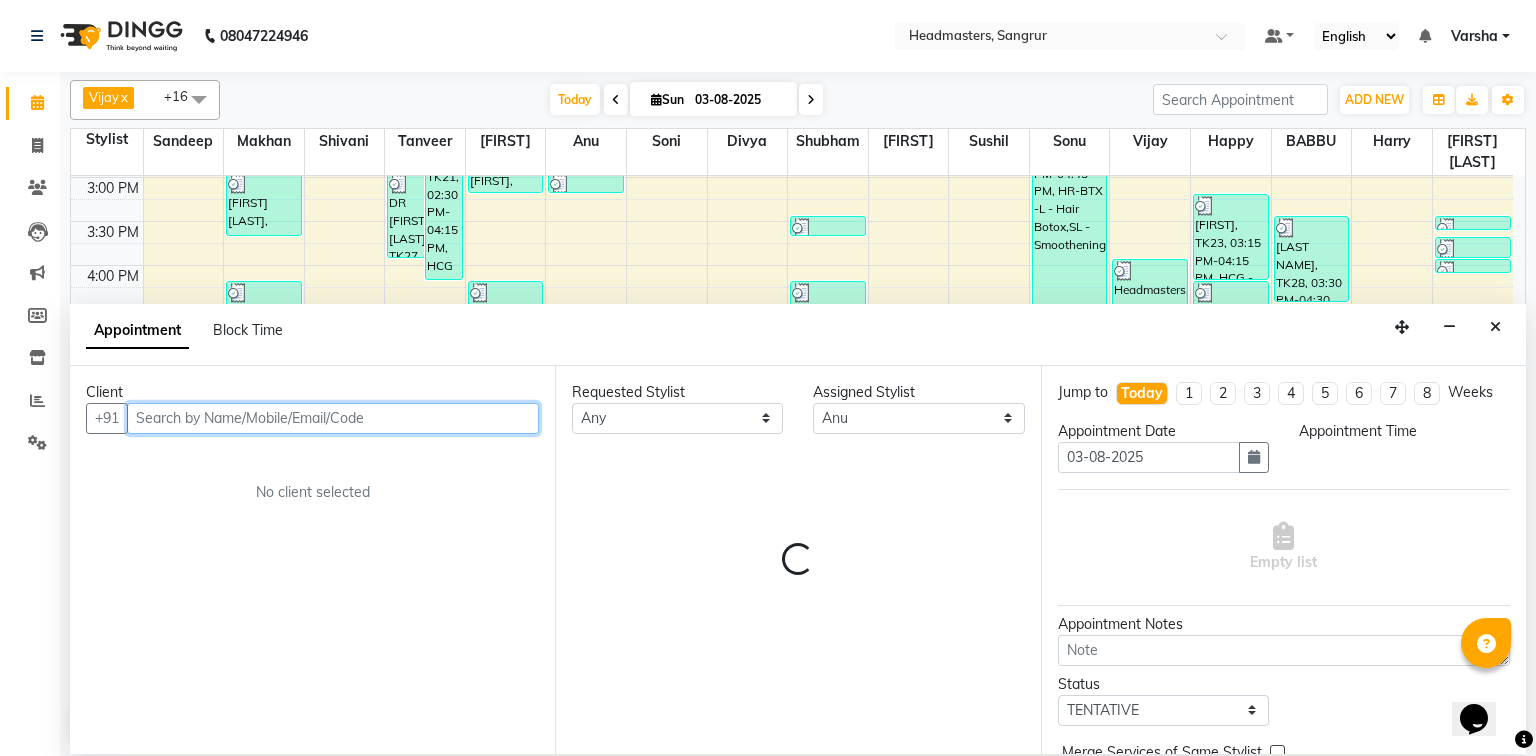 select on "1125" 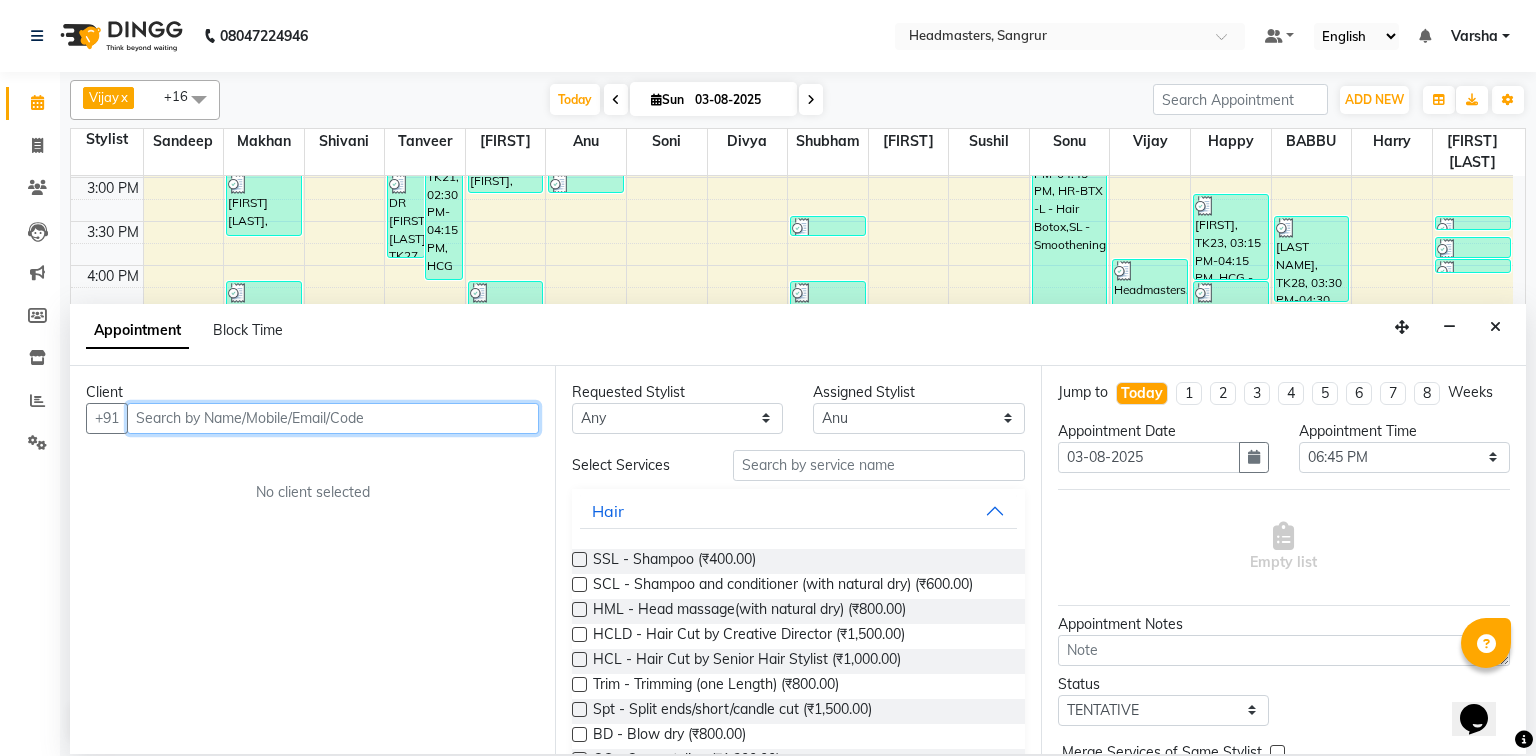 click at bounding box center (333, 418) 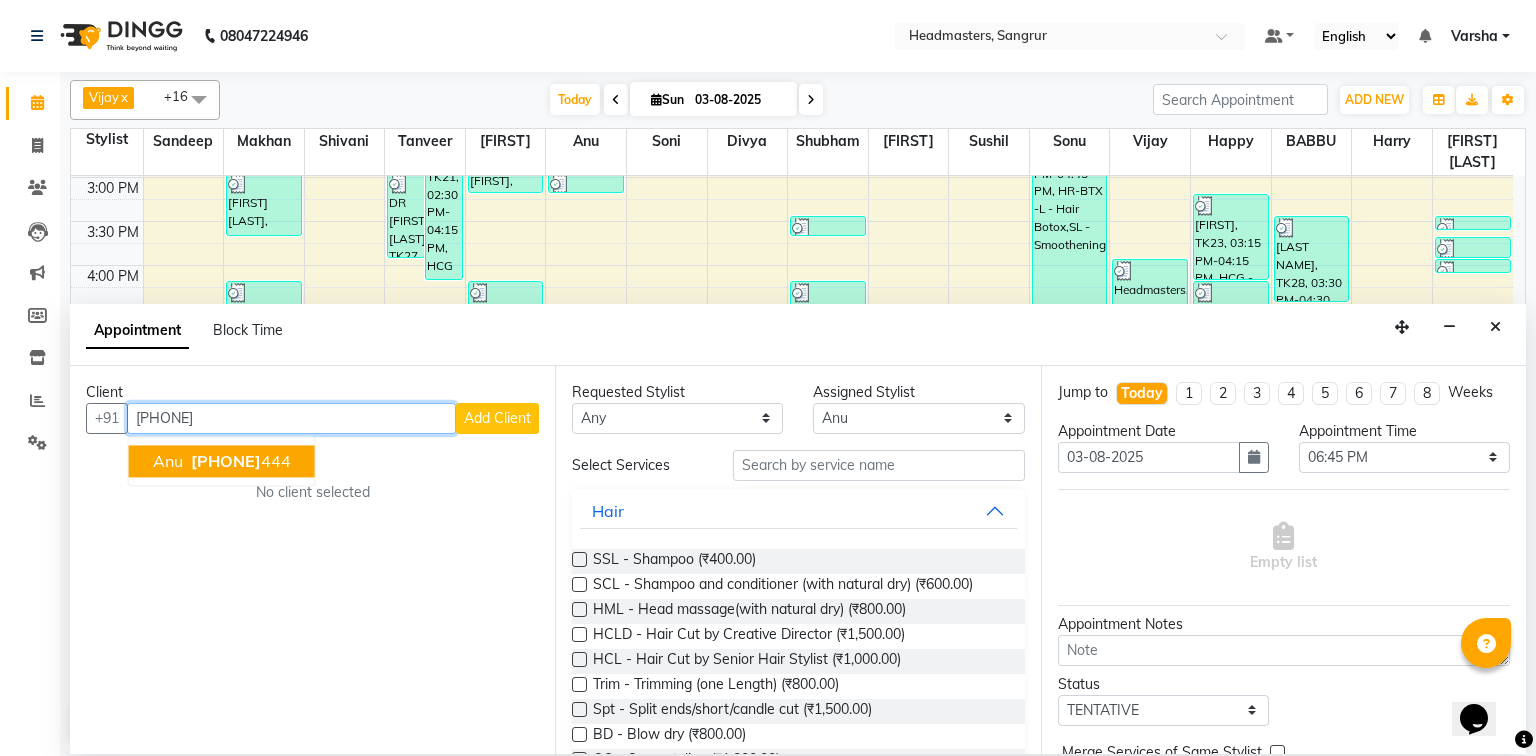 click on "[FIRST]   [PHONE]" at bounding box center (222, 461) 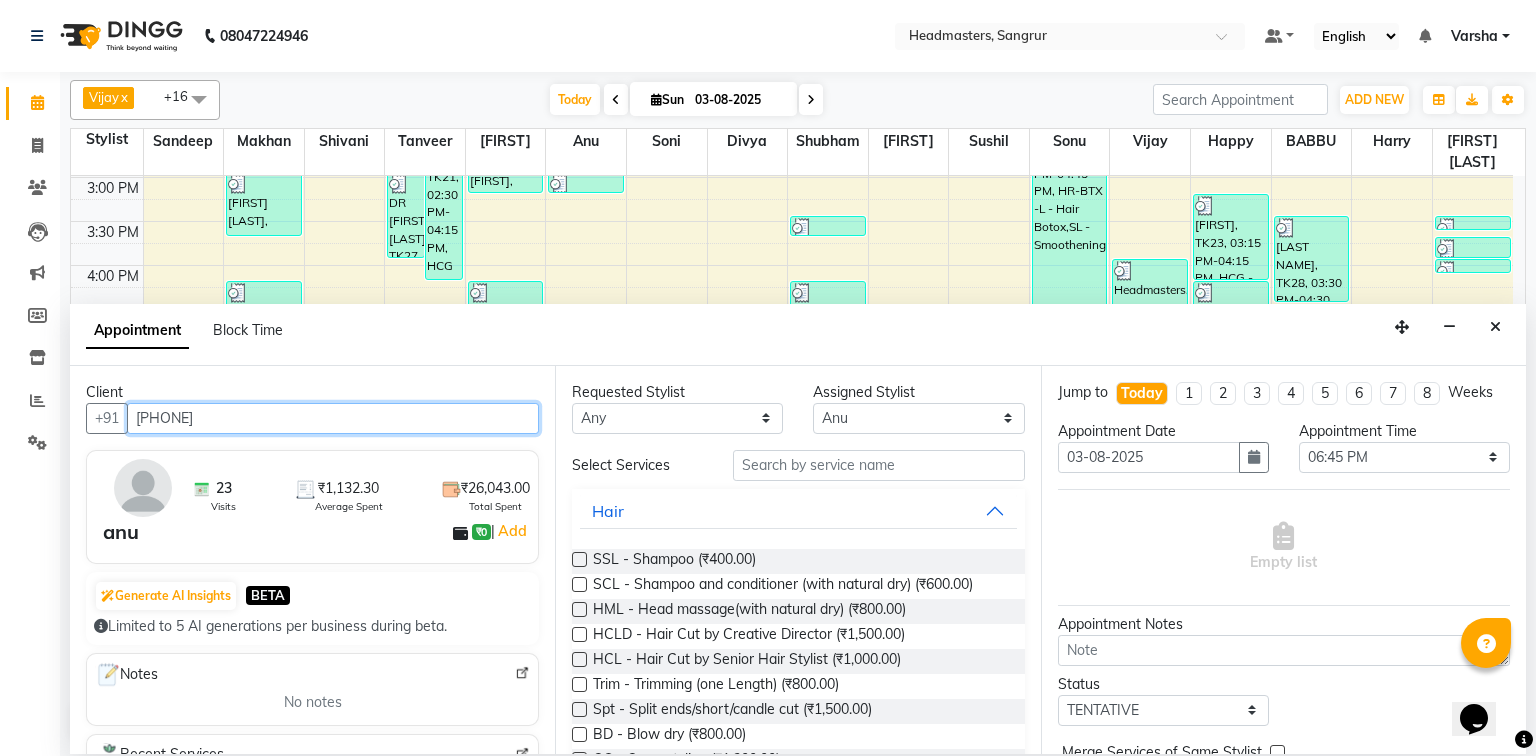 type on "[PHONE]" 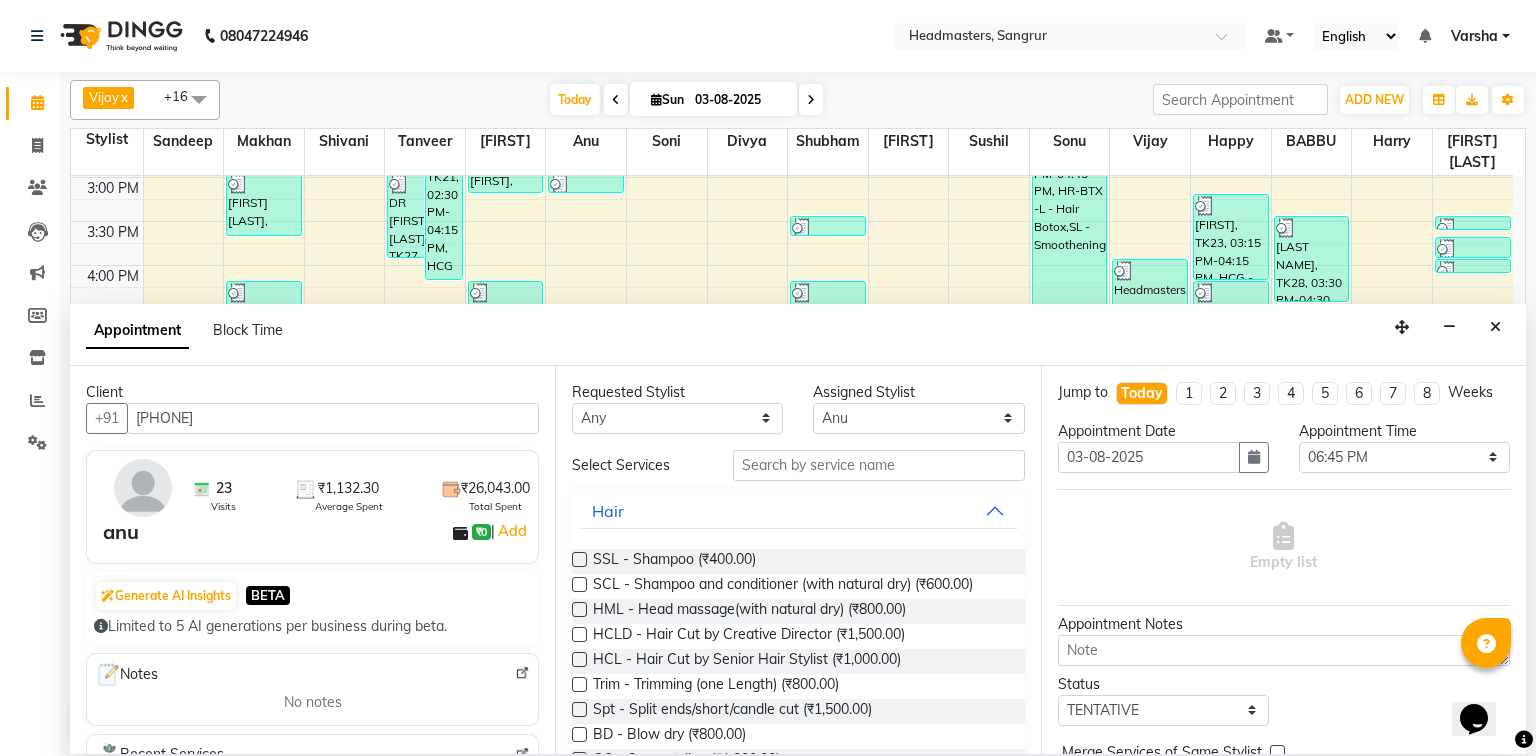 click at bounding box center [879, 465] 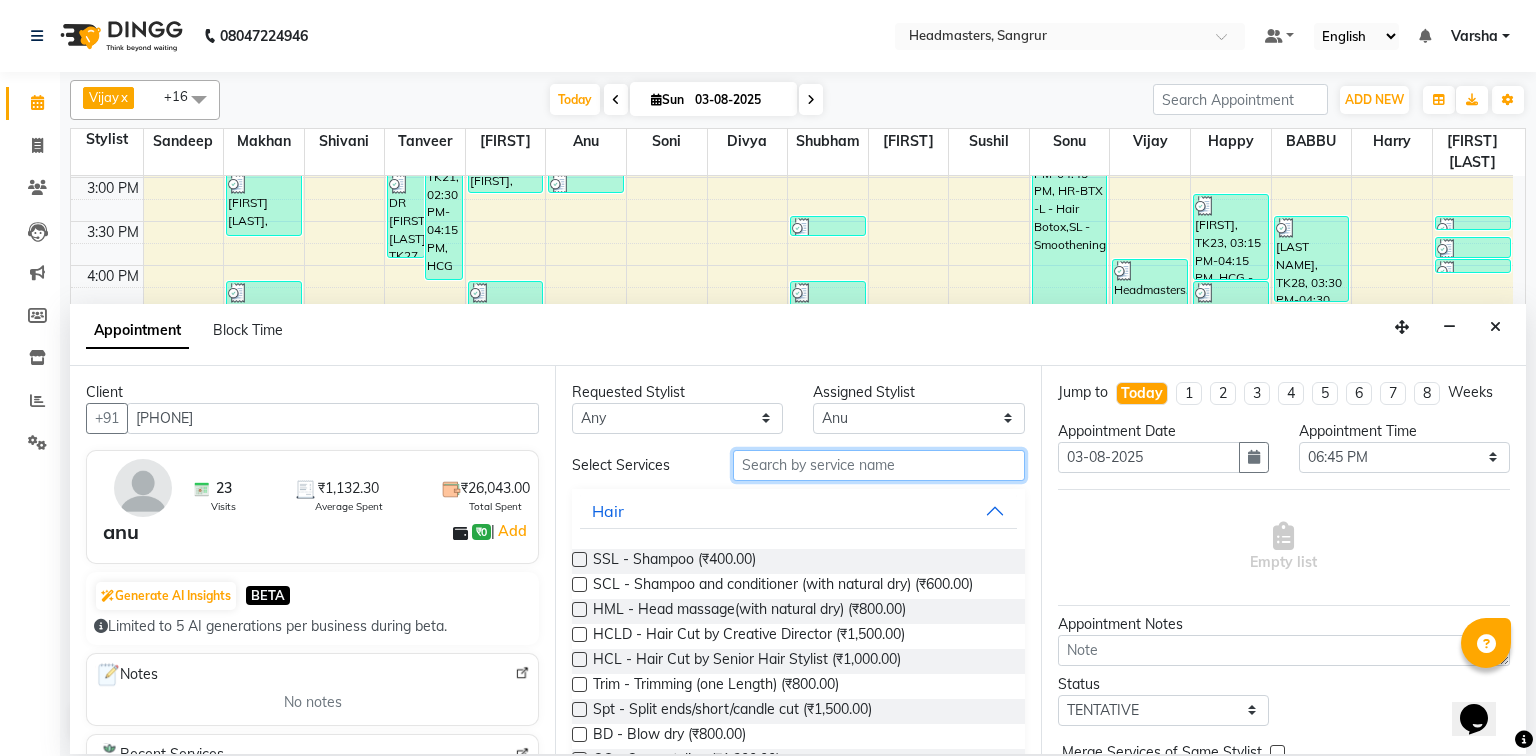 click at bounding box center [879, 465] 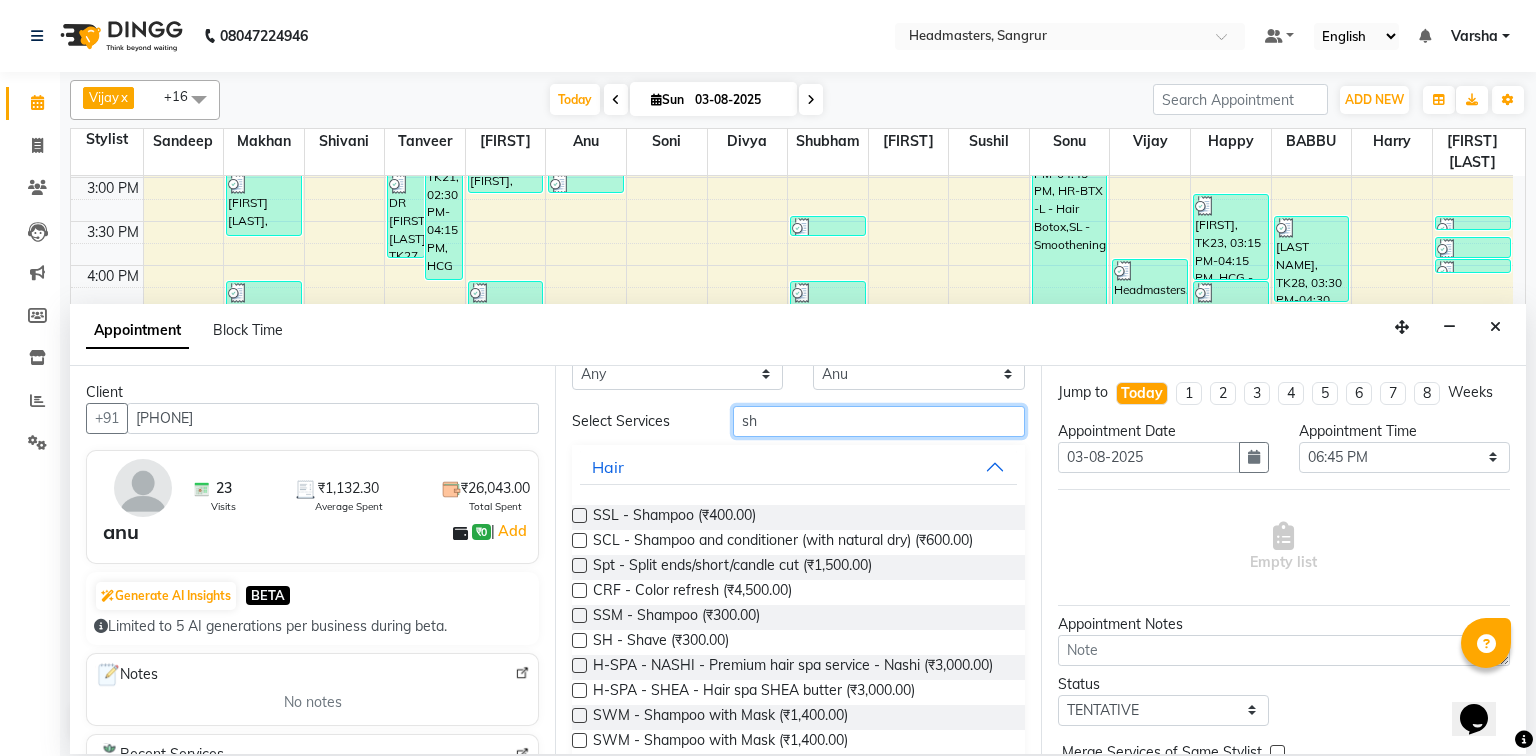 scroll, scrollTop: 80, scrollLeft: 0, axis: vertical 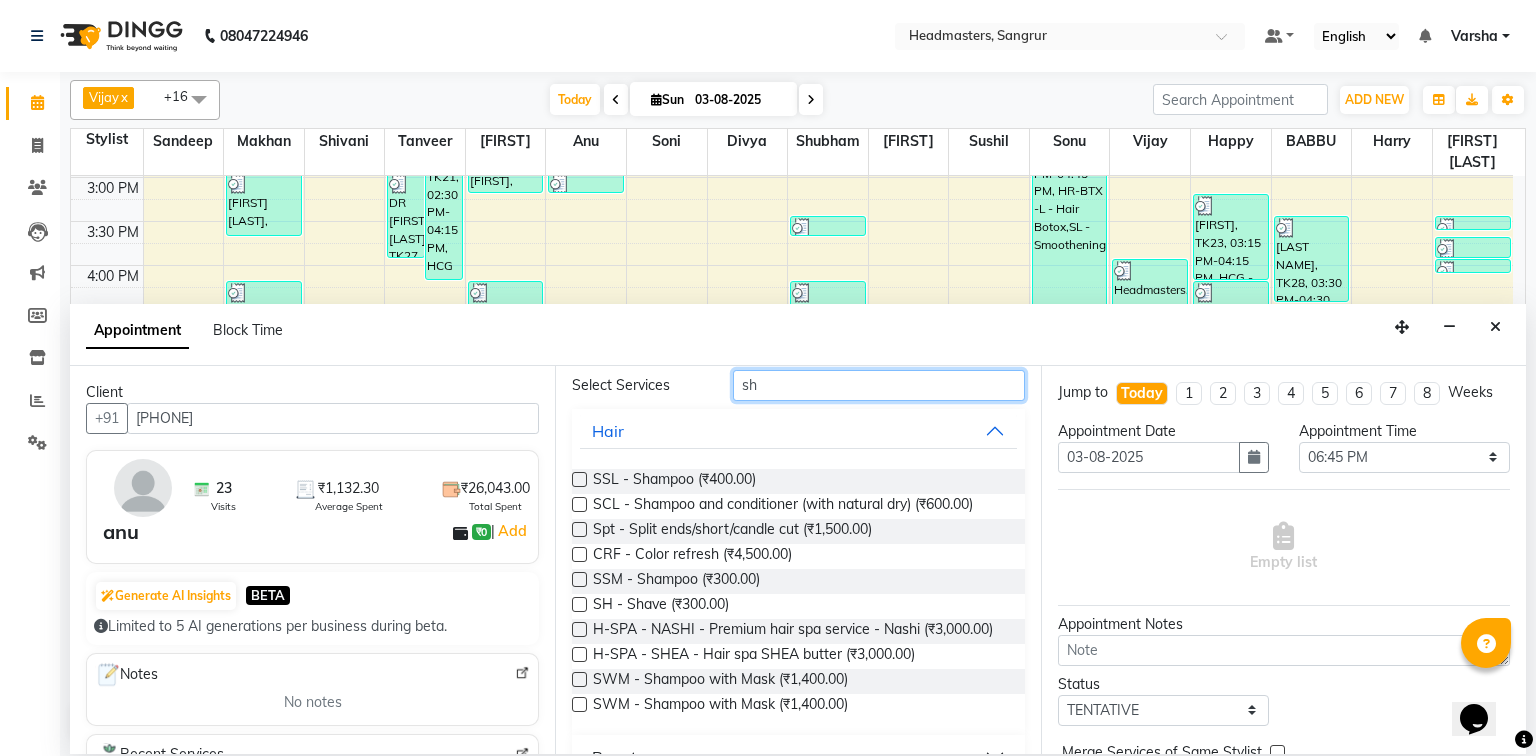 type on "sh" 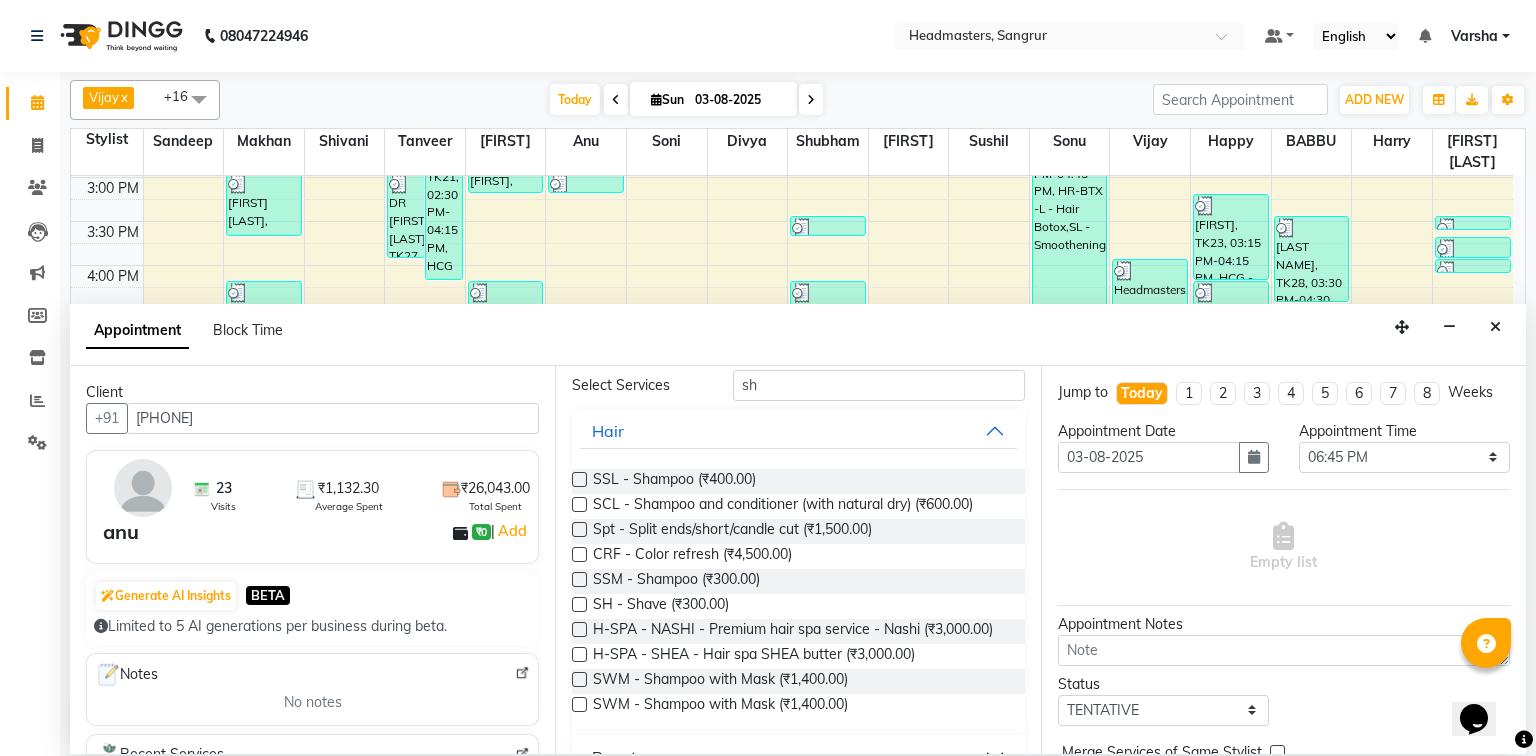click at bounding box center (579, 579) 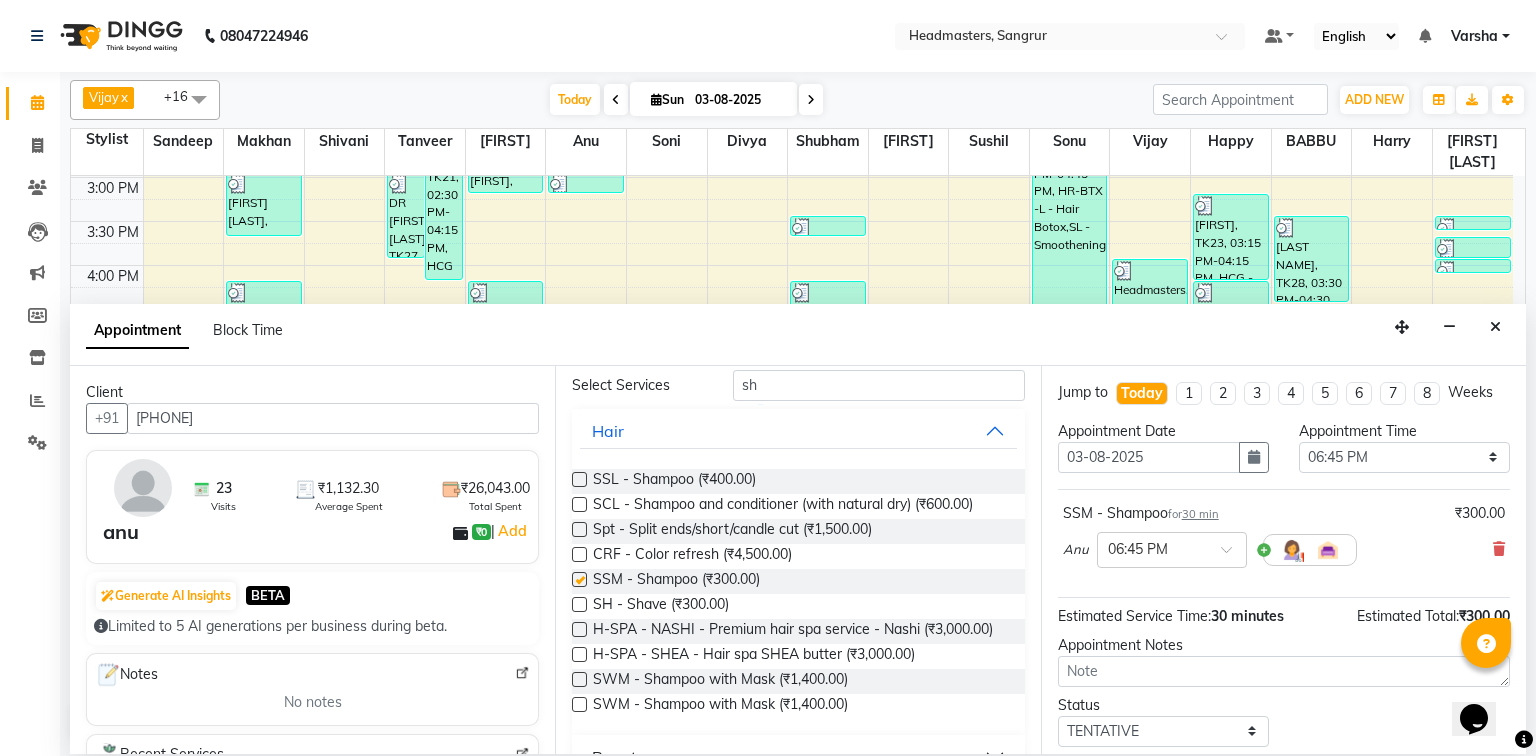 checkbox on "false" 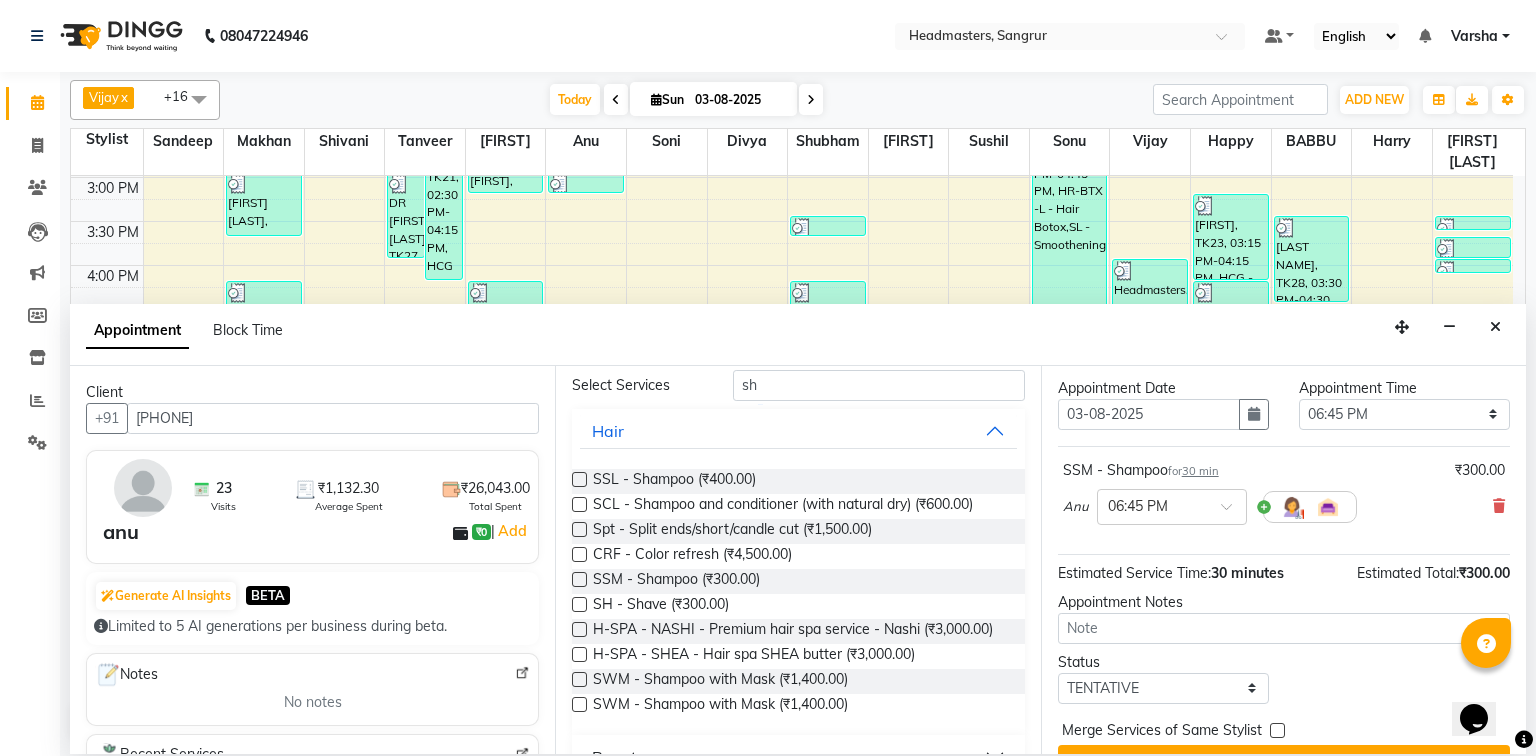 scroll, scrollTop: 85, scrollLeft: 0, axis: vertical 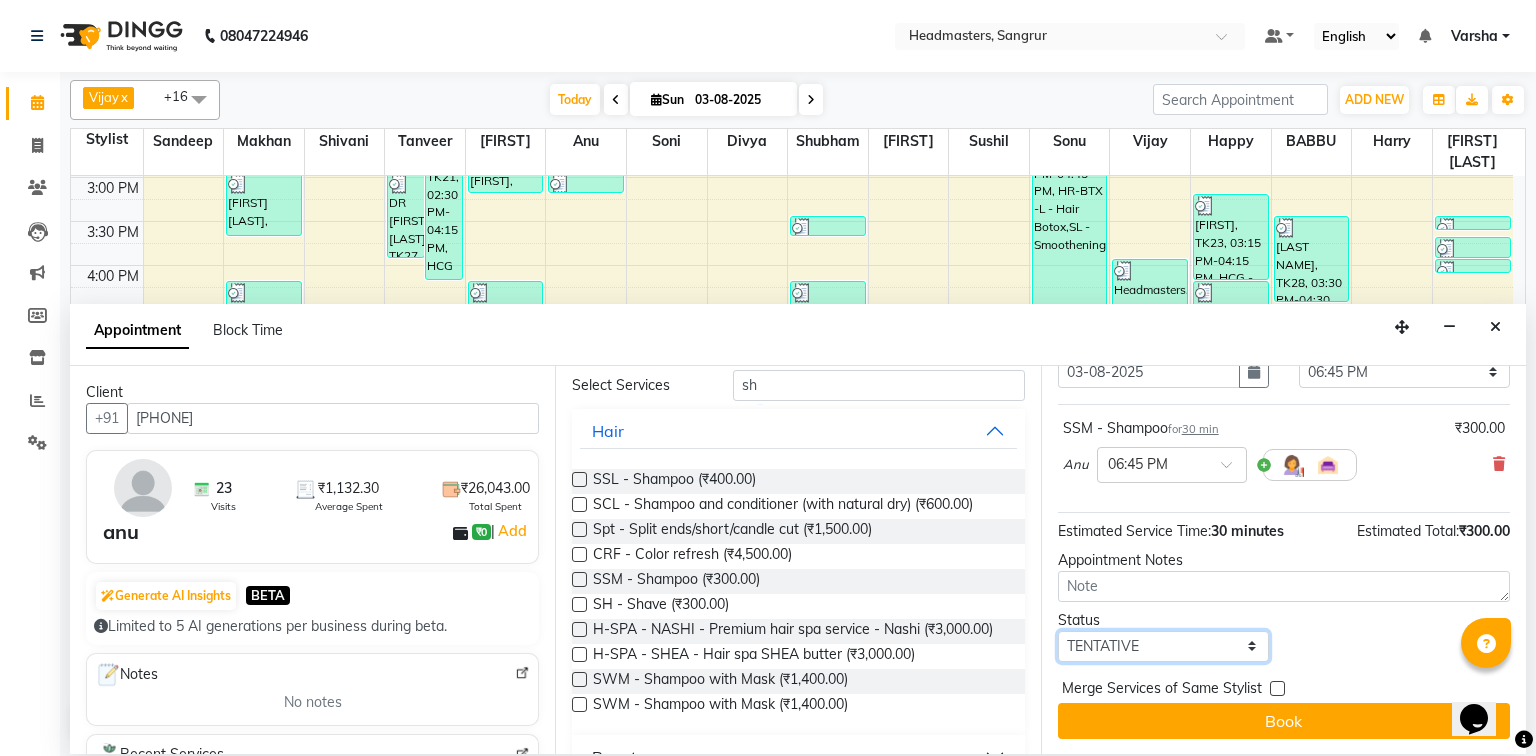 click on "Select TENTATIVE CONFIRM CHECK-IN UPCOMING" at bounding box center [1163, 646] 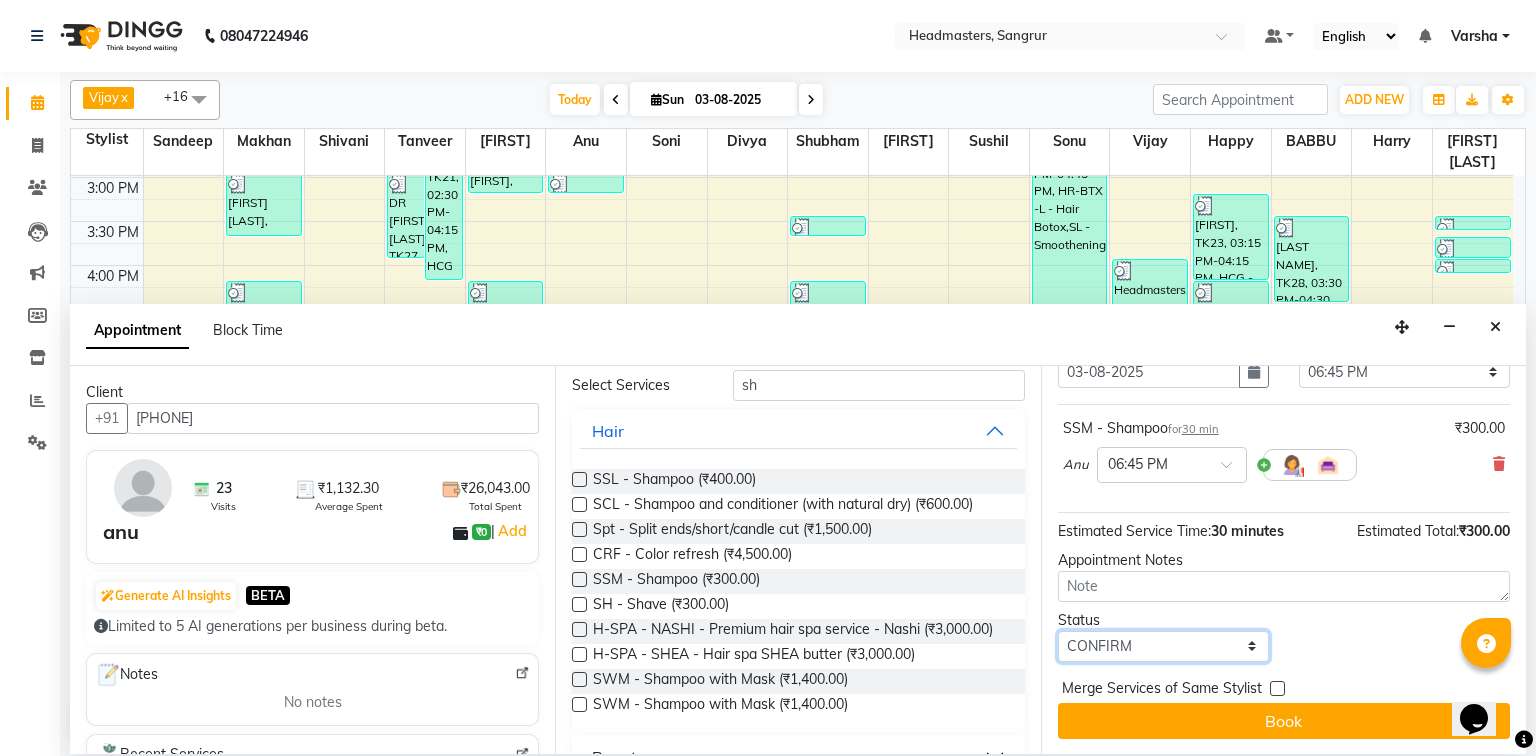click on "Select TENTATIVE CONFIRM CHECK-IN UPCOMING" at bounding box center [1163, 646] 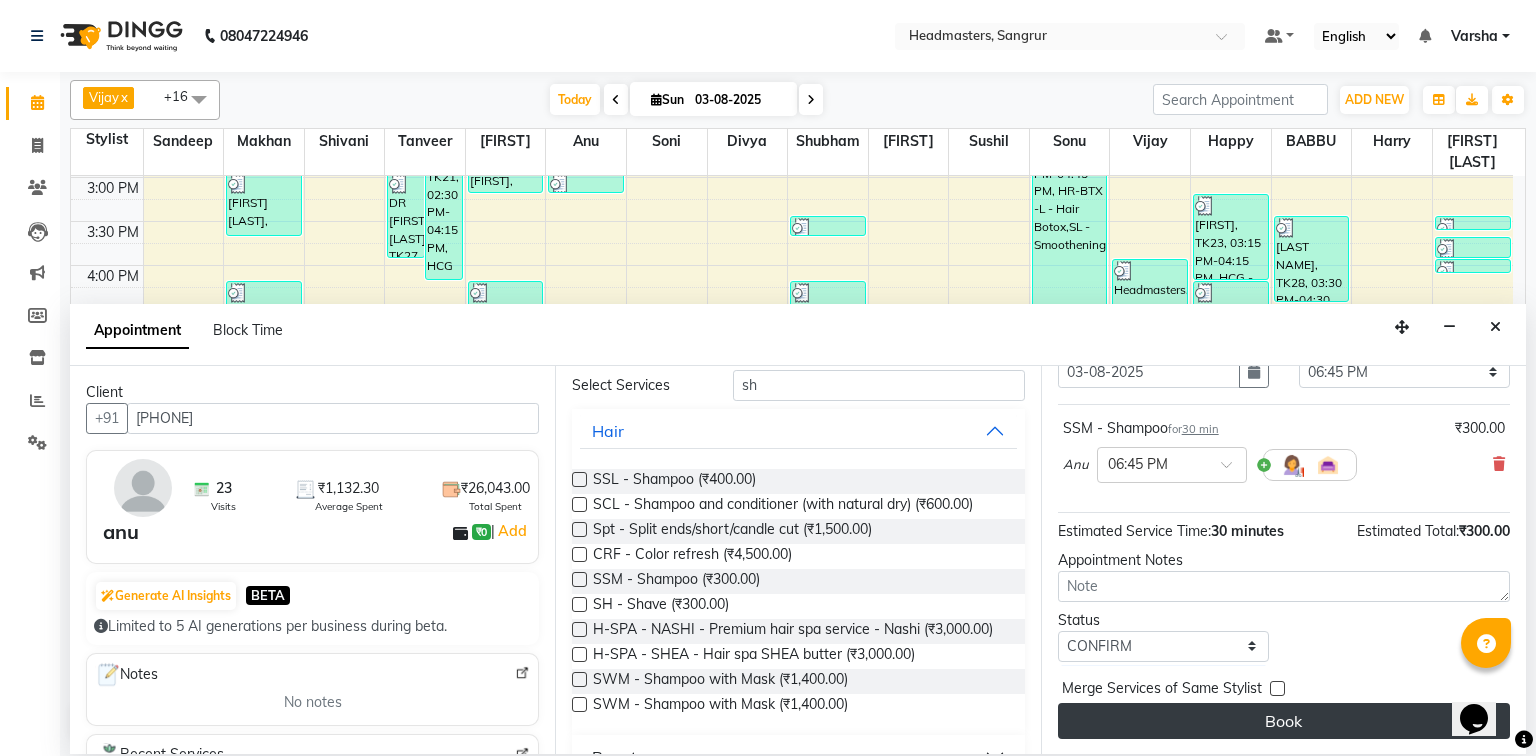 click on "Book" at bounding box center (1284, 721) 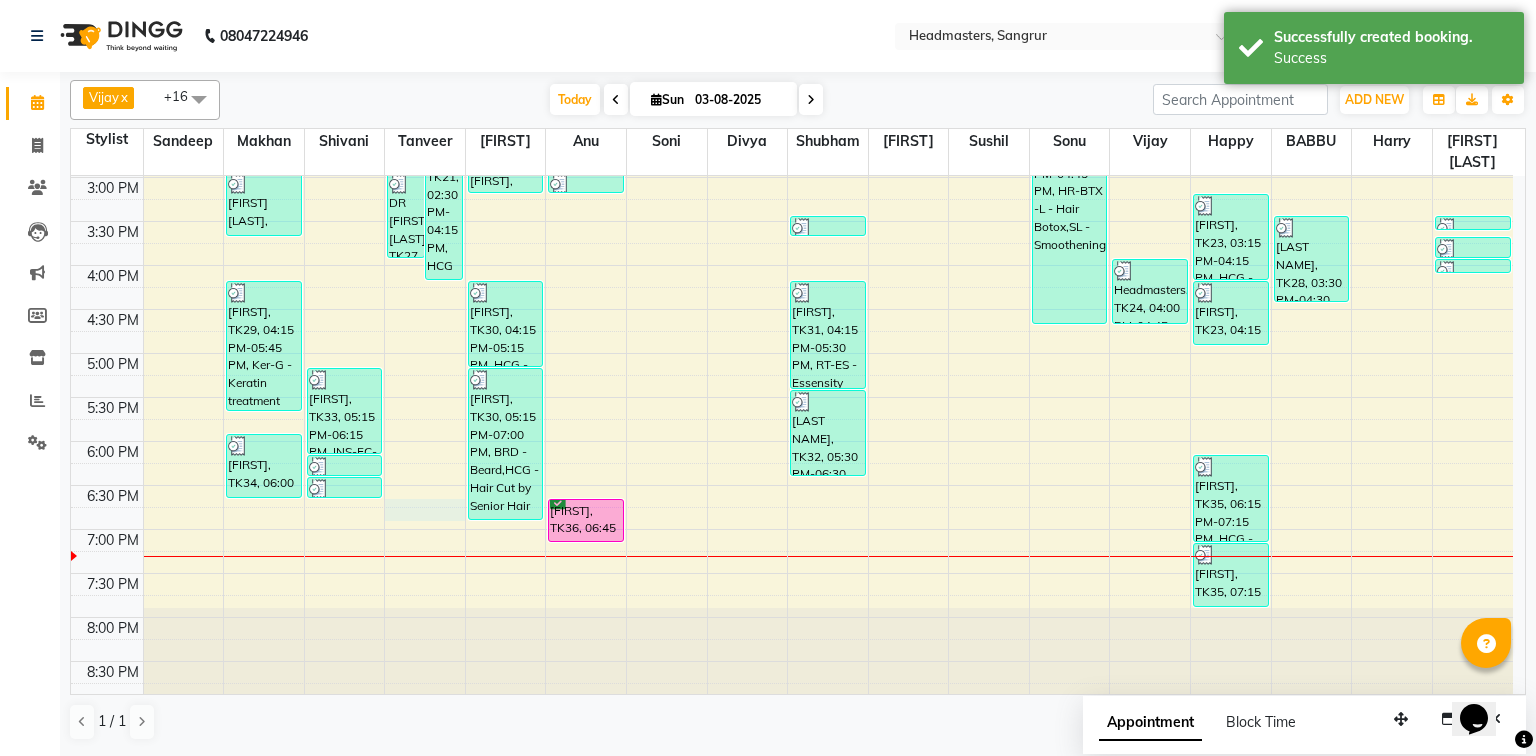 click on "8:00 AM 8:30 AM 9:00 AM 9:30 AM 10:00 AM 10:30 AM 11:00 AM 11:30 AM 12:00 PM 12:30 PM 1:00 PM 1:30 PM 2:00 PM 2:30 PM 3:00 PM 3:30 PM 4:00 PM 4:30 PM 5:00 PM 5:30 PM 6:00 PM 6:30 PM 7:00 PM 7:30 PM 8:00 PM 8:30 PM     [FIRST] [LAST], TK08, 11:30 AM-12:00 PM, PH-SPA - Premium Hair Spa     [FIRST] [LAST], TK03, 10:15 AM-10:45 AM, HCG - Hair Cut by Senior Hair Stylist     [FIRST] [LAST], TK04, 10:45 AM-11:00 AM, HCG - Hair Cut by Senior Hair Stylist     [FIRST] [LAST], TK04, 11:00 AM-12:15 PM, BRD - Beard,HCG - Hair Cut by Senior Hair Stylist,GG-igora - Igora Global     [FIRST] [LAST], TK11, 12:15 PM-12:30 PM, HCG - Hair Cut by Senior Hair Stylist     [FIRST] [LAST], TK25, 03:00 PM-03:45 PM, BRD - Beard     [FIRST] [LAST], TK29, 04:15 PM-05:45 PM, Ker-G - Keratin treatment     [FIRST] [LAST], TK34, 06:00 PM-06:45 PM, BRD - Beard     [FIRST] [LAST], TK33, 05:15 PM-06:15 PM, INS-FC-YTH  - Youth Facial (For Anti-Ageing, Anti-Environment)     [FIRST] [LAST], TK33, 06:15 PM-06:30 PM, O3-MSK-DTAN  - D-Tan Pack     [FIRST] [LAST], TK33, 06:30 PM-06:45 PM, O3-MSK-POW - Power Mask" at bounding box center (792, 133) 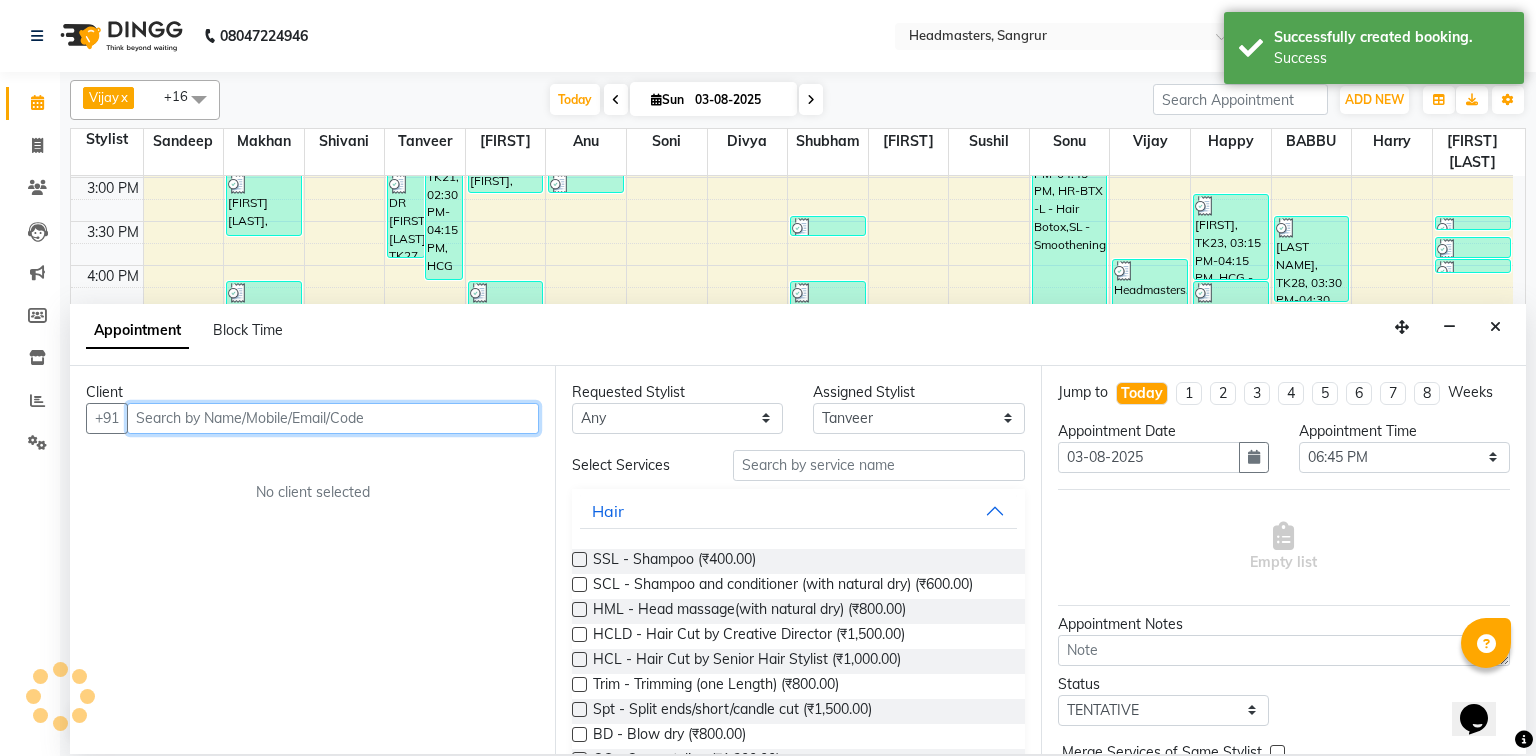 click at bounding box center (333, 418) 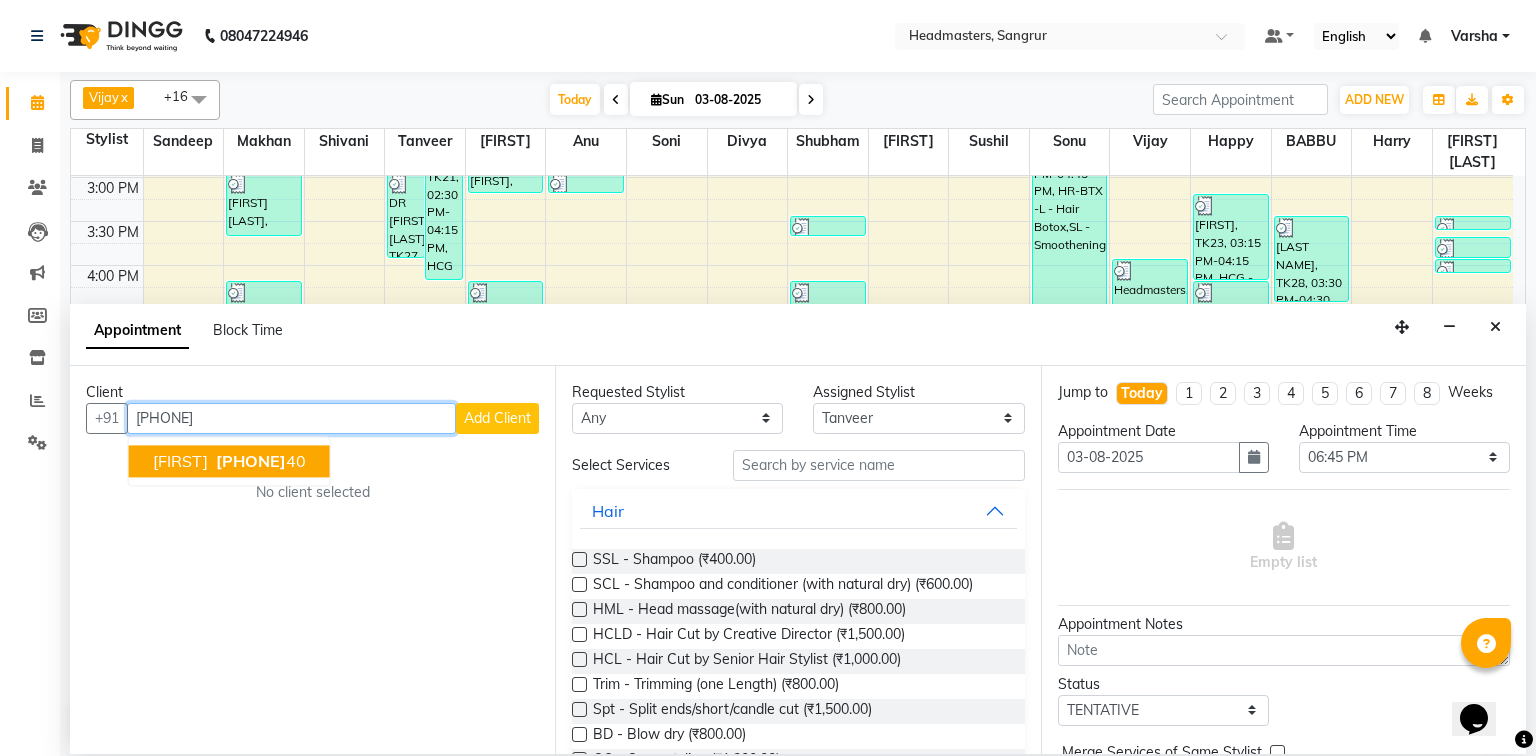 click on "[FIRST] [PHONE]" at bounding box center (229, 461) 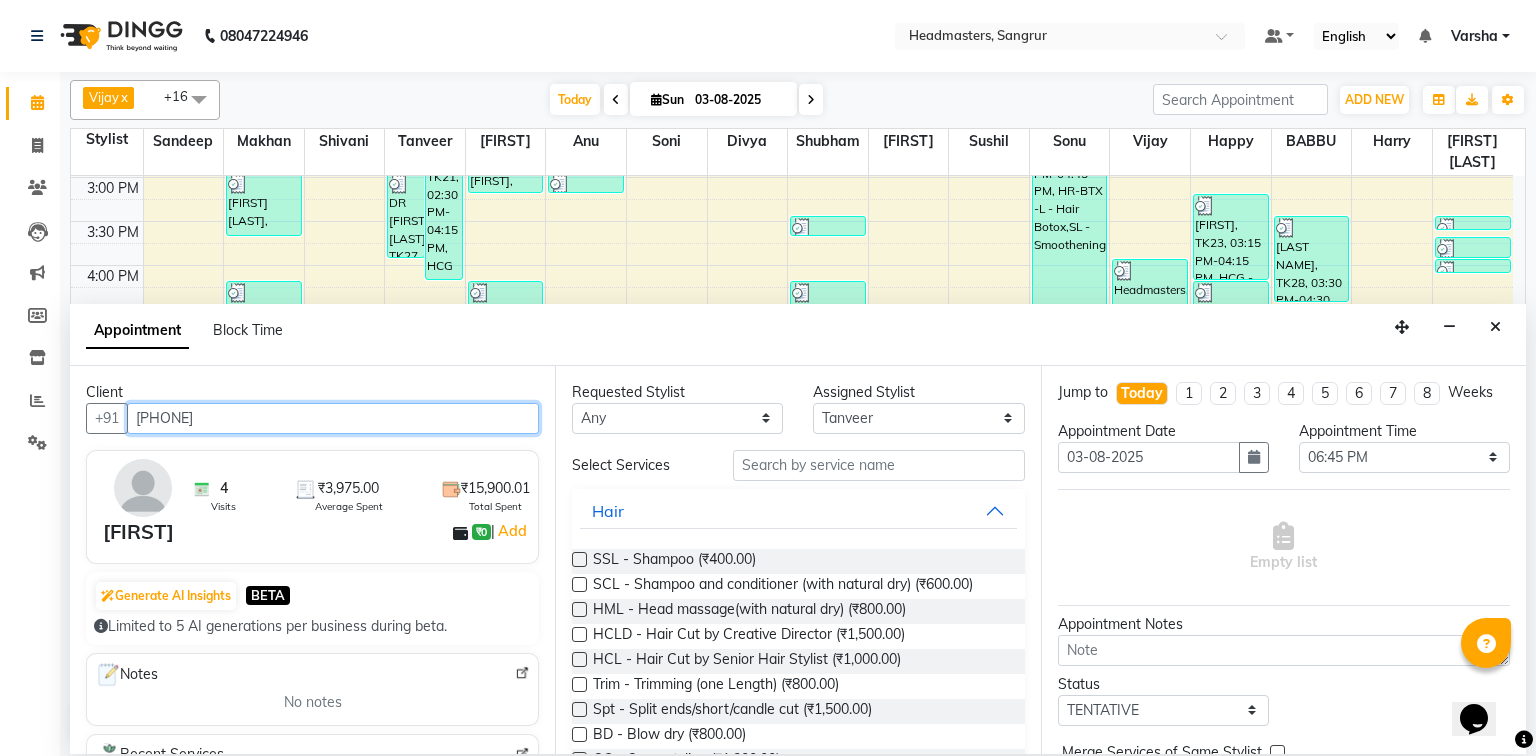 type on "[PHONE]" 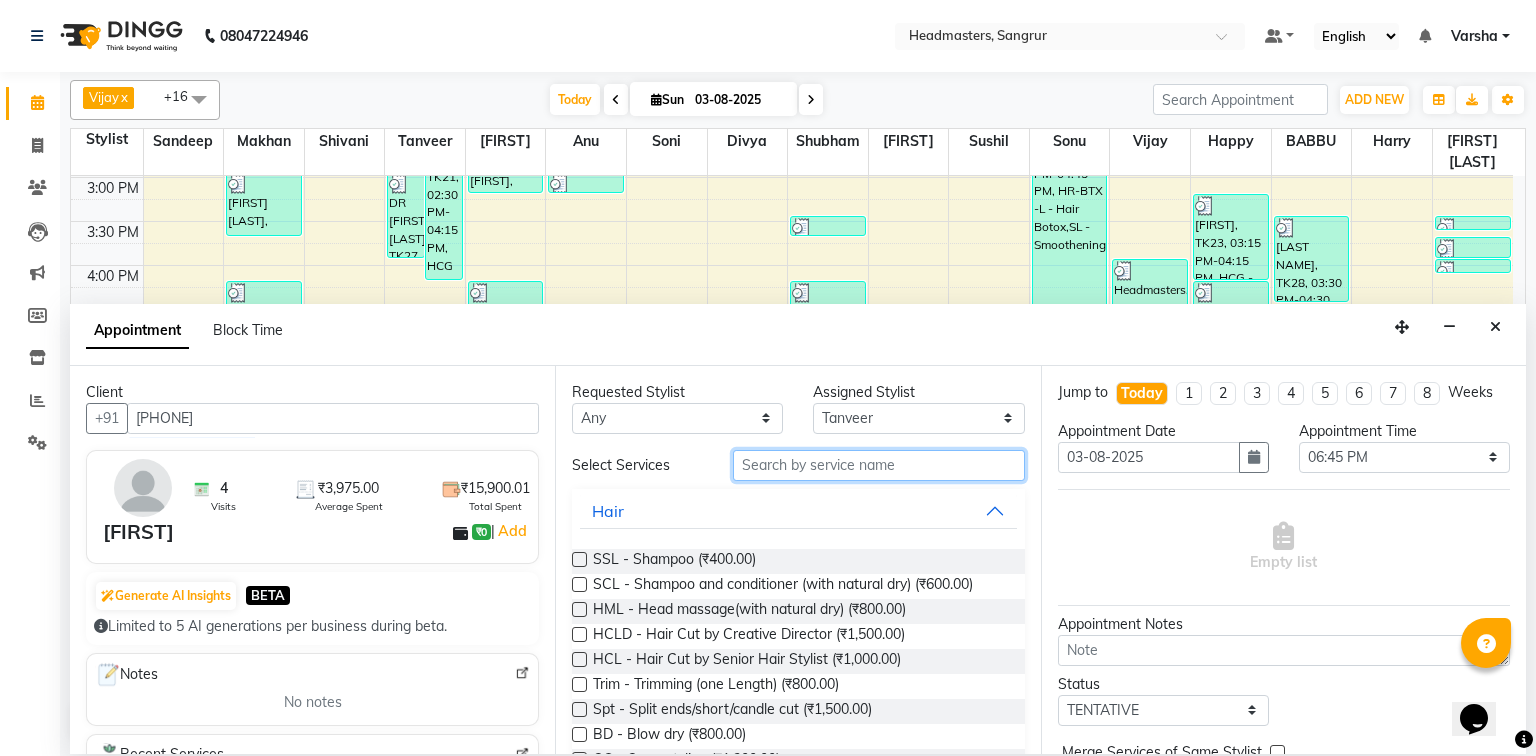 click at bounding box center (879, 465) 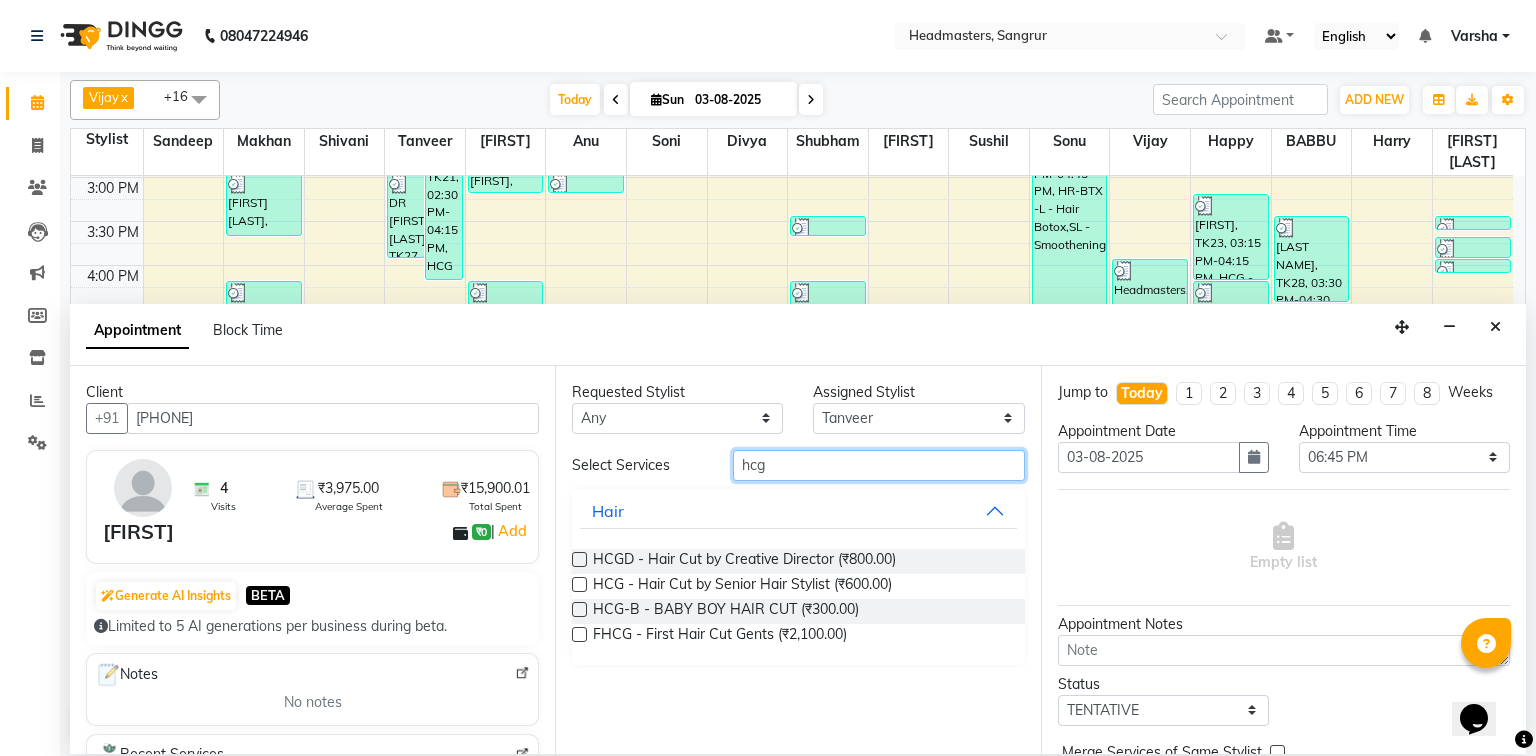 type on "hcg" 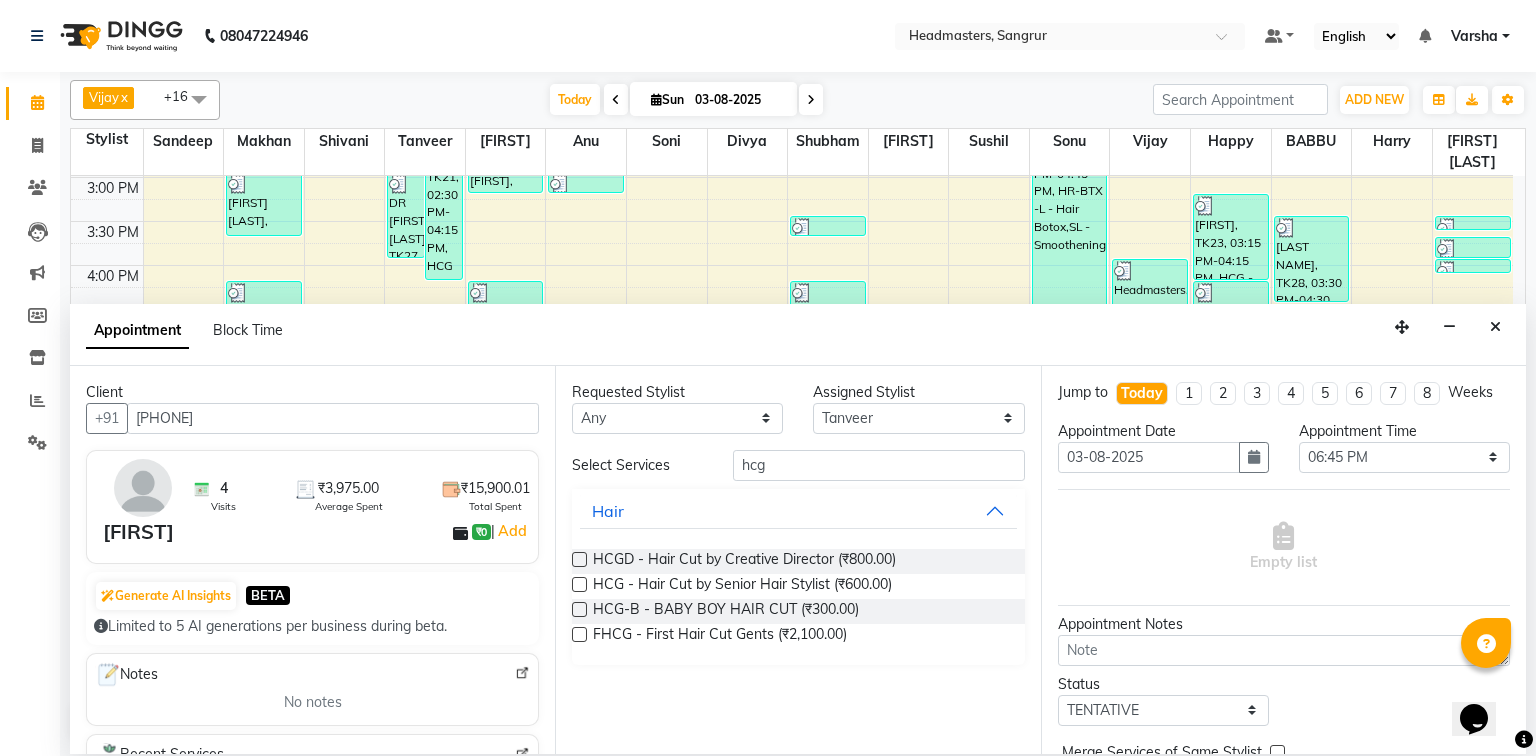 click at bounding box center (579, 584) 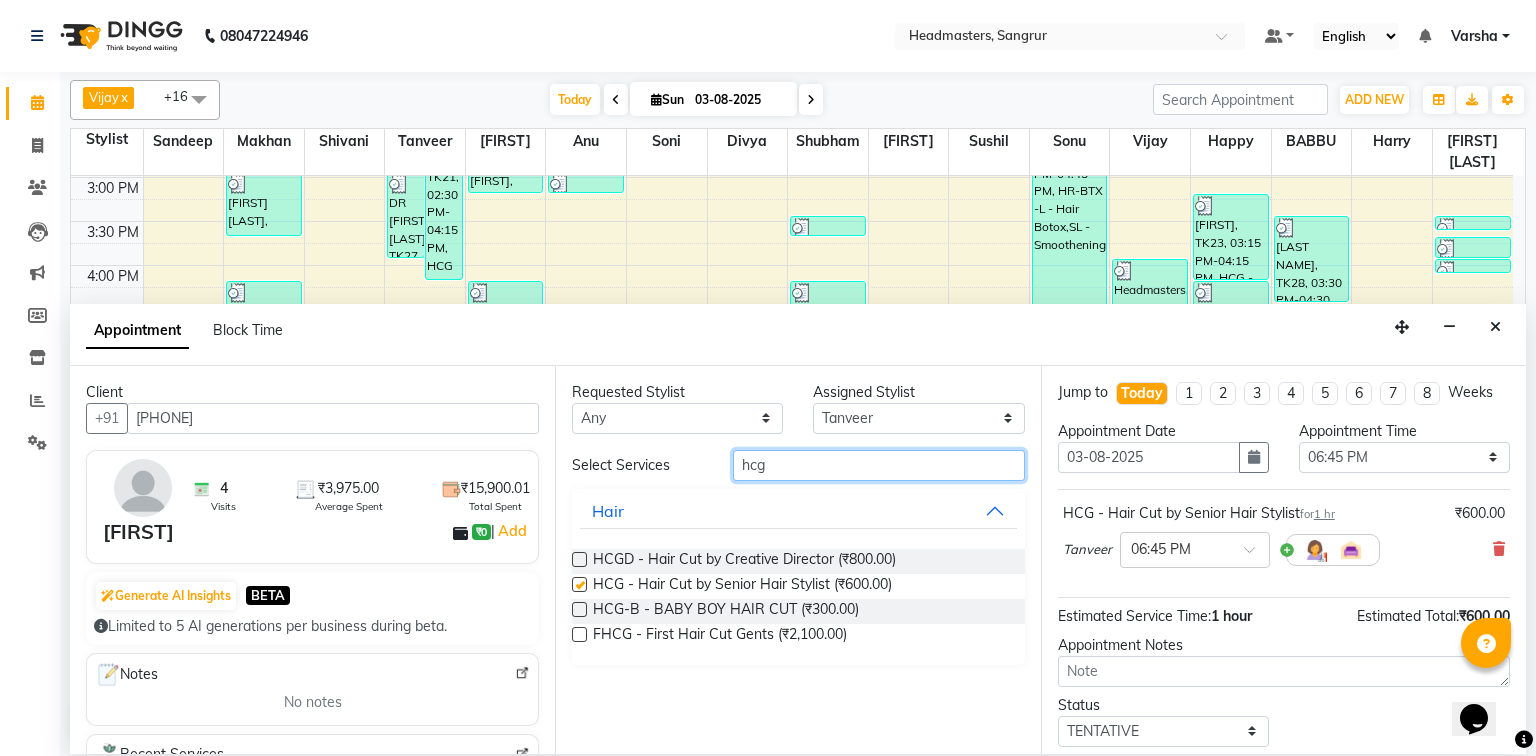 click on "hcg" at bounding box center [879, 465] 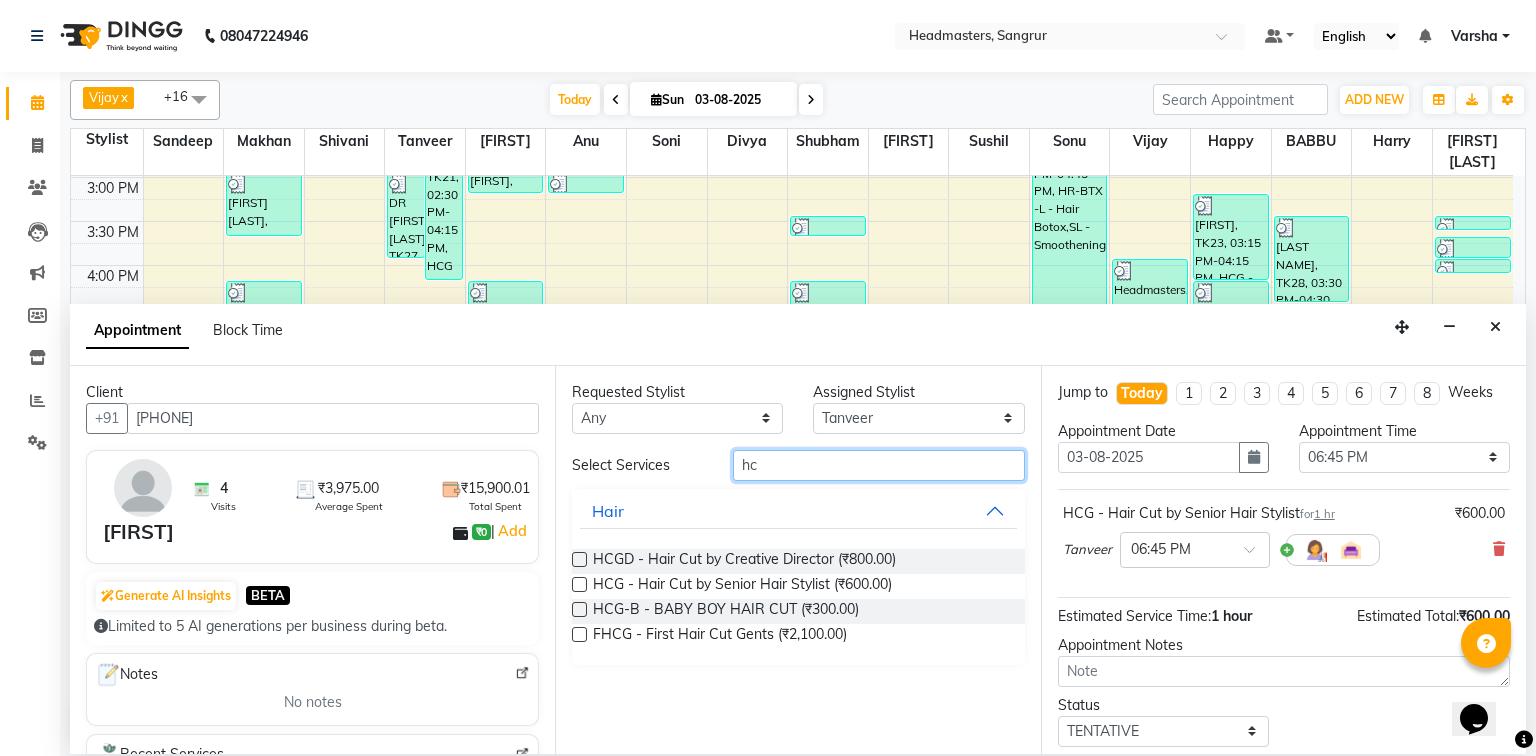 type on "h" 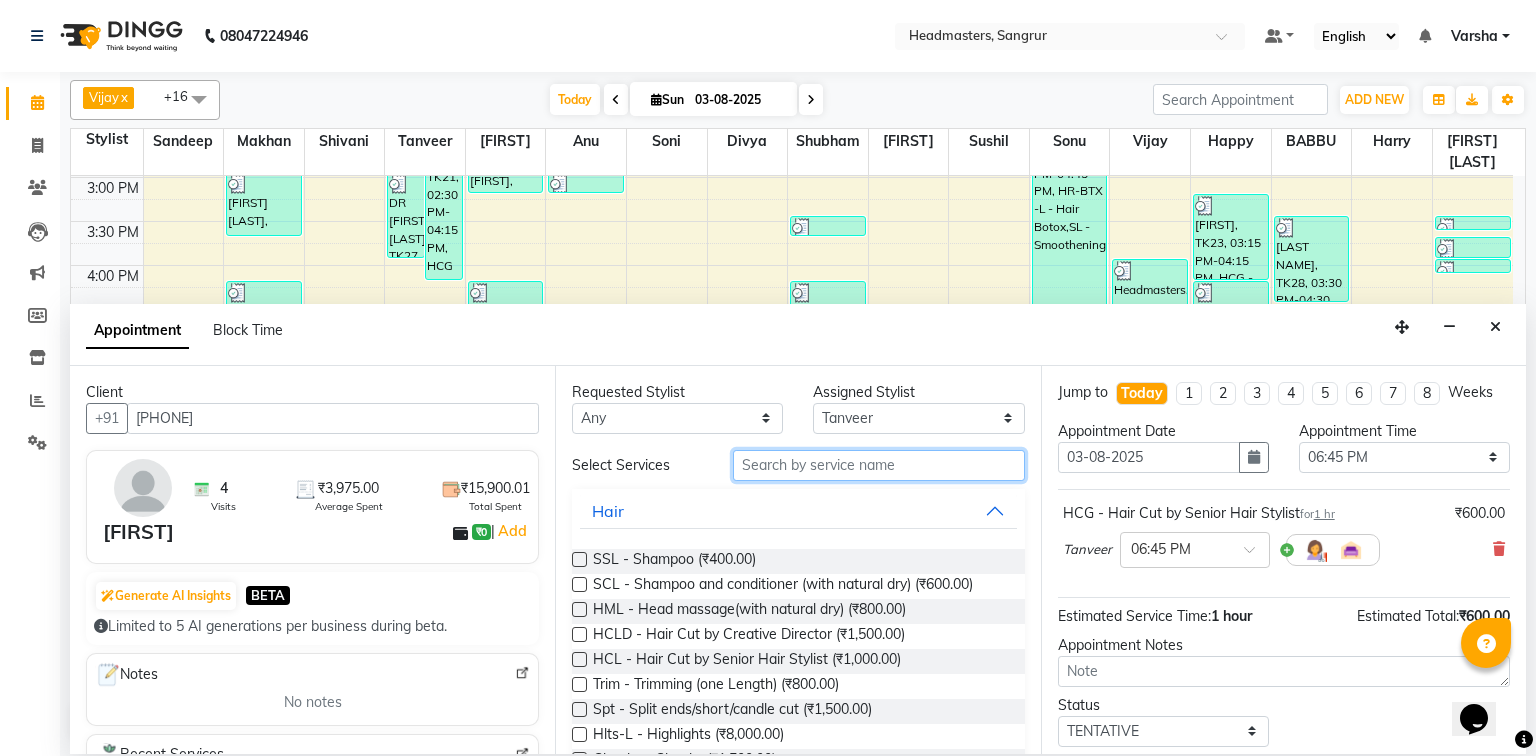 type on "n" 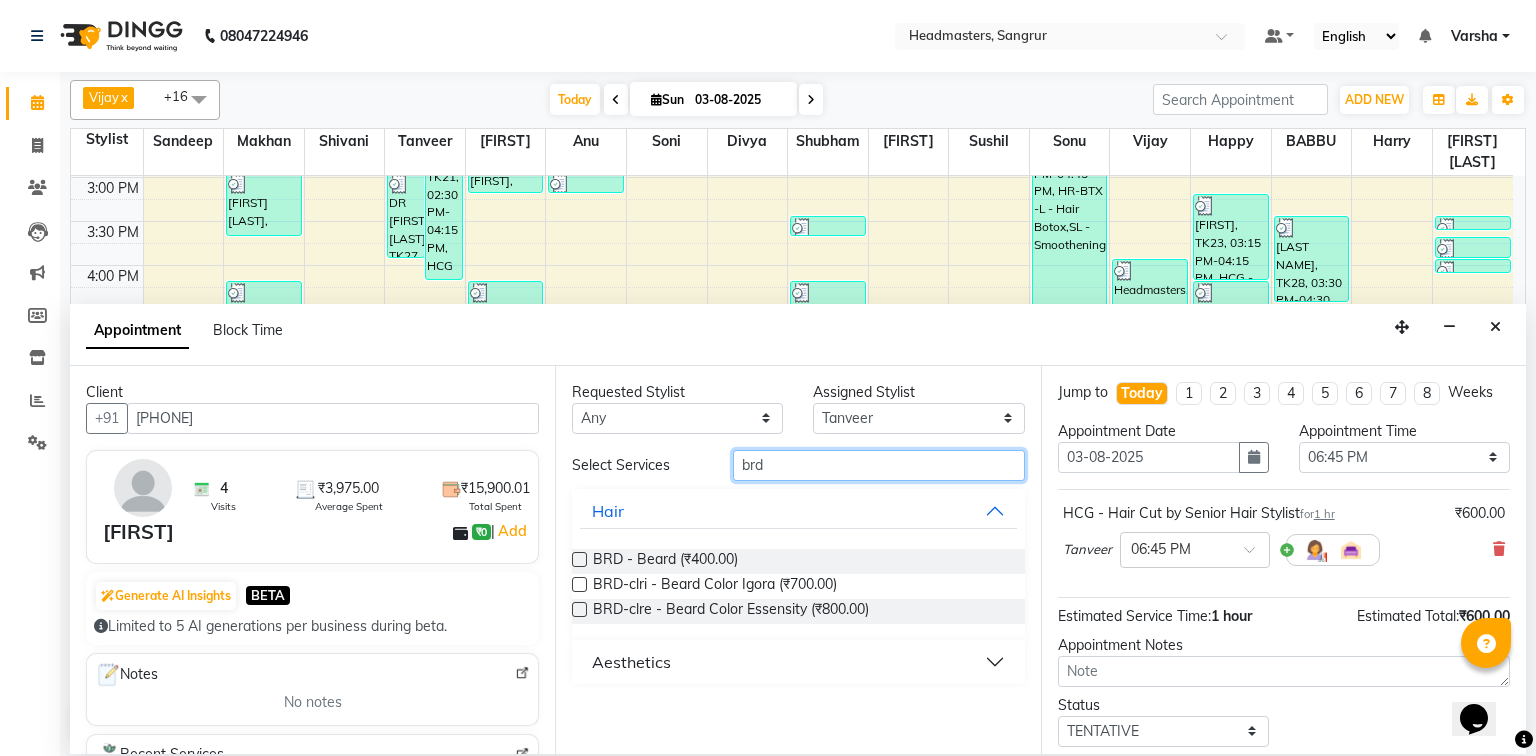 type on "brd" 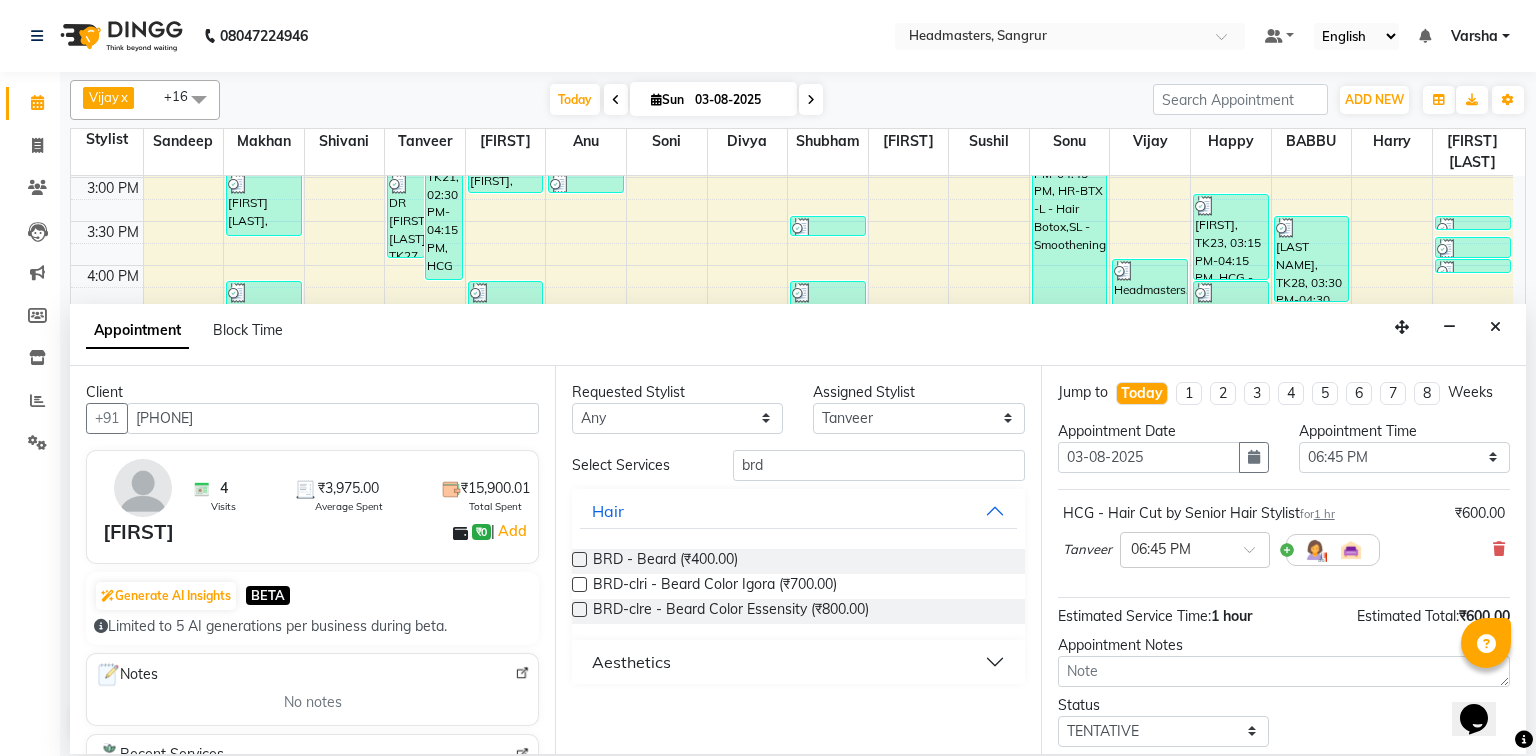 click on "BRD - Beard (₹400.00)" at bounding box center [798, 561] 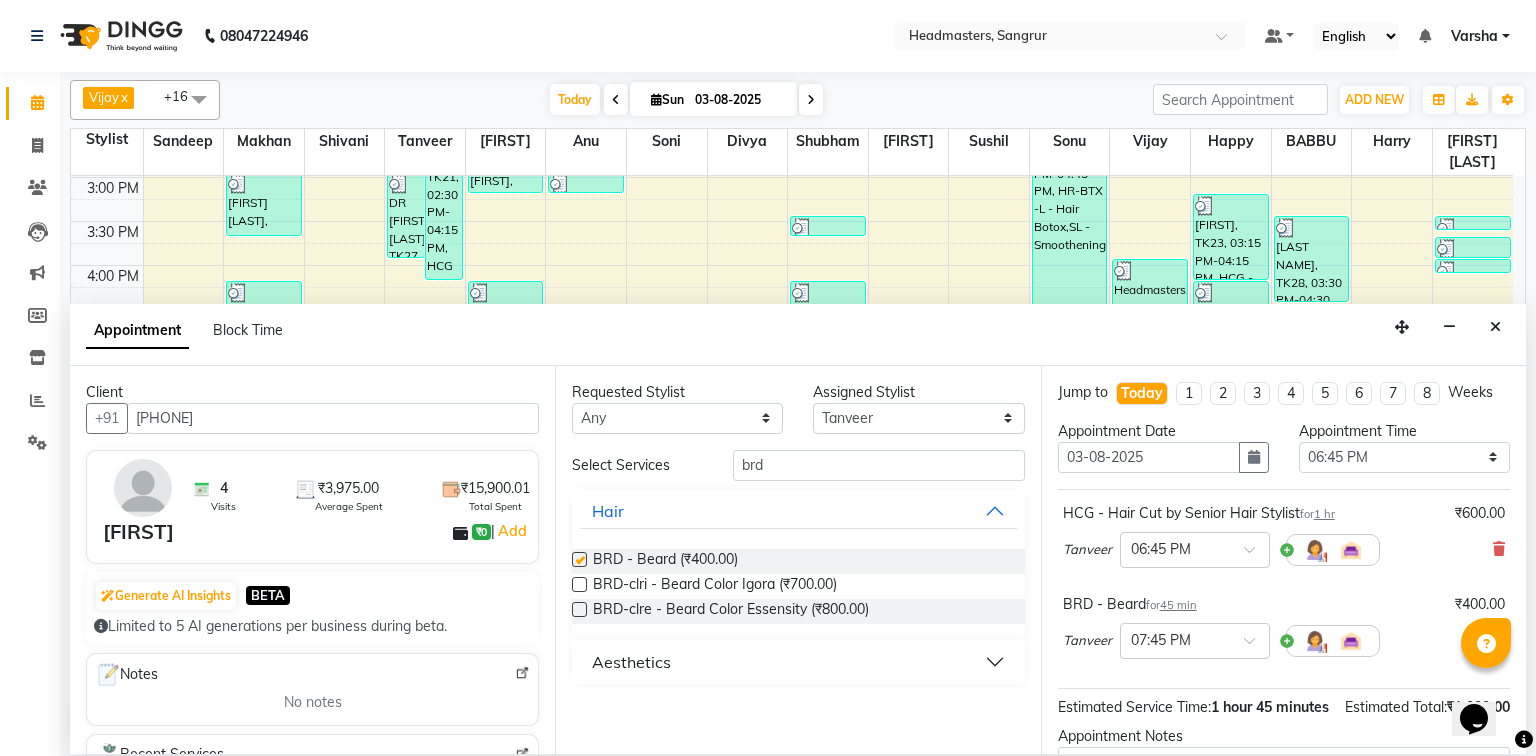 checkbox on "false" 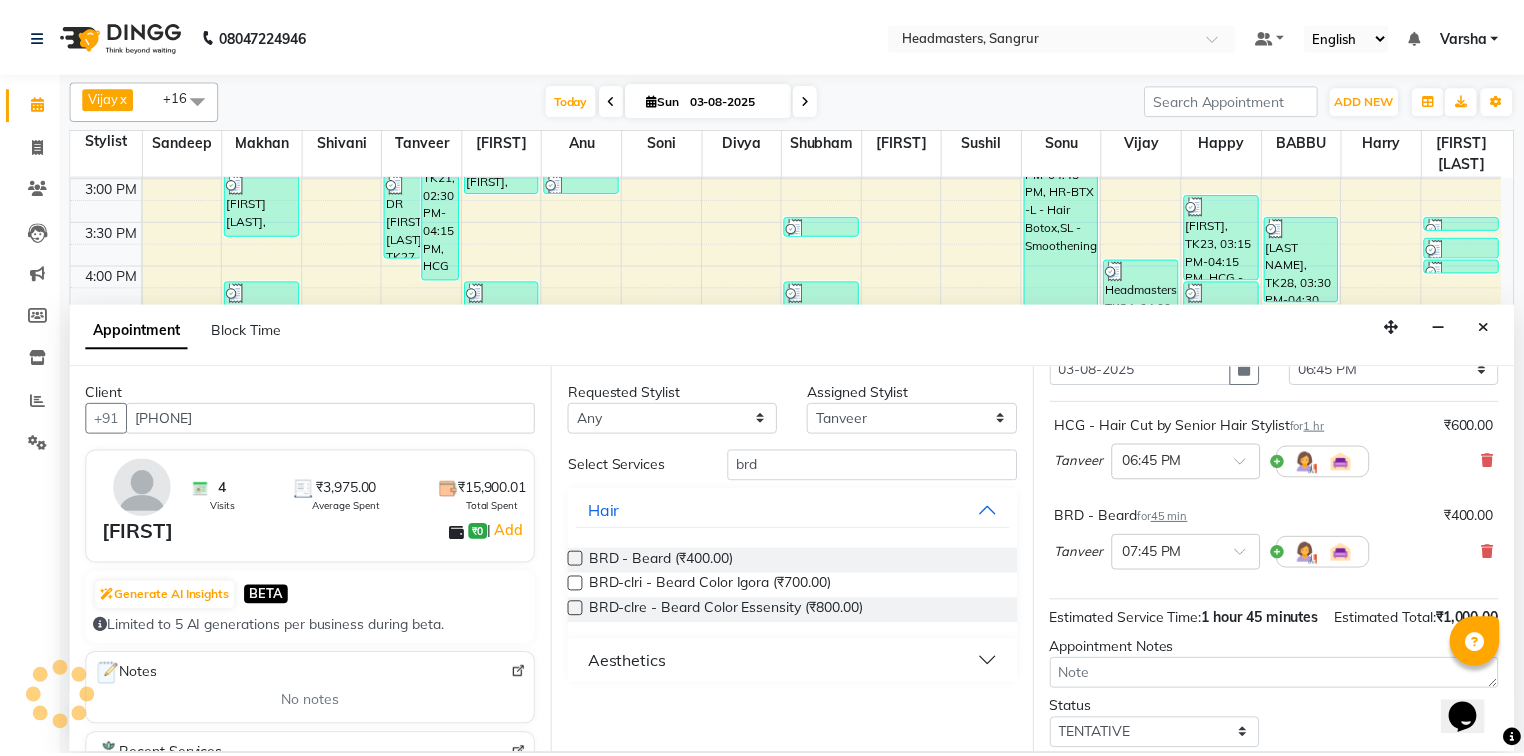 scroll, scrollTop: 197, scrollLeft: 0, axis: vertical 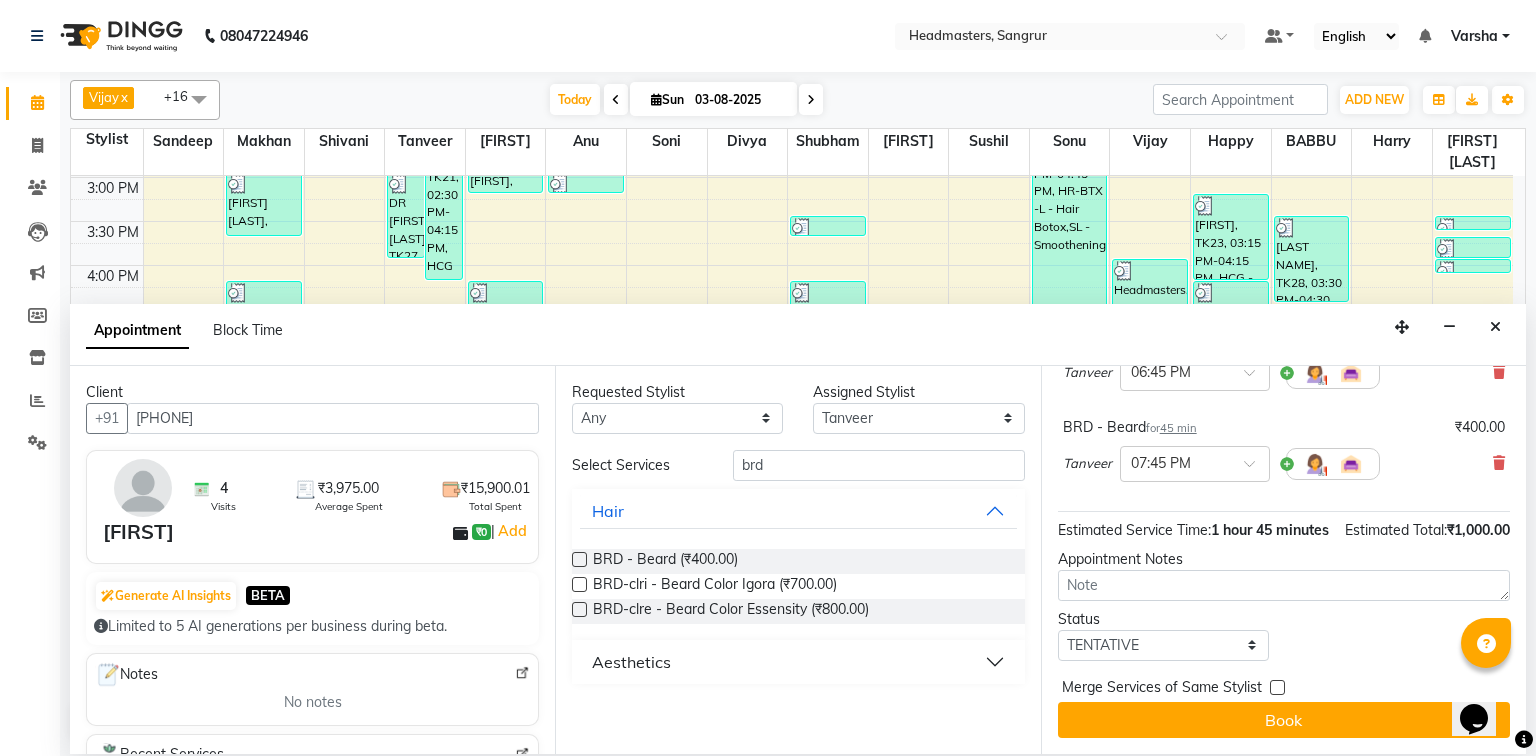 drag, startPoint x: 1084, startPoint y: 712, endPoint x: 979, endPoint y: 676, distance: 111 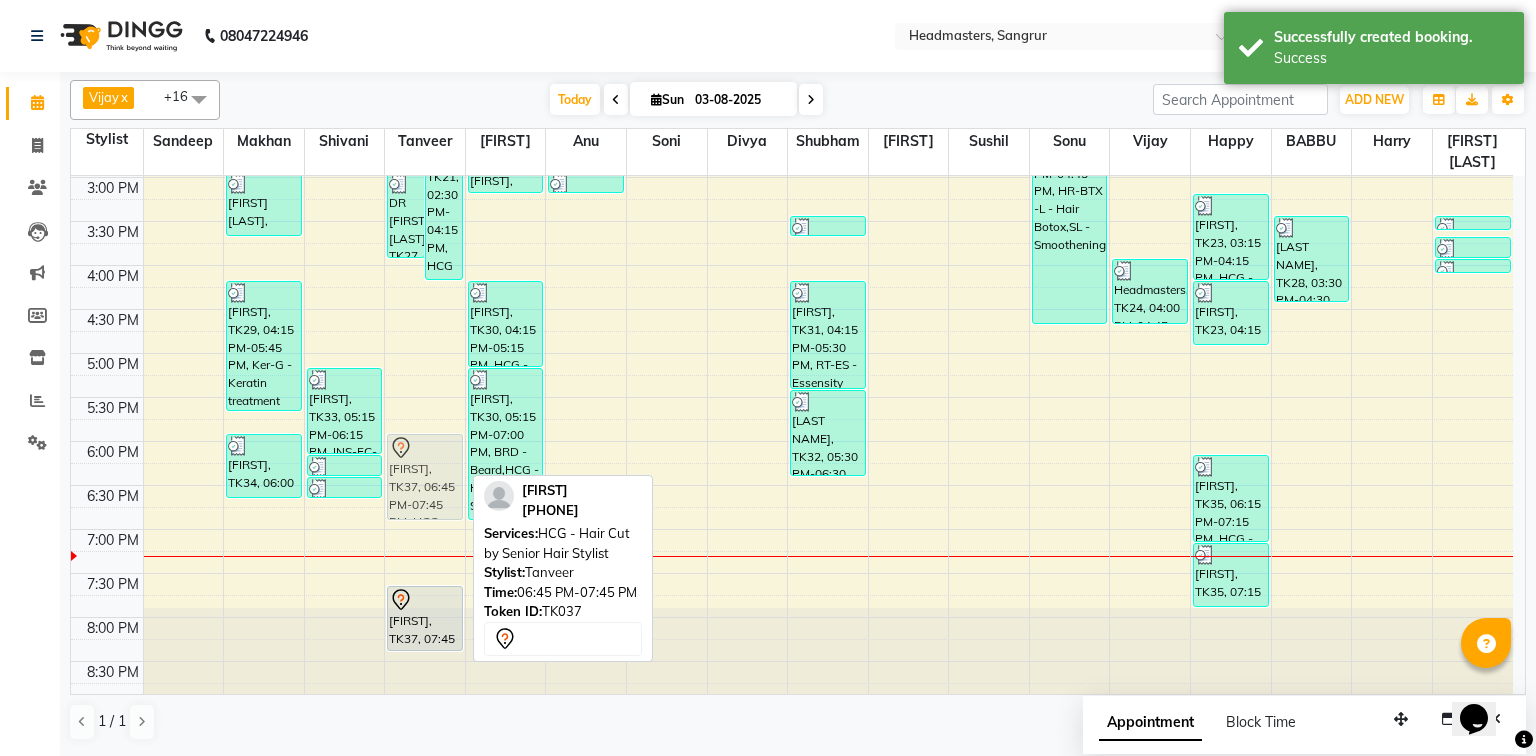 drag, startPoint x: 427, startPoint y: 564, endPoint x: 428, endPoint y: 483, distance: 81.00617 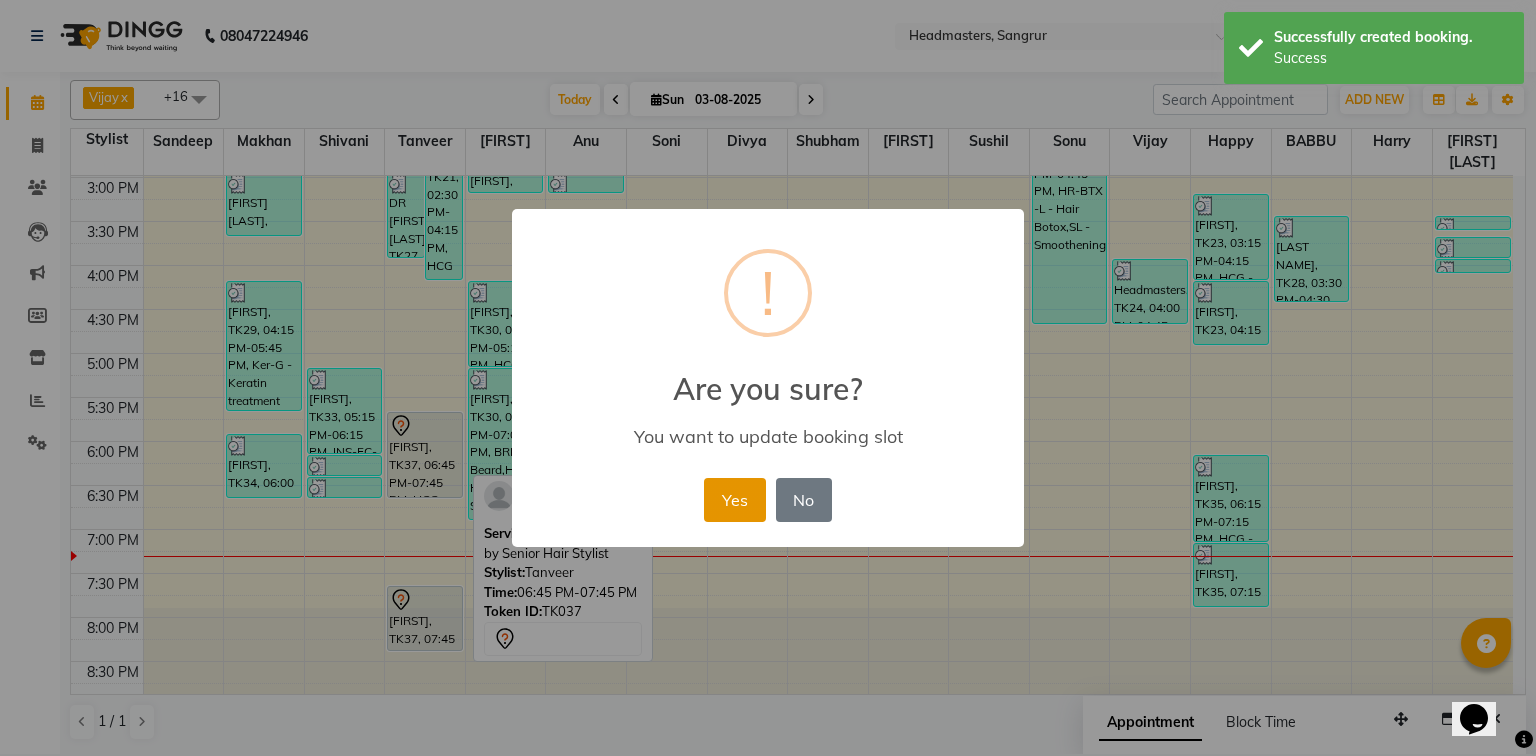 click on "Yes" at bounding box center [734, 500] 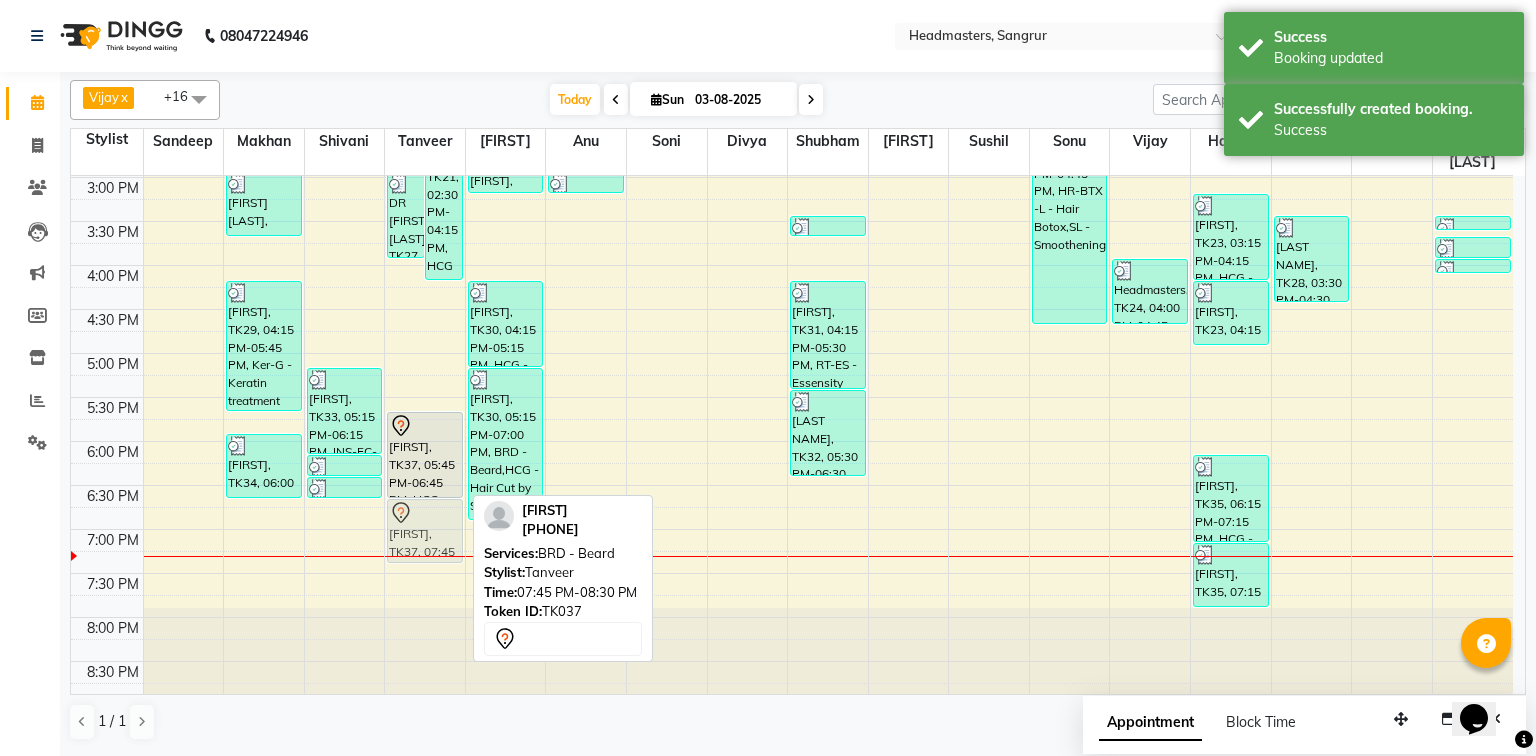 drag, startPoint x: 428, startPoint y: 628, endPoint x: 421, endPoint y: 527, distance: 101.24229 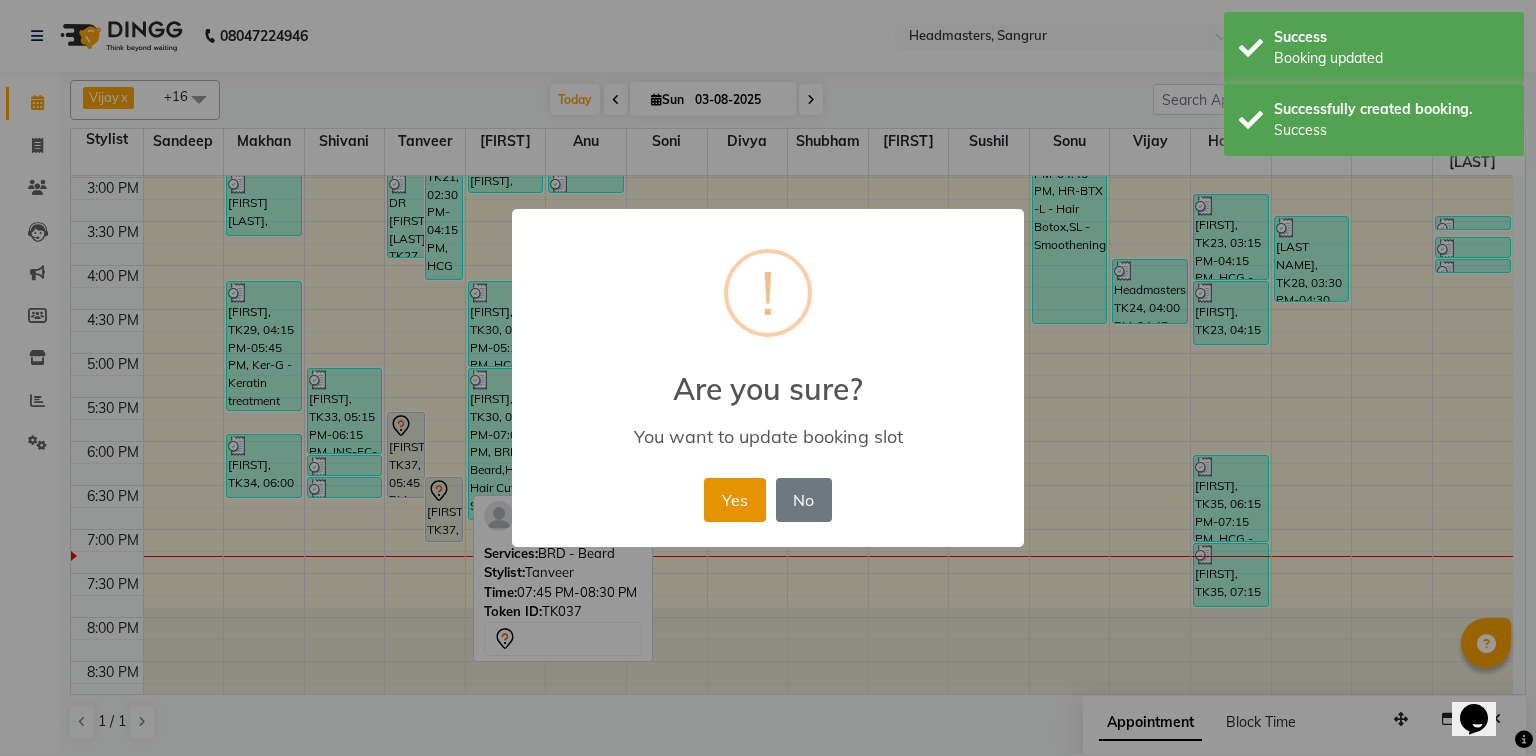 click on "Yes" at bounding box center (734, 500) 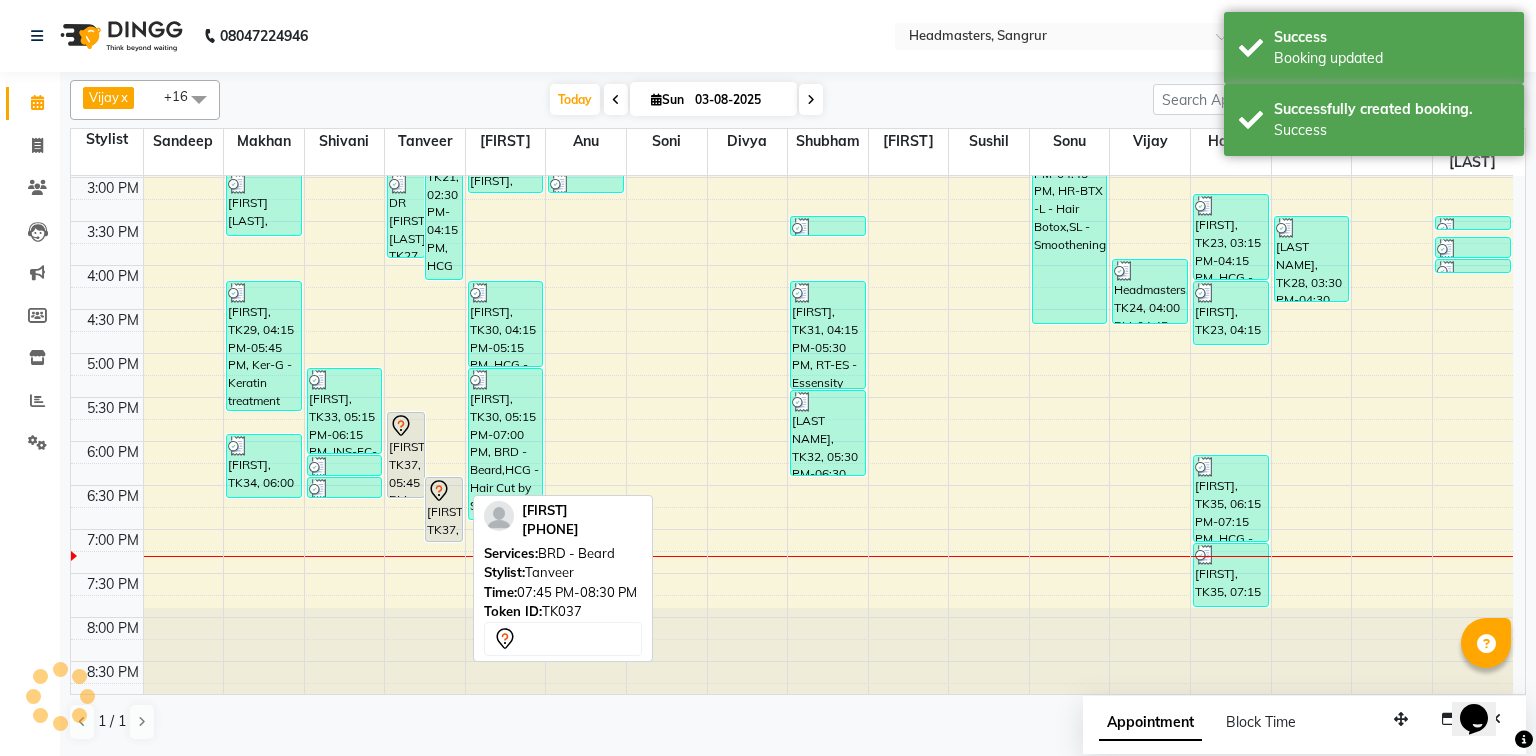 click 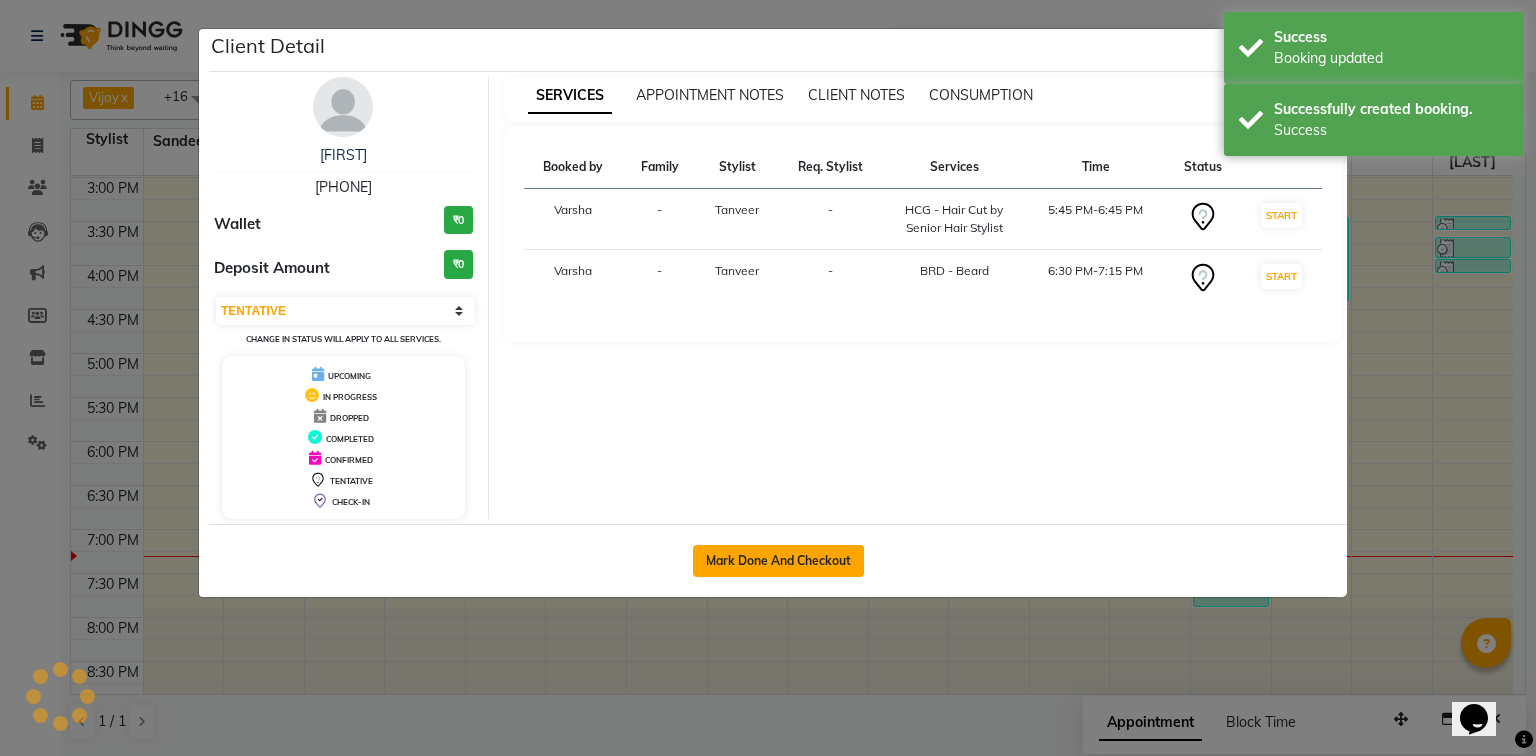 click on "Mark Done And Checkout" 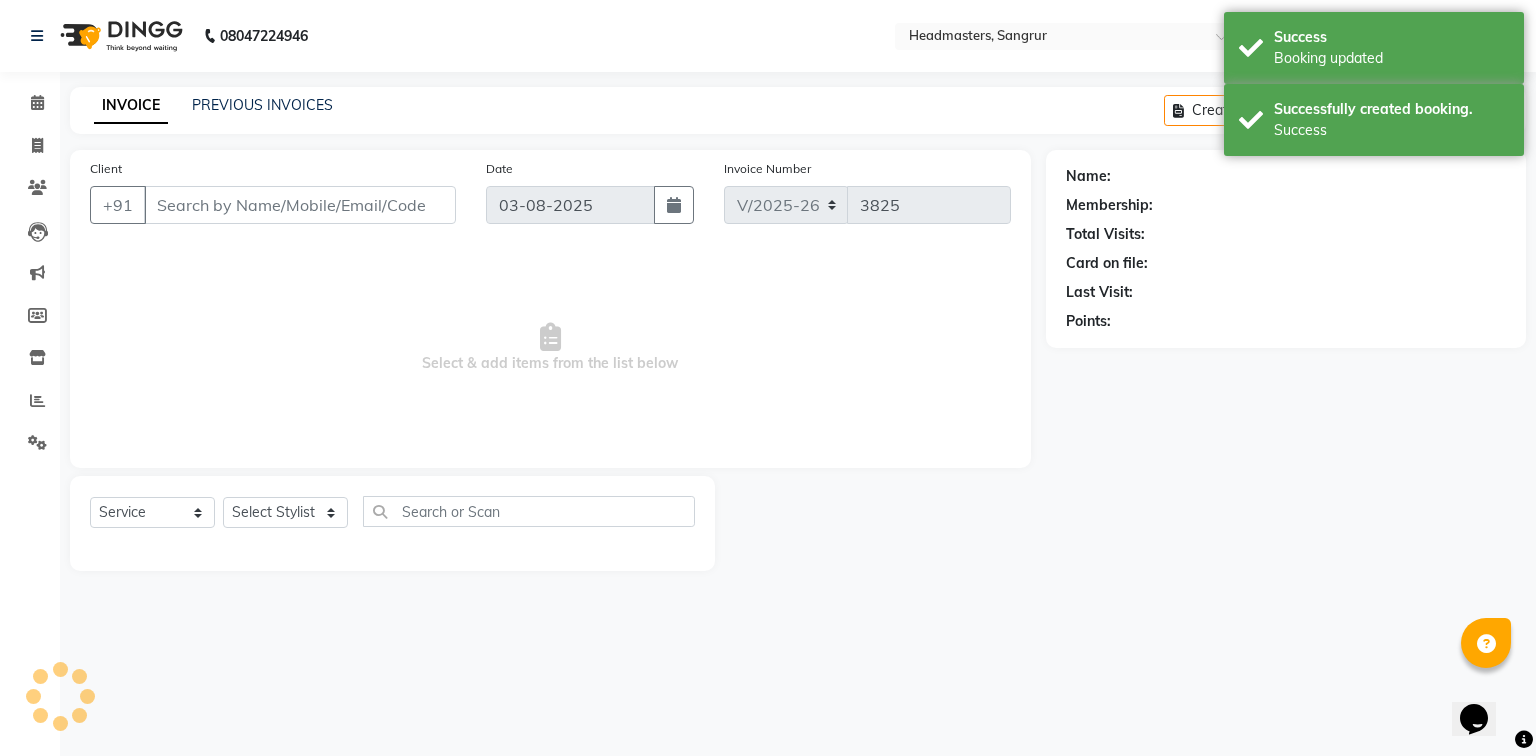 type on "[PHONE]" 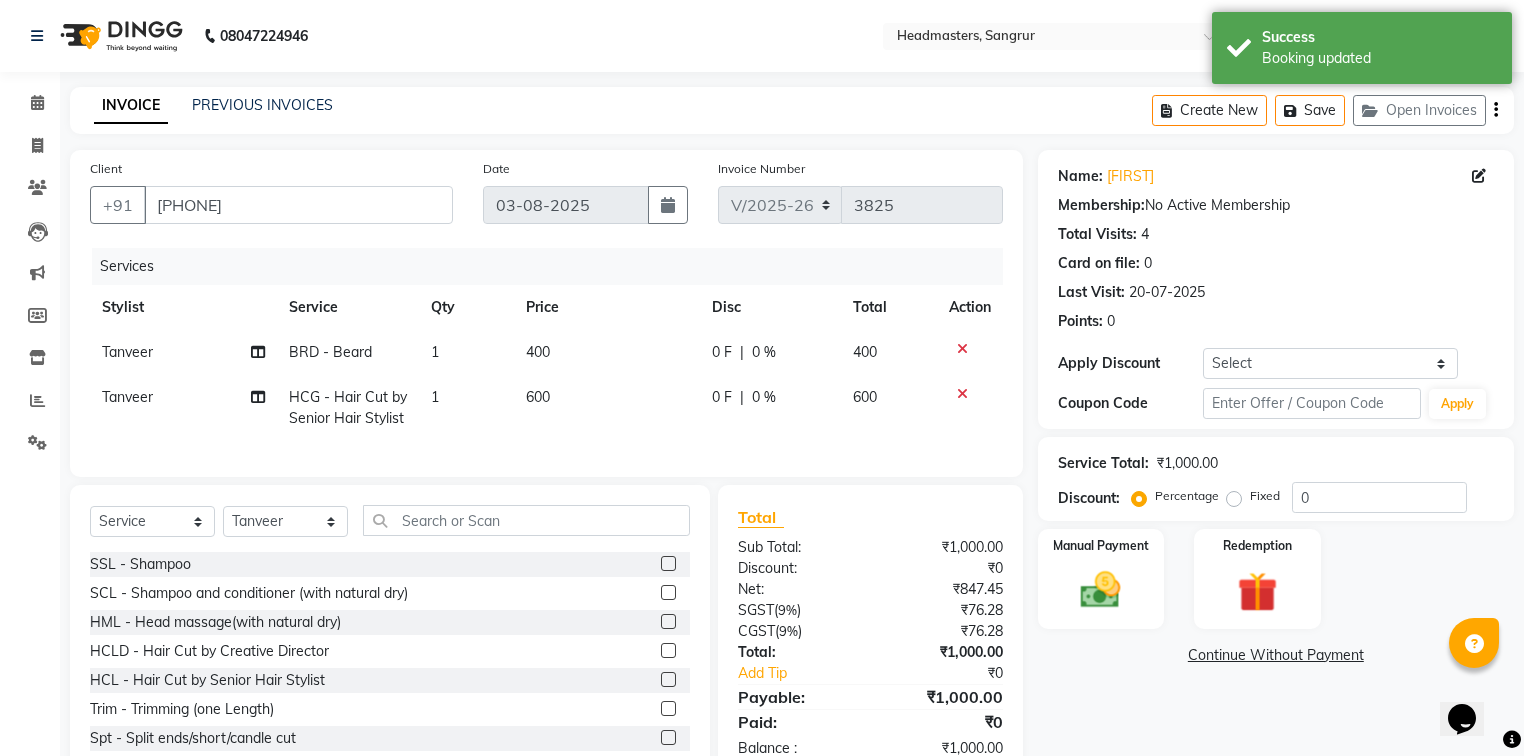 click on "Service Total:  ₹1,000.00" 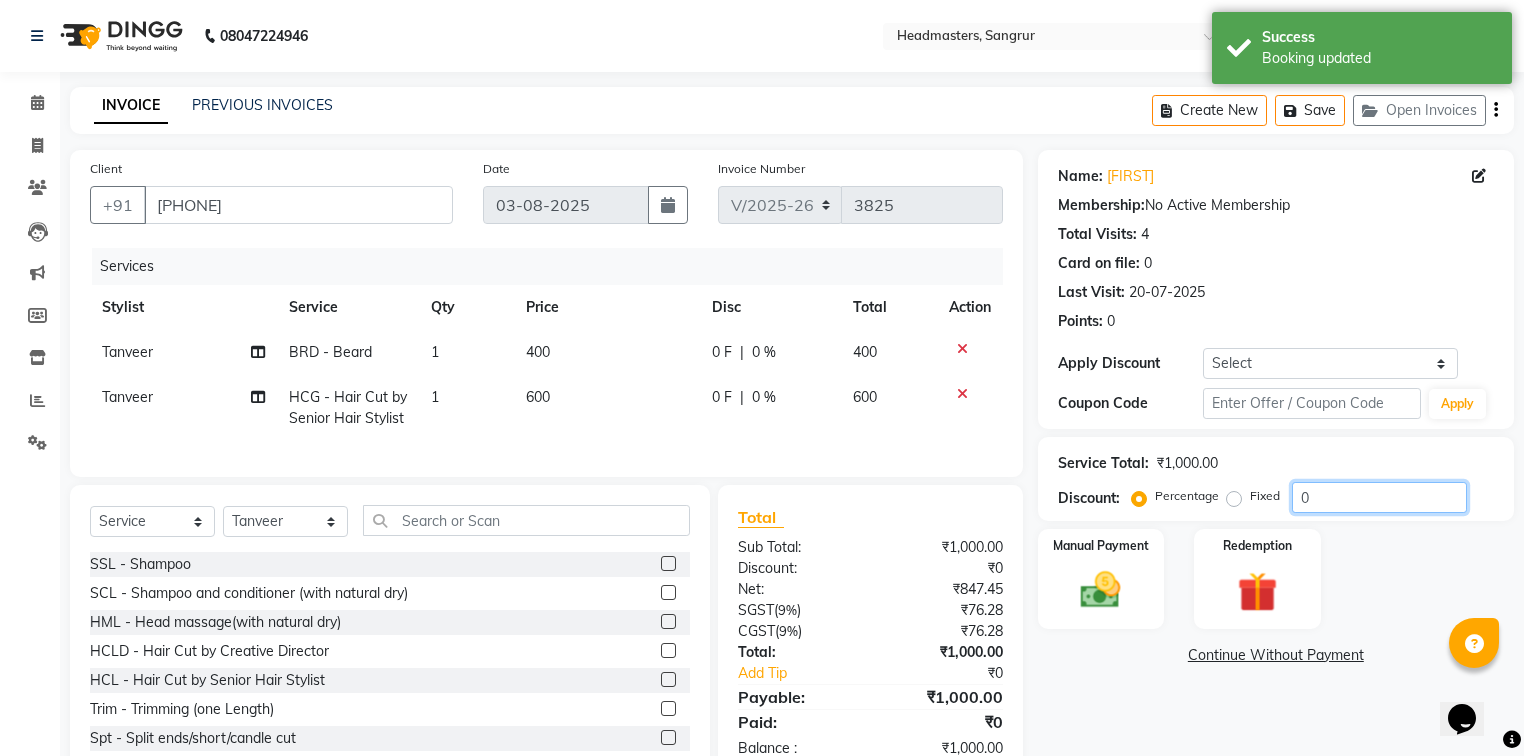 click on "0" 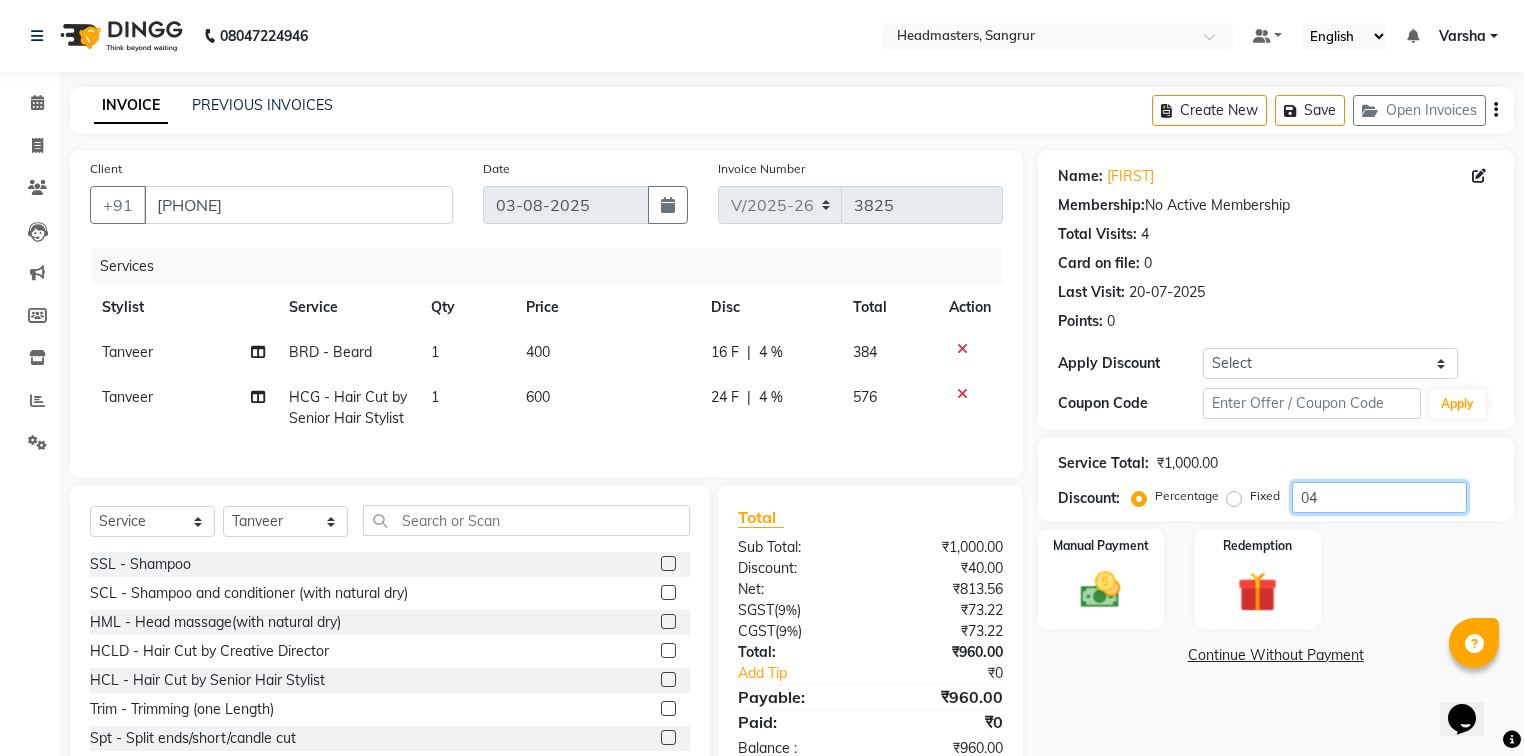 type on "0" 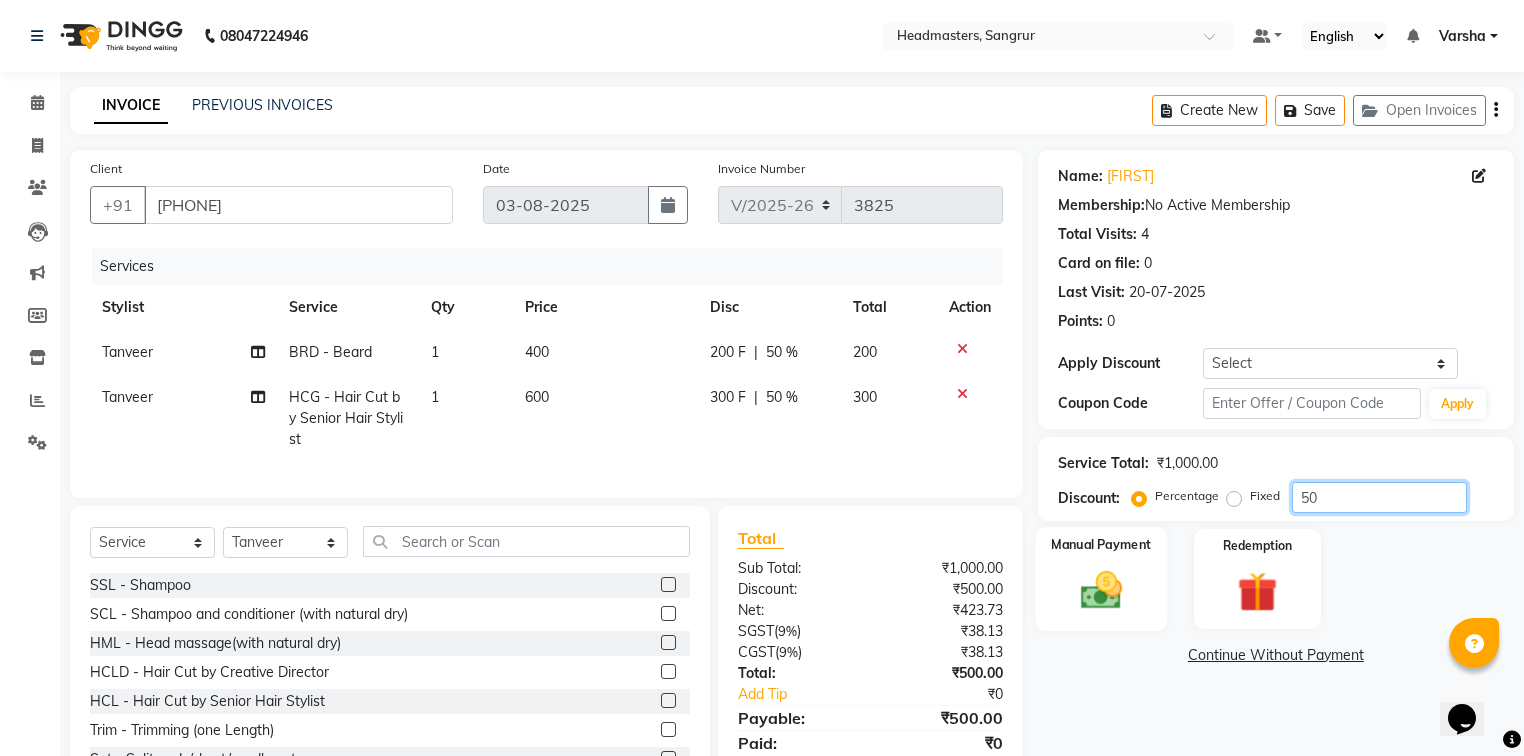 type on "50" 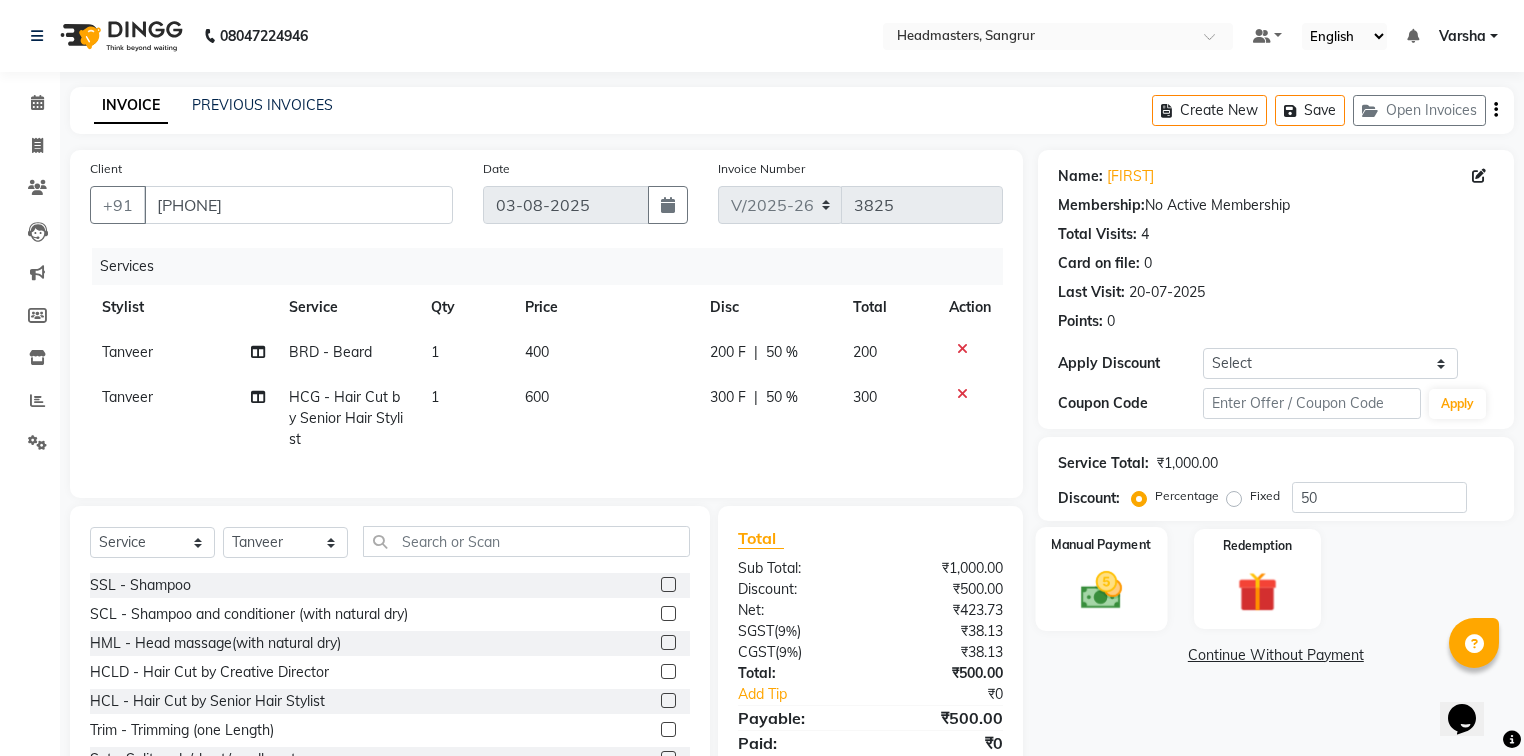 click 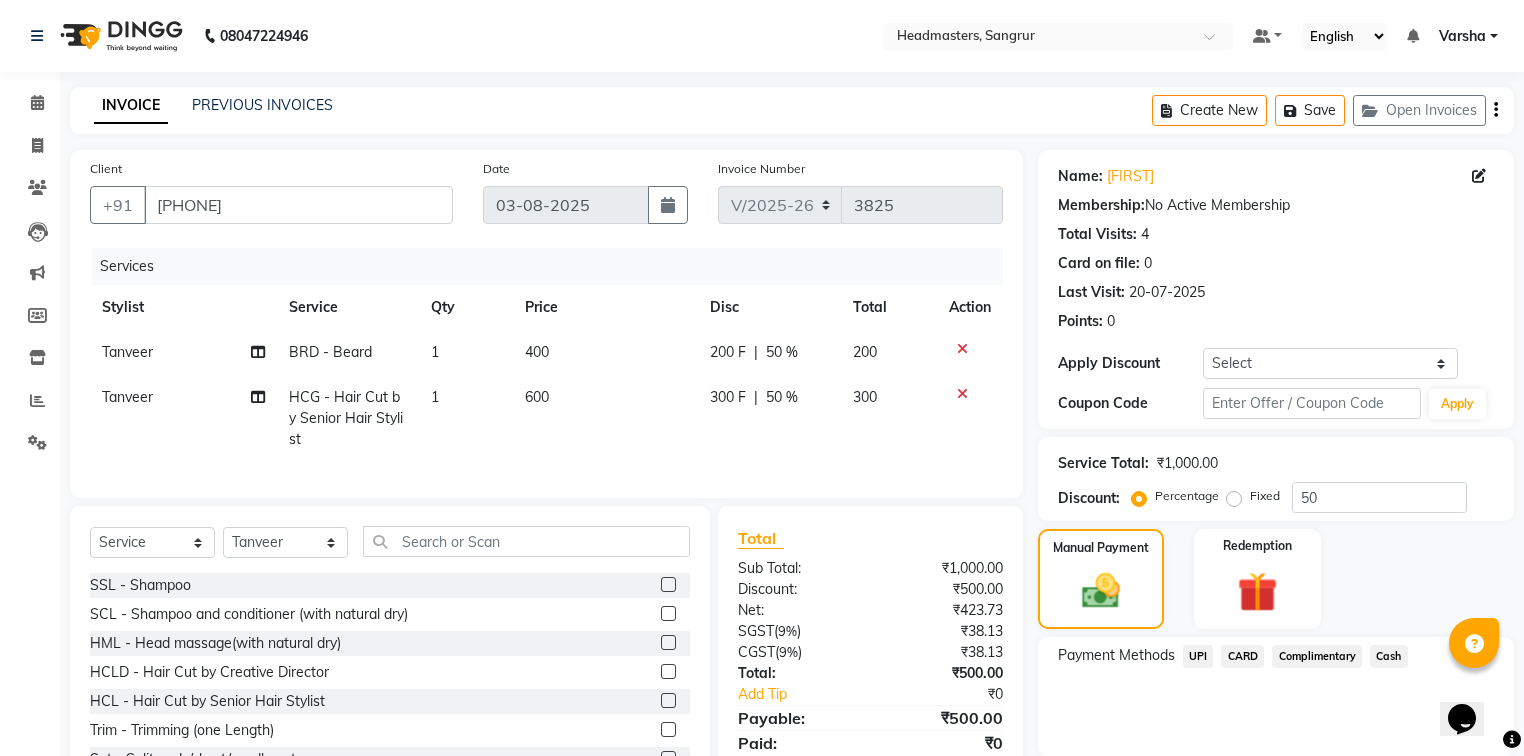 click on "Cash" 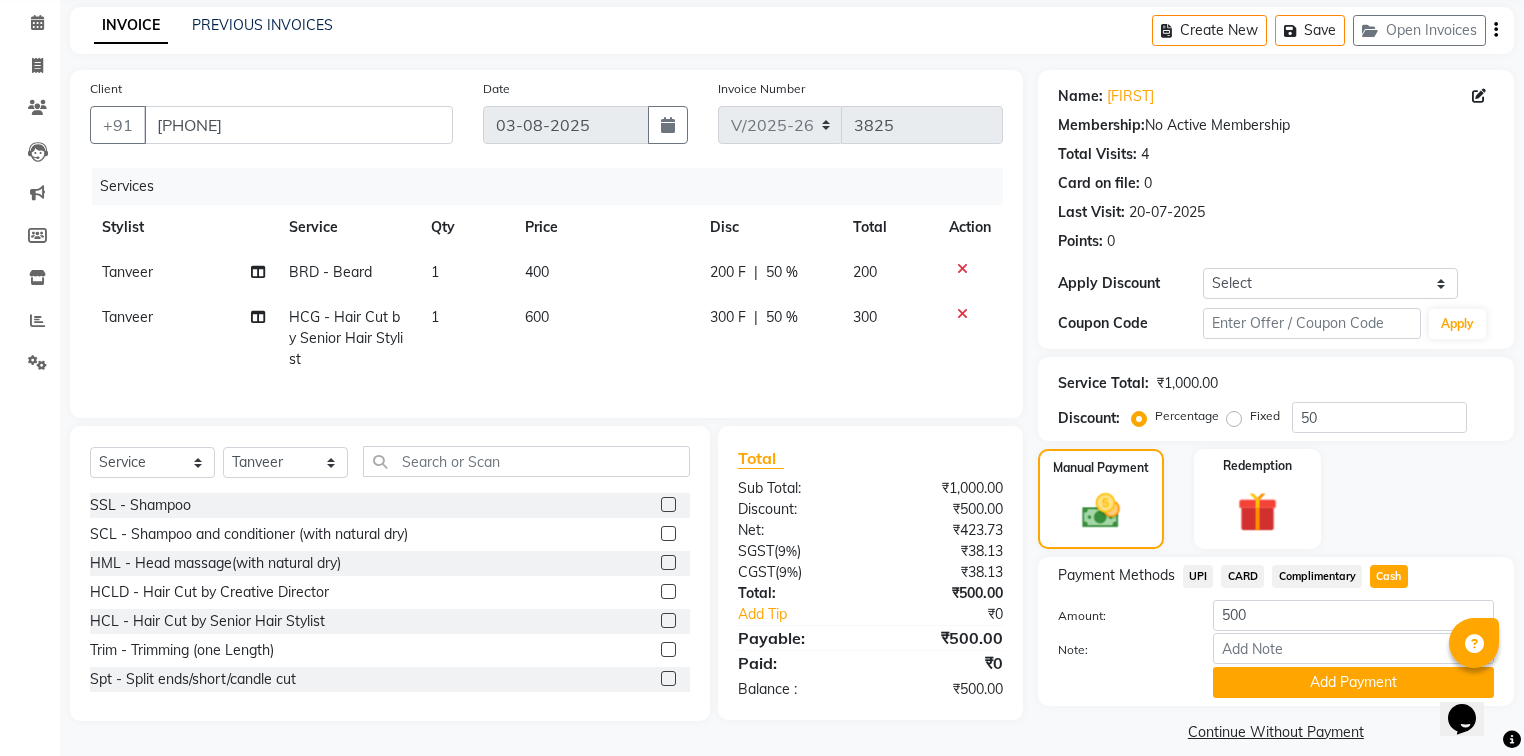 click on "UPI" 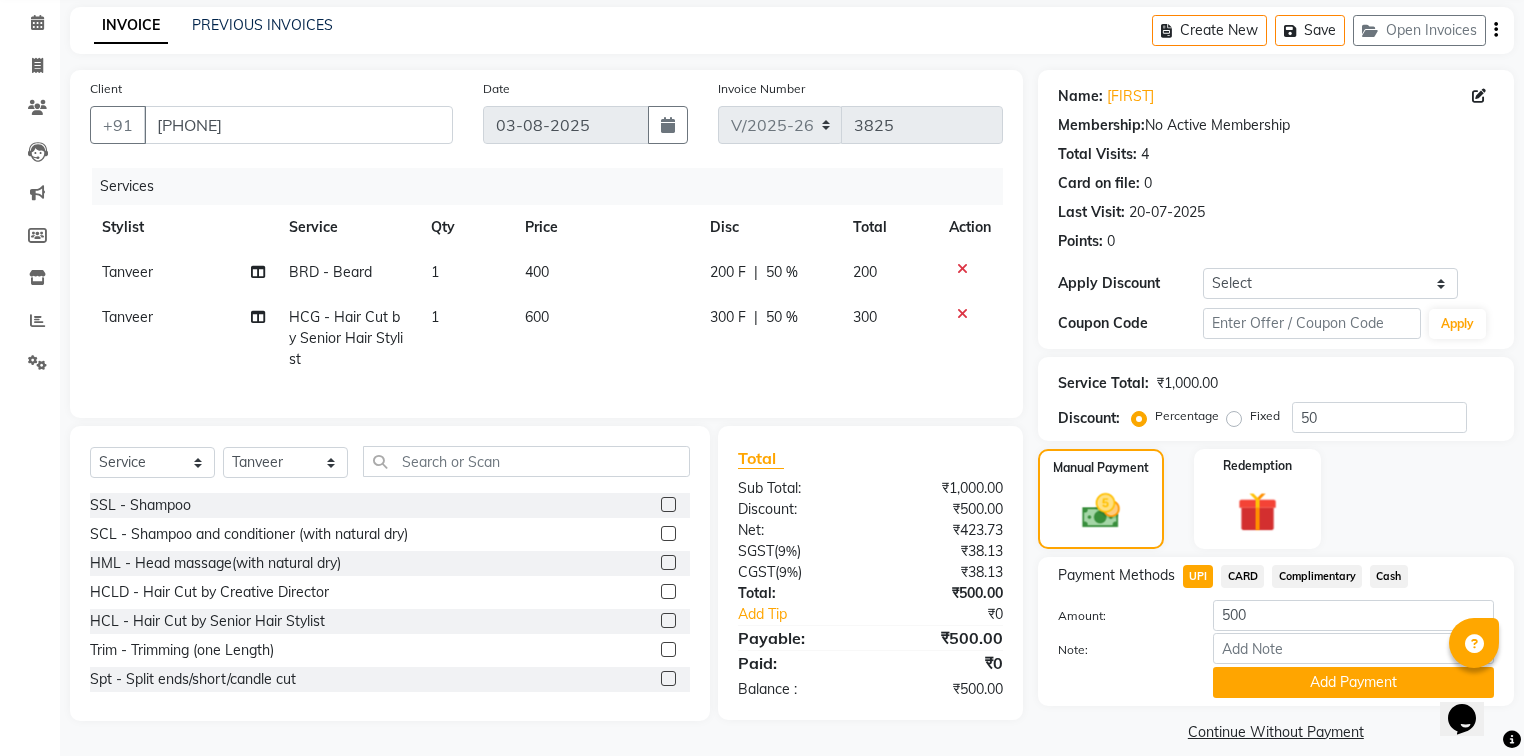 click on "Name: [FIRST]  Membership:  No Active Membership  Total Visits:  4 Card on file:  0 Last Visit:   20-07-2025 Points:   0  Apply Discount Select Coupon → Wrong Job Card  Coupon → Complimentary  Coupon → Correction  Coupon → First Wash  Coupon → Free Of Cost  Coupon → Staff Service  Coupon → Service Not Done  Coupon → Already Paid  Coupon → Double Job Card  Coupon Code Apply Service Total:  ₹1,000.00  Discount:  Percentage   Fixed  50 Manual Payment Redemption Payment Methods  UPI   CARD   Complimentary   Cash  Amount: 500 Note: Add Payment  Continue Without Payment" 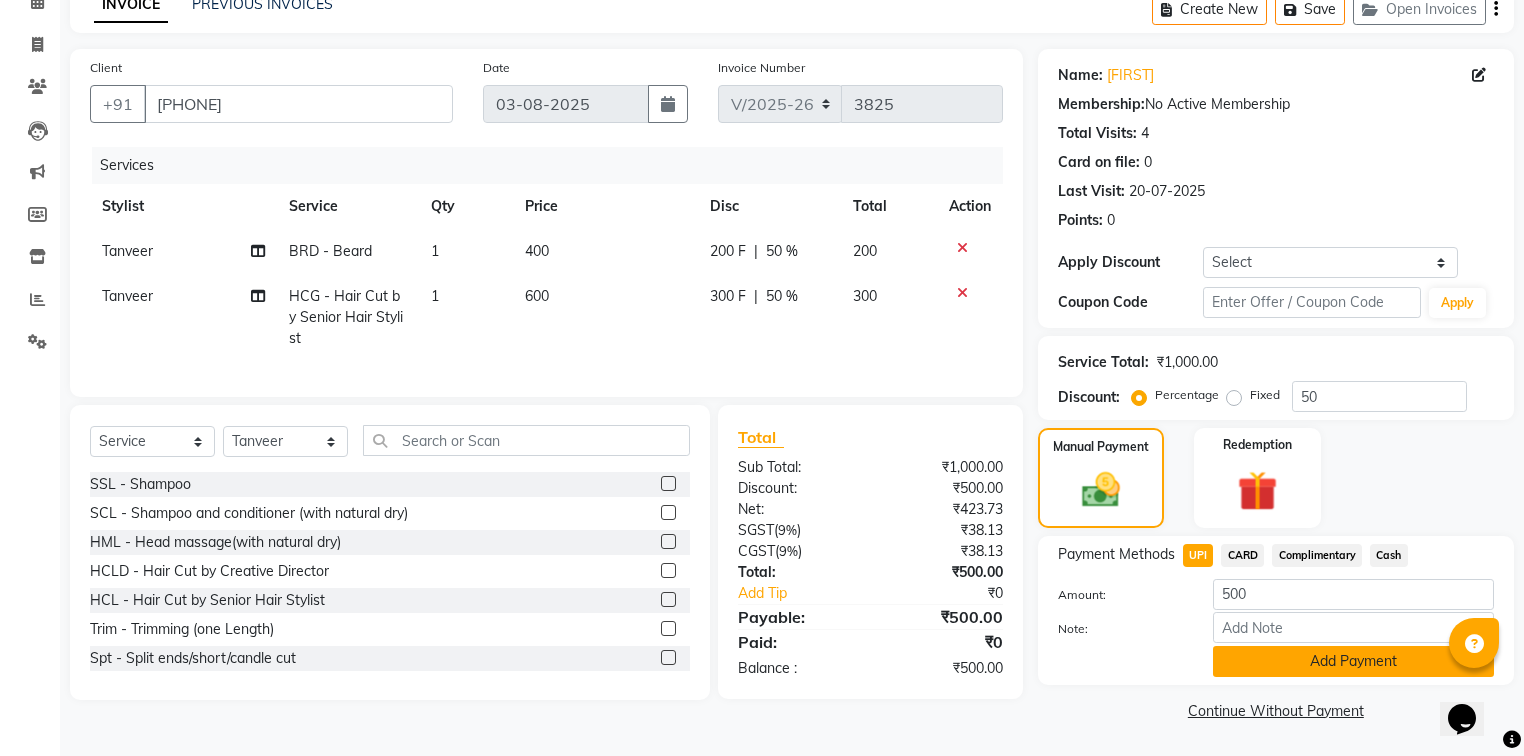 click on "Add Payment" 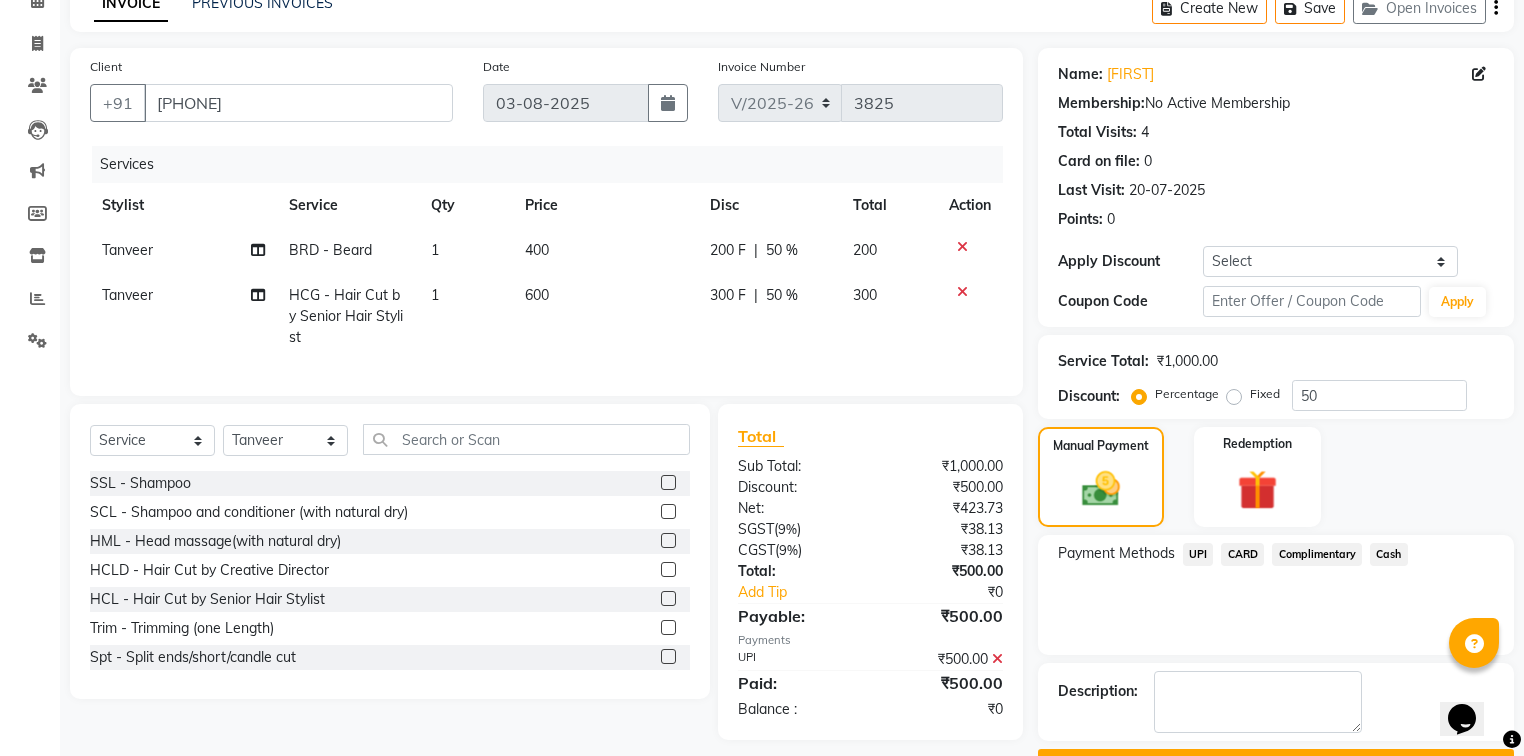 click on "Checkout" 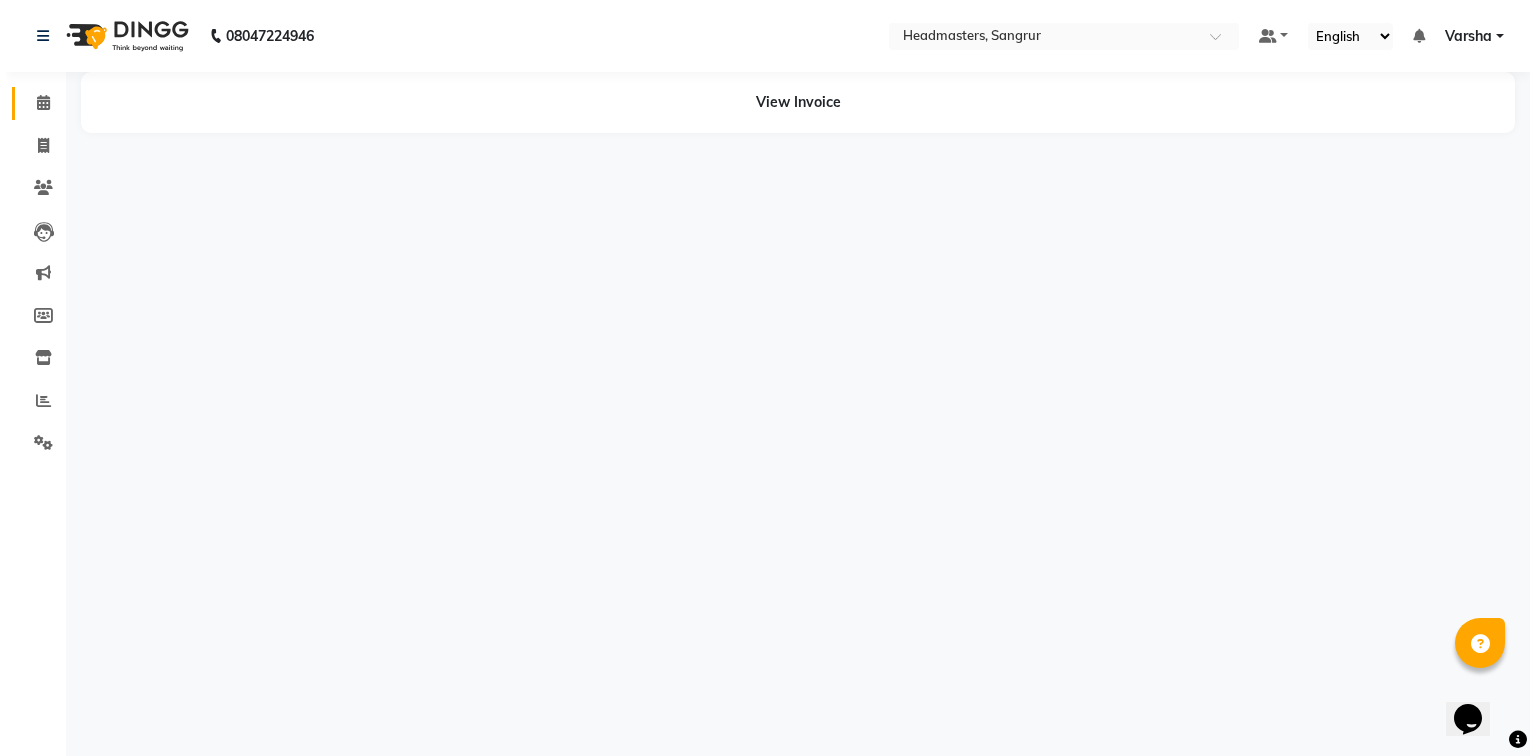 scroll, scrollTop: 0, scrollLeft: 0, axis: both 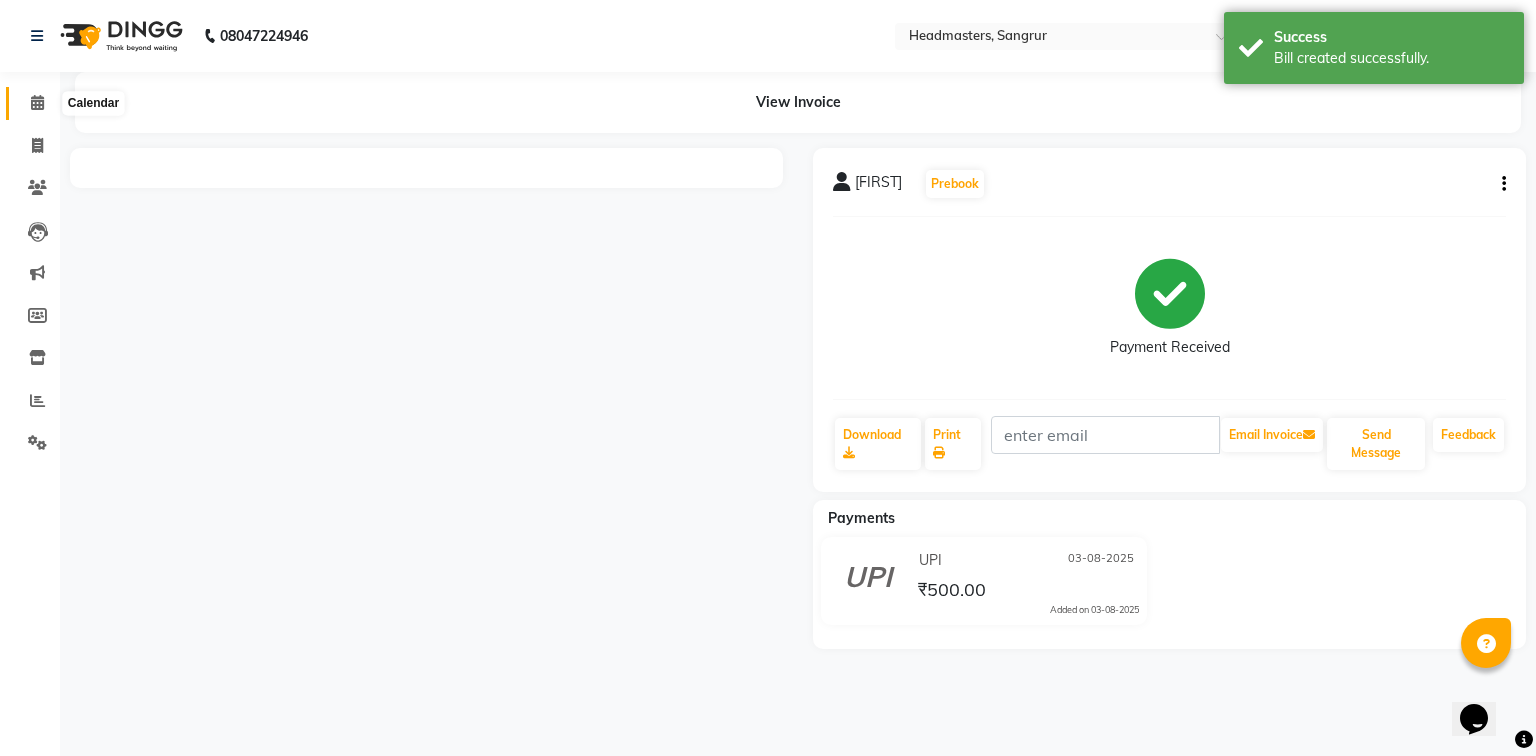 click 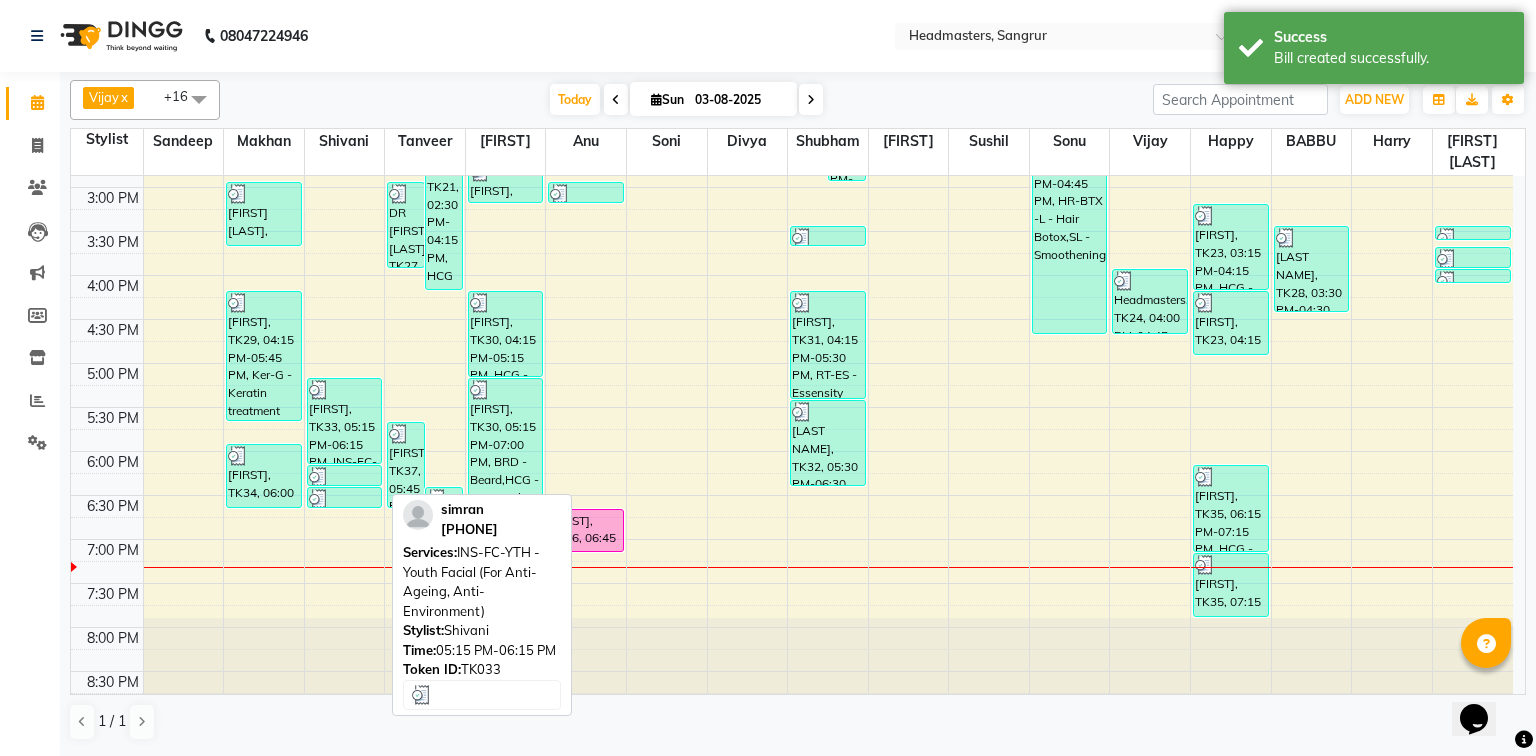 scroll, scrollTop: 614, scrollLeft: 0, axis: vertical 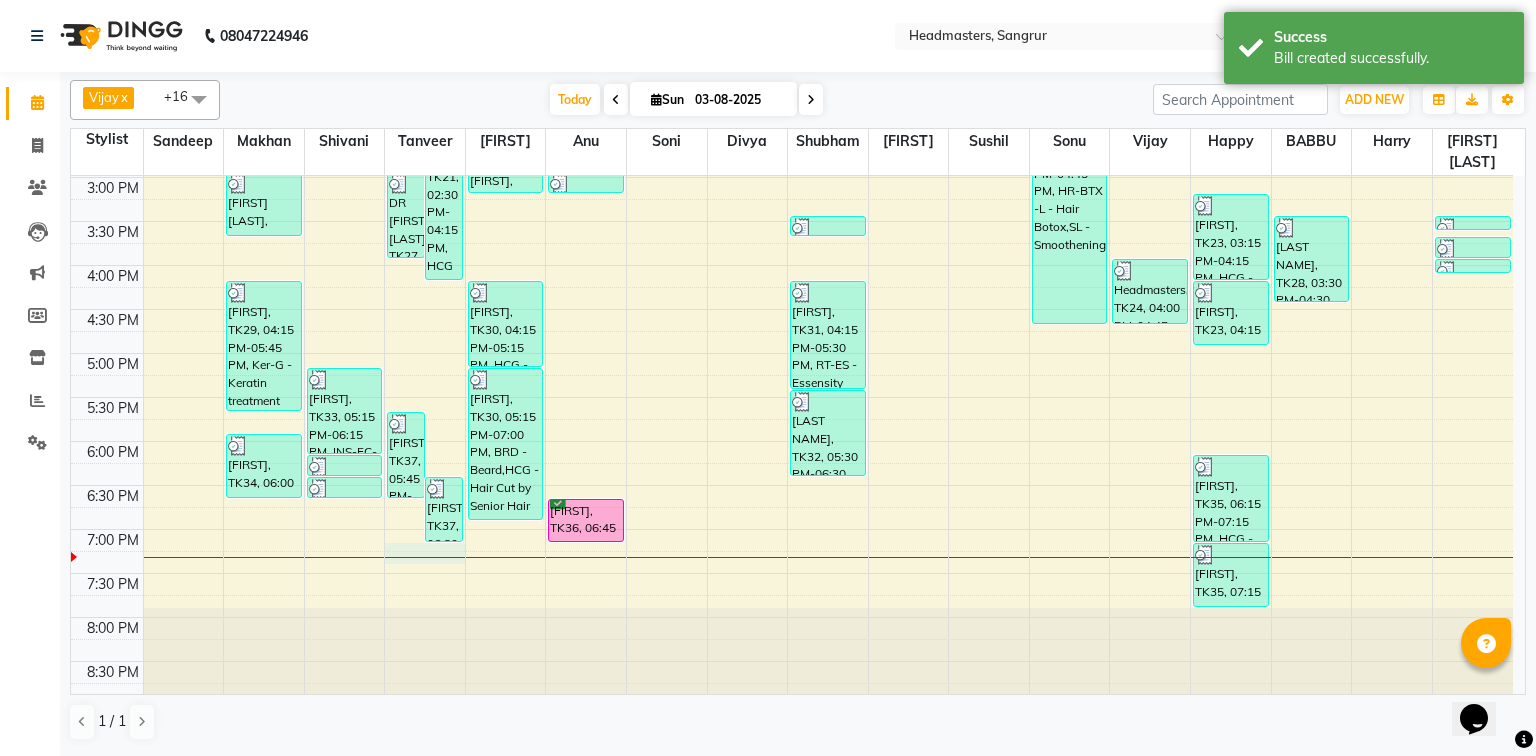click on "8:00 AM 8:30 AM 9:00 AM 9:30 AM 10:00 AM 10:30 AM 11:00 AM 11:30 AM 12:00 PM 12:30 PM 1:00 PM 1:30 PM 2:00 PM 2:30 PM 3:00 PM 3:30 PM 4:00 PM 4:30 PM 5:00 PM 5:30 PM 6:00 PM 6:30 PM 7:00 PM 7:30 PM 8:00 PM 8:30 PM     [FIRST] [LAST], TK08, 11:30 AM-12:00 PM, PH-SPA - Premium Hair Spa     [FIRST] [LAST], TK03, 10:15 AM-10:45 AM, HCG - Hair Cut by Senior Hair Stylist     [FIRST] [LAST], TK04, 10:45 AM-11:00 AM, HCG - Hair Cut by Senior Hair Stylist     [FIRST] [LAST], TK04, 11:00 AM-12:15 PM, BRD - Beard,HCG - Hair Cut by Senior Hair Stylist,GG-igora - Igora Global     [FIRST] [LAST], TK11, 12:15 PM-12:30 PM, HCG - Hair Cut by Senior Hair Stylist     [FIRST] [LAST], TK25, 03:00 PM-03:45 PM, BRD - Beard     [FIRST] [LAST], TK29, 04:15 PM-05:45 PM, Ker-G - Keratin treatment     [FIRST] [LAST], TK34, 06:00 PM-06:45 PM, BRD - Beard     [FIRST] [LAST], TK33, 05:15 PM-06:15 PM, INS-FC-YTH  - Youth Facial (For Anti-Ageing, Anti-Environment)     [FIRST] [LAST], TK33, 06:15 PM-06:30 PM, O3-MSK-DTAN  - D-Tan Pack     [FIRST] [LAST], TK33, 06:30 PM-06:45 PM, O3-MSK-POW - Power Mask" at bounding box center [792, 133] 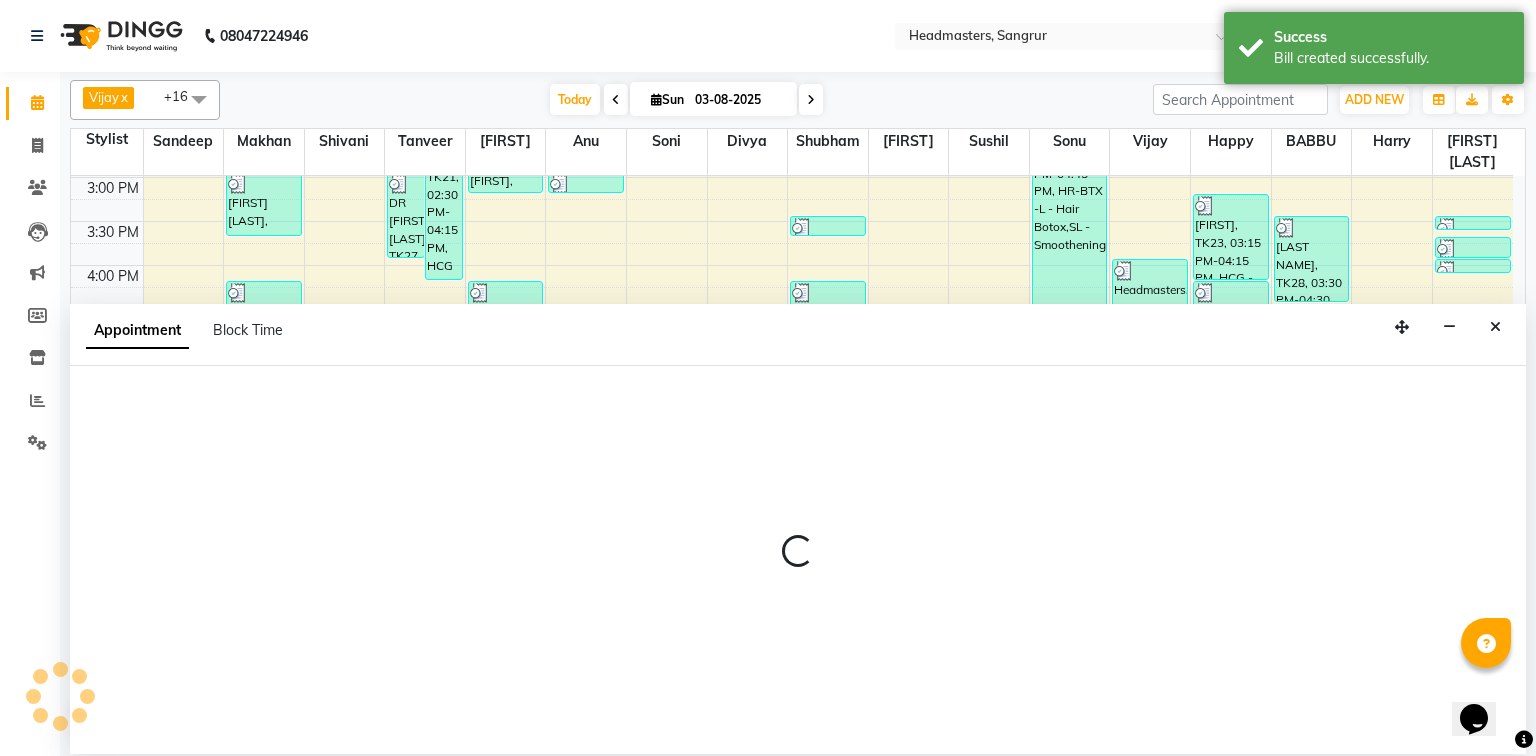select on "60866" 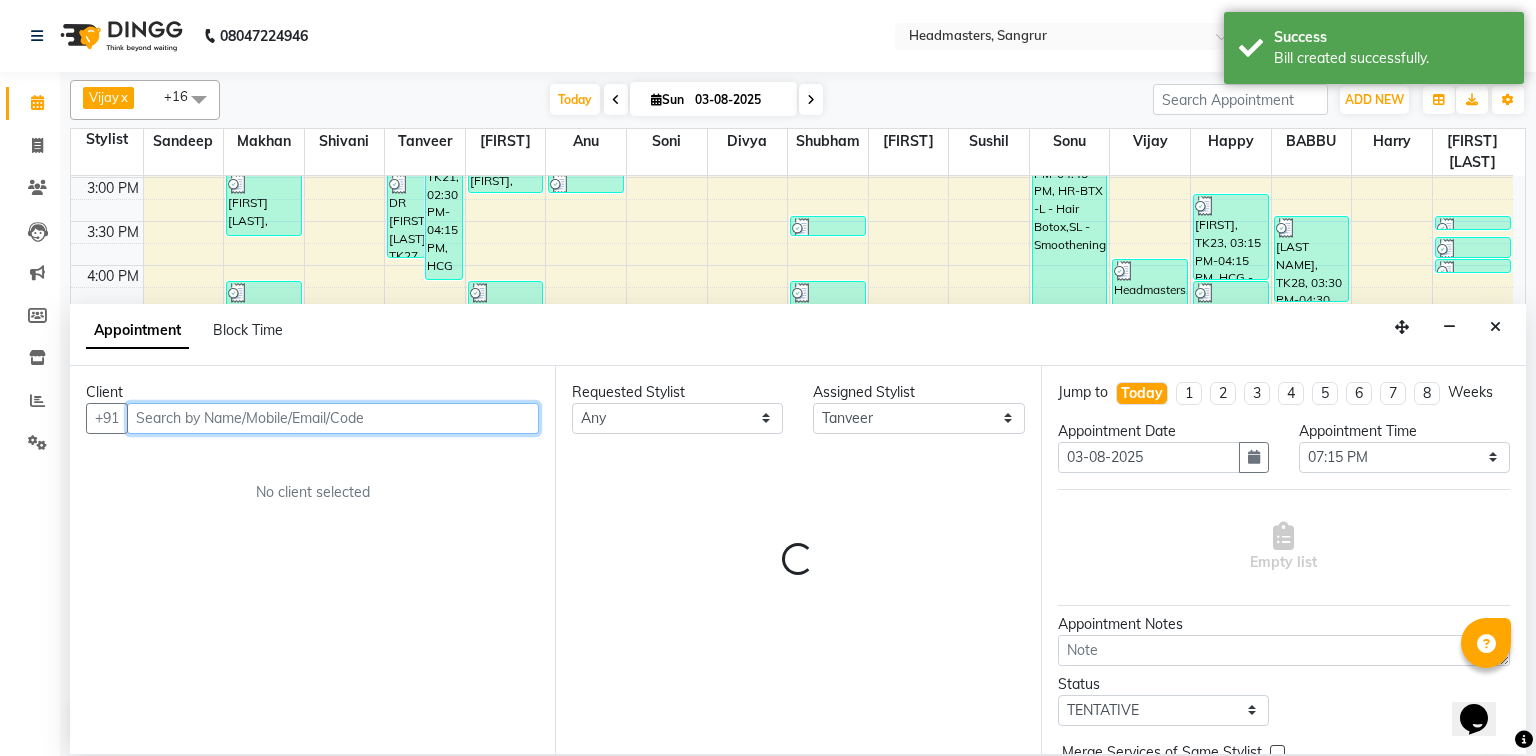 click at bounding box center (333, 418) 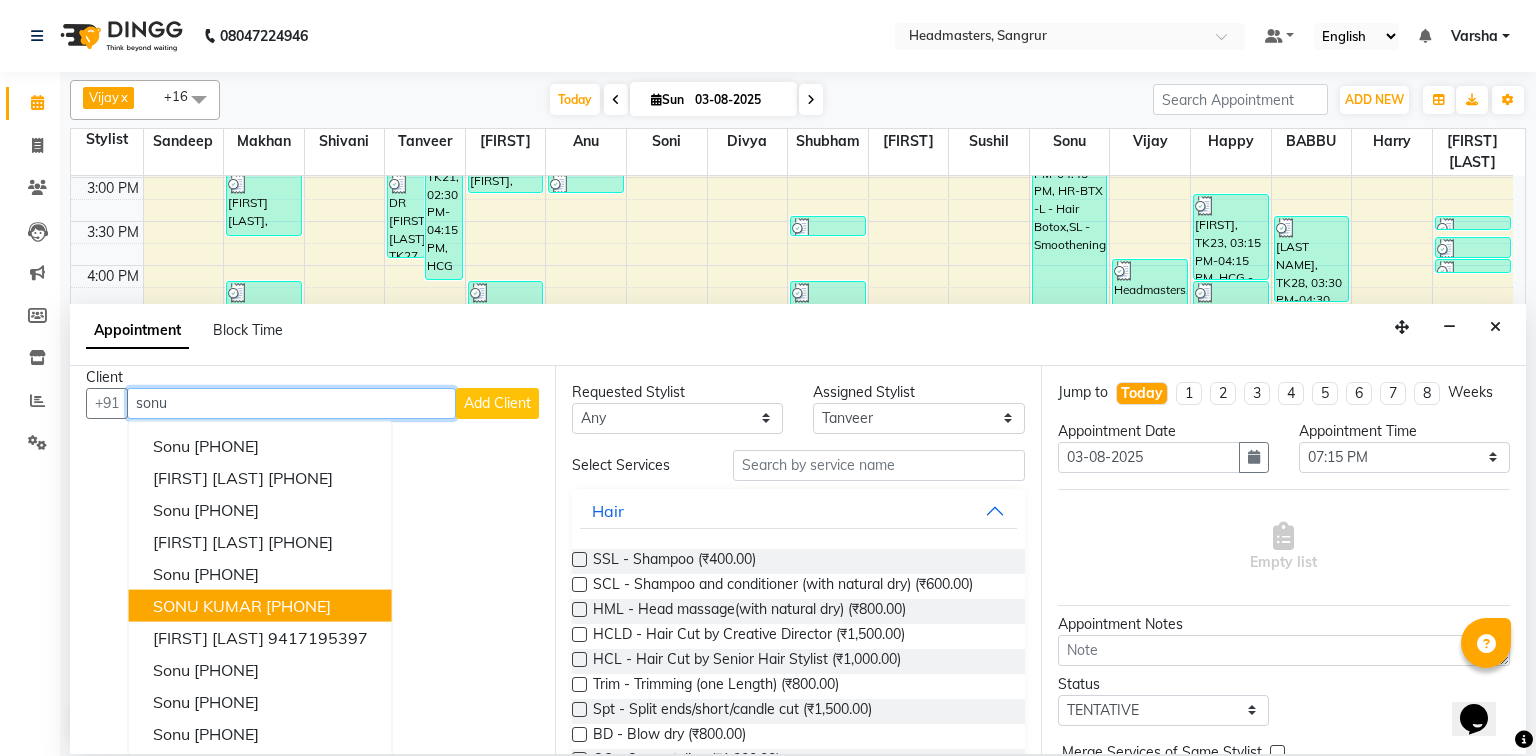scroll, scrollTop: 19, scrollLeft: 0, axis: vertical 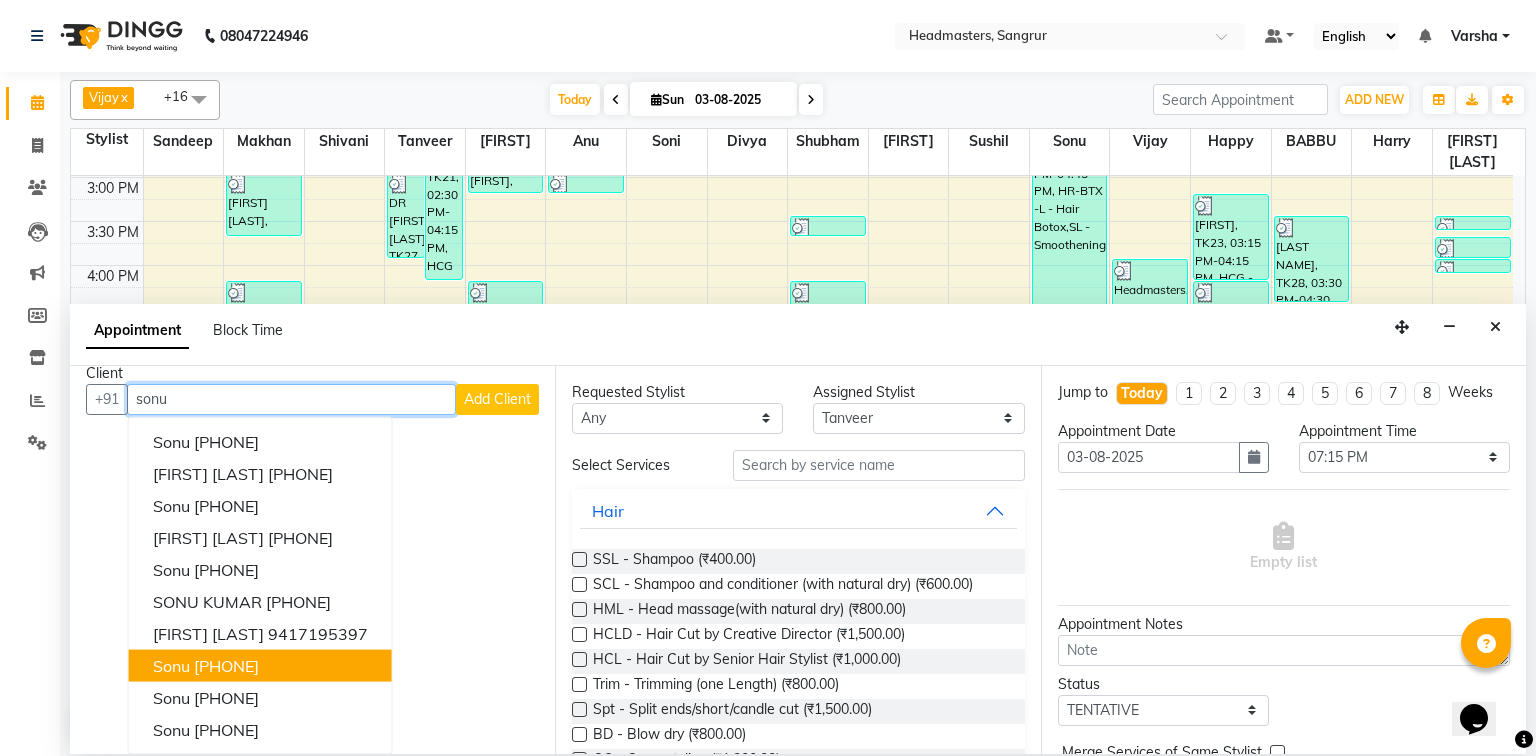 click on "[PHONE]" at bounding box center (226, 665) 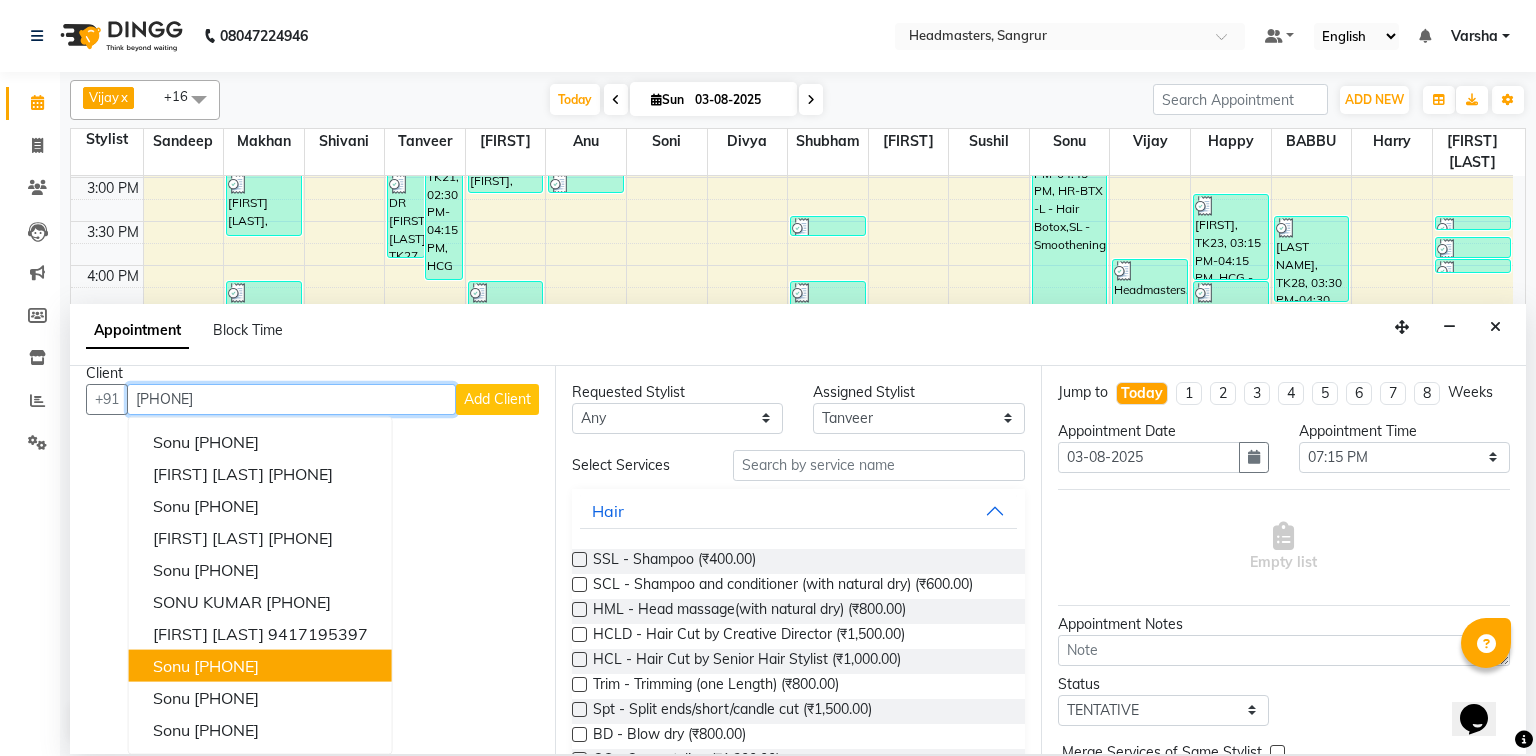 scroll, scrollTop: 0, scrollLeft: 0, axis: both 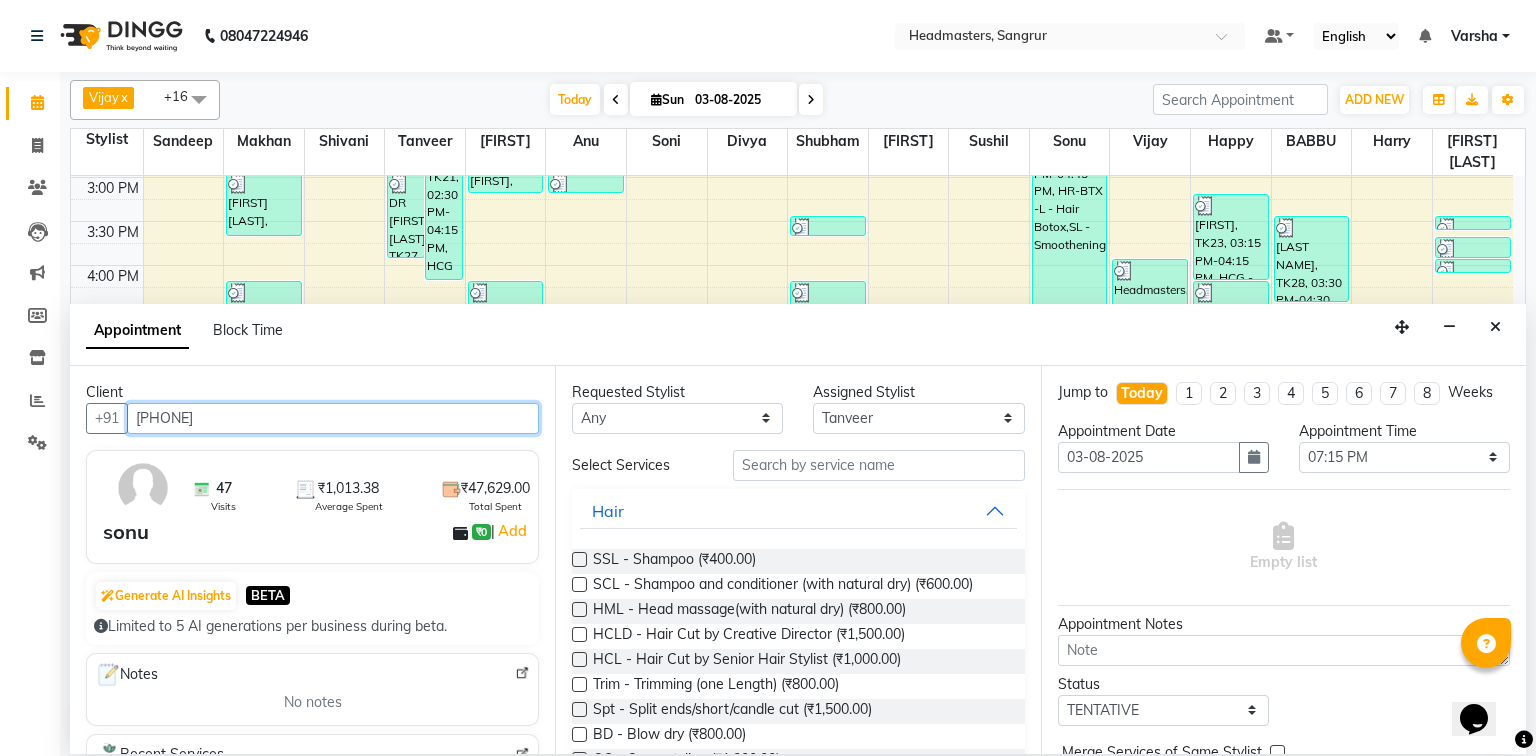 type on "[PHONE]" 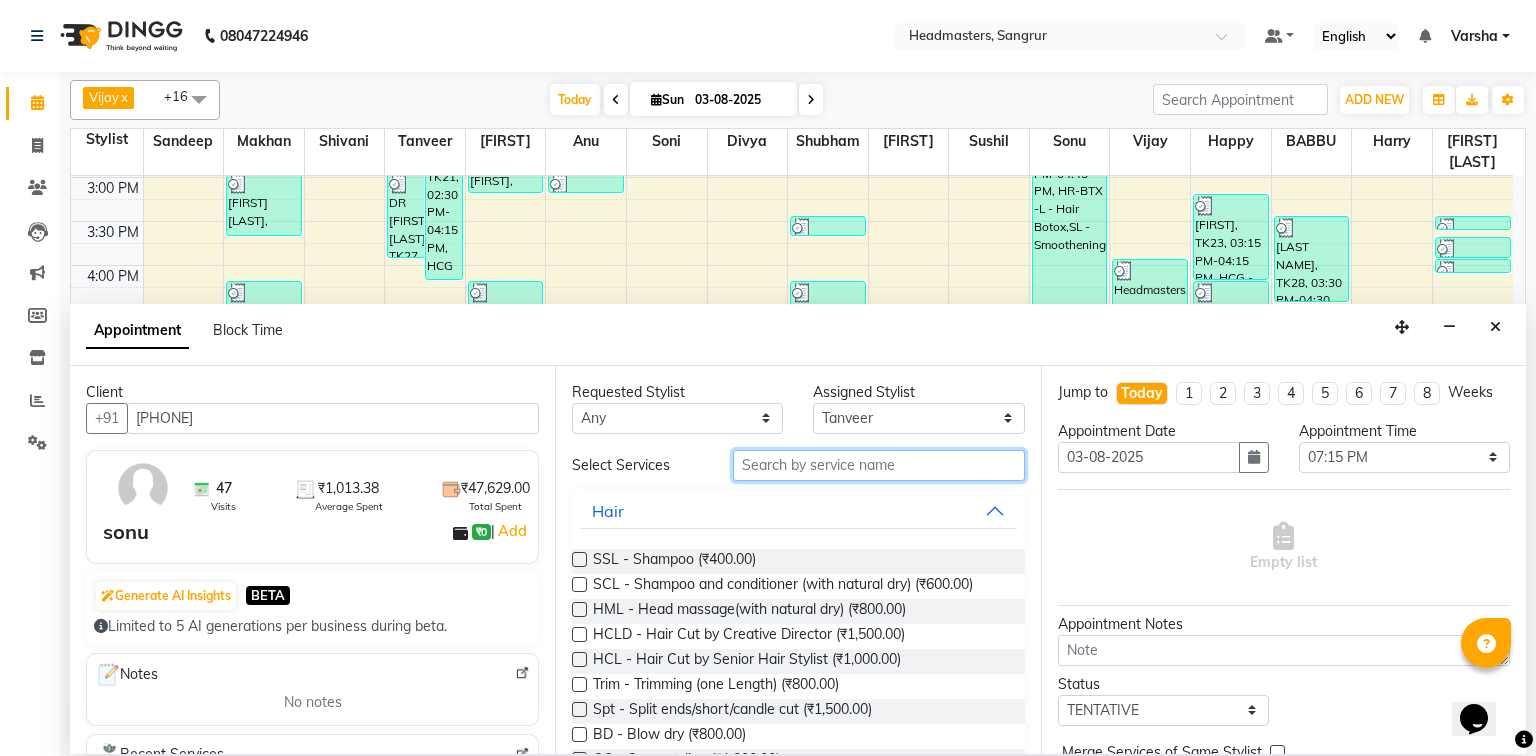 click at bounding box center (879, 465) 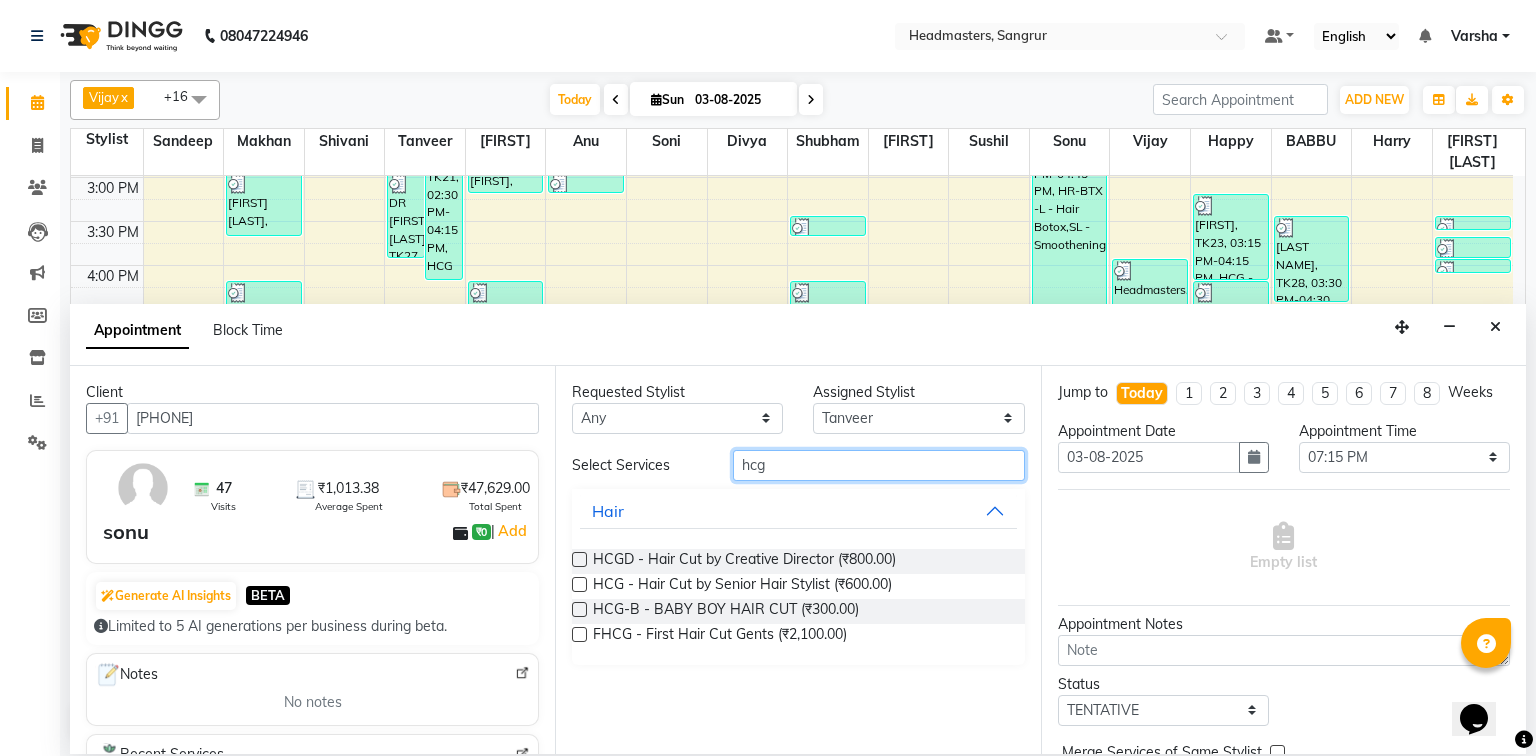 type on "hcg" 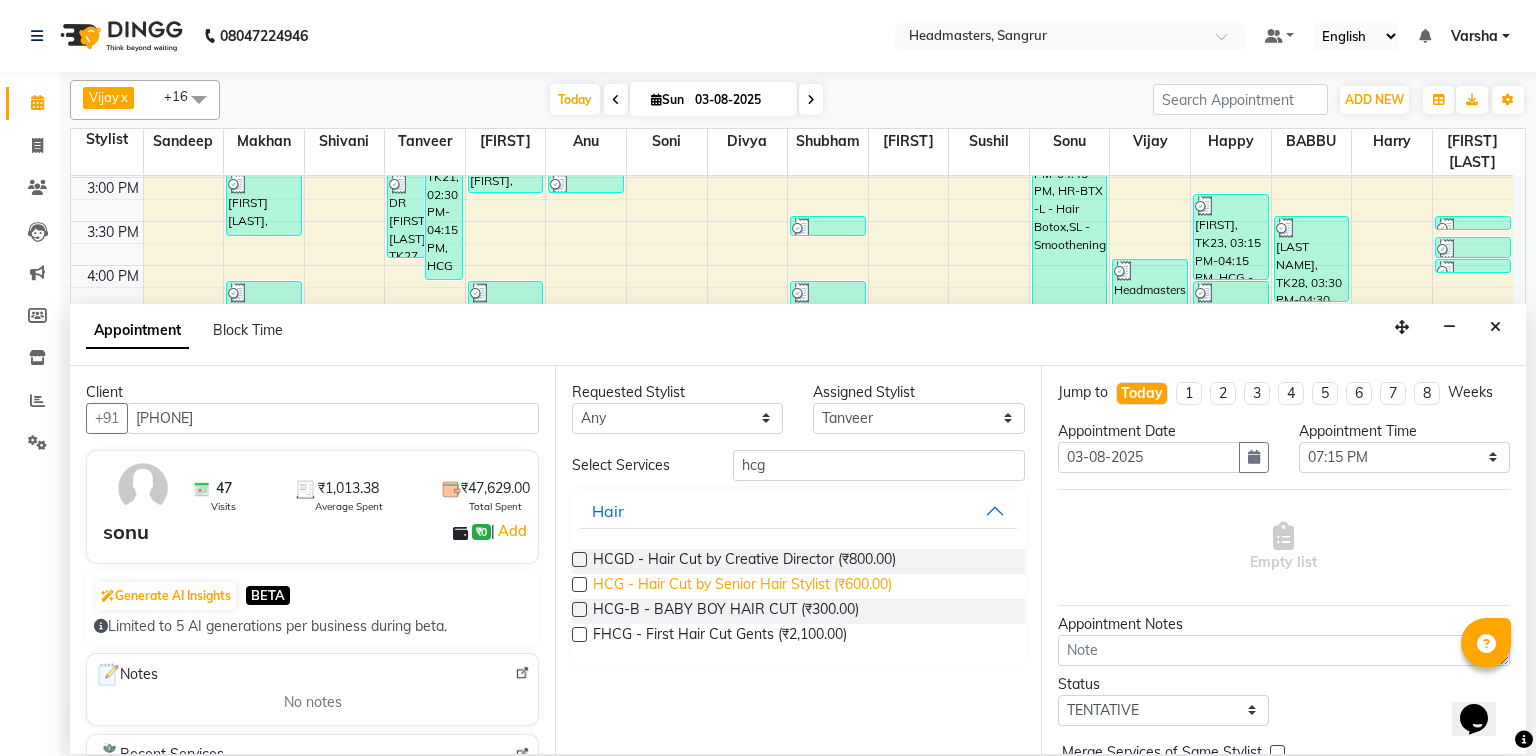 drag, startPoint x: 572, startPoint y: 587, endPoint x: 652, endPoint y: 586, distance: 80.00625 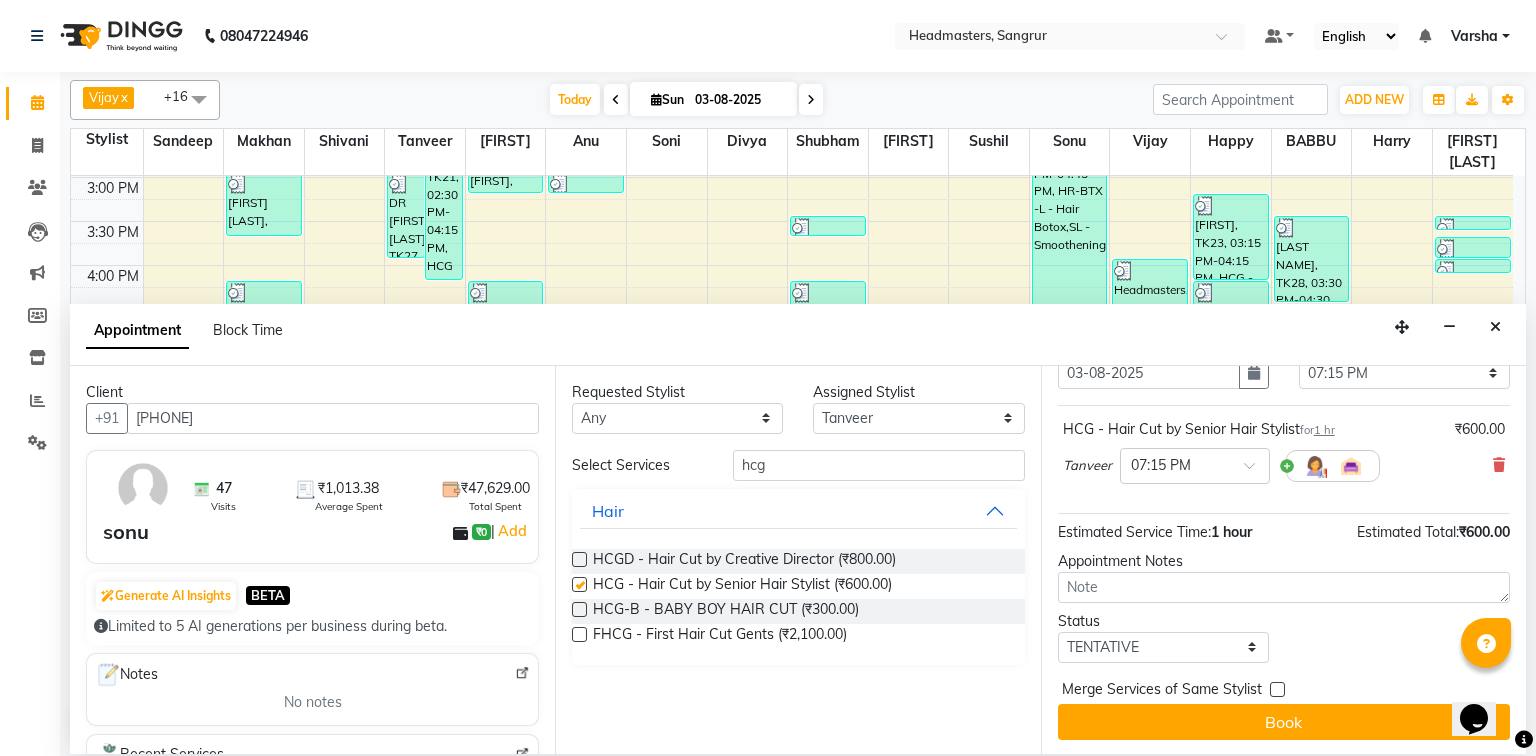 checkbox on "false" 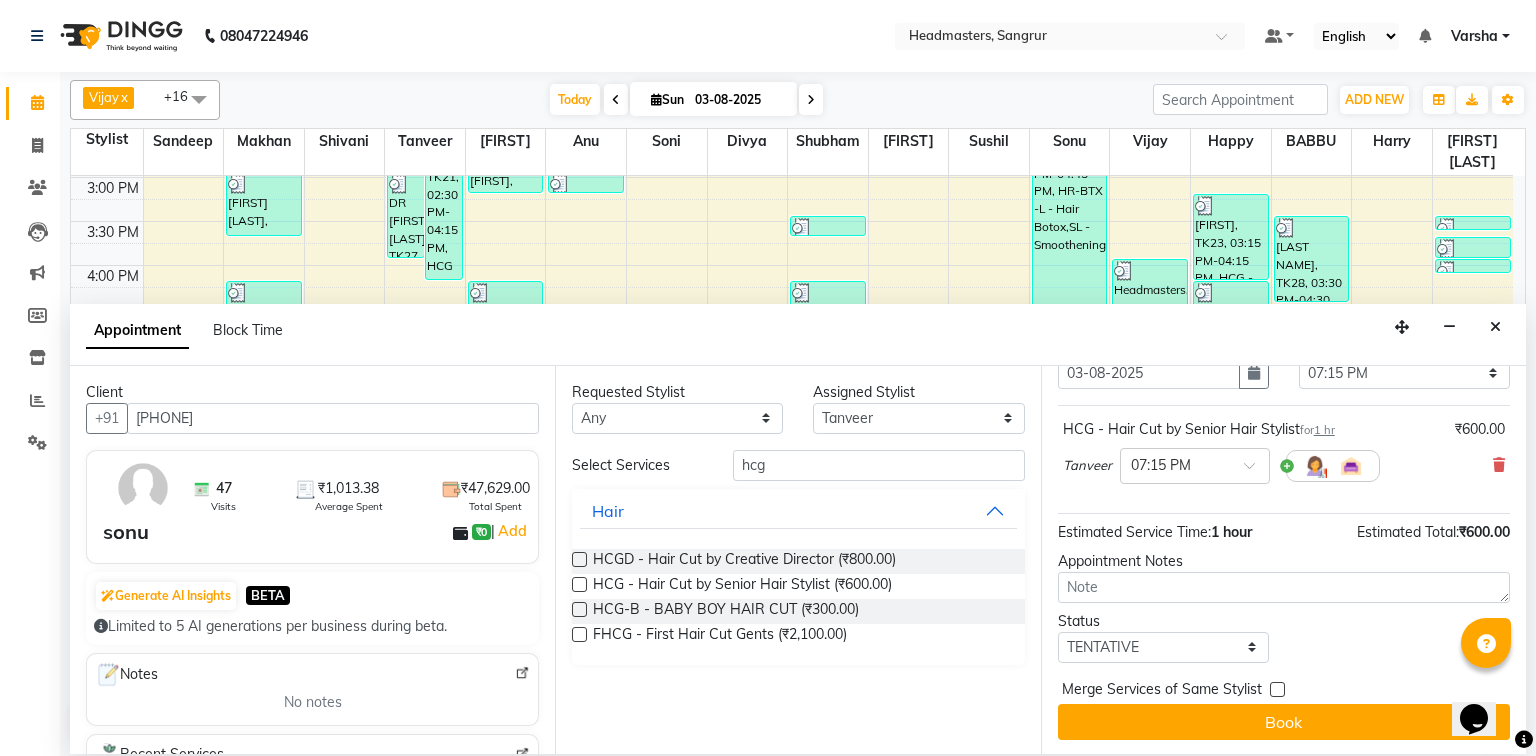 scroll, scrollTop: 85, scrollLeft: 0, axis: vertical 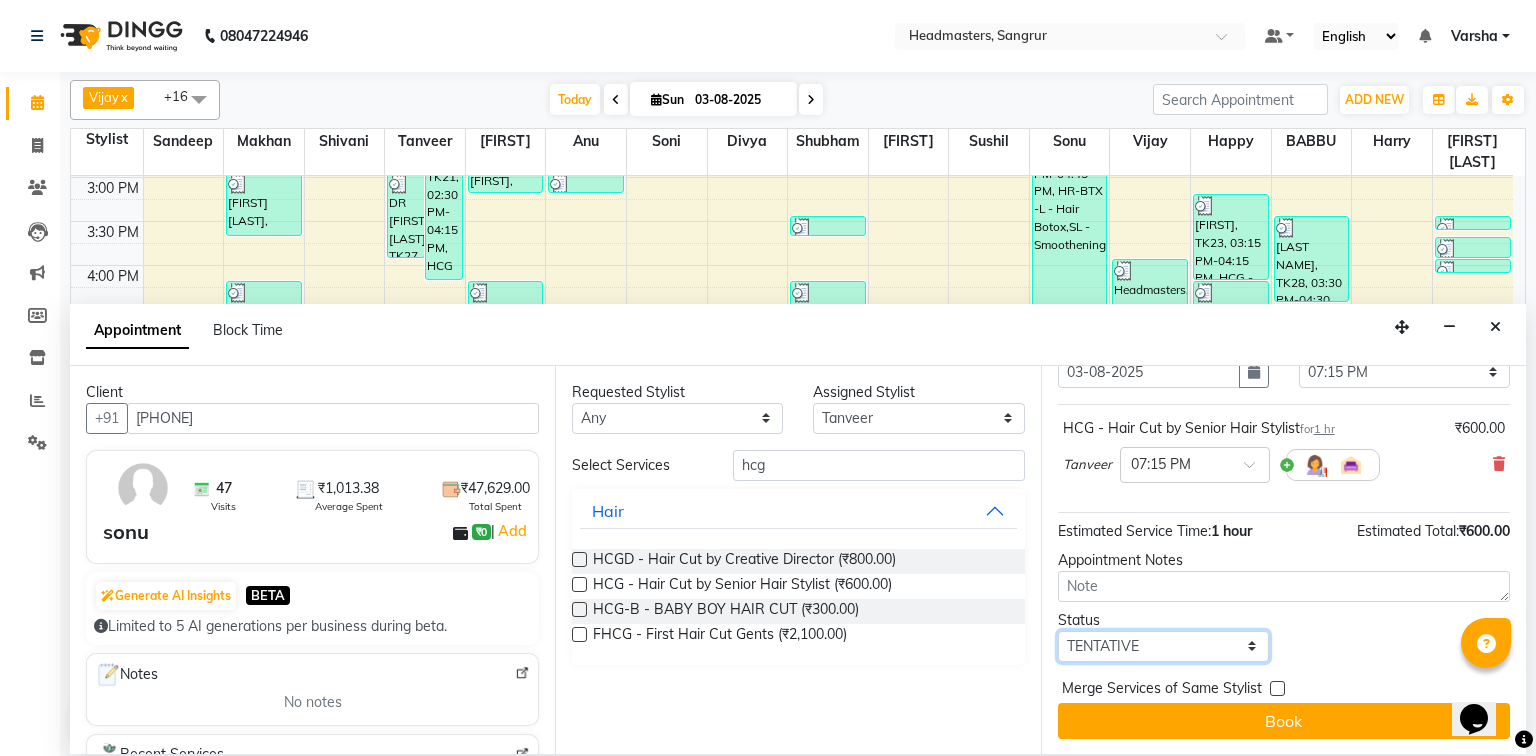 click on "Select TENTATIVE CONFIRM CHECK-IN UPCOMING" at bounding box center [1163, 646] 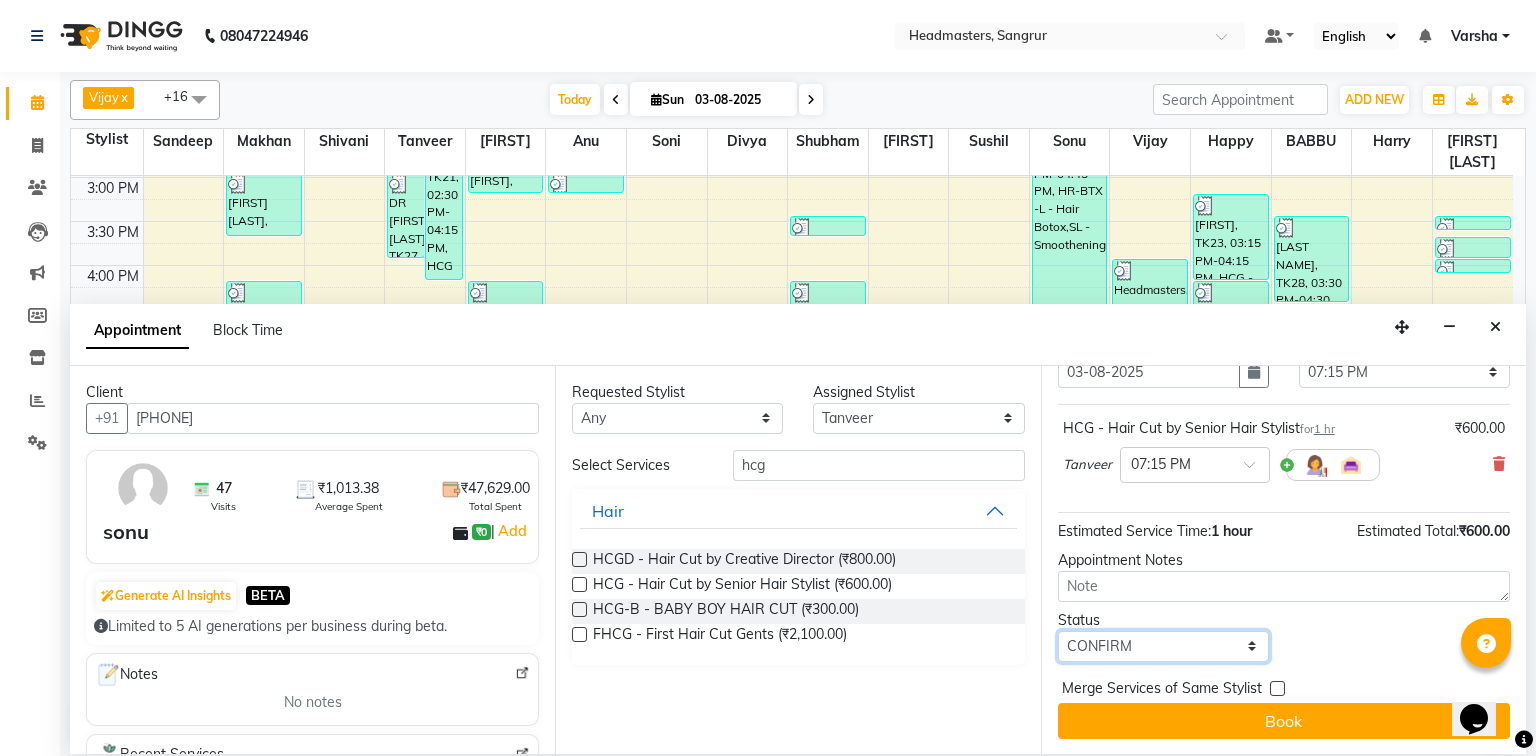 click on "Select TENTATIVE CONFIRM CHECK-IN UPCOMING" at bounding box center [1163, 646] 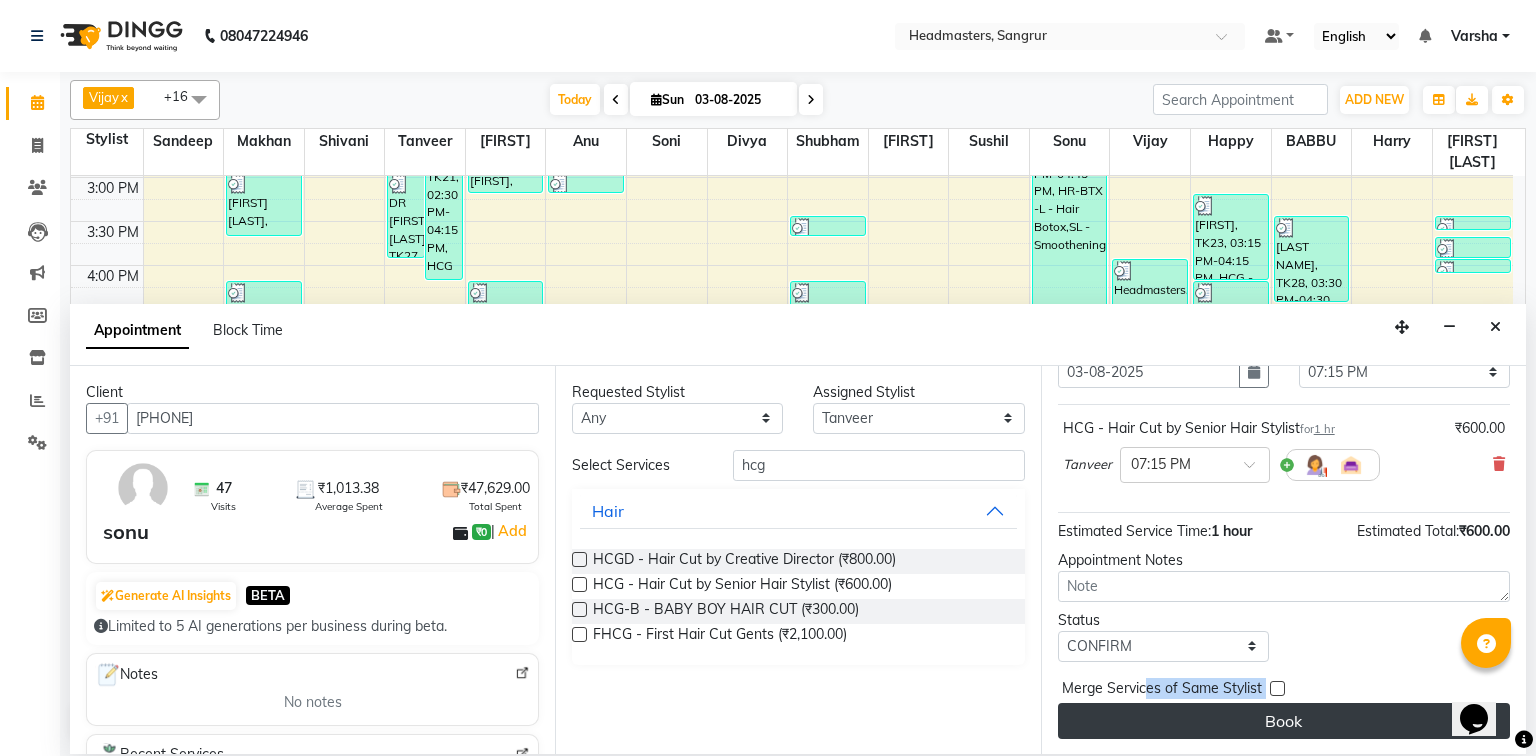 click on "Appointment Date 03-08-2025 Appointment Time Select 09:00 AM 09:15 AM 09:30 AM 09:45 AM 10:00 AM 10:15 AM 10:30 AM 10:45 AM 11:00 AM 11:15 AM 11:30 AM 11:45 AM 12:00 PM 12:15 PM 12:30 PM 12:45 PM 01:00 PM 01:15 PM 01:30 PM 01:45 PM 02:00 PM 02:15 PM 02:30 PM 02:45 PM 03:00 PM 03:15 PM 03:30 PM 03:45 PM 04:00 PM 04:15 PM 04:30 PM 04:45 PM 05:00 PM 05:15 PM 05:30 PM 05:45 PM 06:00 PM 06:15 PM 06:30 PM 06:45 PM 07:00 PM 07:15 PM 07:30 PM 07:45 PM 08:00 PM HCG - Hair Cut by Senior Hair Stylist for 1 hr ₹600.00 [FIRST] × 07:15 PM Estimated Service Time: 1 hour Estimated Total: ₹600.00 Appointment Notes Status Select TENTATIVE CONFIRM CHECK-IN UPCOMING Merge Services of Same Stylist Book" at bounding box center (1283, 560) 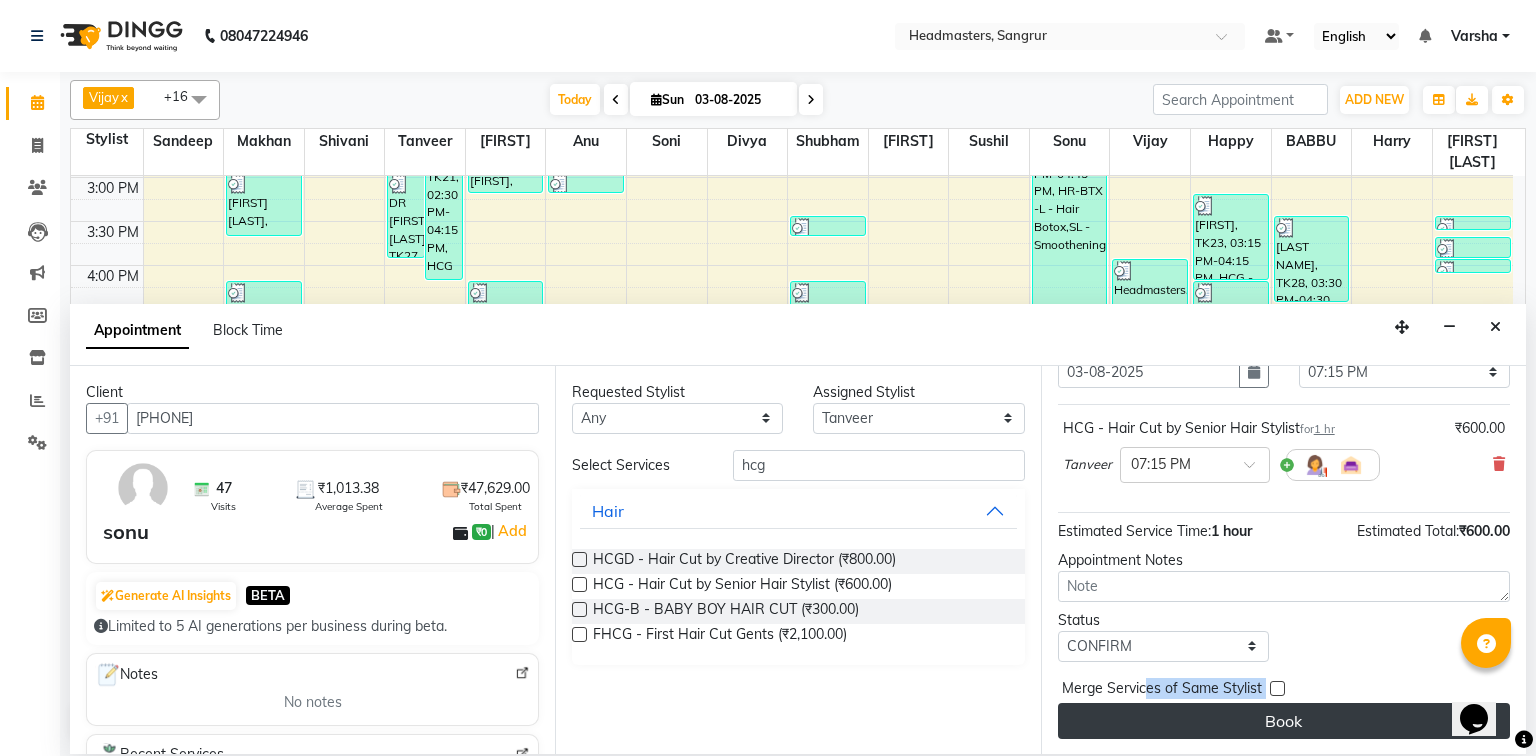 click on "Book" at bounding box center [1284, 721] 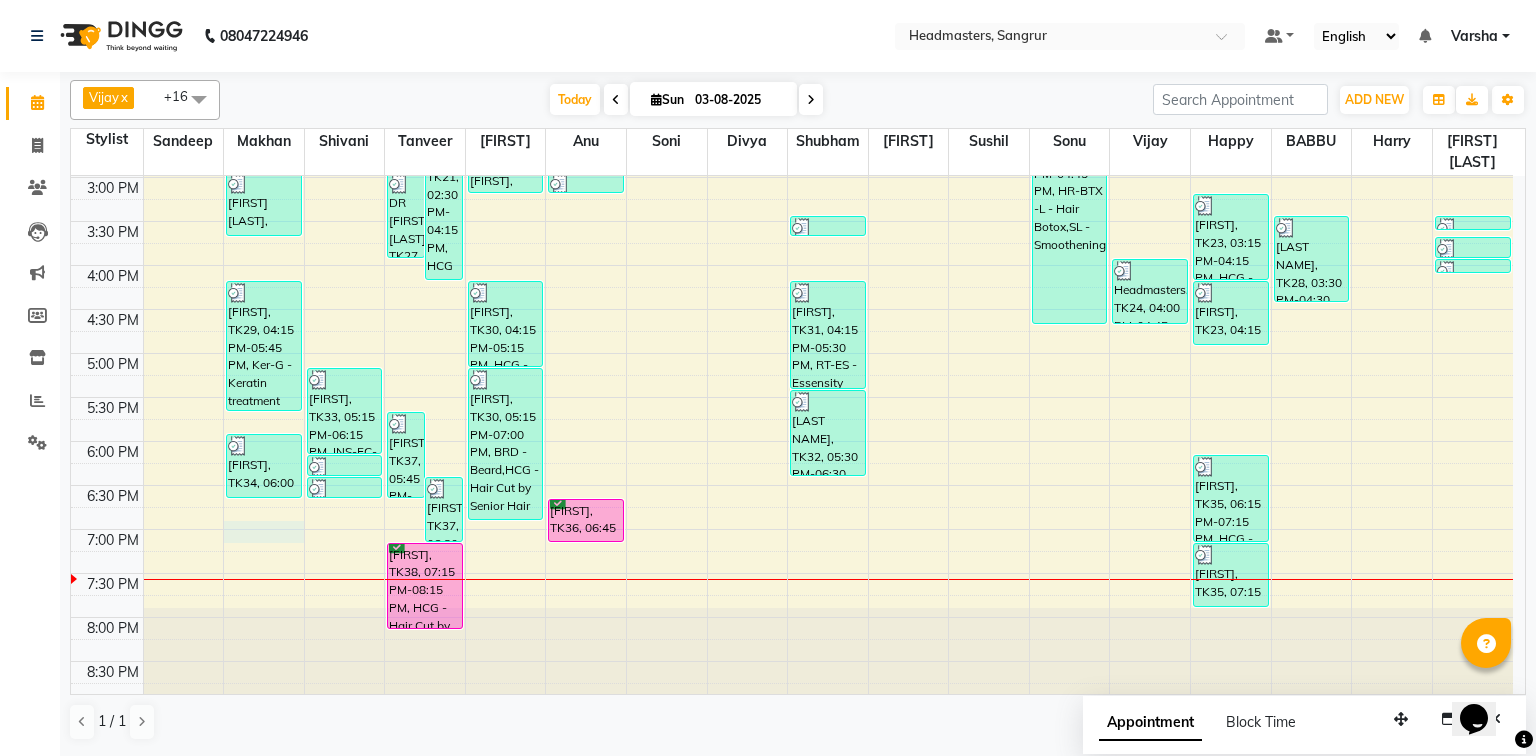 click on "8:00 AM 8:30 AM 9:00 AM 9:30 AM 10:00 AM 10:30 AM 11:00 AM 11:30 AM 12:00 PM 12:30 PM 1:00 PM 1:30 PM 2:00 PM 2:30 PM 3:00 PM 3:30 PM 4:00 PM 4:30 PM 5:00 PM 5:30 PM 6:00 PM 6:30 PM 7:00 PM 7:30 PM 8:00 PM 8:30 PM     [FIRST] [LAST], TK08, 11:30 AM-12:00 PM, PH-SPA - Premium Hair Spa     [FIRST] [LAST], TK03, 10:15 AM-10:45 AM, HCG - Hair Cut by Senior Hair Stylist     [FIRST] [LAST], TK04, 10:45 AM-11:00 AM, HCG - Hair Cut by Senior Hair Stylist     [FIRST] [LAST], TK04, 11:00 AM-12:15 PM, BRD - Beard,HCG - Hair Cut by Senior Hair Stylist,GG-igora - Igora Global     [FIRST] [LAST], TK11, 12:15 PM-12:30 PM, HCG - Hair Cut by Senior Hair Stylist     [FIRST] [LAST], TK25, 03:00 PM-03:45 PM, BRD - Beard     [FIRST] [LAST], TK29, 04:15 PM-05:45 PM, Ker-G - Keratin treatment     [FIRST] [LAST], TK34, 06:00 PM-06:45 PM, BRD - Beard     [FIRST] [LAST], TK33, 05:15 PM-06:15 PM, INS-FC-YTH  - Youth Facial (For Anti-Ageing, Anti-Environment)     [FIRST] [LAST], TK33, 06:15 PM-06:30 PM, O3-MSK-DTAN  - D-Tan Pack     [FIRST] [LAST], TK33, 06:30 PM-06:45 PM, O3-MSK-POW - Power Mask" at bounding box center [792, 133] 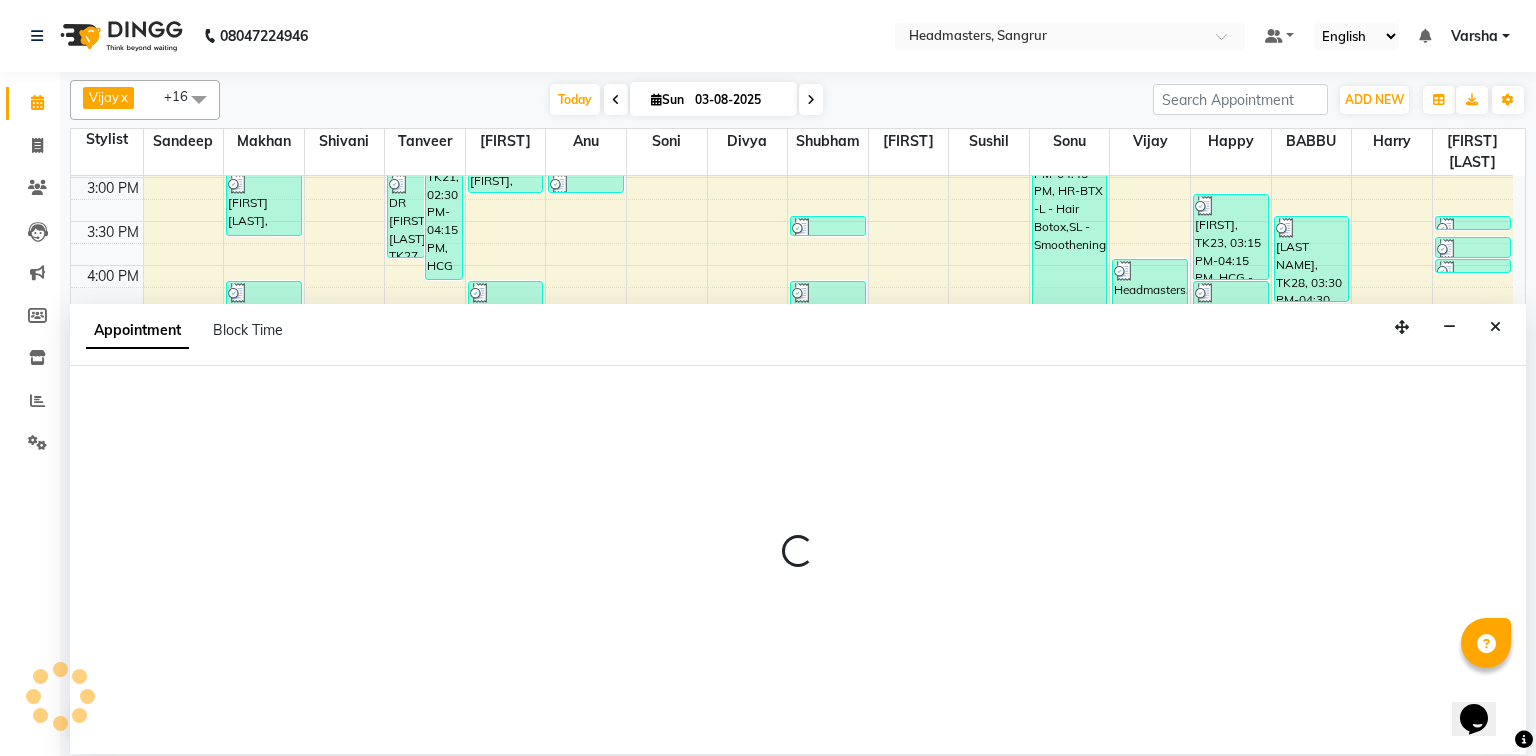 select on "60863" 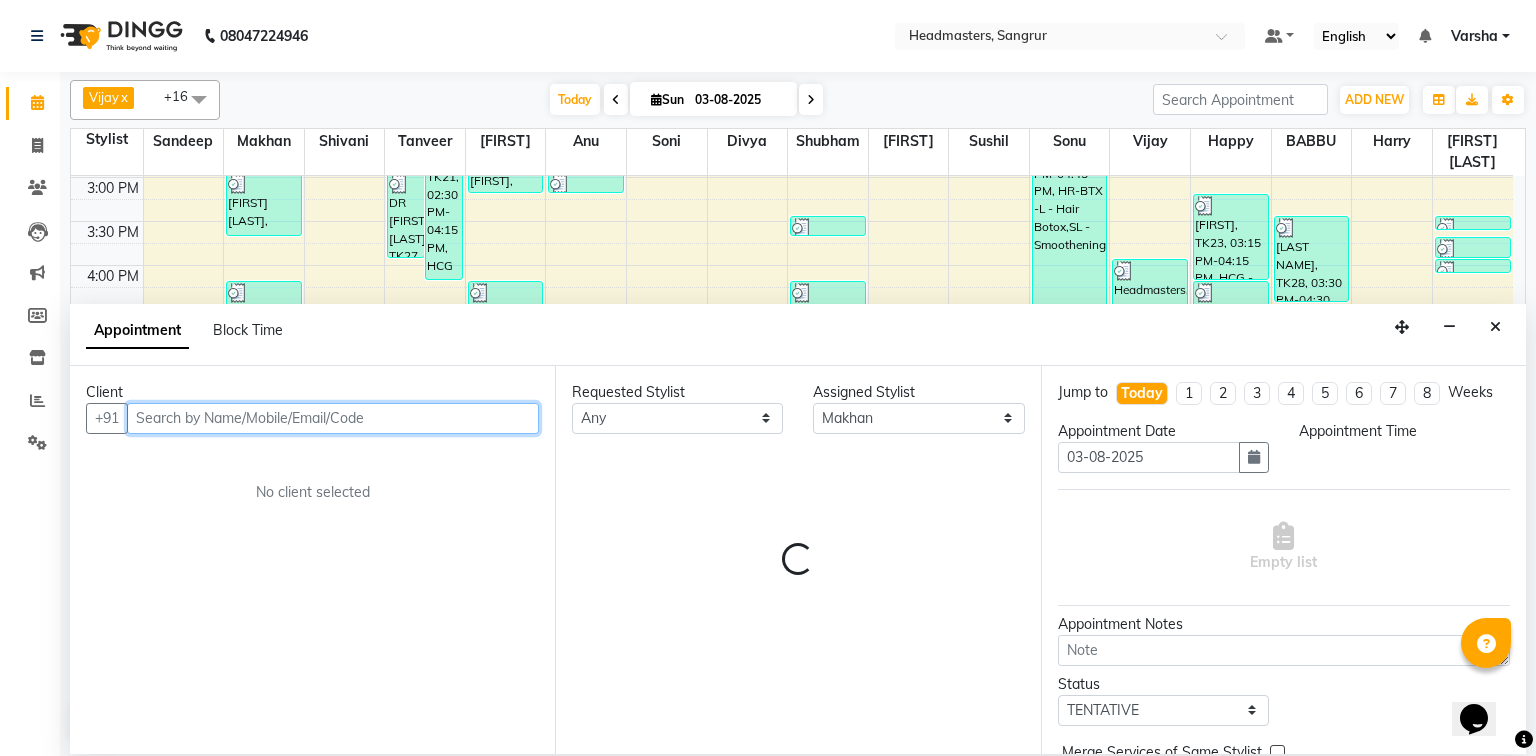 select on "1140" 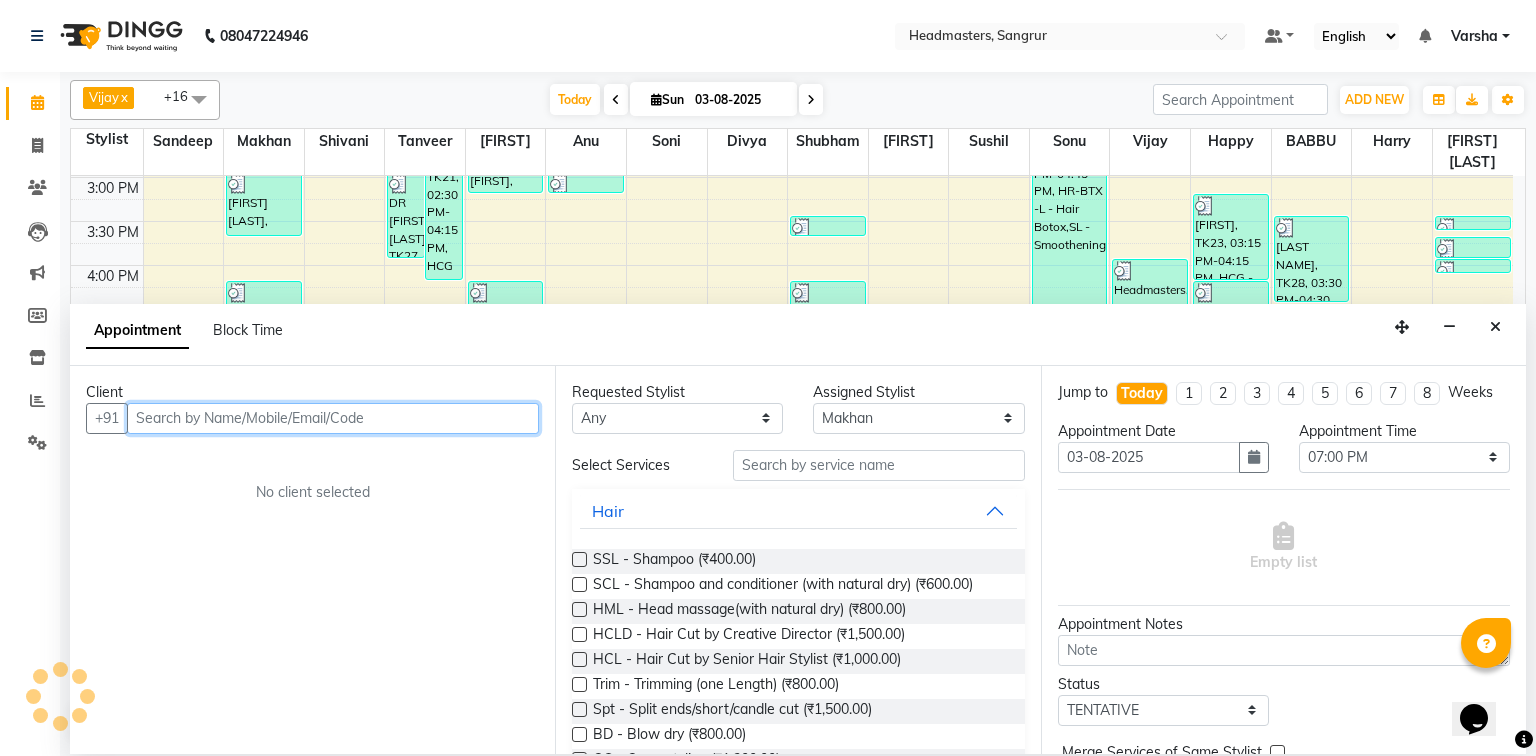 click at bounding box center [333, 418] 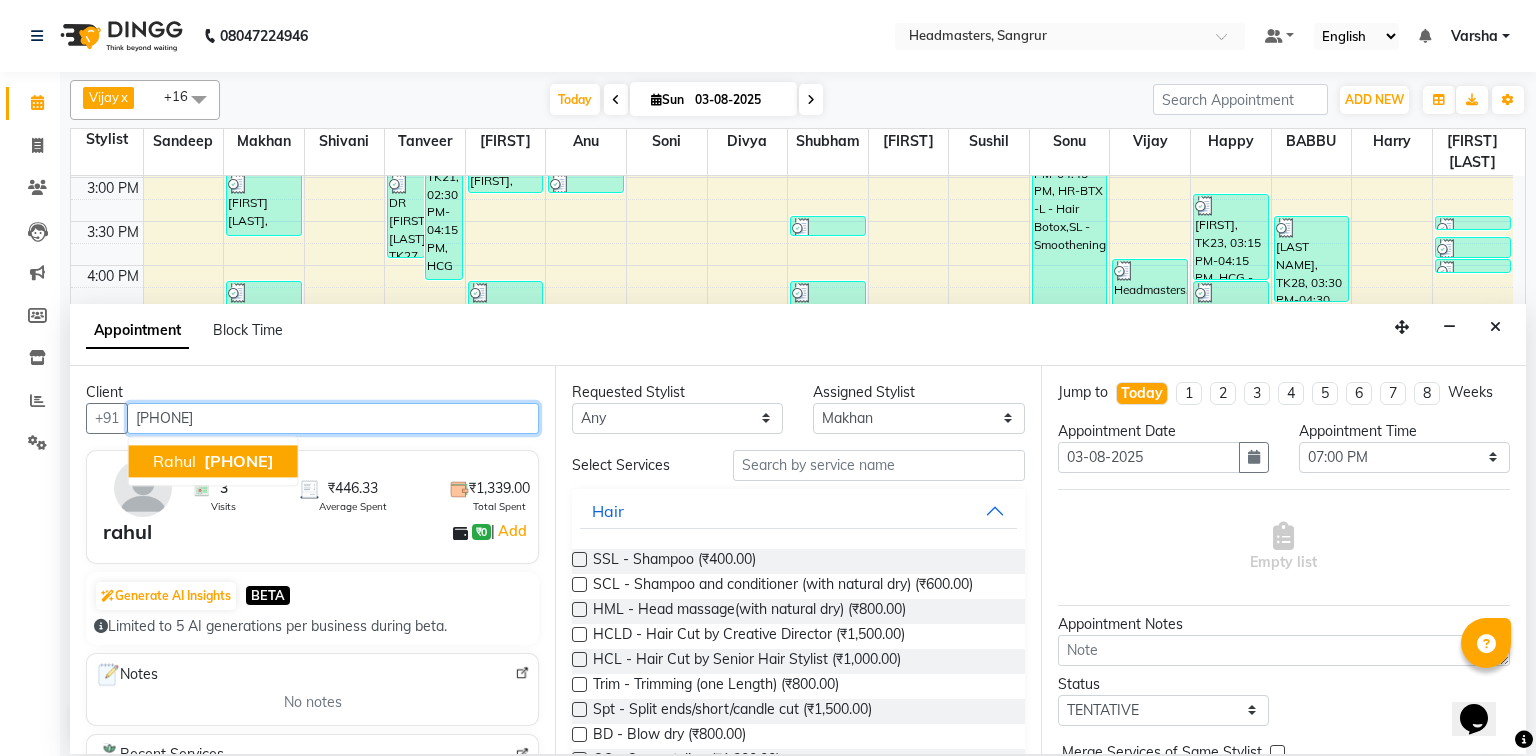 click on "[PHONE]" at bounding box center [239, 461] 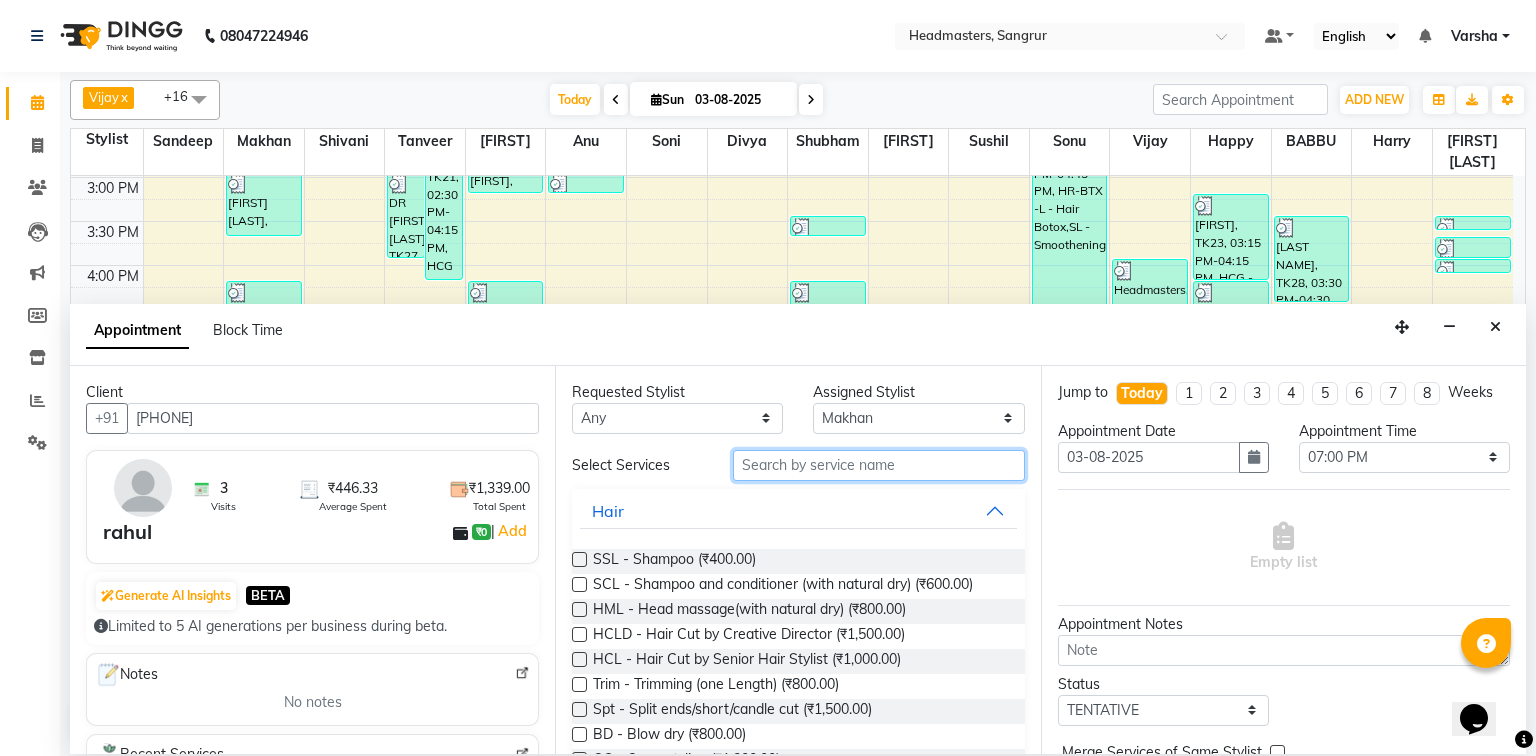 click at bounding box center [879, 465] 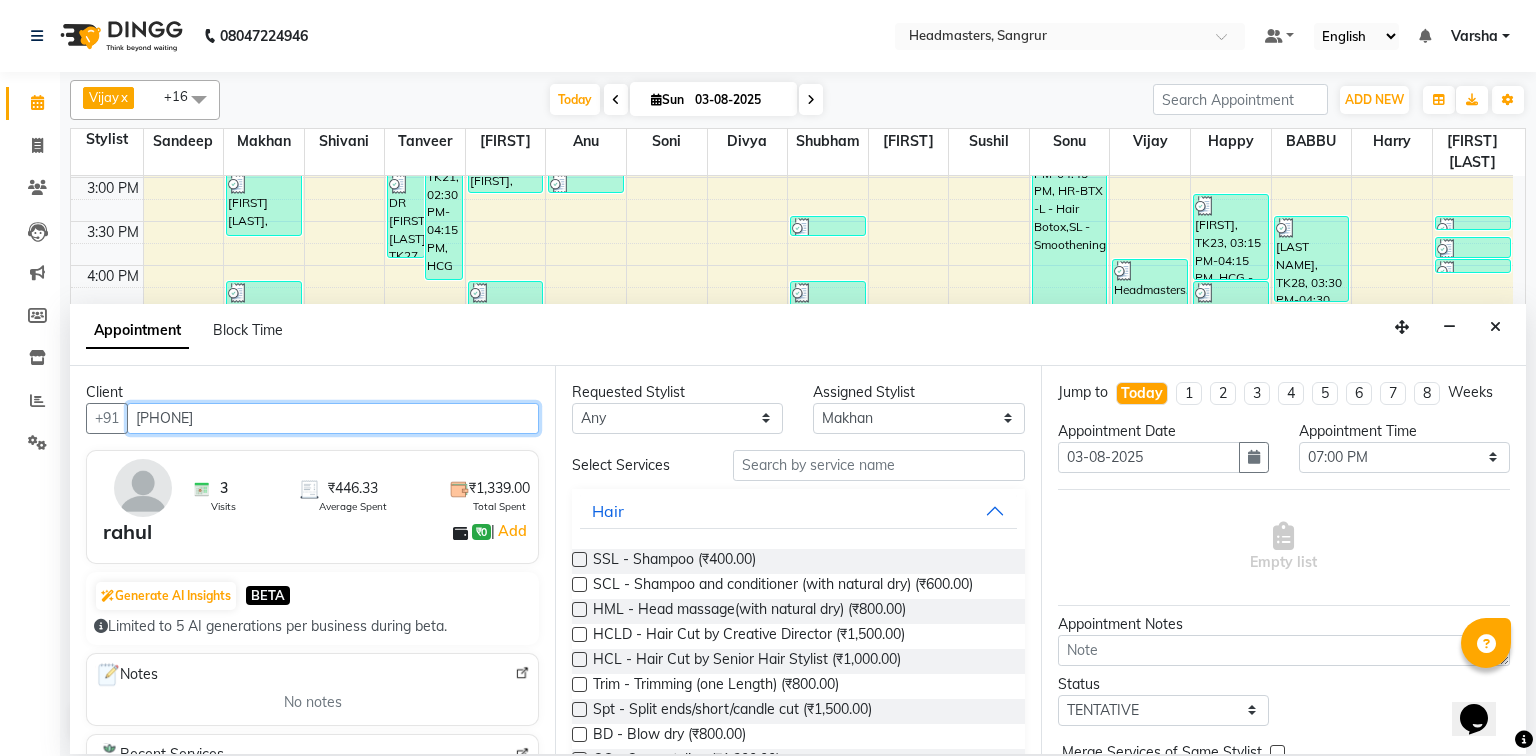 click on "[PHONE]" at bounding box center (333, 418) 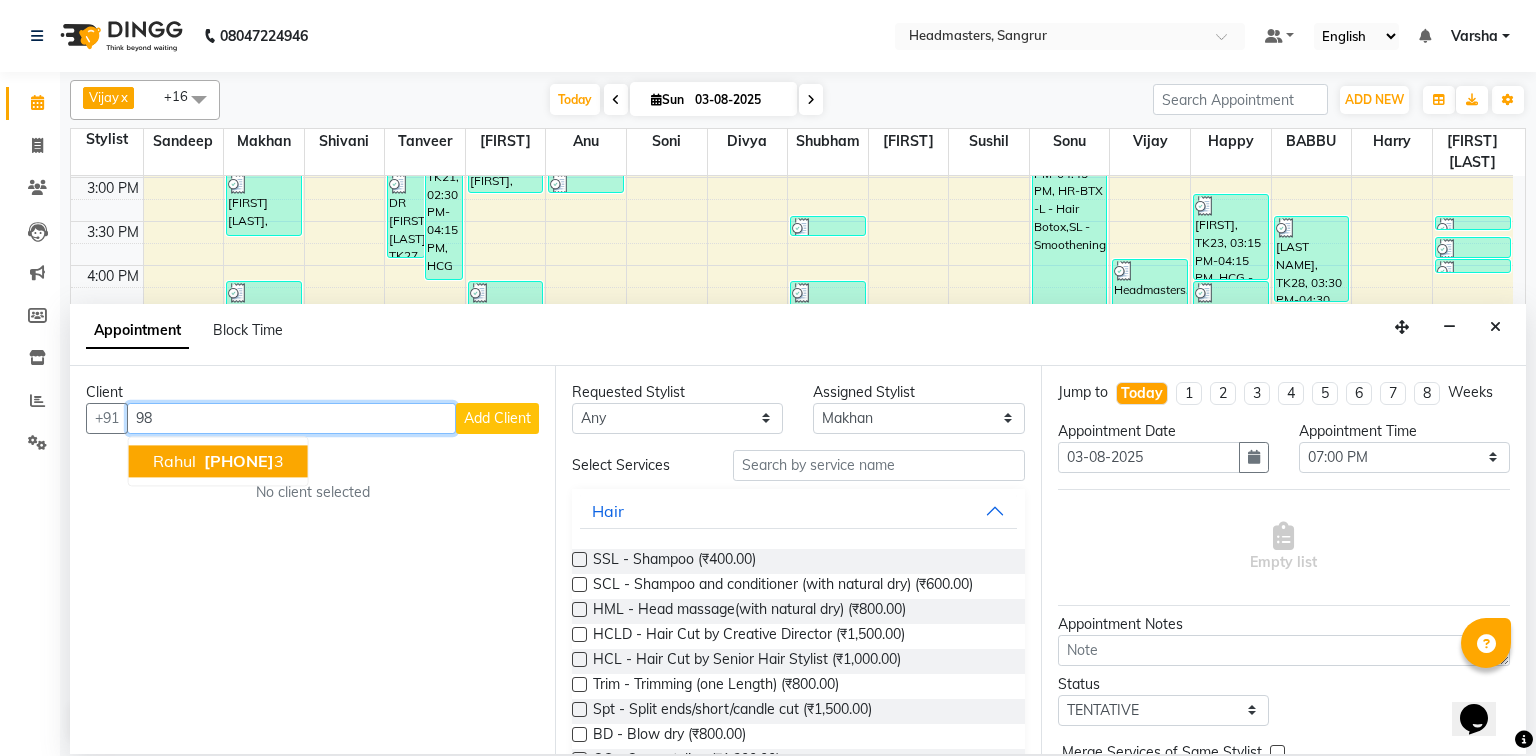 type on "9" 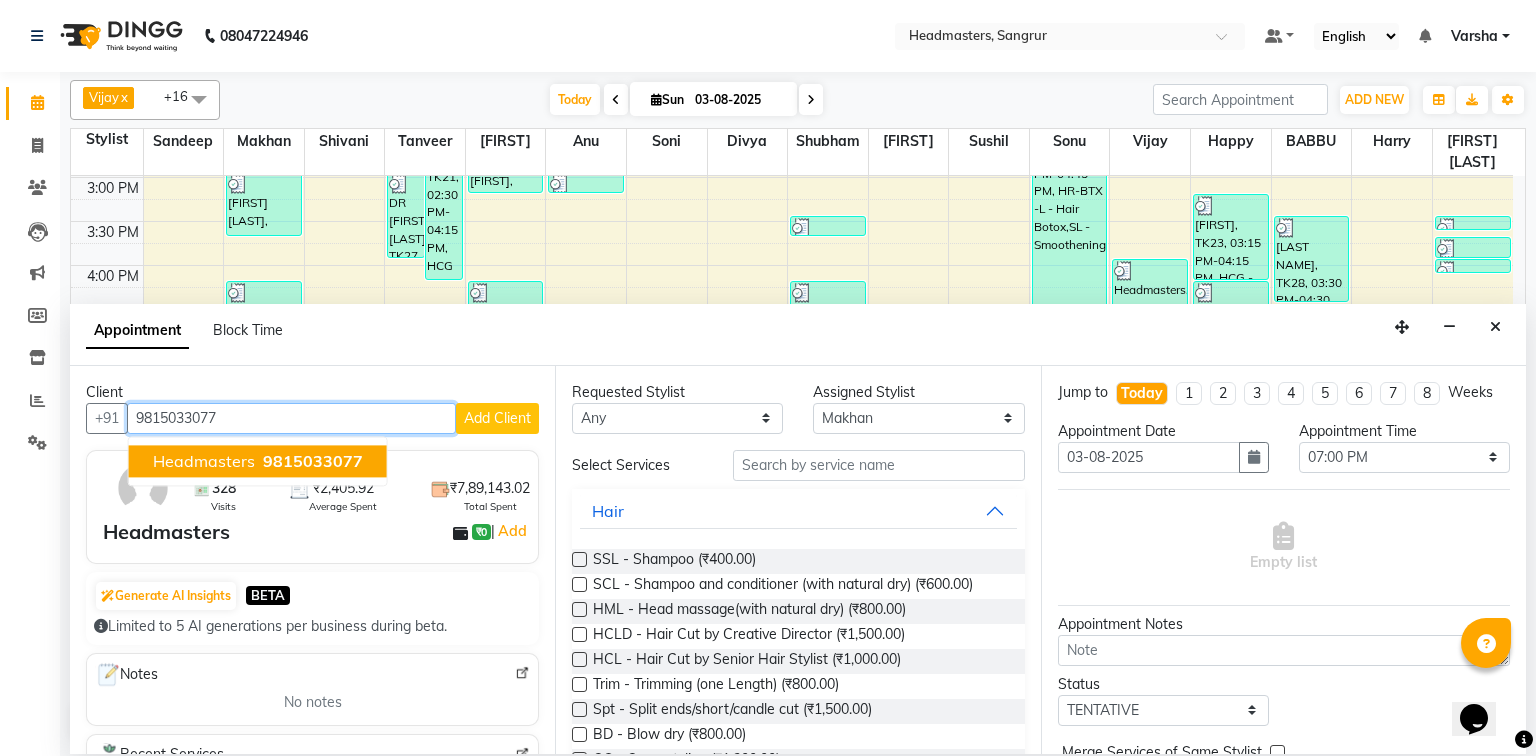 click on "9815033077" at bounding box center (313, 461) 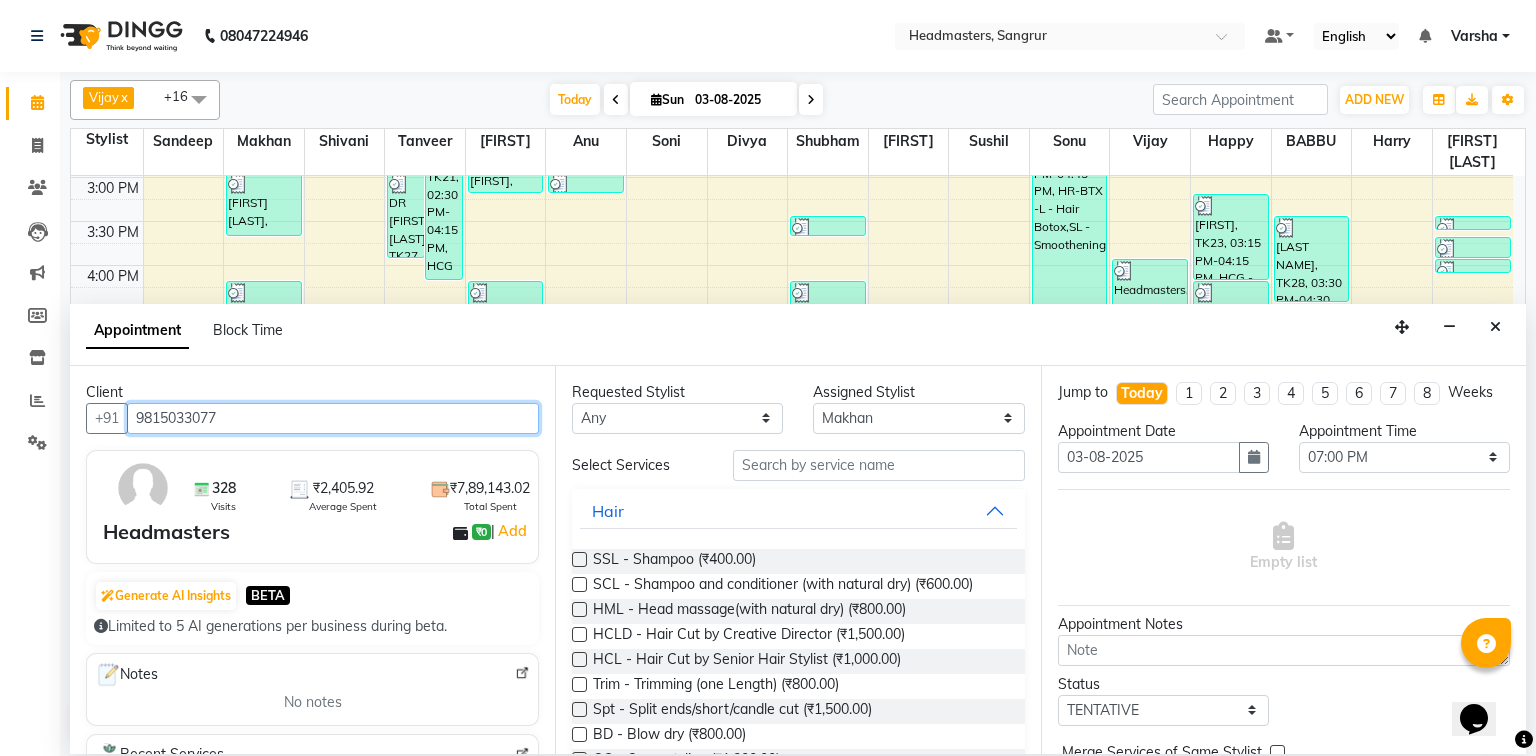 type on "9815033077" 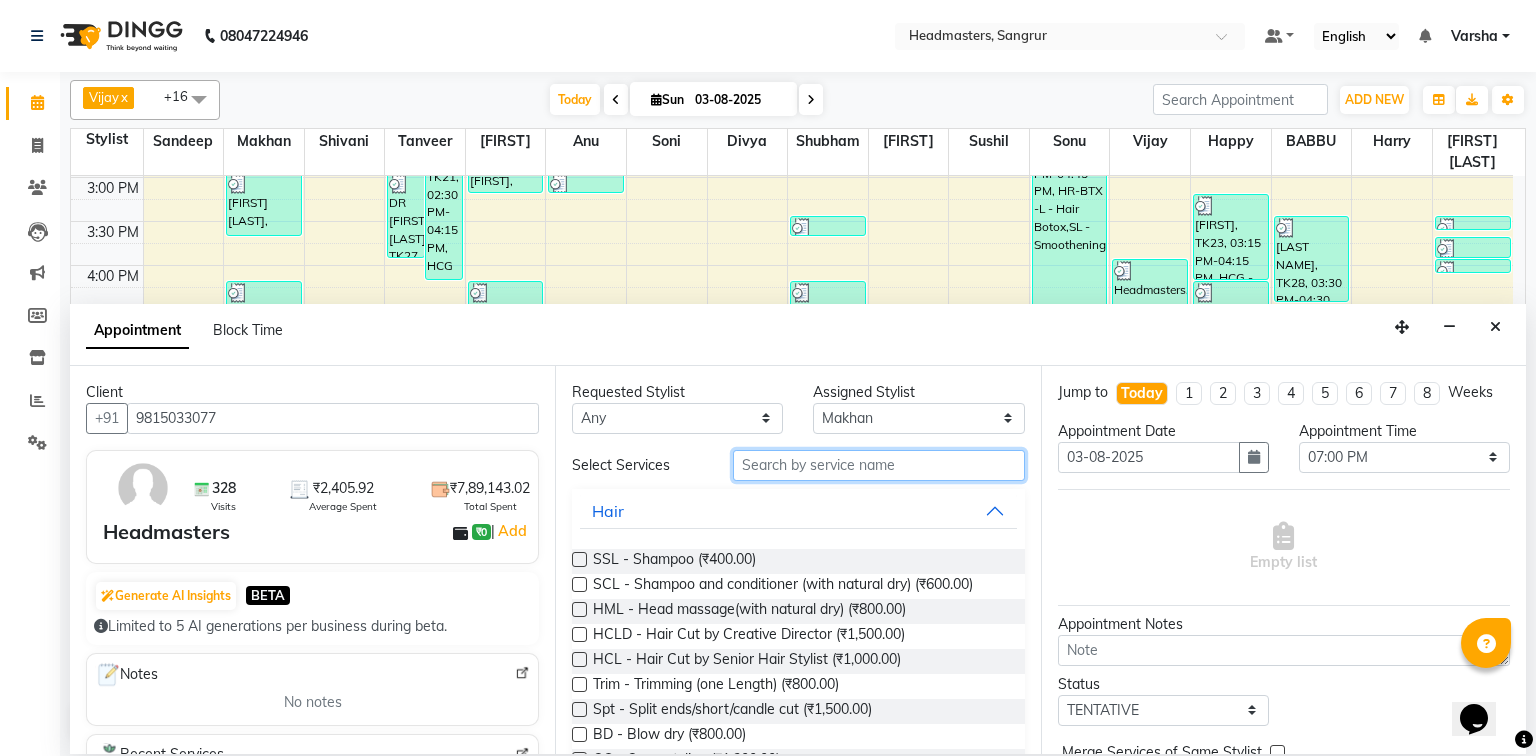click at bounding box center [879, 465] 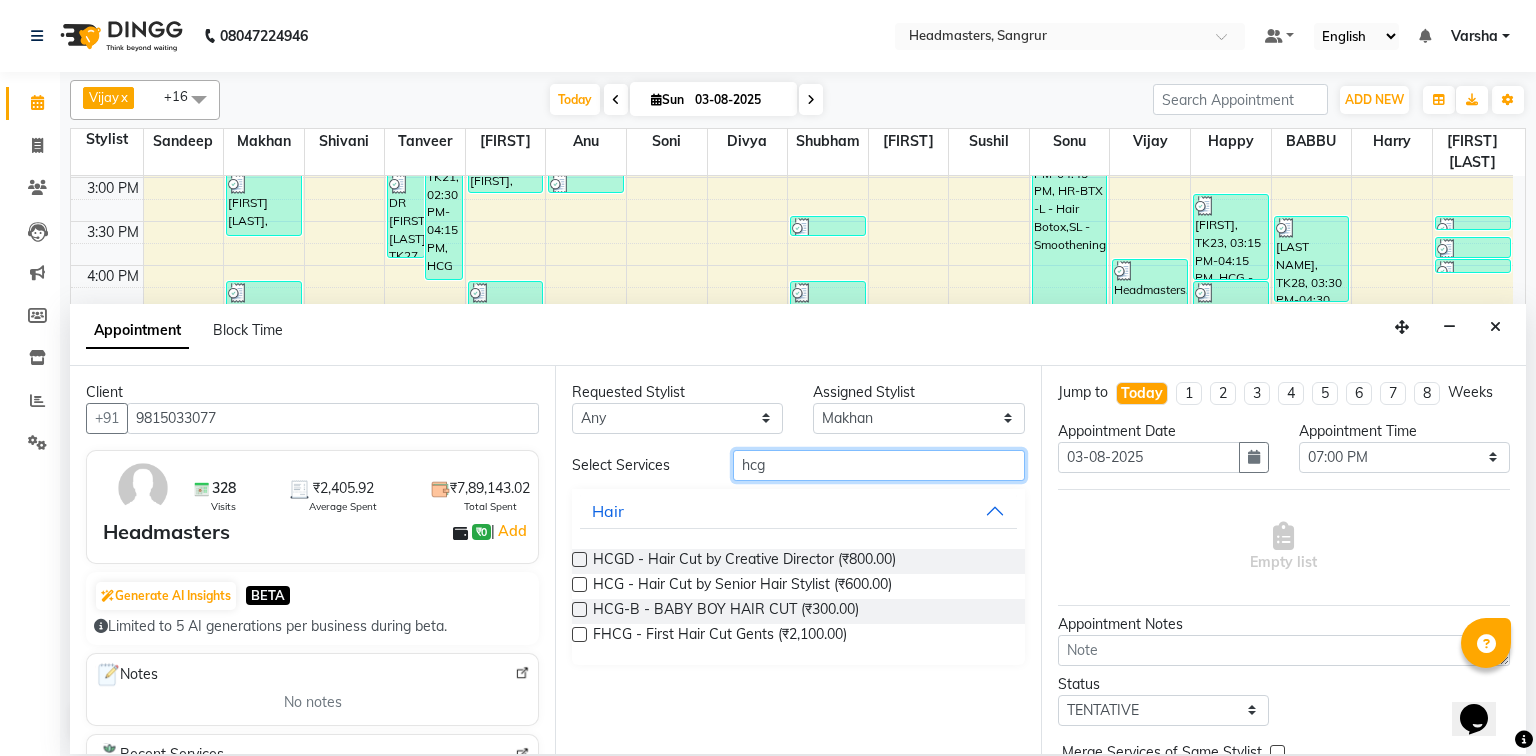 type on "hcg" 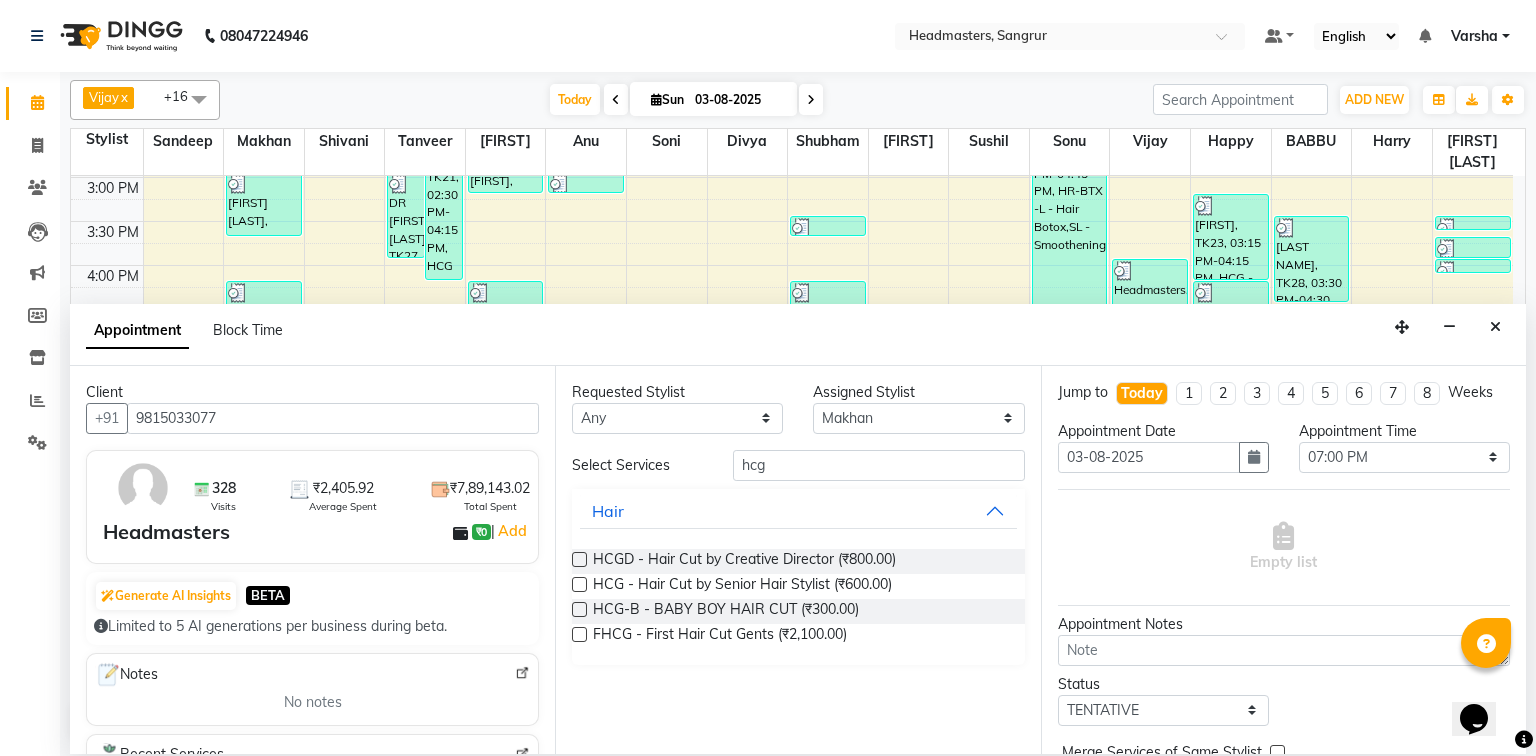 click at bounding box center [579, 584] 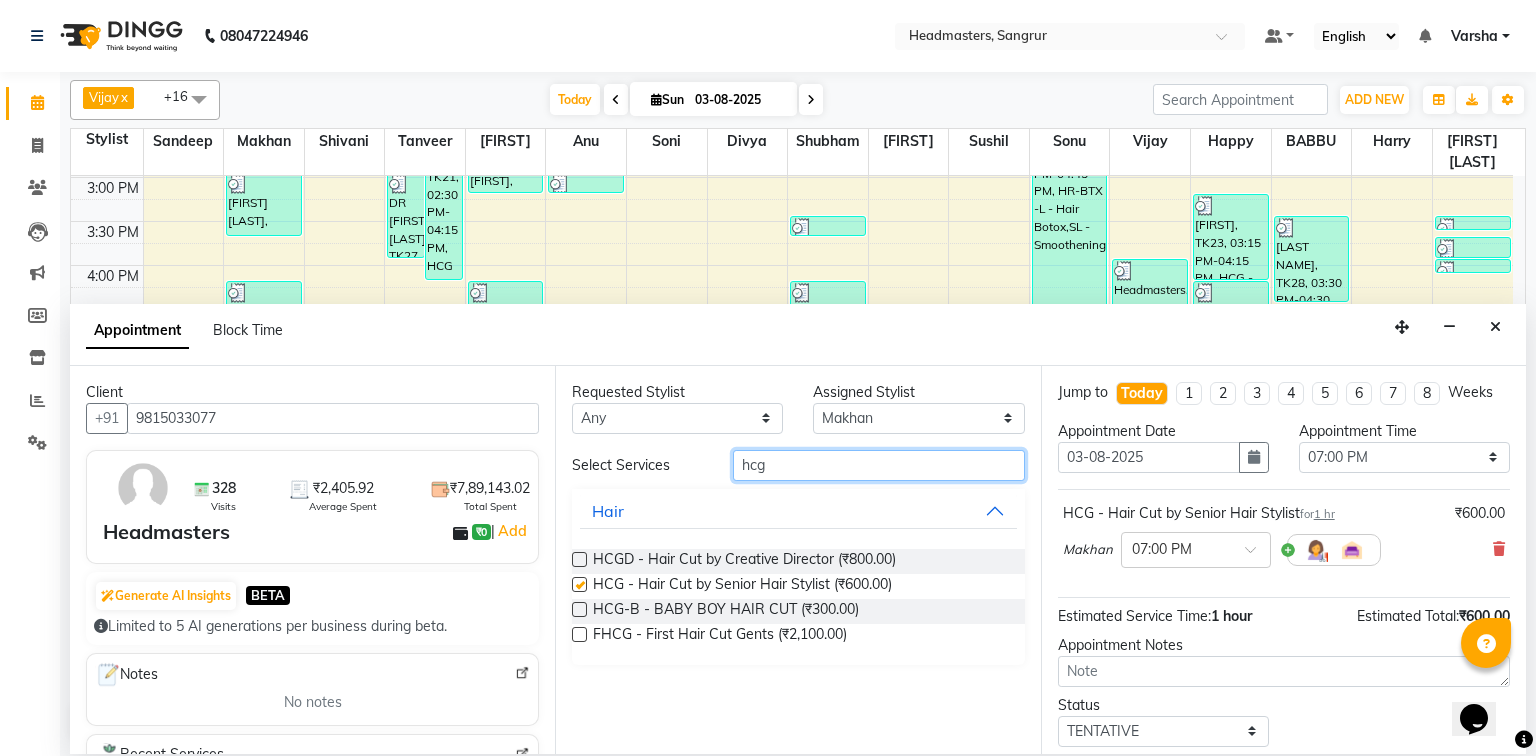 drag, startPoint x: 788, startPoint y: 468, endPoint x: 777, endPoint y: 468, distance: 11 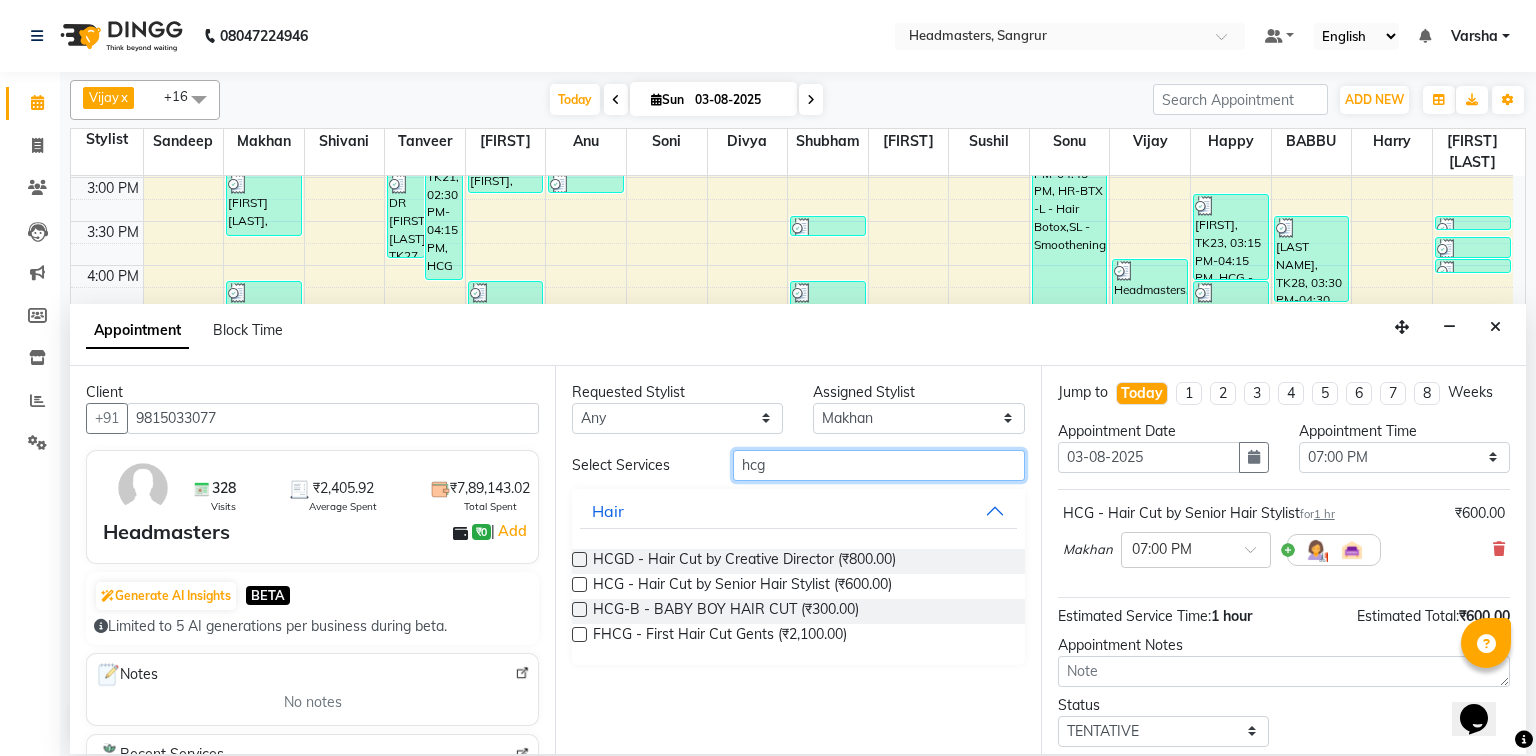 checkbox on "false" 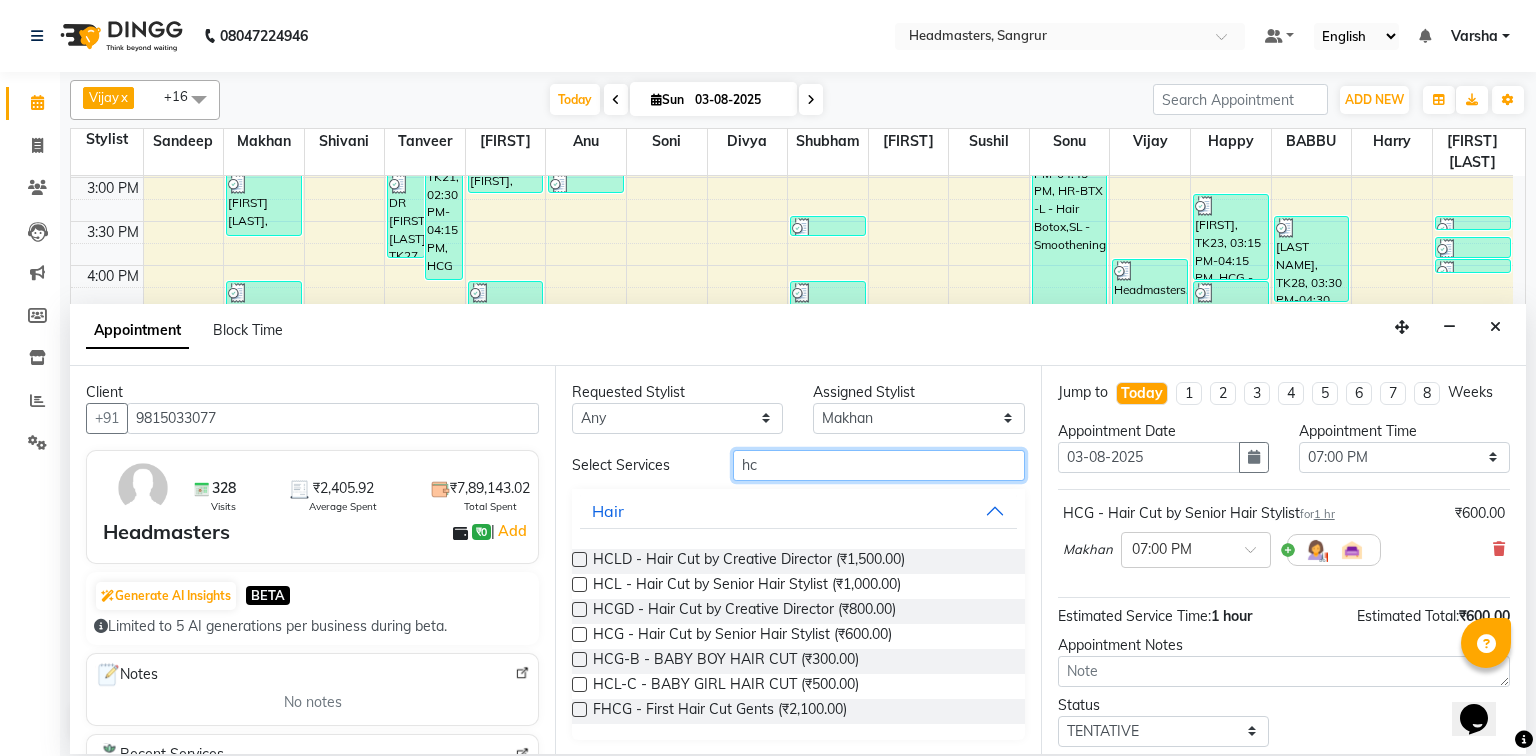 type on "h" 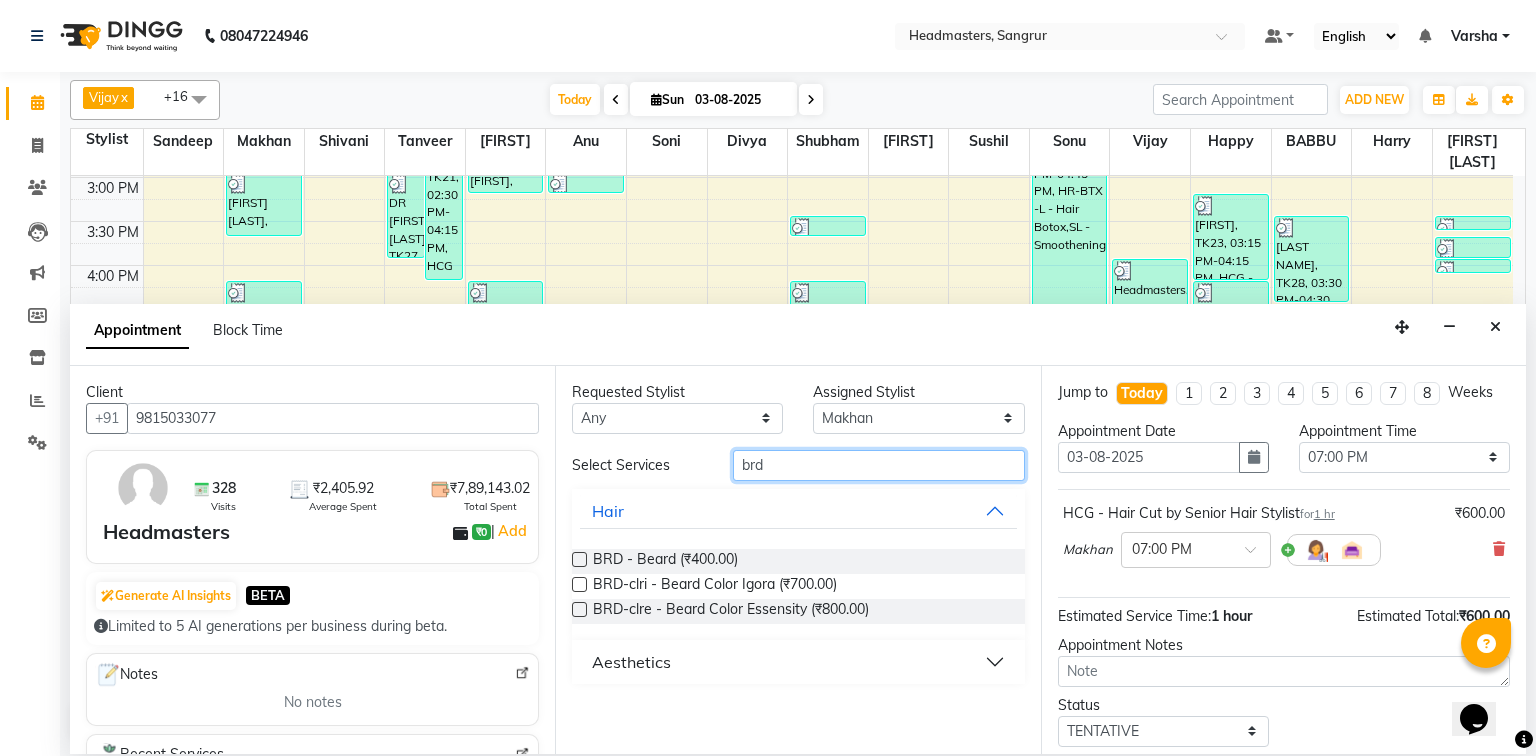 type on "brd" 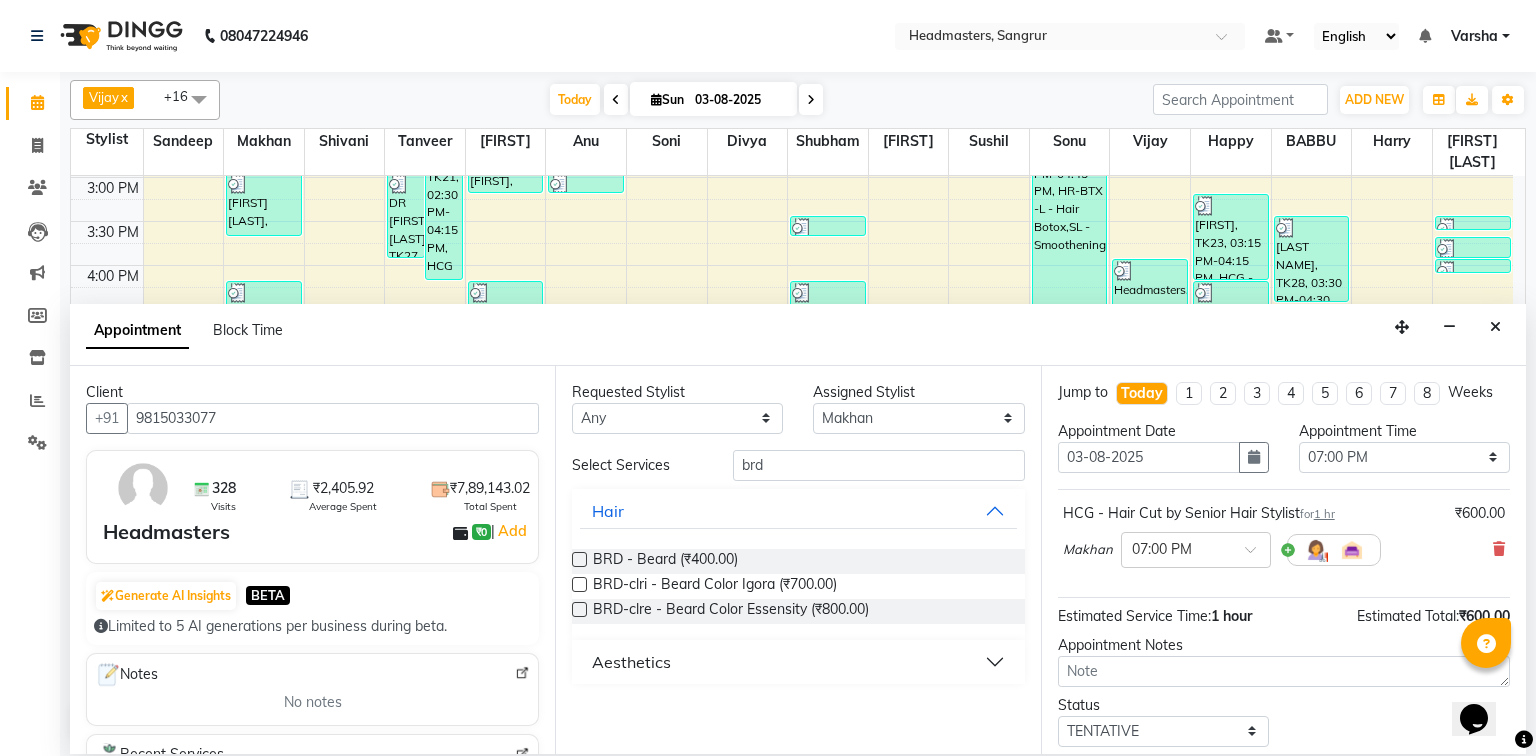 click at bounding box center (579, 559) 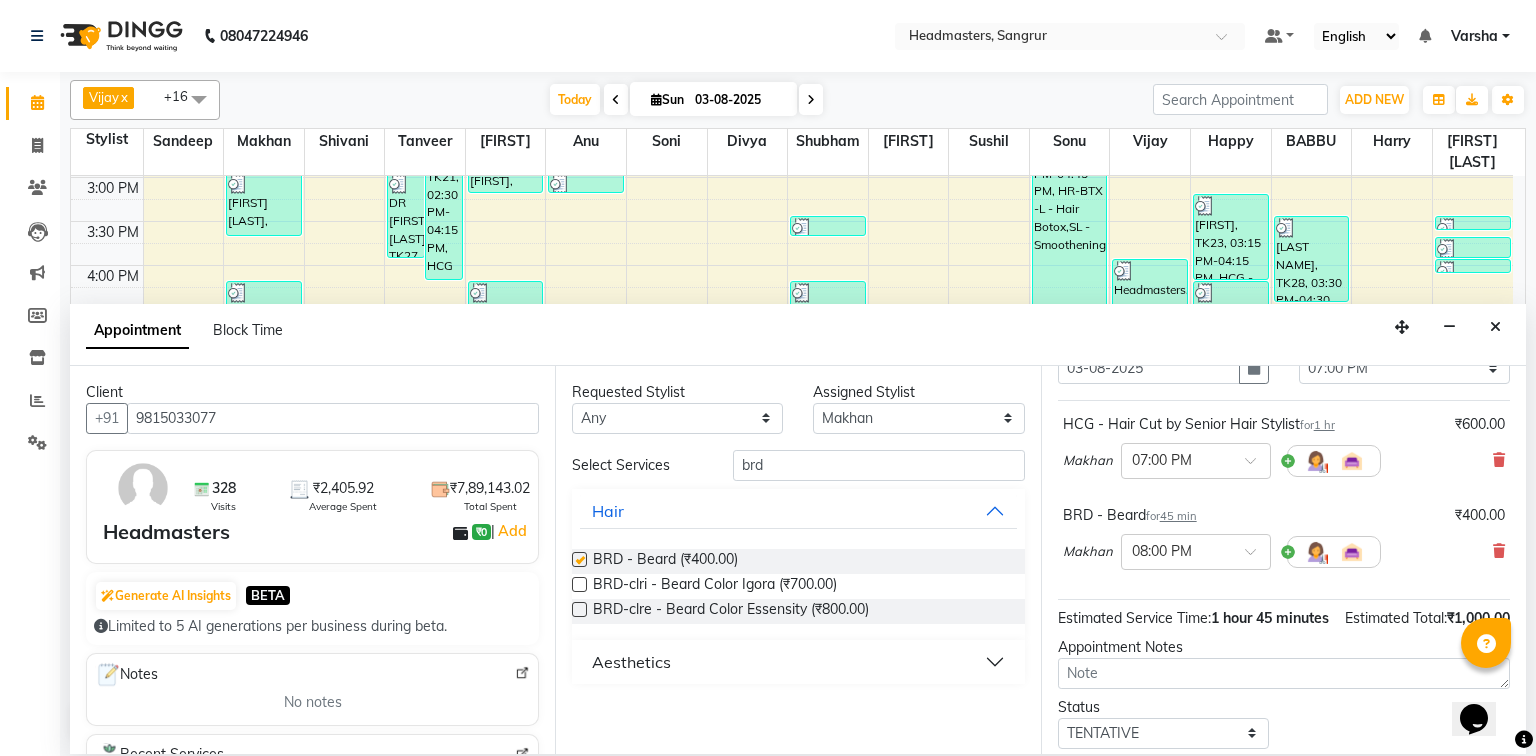 checkbox on "false" 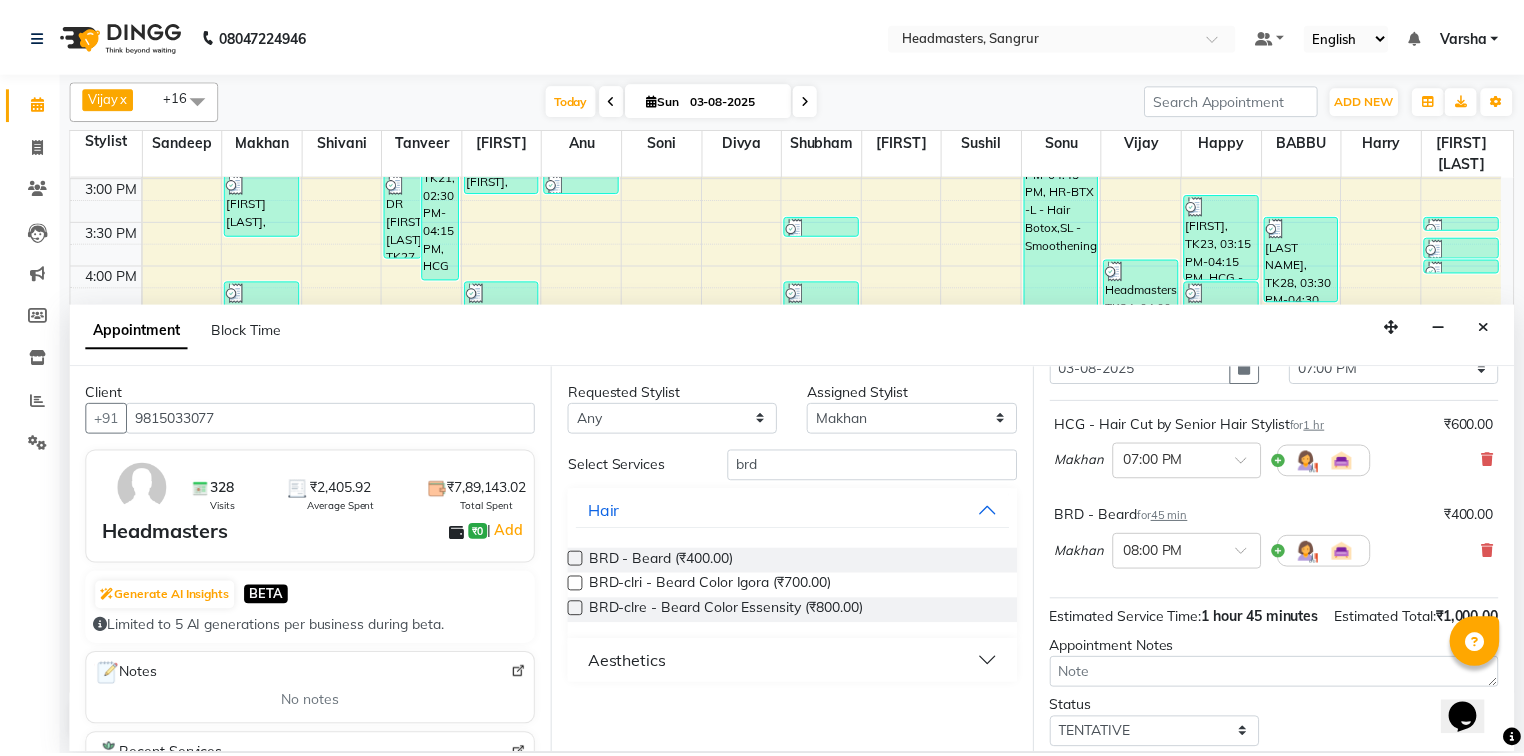 scroll, scrollTop: 197, scrollLeft: 0, axis: vertical 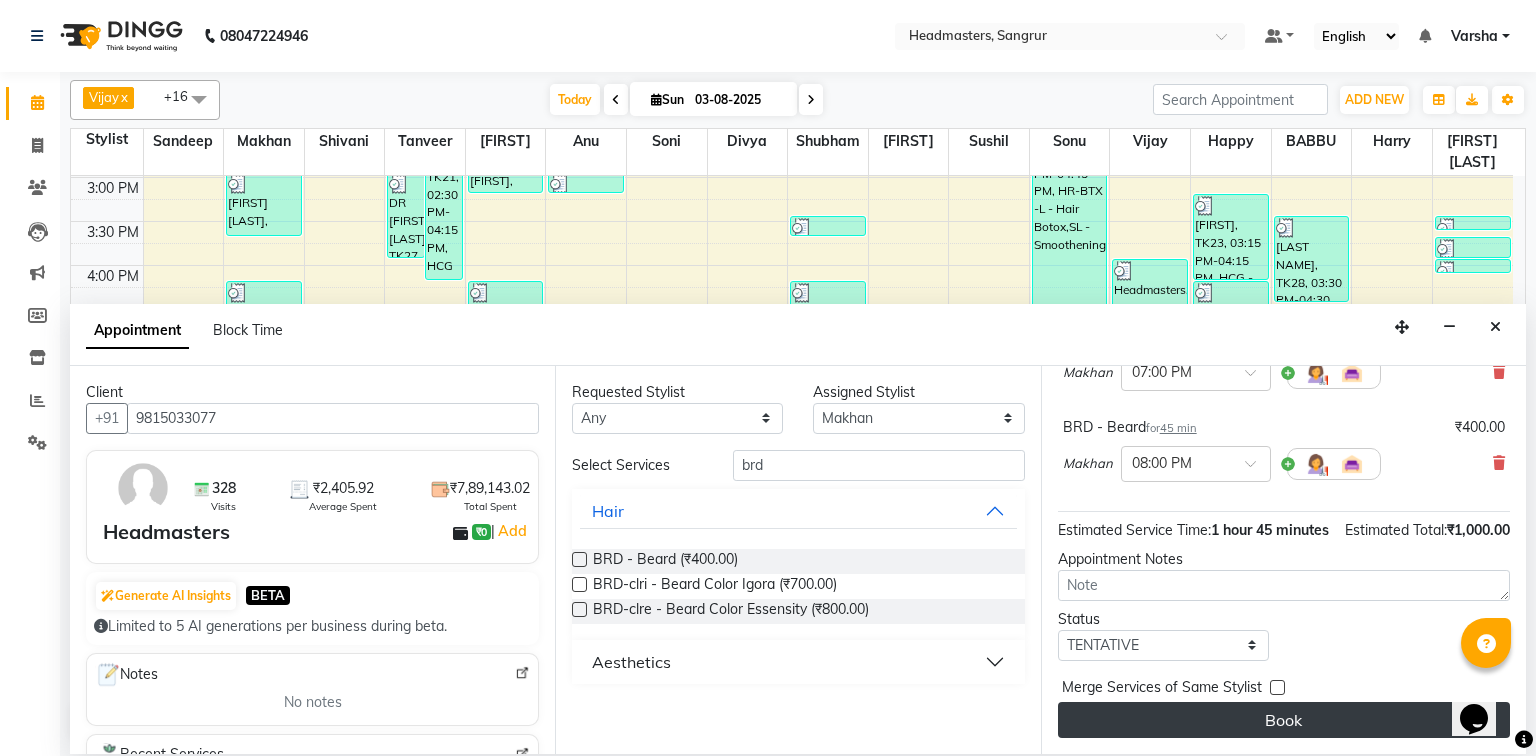 drag, startPoint x: 1228, startPoint y: 728, endPoint x: 1200, endPoint y: 711, distance: 32.75668 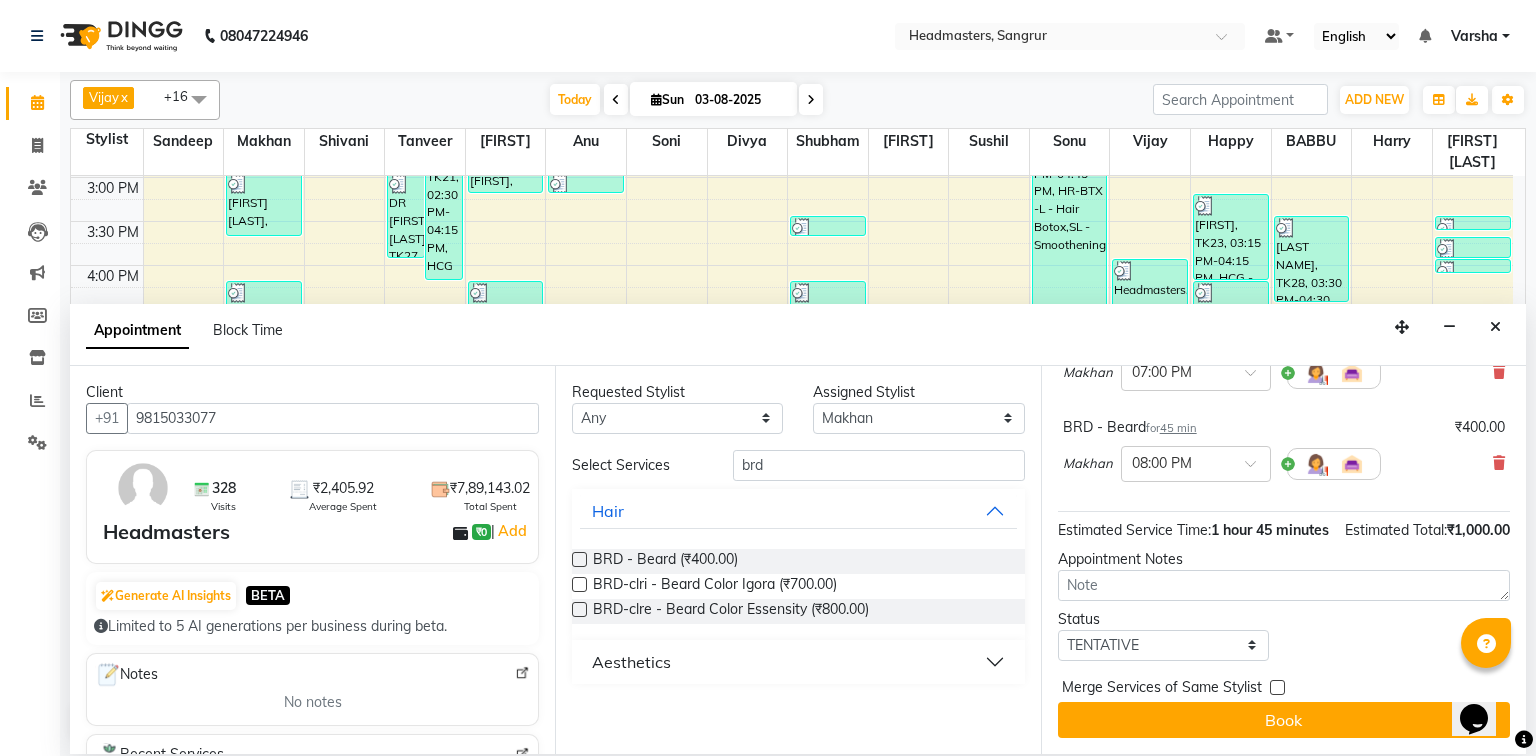 click on "Book" at bounding box center [1284, 720] 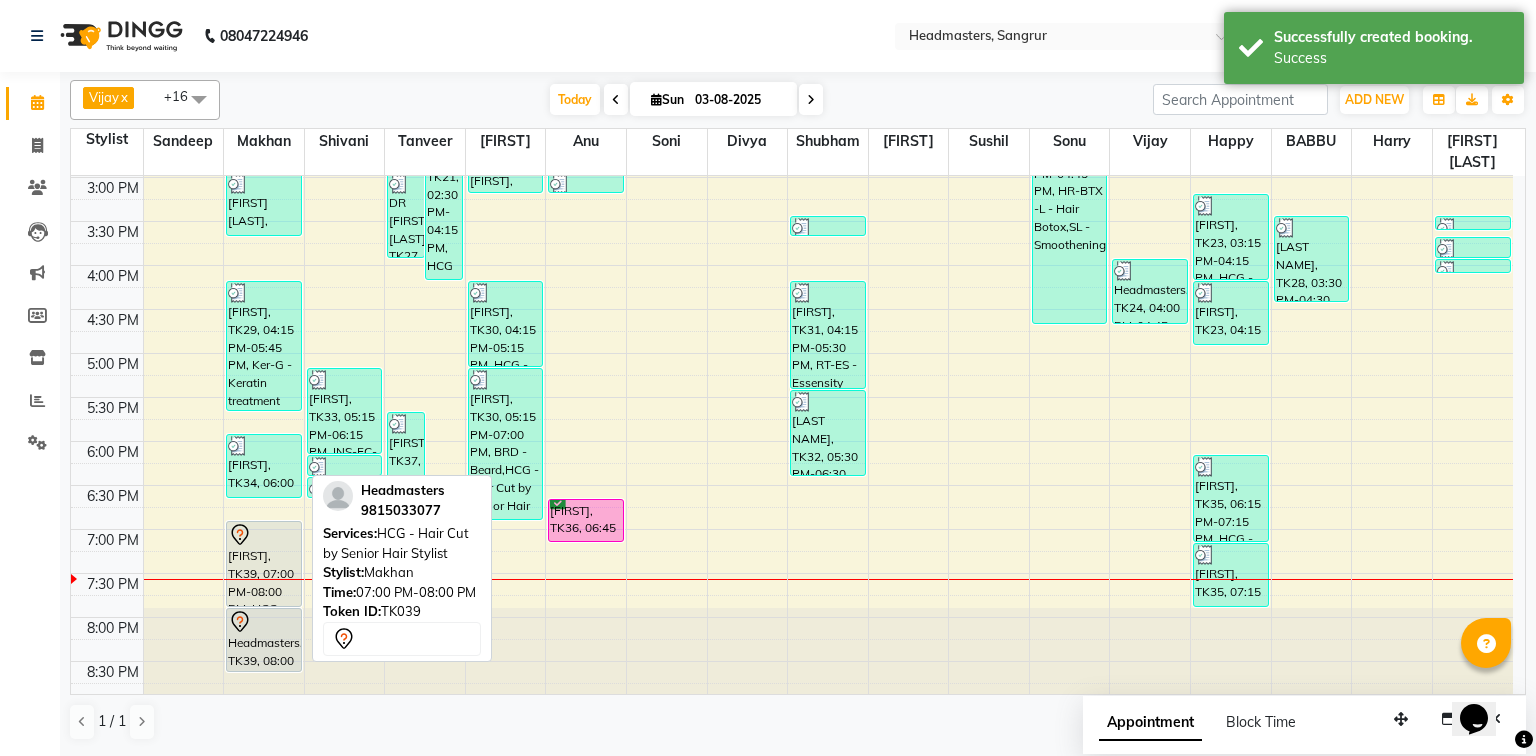 click at bounding box center (264, 535) 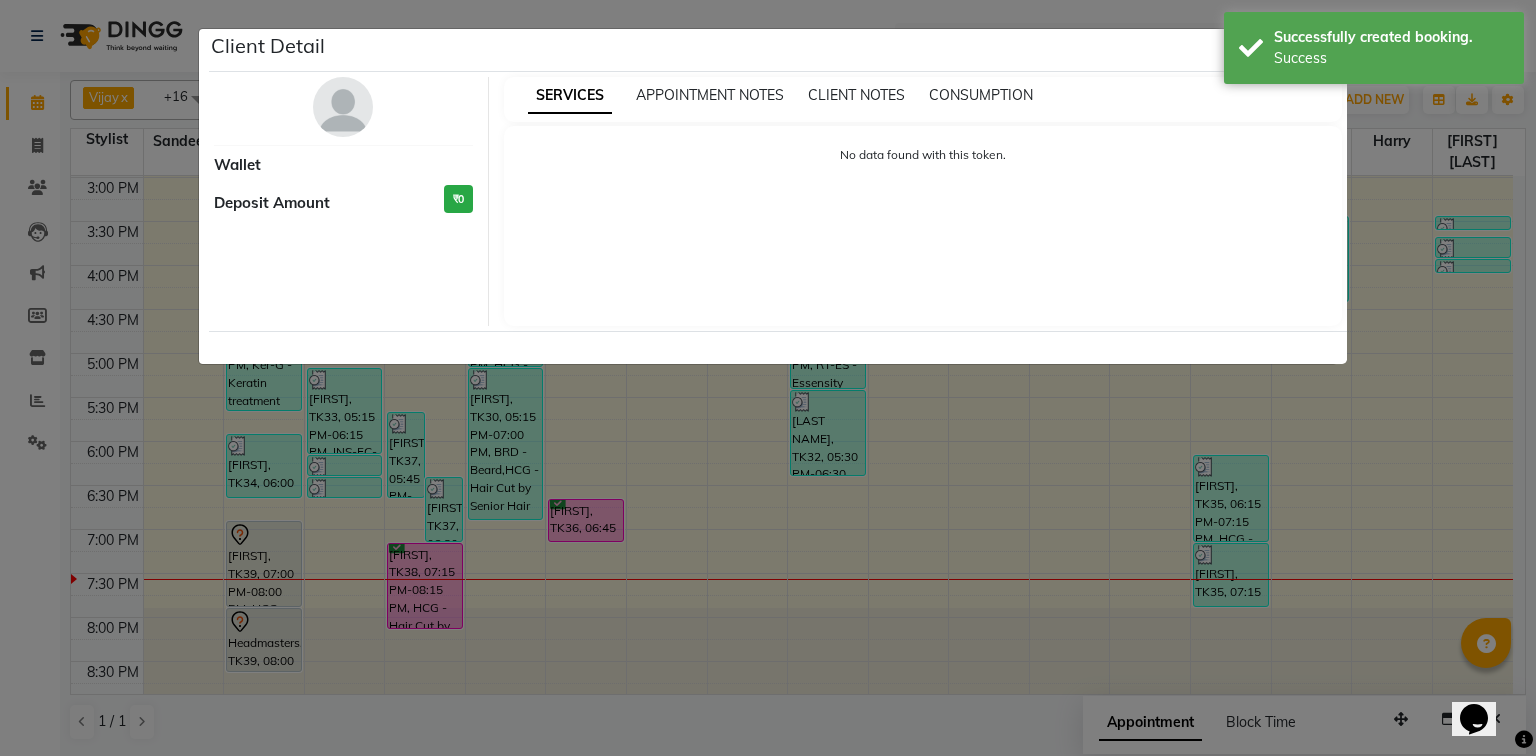 select on "7" 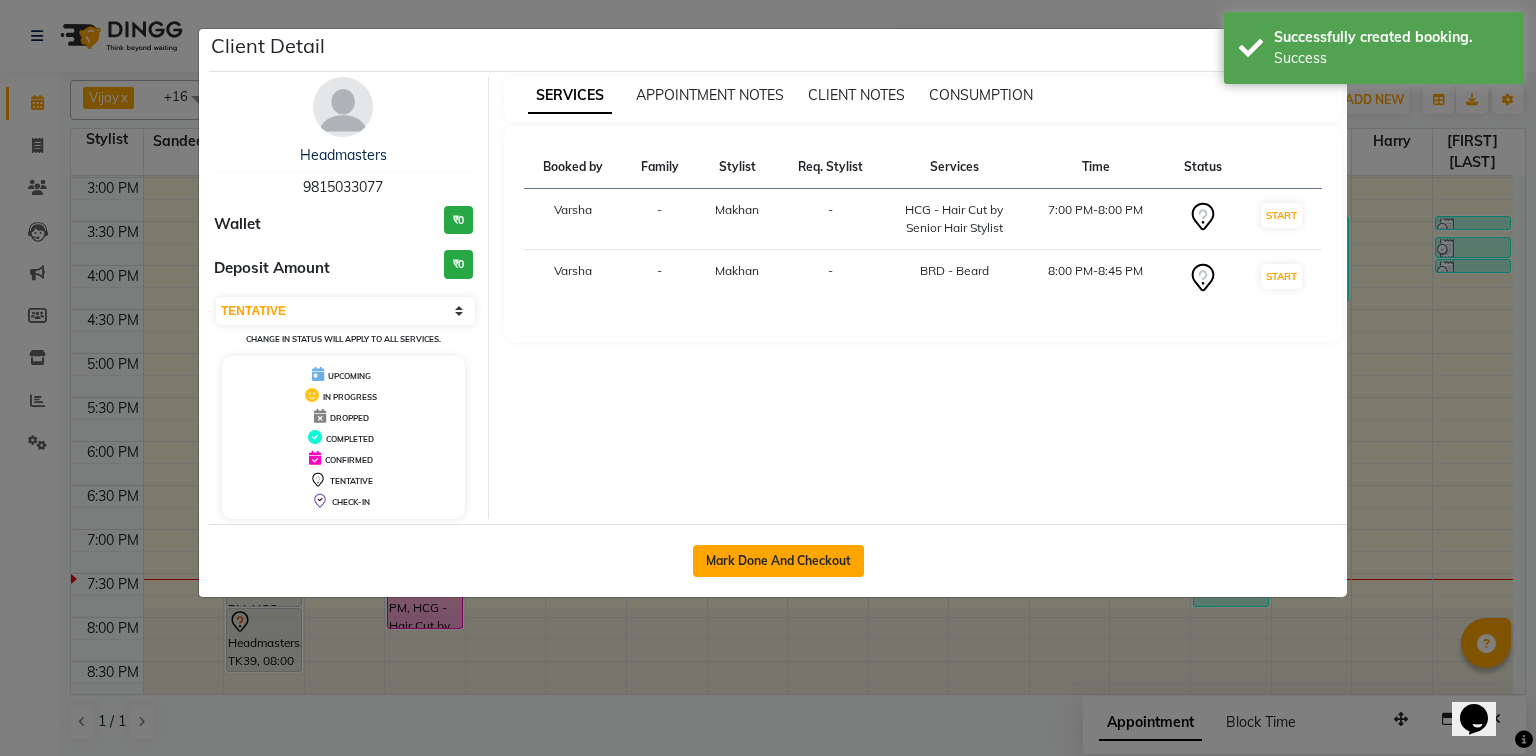 click on "Mark Done And Checkout" 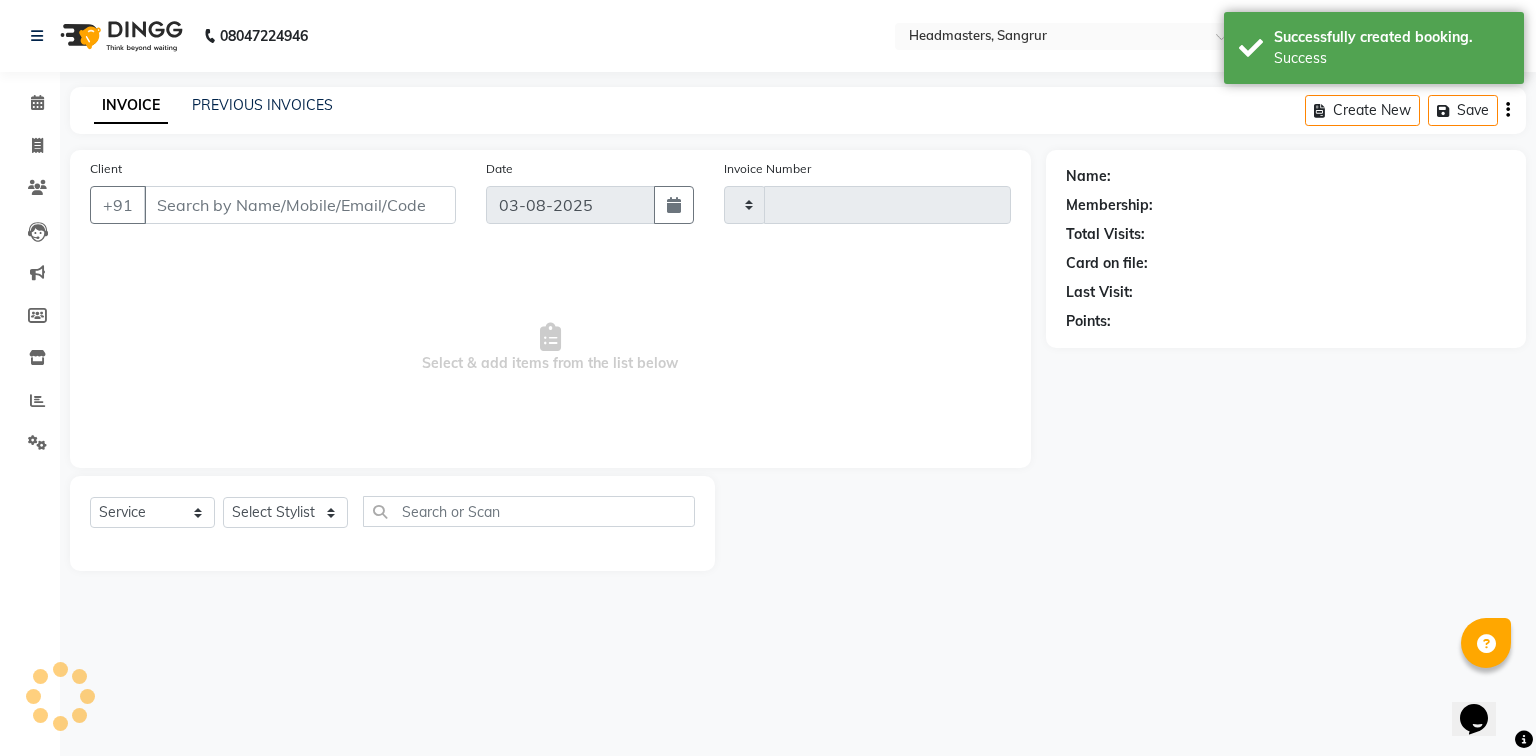 type on "3826" 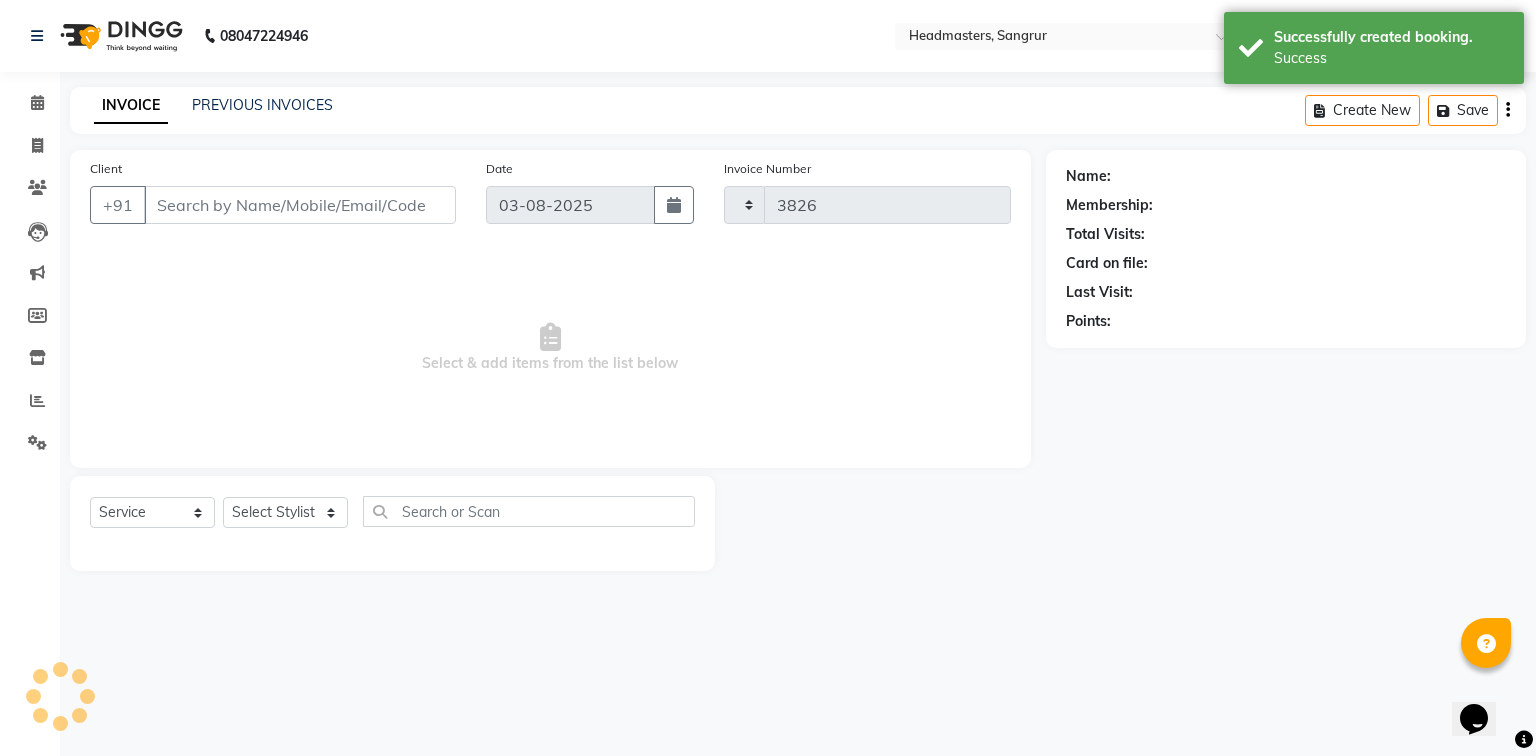 select on "7140" 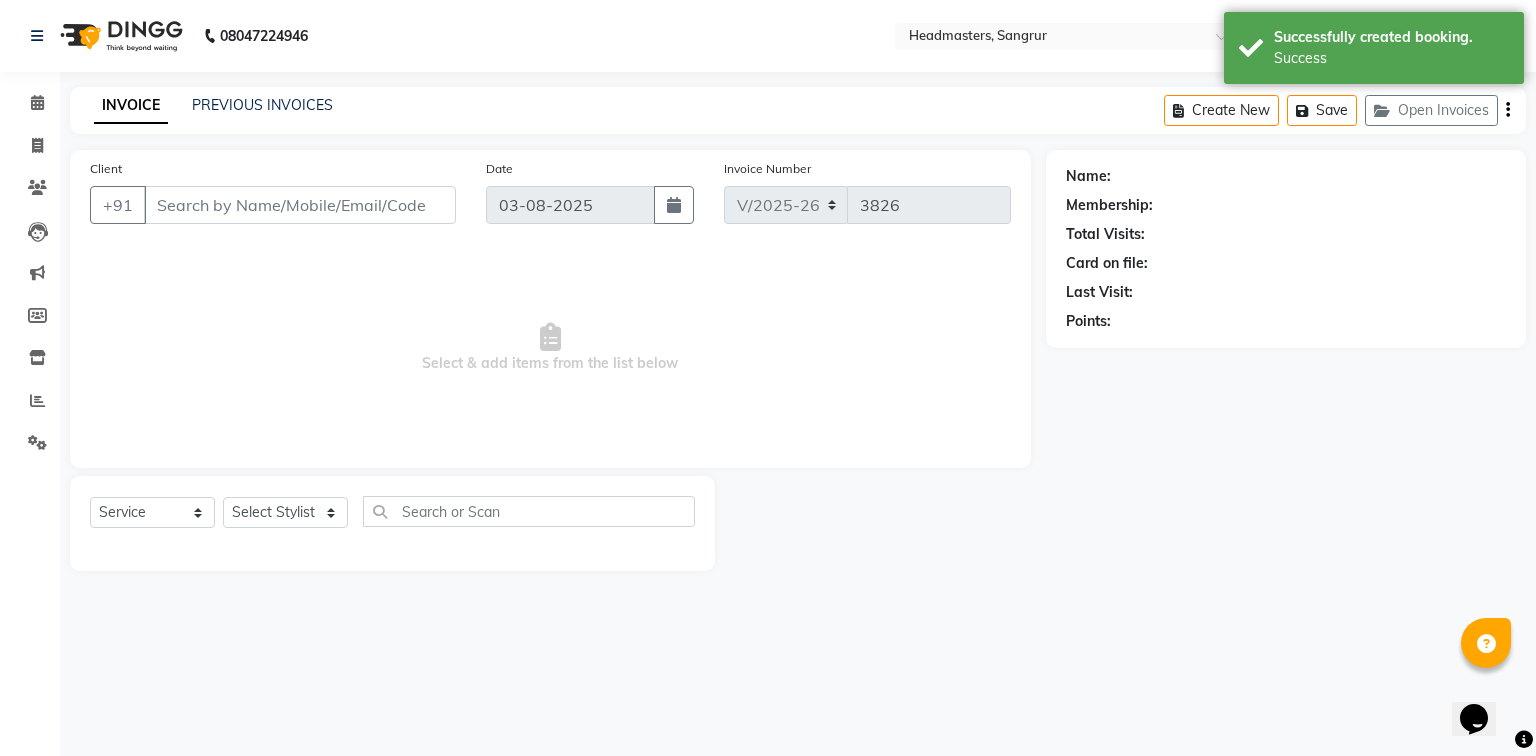 type on "9815033077" 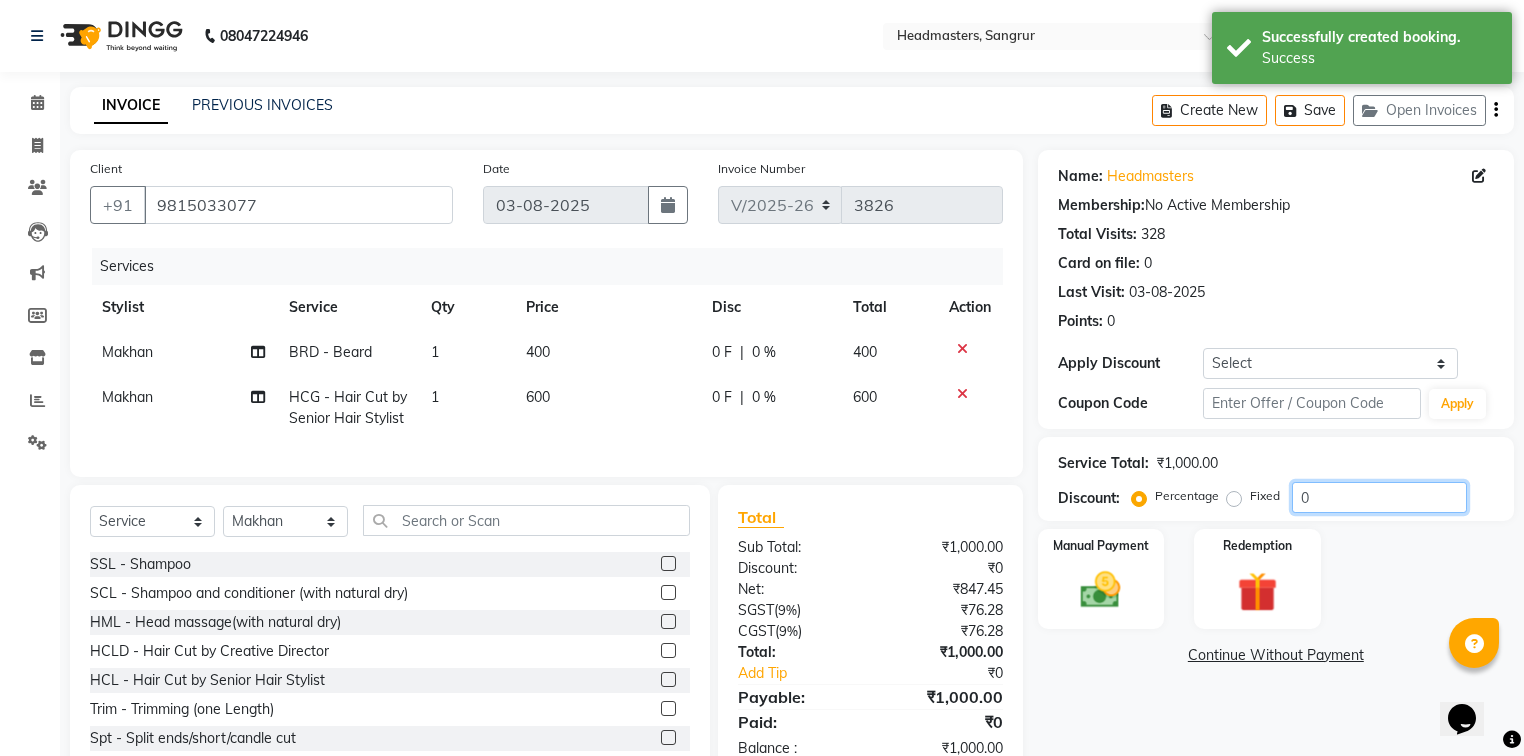 drag, startPoint x: 1333, startPoint y: 494, endPoint x: 1318, endPoint y: 496, distance: 15.132746 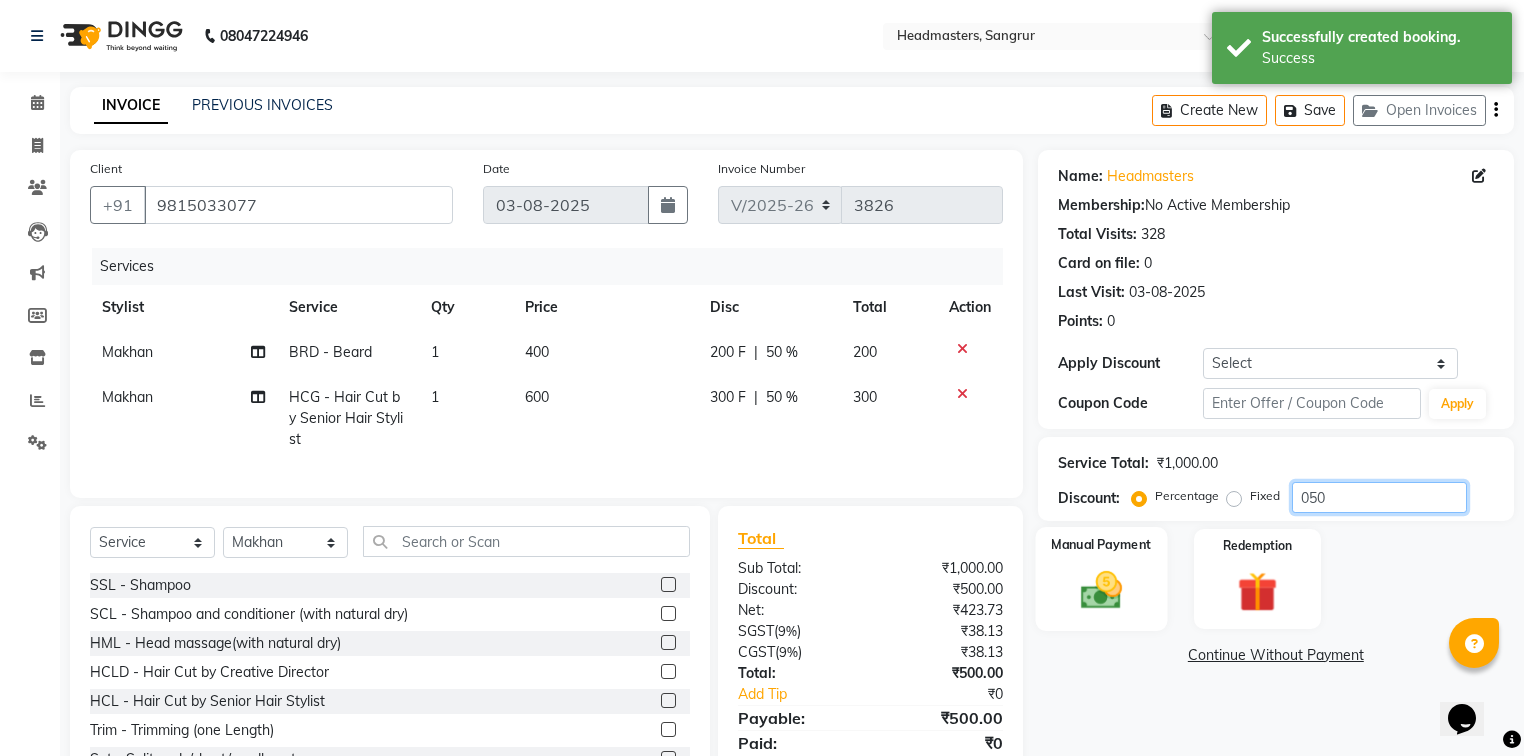 type on "050" 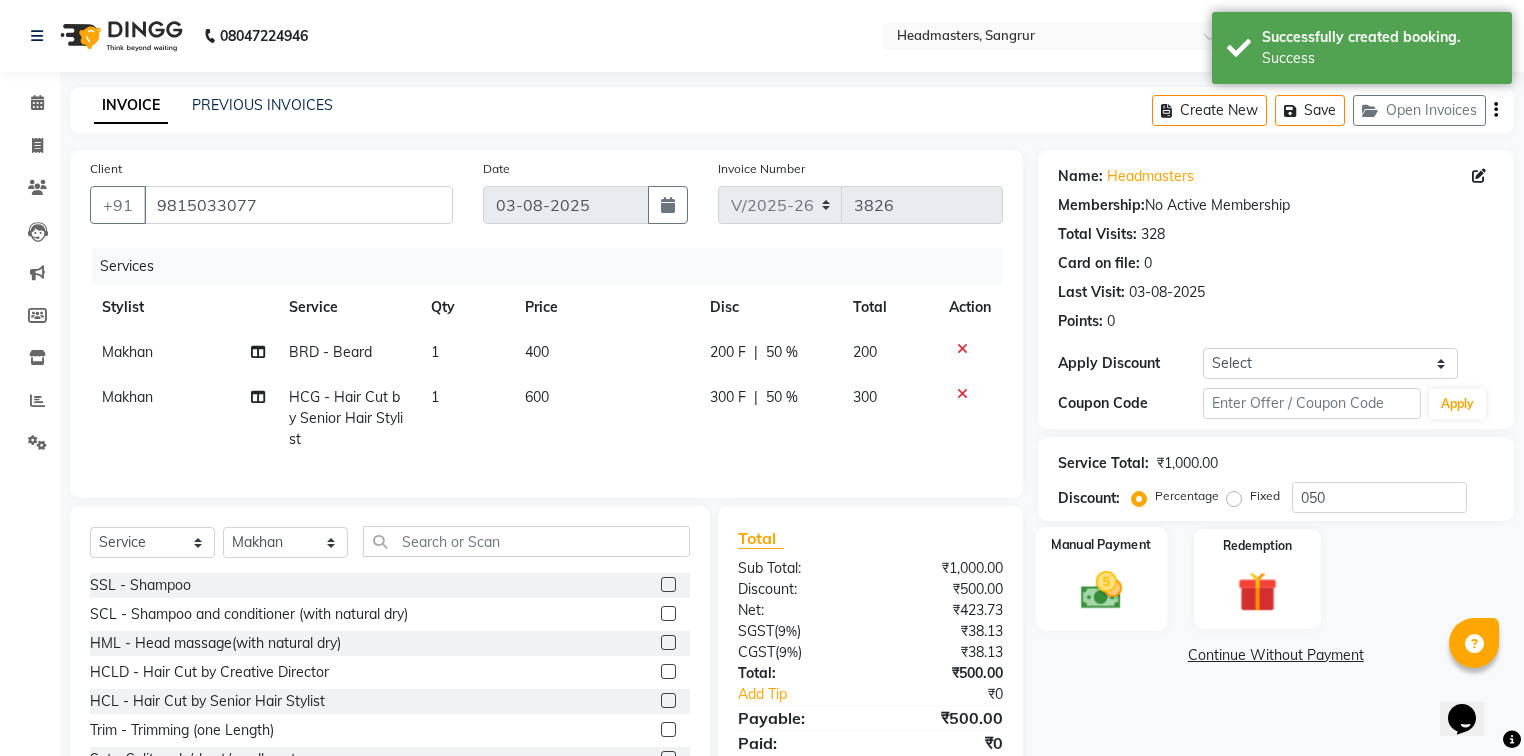 click on "Manual Payment" 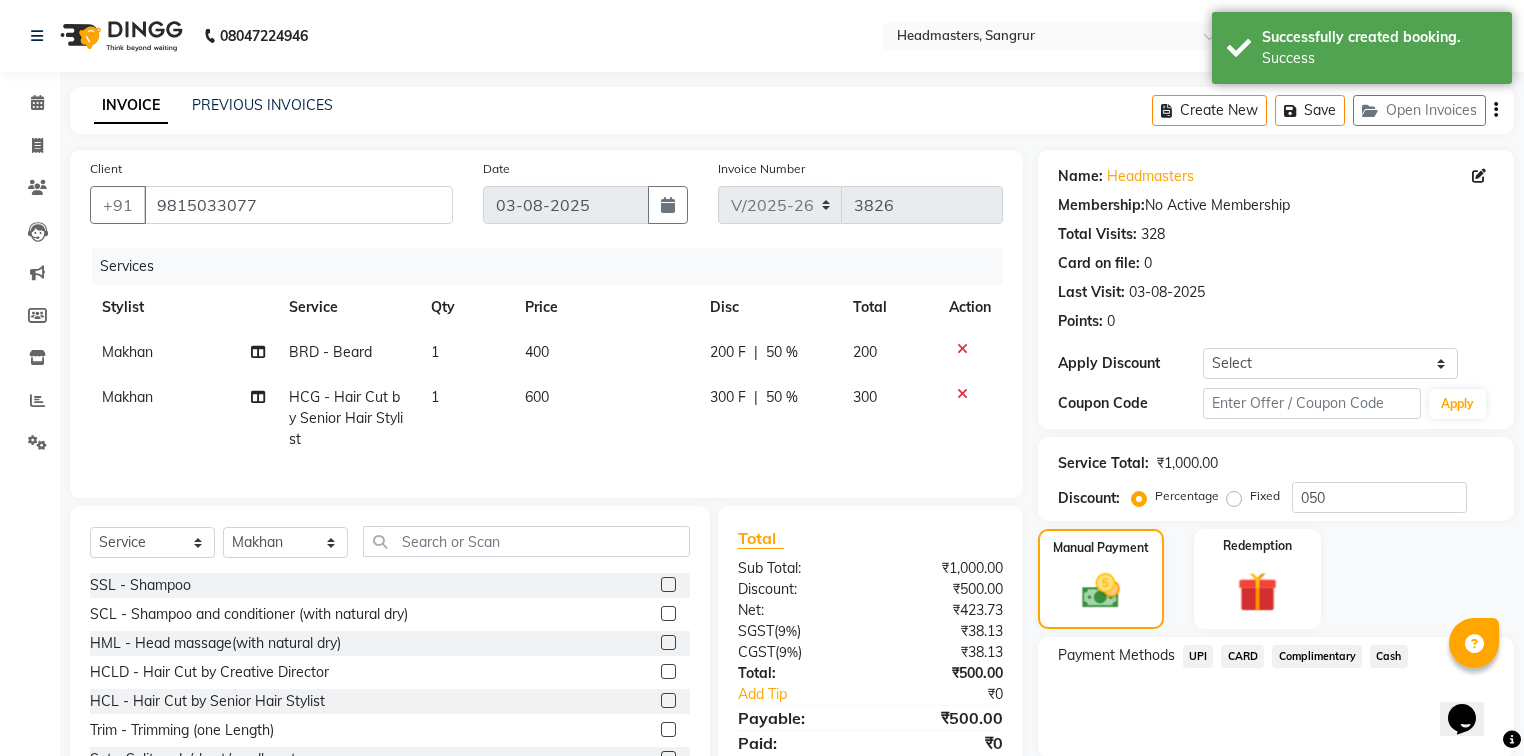 click on "Cash" 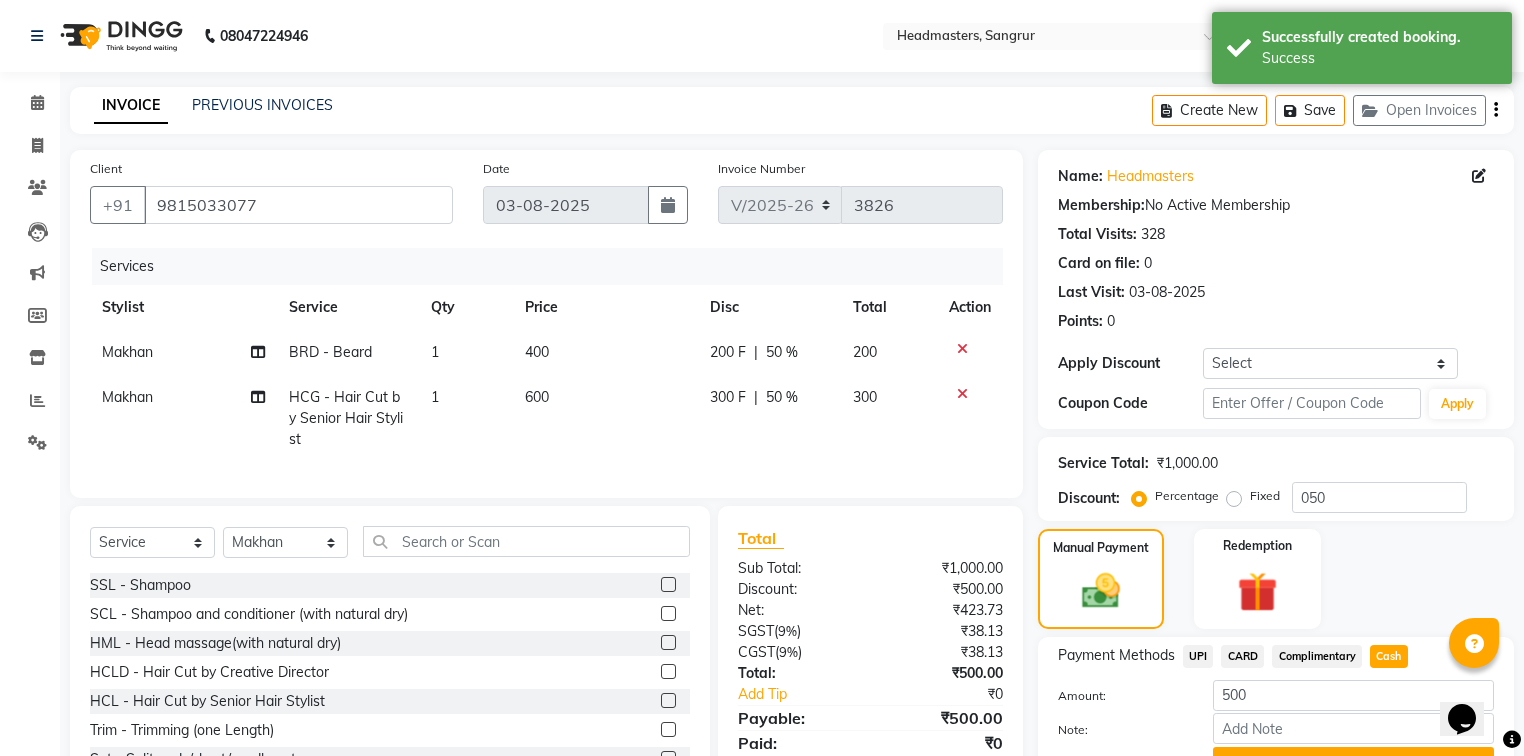 scroll, scrollTop: 0, scrollLeft: 0, axis: both 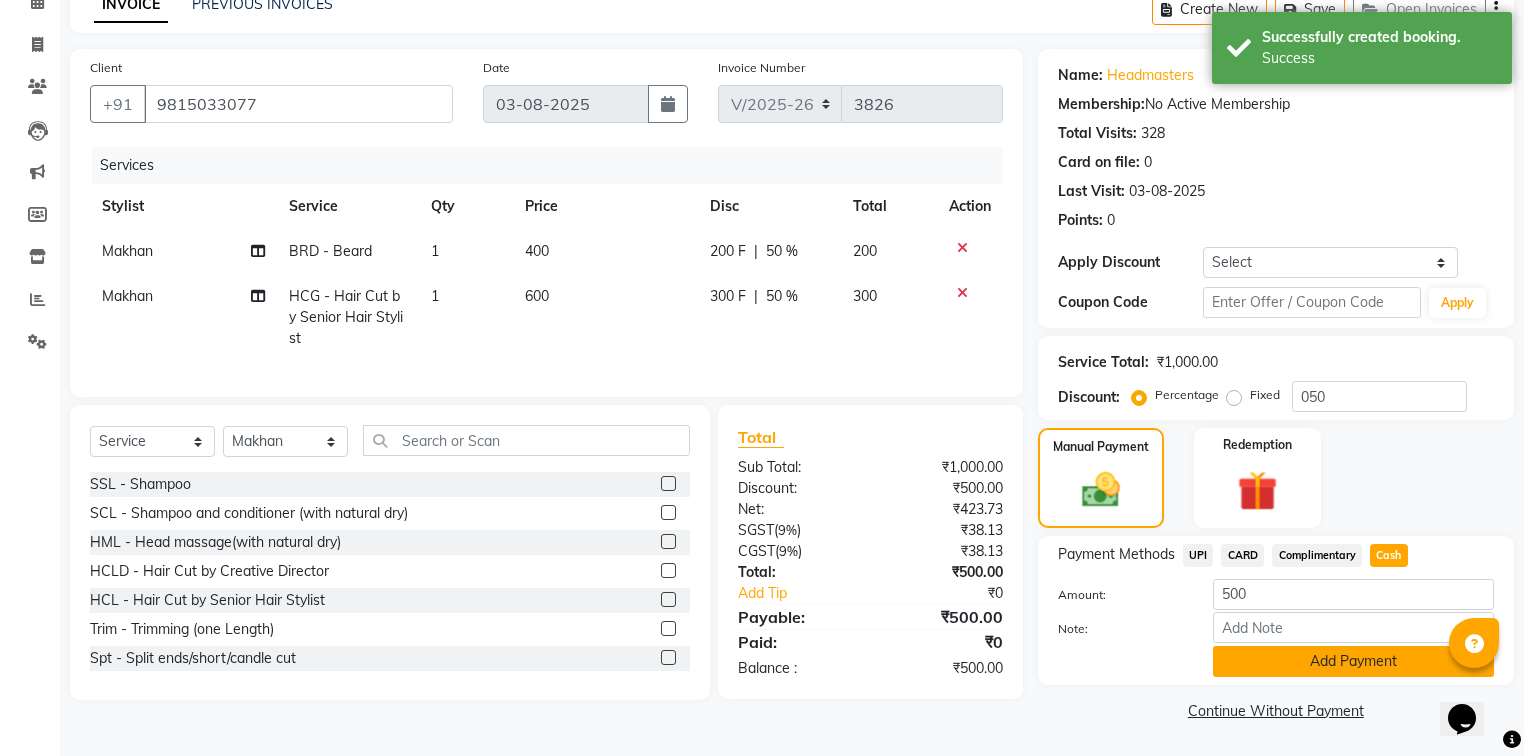 click on "Add Payment" 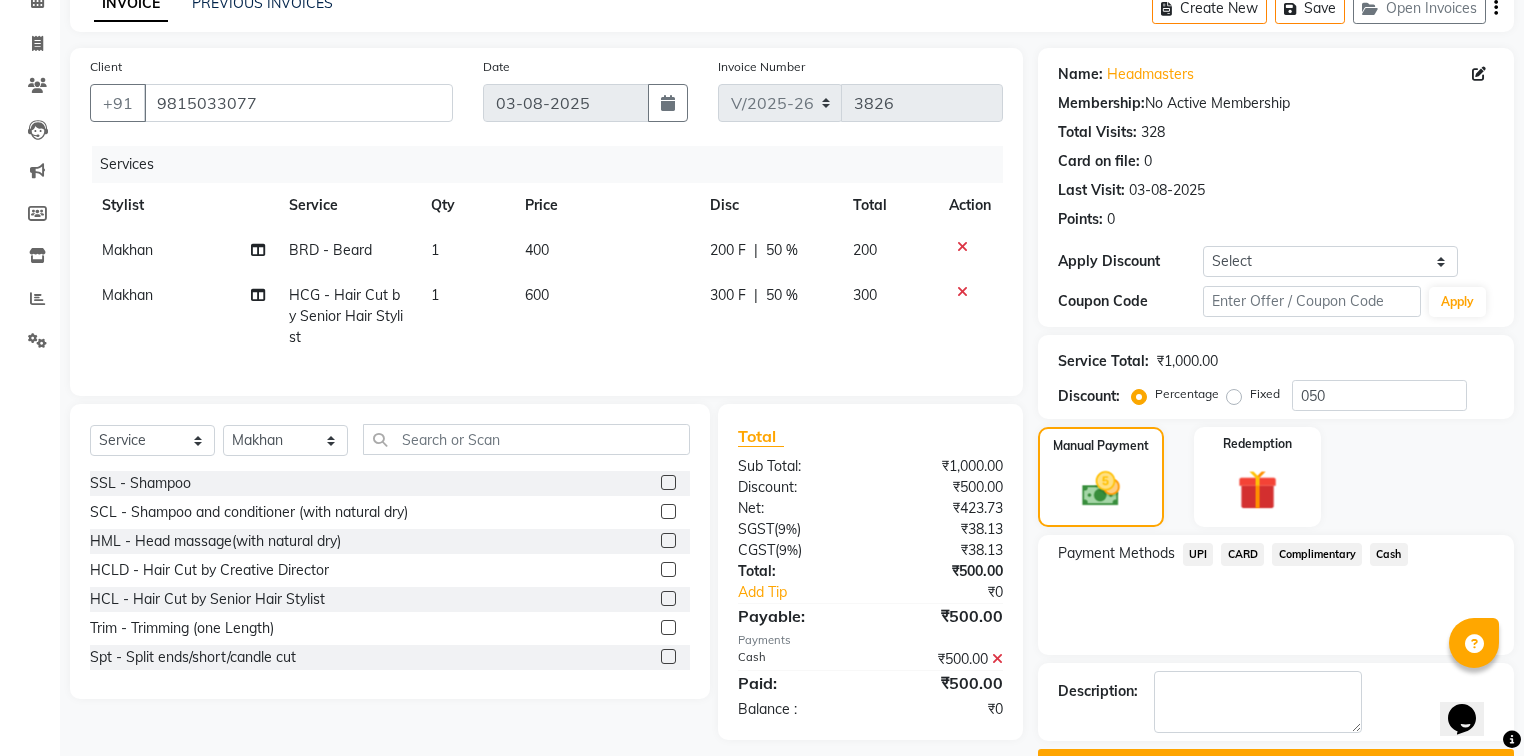 click on "Checkout" 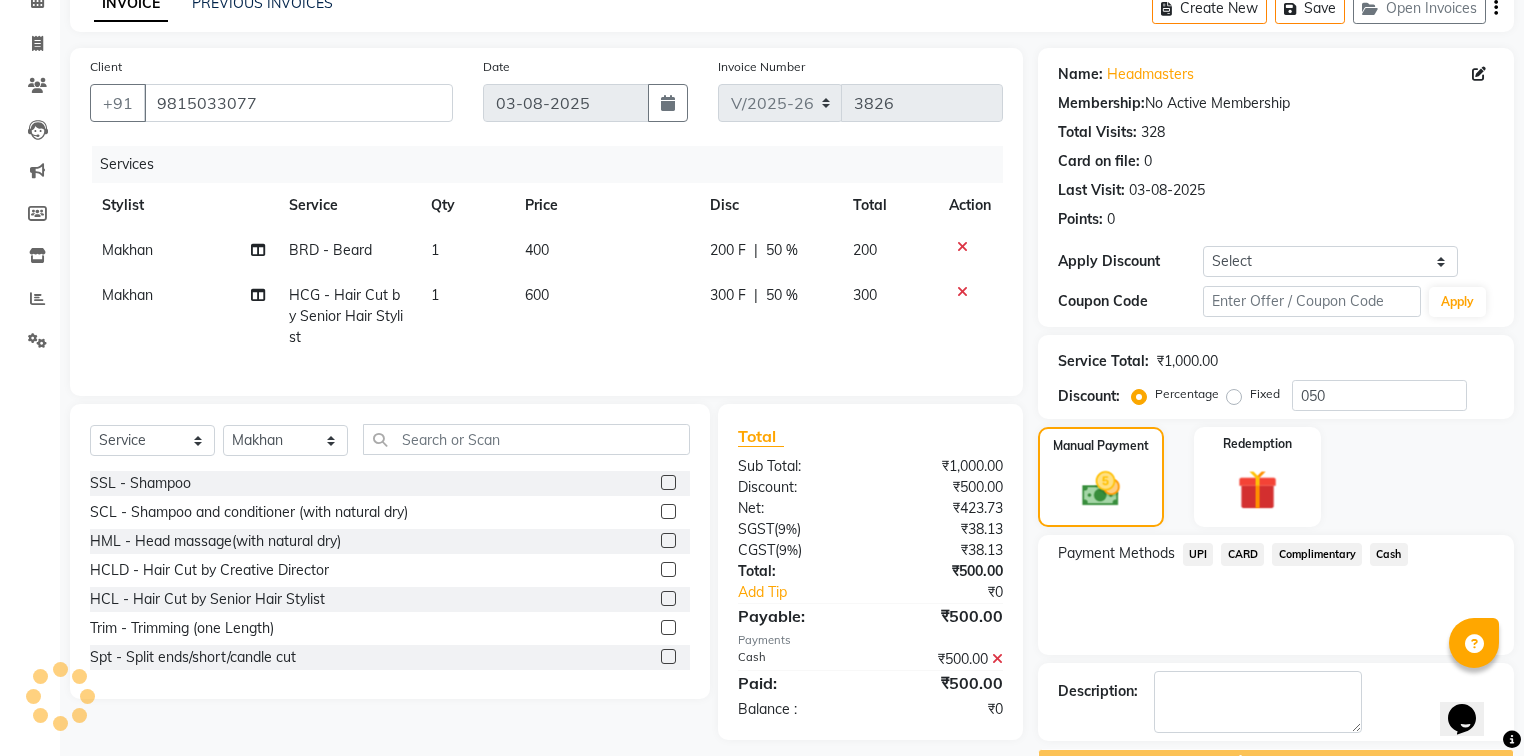 scroll, scrollTop: 154, scrollLeft: 0, axis: vertical 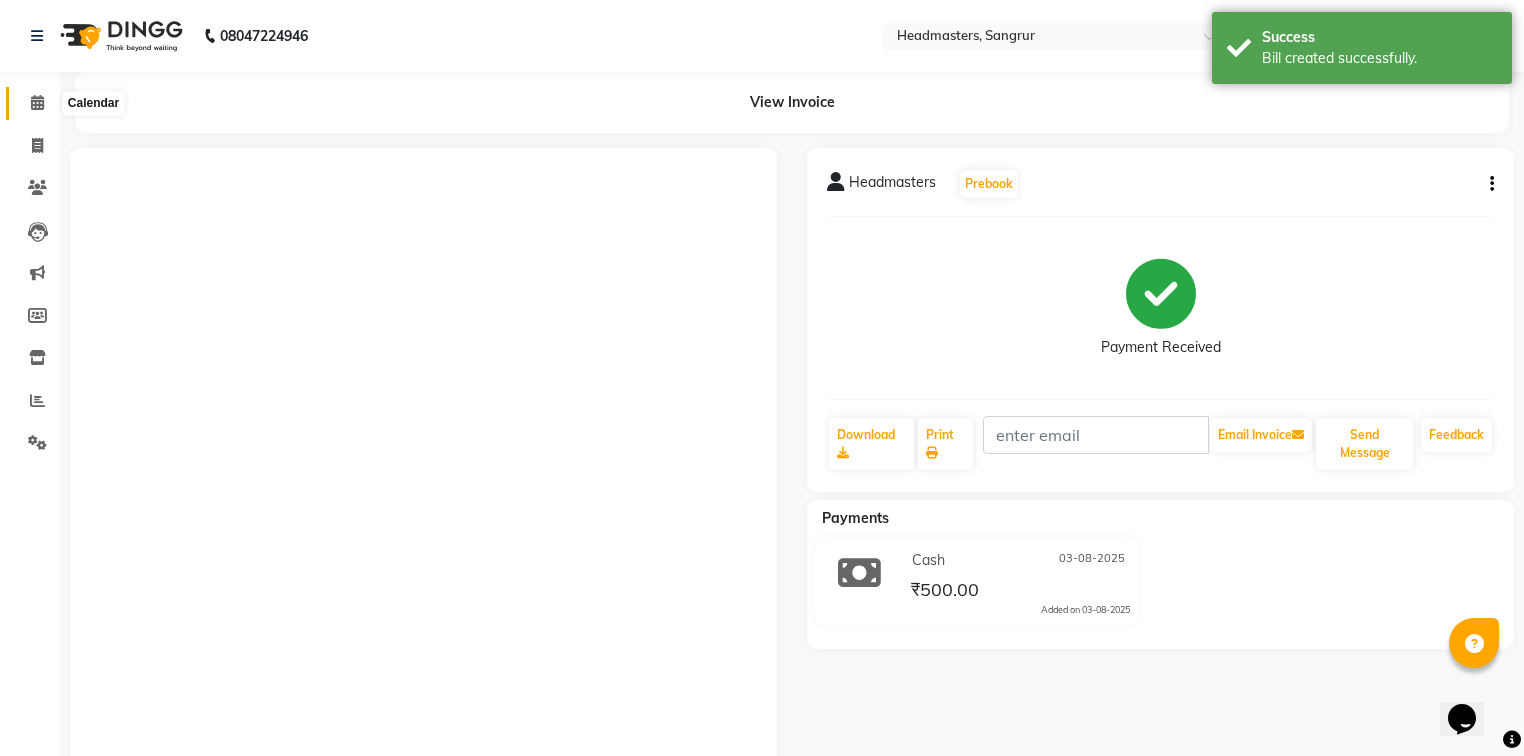 click 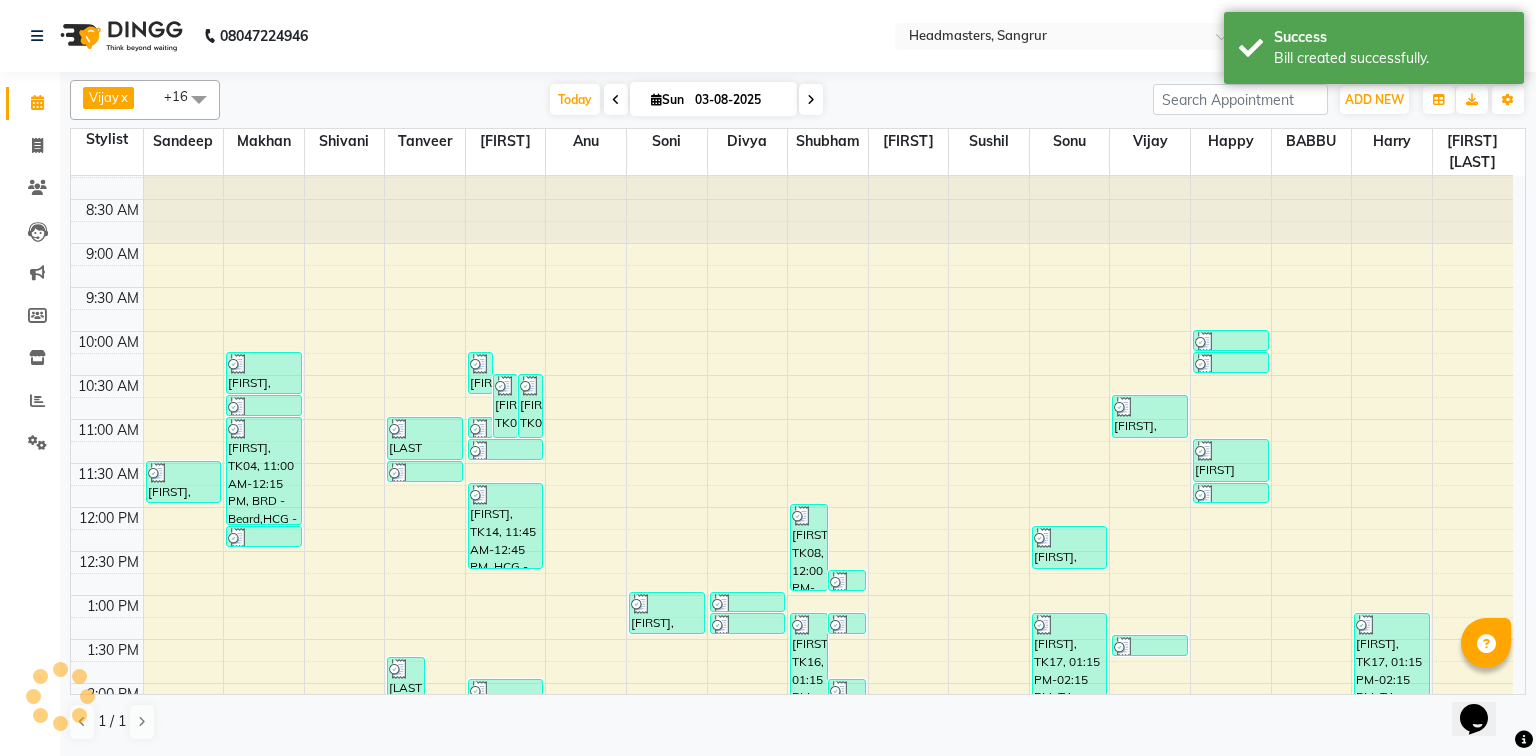 scroll, scrollTop: 37, scrollLeft: 0, axis: vertical 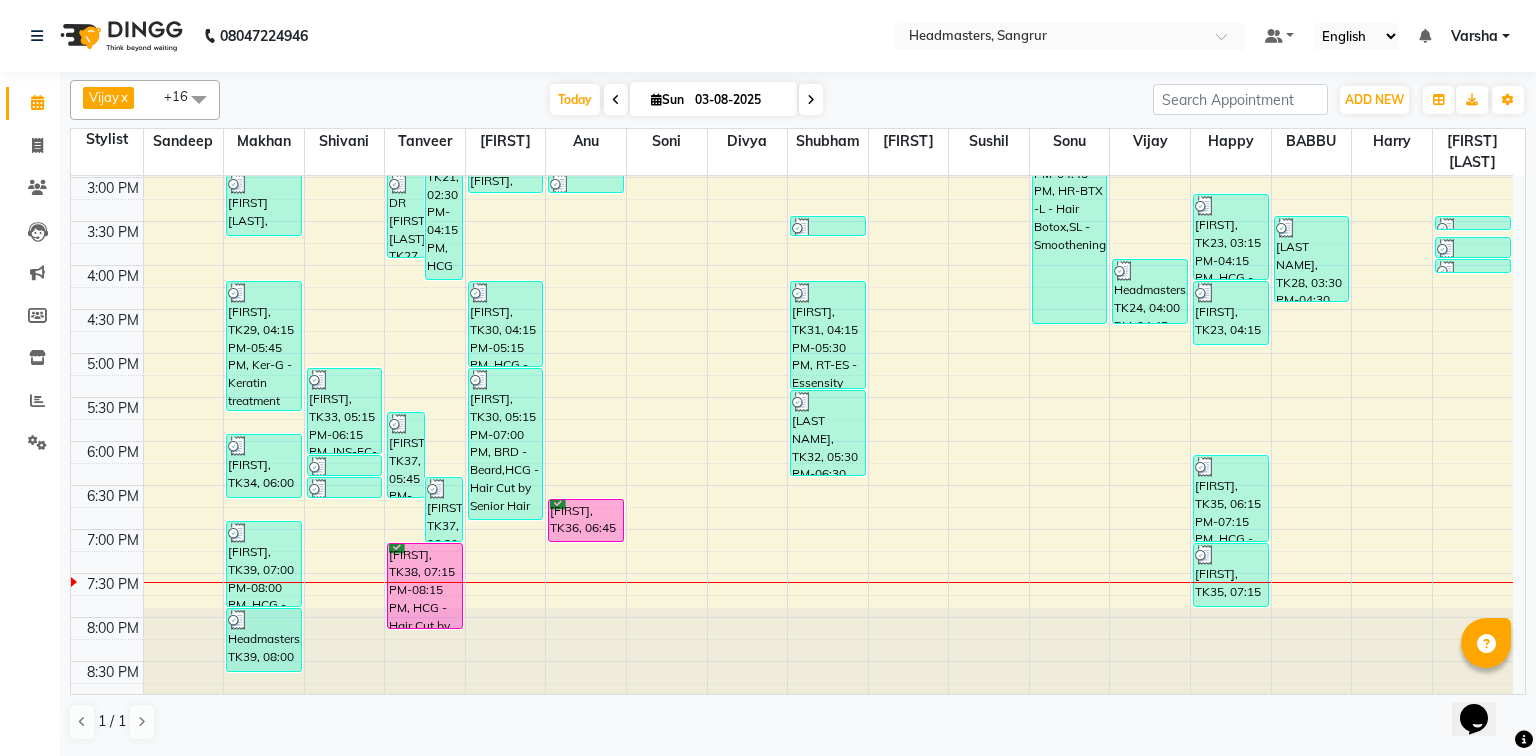 click on "[FIRST], TK08, 11:30 AM-12:00 PM, PH-SPA - Premium Hair Spa [FIRST], TK03, 10:15 AM-10:45 AM, HCG - Hair Cut by Senior Hair Stylist [FIRST], TK04, 10:45 AM-11:00 AM, HCG - Hair Cut by Senior Hair Stylist [FIRST], TK04, 11:00 AM-12:15 PM, BRD - Beard,HCG - Hair Cut by Senior Hair Stylist,GG-igora - Igora Global [FIRST] [LAST], TK11, 12:15 PM-12:30 PM, HCG - Hair Cut by Senior Hair Stylist [FIRST] [FIRST], TK25, 03:00 PM-03:45 PM, BRD - Beard [FIRST], TK29, 04:15 PM-05:45 PM, Ker-G - Keratin treatment [FIRST], TK34, 06:00 PM-06:45 PM, BRD - Beard Headmasters, TK39, 07:00 PM-08:00 PM, HCG - Hair Cut by Senior Hair Stylist Headmasters, TK39, 08:00 PM-08:45 PM, BRD - Beard [FIRST], TK33, 05:15 PM-06:15 PM, INS-FC-YTH - Youth Facial (For Anti-Ageing, Anti-Environment)" at bounding box center (792, 133) 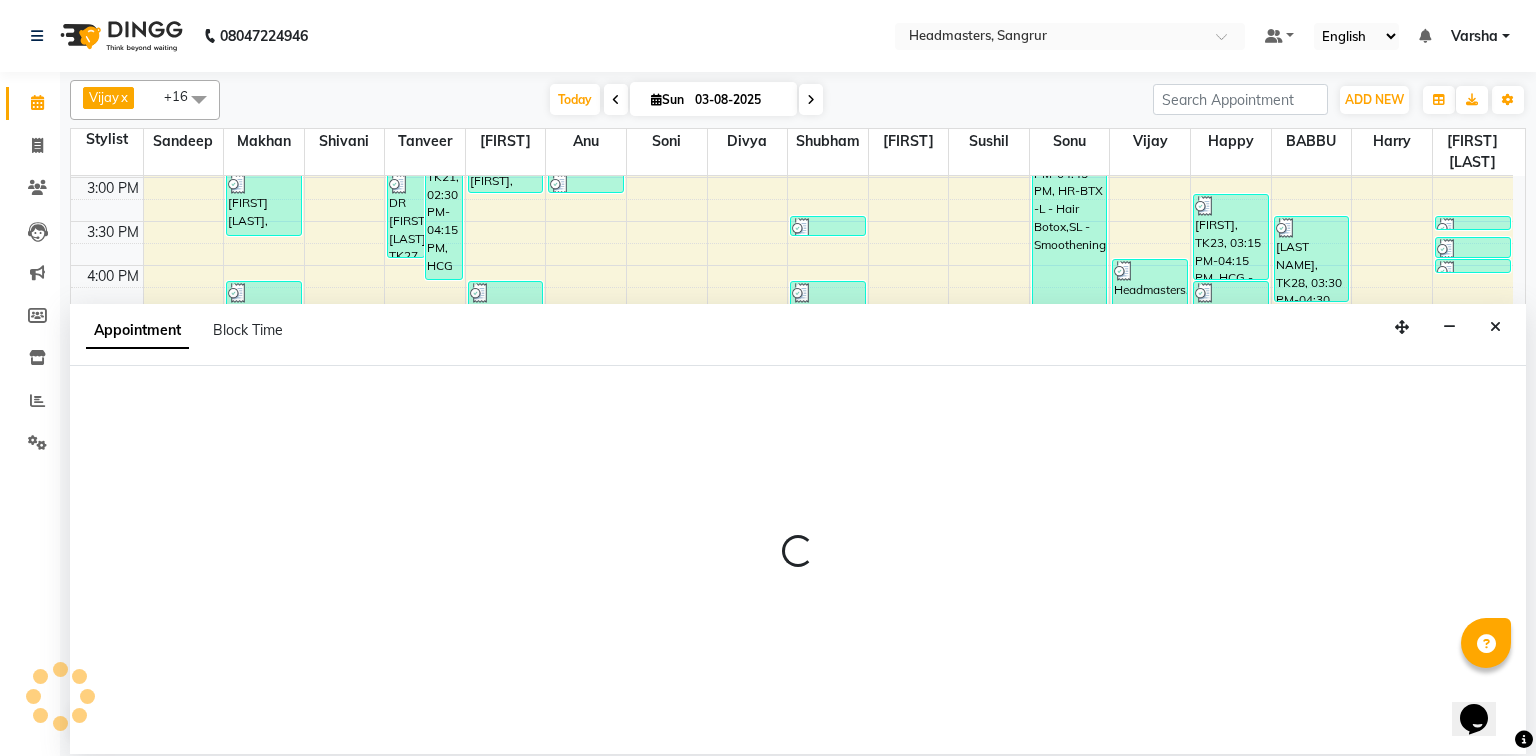 select on "60863" 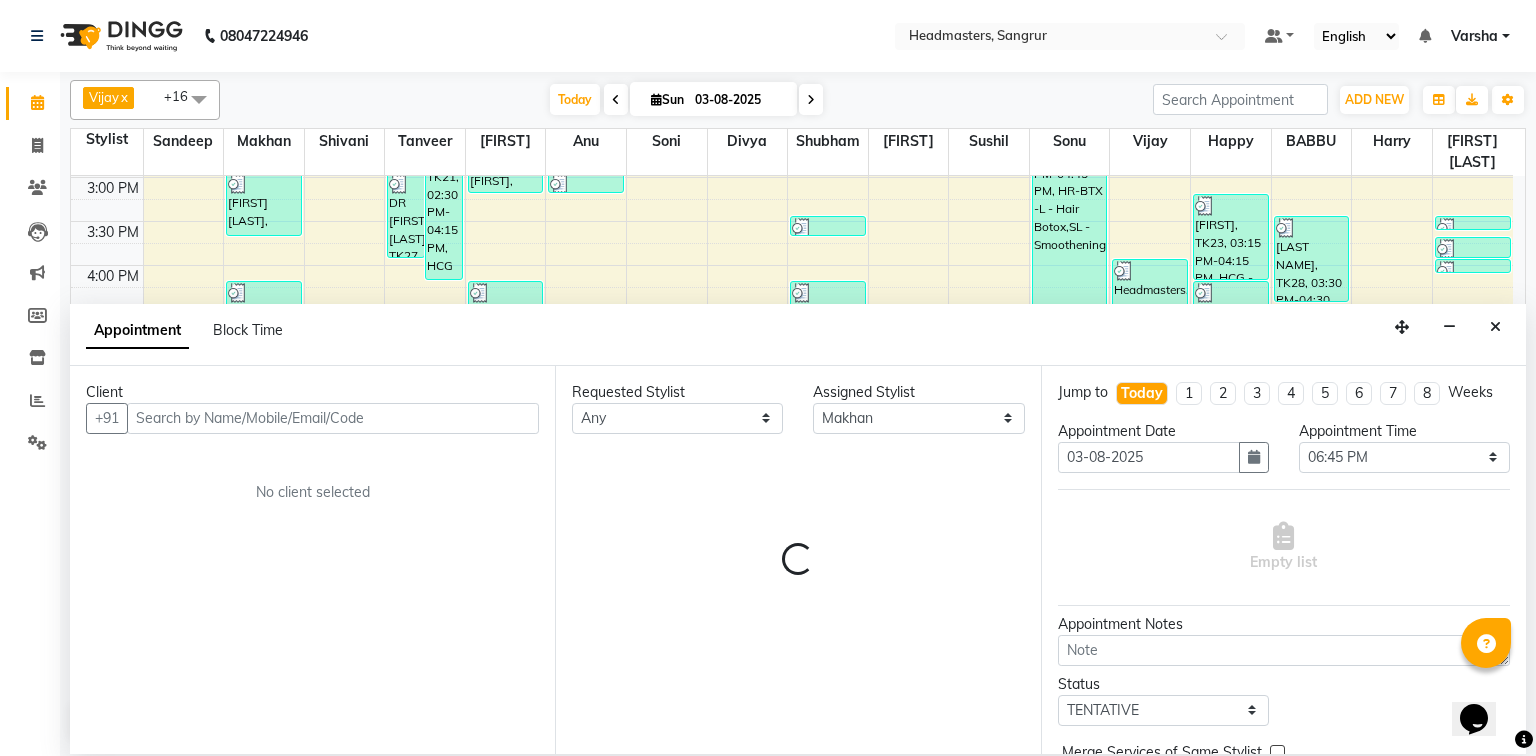 click at bounding box center [333, 418] 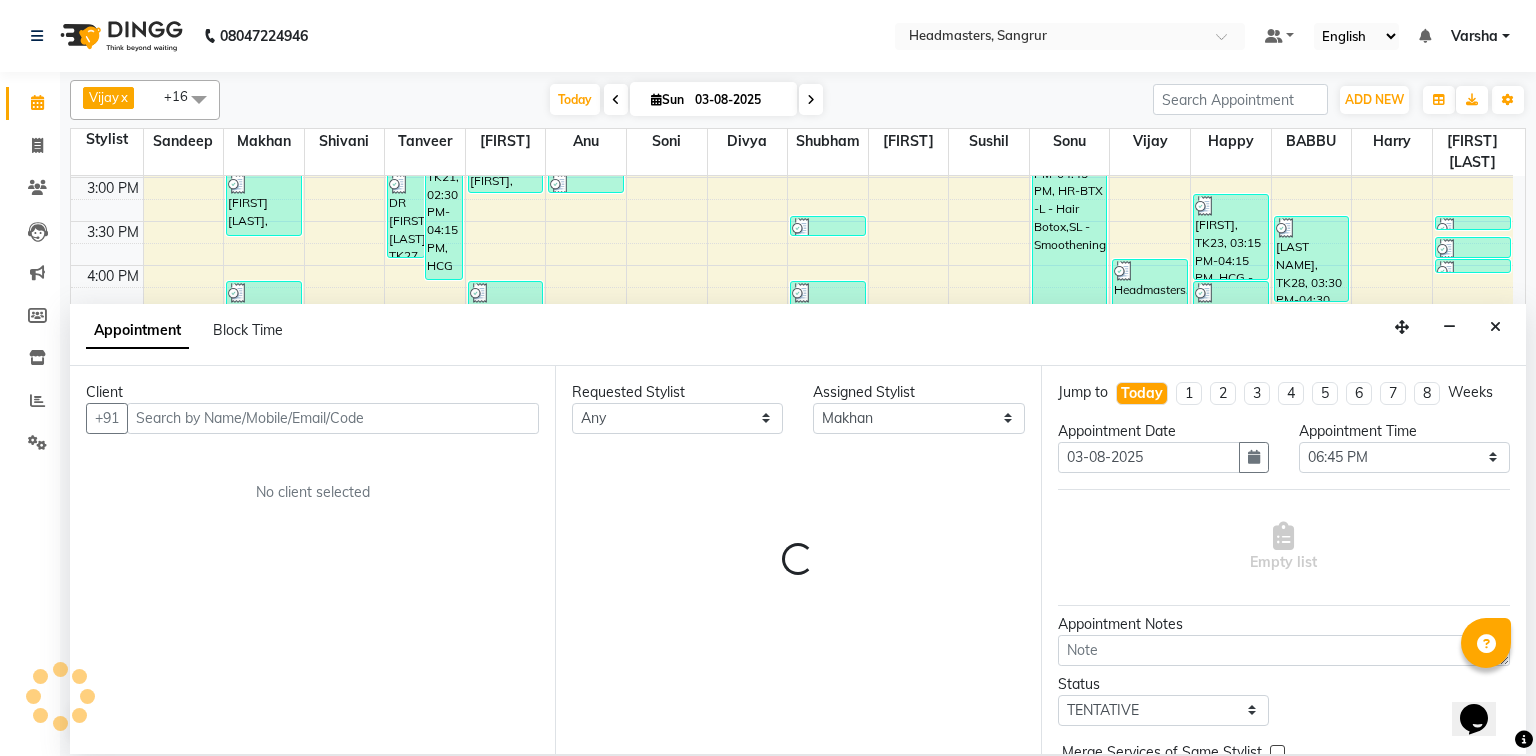 click at bounding box center [333, 418] 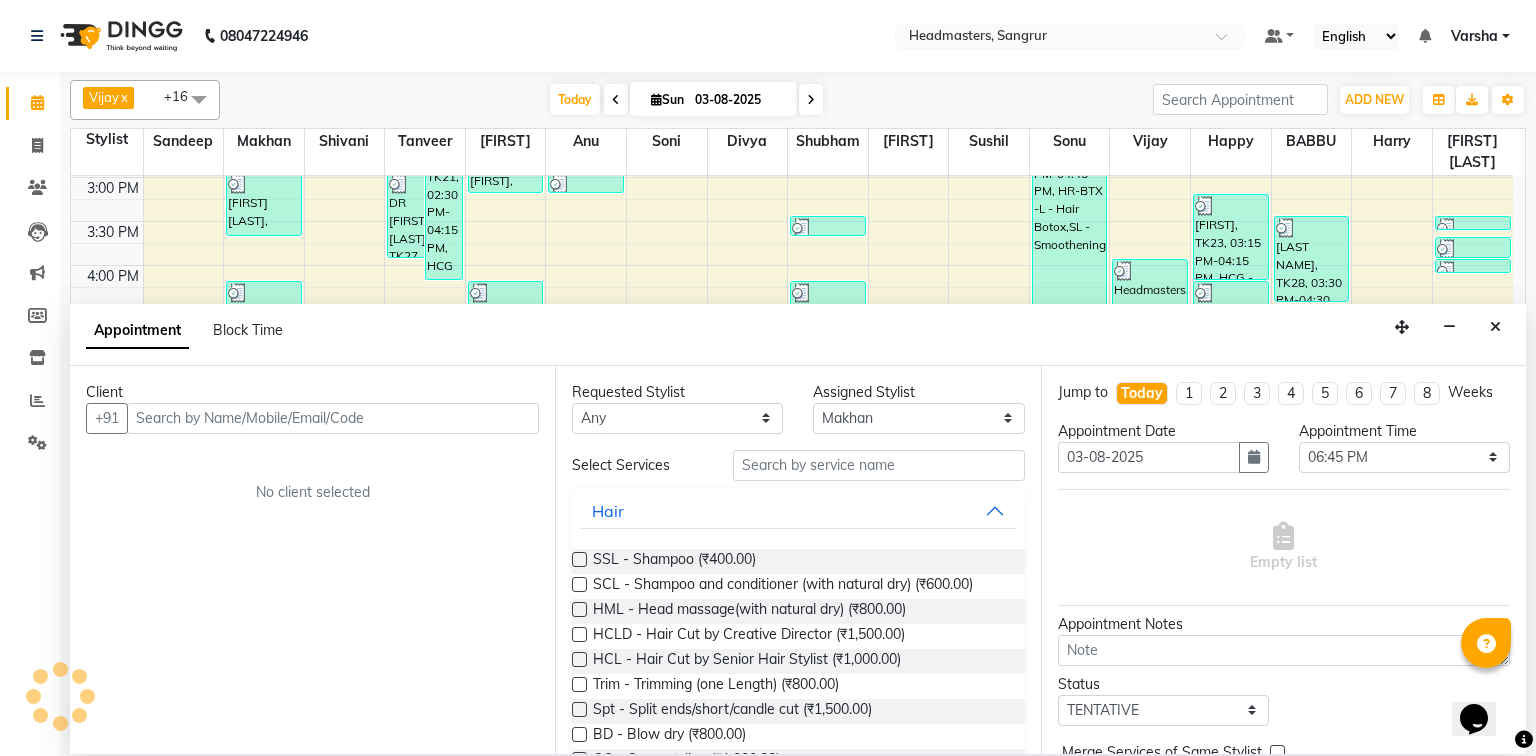 click at bounding box center (333, 418) 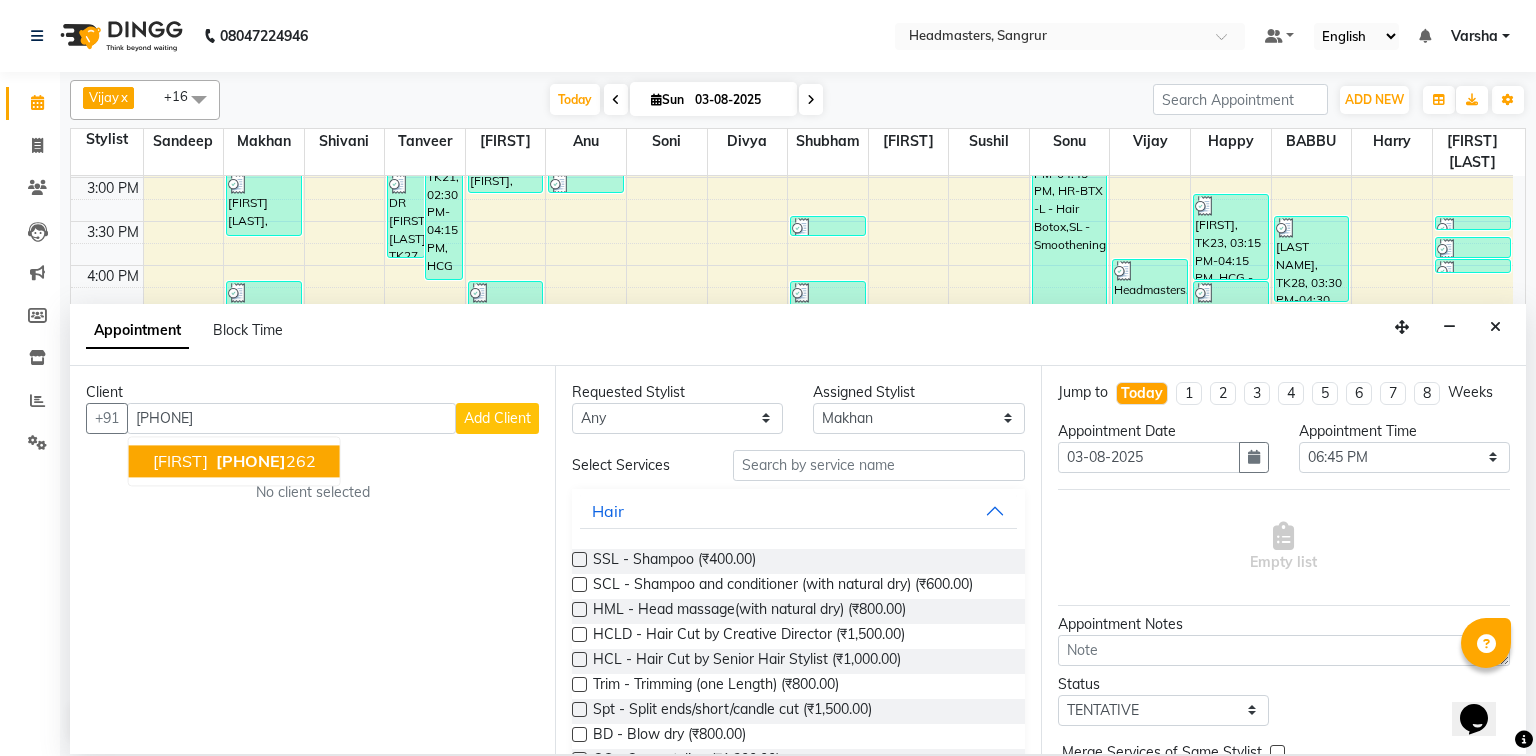 drag, startPoint x: 276, startPoint y: 457, endPoint x: 485, endPoint y: 492, distance: 211.91035 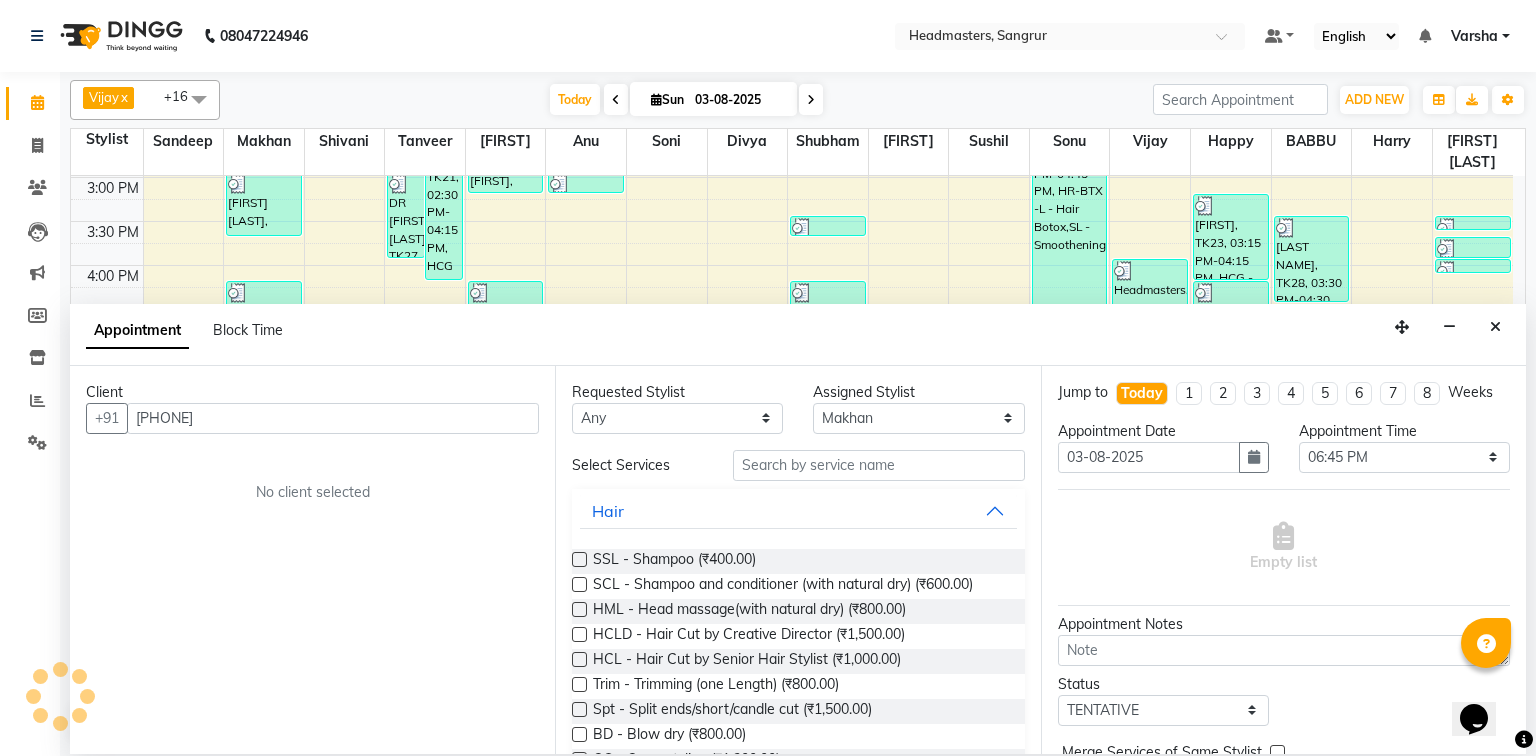 type on "[PHONE]" 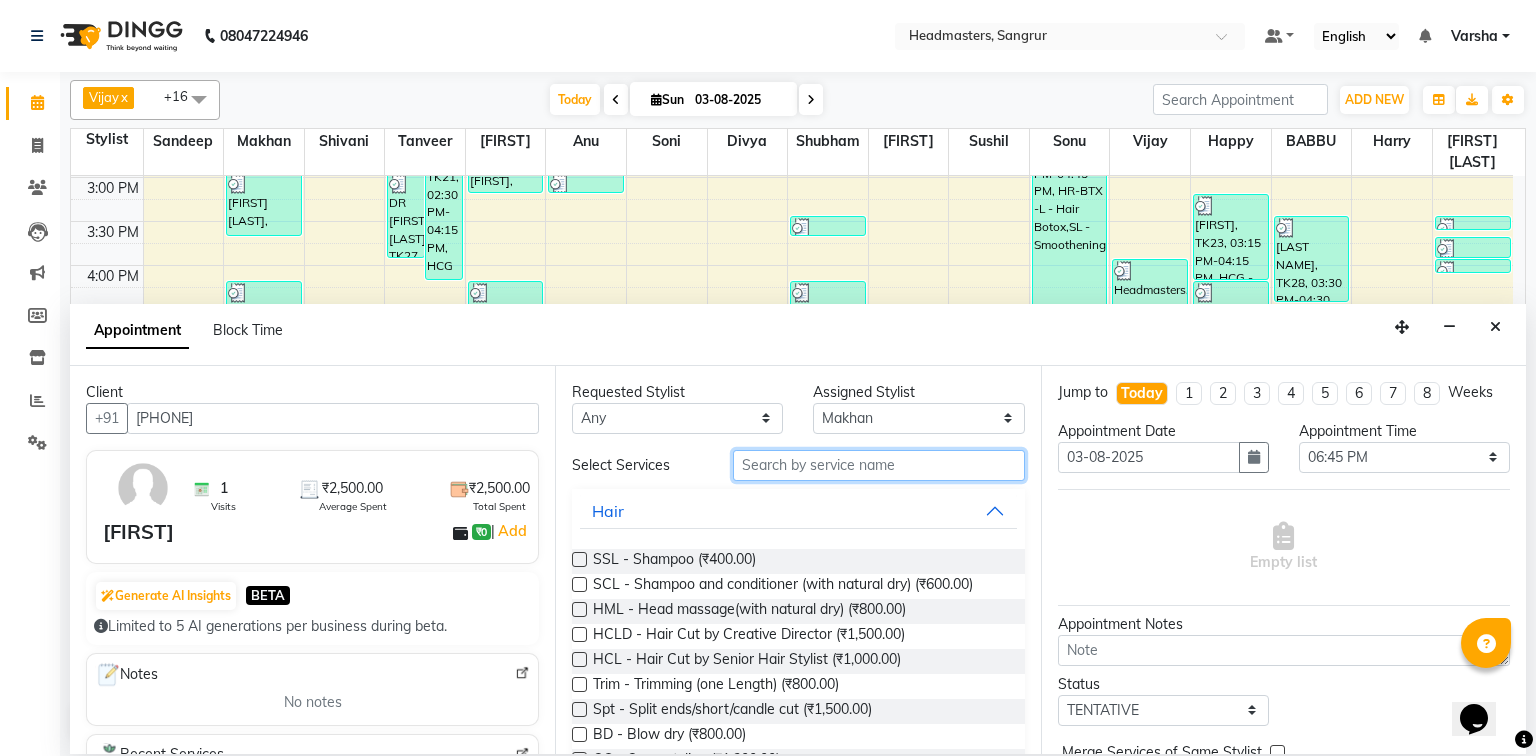click at bounding box center (879, 465) 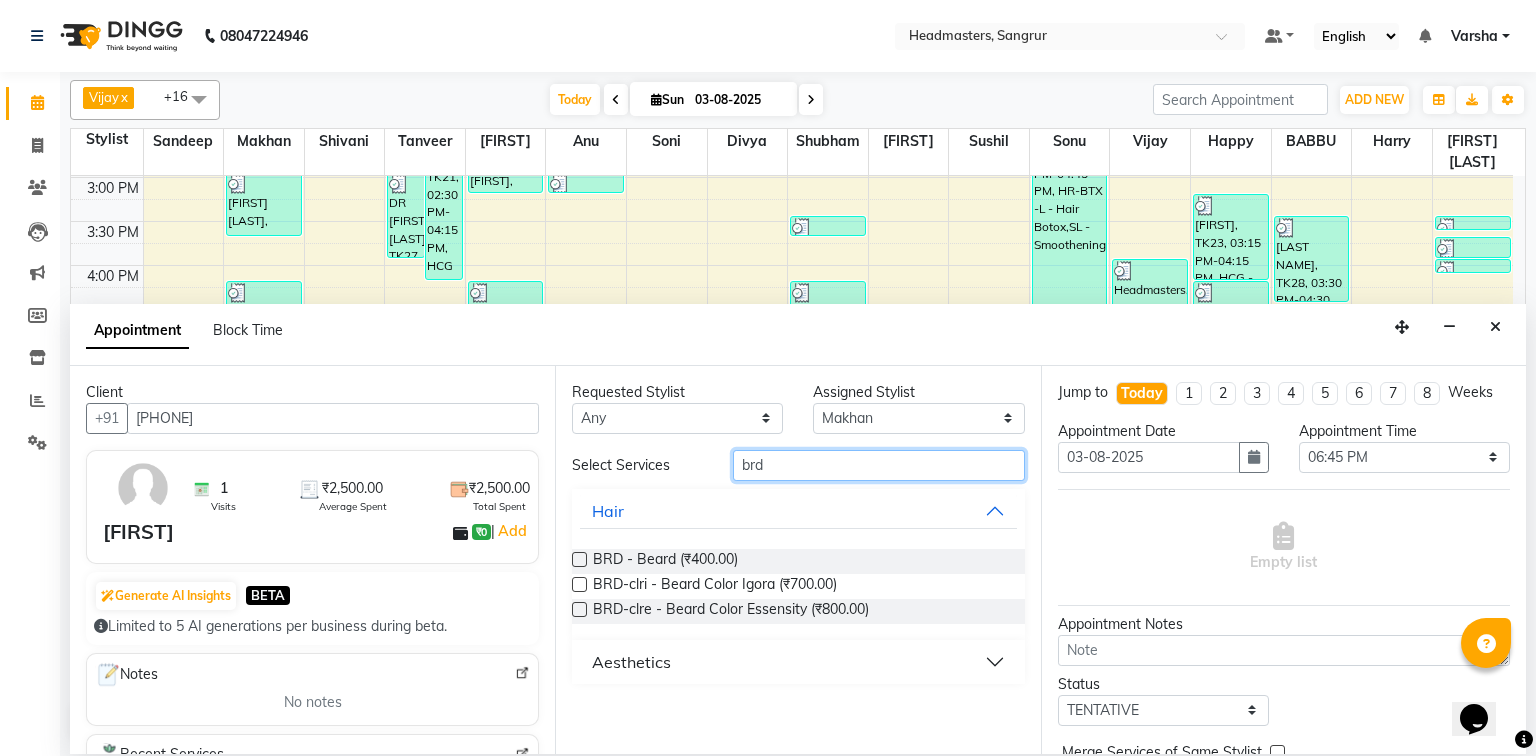 type on "brd" 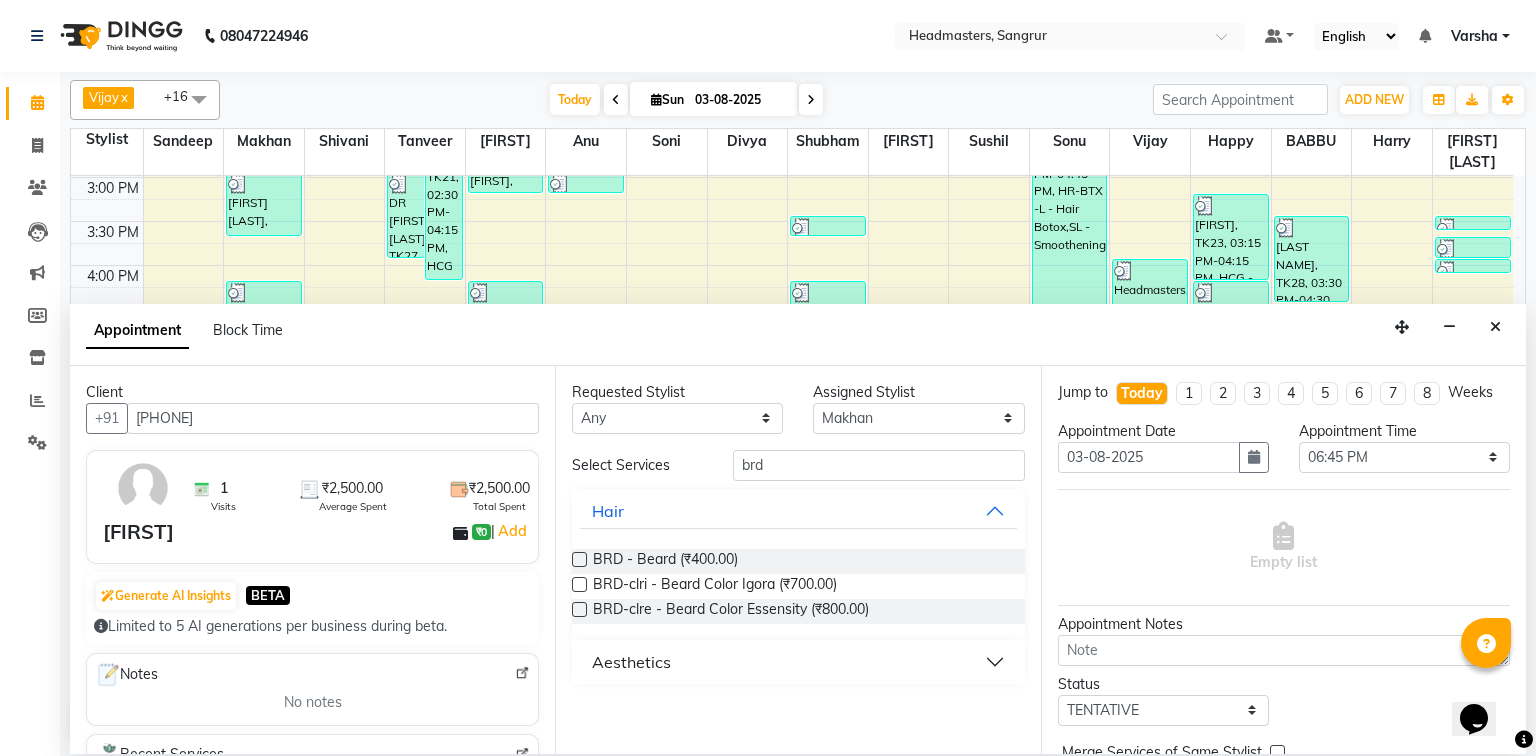 click on "BRD - Beard (₹400.00)" at bounding box center (798, 561) 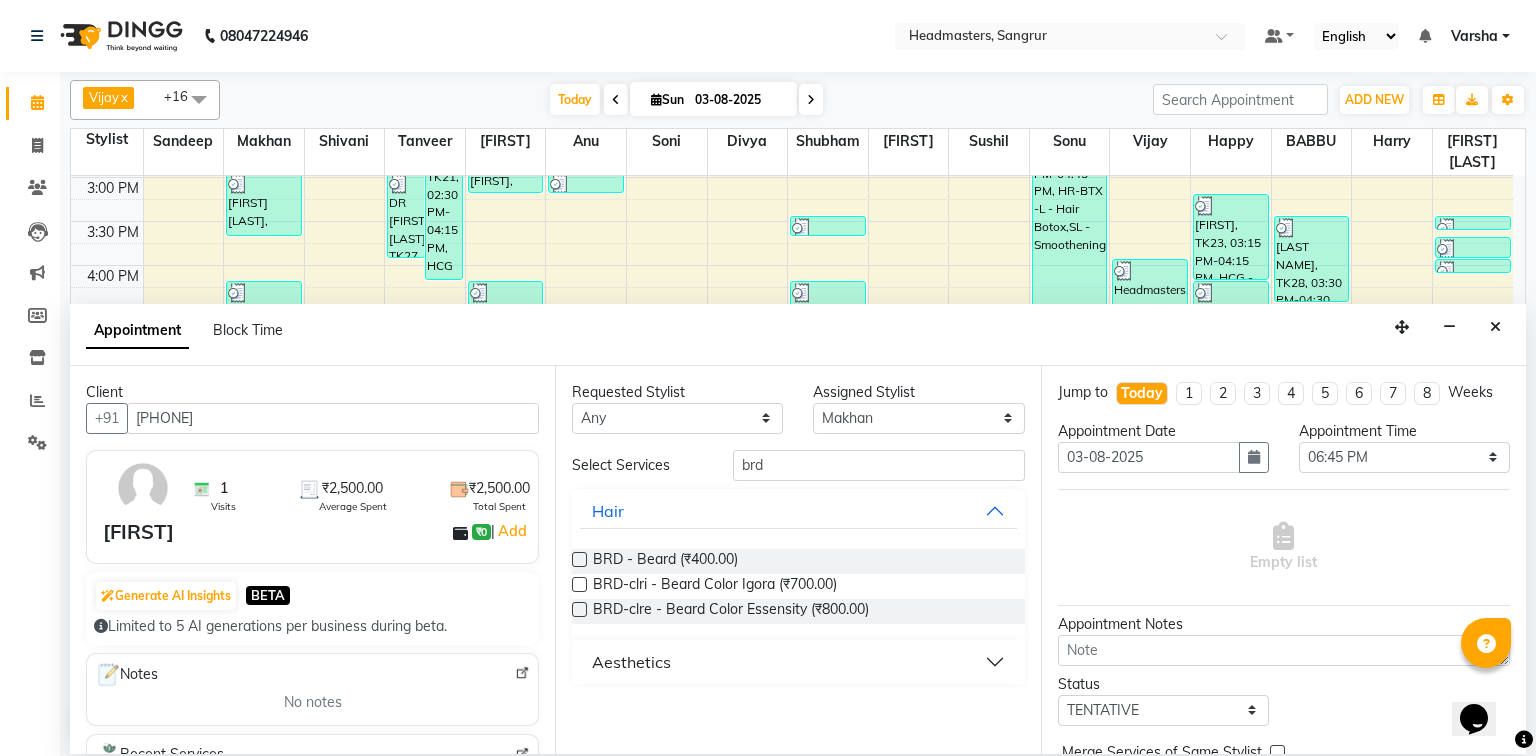 drag, startPoint x: 581, startPoint y: 570, endPoint x: 581, endPoint y: 558, distance: 12 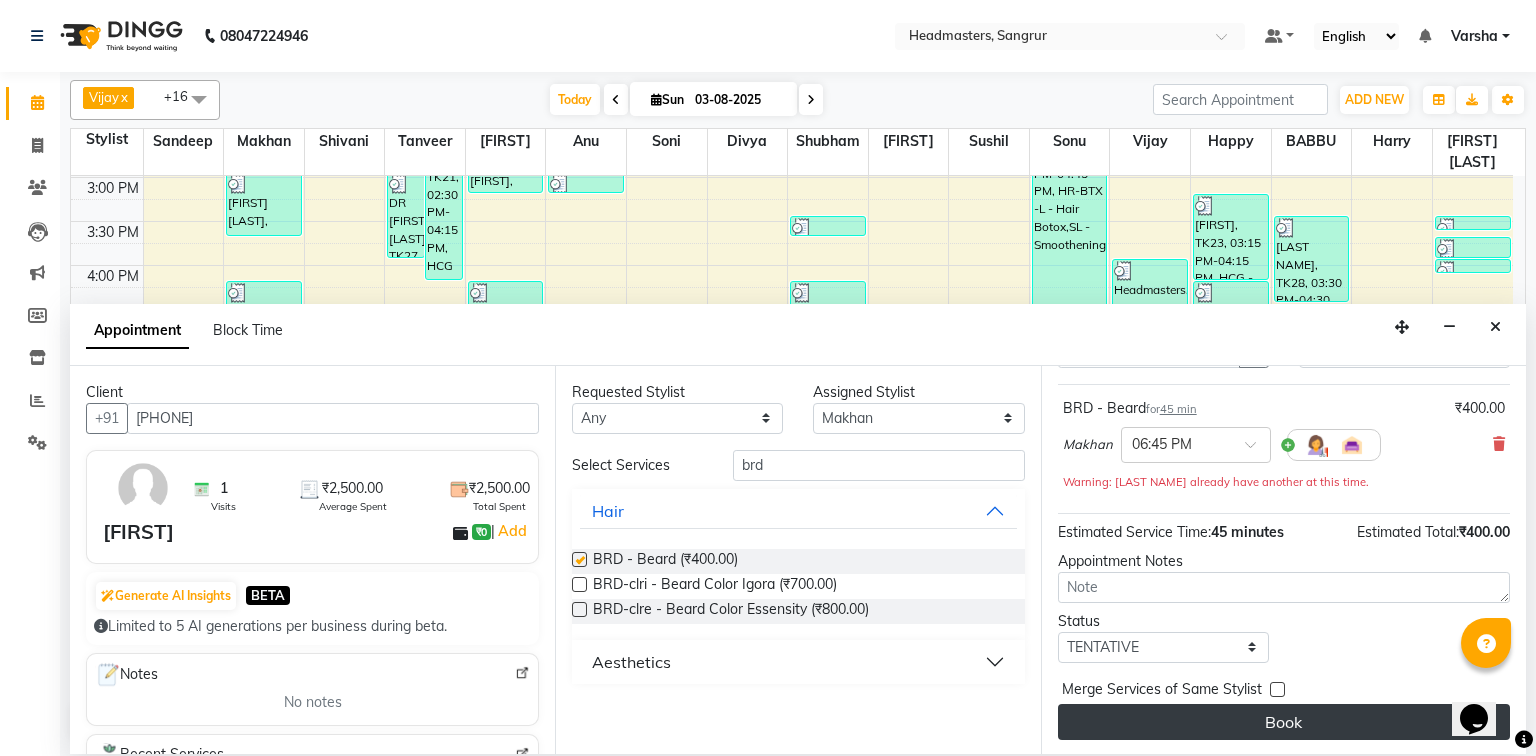 checkbox on "false" 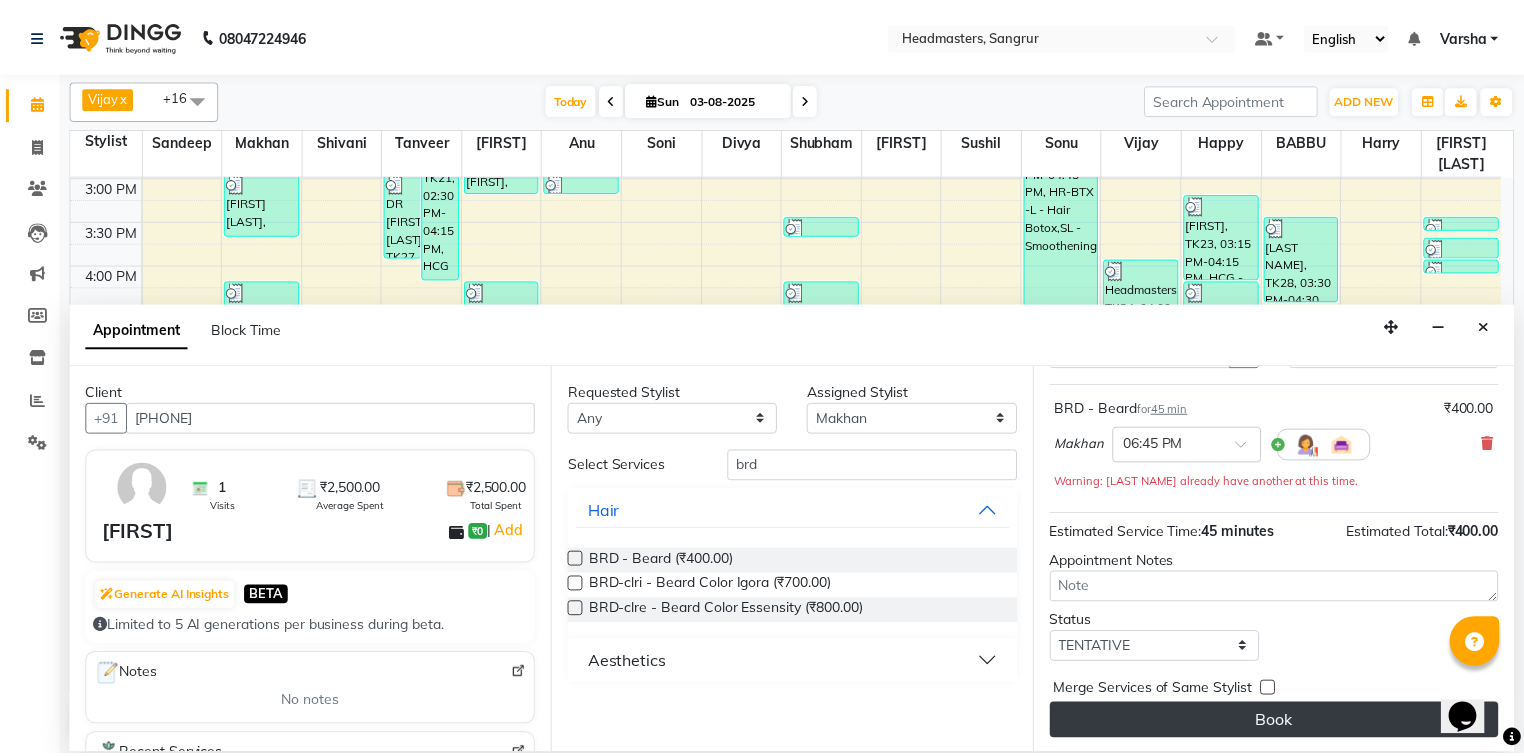scroll, scrollTop: 106, scrollLeft: 0, axis: vertical 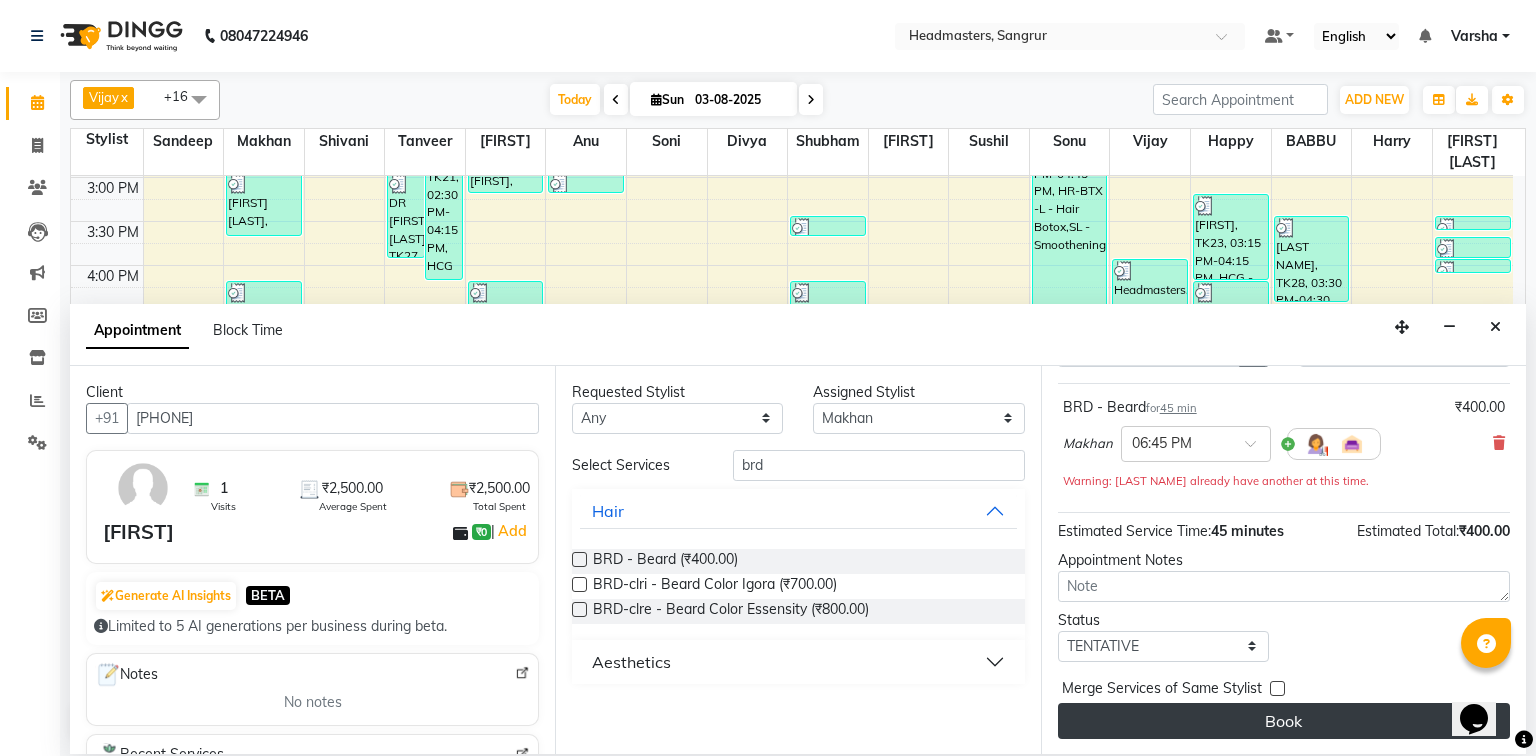 click on "Book" at bounding box center (1284, 721) 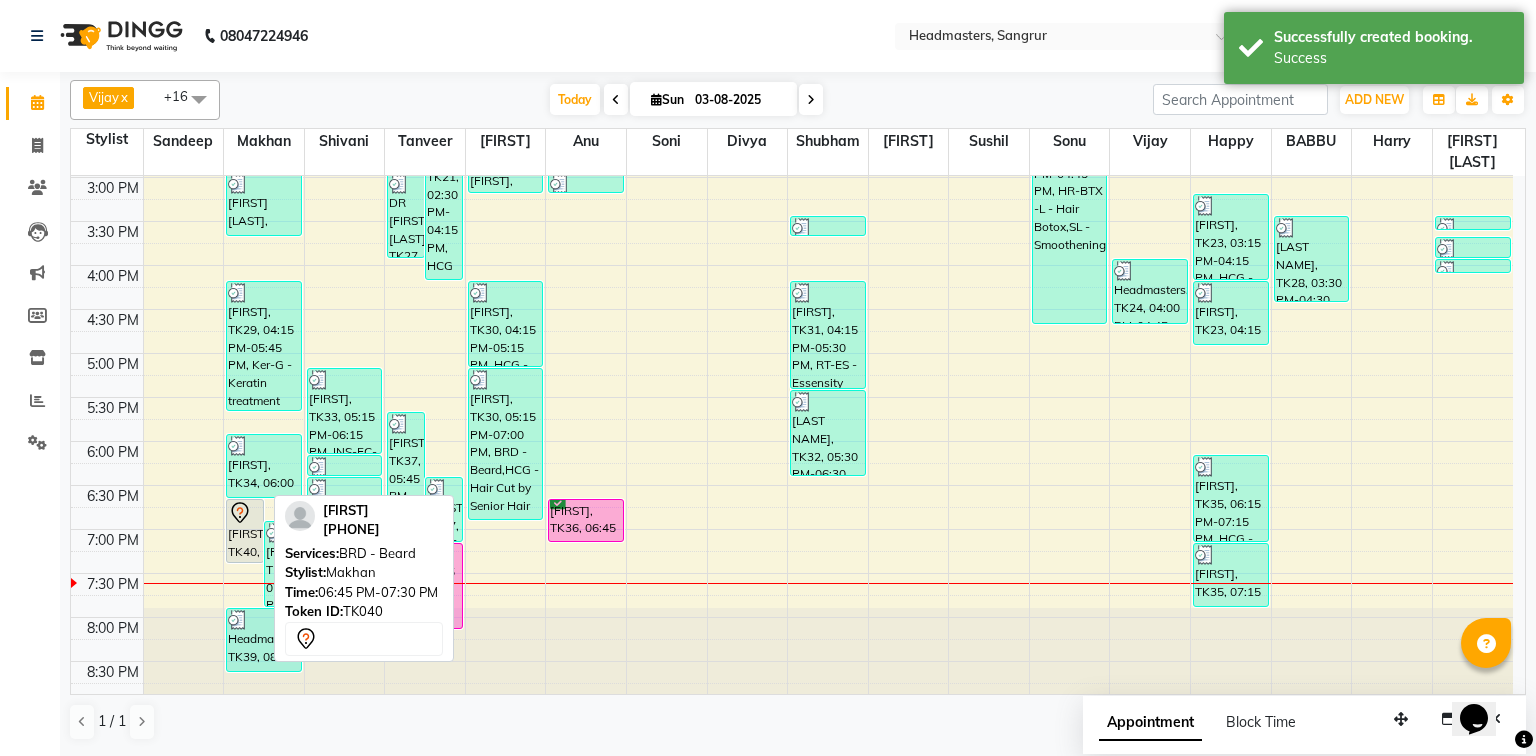 click 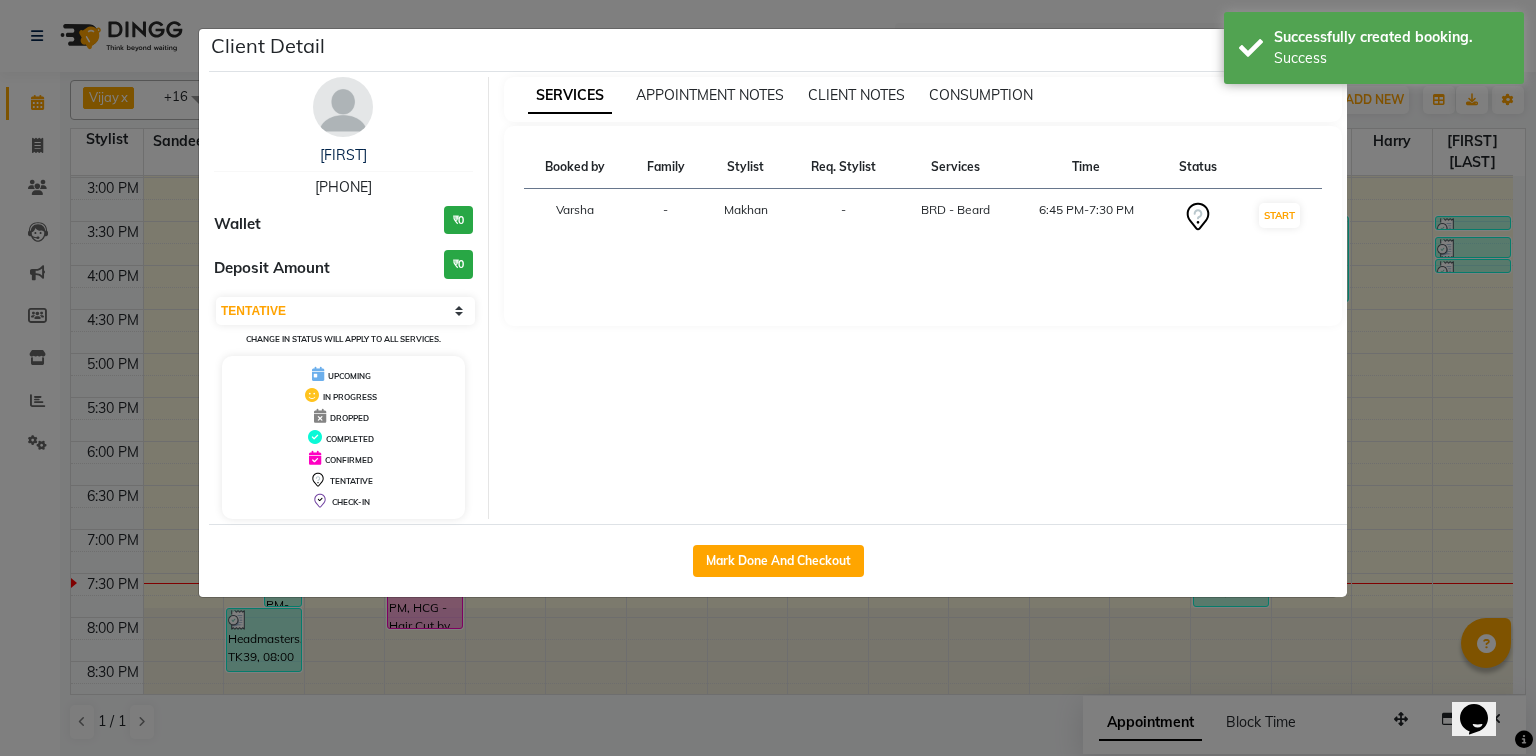 click on "Mark Done And Checkout" 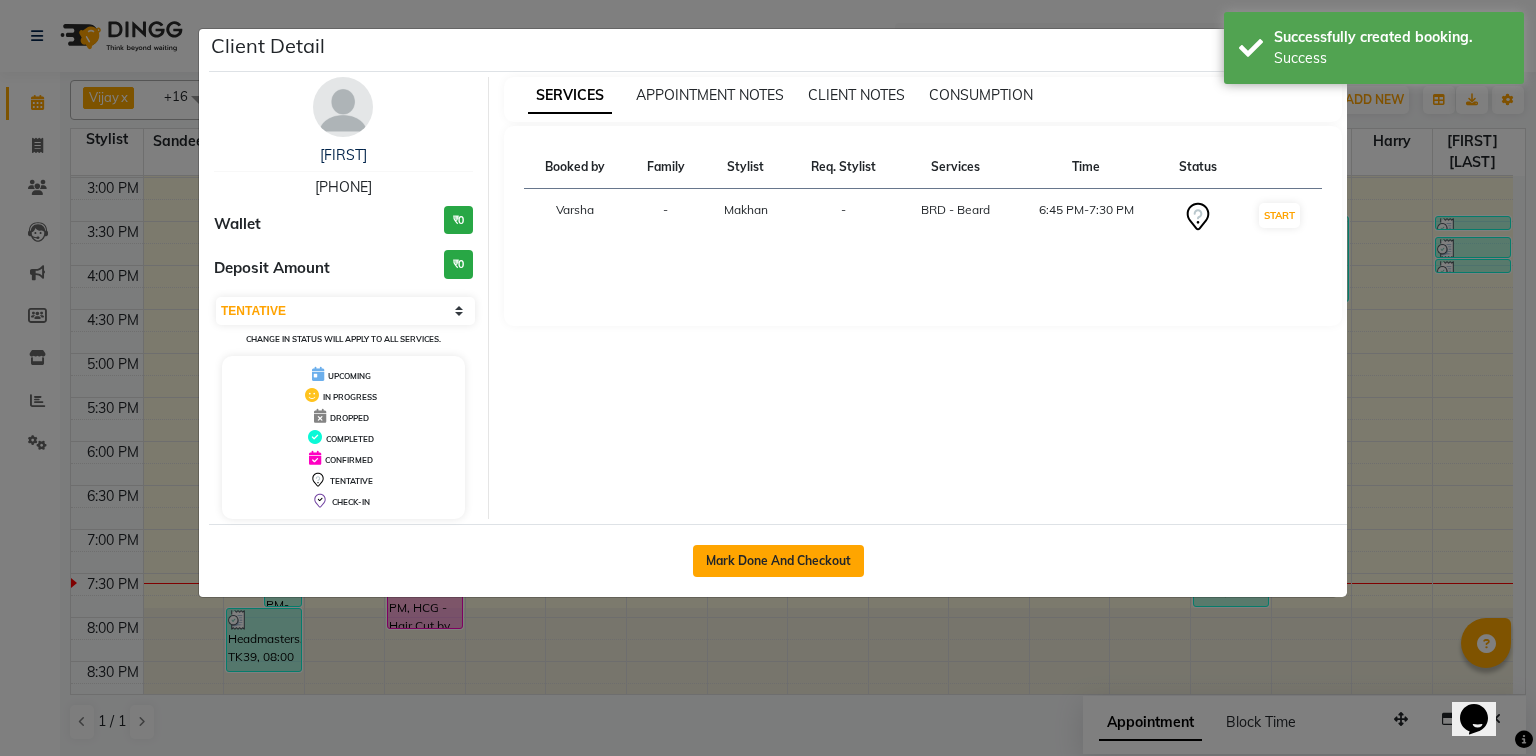 click on "Mark Done And Checkout" 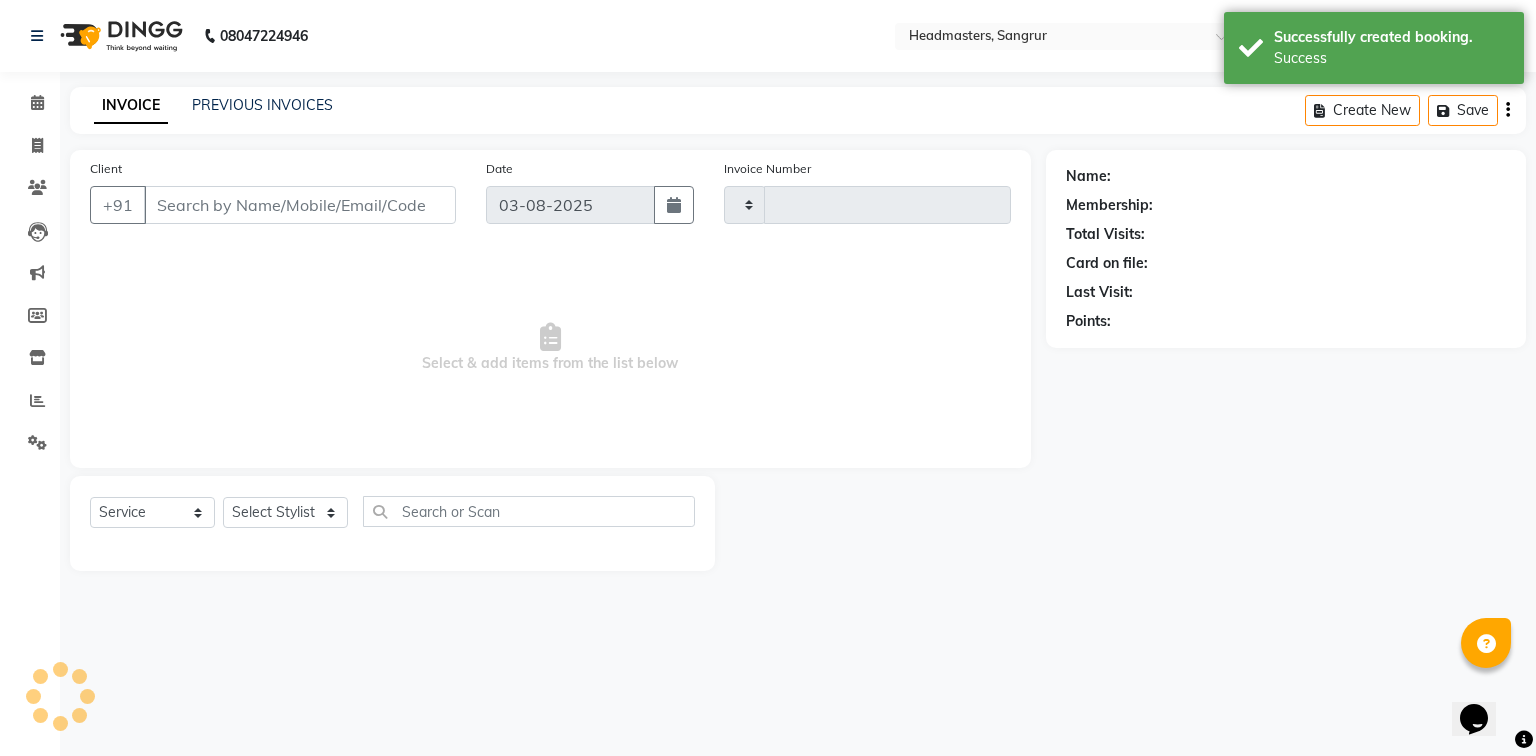 type on "3827" 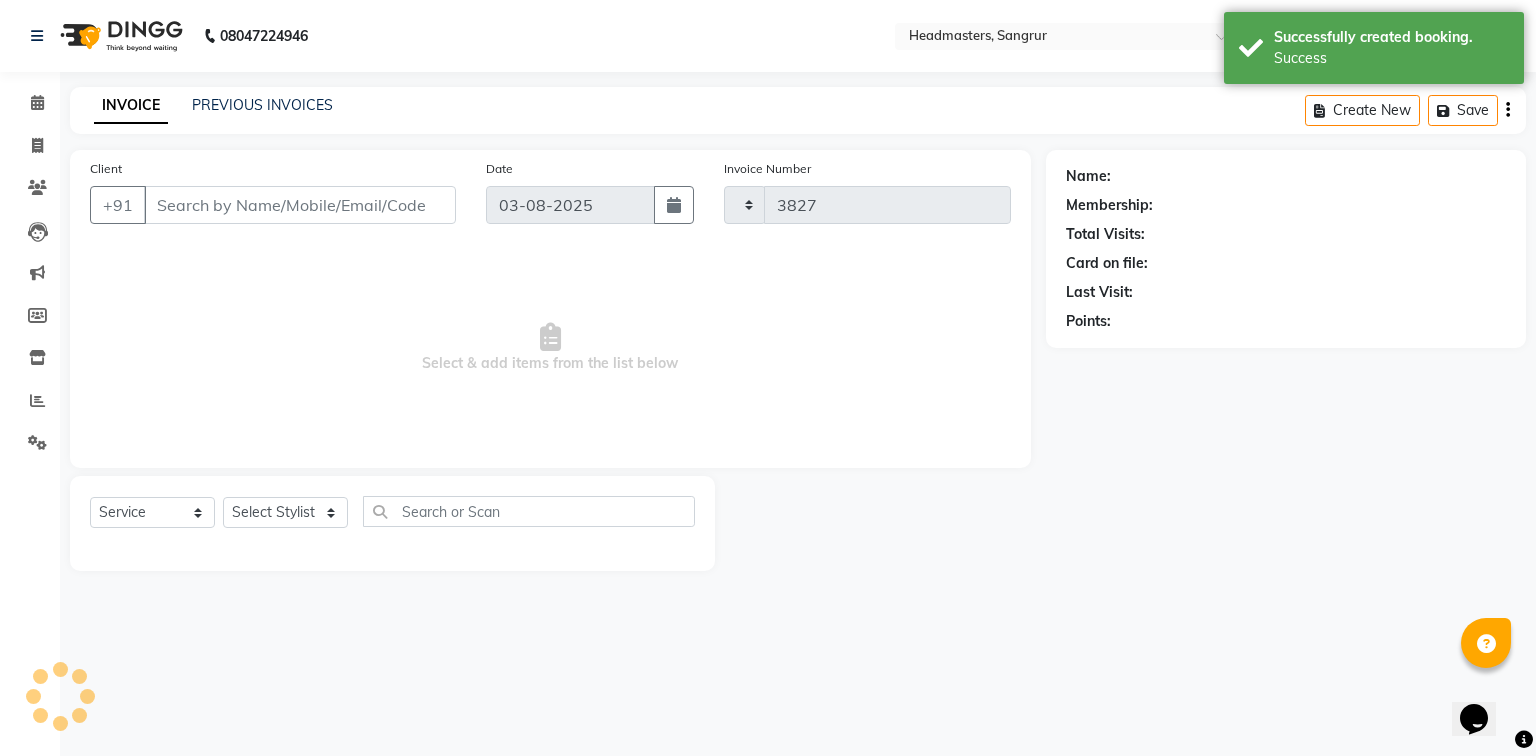 select on "7140" 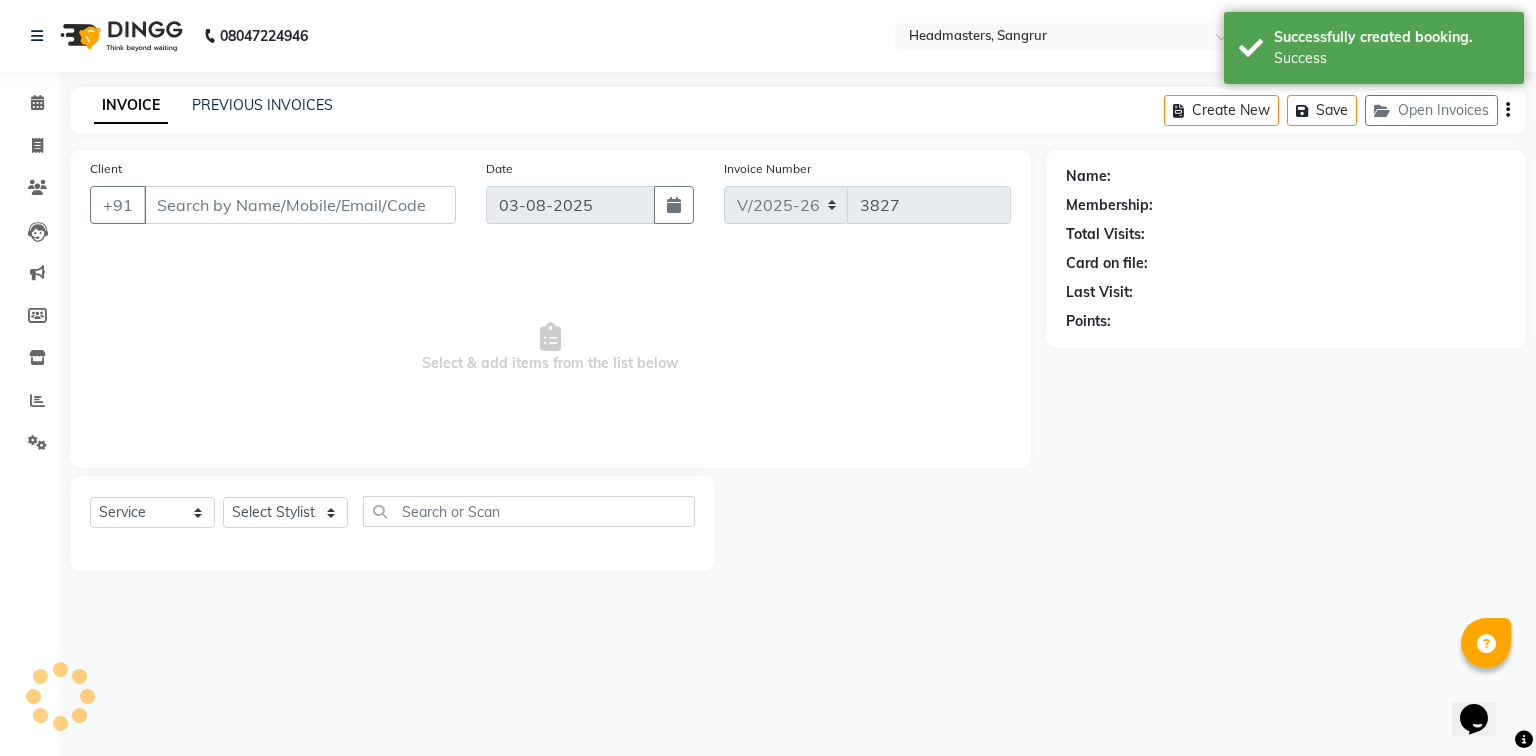 type on "[PHONE]" 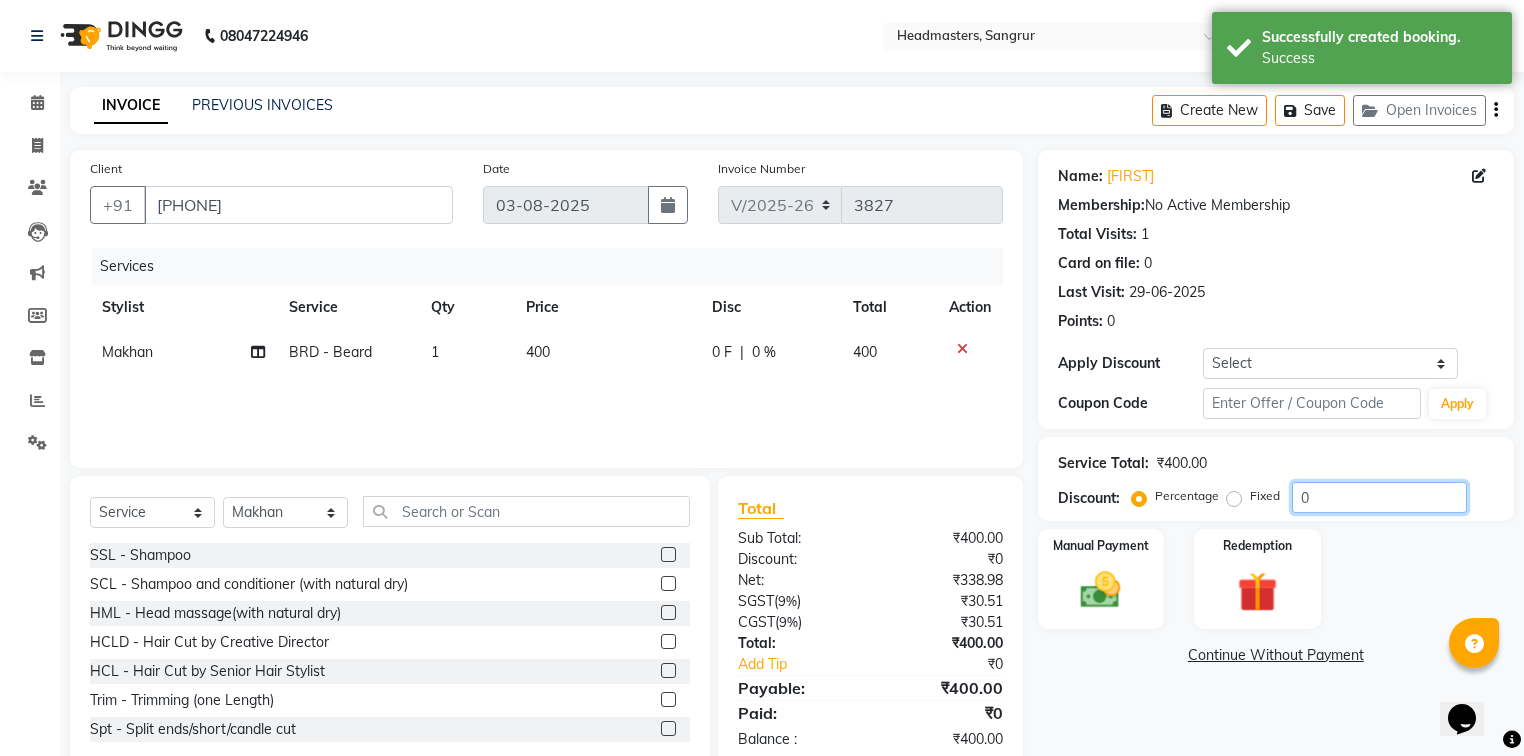 click on "0" 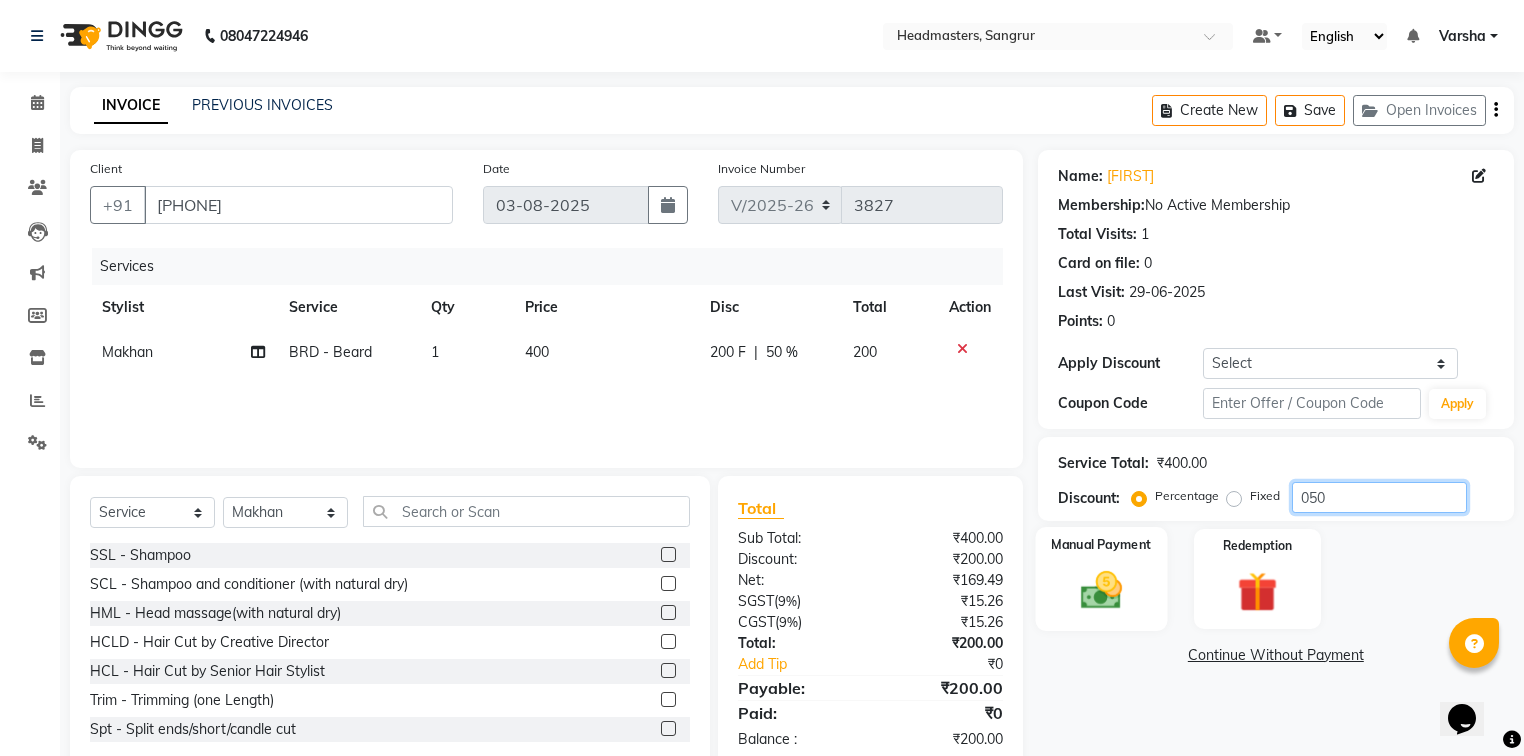 type on "050" 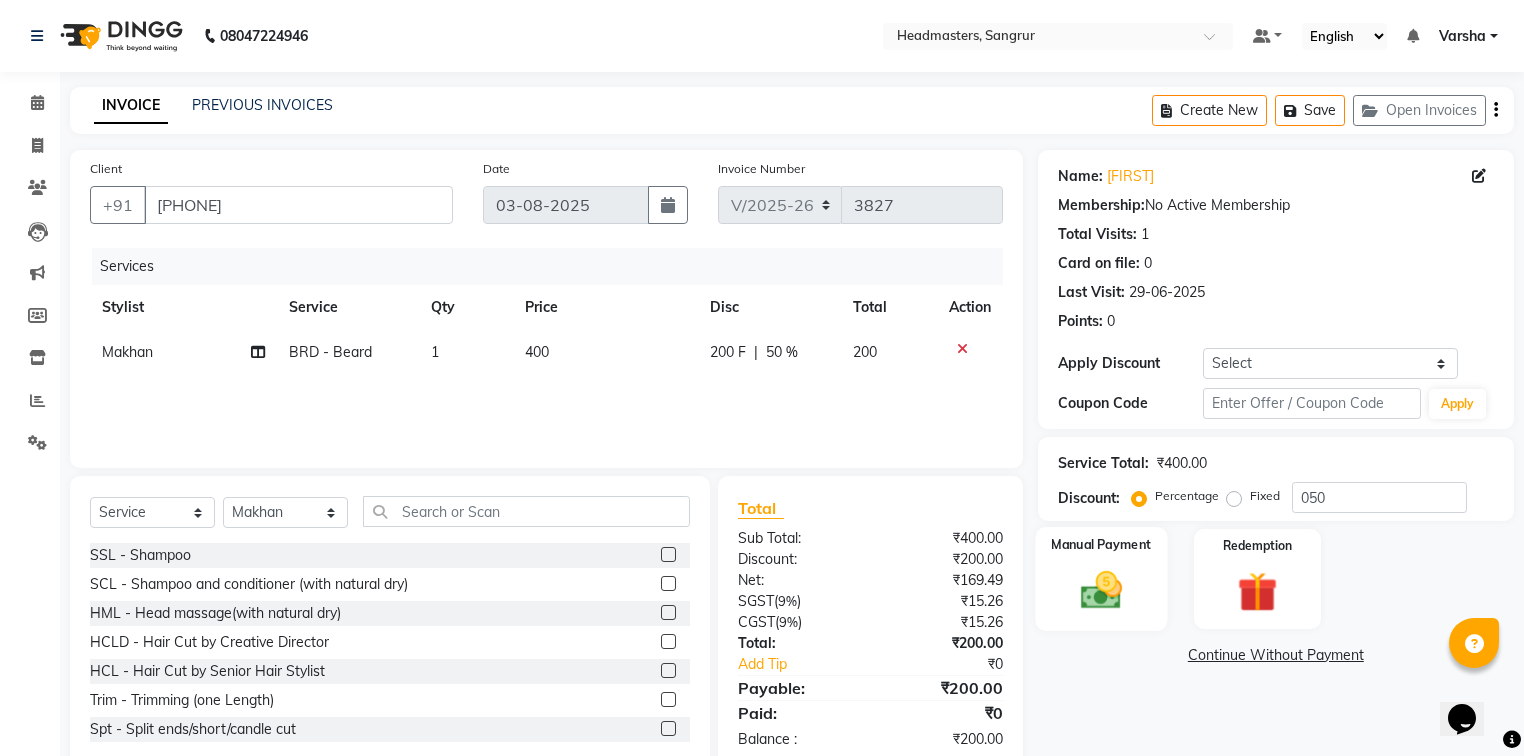 click 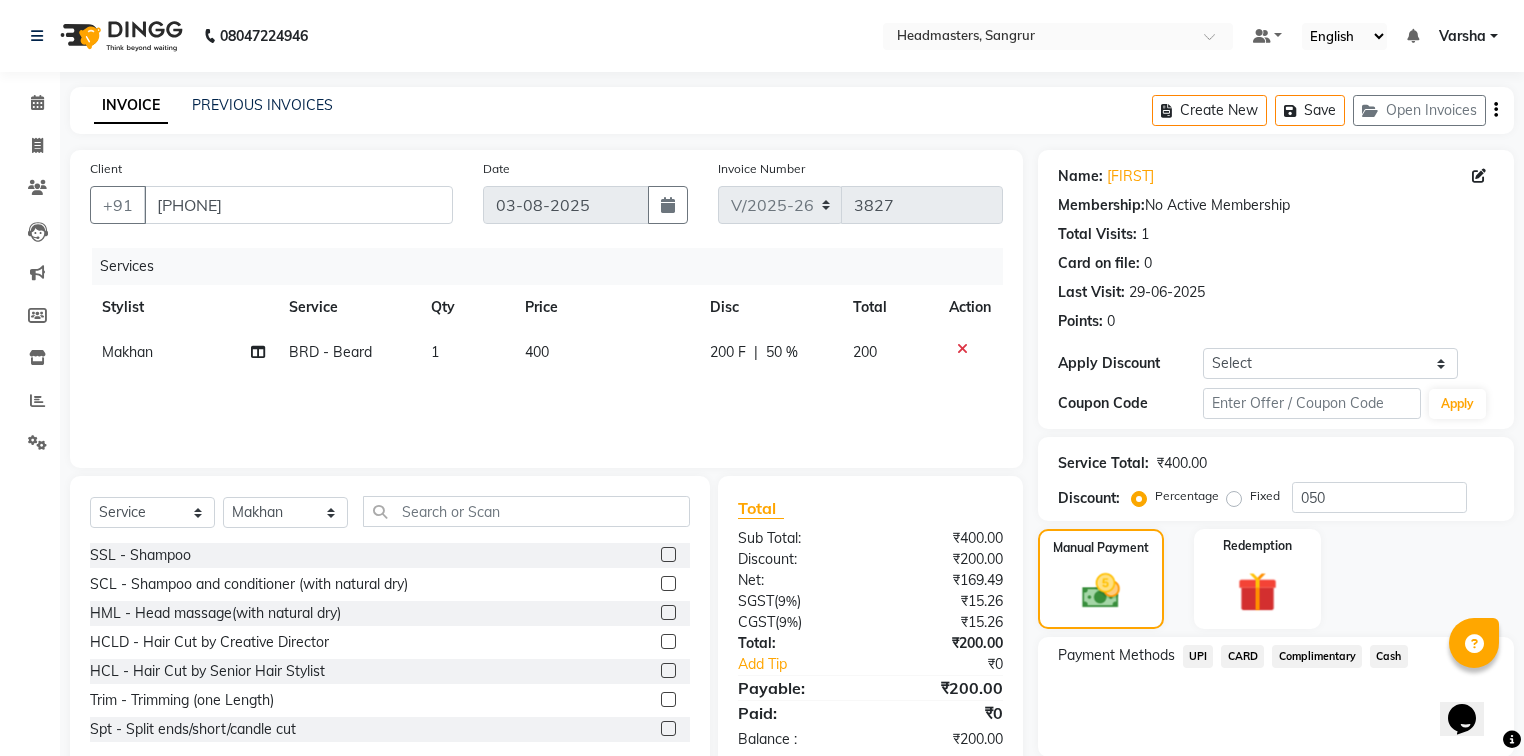click on "Cash" 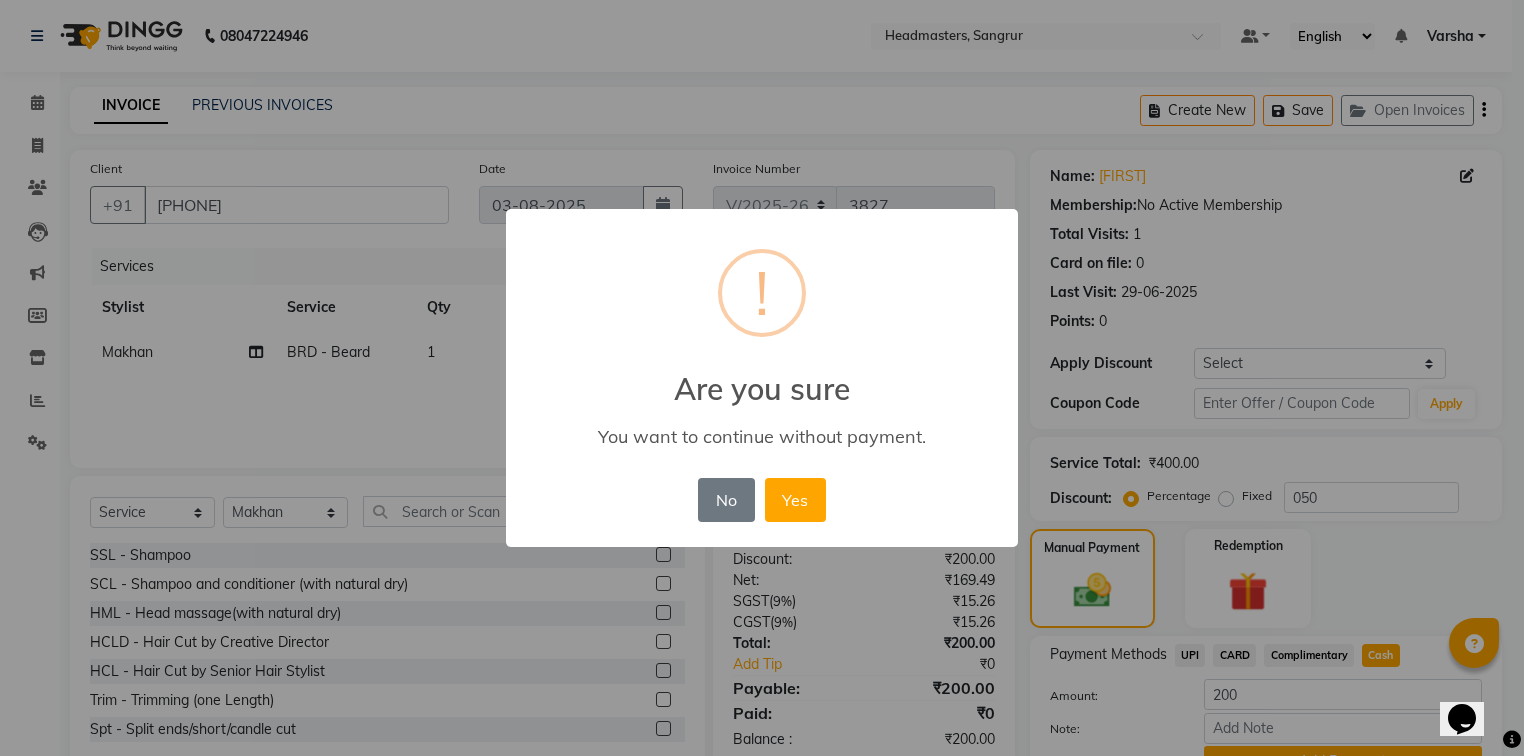 scroll, scrollTop: 102, scrollLeft: 0, axis: vertical 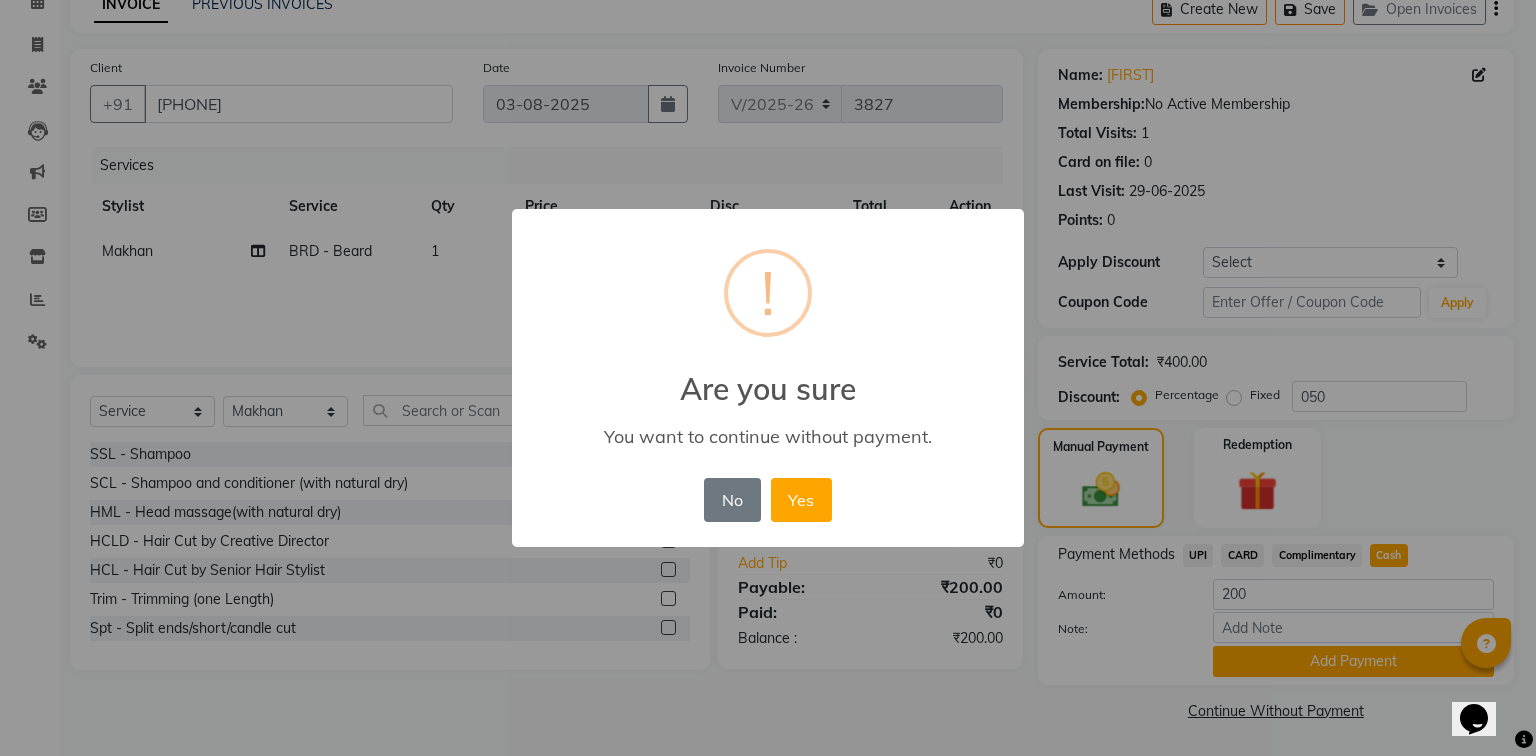 click on "× ! Are you sure You want to continue without payment. No No Yes" at bounding box center (768, 378) 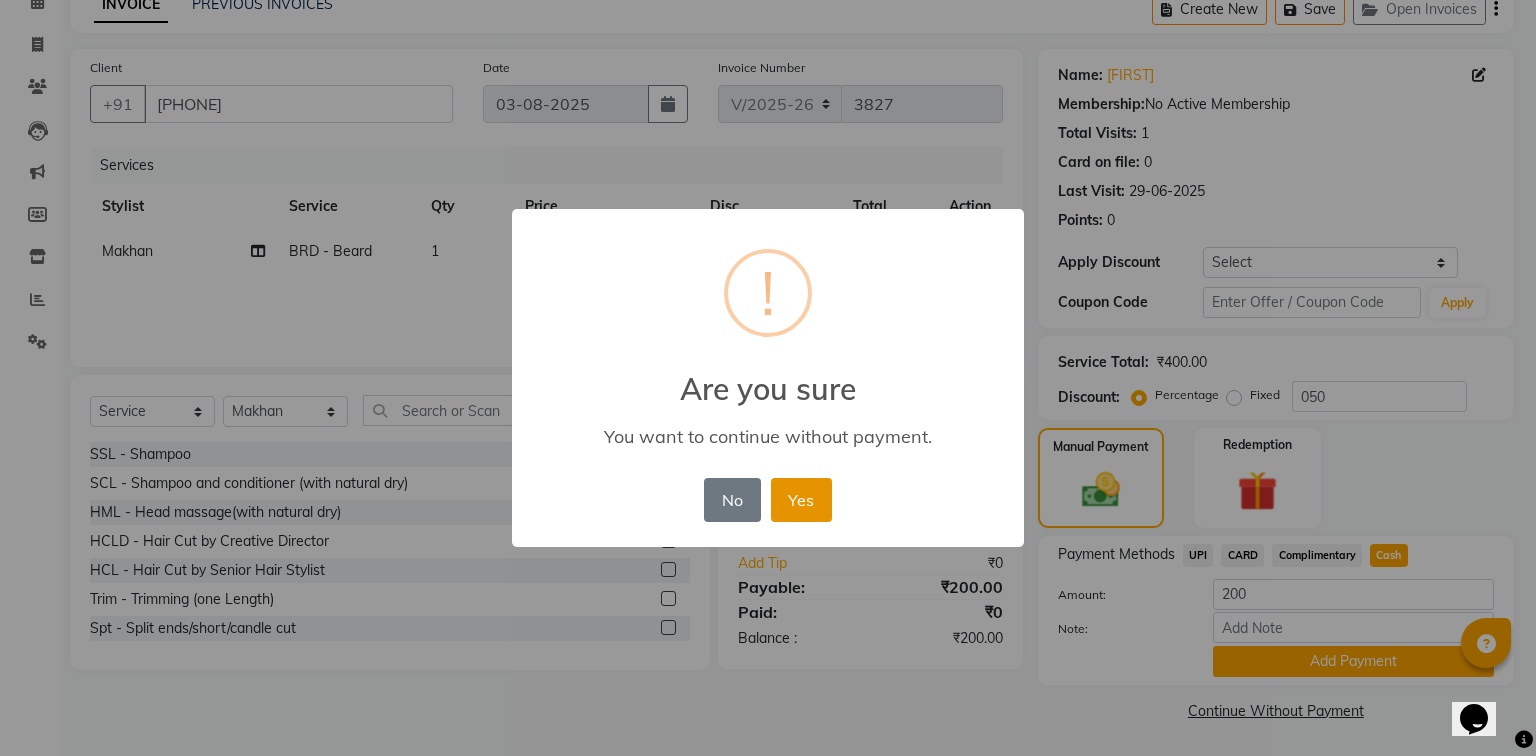 click on "Yes" at bounding box center (801, 500) 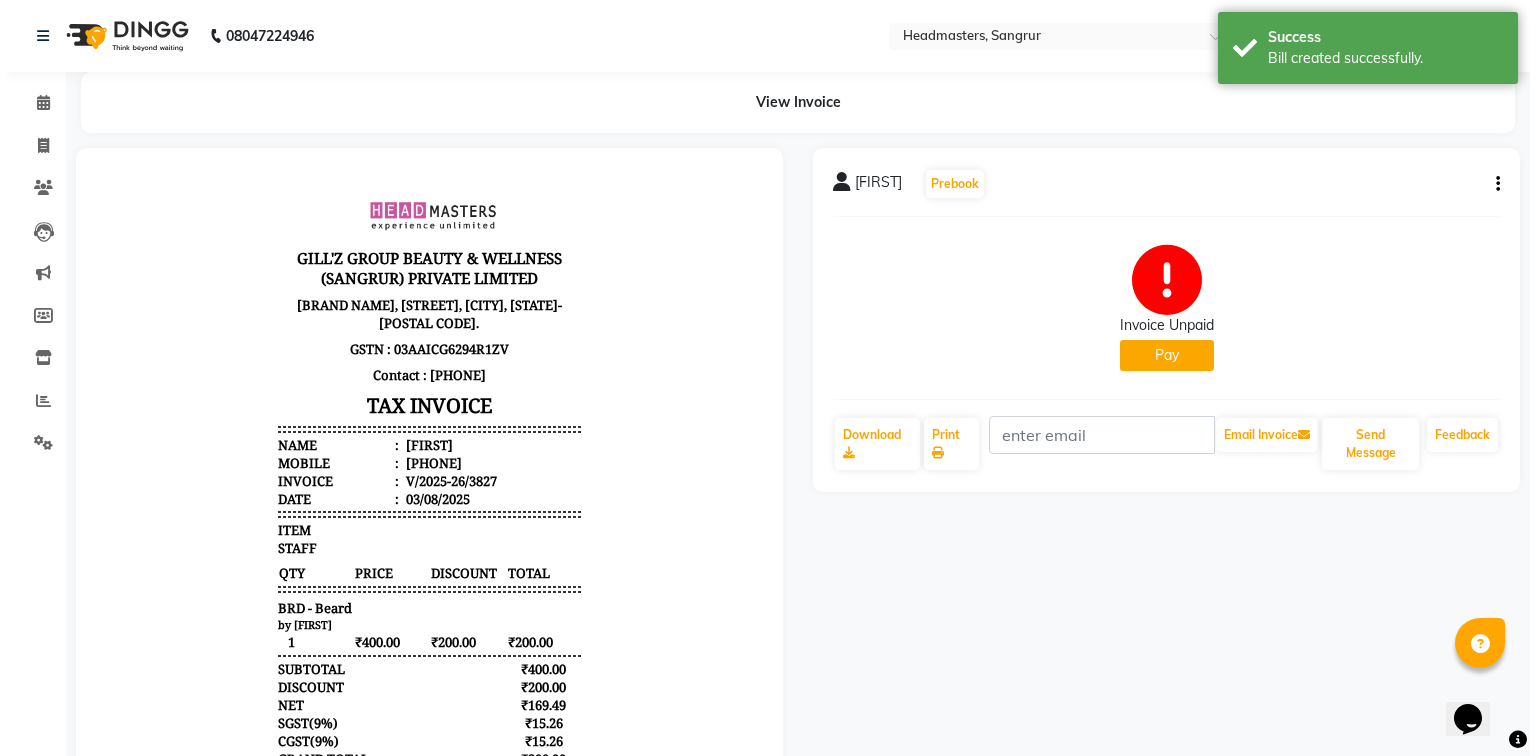 scroll, scrollTop: 0, scrollLeft: 0, axis: both 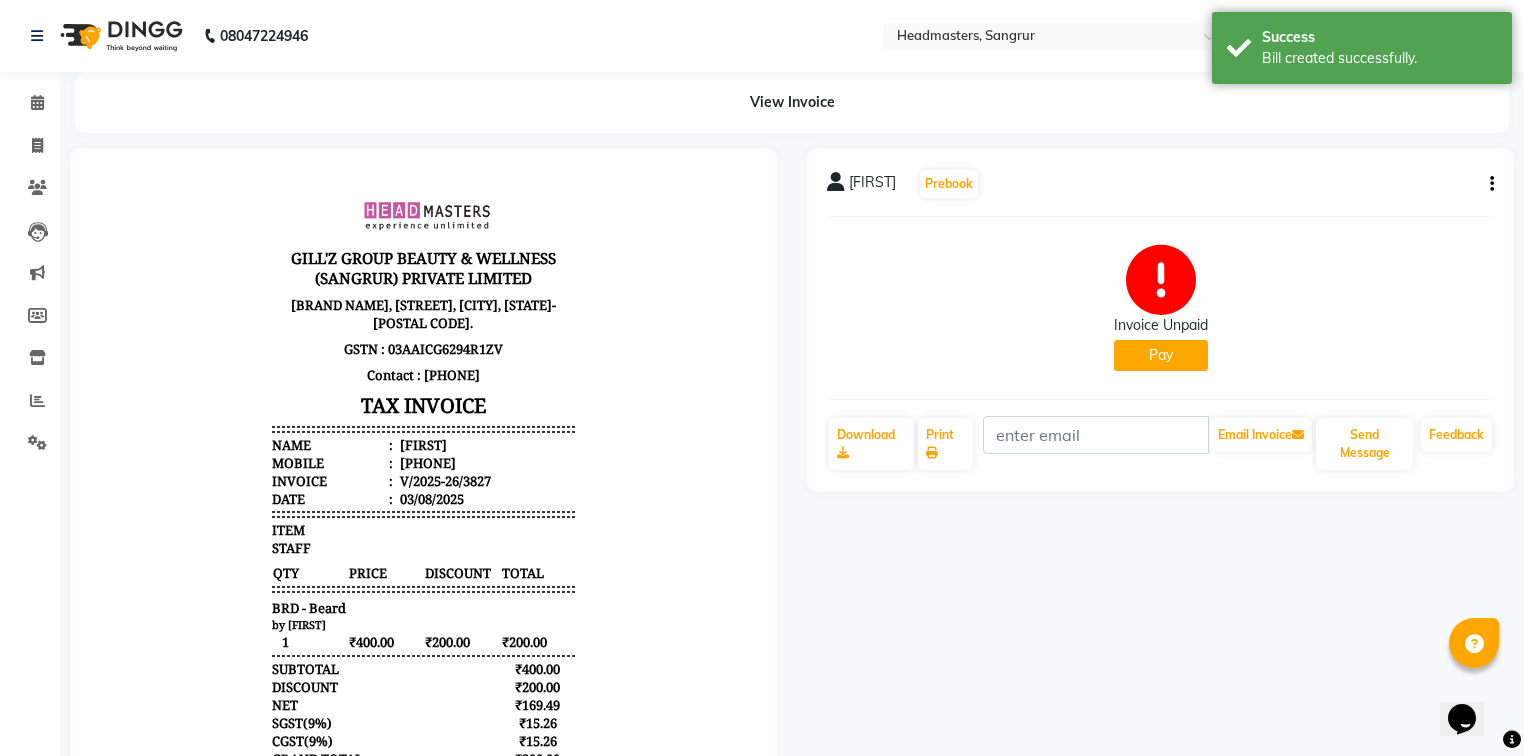 click on "Pay" 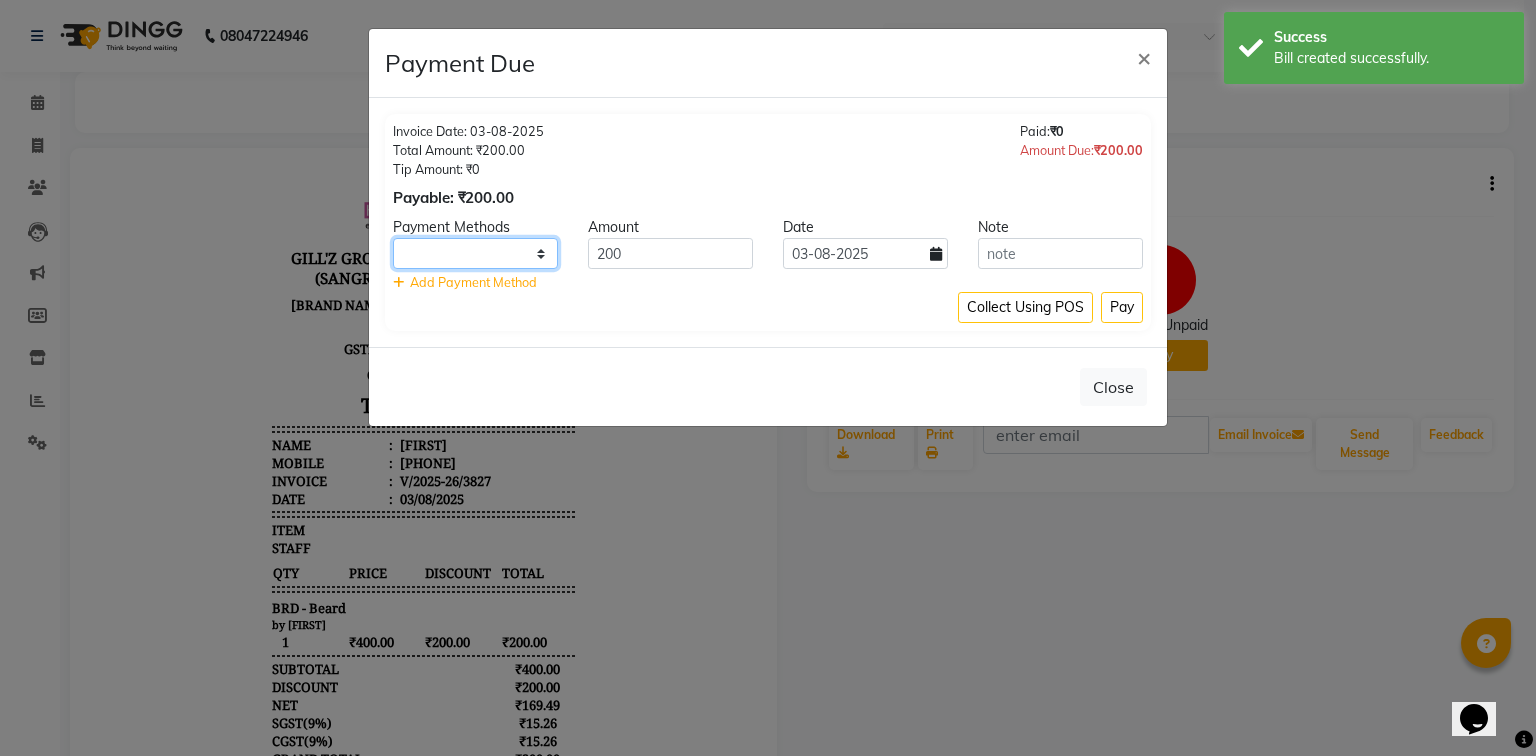 click on "UPI CARD Complimentary Cash" 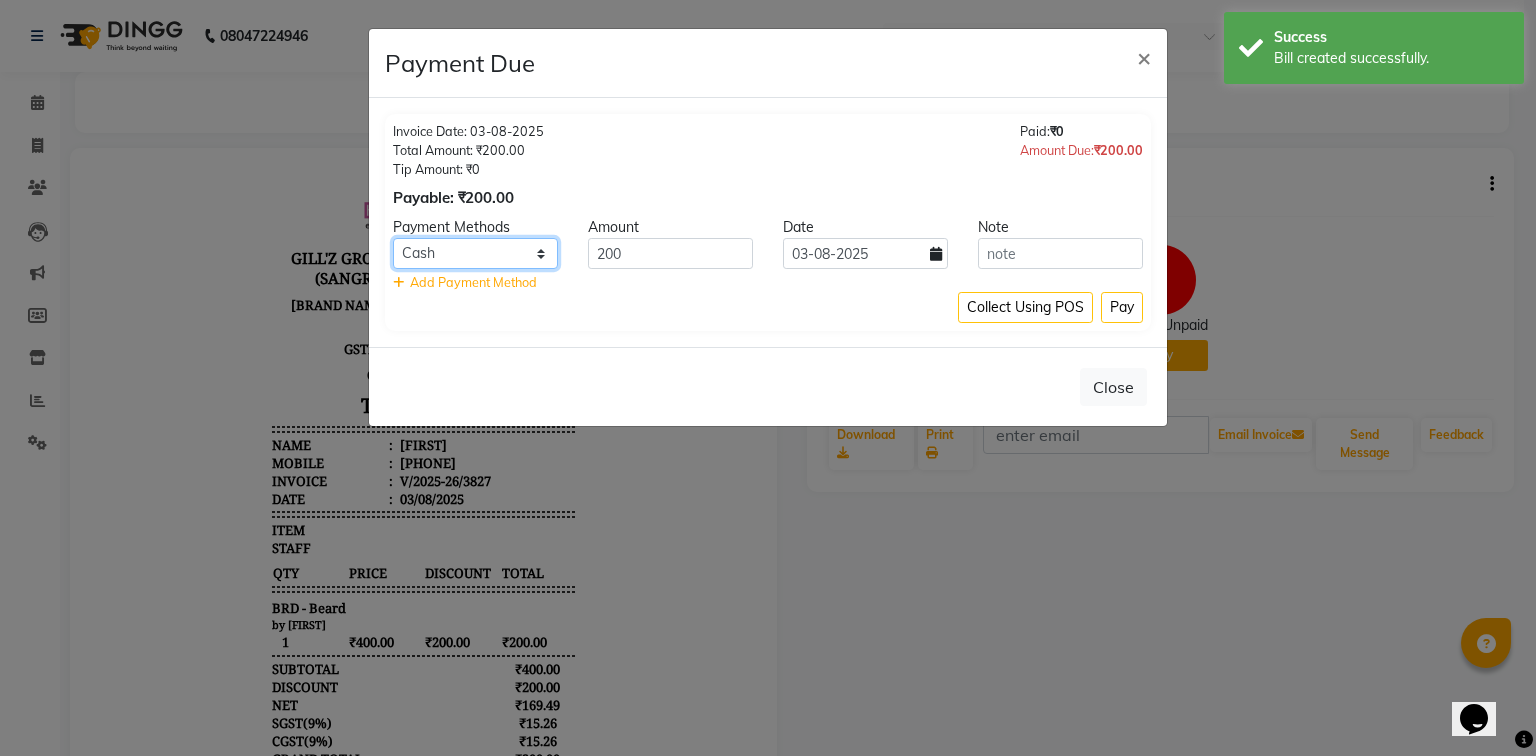 click on "UPI CARD Complimentary Cash" 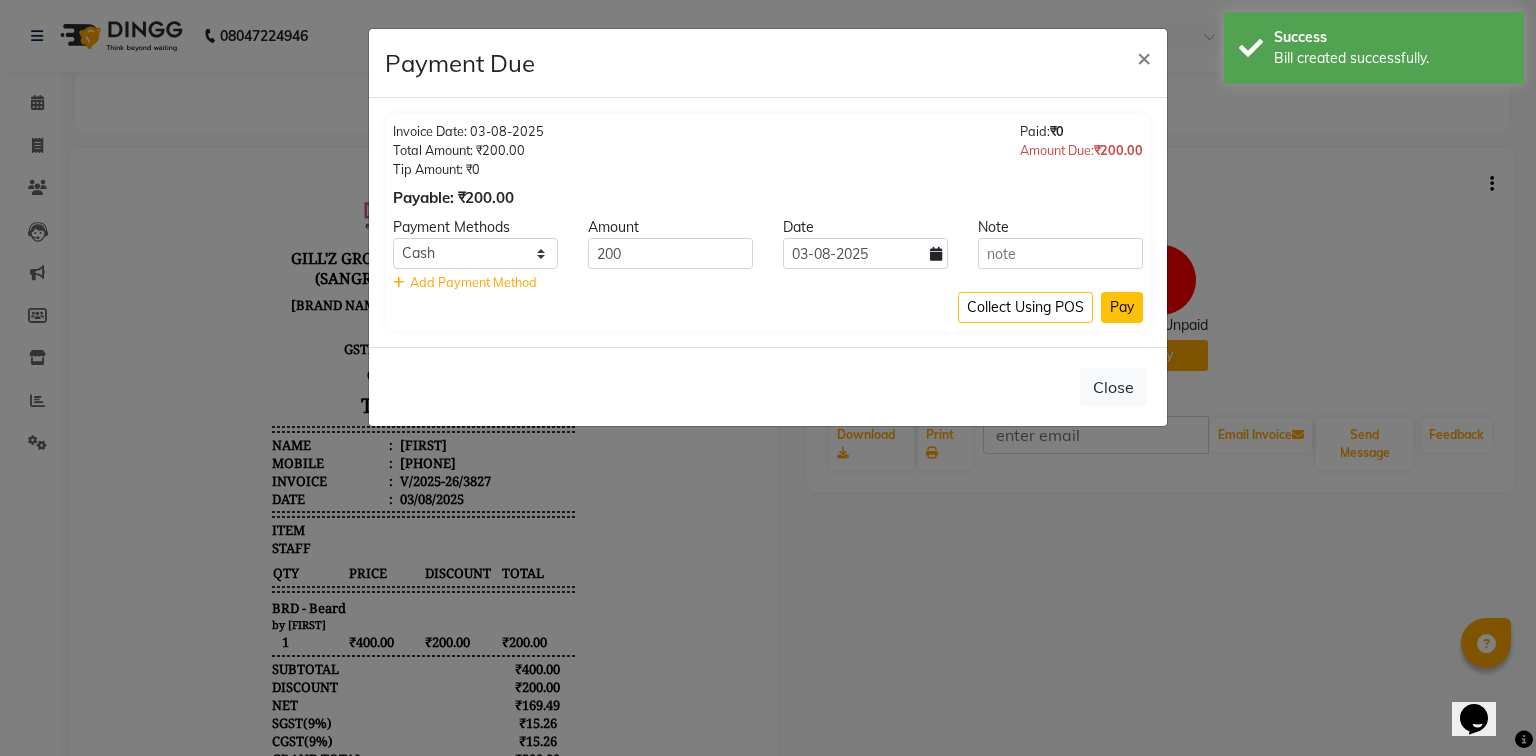 click on "Pay" 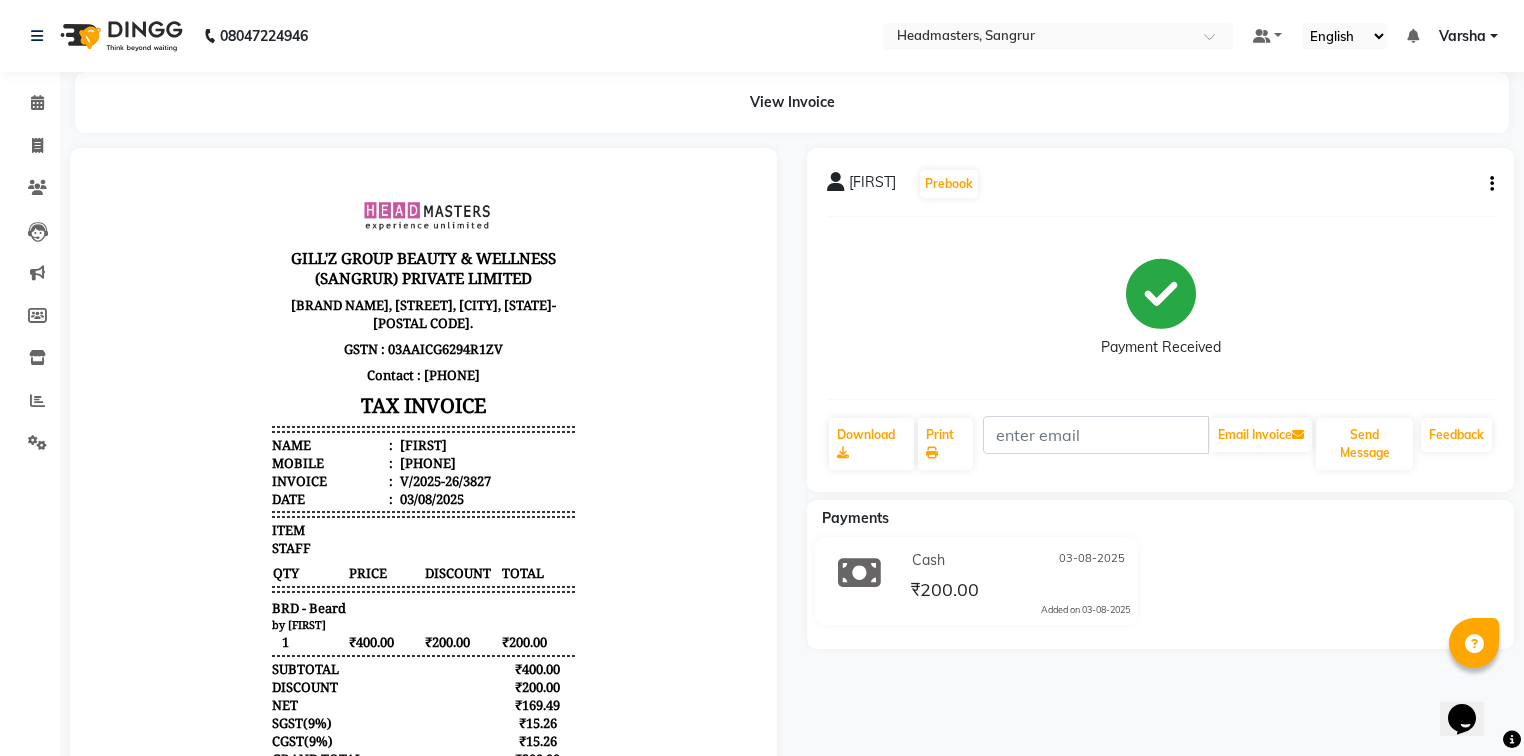 click on "Calendar" 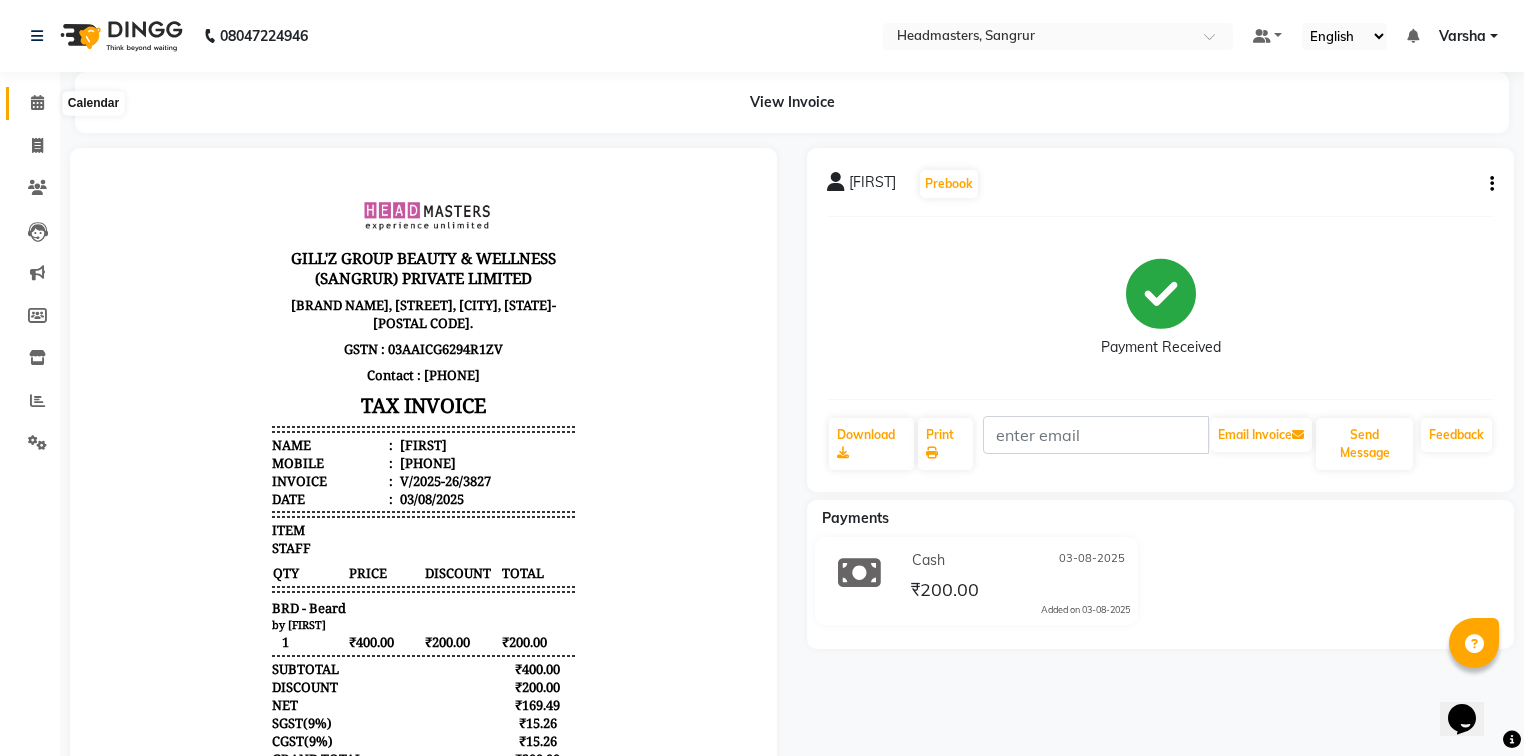 click 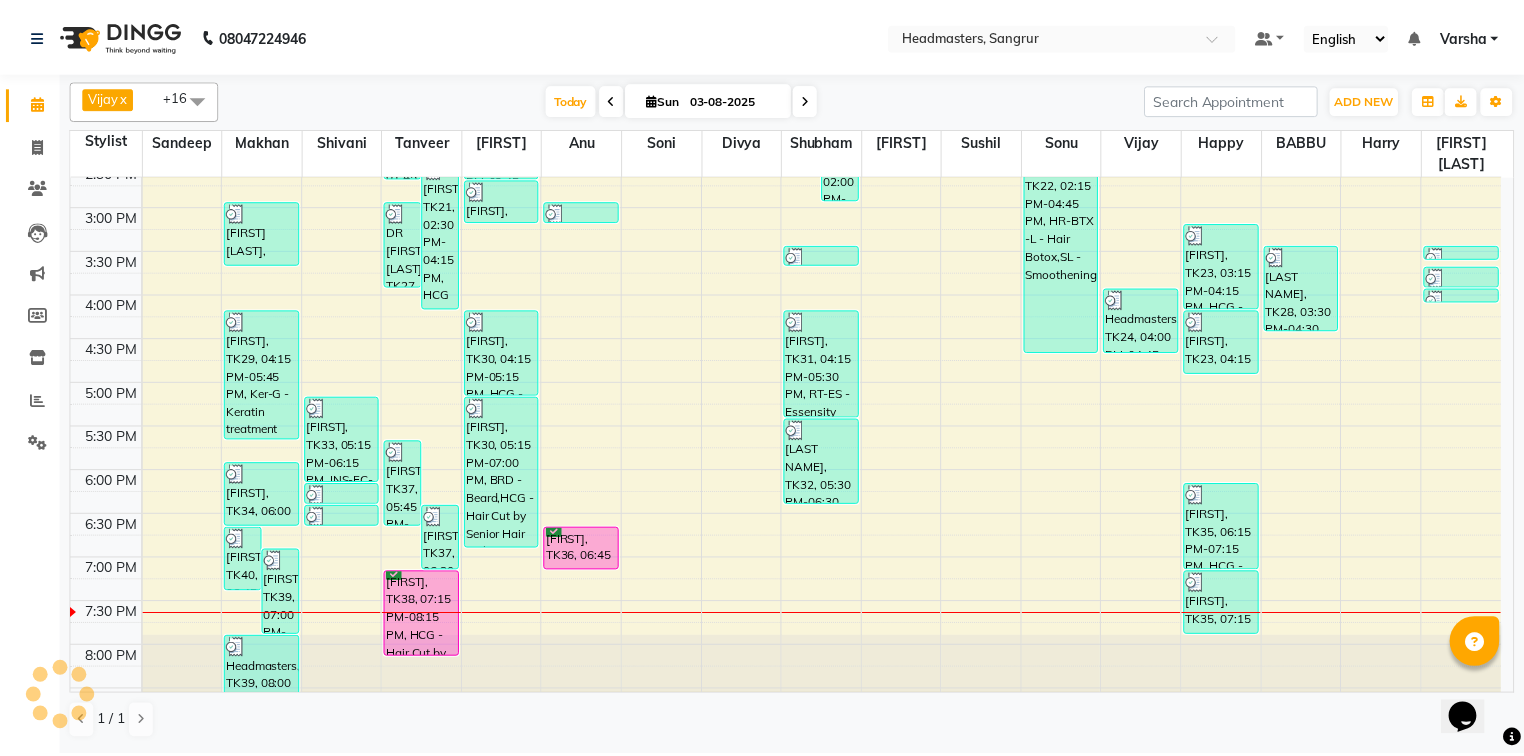 scroll, scrollTop: 614, scrollLeft: 0, axis: vertical 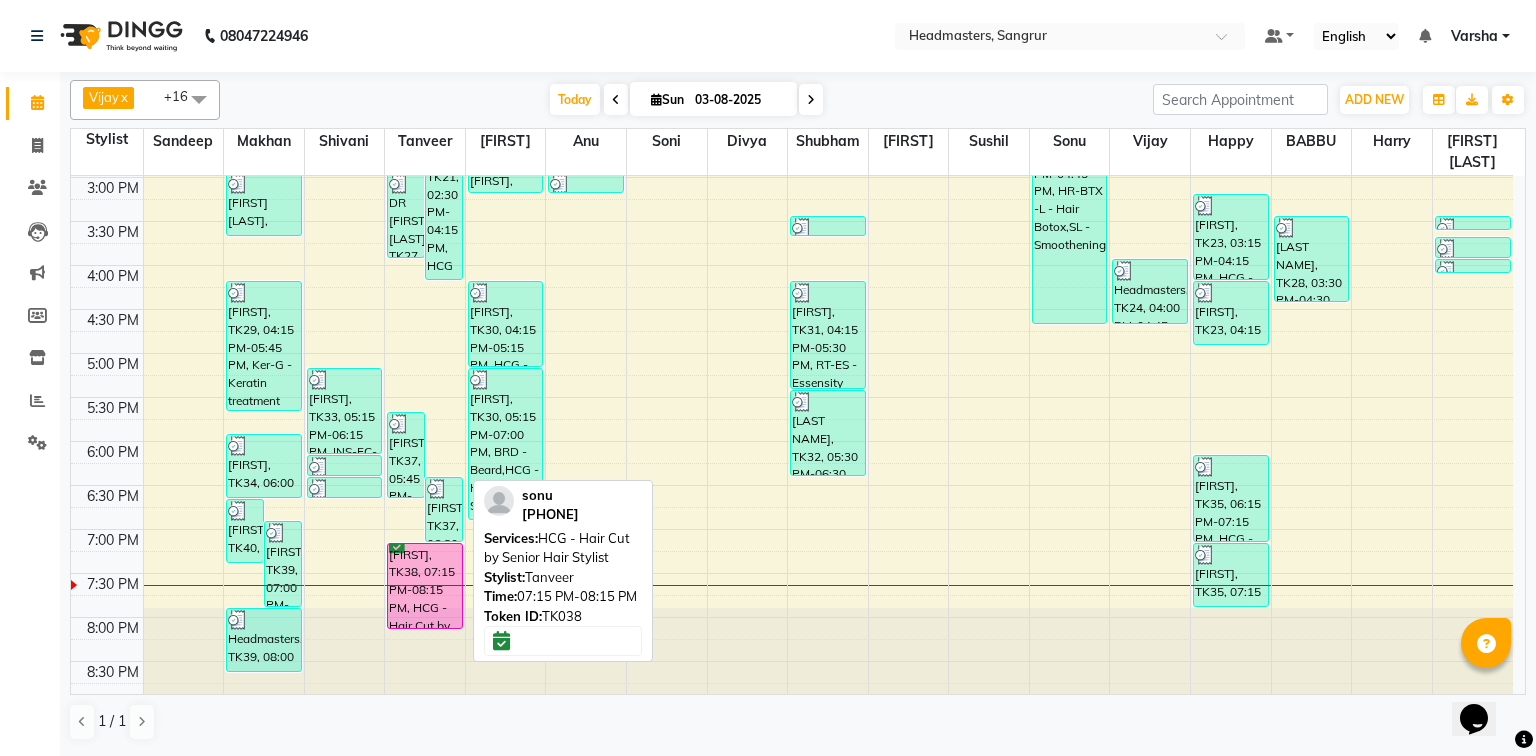 click on "[FIRST], TK38, 07:15 PM-08:15 PM, HCG - Hair Cut by Senior Hair Stylist" at bounding box center [425, 586] 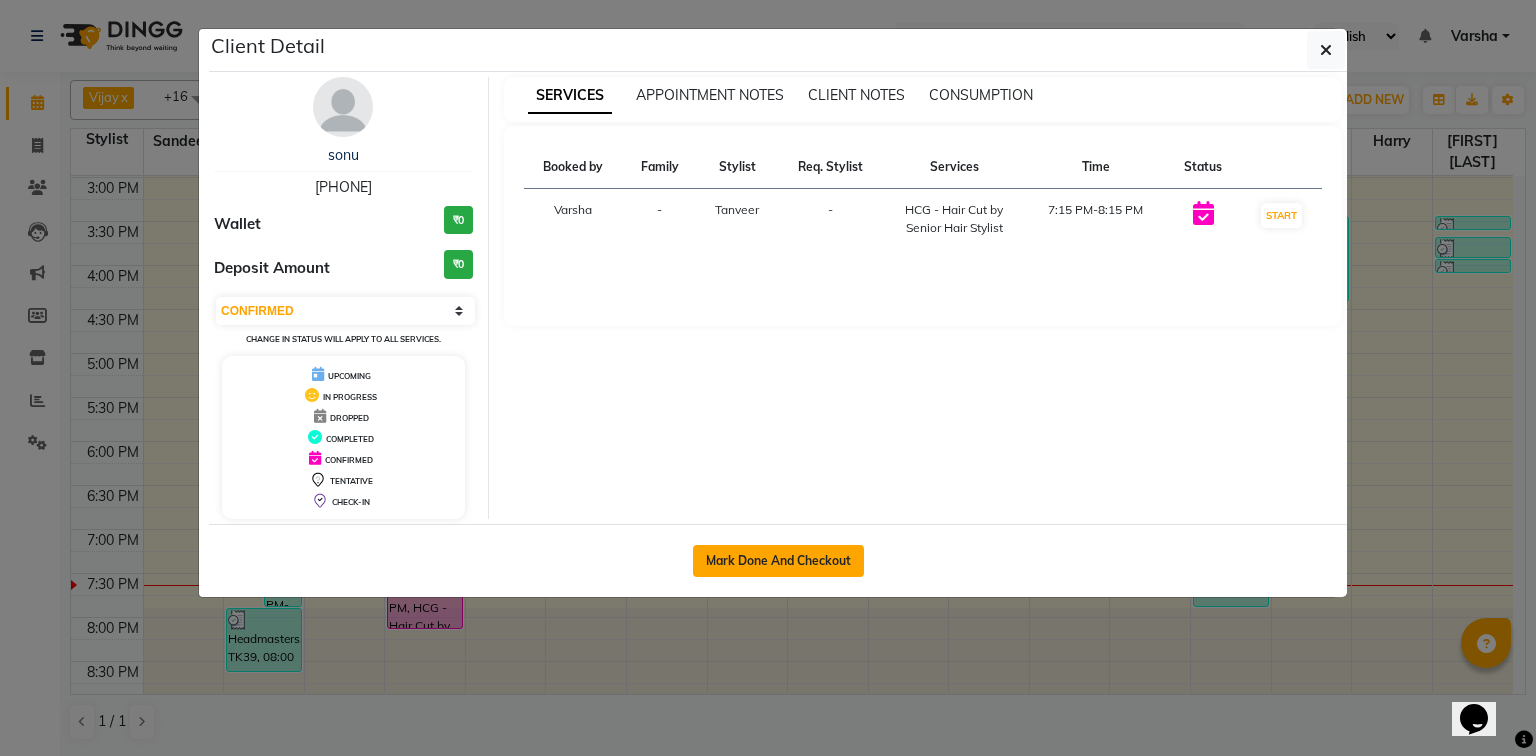 click on "Mark Done And Checkout" 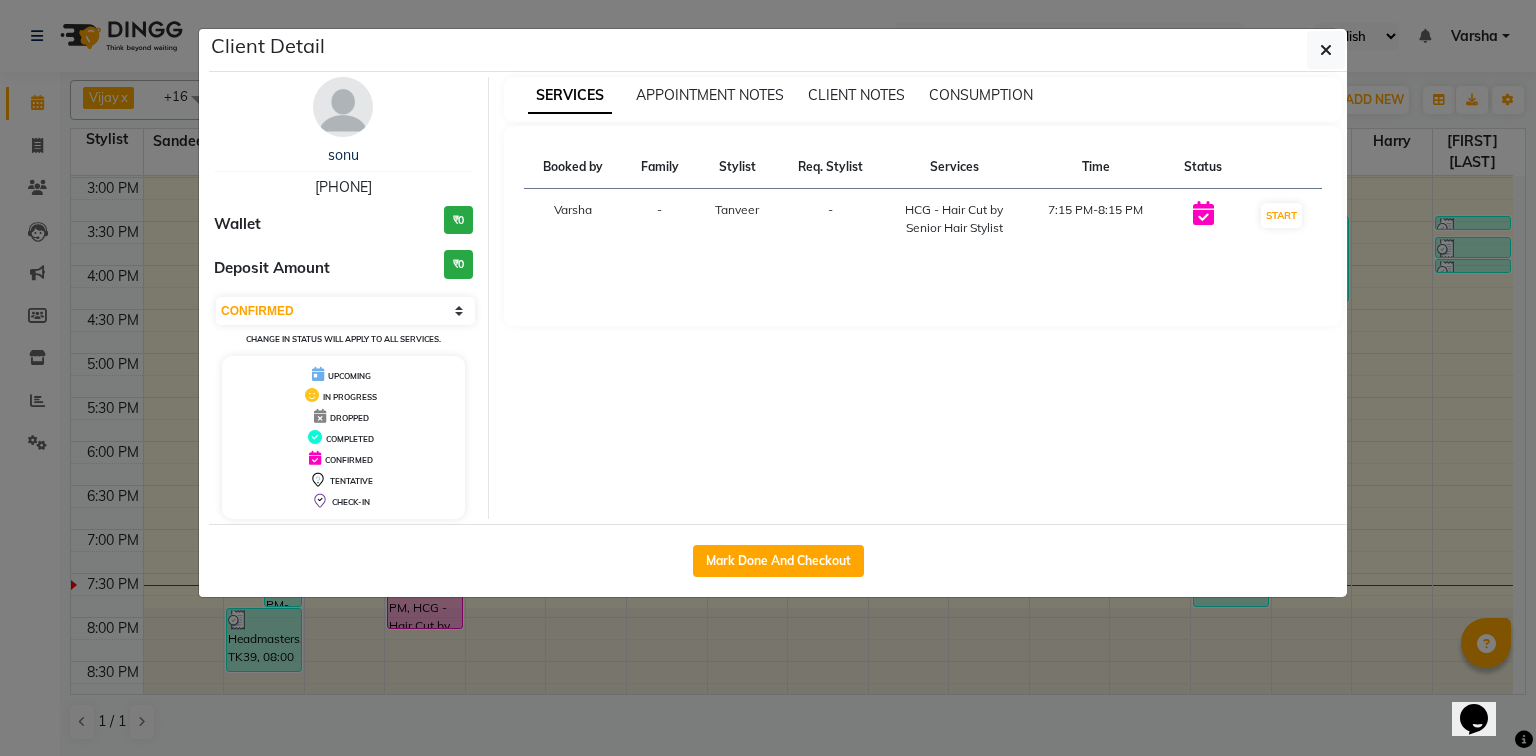 type 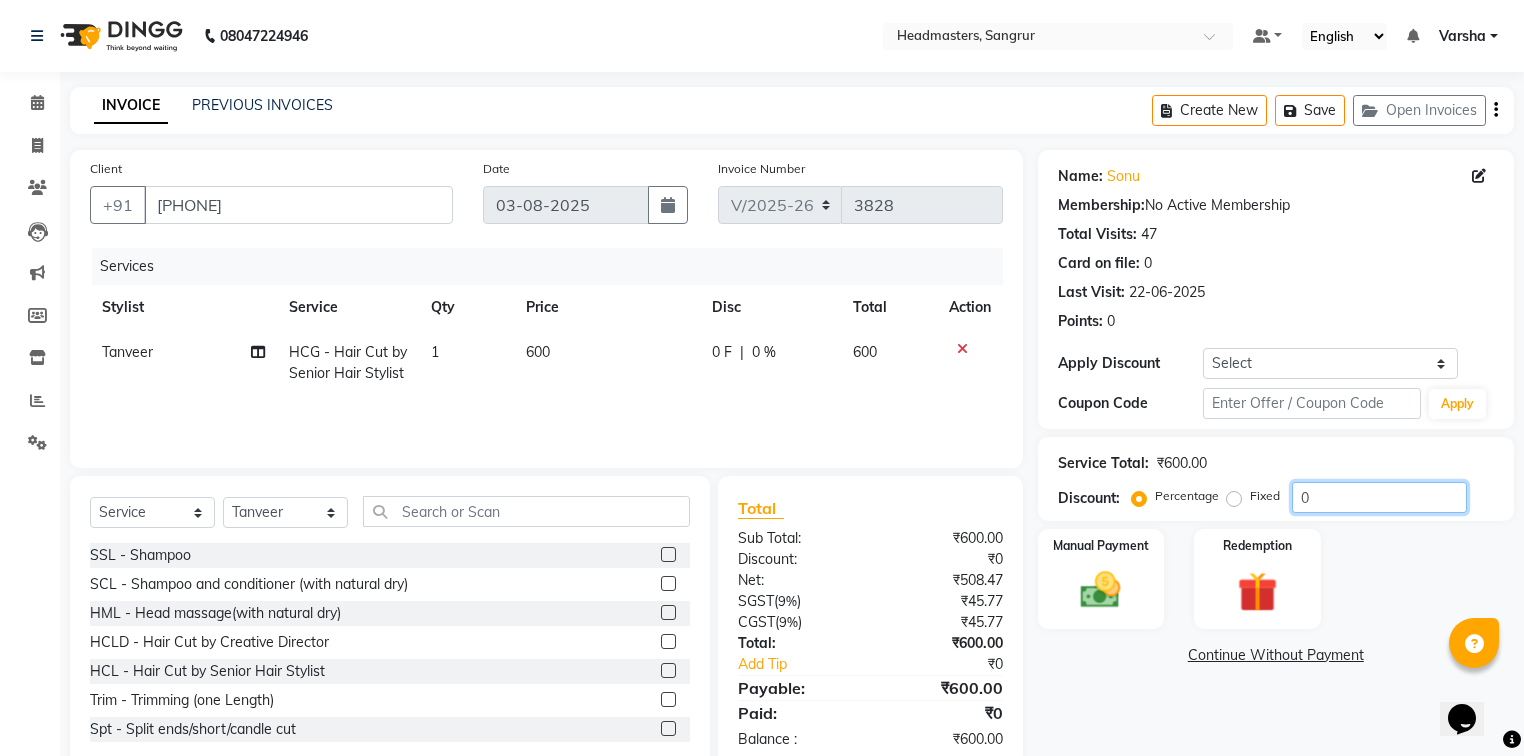 click on "0" 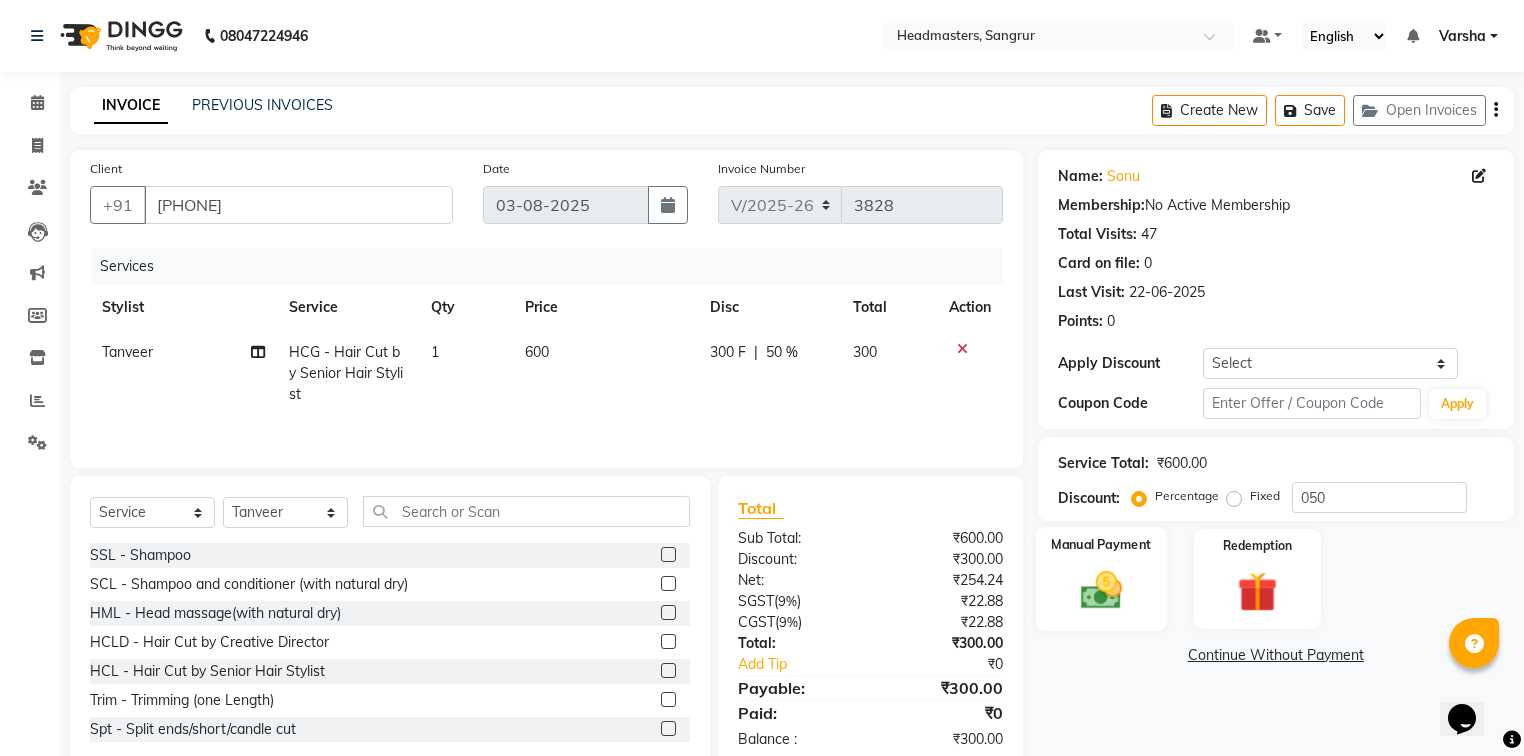 click 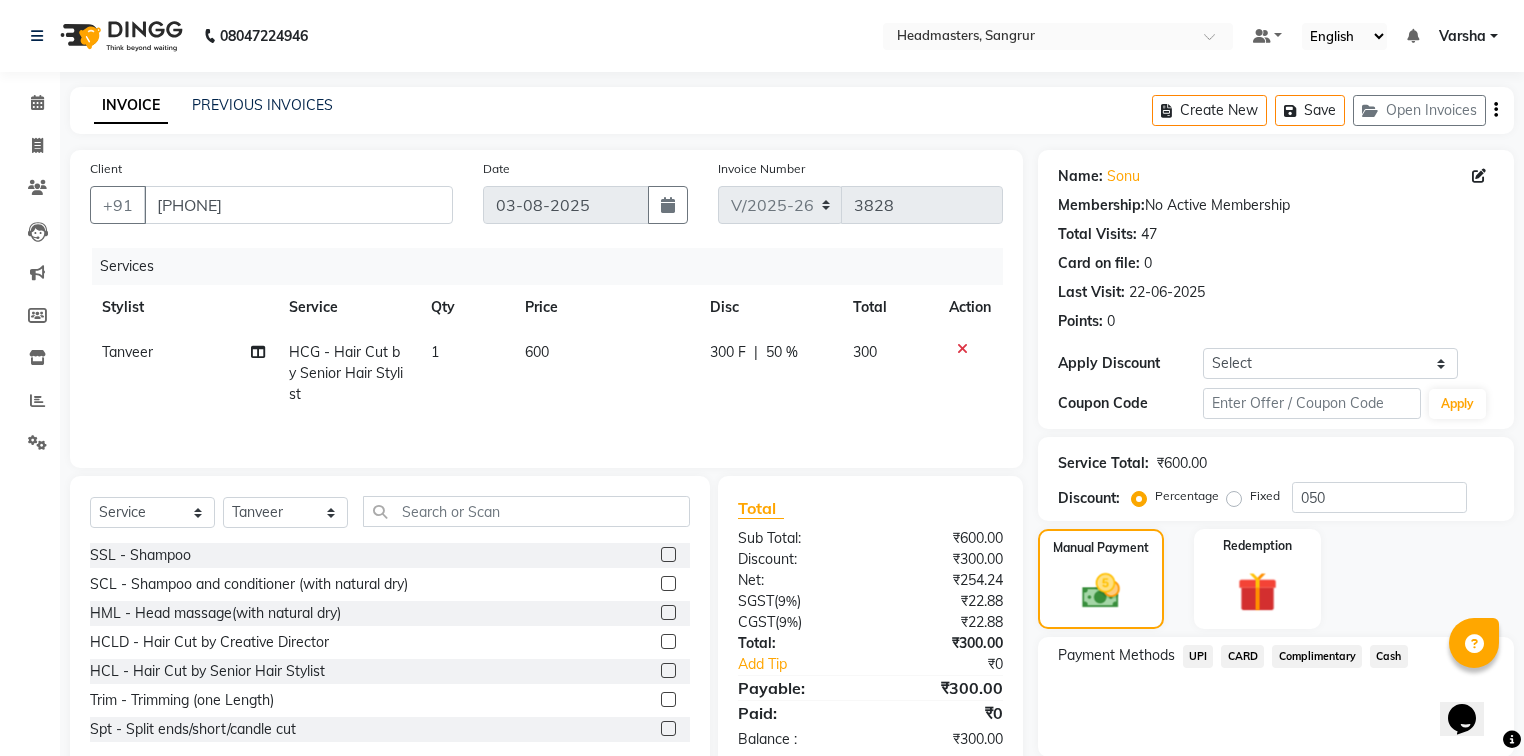 click on "Cash" 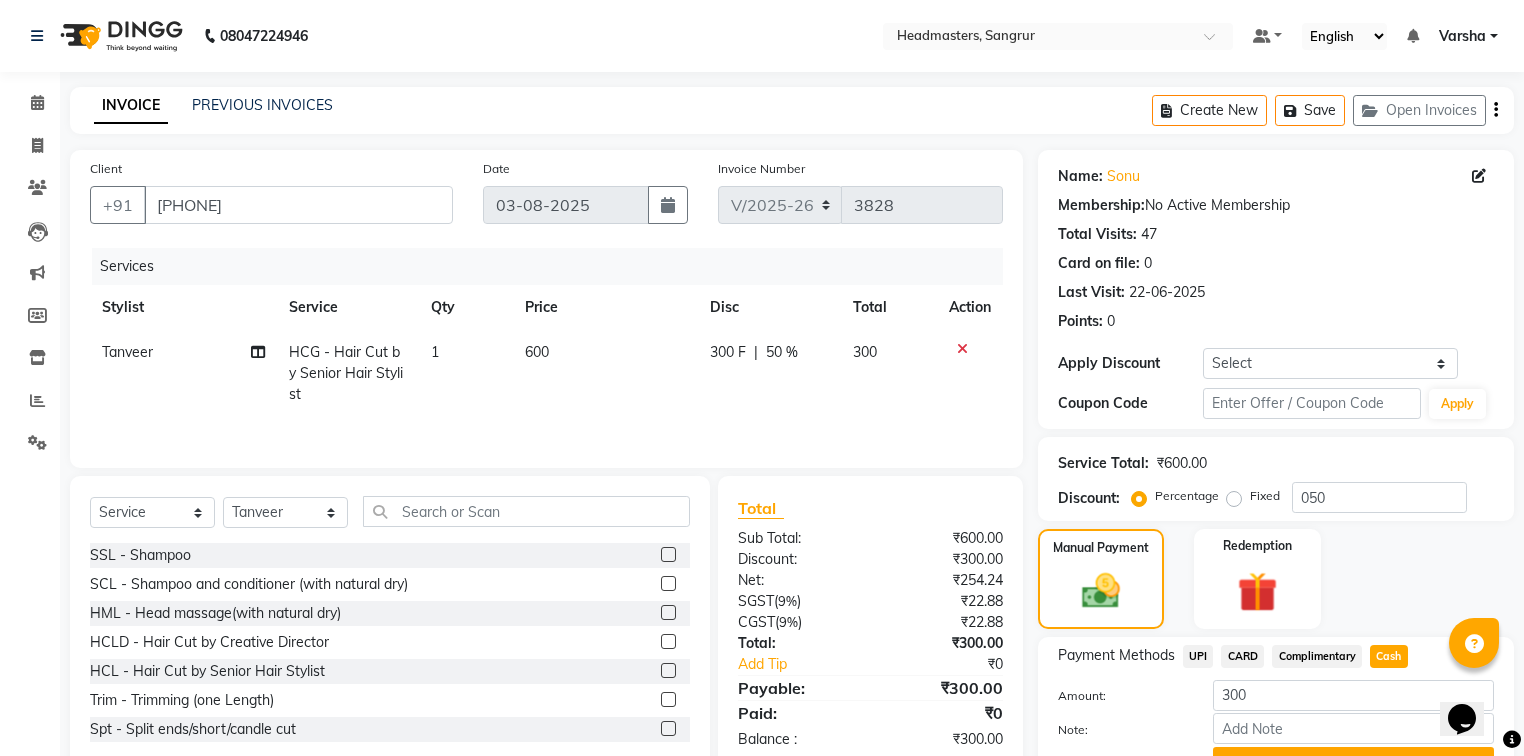 click on "Name: [FIRST] Membership: No Active Membership Total Visits: 47 Card on file: 0 Last Visit: 22-06-2025 Points: 0 Apply Discount Select Coupon → Wrong Job Card Coupon → Complimentary Coupon → Correction Coupon → First Wash Coupon → Free Of Cost Coupon → Staff Service Coupon → Service Not Done Coupon → Already Paid Coupon → Double Job Card Coupon Code Apply Service Total: ₹600.00 Discount: Percentage Fixed 050 Manual Payment Redemption Payment Methods UPI CARD Complimentary Cash Amount: 300 Note: Add Payment Continue Without Payment" 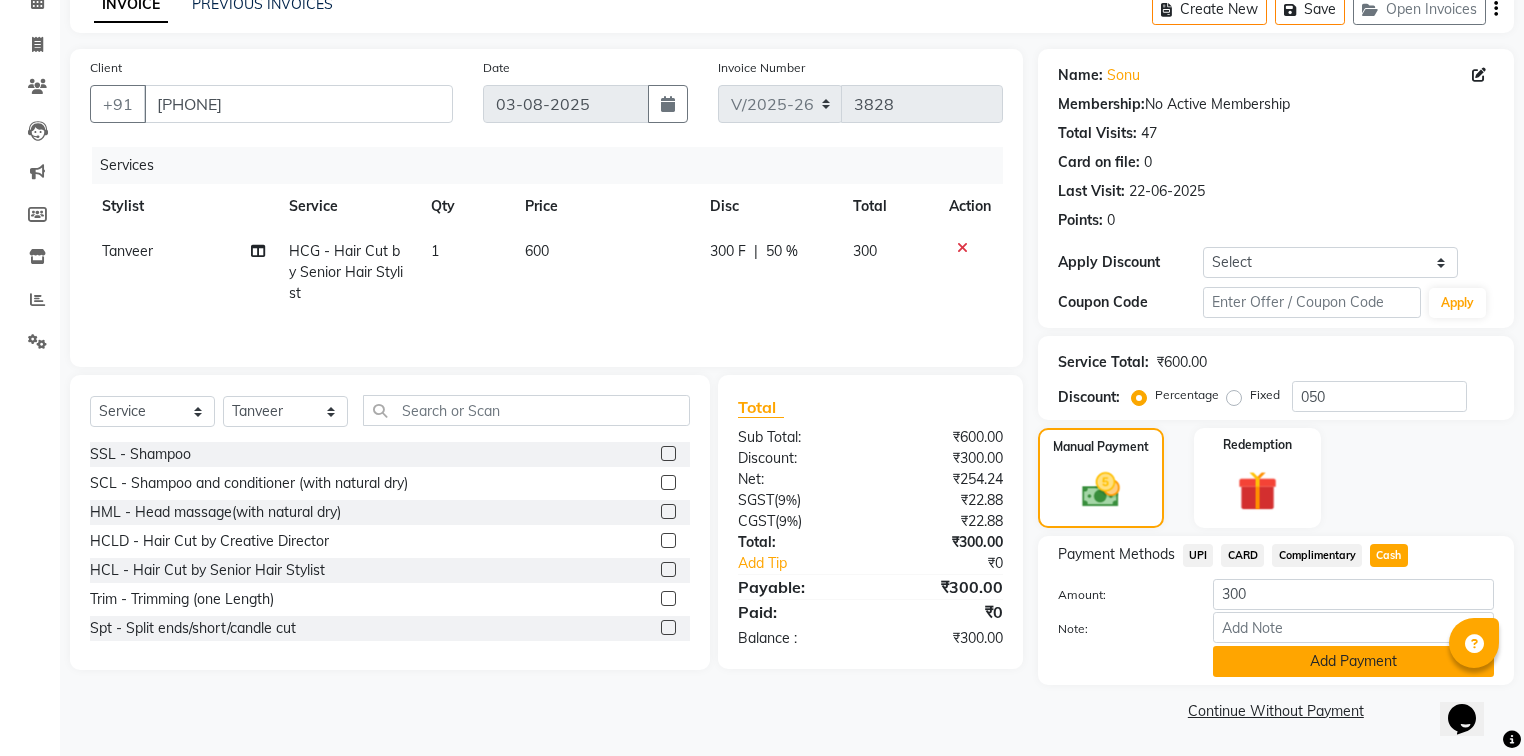 click on "Add Payment" 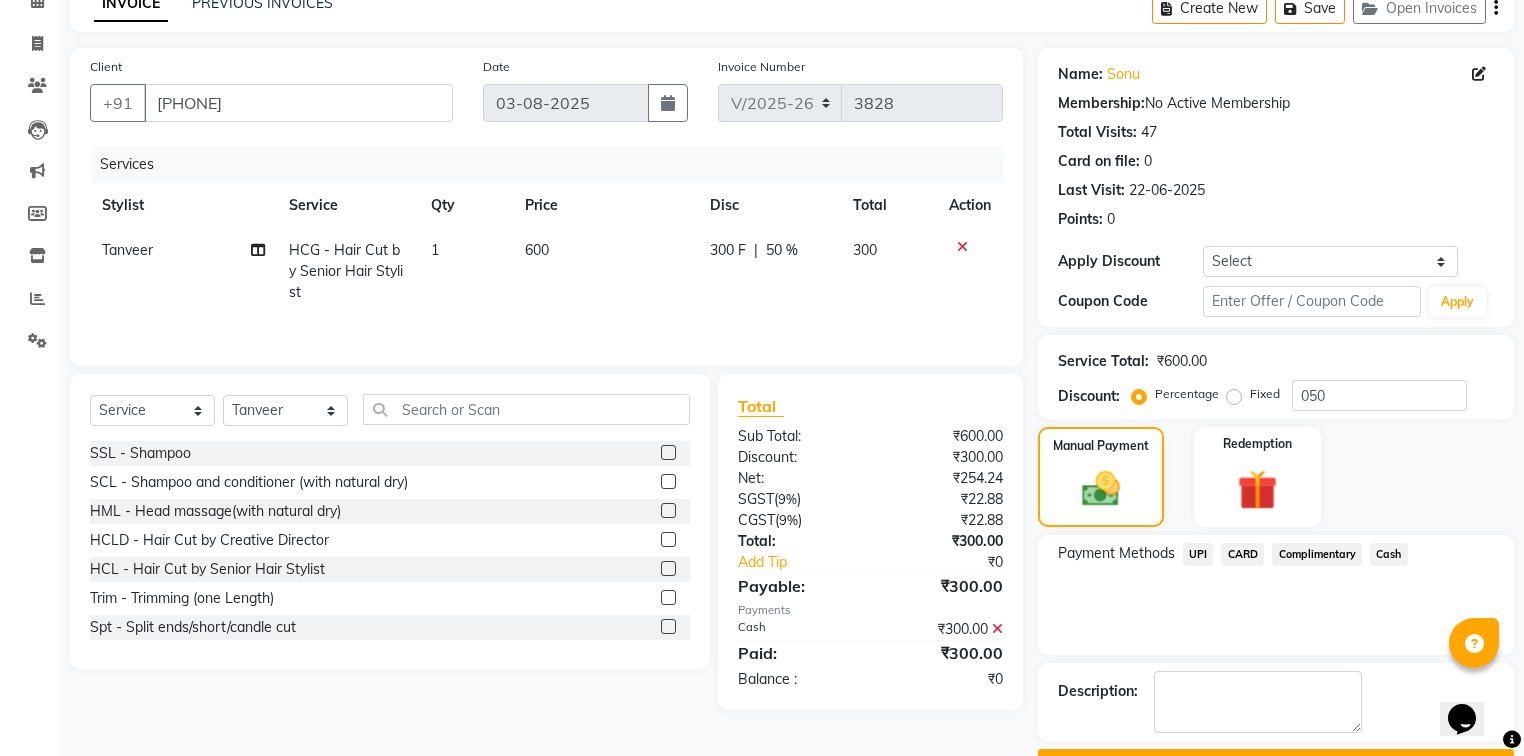 click on "Checkout" 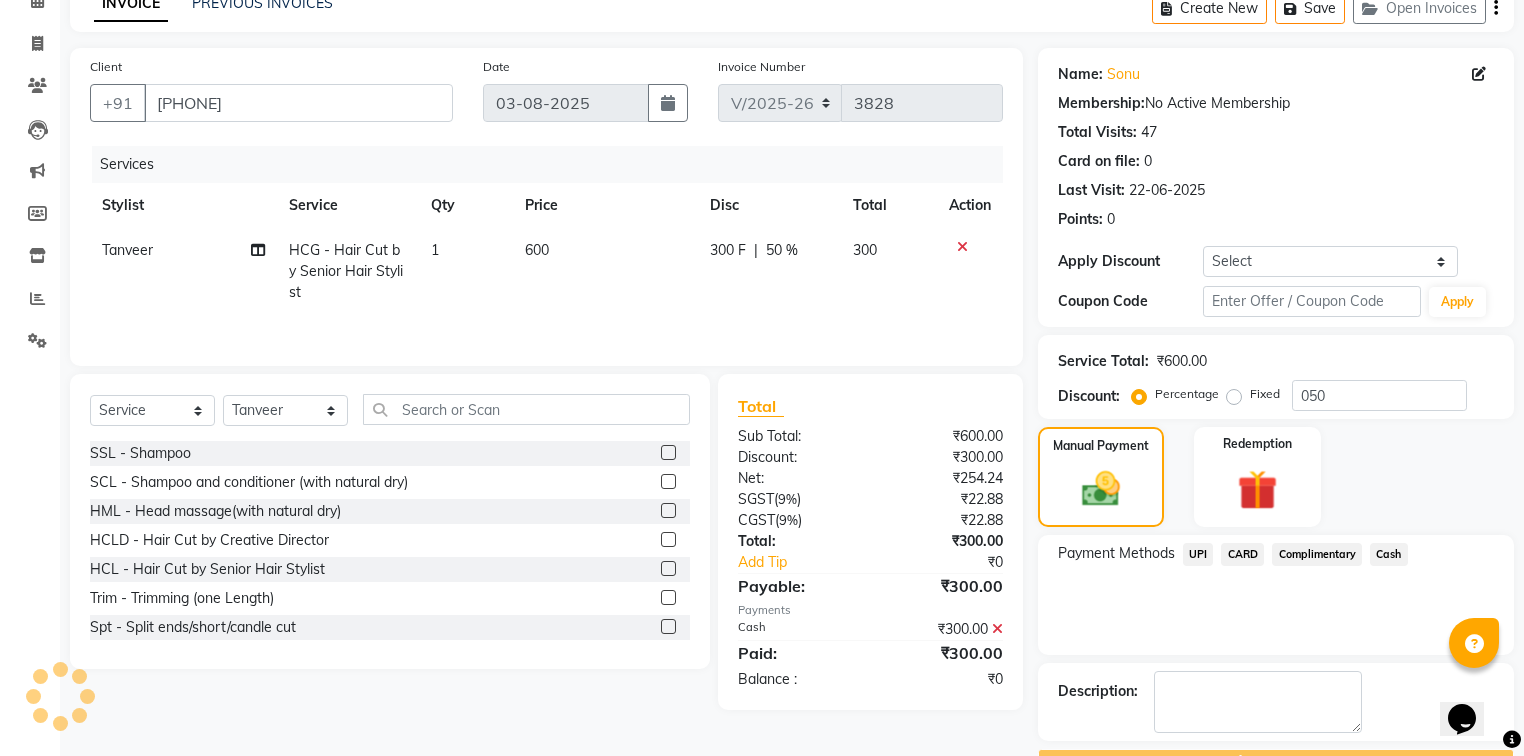 scroll, scrollTop: 154, scrollLeft: 0, axis: vertical 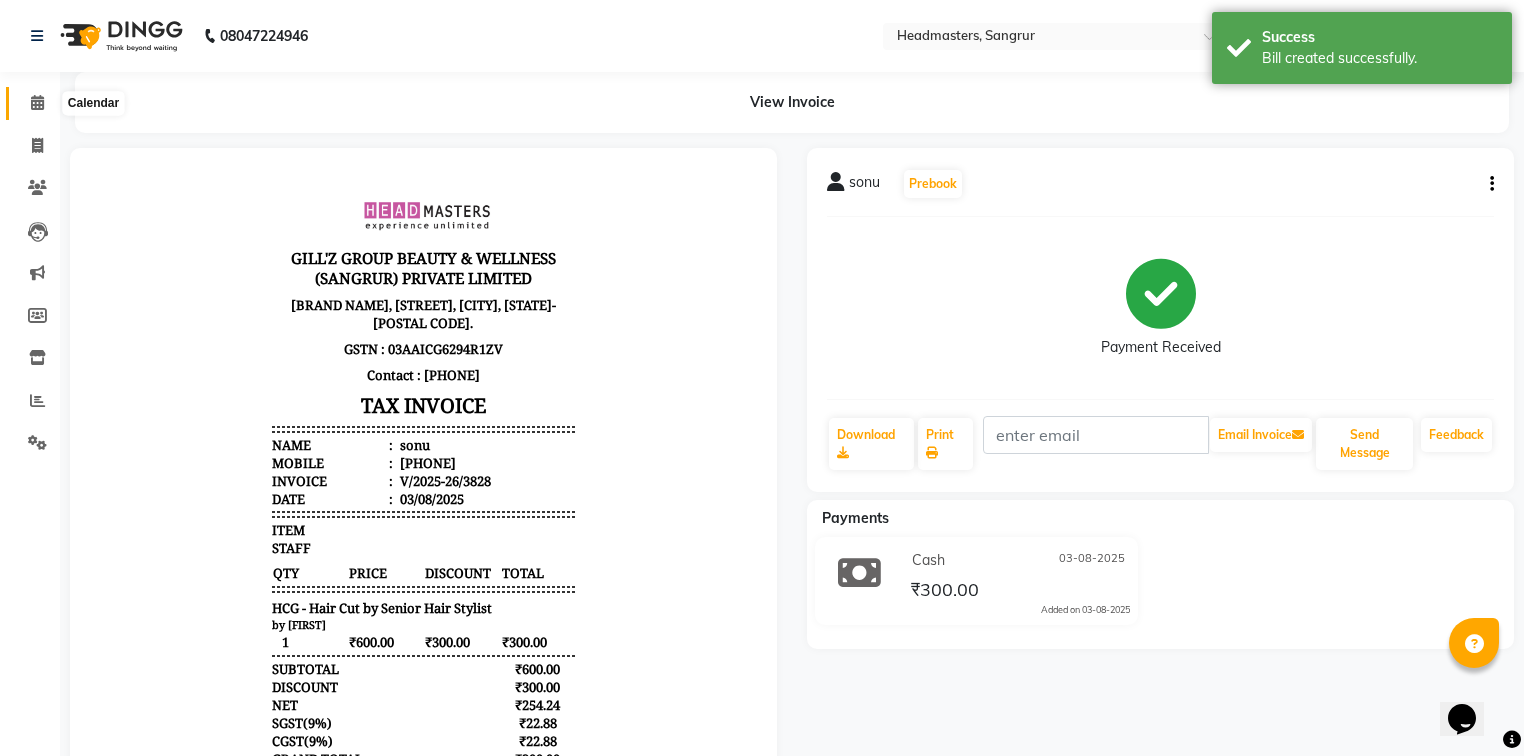 click 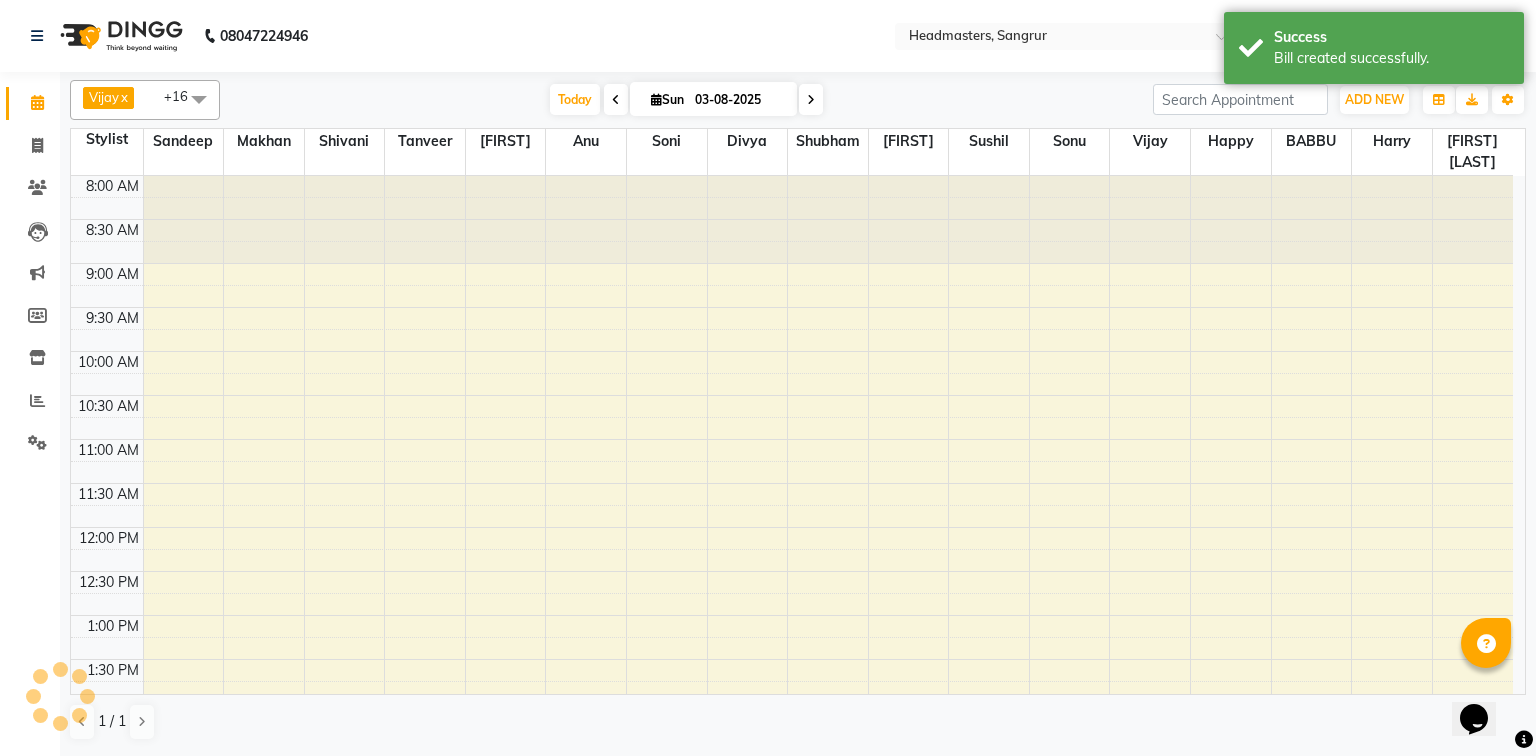 scroll, scrollTop: 0, scrollLeft: 0, axis: both 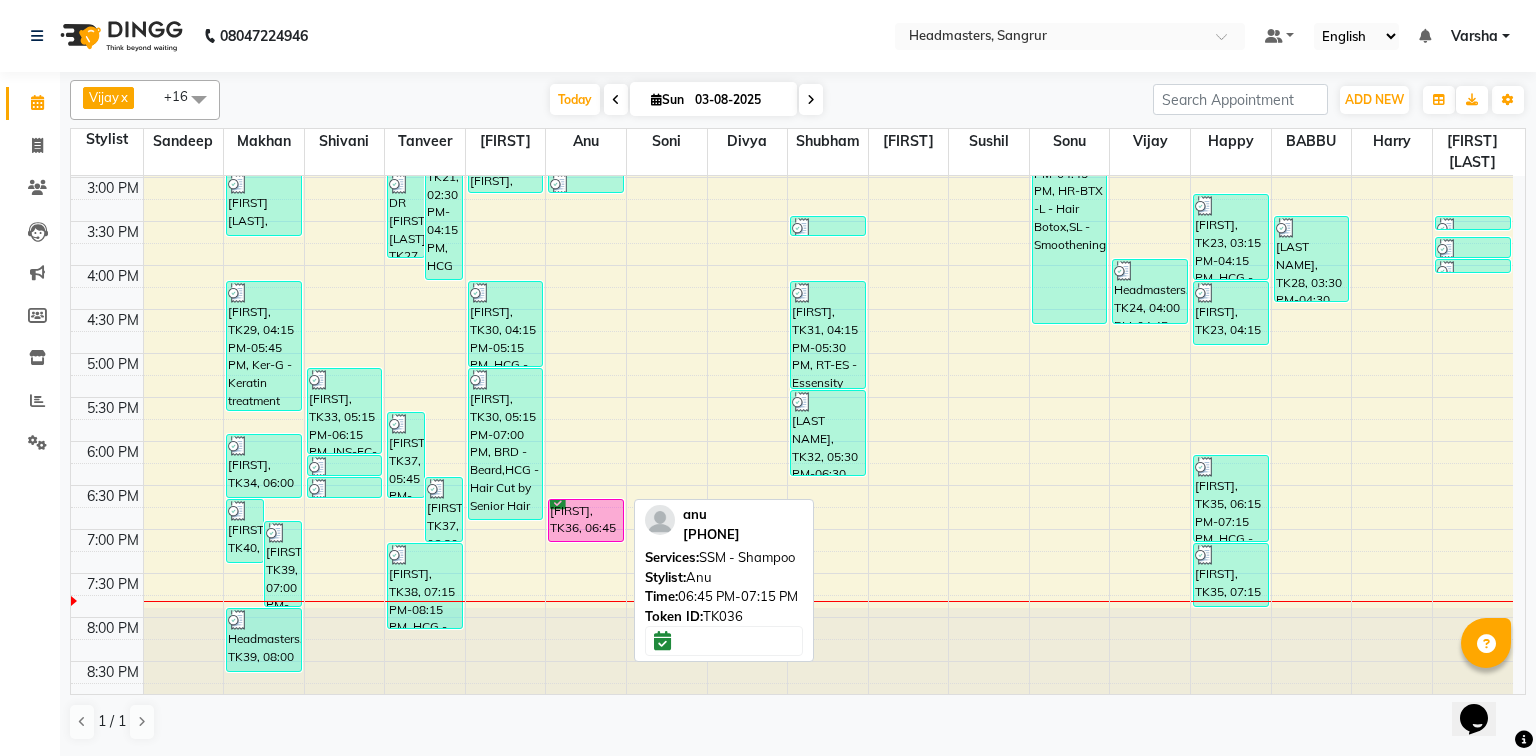 click on "[FIRST], TK36, 06:45 PM-07:15 PM, SSM - Shampoo" at bounding box center (586, 520) 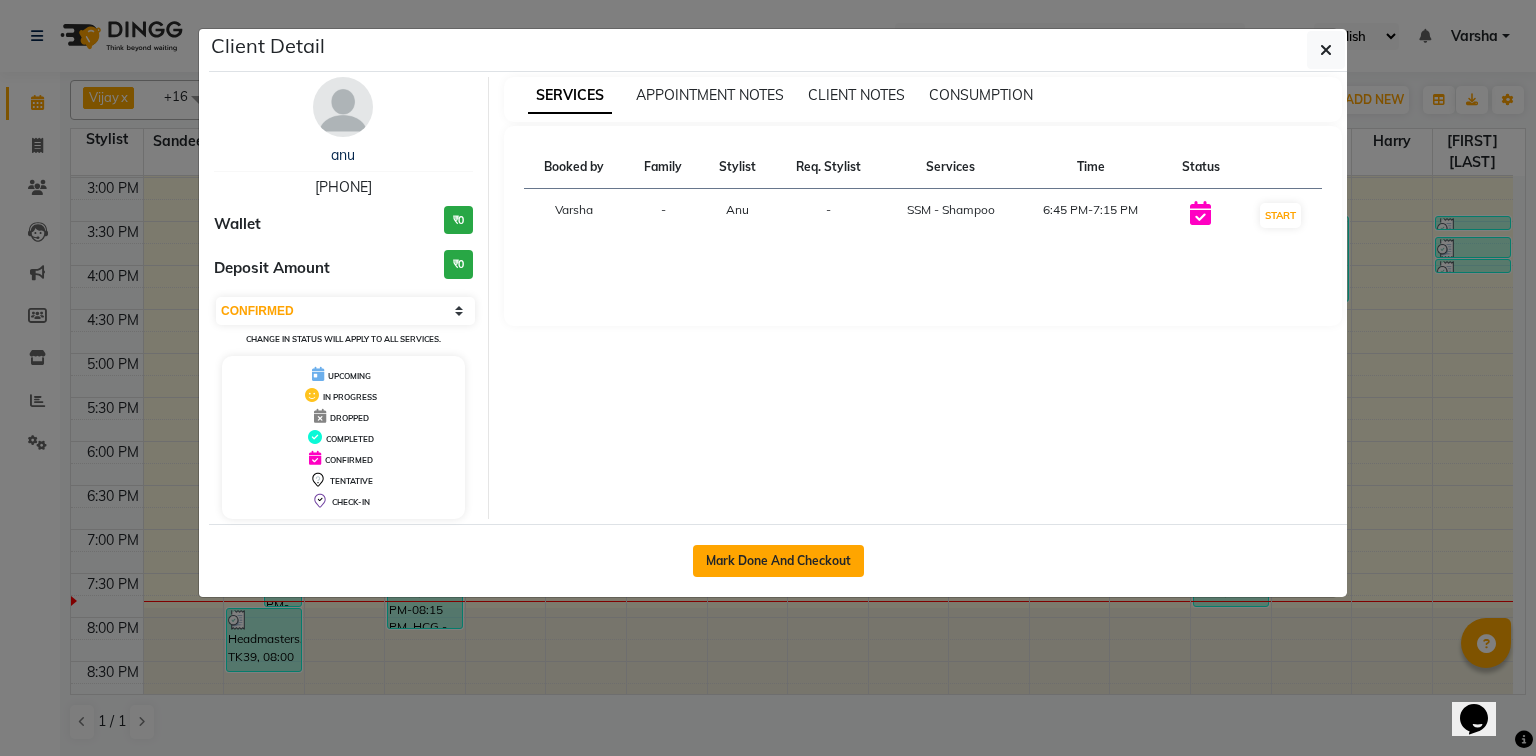 drag, startPoint x: 746, startPoint y: 584, endPoint x: 738, endPoint y: 556, distance: 29.12044 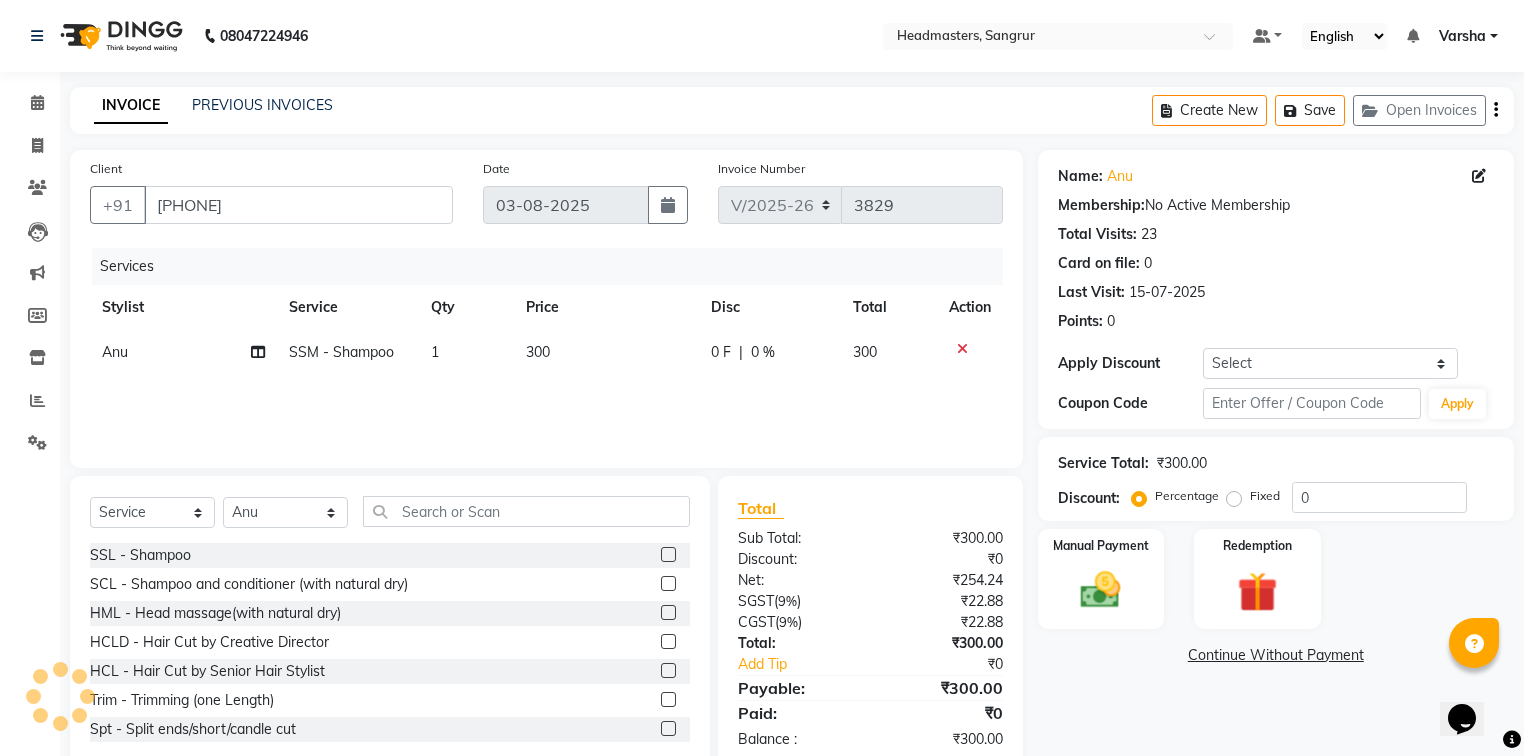 click on "0 F" 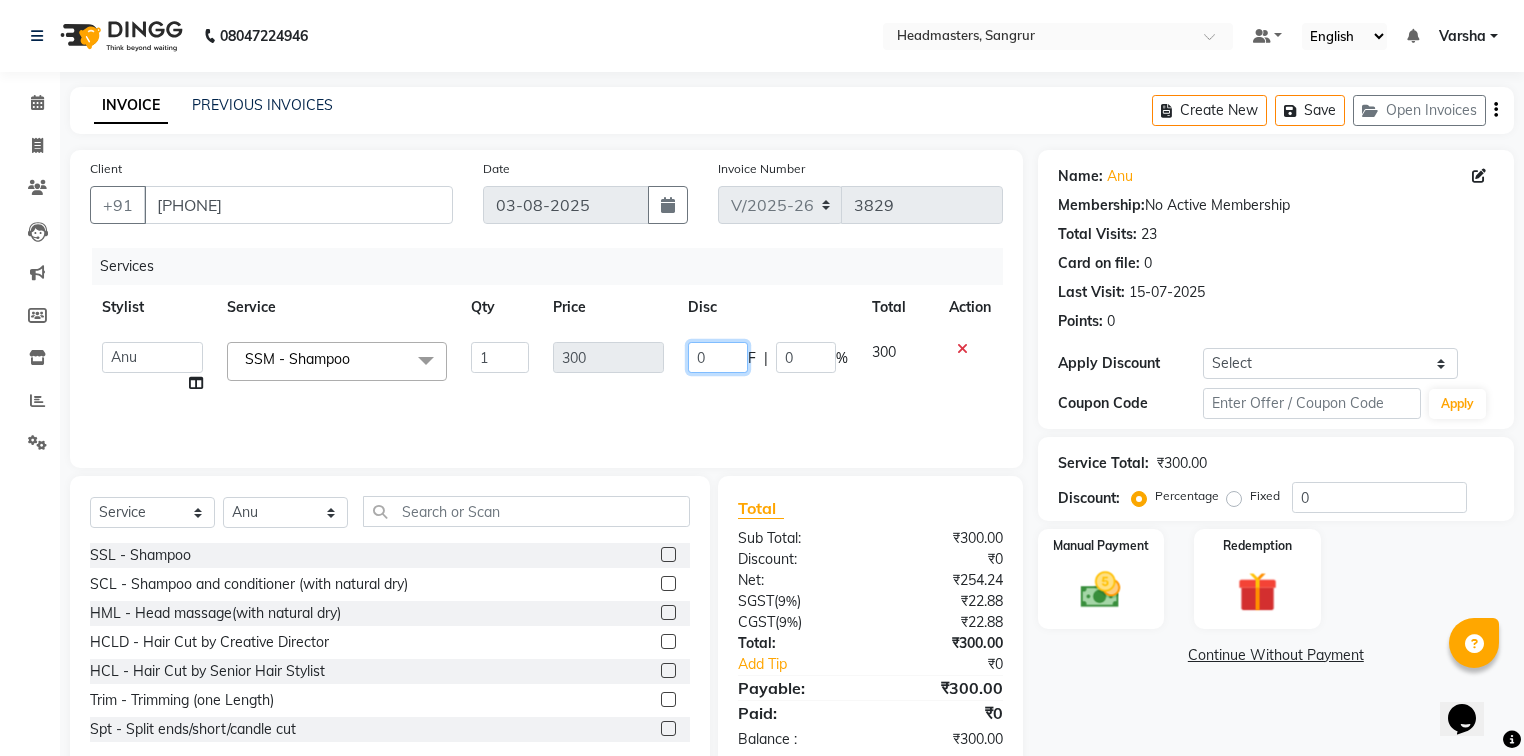 click on "0" 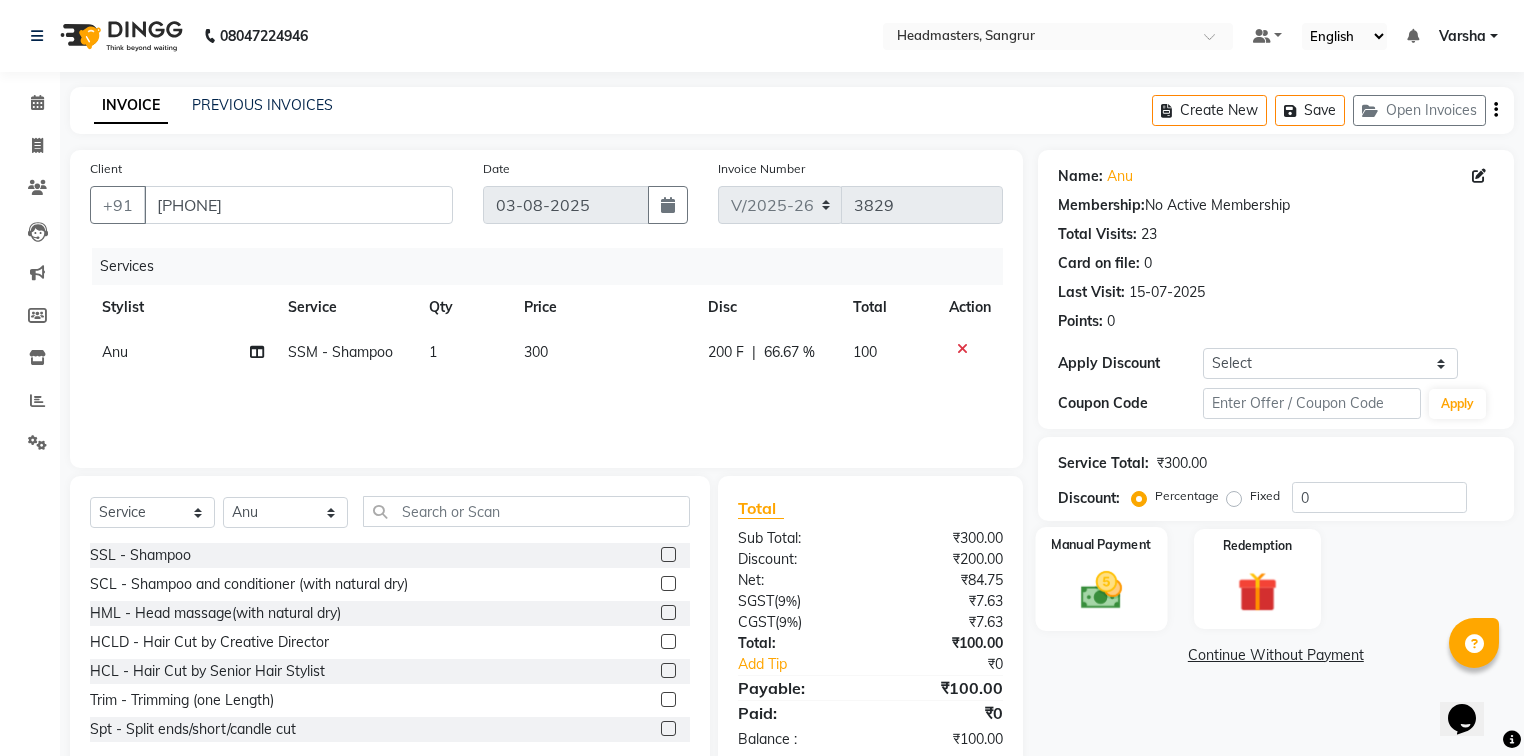 click on "Manual Payment" 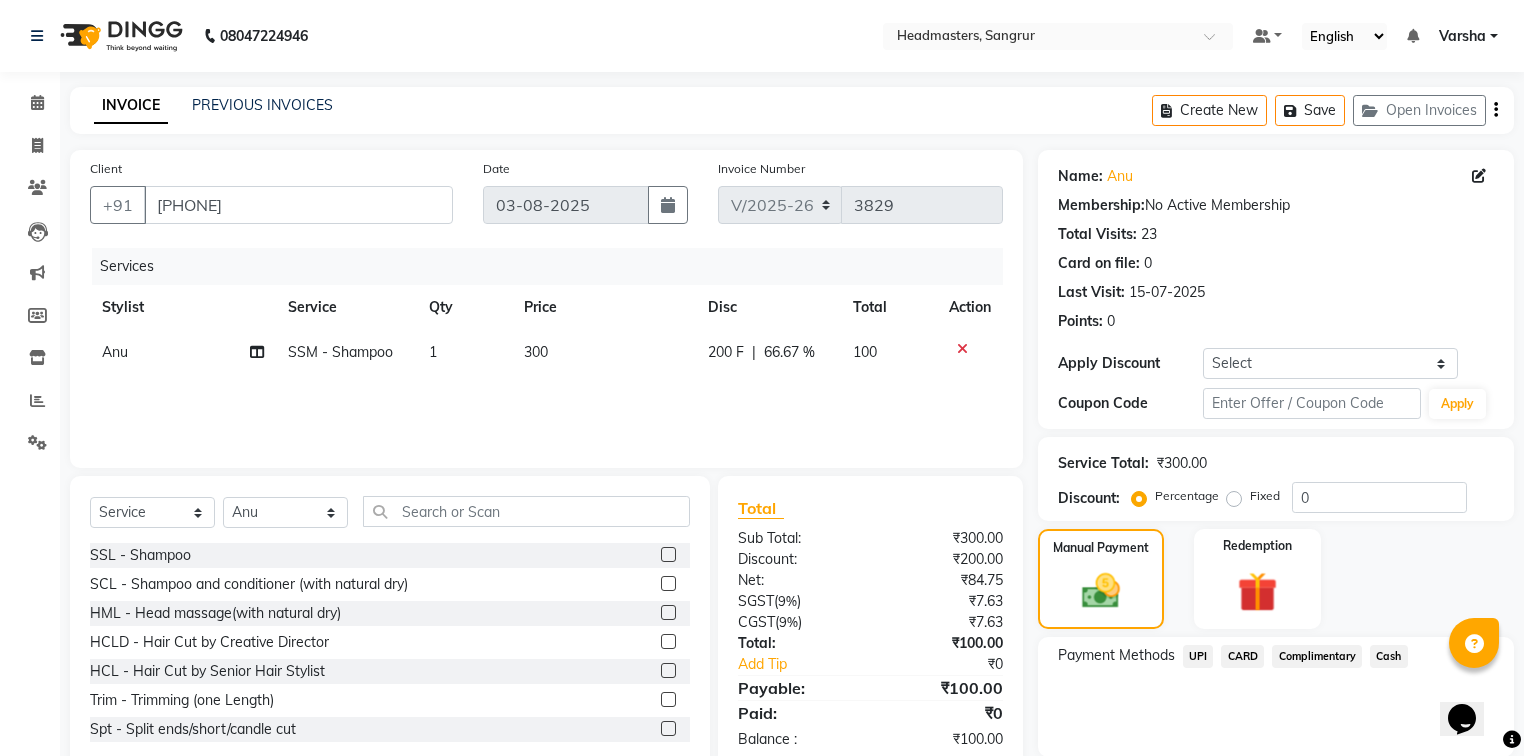 click on "Cash" 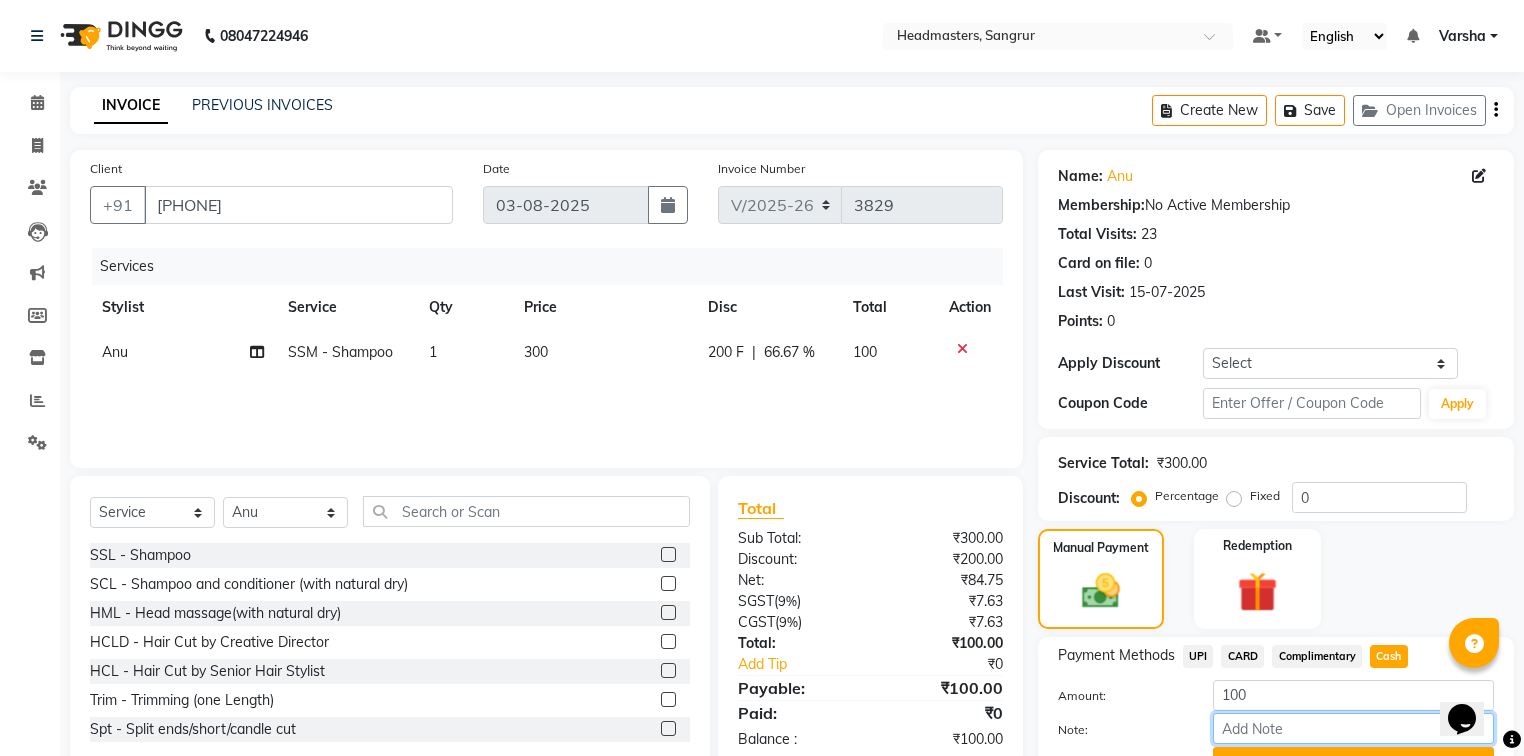 click on "Note:" at bounding box center [1353, 728] 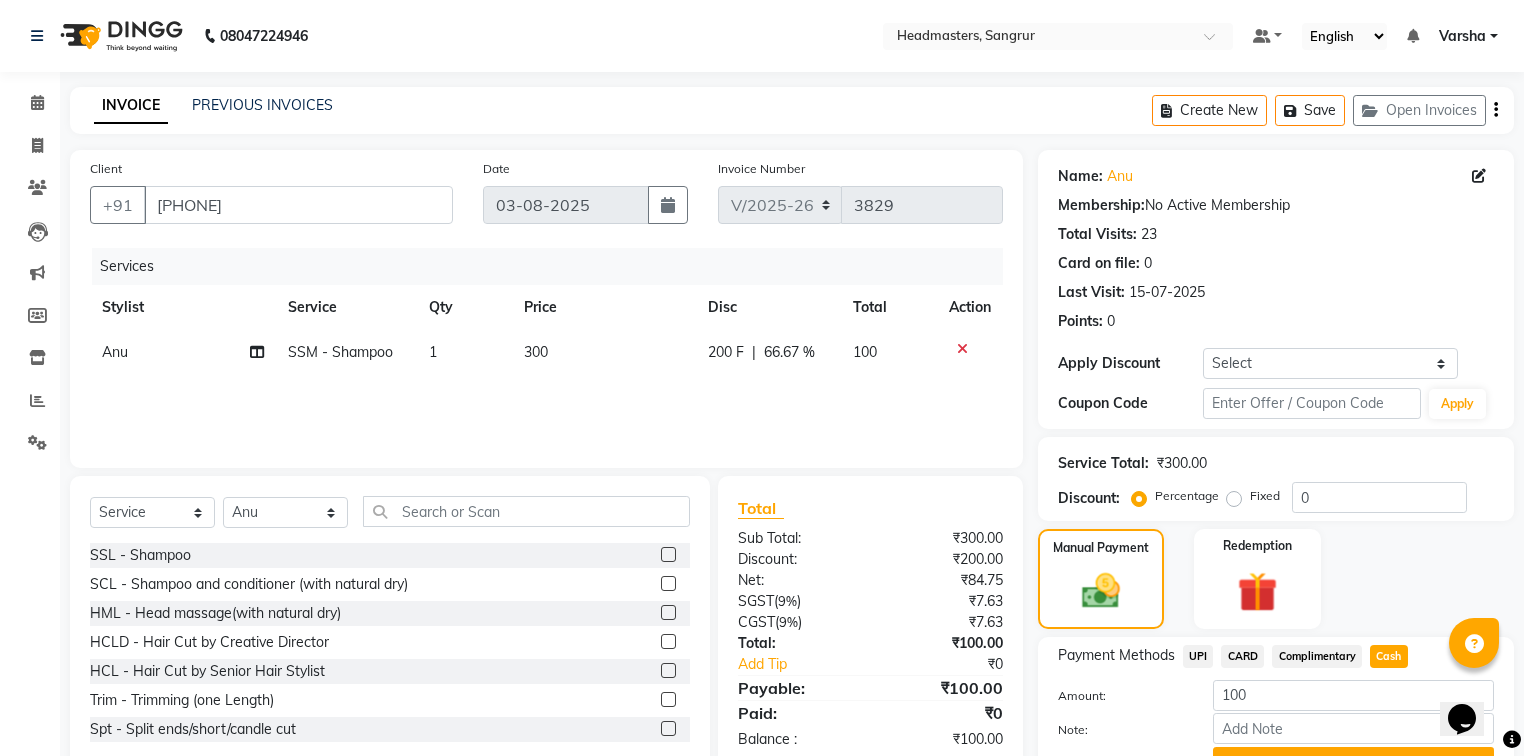 click on "Add Payment" 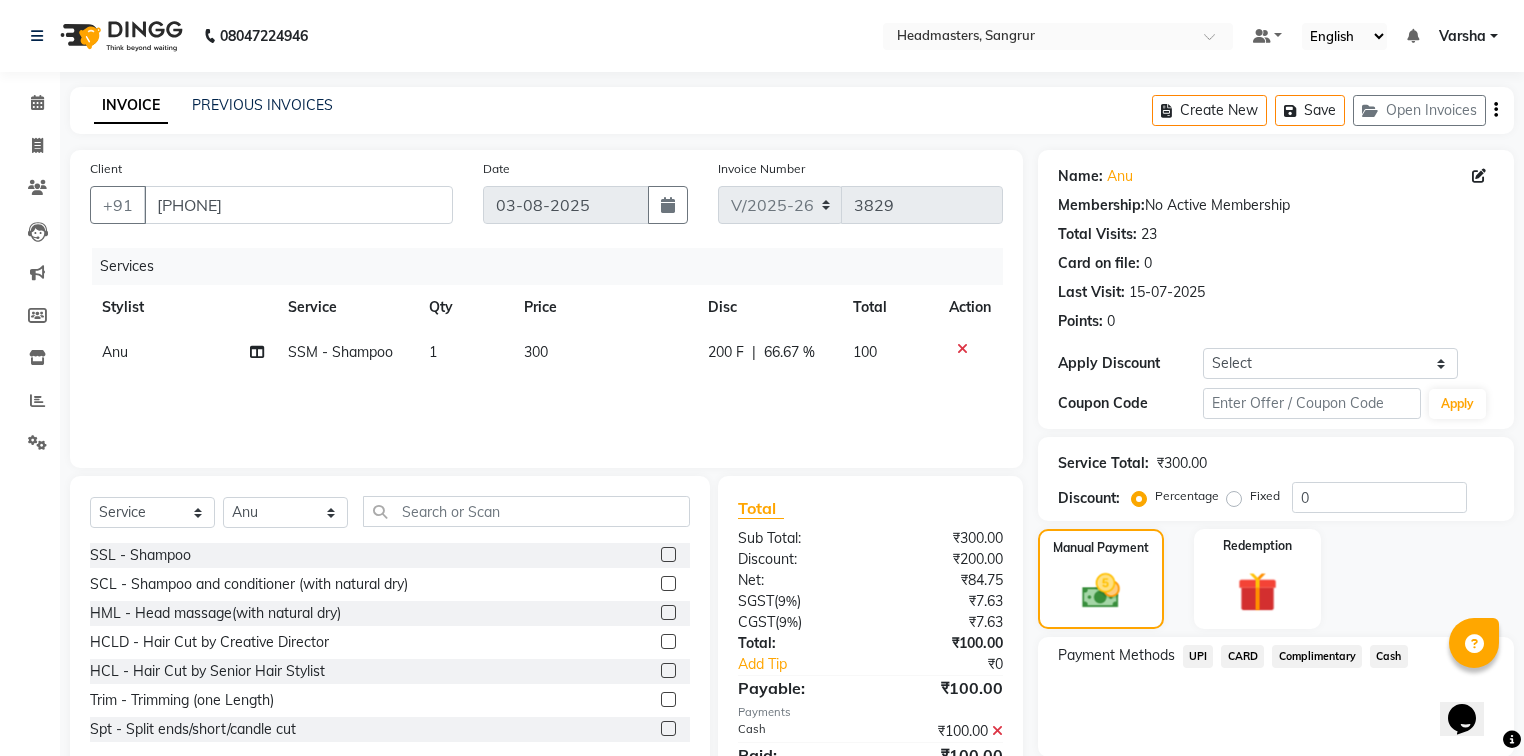 click on "Checkout" 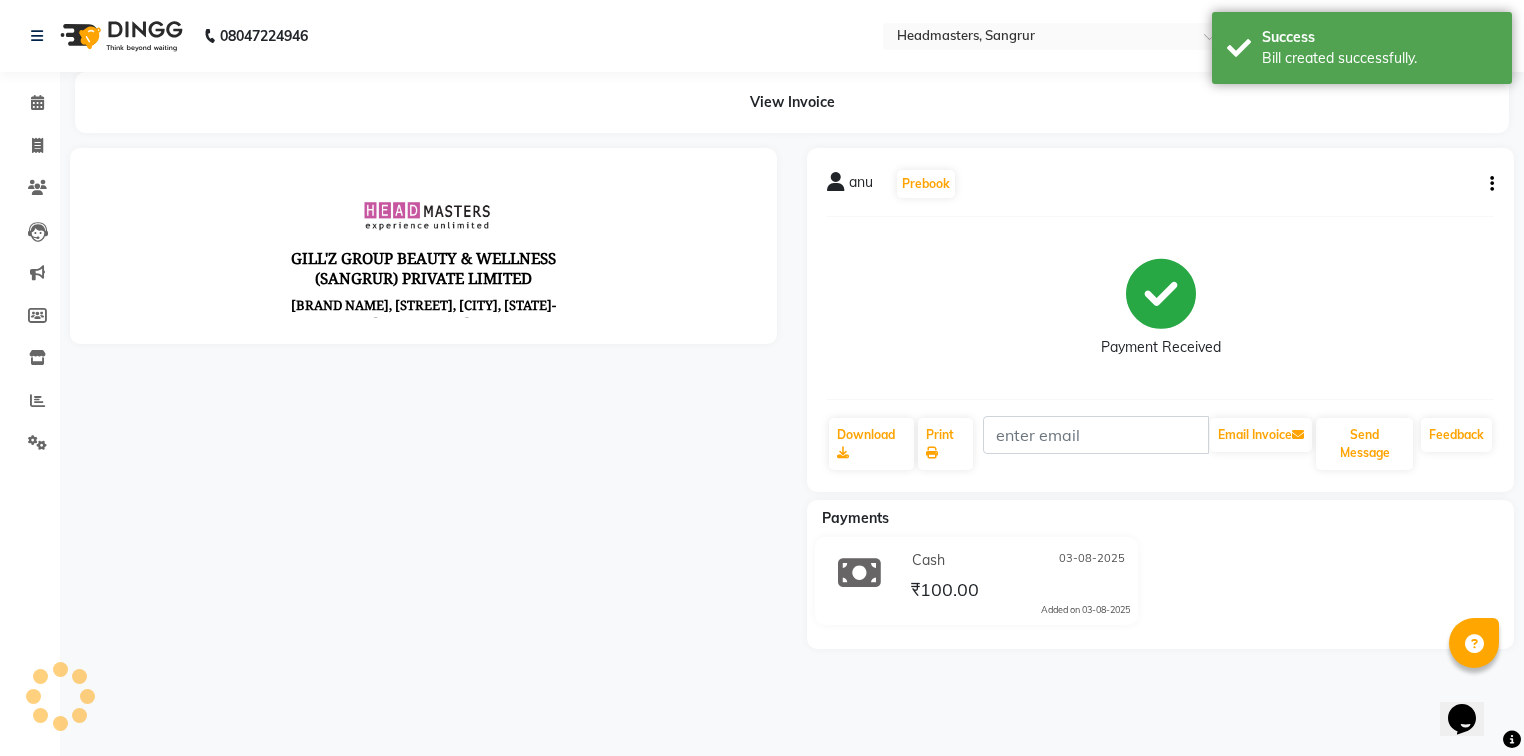 scroll, scrollTop: 0, scrollLeft: 0, axis: both 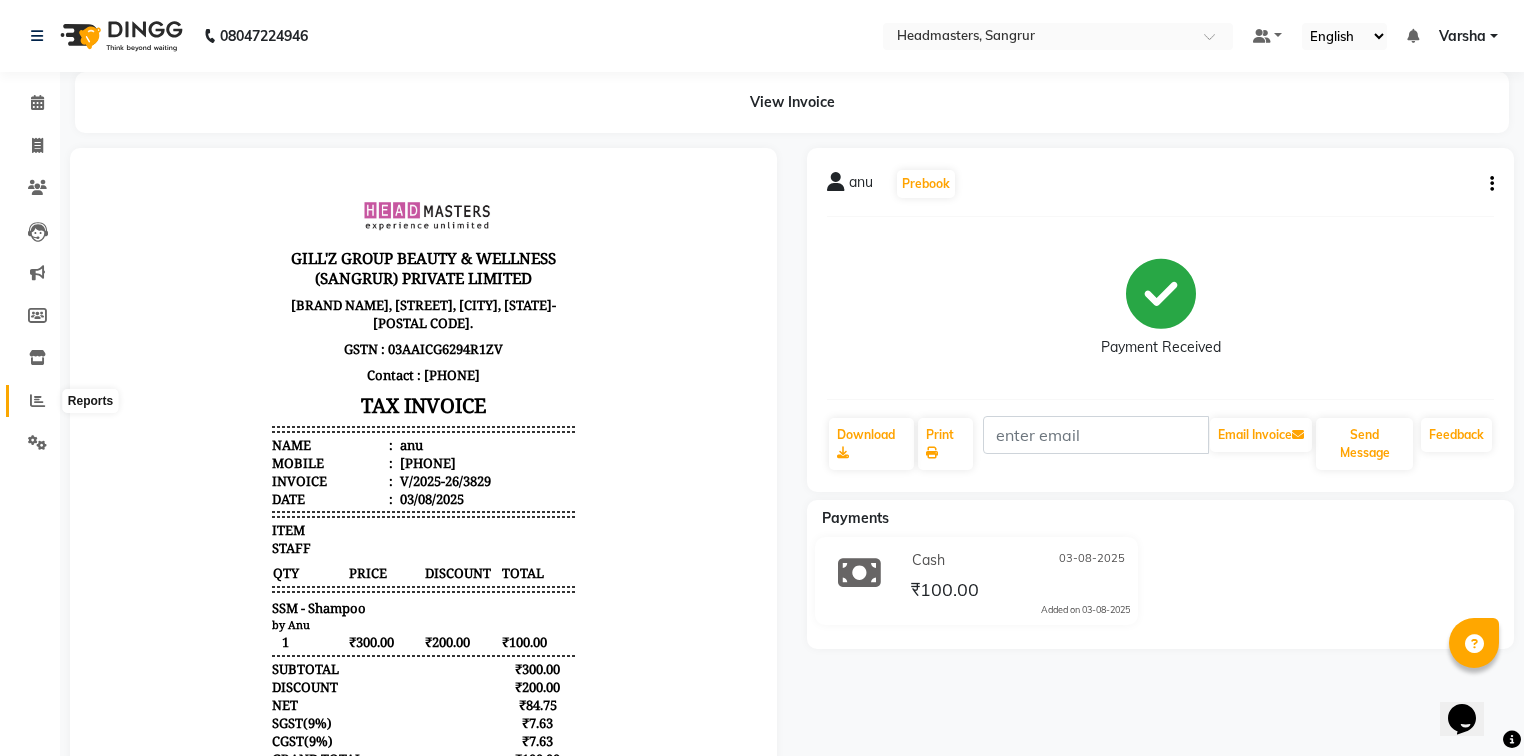 click 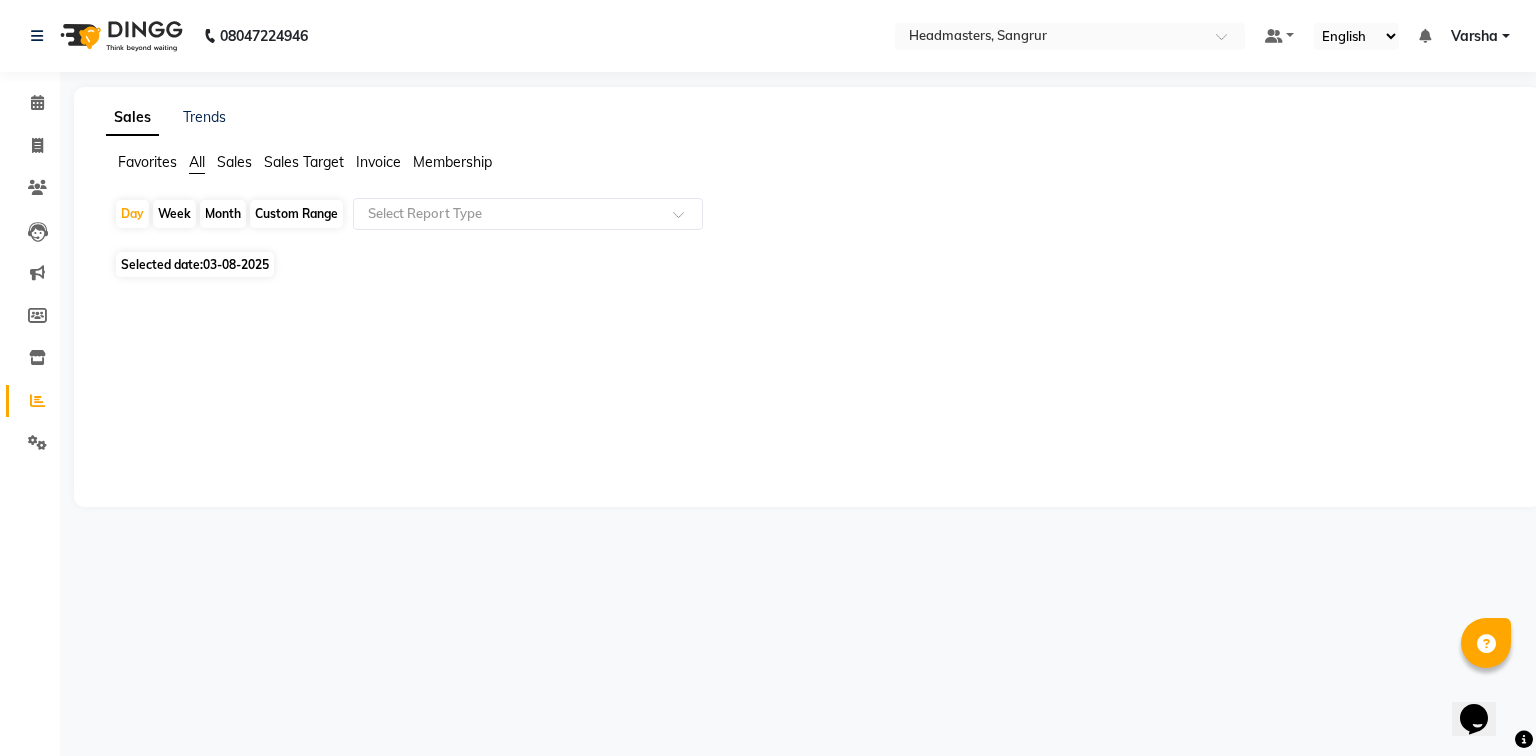 click on "Sales Trends Favorites All Sales Sales Target Invoice Membership  Day   Week   Month   Custom Range  Select Report Type Selected date:  03-08-2025  ★ Mark as Favorite  Choose how you'd like to save "" report to favorites  Save to Personal Favorites:   Only you can see this report in your favorites tab.  Share with Organization:   Everyone in your organization can see this report in their favorites tab.  Save to Favorites" 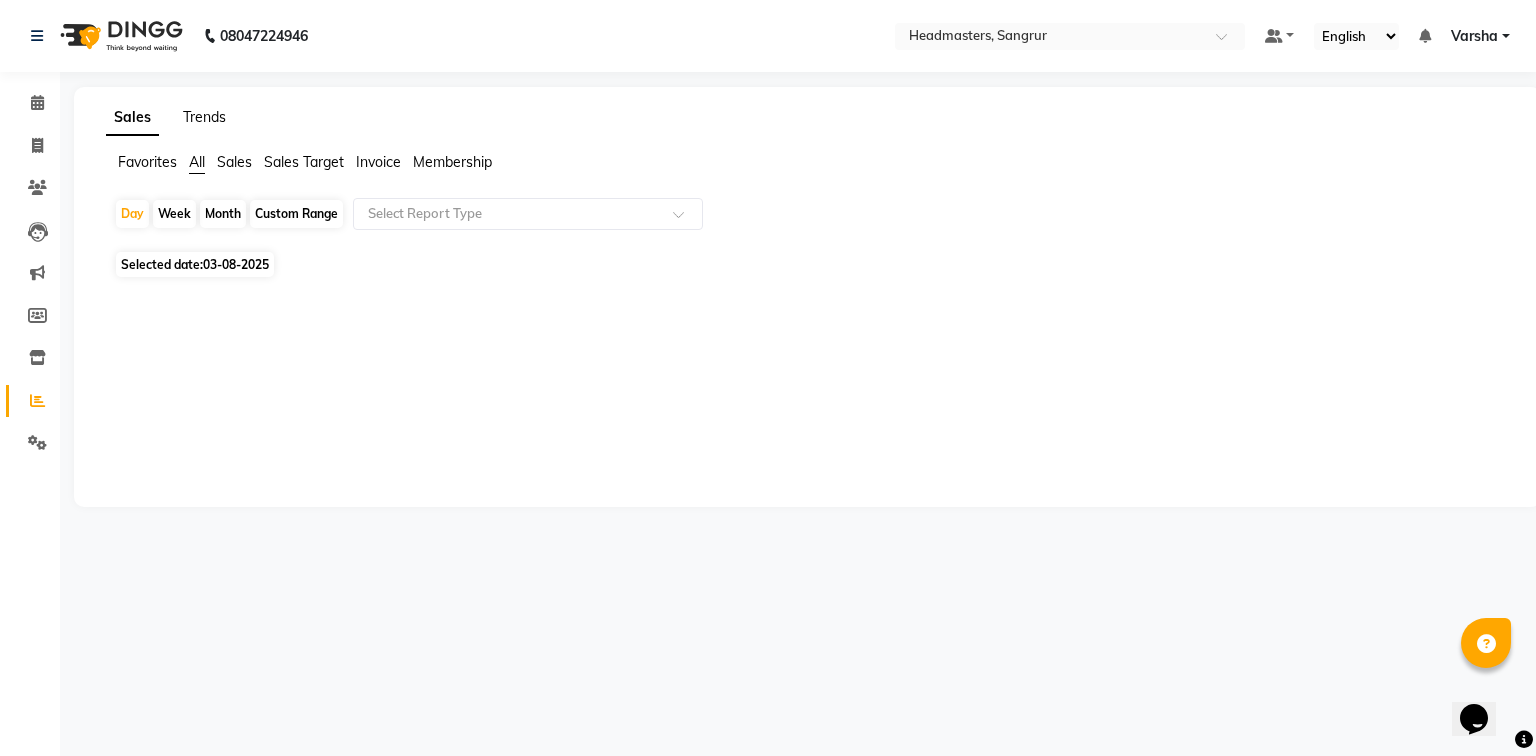click on "Trends" 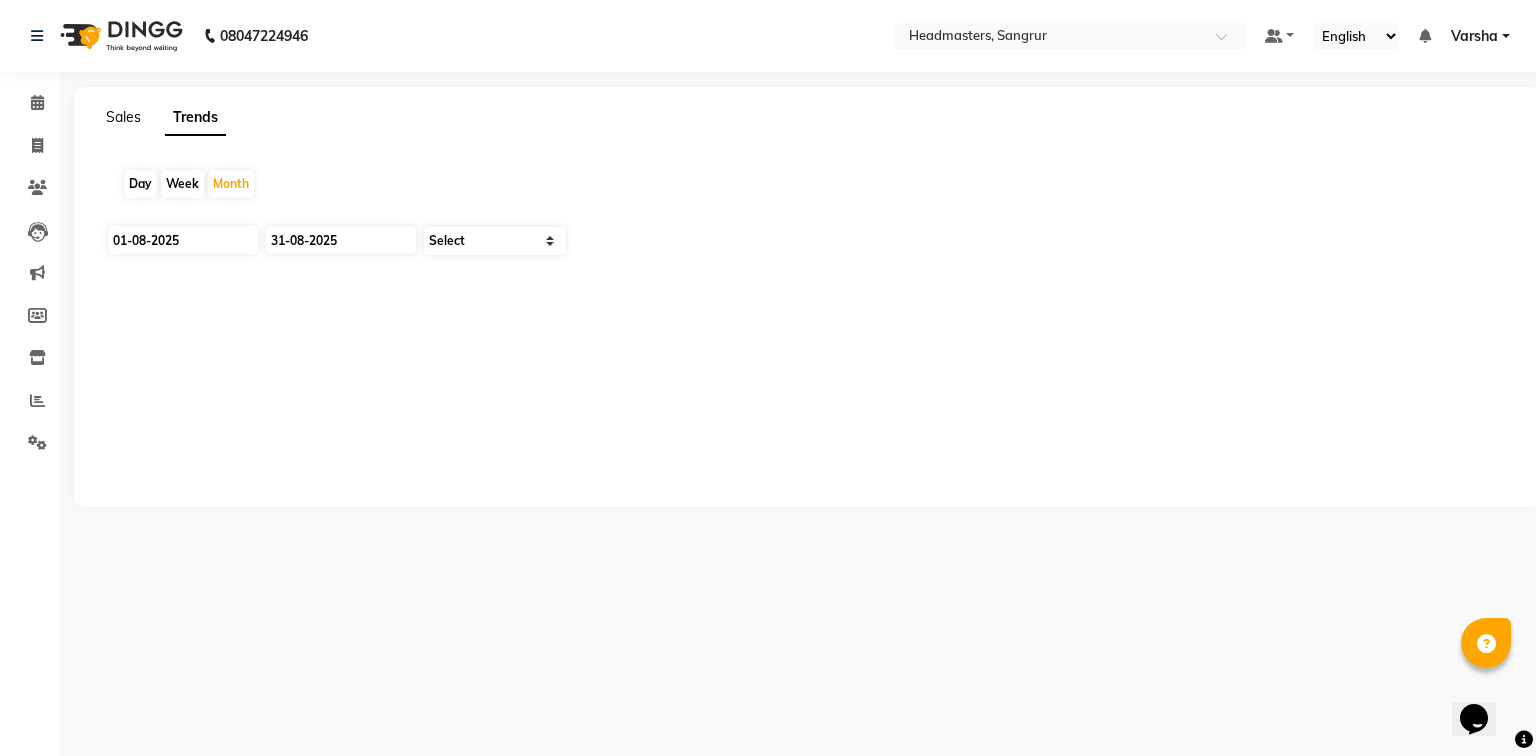 click on "Sales" 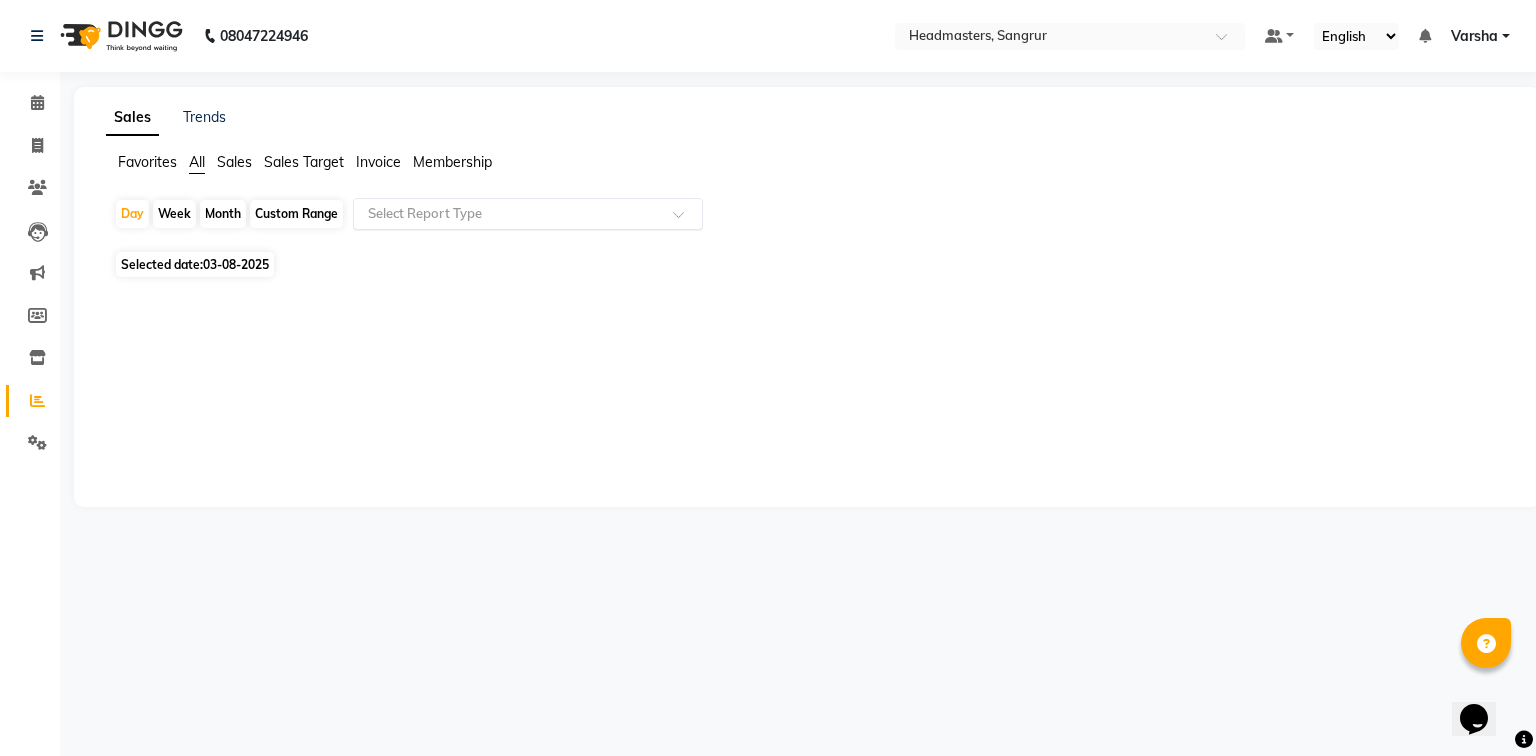 click 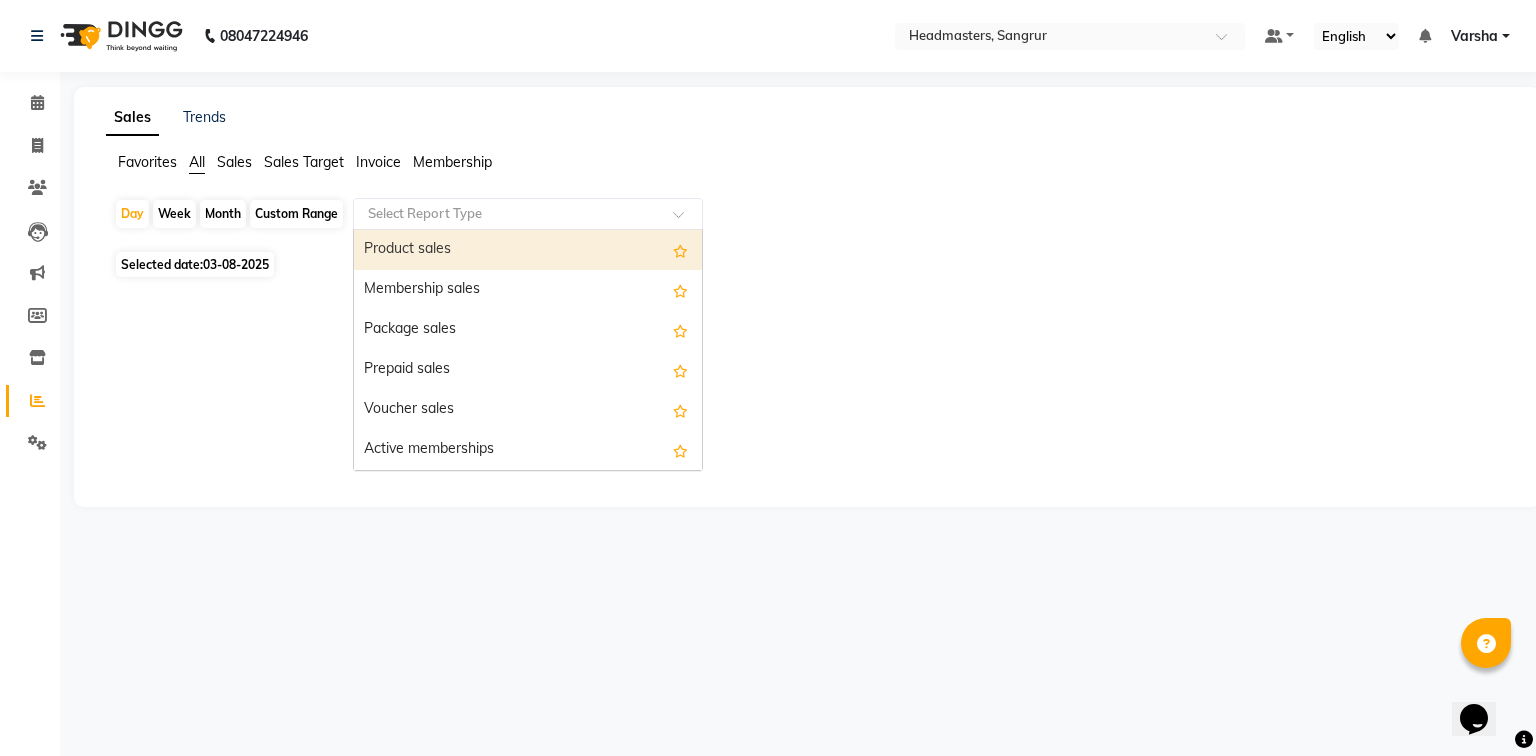 click on "Product sales" at bounding box center (528, 250) 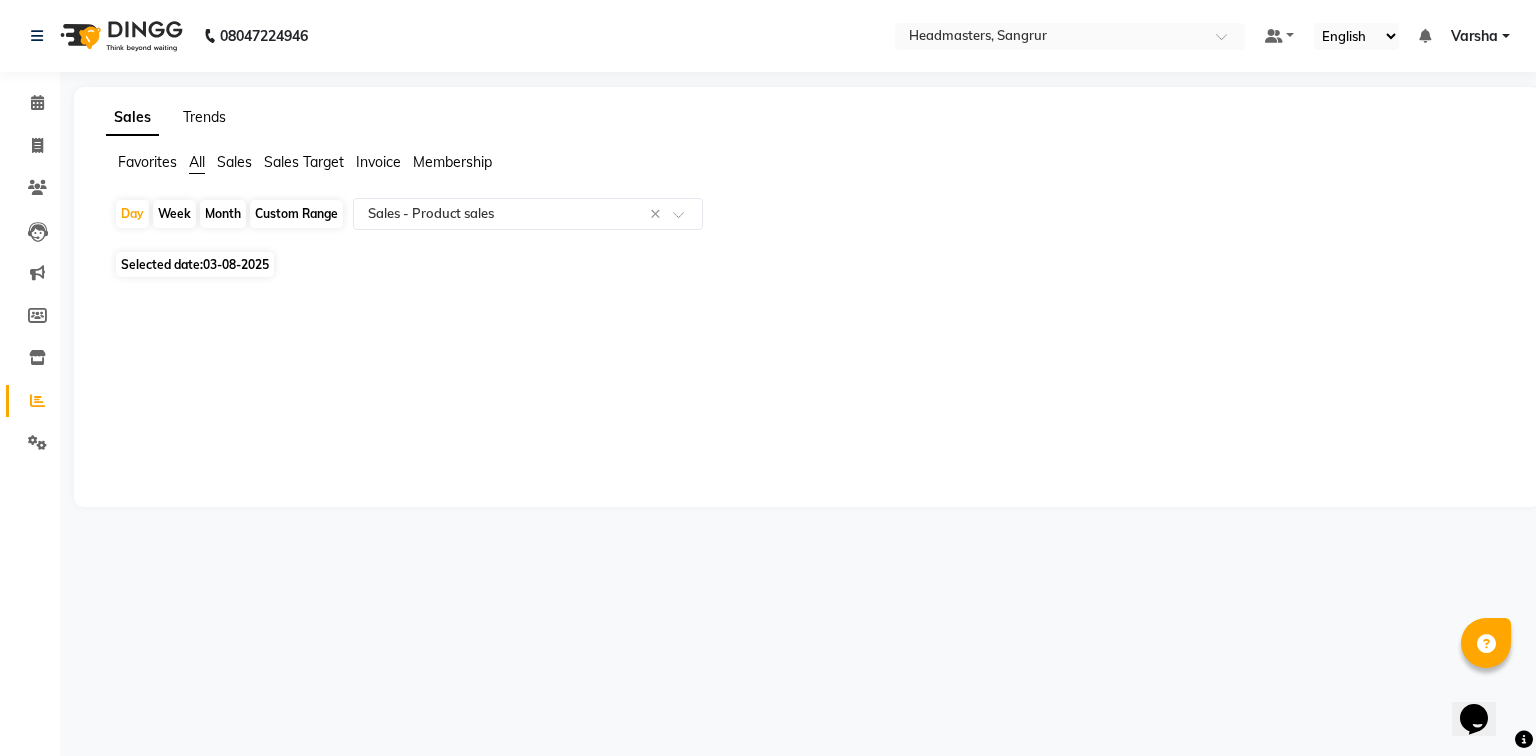 click on "Trends" 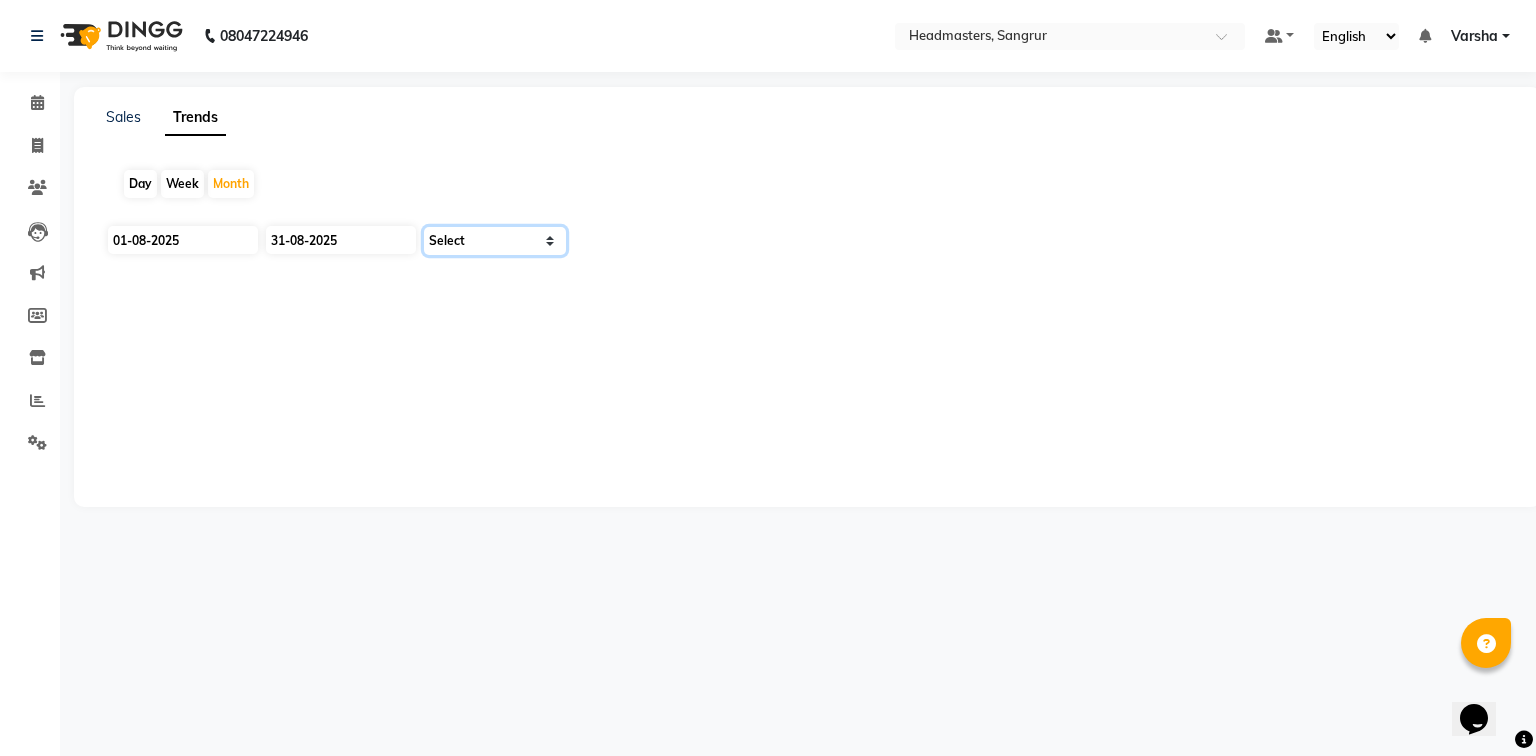 click on "Select Clients" 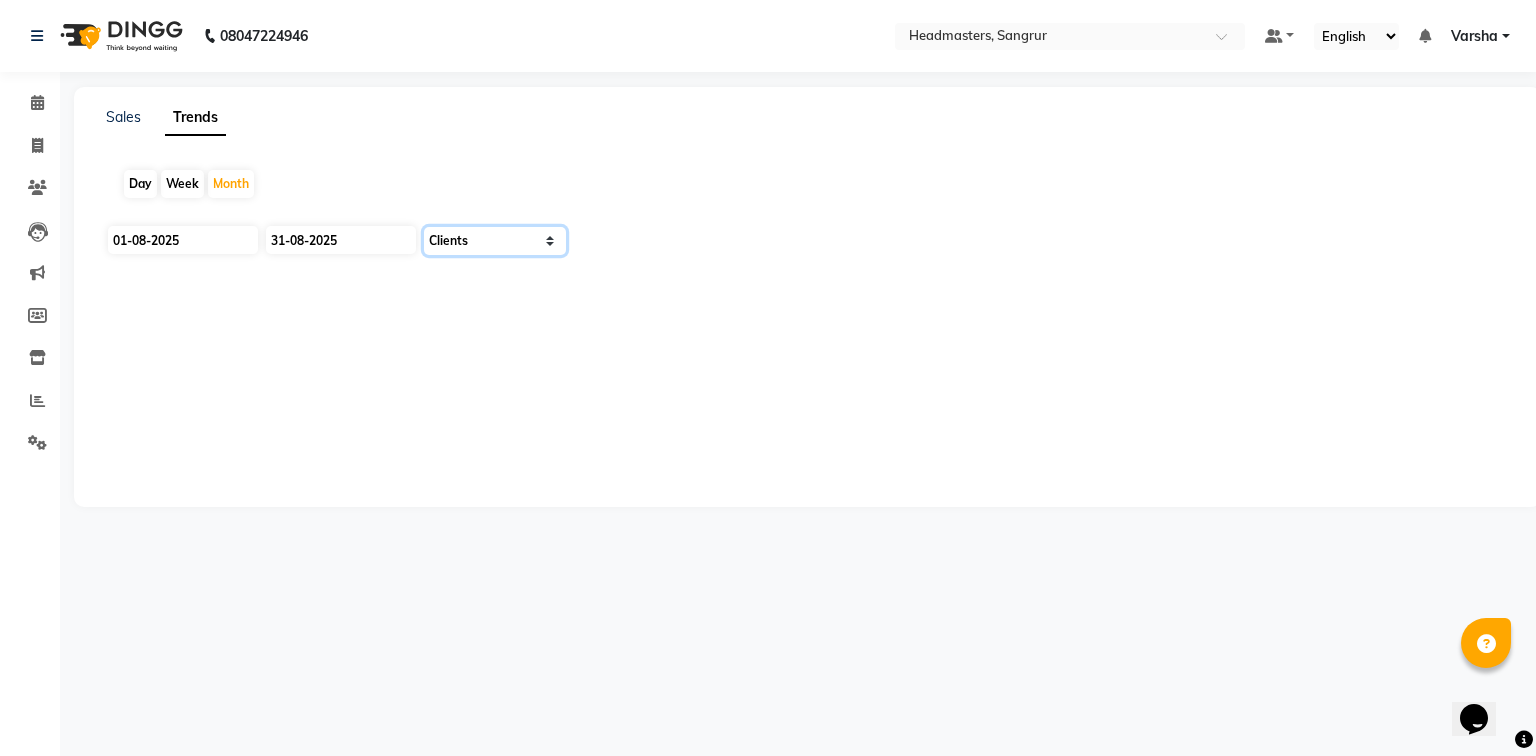 click on "Select Clients" 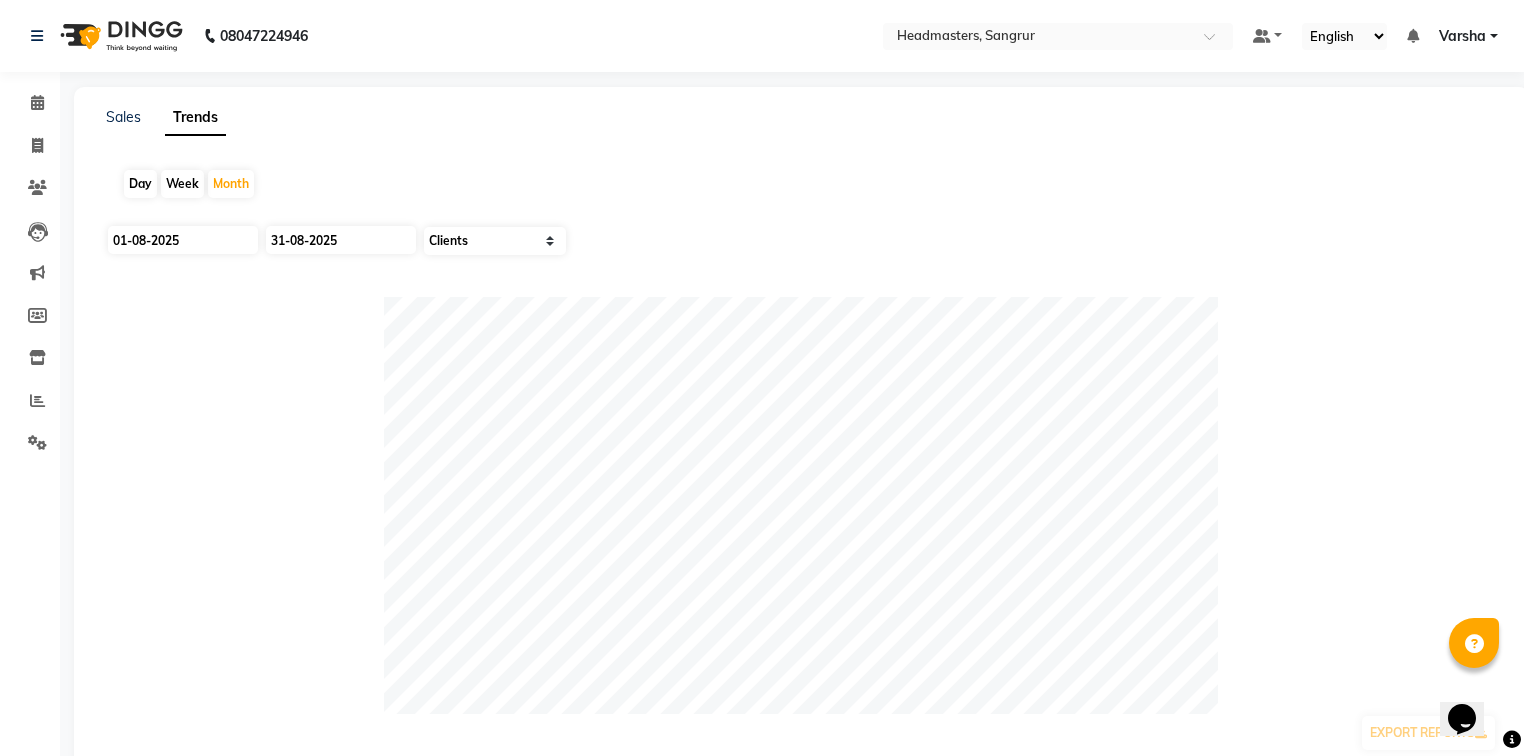 click on "Day" 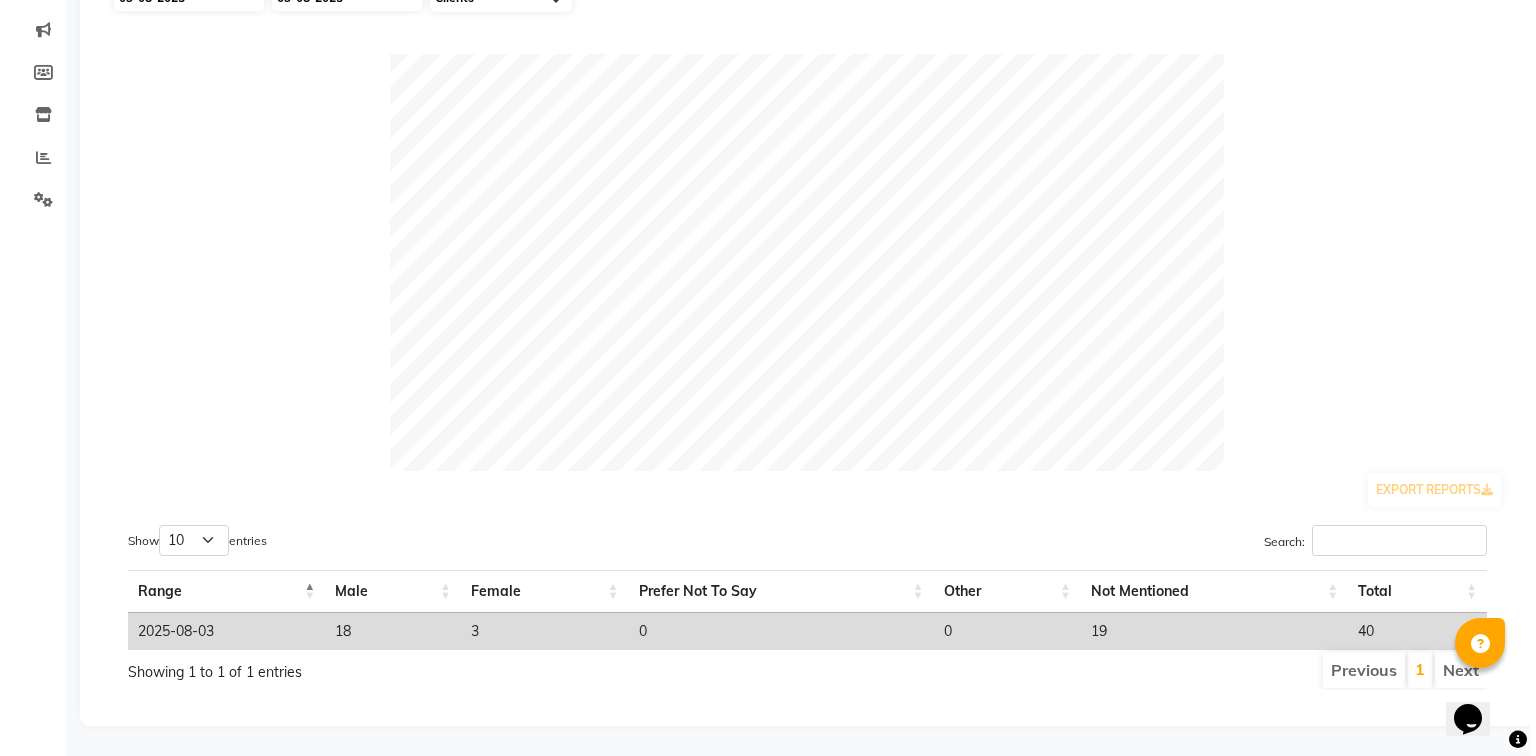 scroll, scrollTop: 0, scrollLeft: 0, axis: both 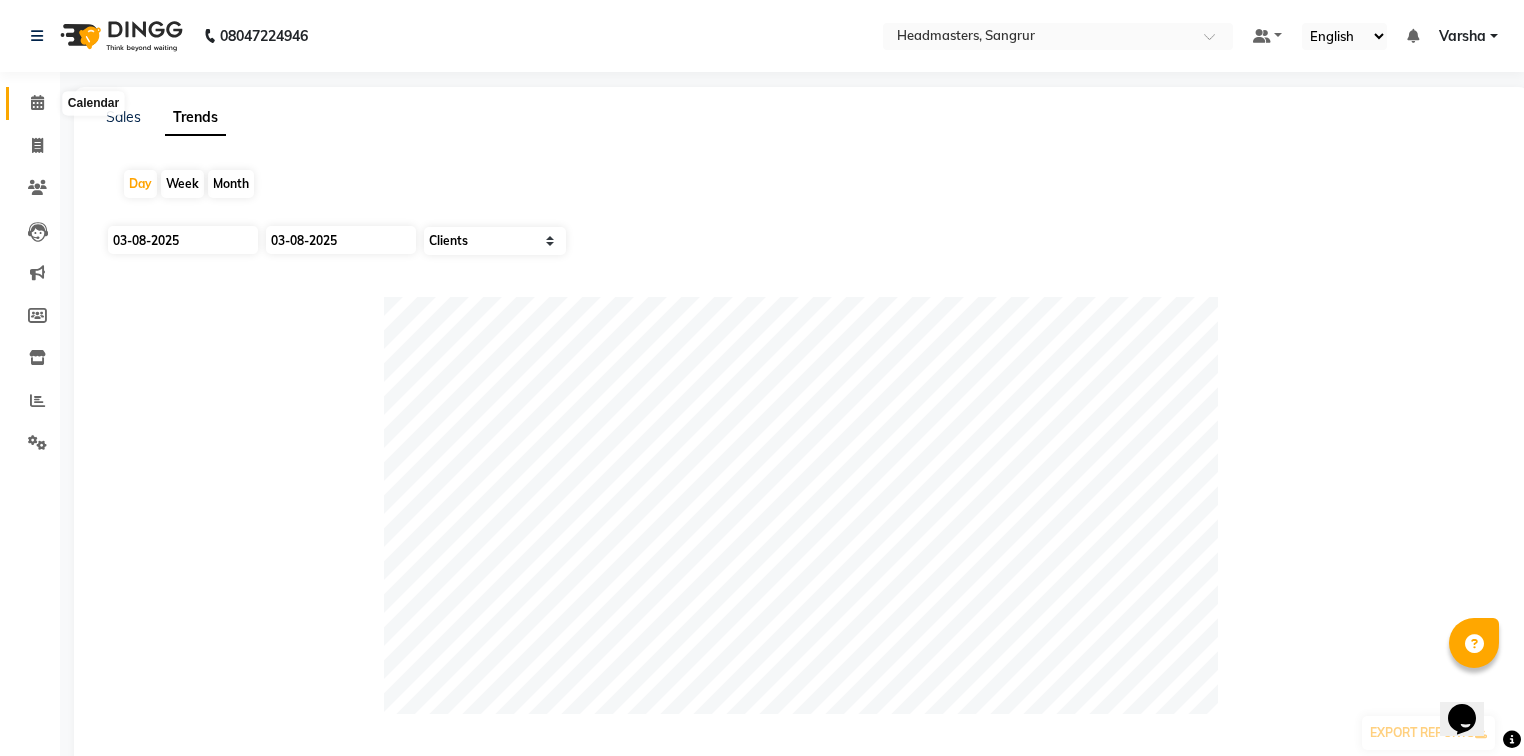 click 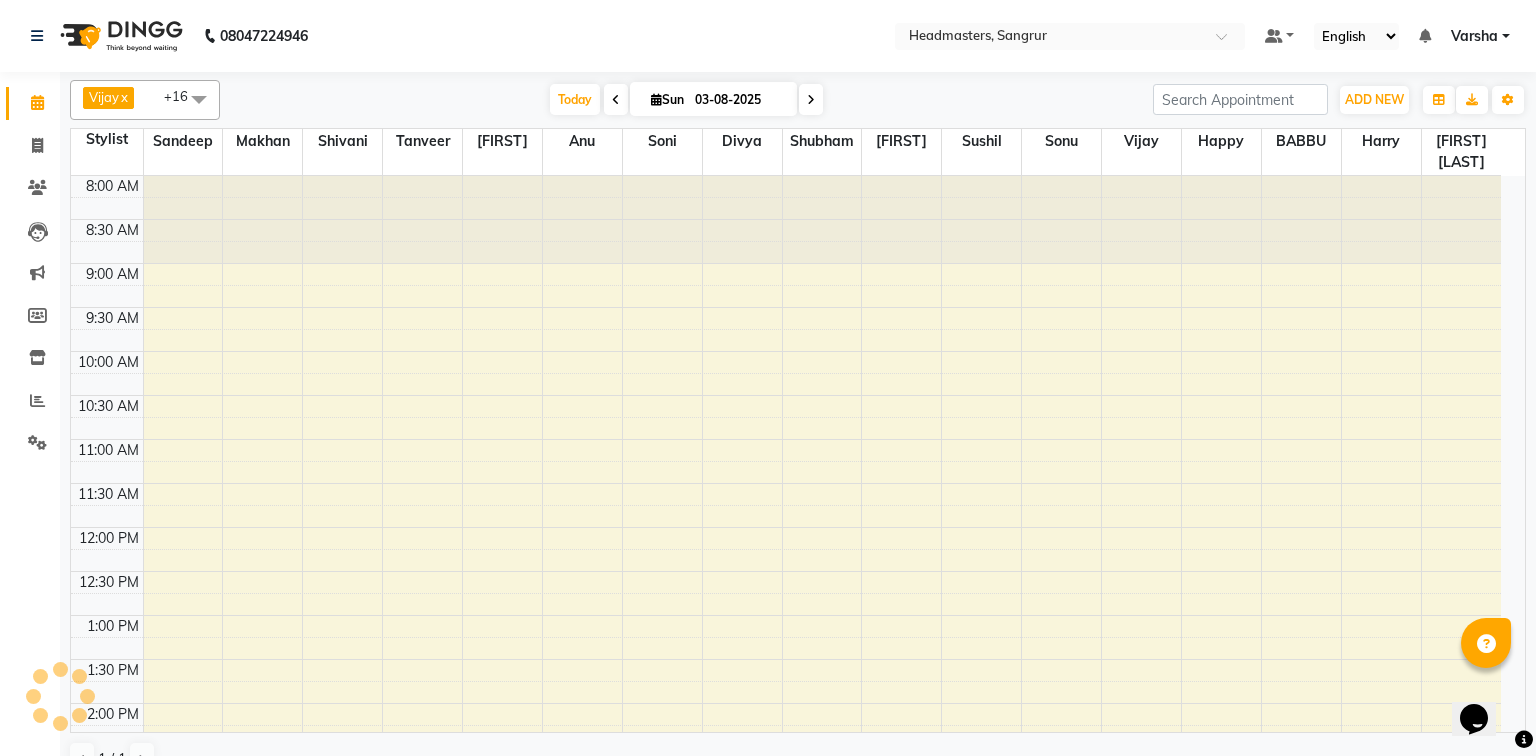 scroll, scrollTop: 0, scrollLeft: 0, axis: both 